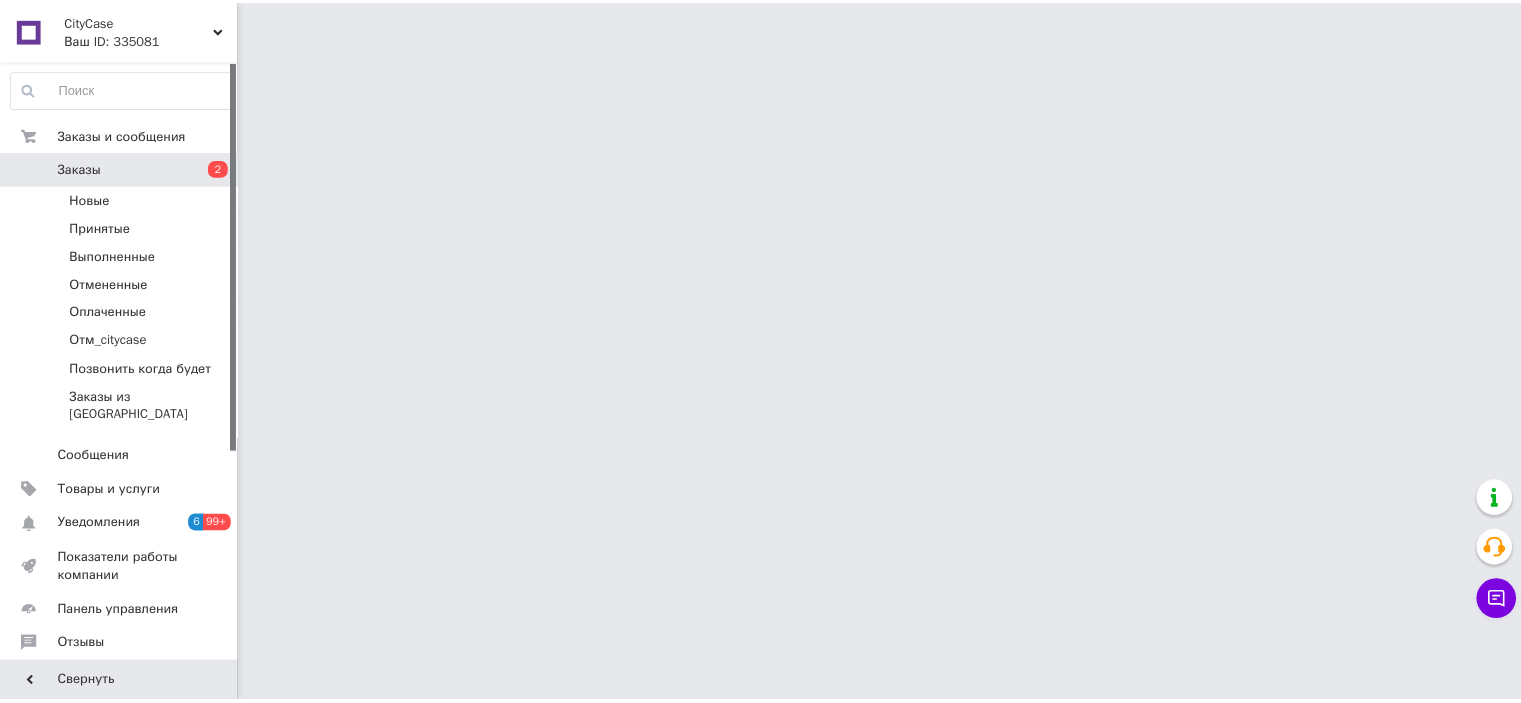 scroll, scrollTop: 0, scrollLeft: 0, axis: both 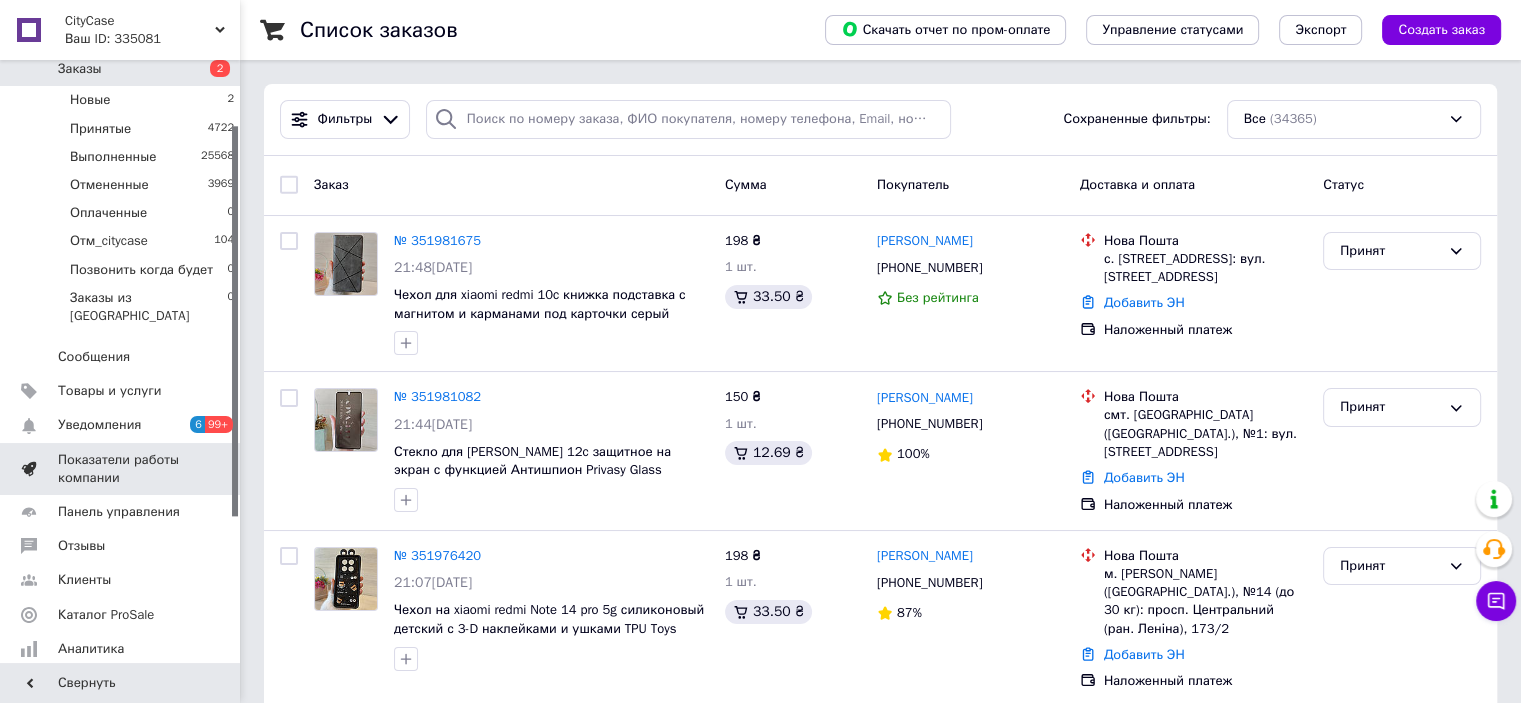 click on "Показатели работы компании" at bounding box center (121, 469) 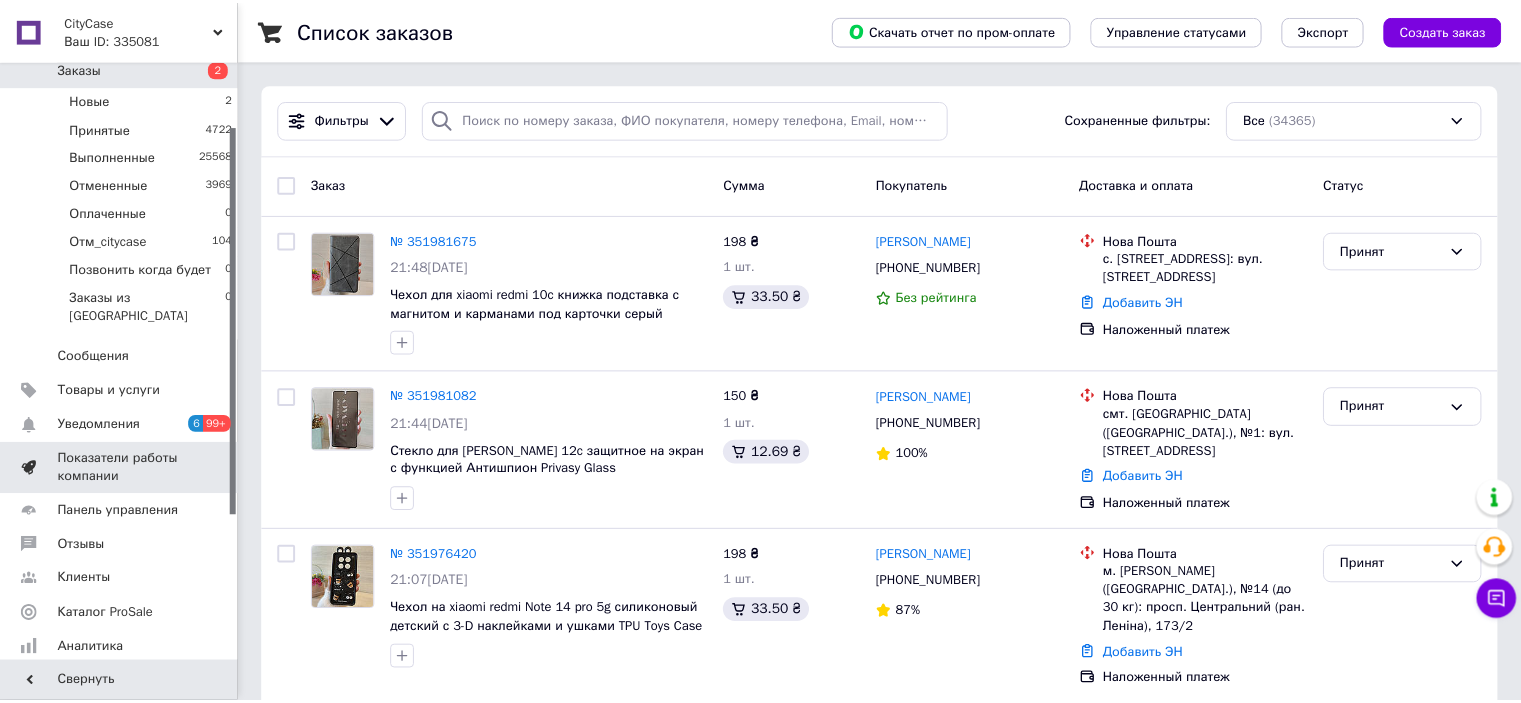 scroll, scrollTop: 21, scrollLeft: 0, axis: vertical 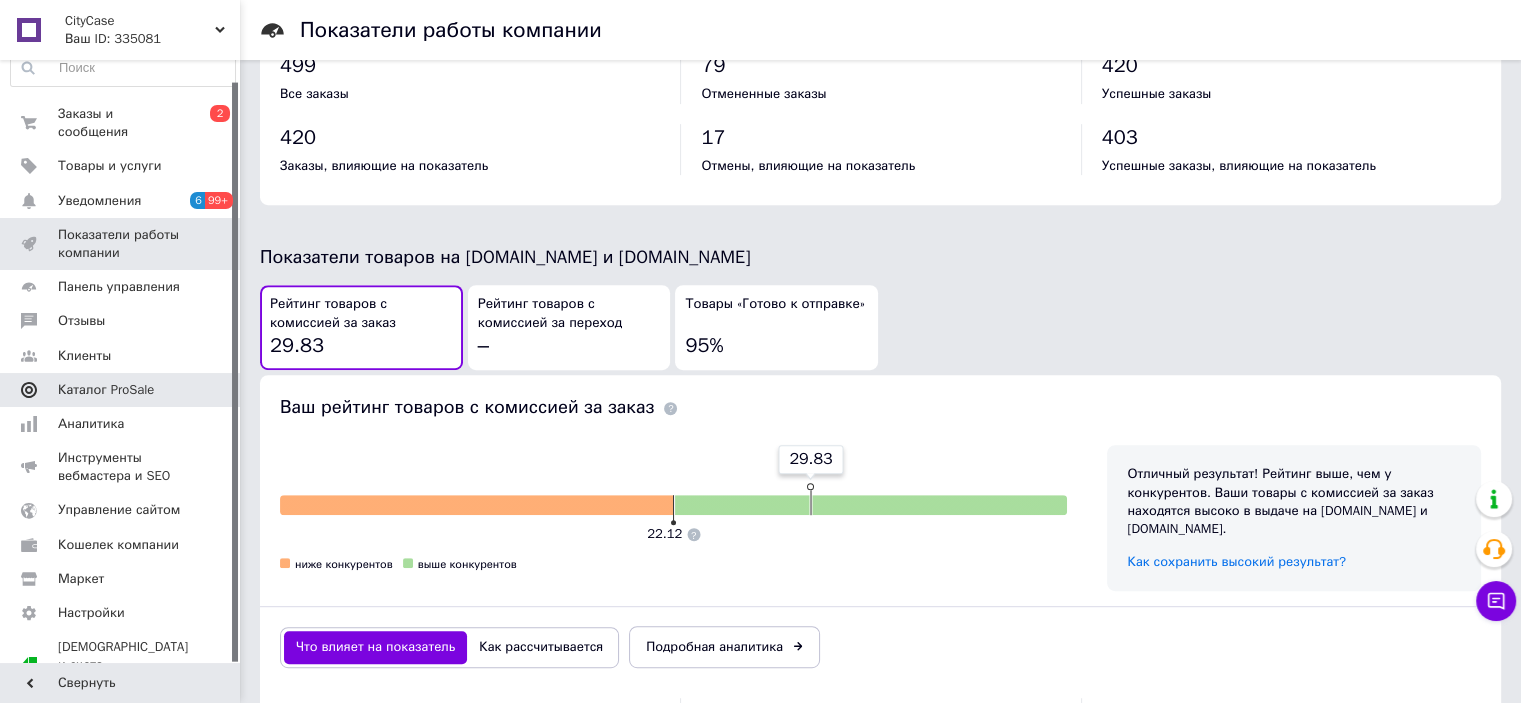click on "Каталог ProSale" at bounding box center [106, 390] 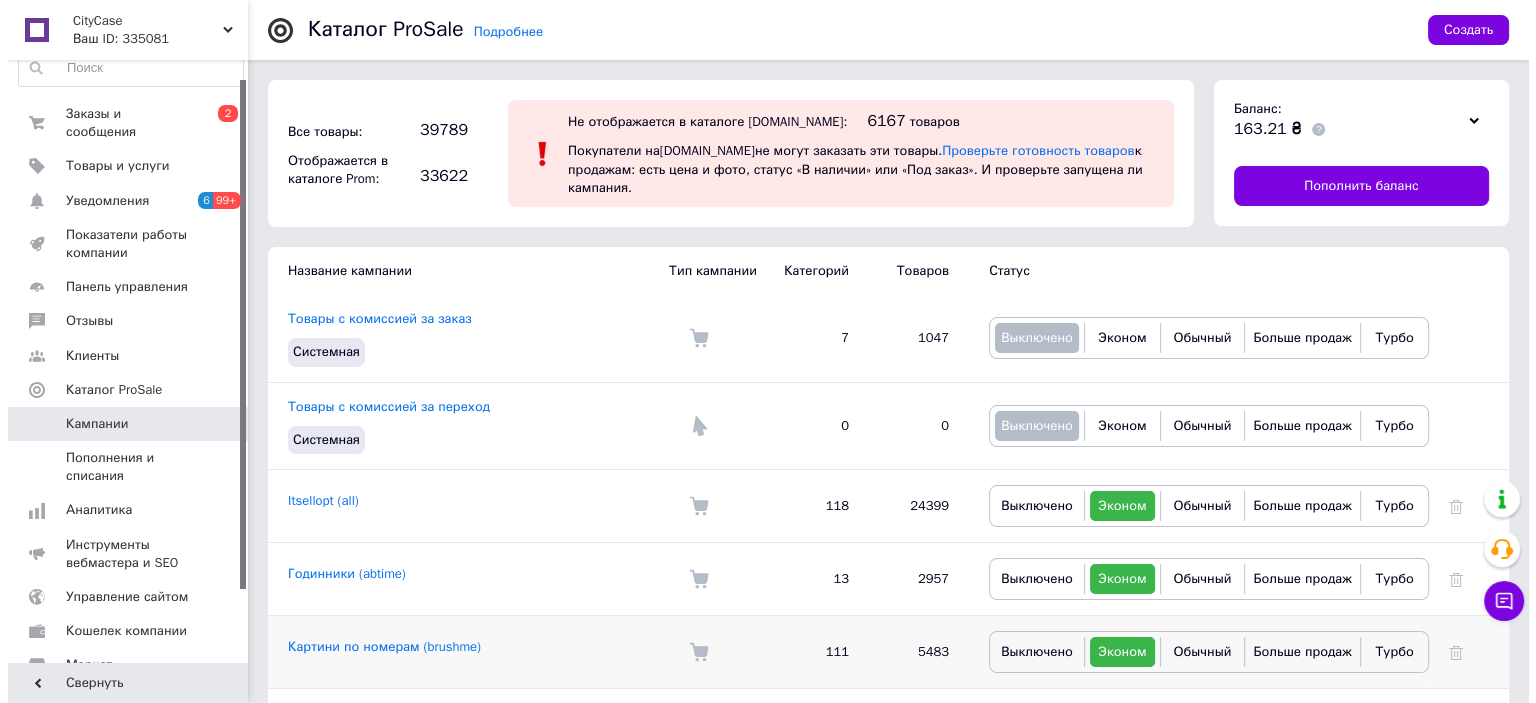 scroll, scrollTop: 148, scrollLeft: 0, axis: vertical 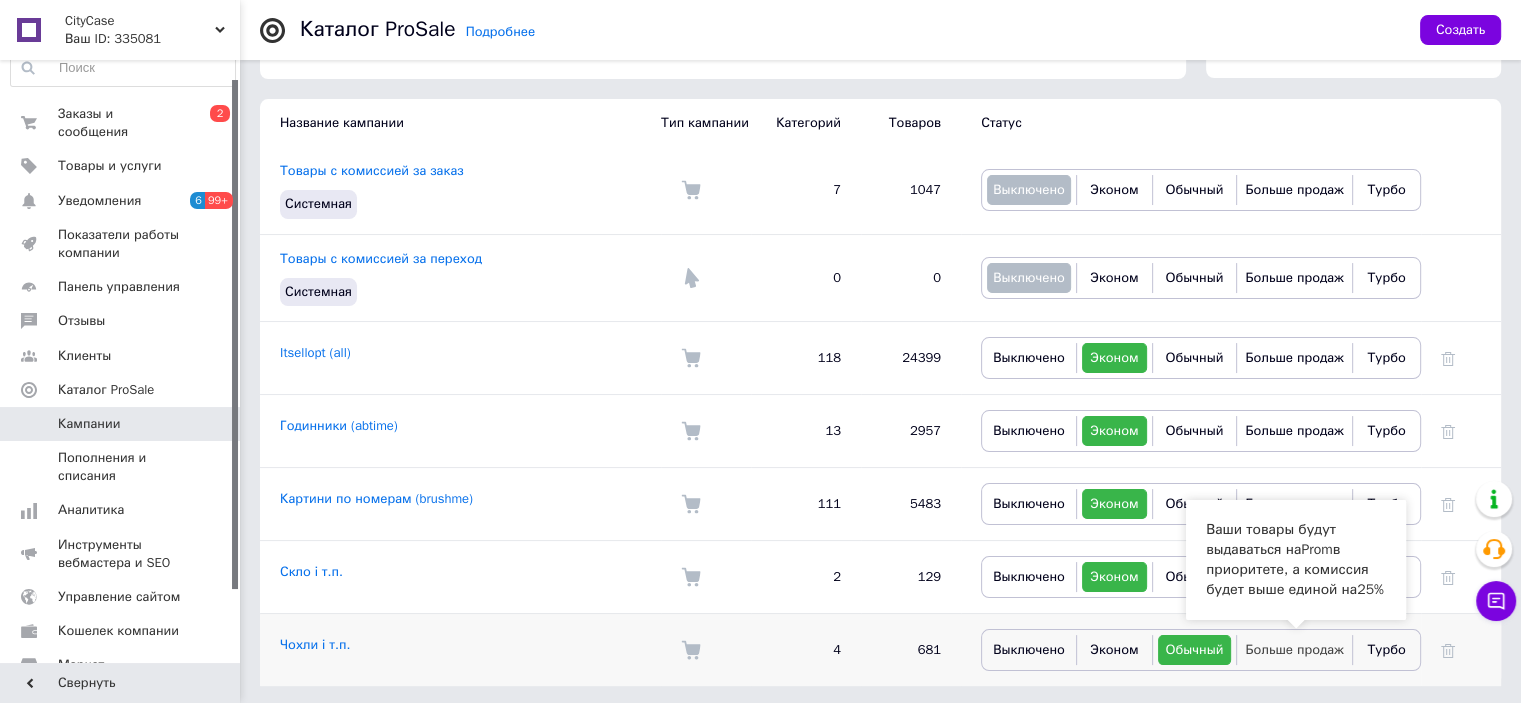 click on "Больше продаж" at bounding box center (1294, 649) 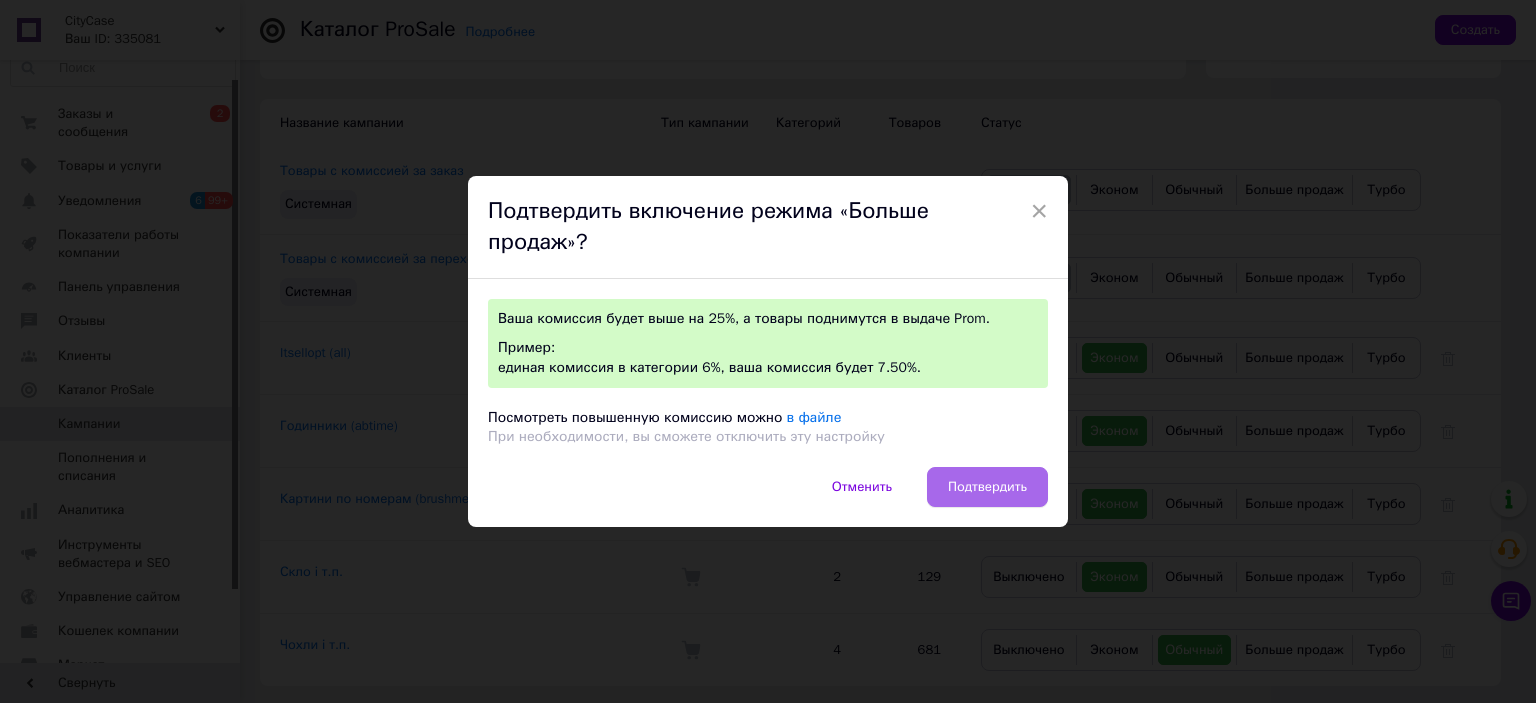 click on "Подтвердить" at bounding box center [987, 487] 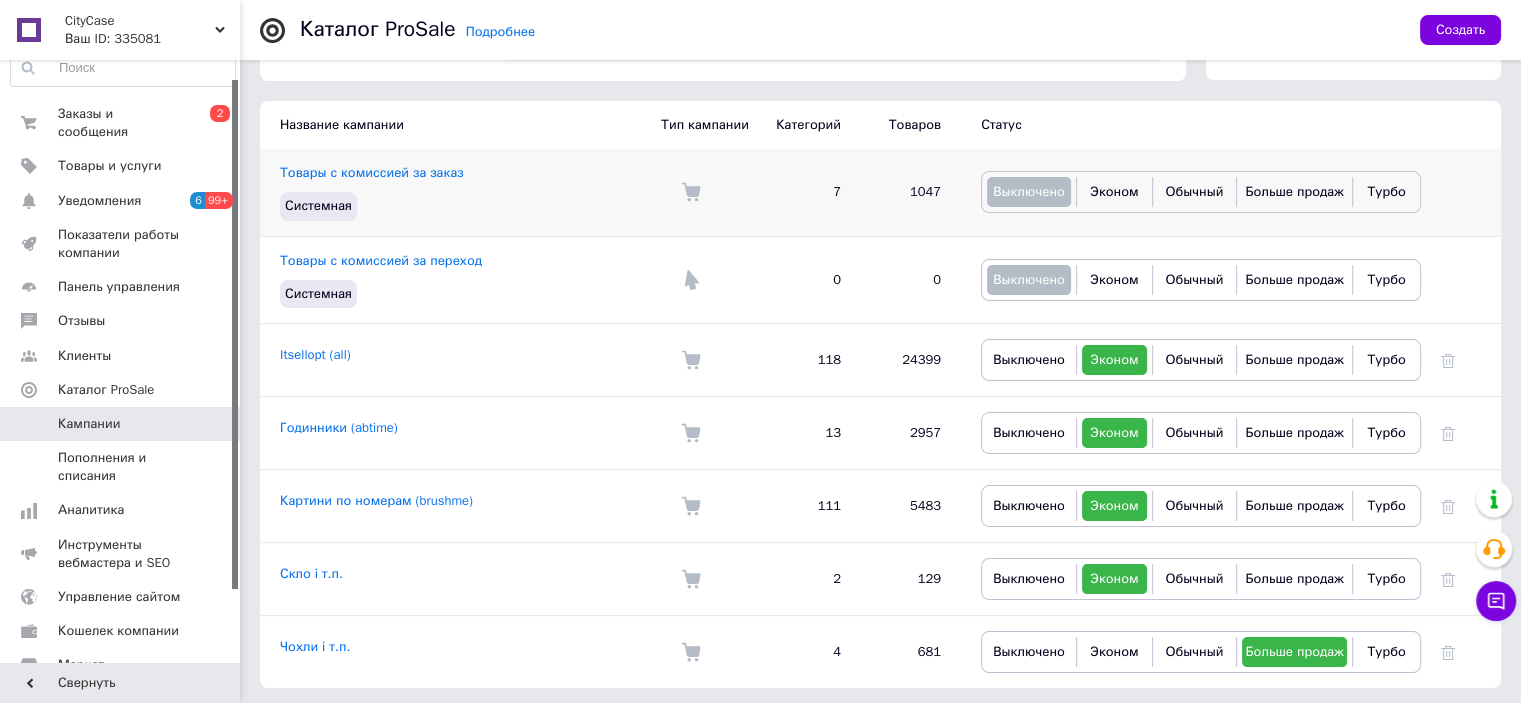 scroll, scrollTop: 0, scrollLeft: 0, axis: both 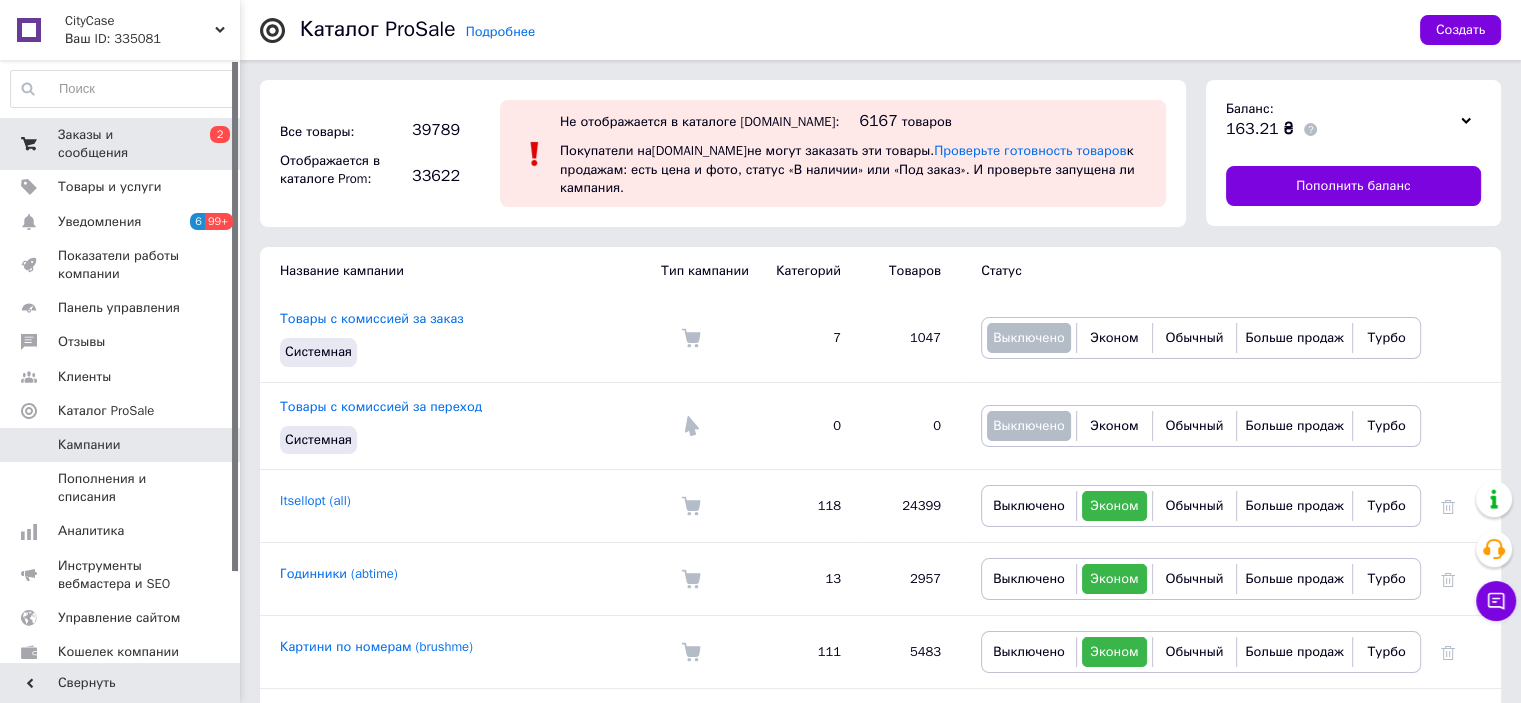 click on "Заказы и сообщения" at bounding box center [121, 144] 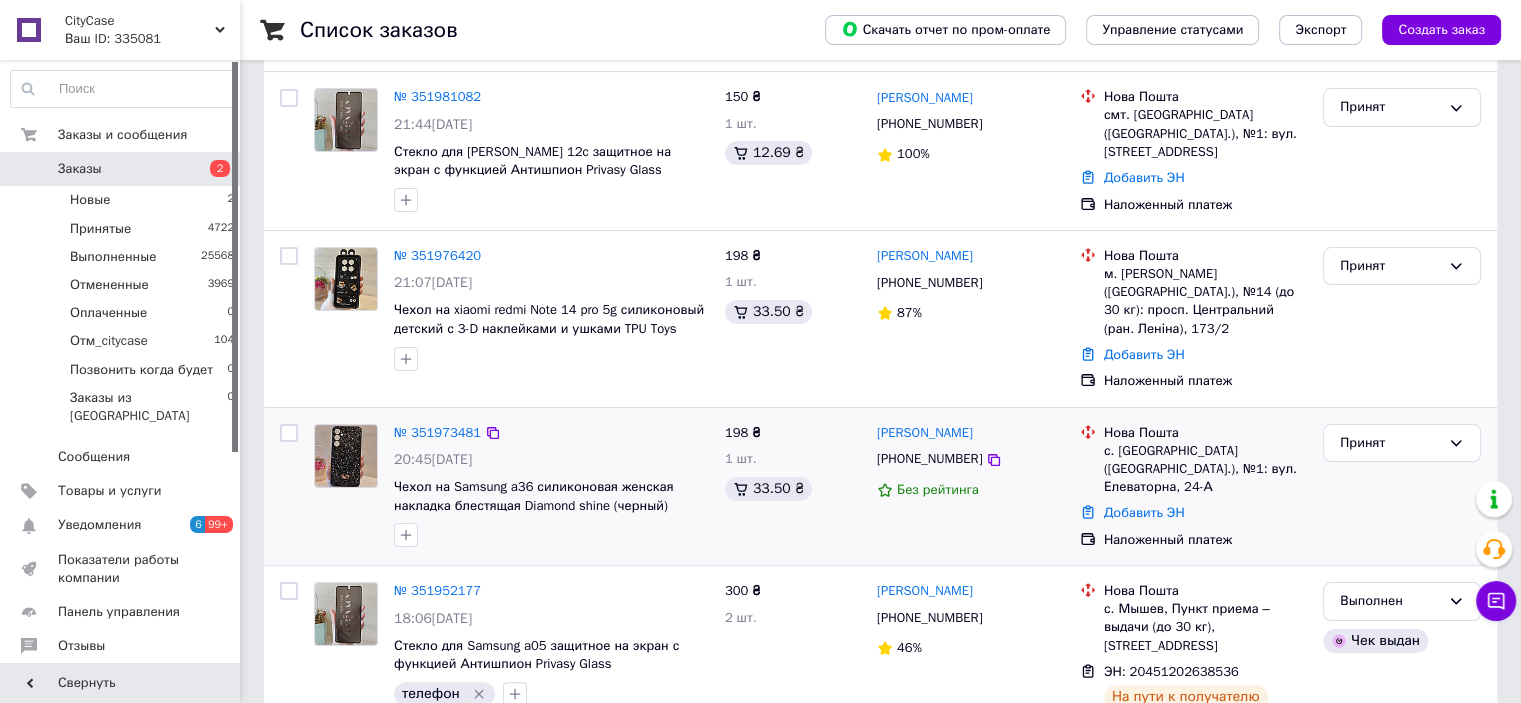 scroll, scrollTop: 0, scrollLeft: 0, axis: both 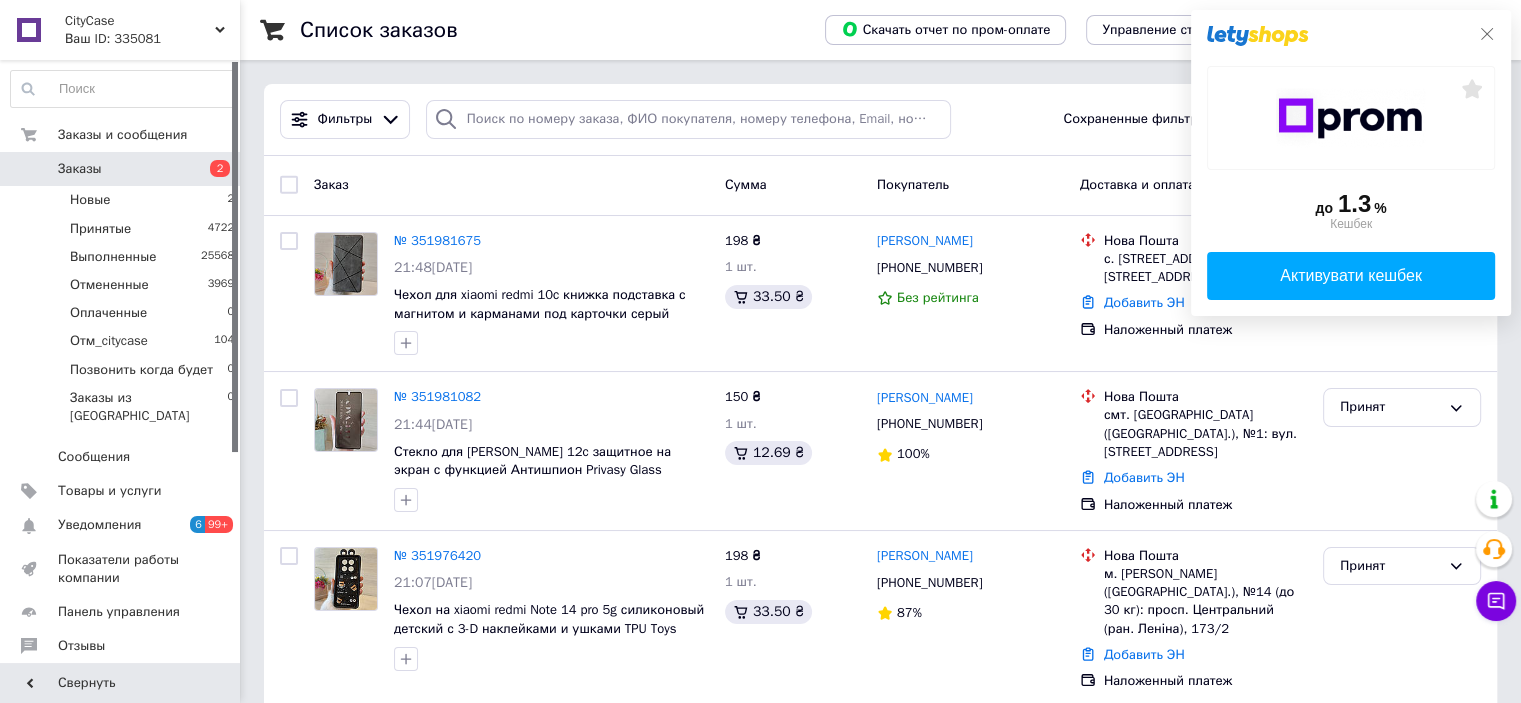 click 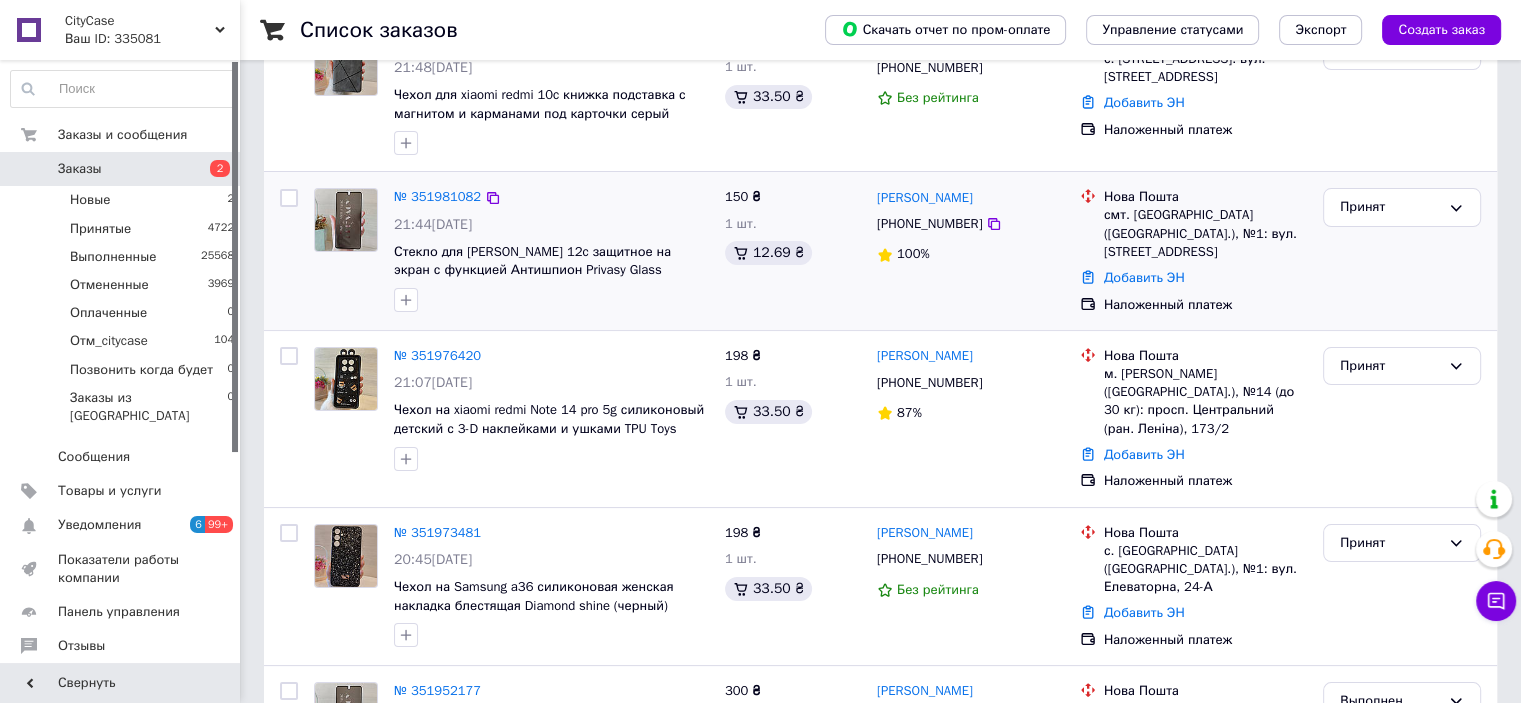 scroll, scrollTop: 400, scrollLeft: 0, axis: vertical 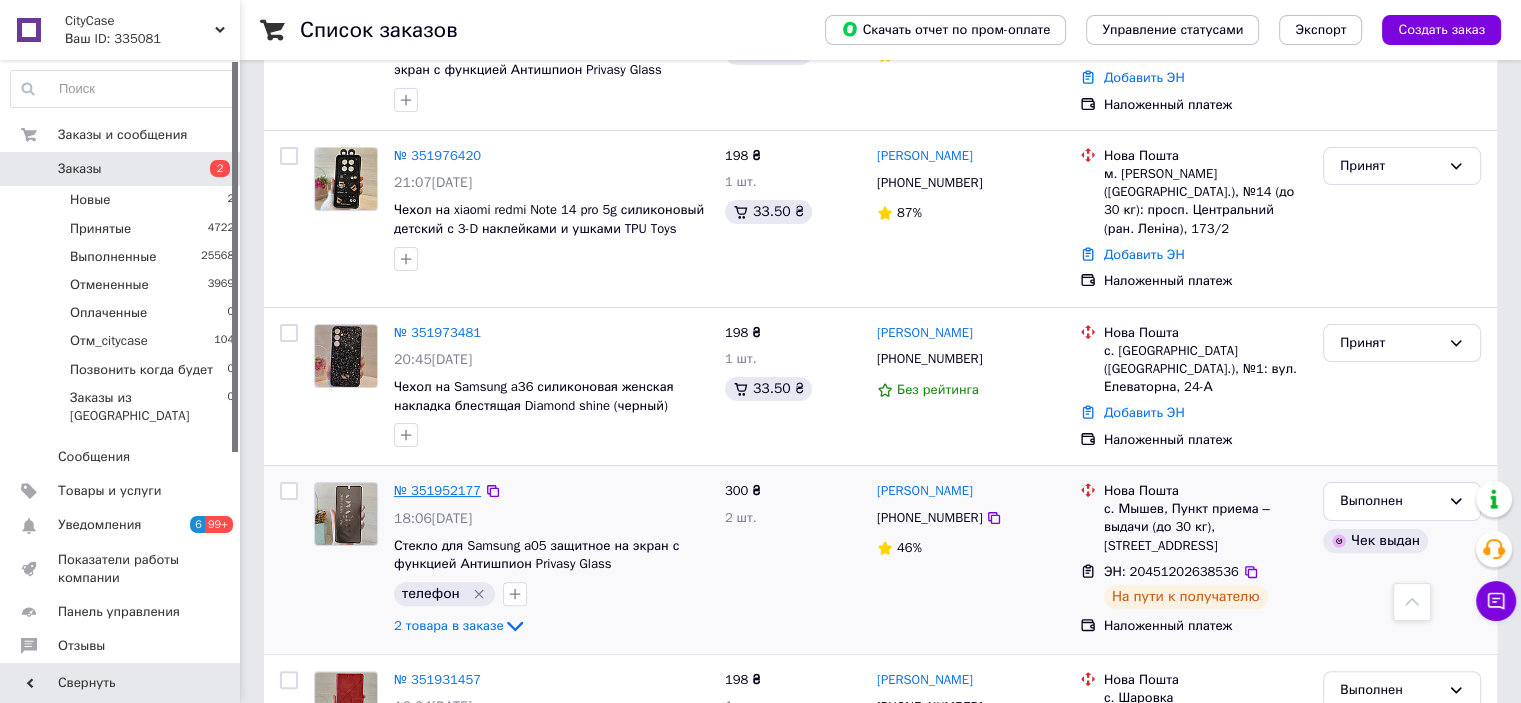 click on "№ 351952177" at bounding box center [437, 490] 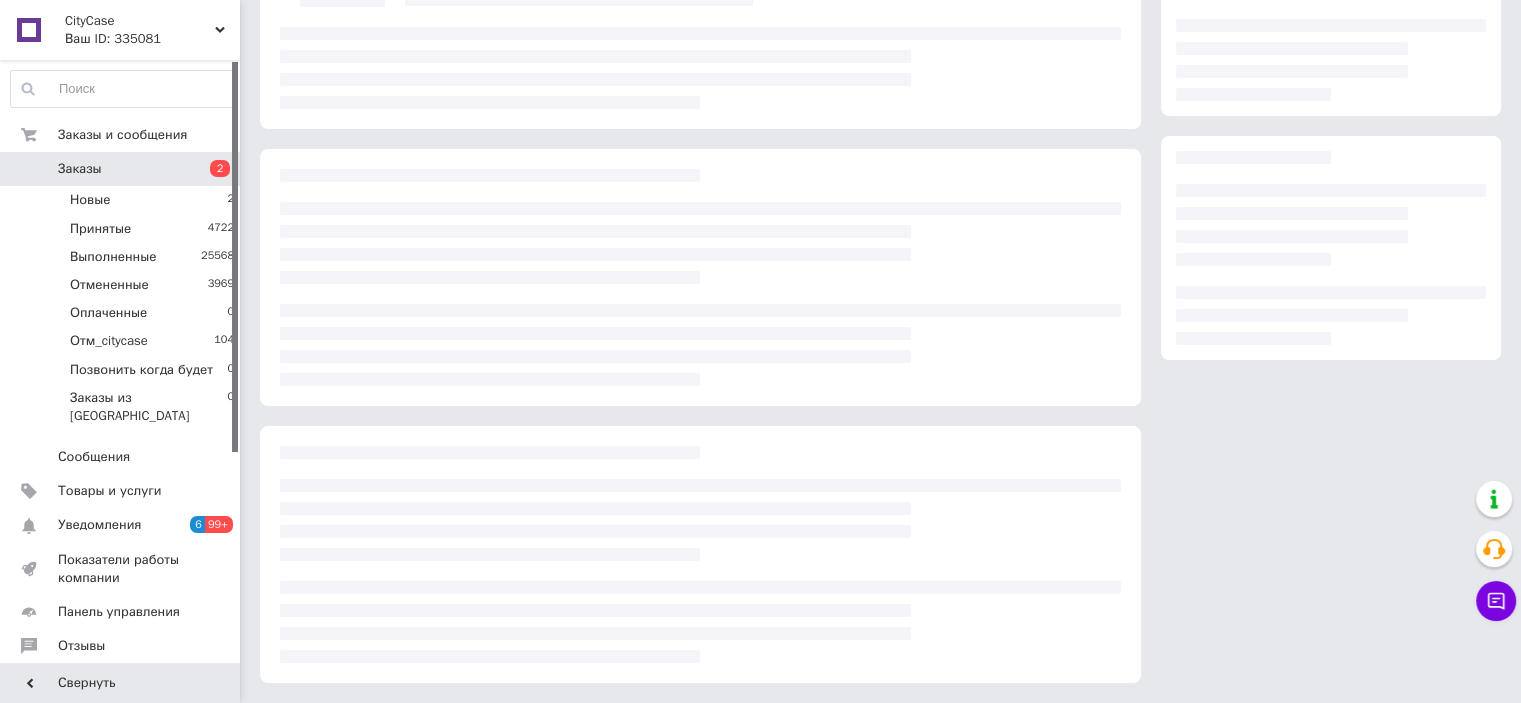 scroll, scrollTop: 0, scrollLeft: 0, axis: both 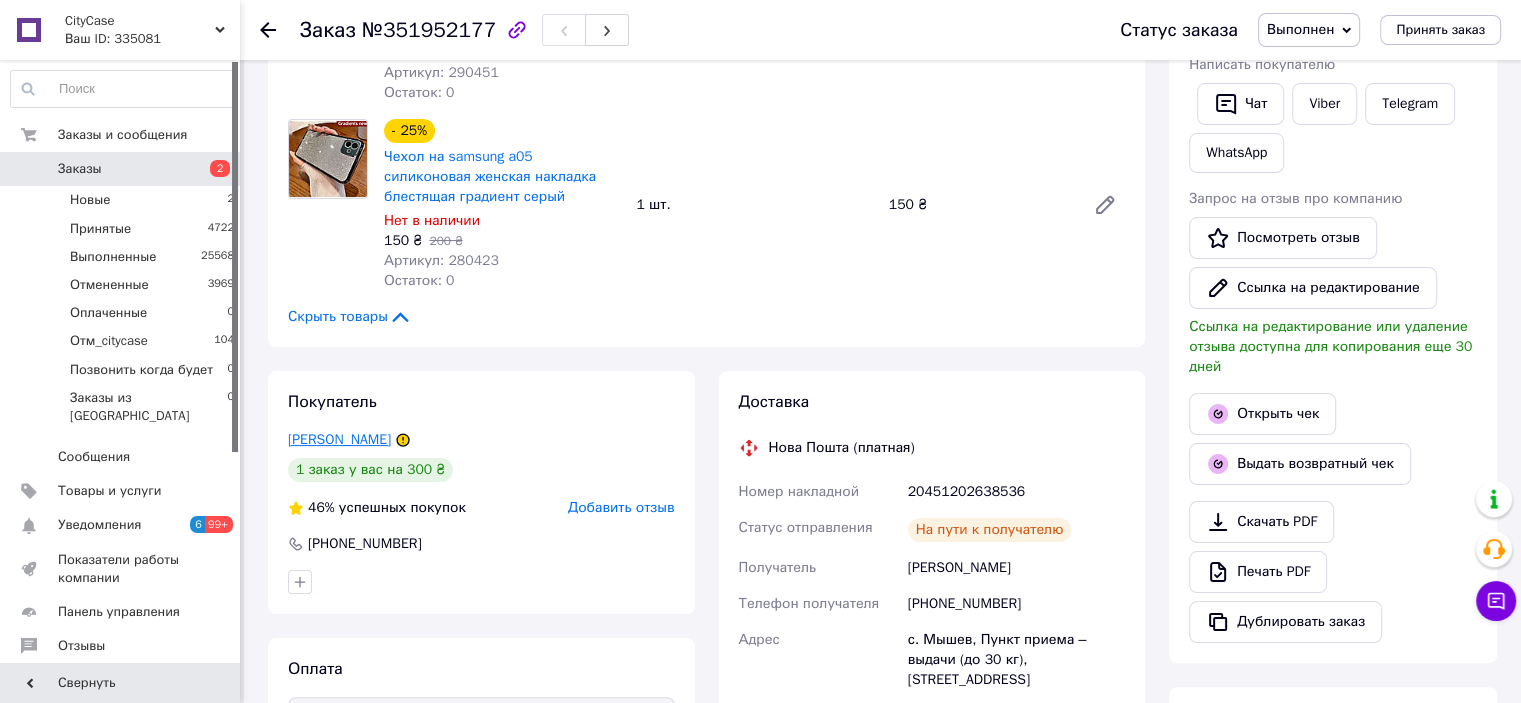 click on "Шамук Микола" at bounding box center [339, 439] 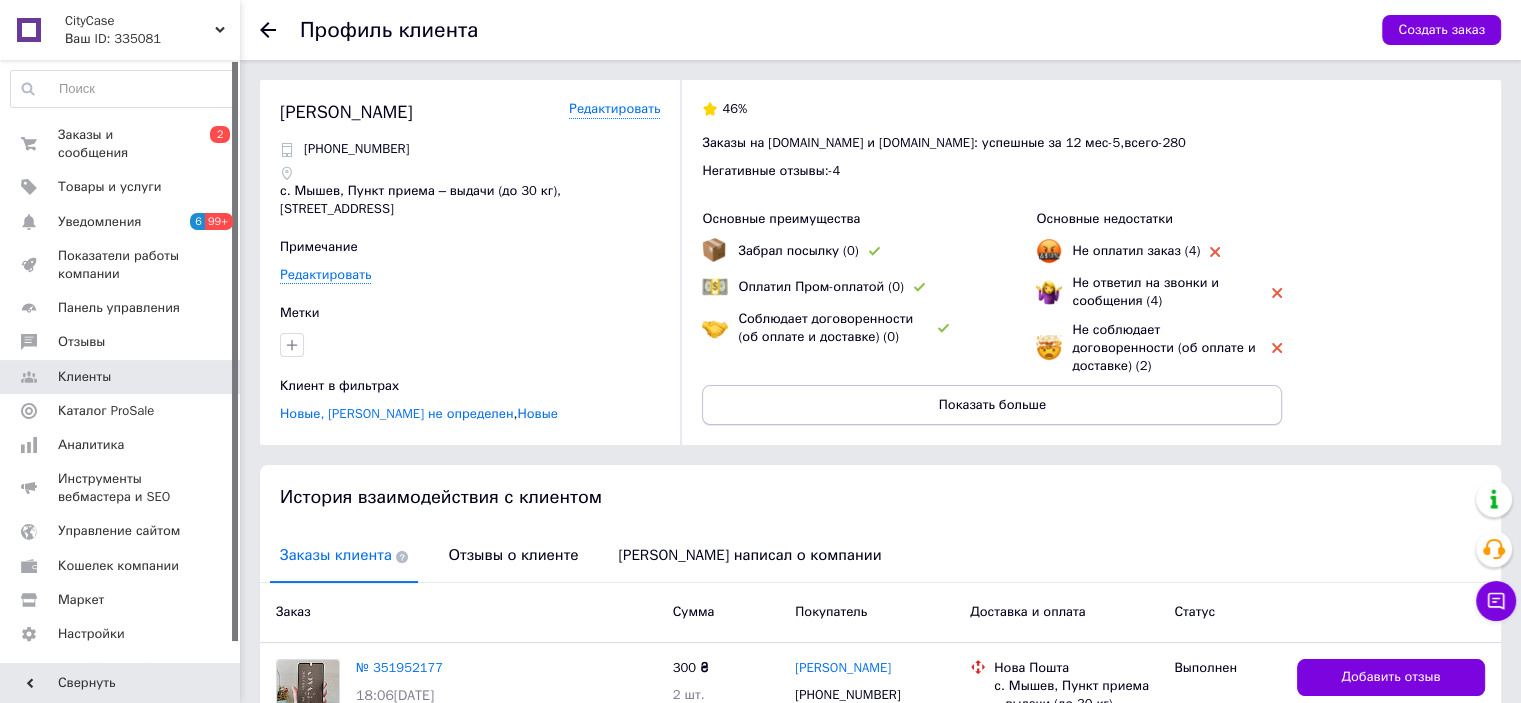 click on "Показать больше" at bounding box center [992, 405] 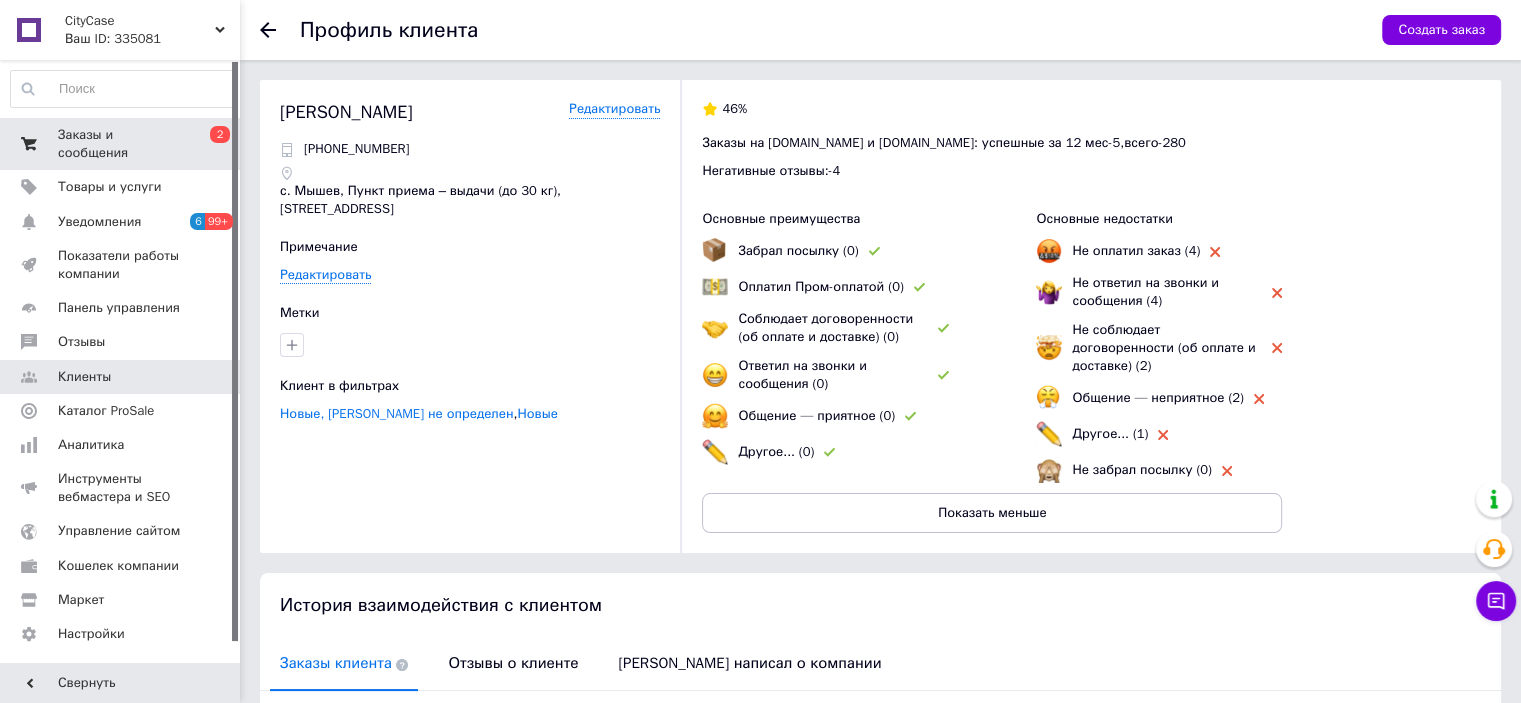 click on "Заказы и сообщения 0 2" at bounding box center [123, 144] 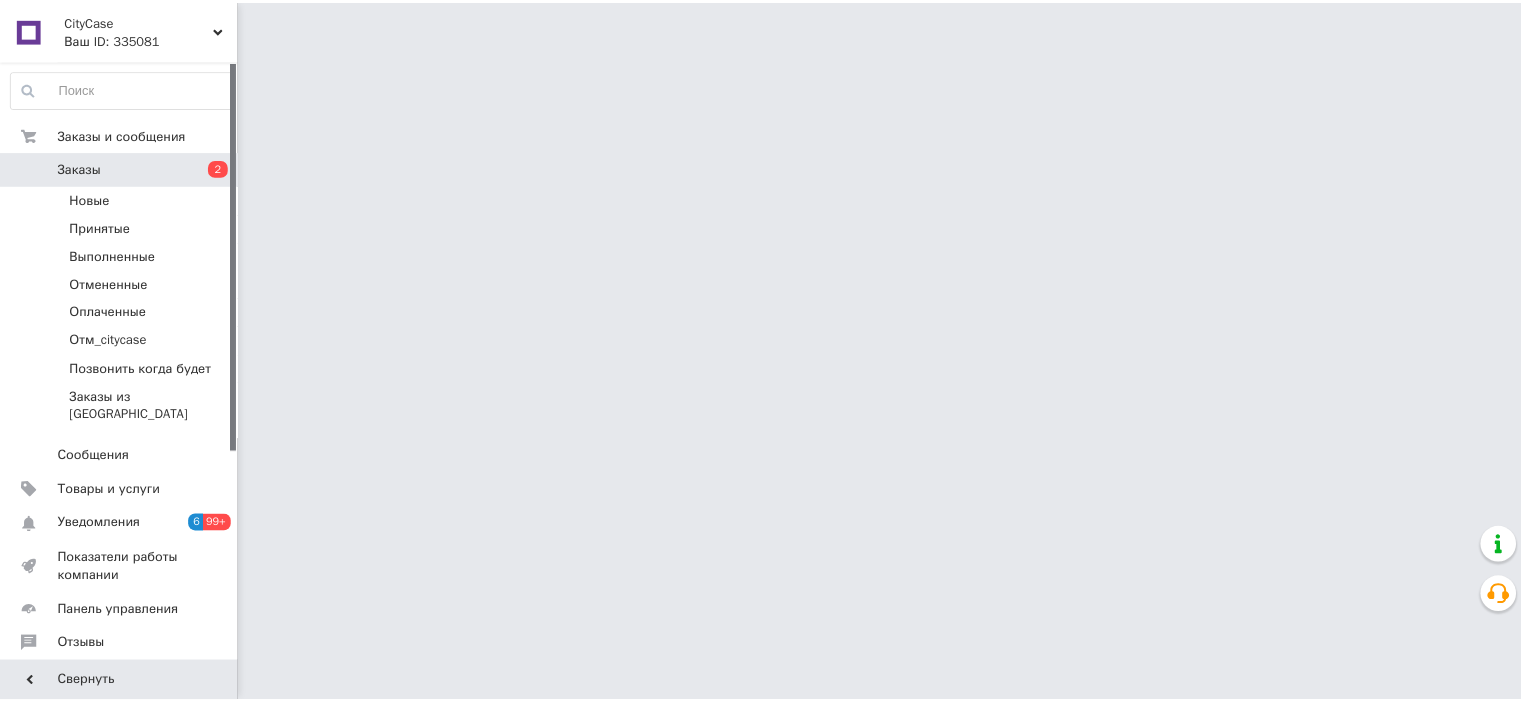 scroll, scrollTop: 0, scrollLeft: 0, axis: both 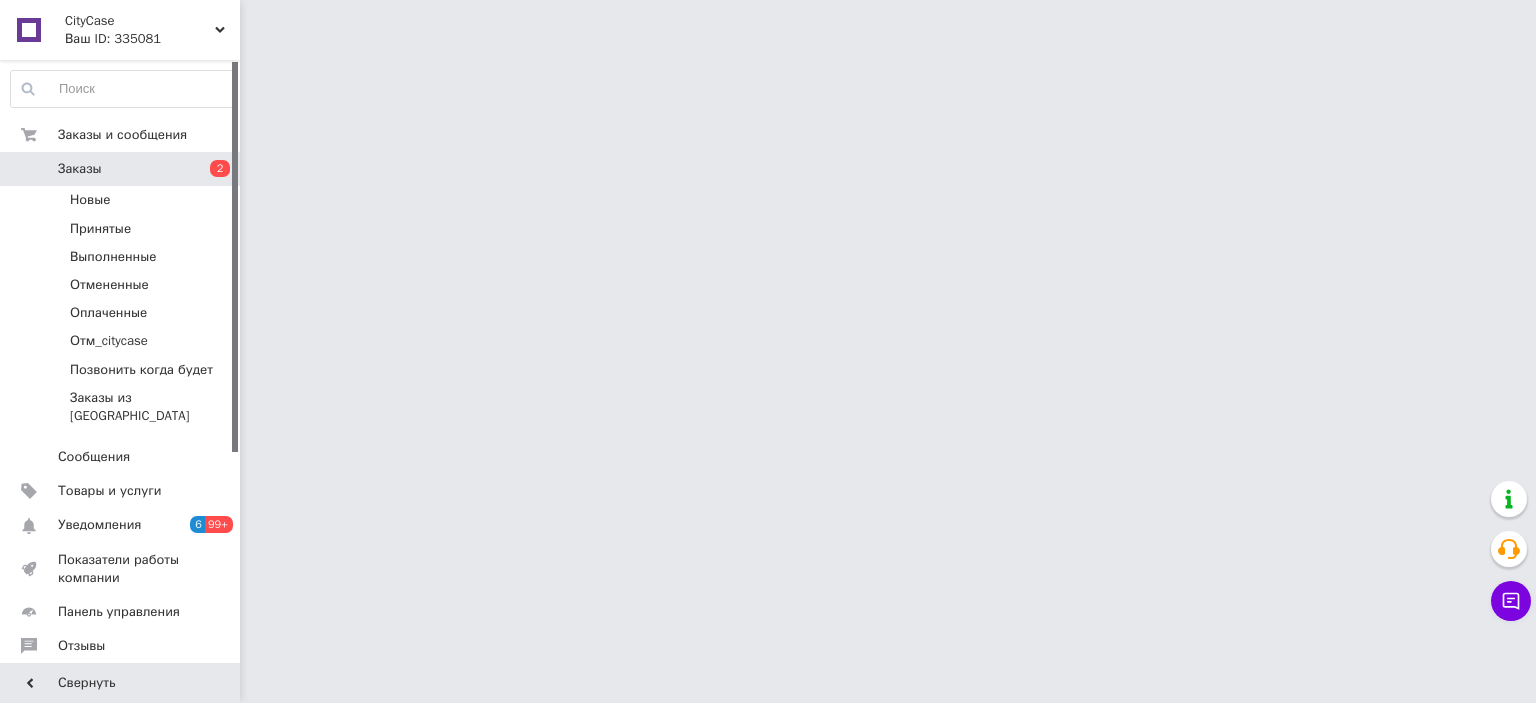 click on "CityCase Ваш ID: 335081 Сайт CityCase Кабинет покупателя Проверить состояние системы Страница на портале Справка Выйти Заказы и сообщения Заказы 2 Новые Принятые Выполненные Отмененные Оплаченные Отм_citycase Позвонить когда будет Заказы из Розетки Сообщения 0 Товары и услуги Уведомления 6 99+ Показатели работы компании Панель управления Отзывы Клиенты Каталог ProSale Аналитика Инструменты вебмастера и SEO Управление сайтом Кошелек компании Маркет Настройки Тарифы и счета Prom топ Свернуть" at bounding box center [768, 25] 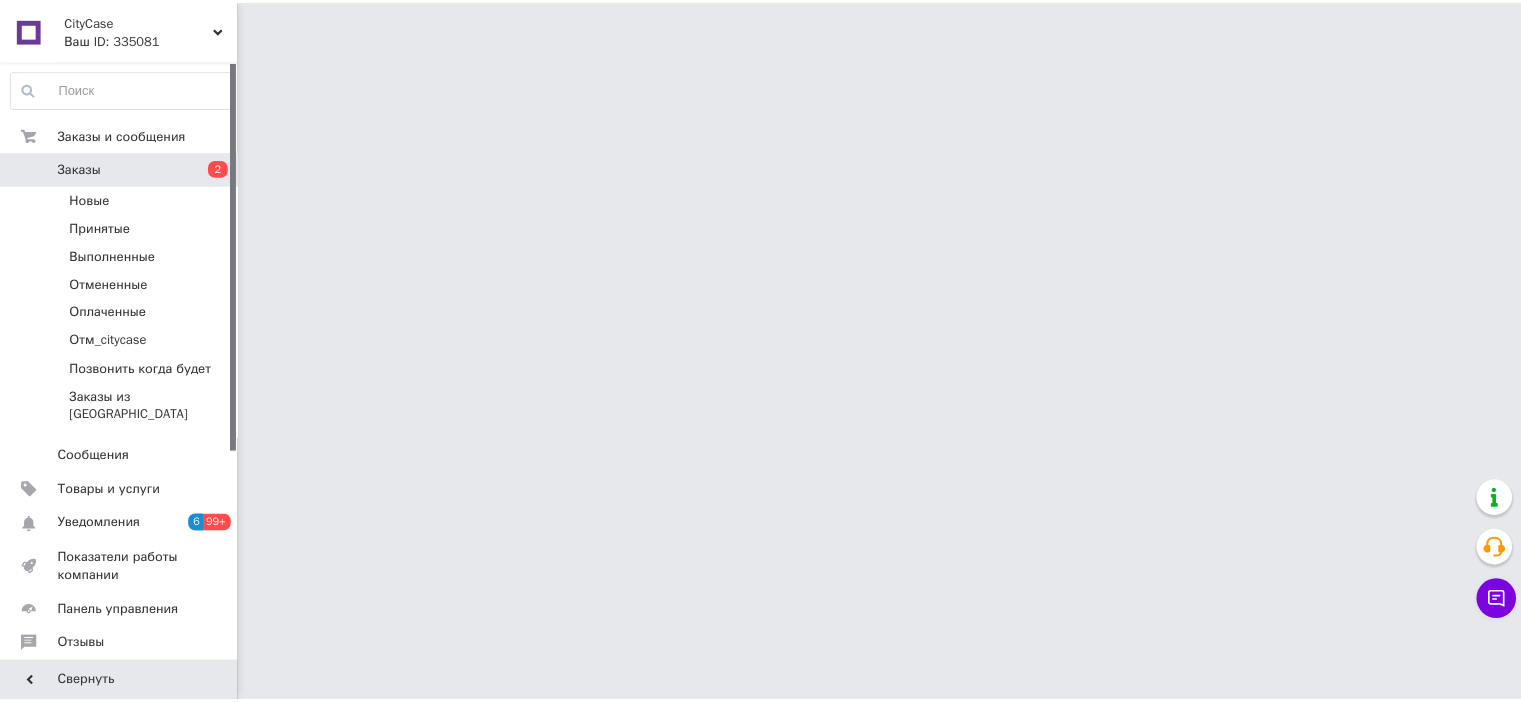scroll, scrollTop: 0, scrollLeft: 0, axis: both 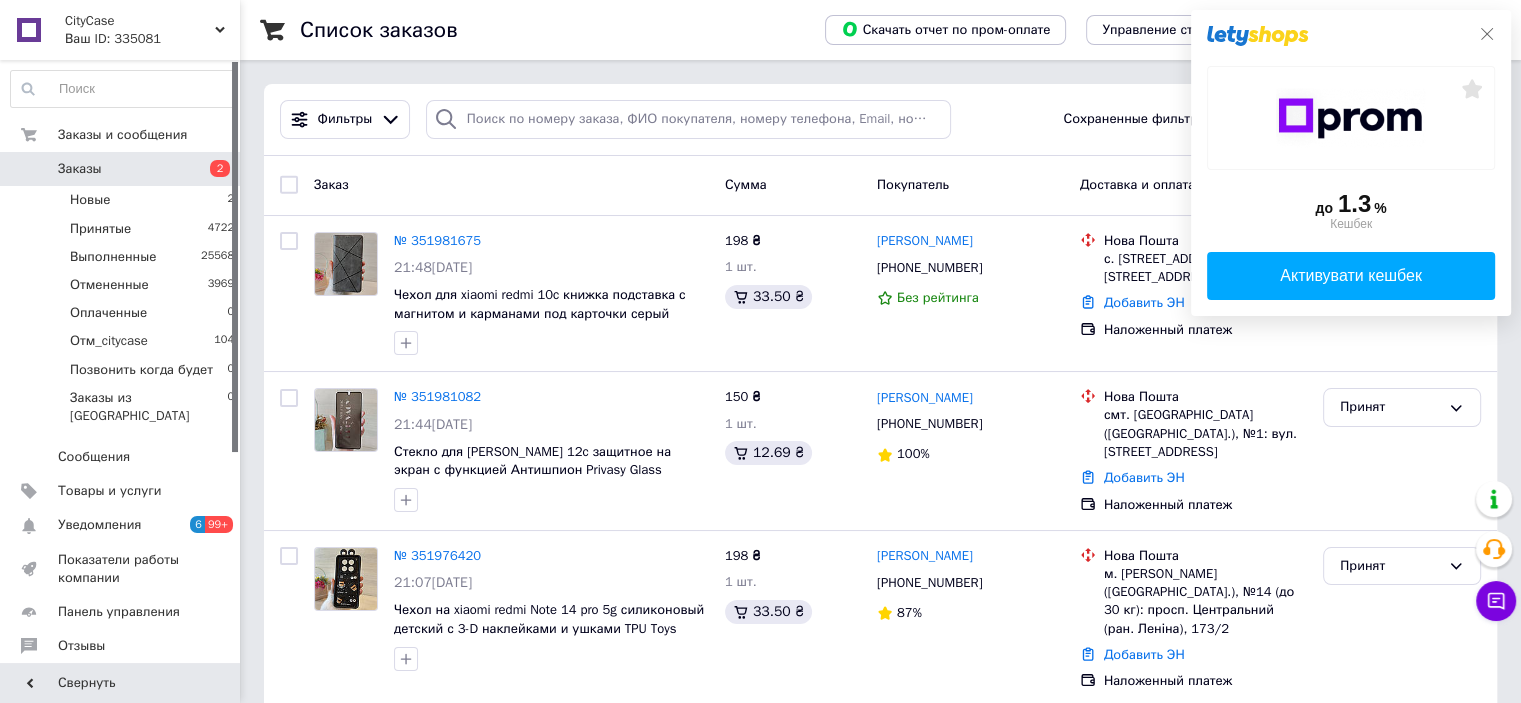 click 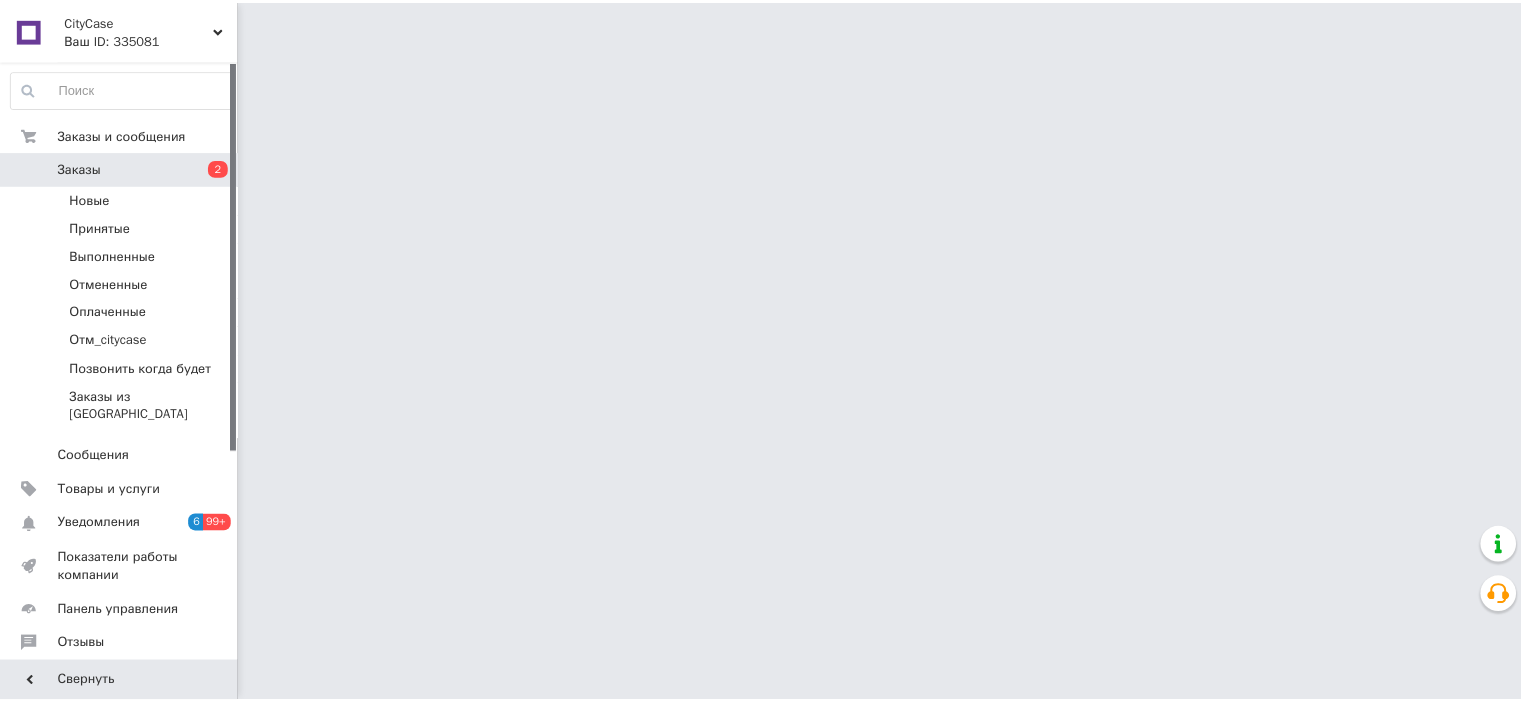 scroll, scrollTop: 0, scrollLeft: 0, axis: both 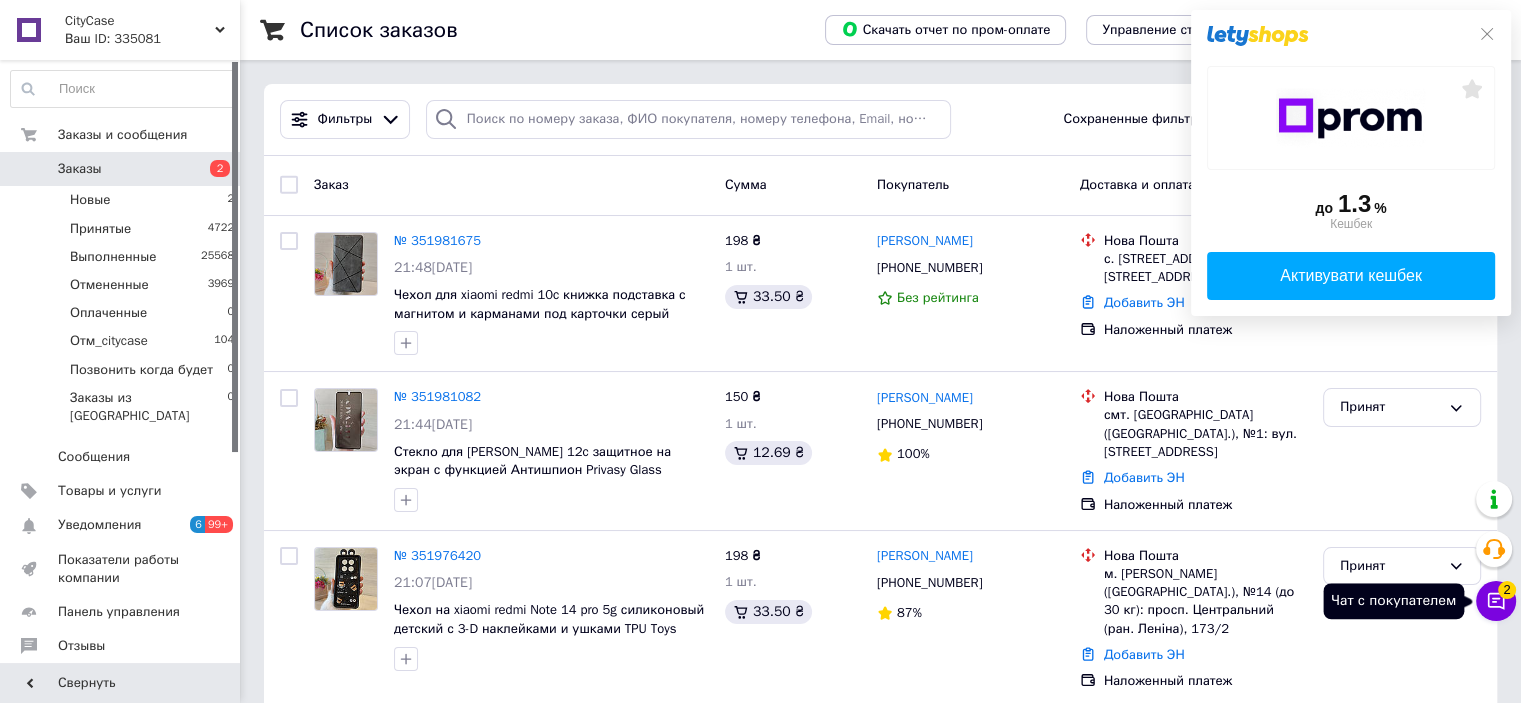 click 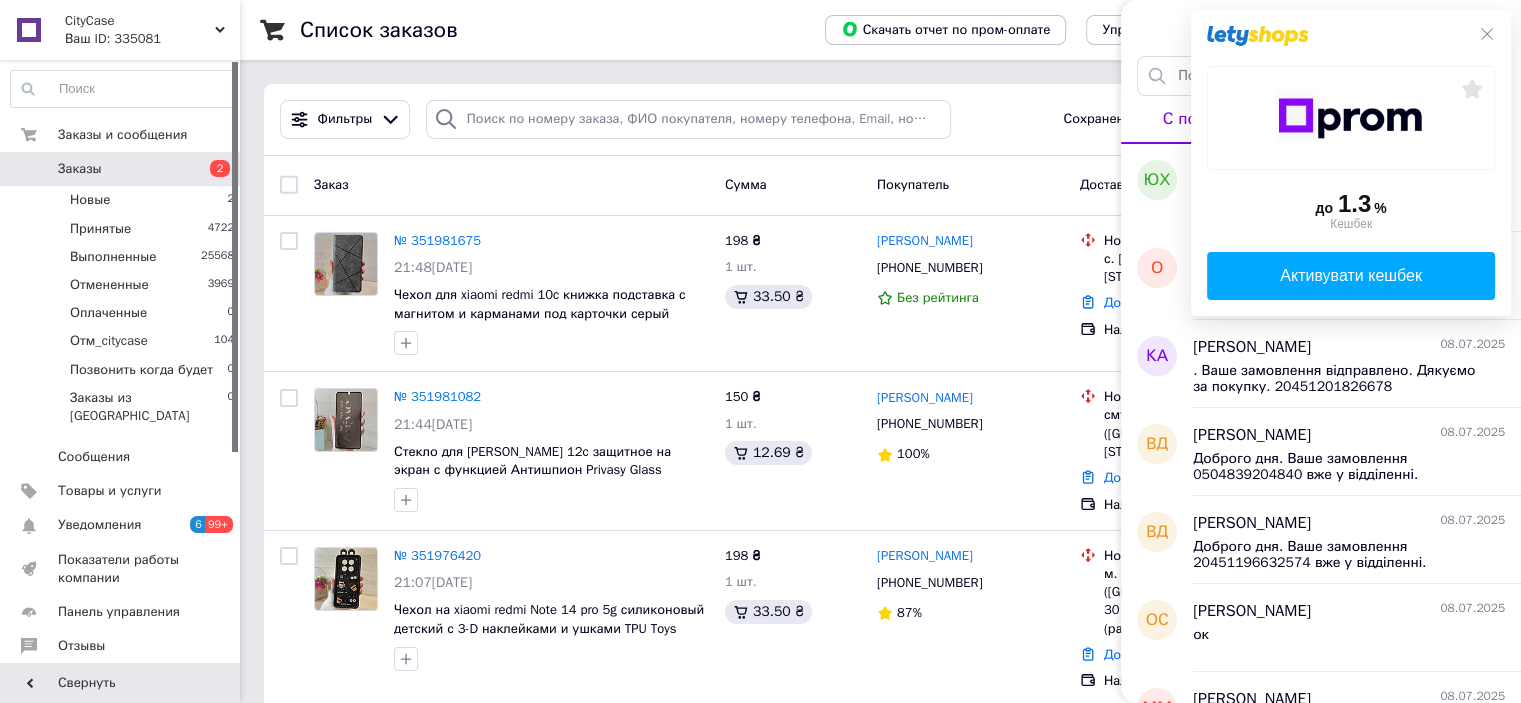 click on "до  1.3 %  Кешбек   Активувати кешбек" 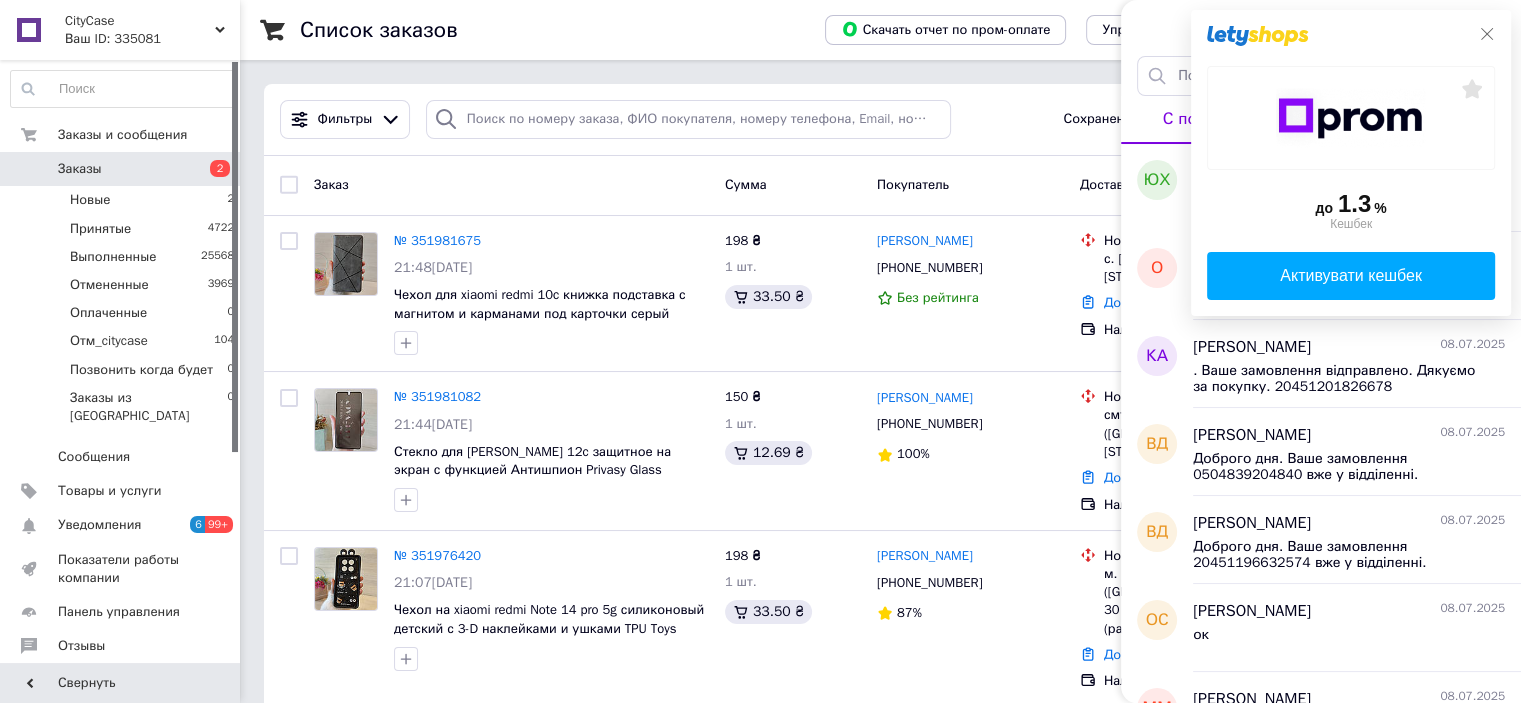 click 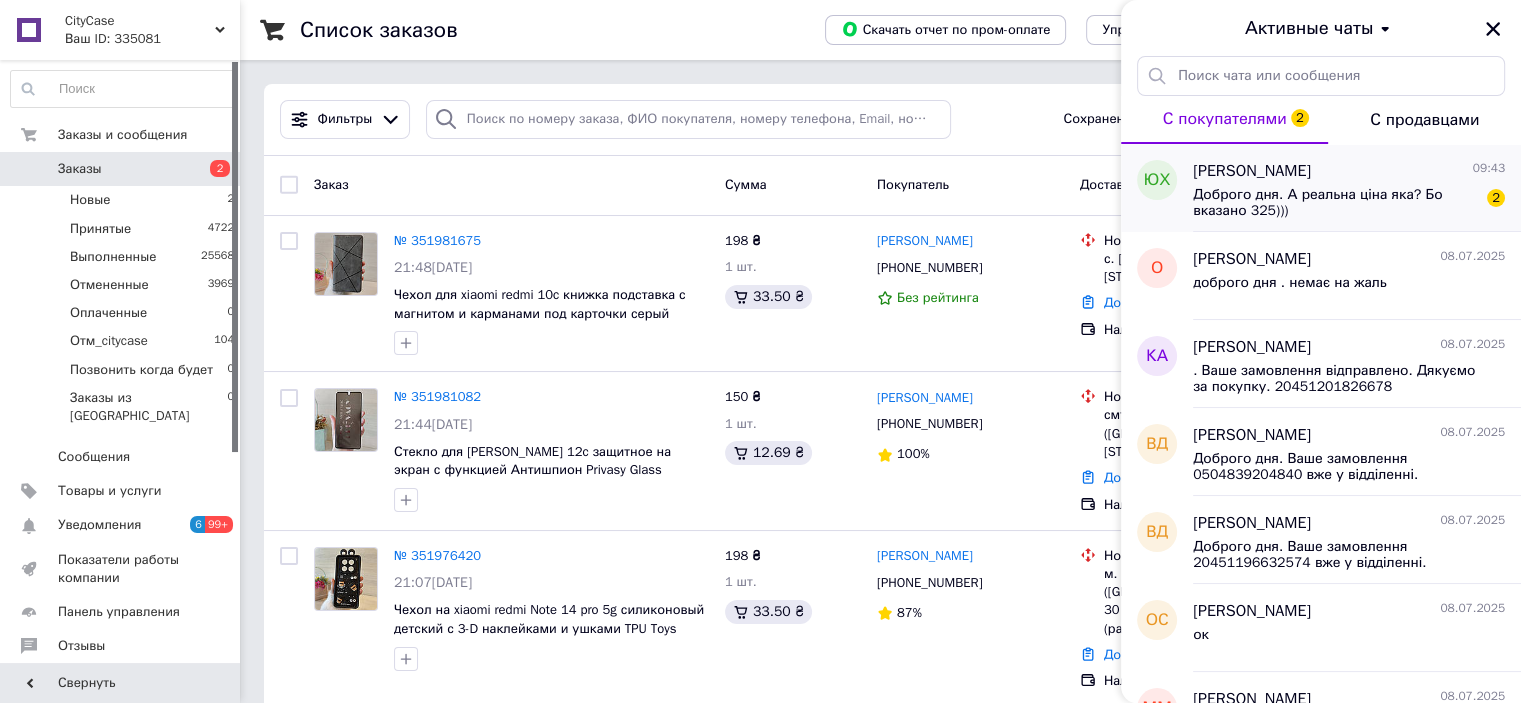 click on "Доброго дня. А реальна ціна яка? Бо вказано 325)))" at bounding box center (1335, 203) 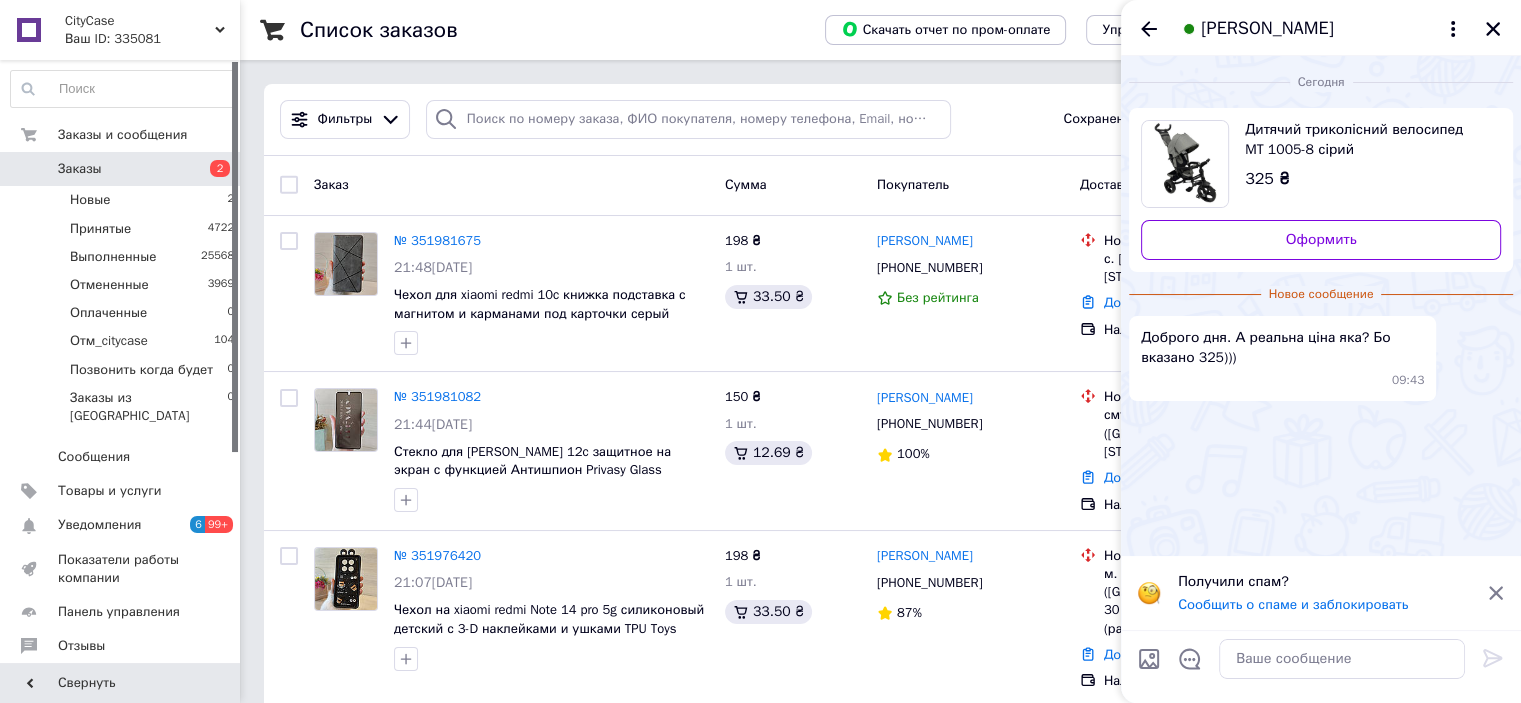 click 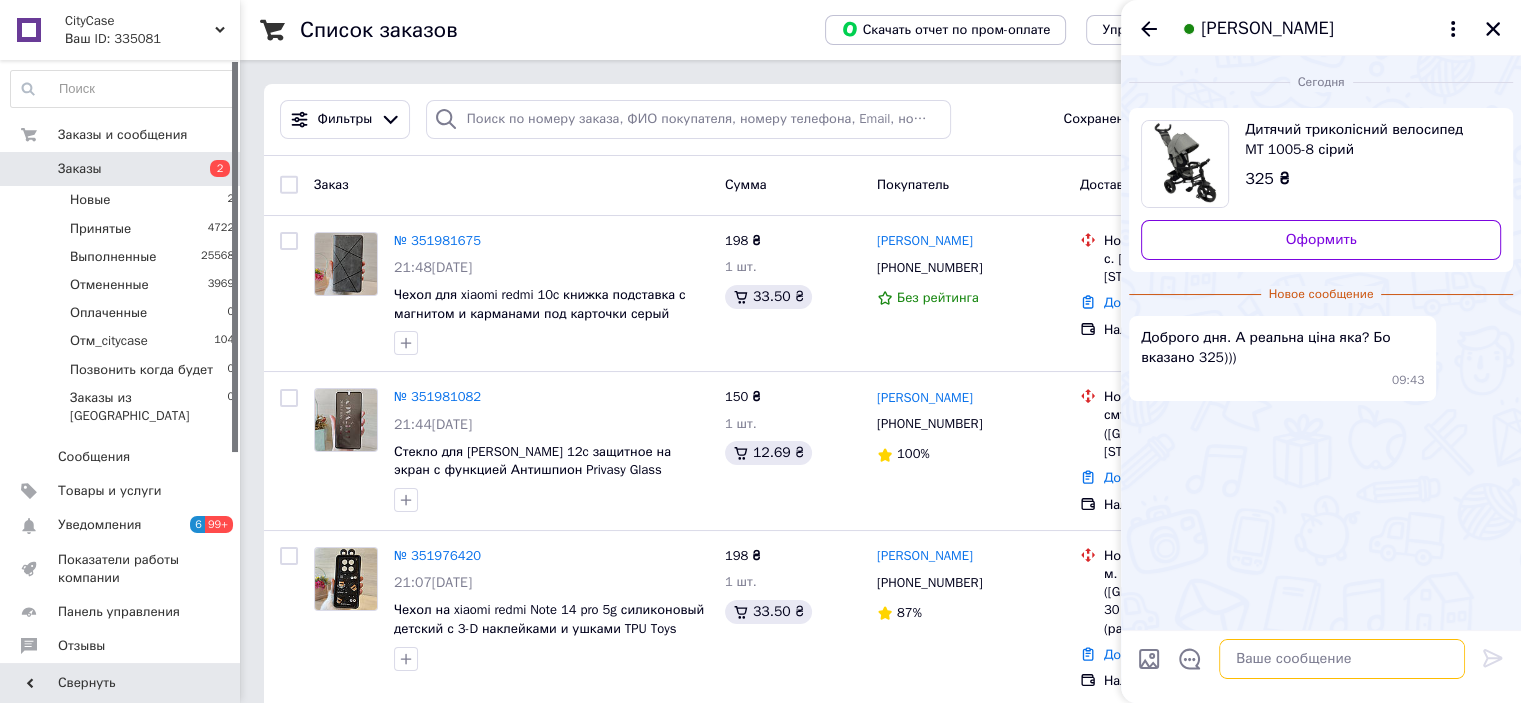 click at bounding box center [1342, 659] 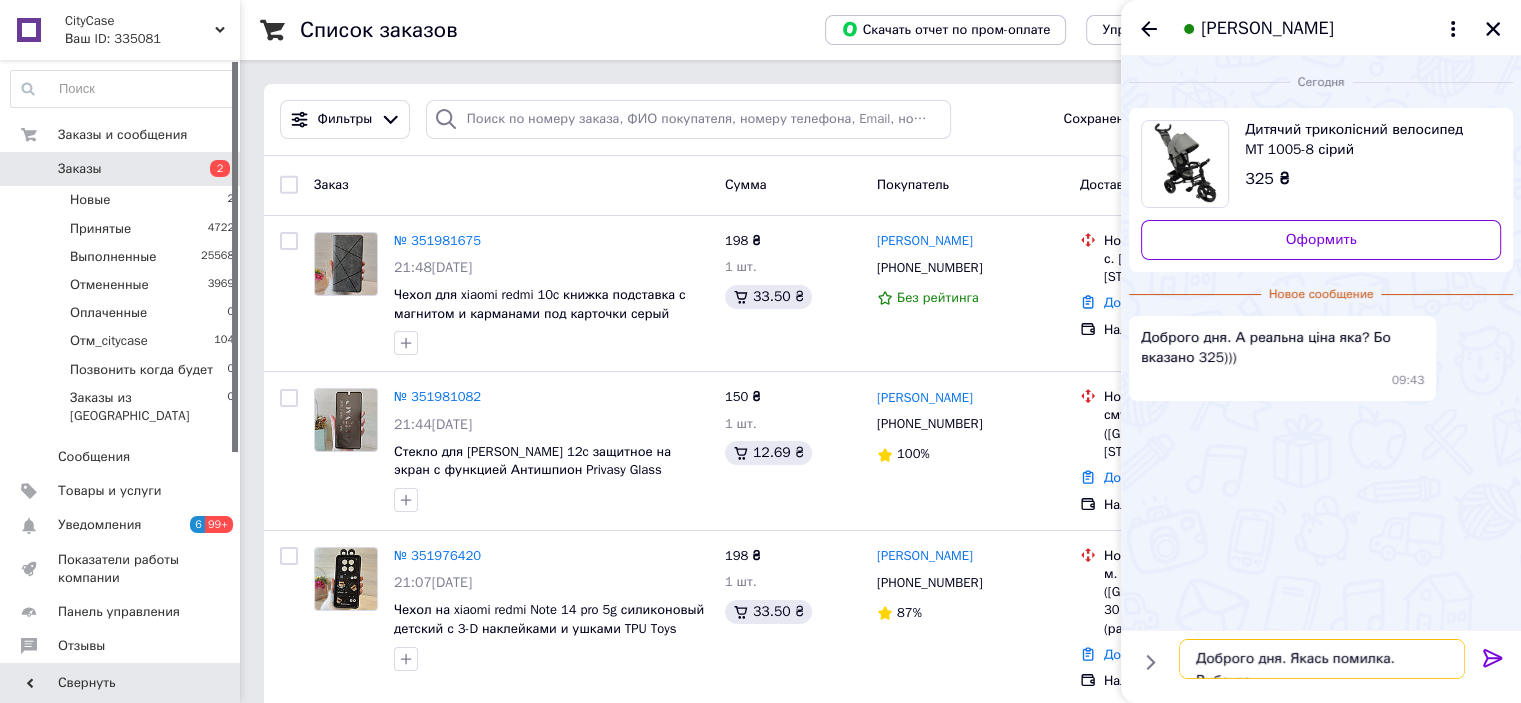 type on "Доброго дня. Якась помилка. Вибачте" 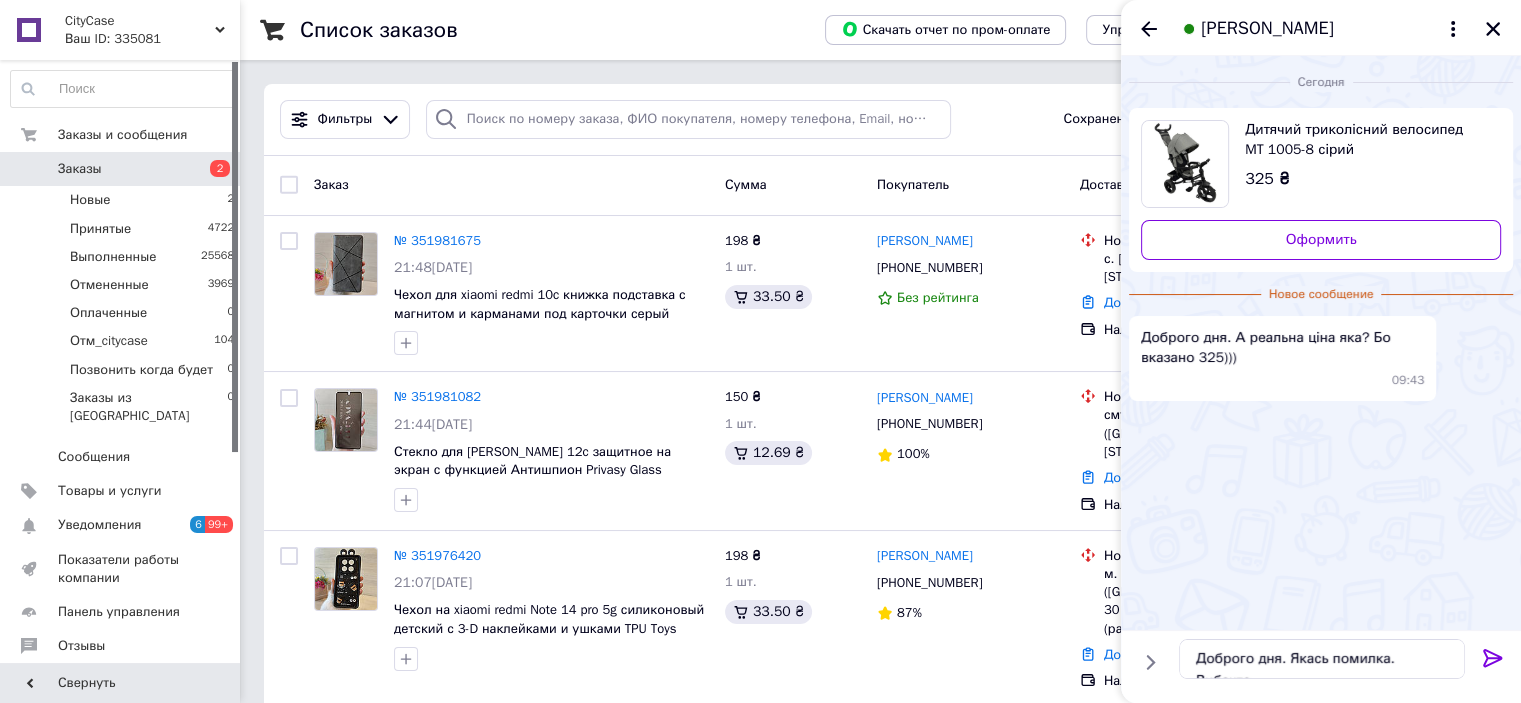 click 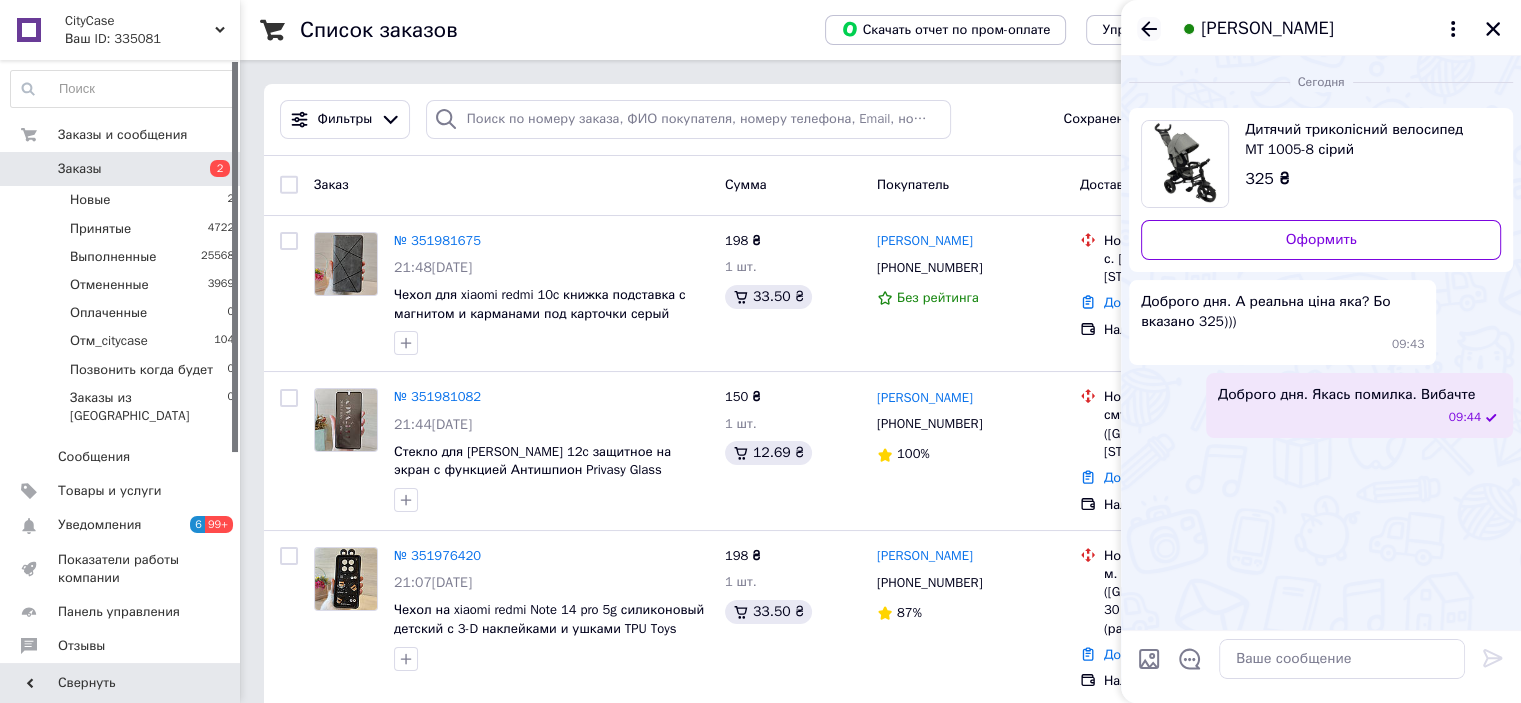 click 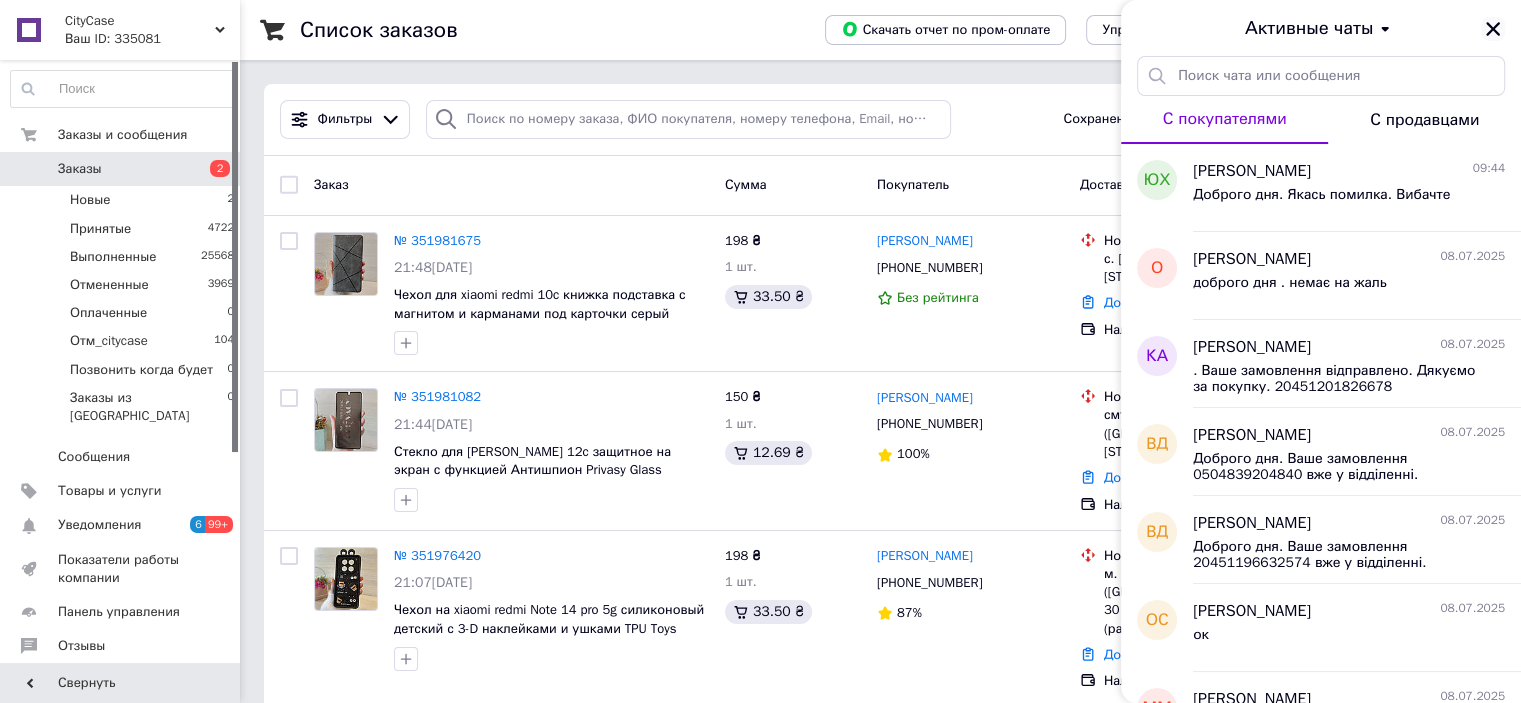 click 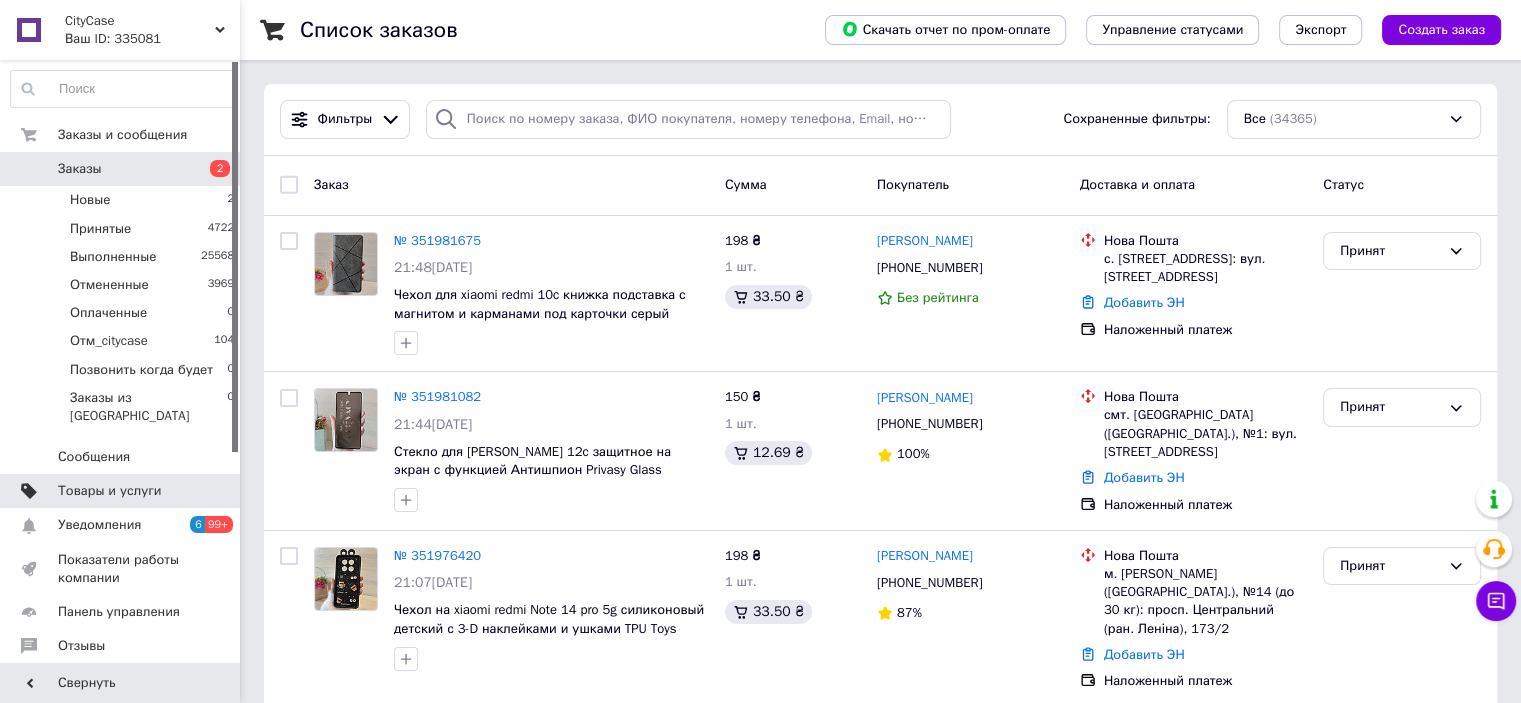 click on "Товары и услуги" at bounding box center [110, 491] 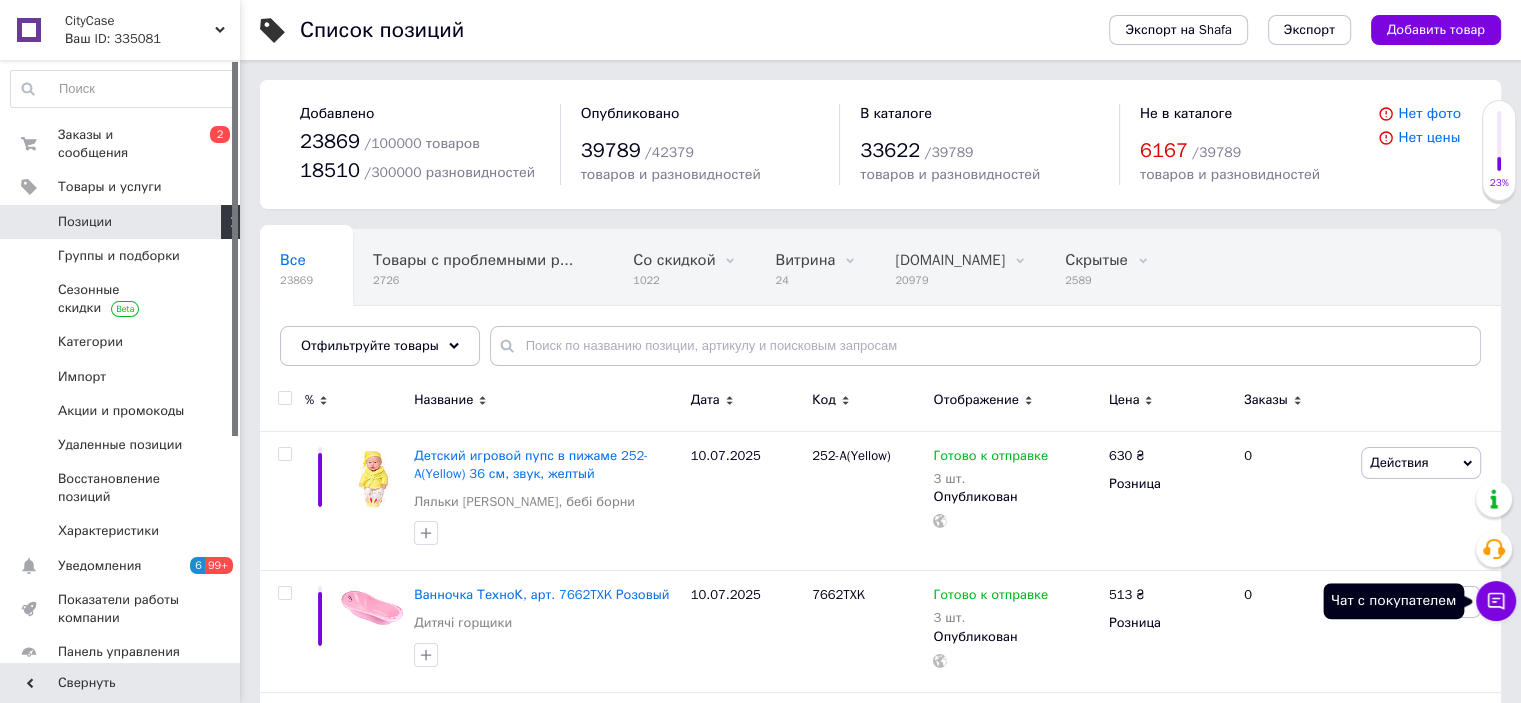 click 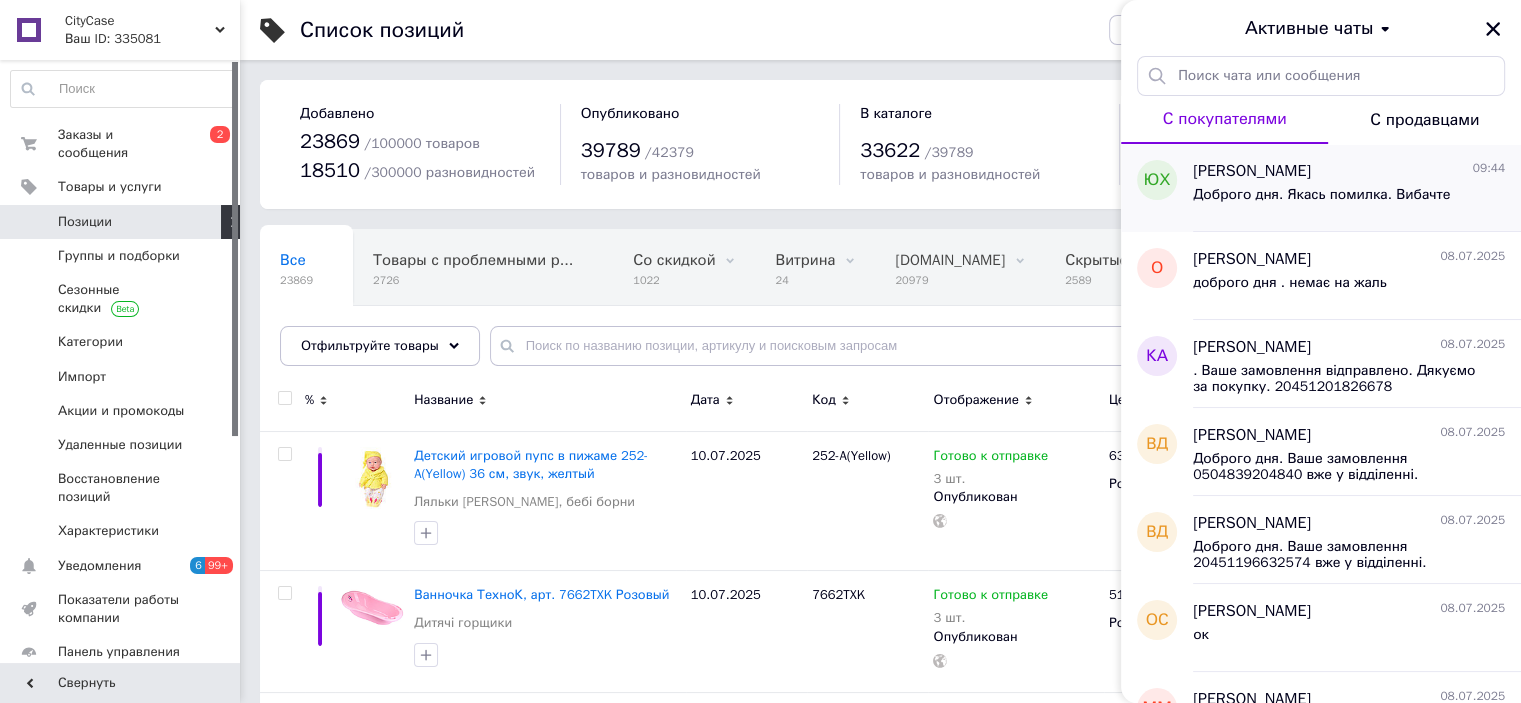 click on "Доброго дня. Якась помилка. Вибачте" at bounding box center [1321, 201] 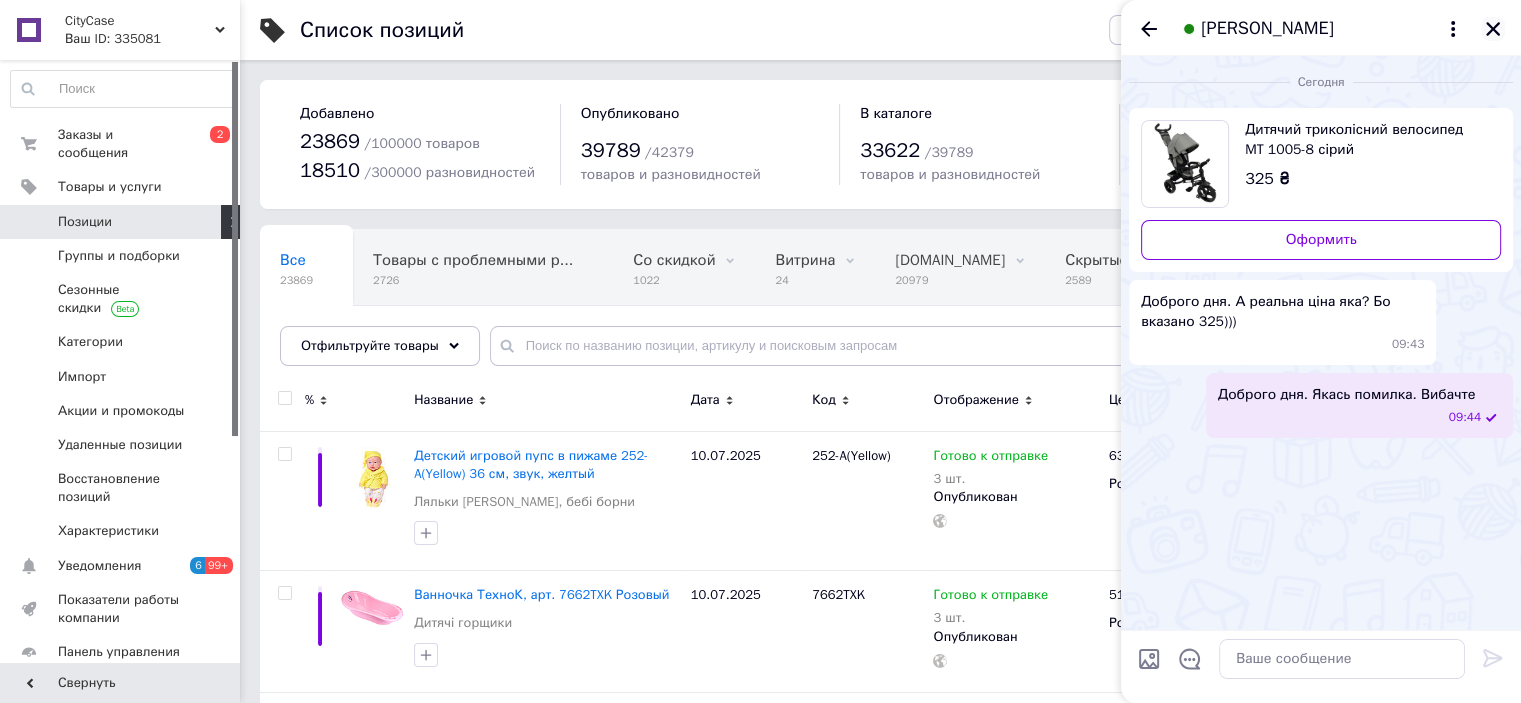 click 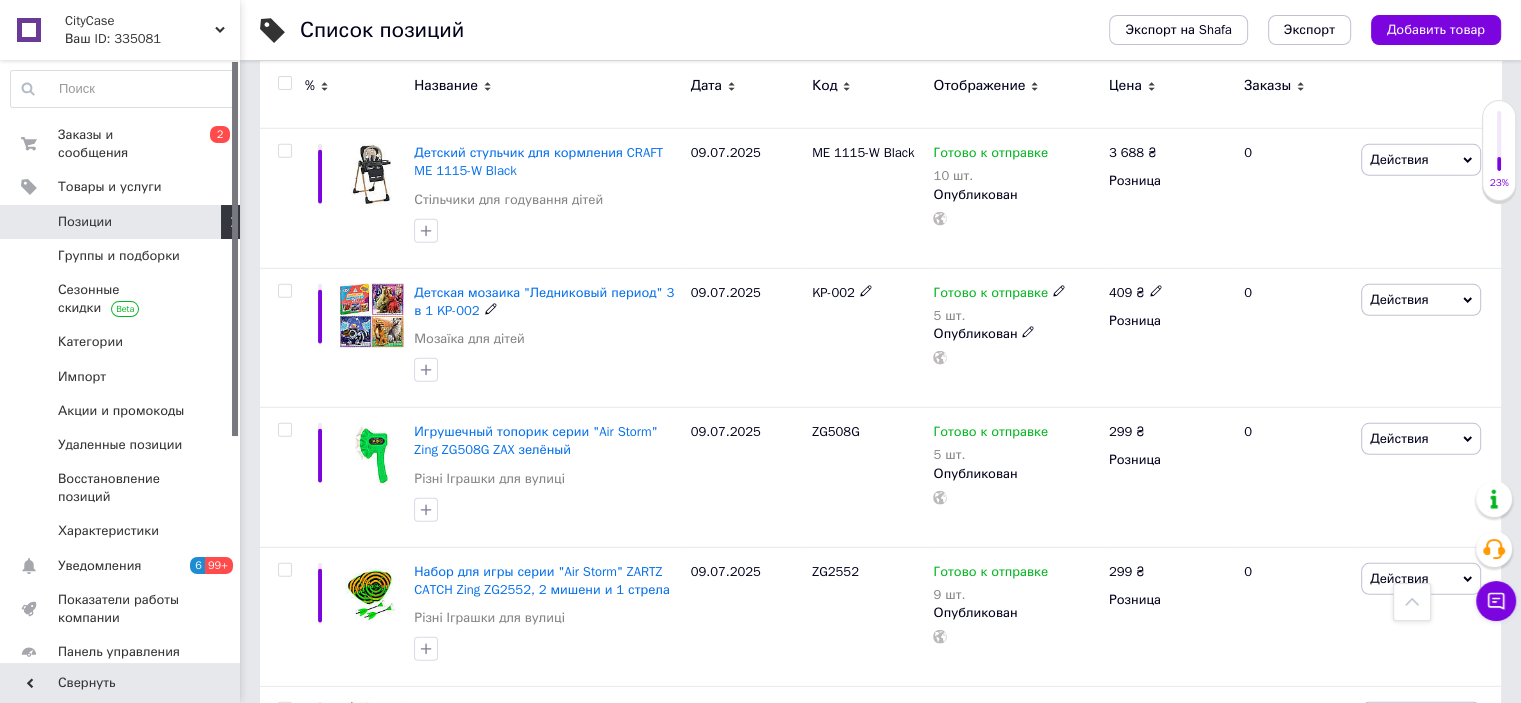 scroll, scrollTop: 6400, scrollLeft: 0, axis: vertical 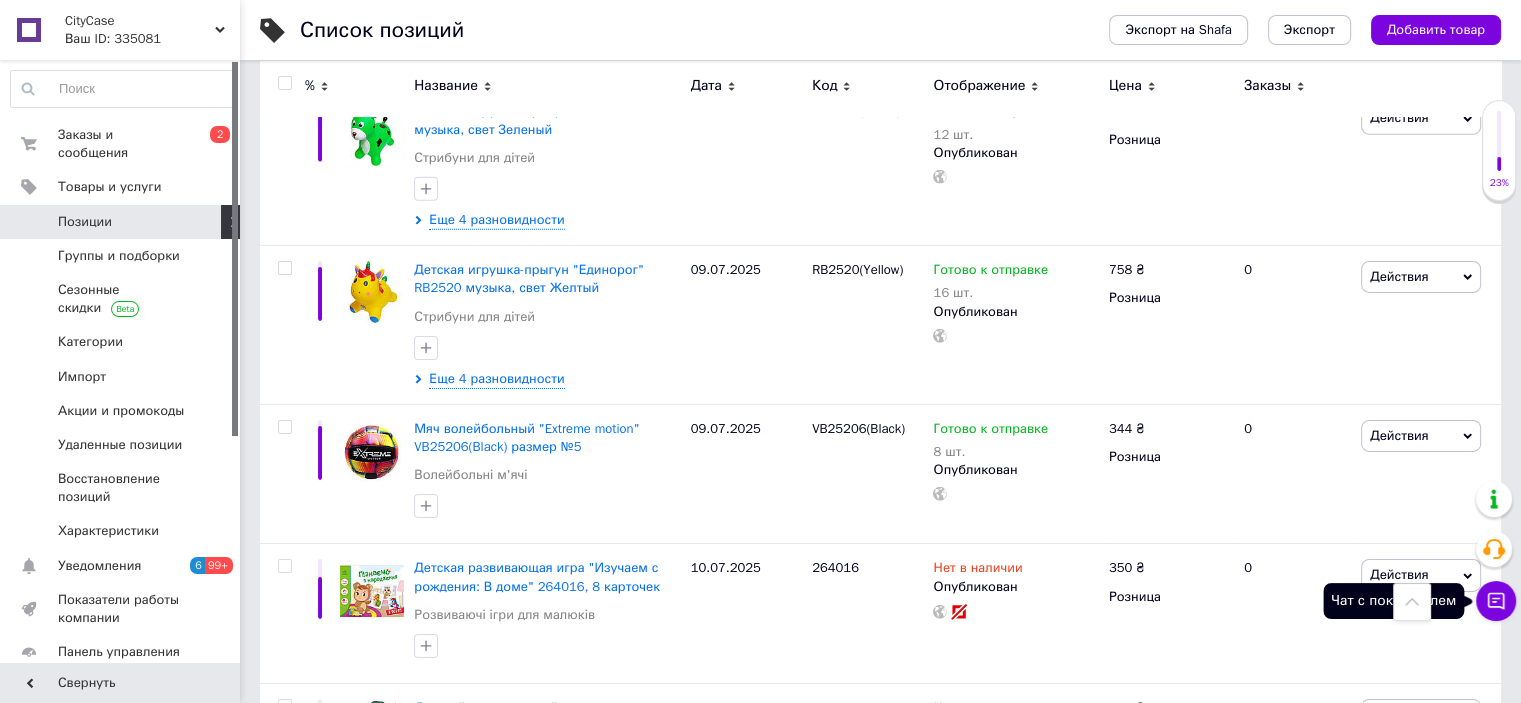 click 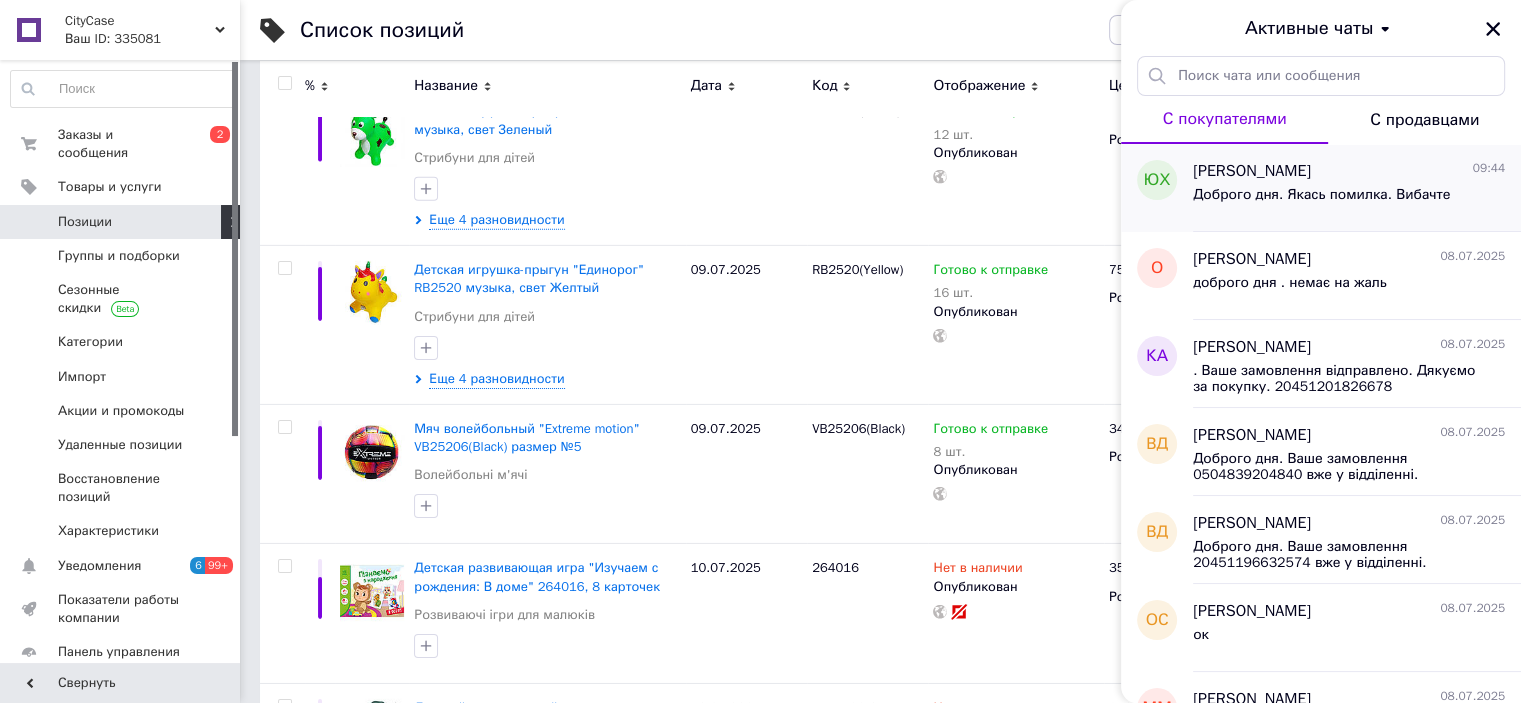 click on "Доброго дня. Якась помилка. Вибачте" at bounding box center (1321, 195) 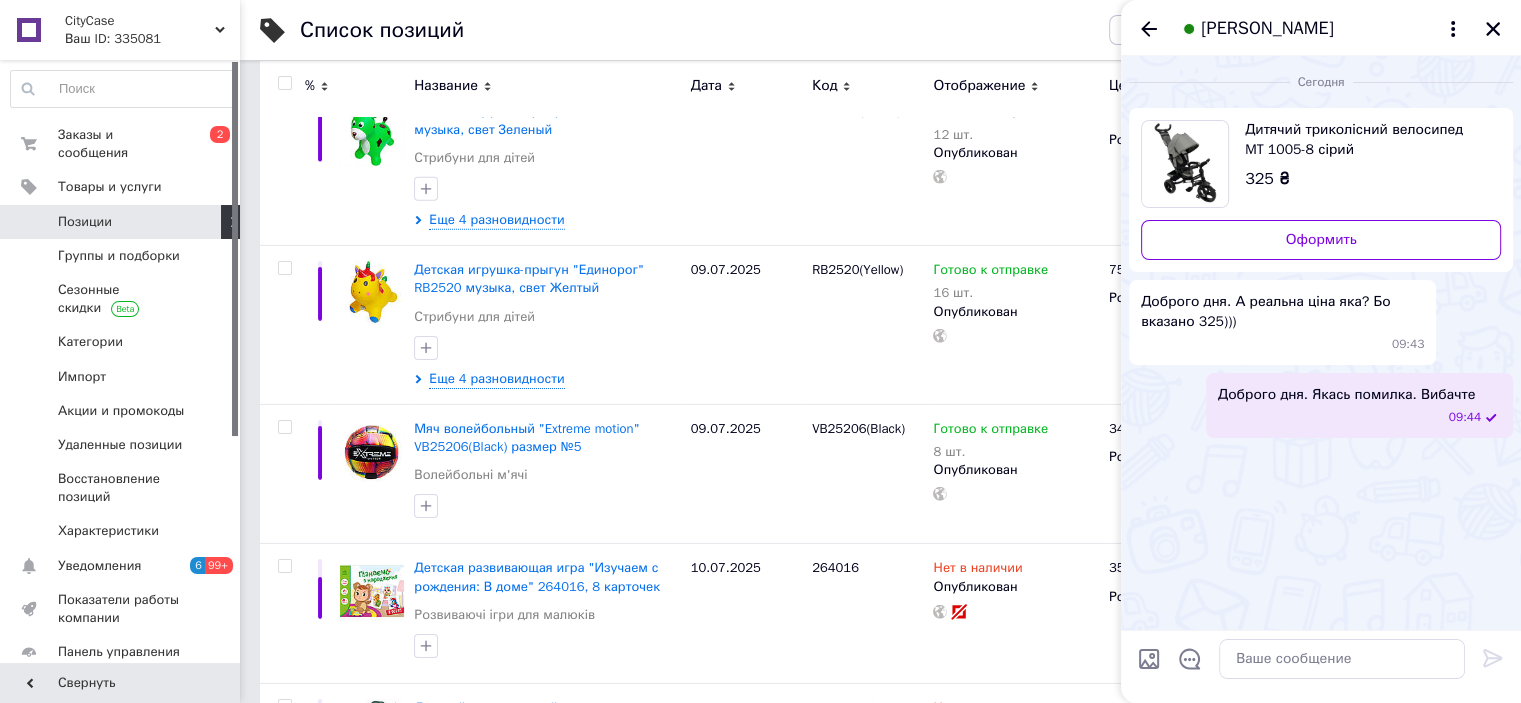 click on "Дитячий триколісний велосипед MT 1005-8 сірий" at bounding box center [1365, 140] 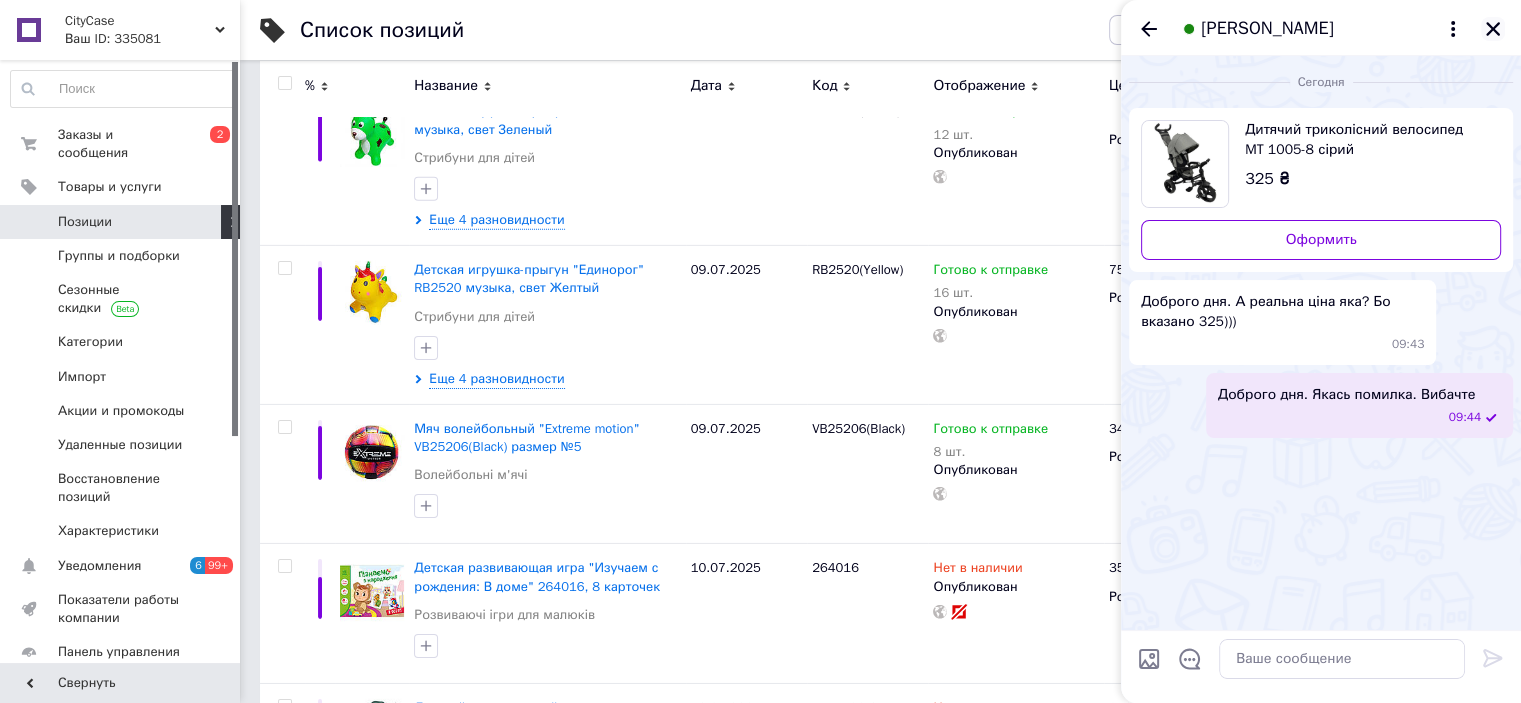 click 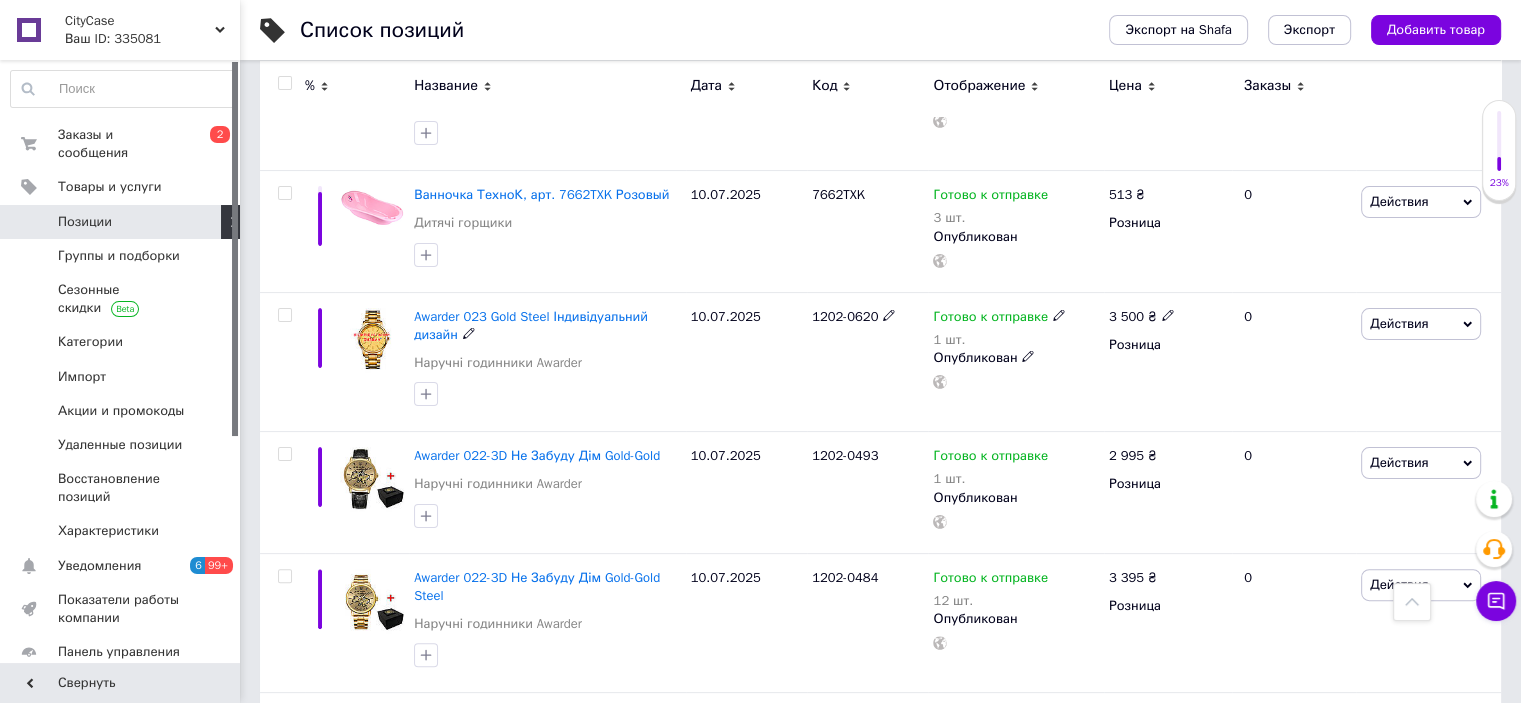 scroll, scrollTop: 0, scrollLeft: 0, axis: both 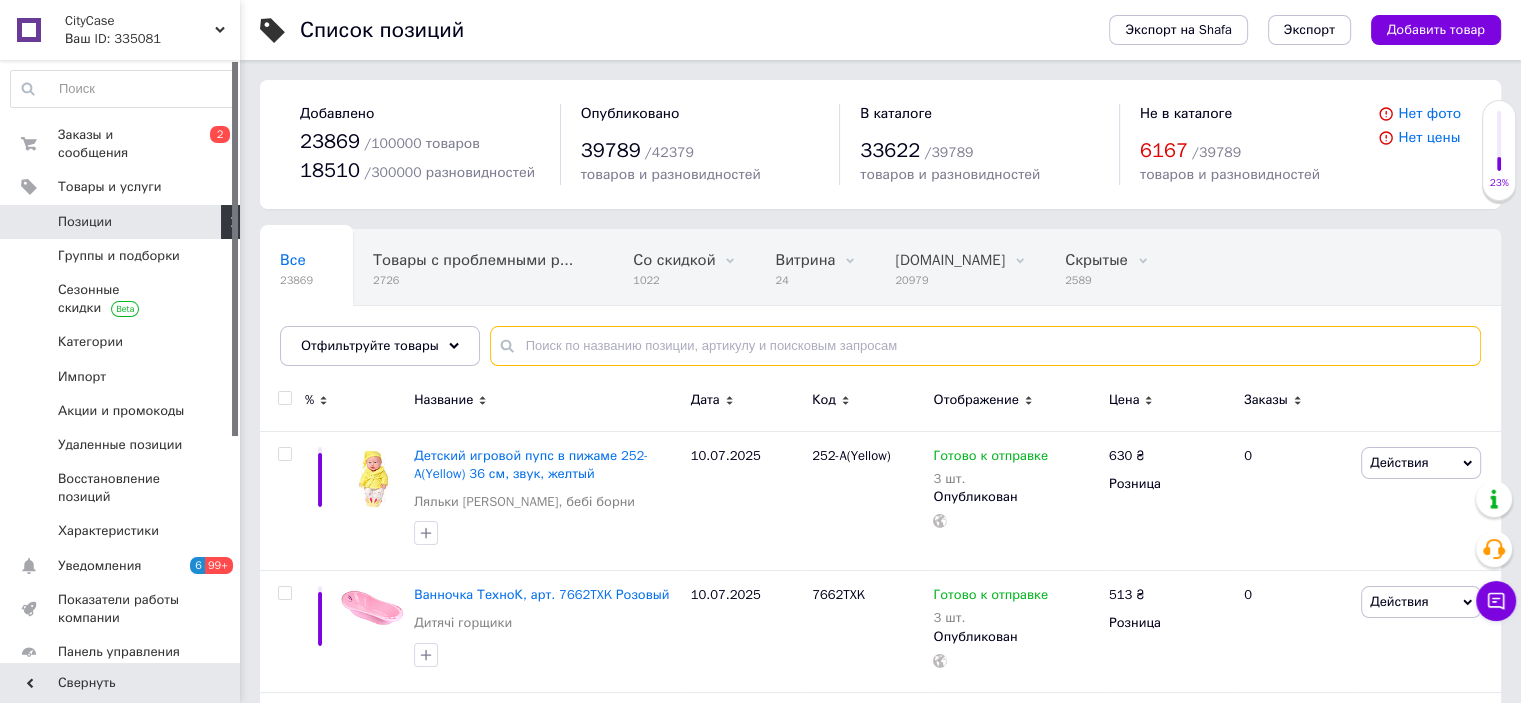 click at bounding box center [985, 346] 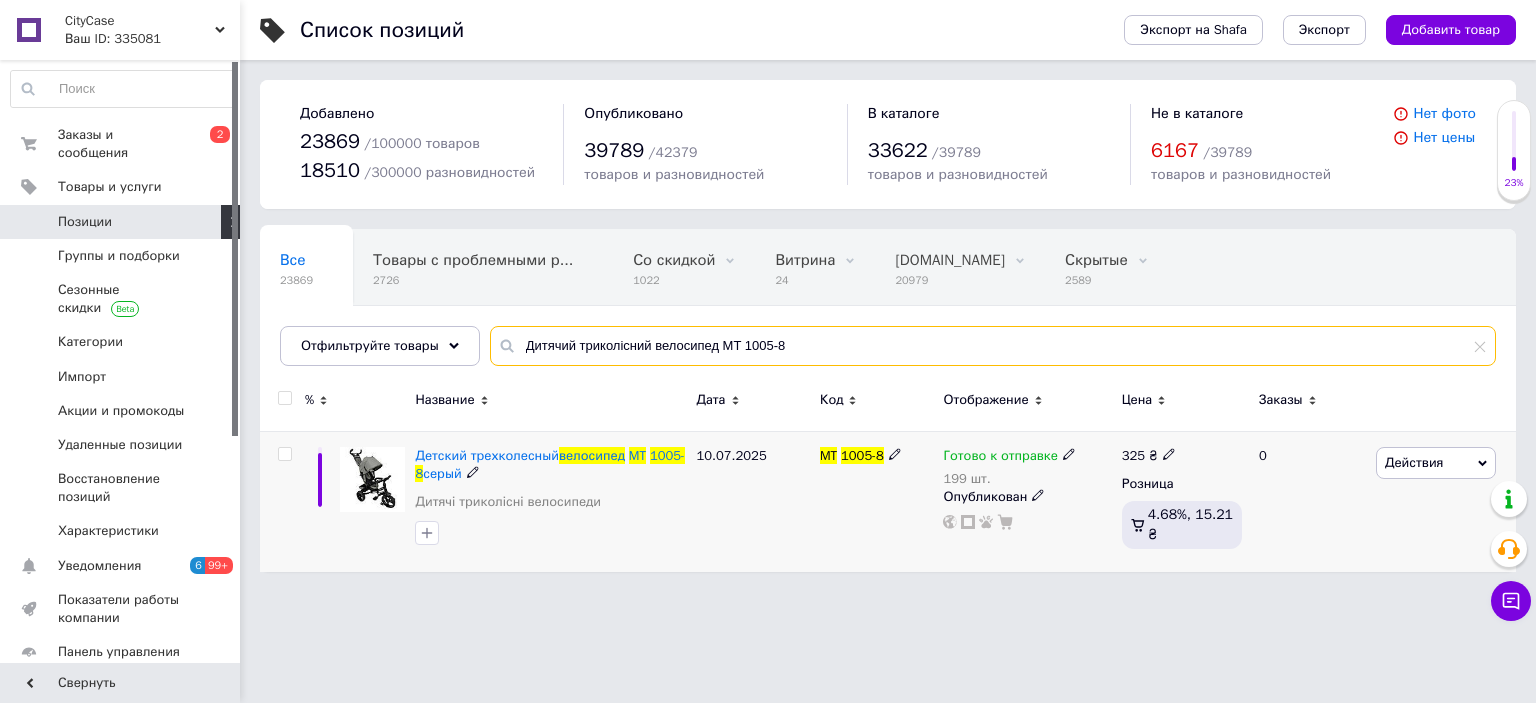 type on "Дитячий триколісний велосипед MT 1005-8" 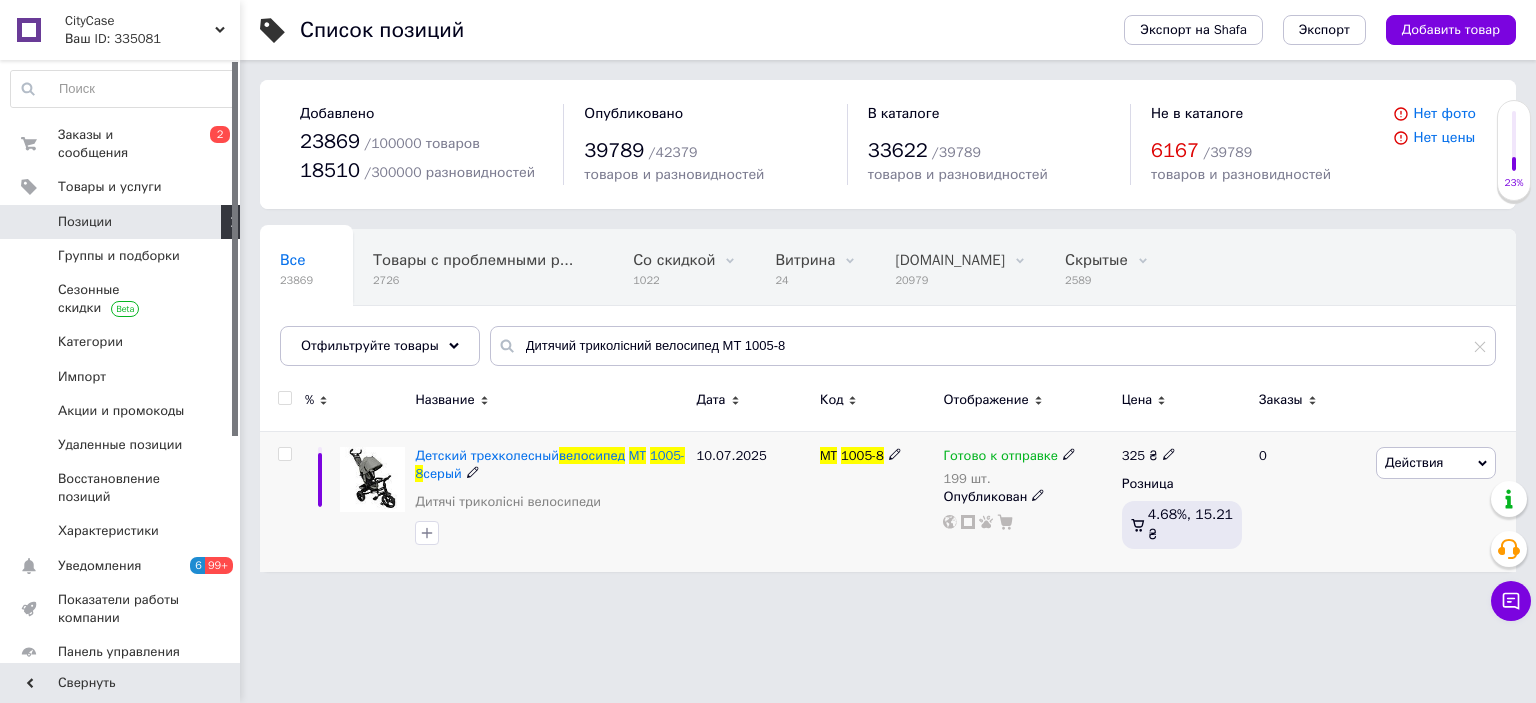 click 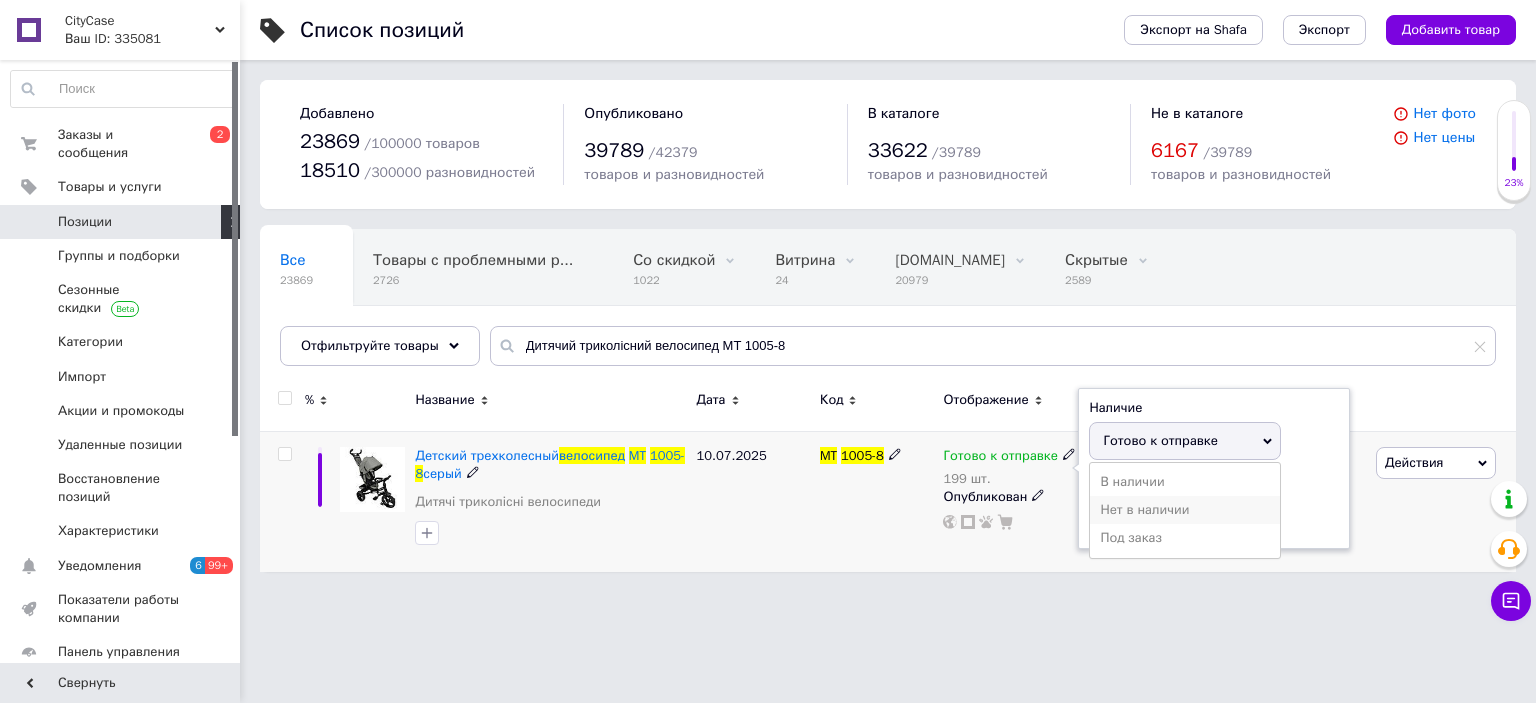 click on "Нет в наличии" at bounding box center [1185, 510] 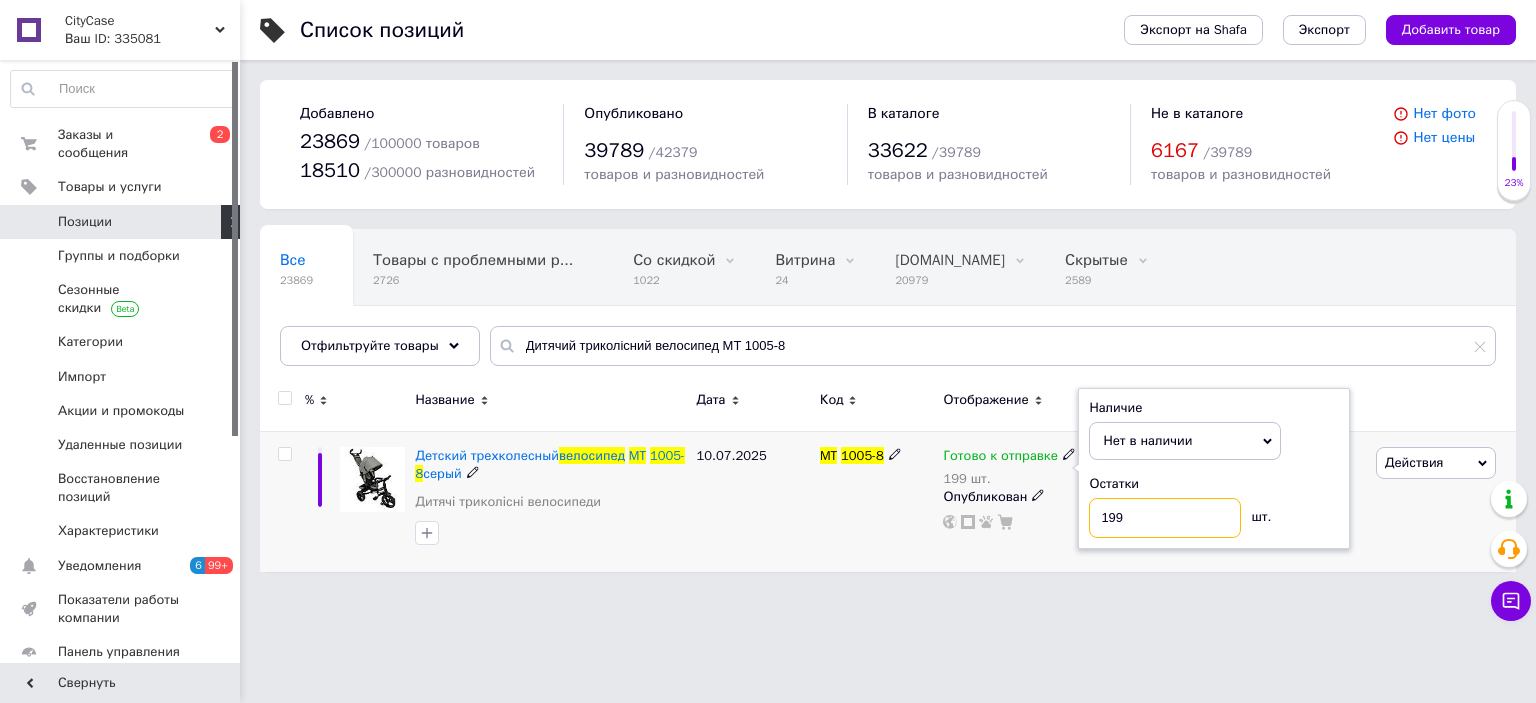 click on "199" at bounding box center (1165, 518) 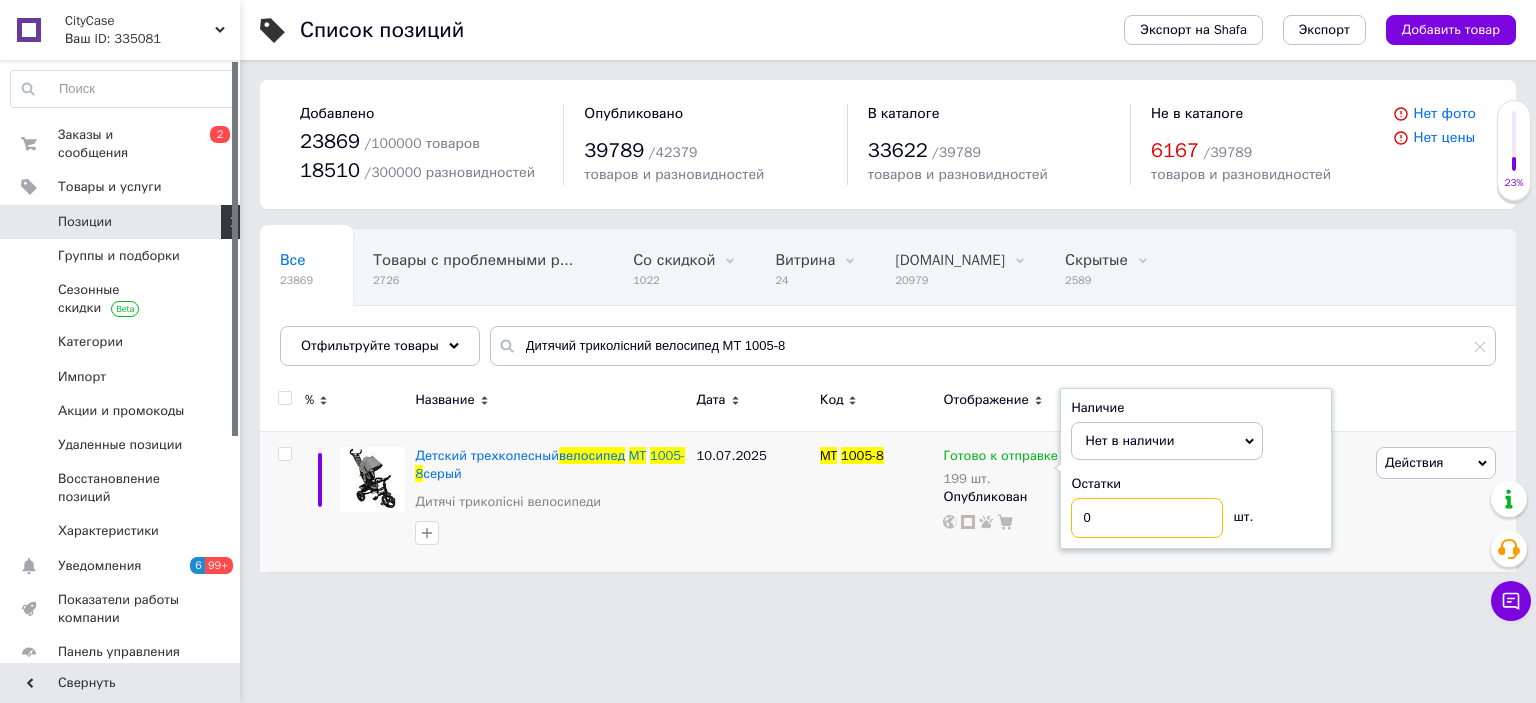 type on "0" 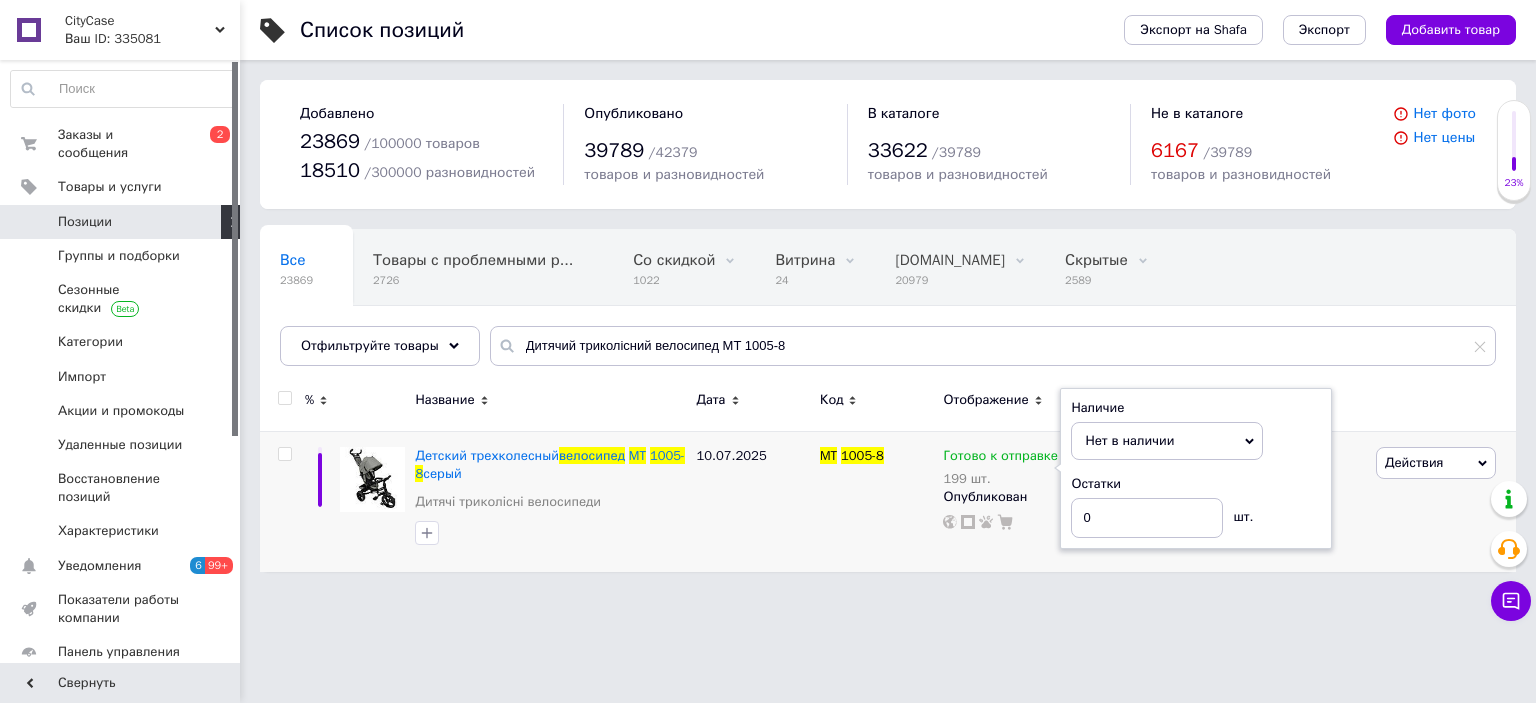 click on "CityCase Ваш ID: 335081 Сайт CityCase Кабинет покупателя Проверить состояние системы Страница на портале Справка Выйти Заказы и сообщения 0 2 Товары и услуги Позиции Группы и подборки Сезонные скидки Категории Импорт Акции и промокоды Удаленные позиции Восстановление позиций Характеристики Уведомления 6 99+ Показатели работы компании Панель управления Отзывы Клиенты Каталог ProSale Аналитика Инструменты вебмастера и SEO Управление сайтом Кошелек компании Маркет Настройки Тарифы и счета Prom топ Свернуть
23869" at bounding box center (768, 296) 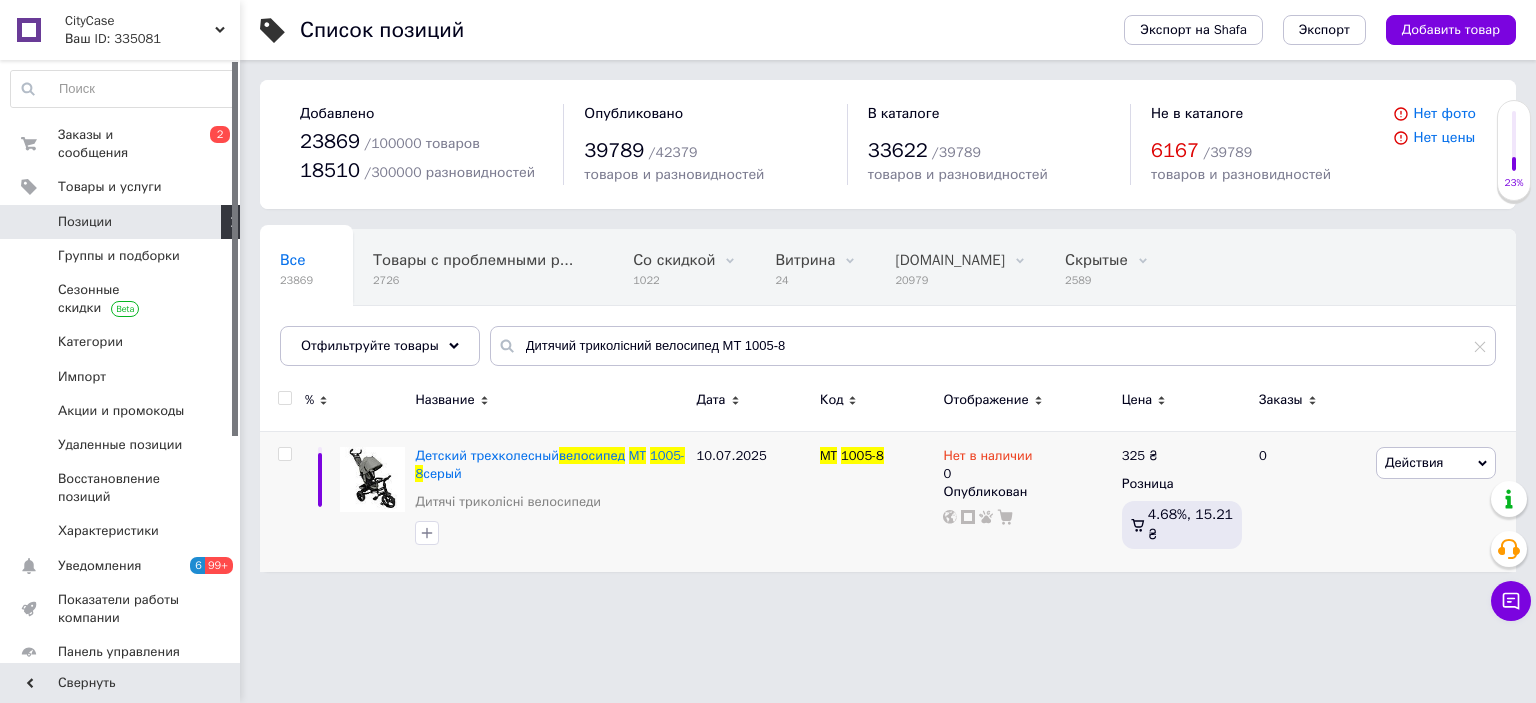 type on "Дитячий триколісний велосипед MT 1005-8 сірий" 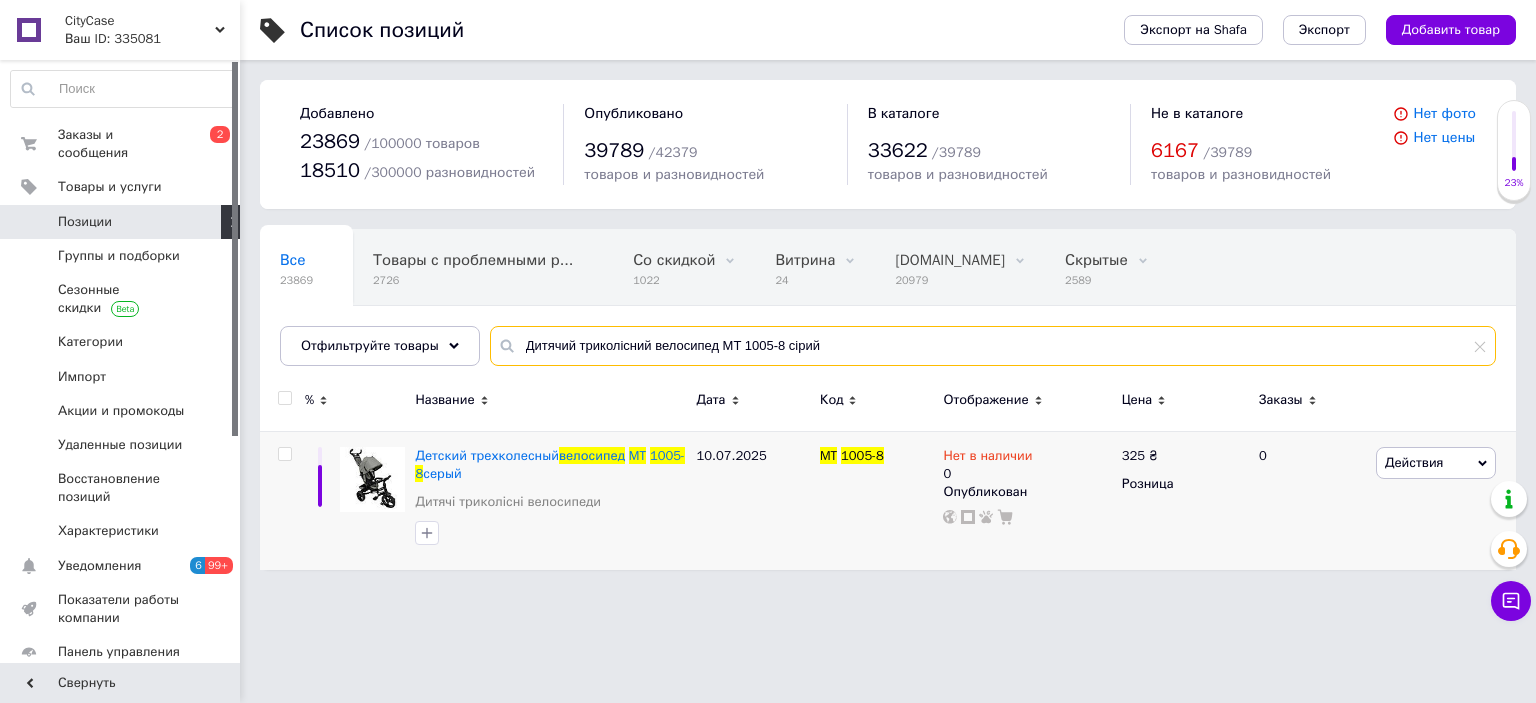 drag, startPoint x: 522, startPoint y: 343, endPoint x: 820, endPoint y: 371, distance: 299.31253 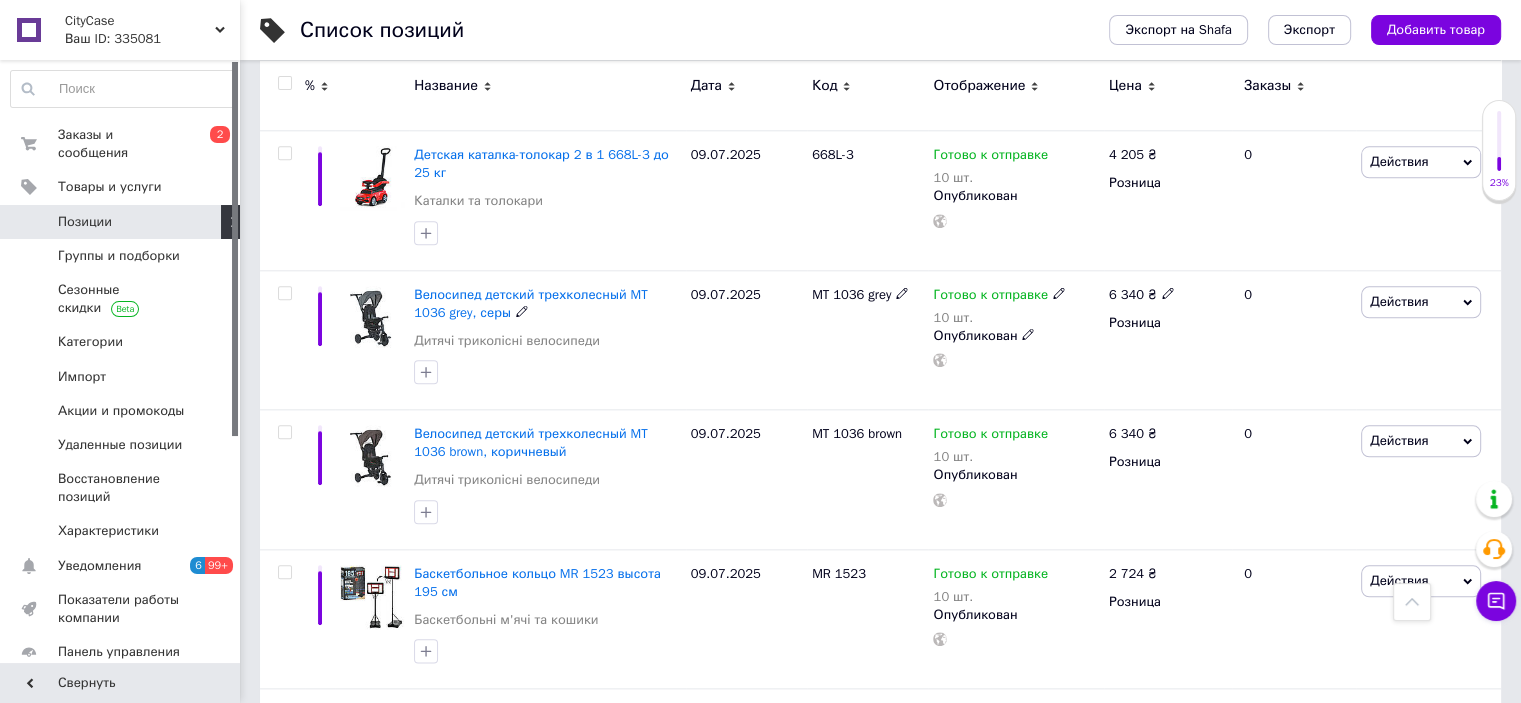 scroll, scrollTop: 2543, scrollLeft: 0, axis: vertical 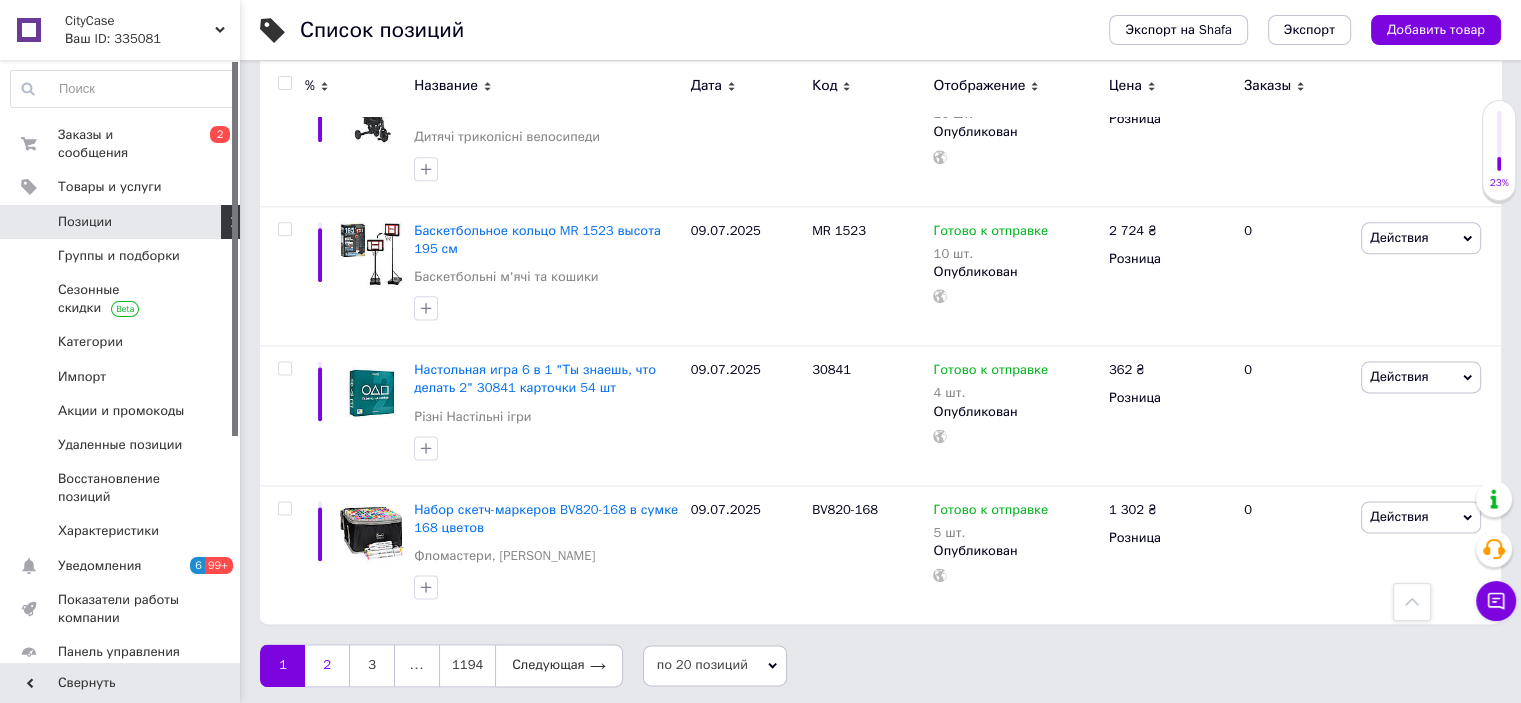 click on "2" at bounding box center (327, 665) 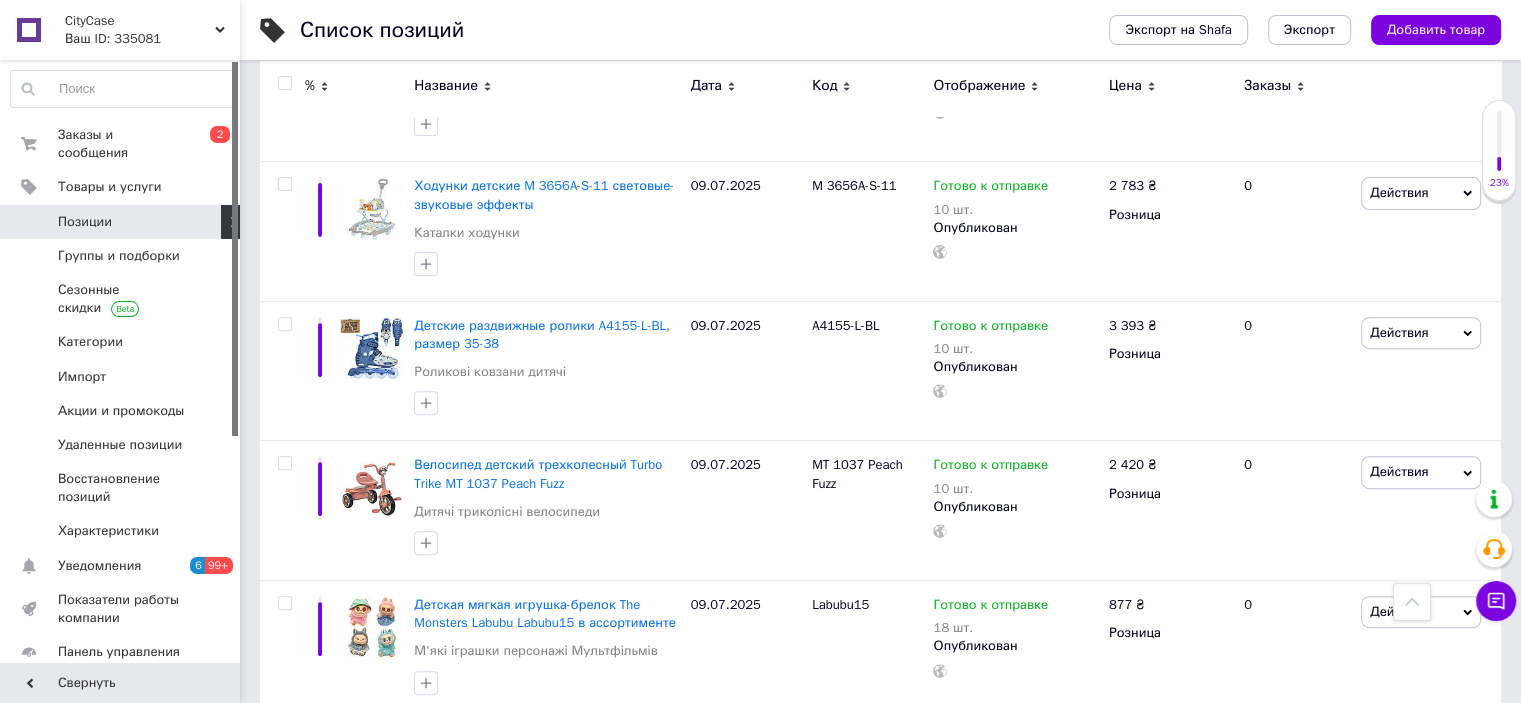 scroll, scrollTop: 88, scrollLeft: 0, axis: vertical 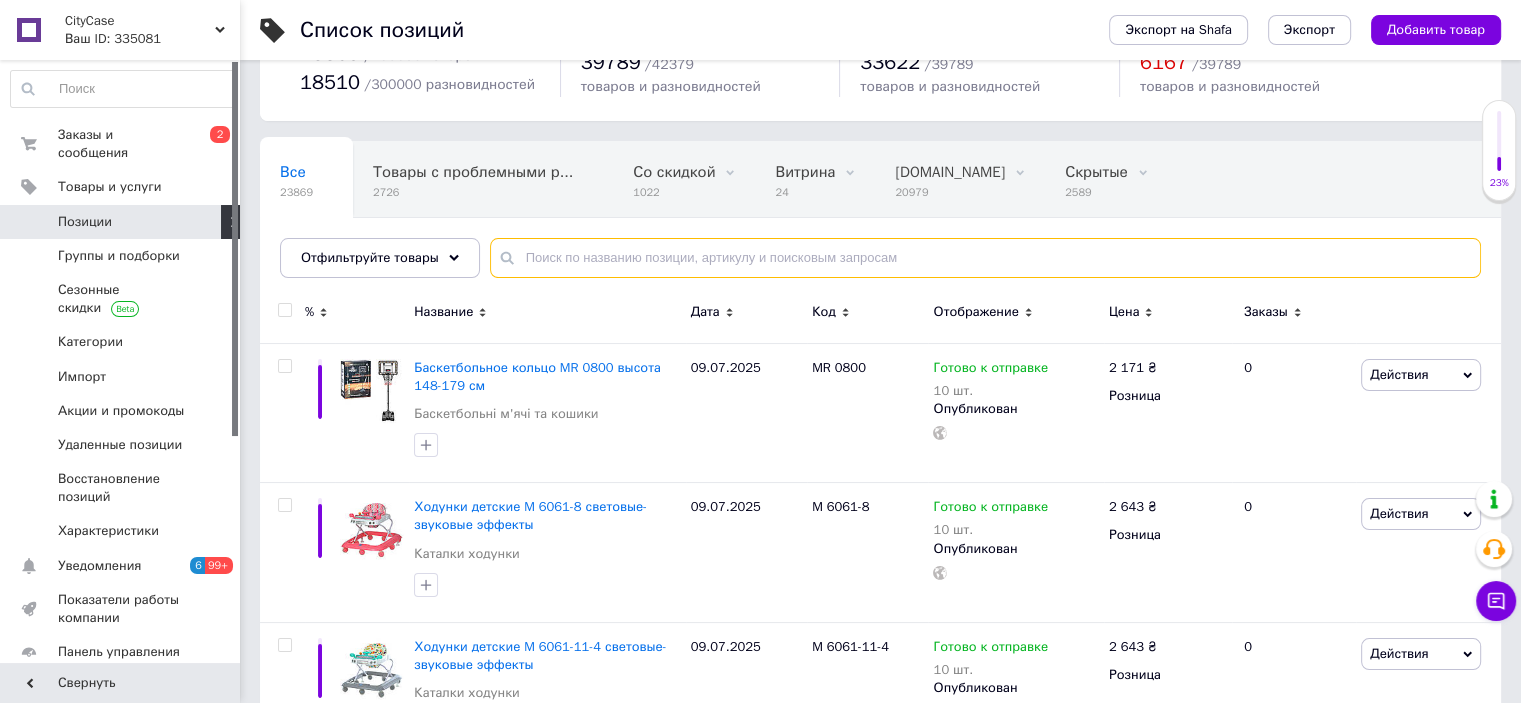 click at bounding box center [985, 258] 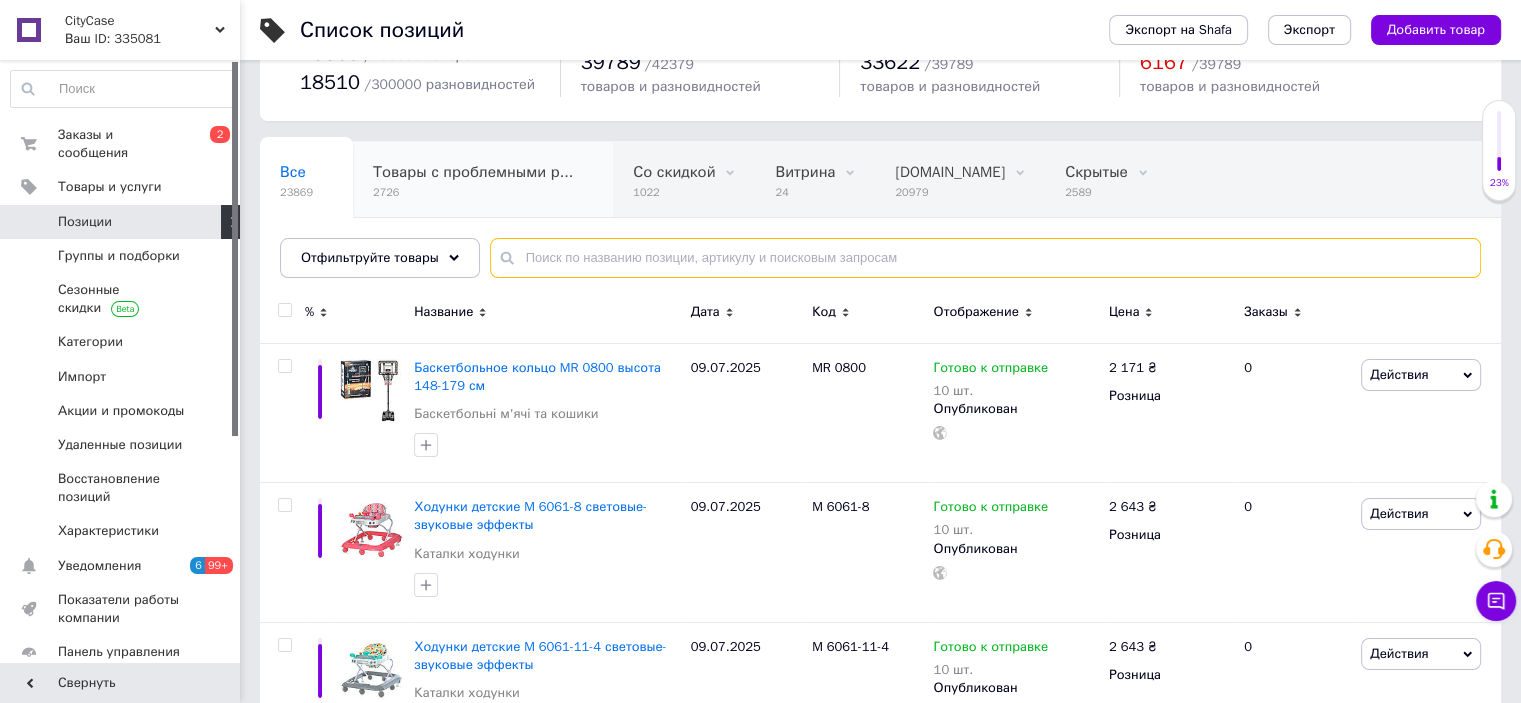 paste on "Дитячий триколісний велосипед MT 1005-8 сірий" 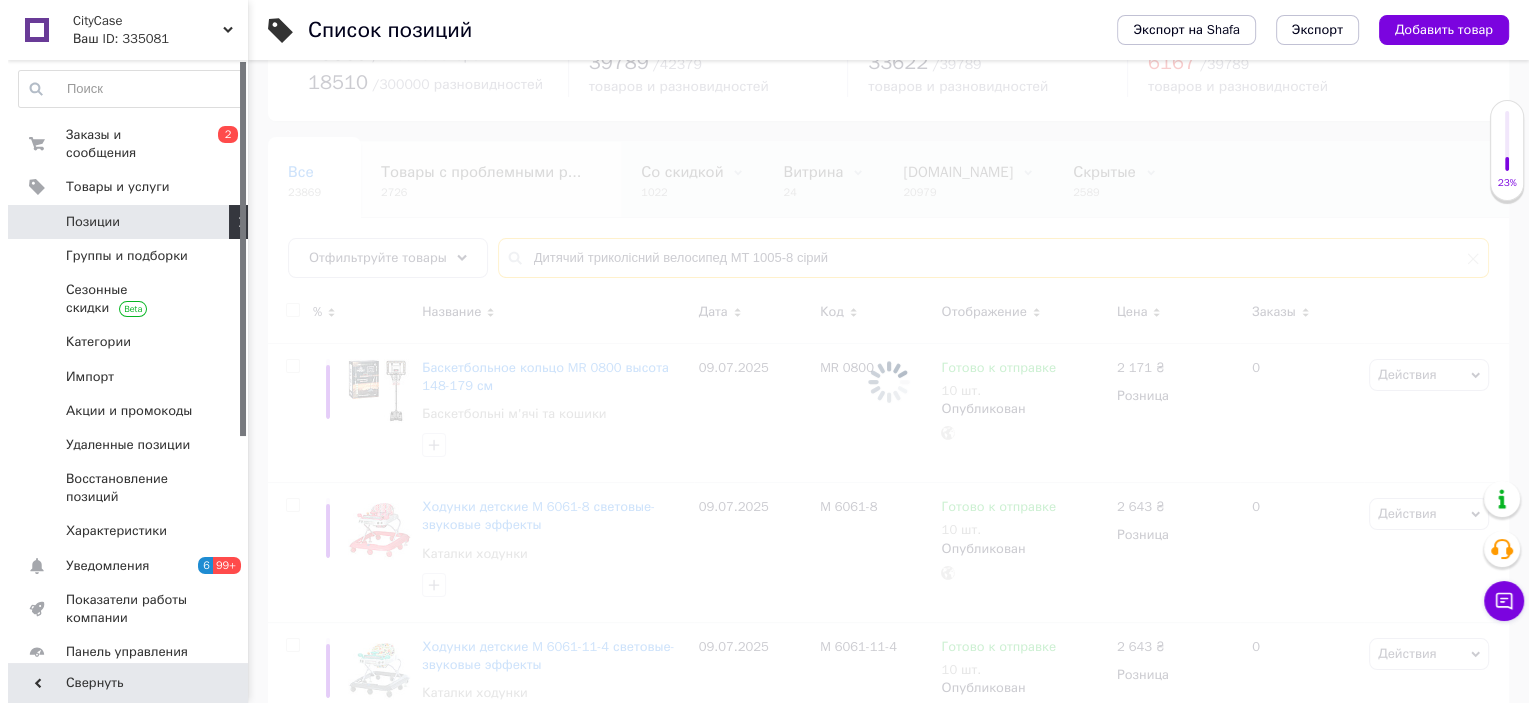 scroll, scrollTop: 0, scrollLeft: 0, axis: both 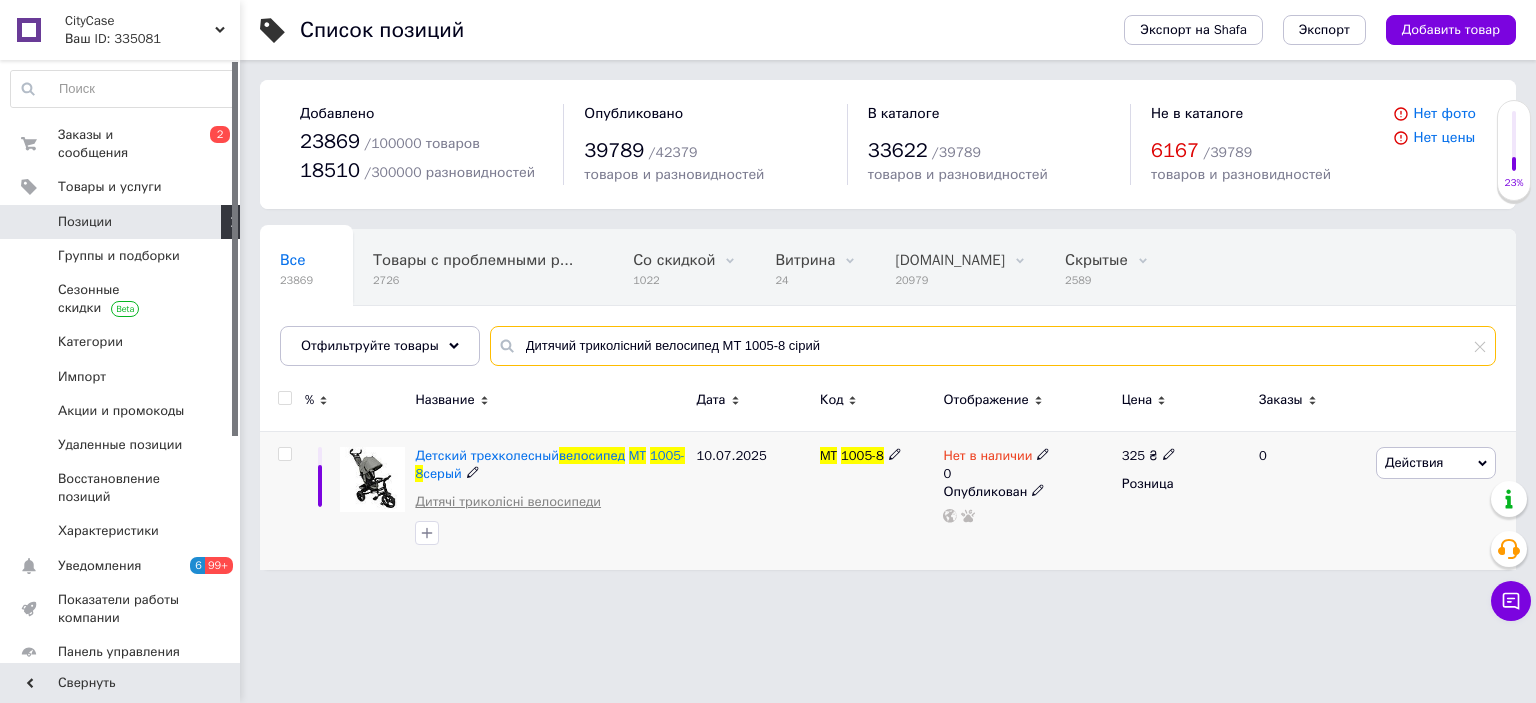 type on "Дитячий триколісний велосипед MT 1005-8 сірий" 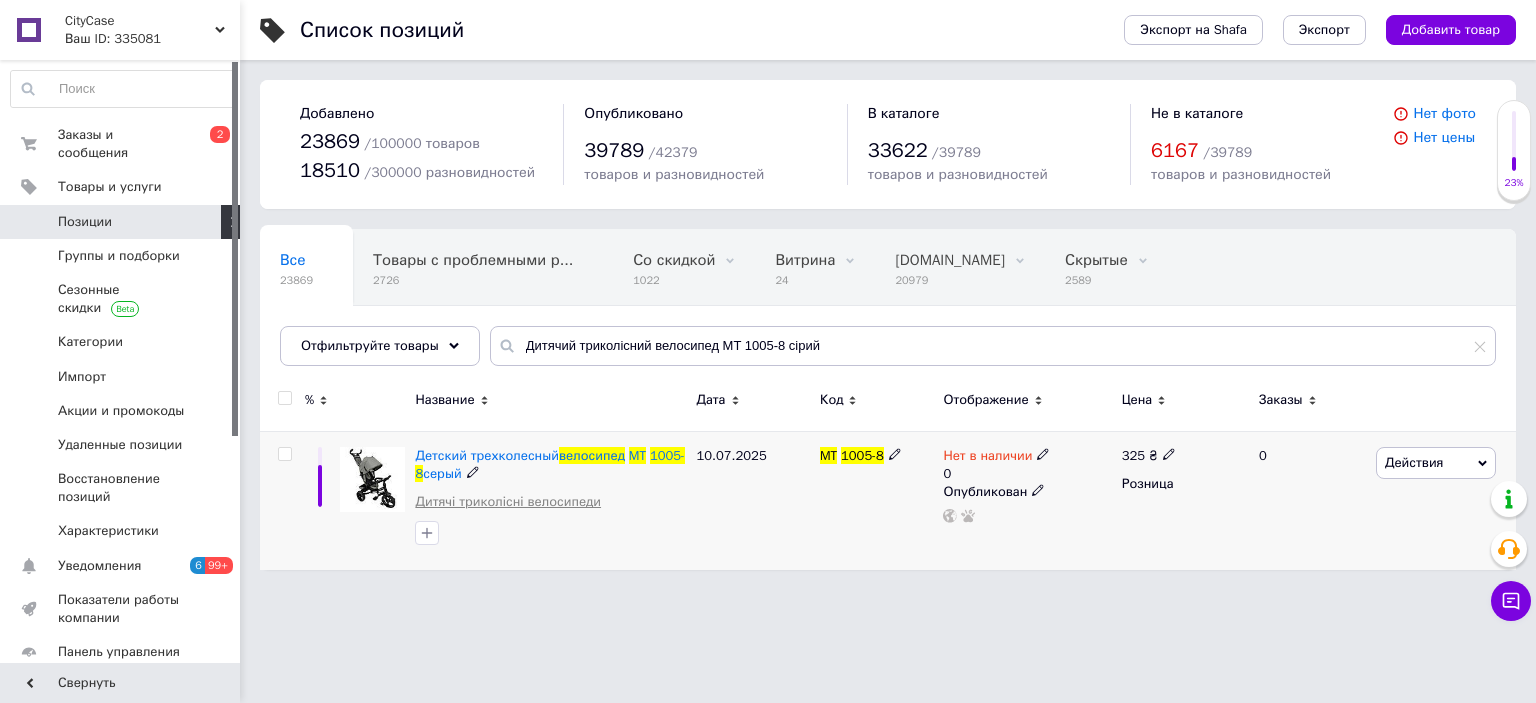 click on "Дитячі триколісні велосипеди" at bounding box center (508, 502) 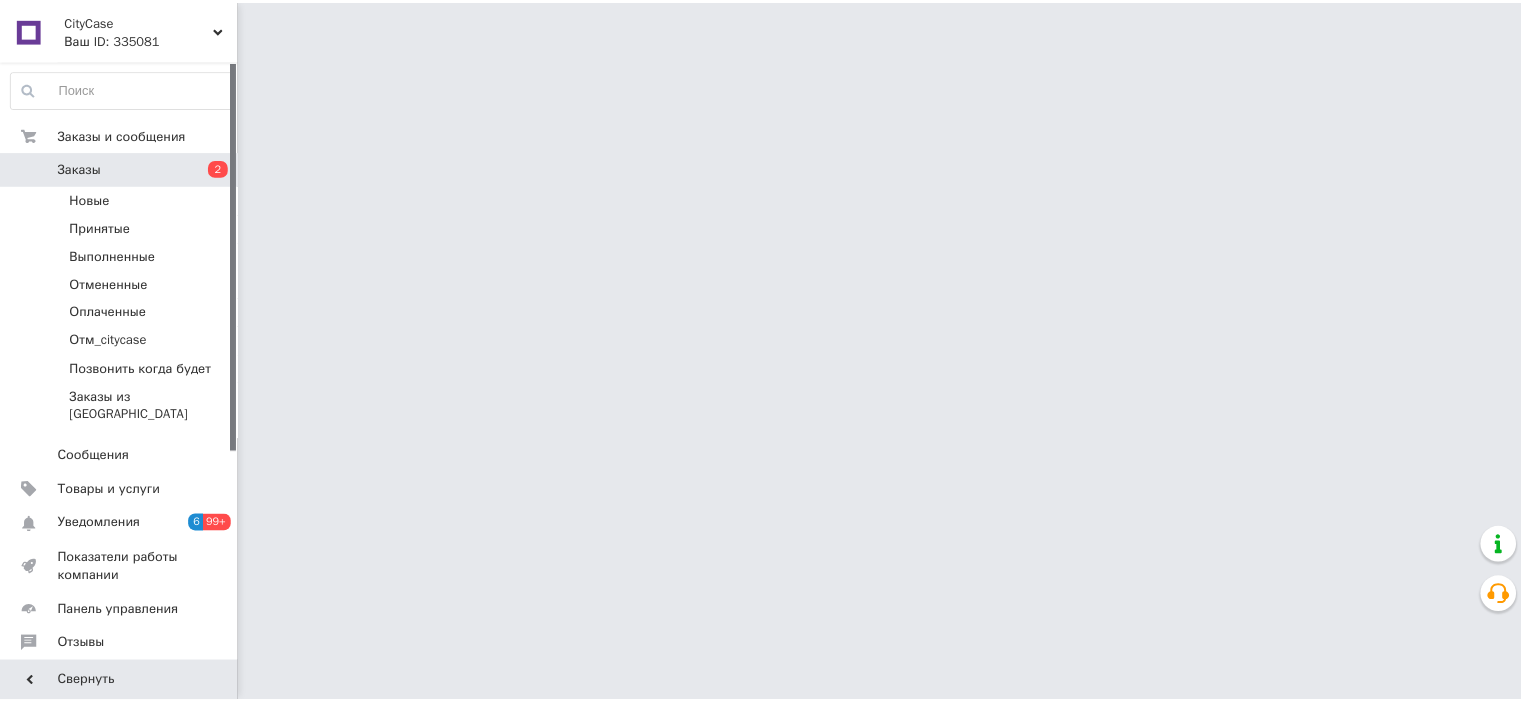 scroll, scrollTop: 0, scrollLeft: 0, axis: both 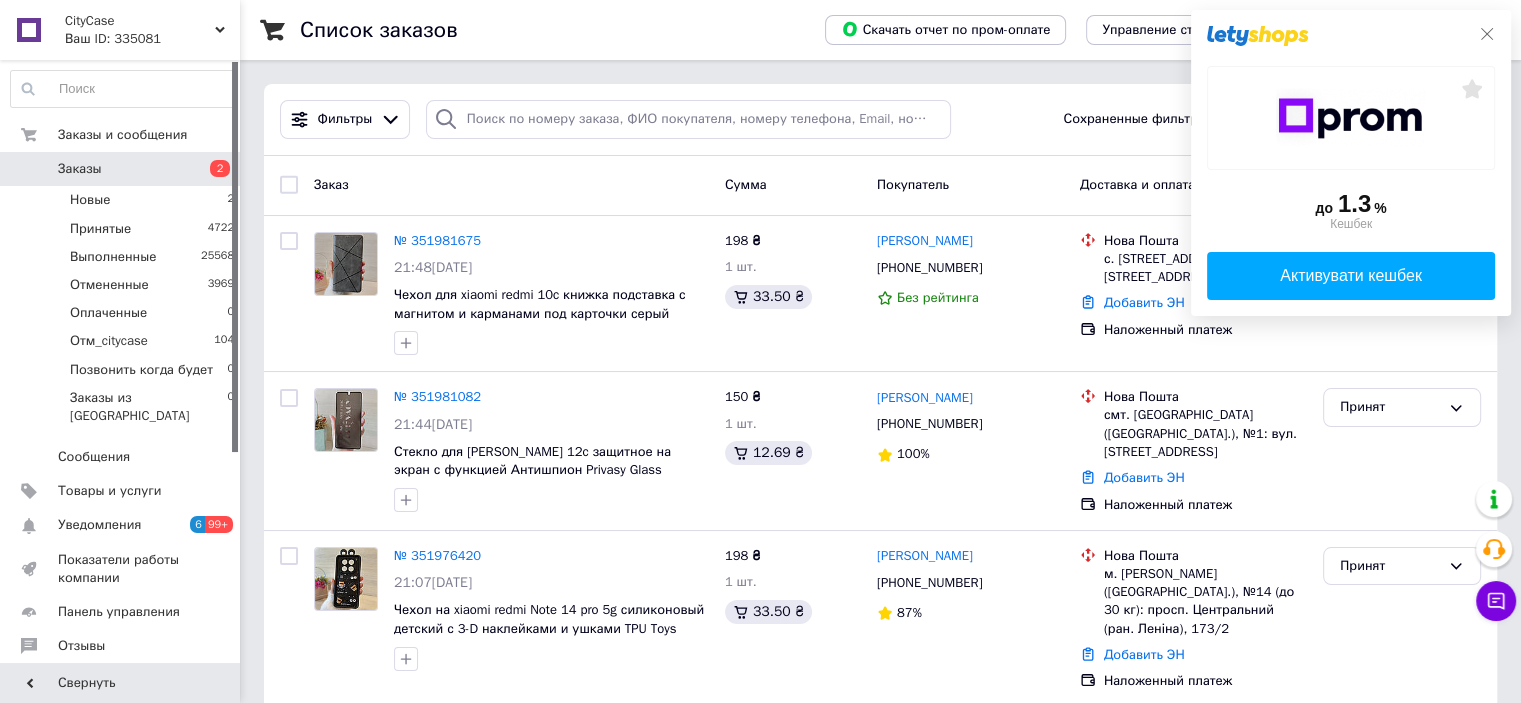 click 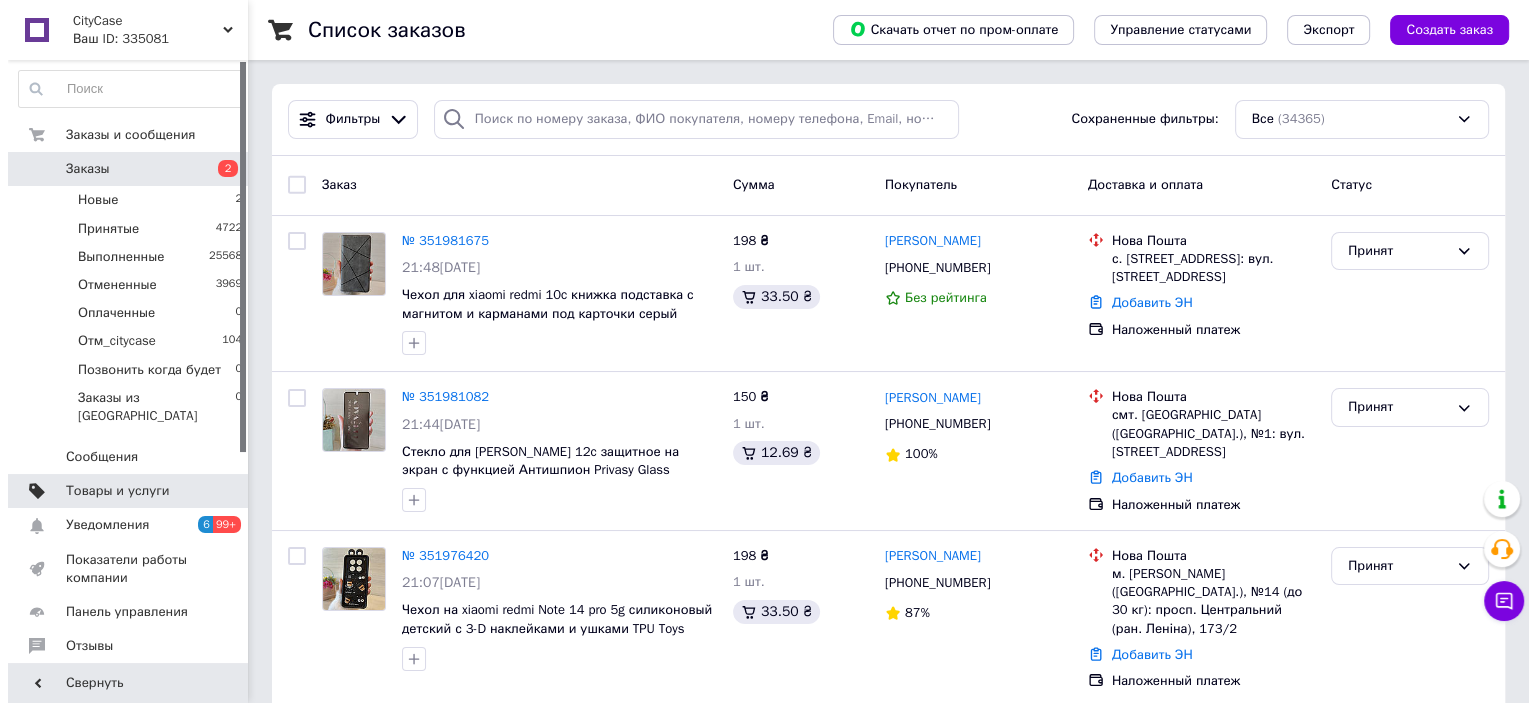 scroll, scrollTop: 300, scrollLeft: 0, axis: vertical 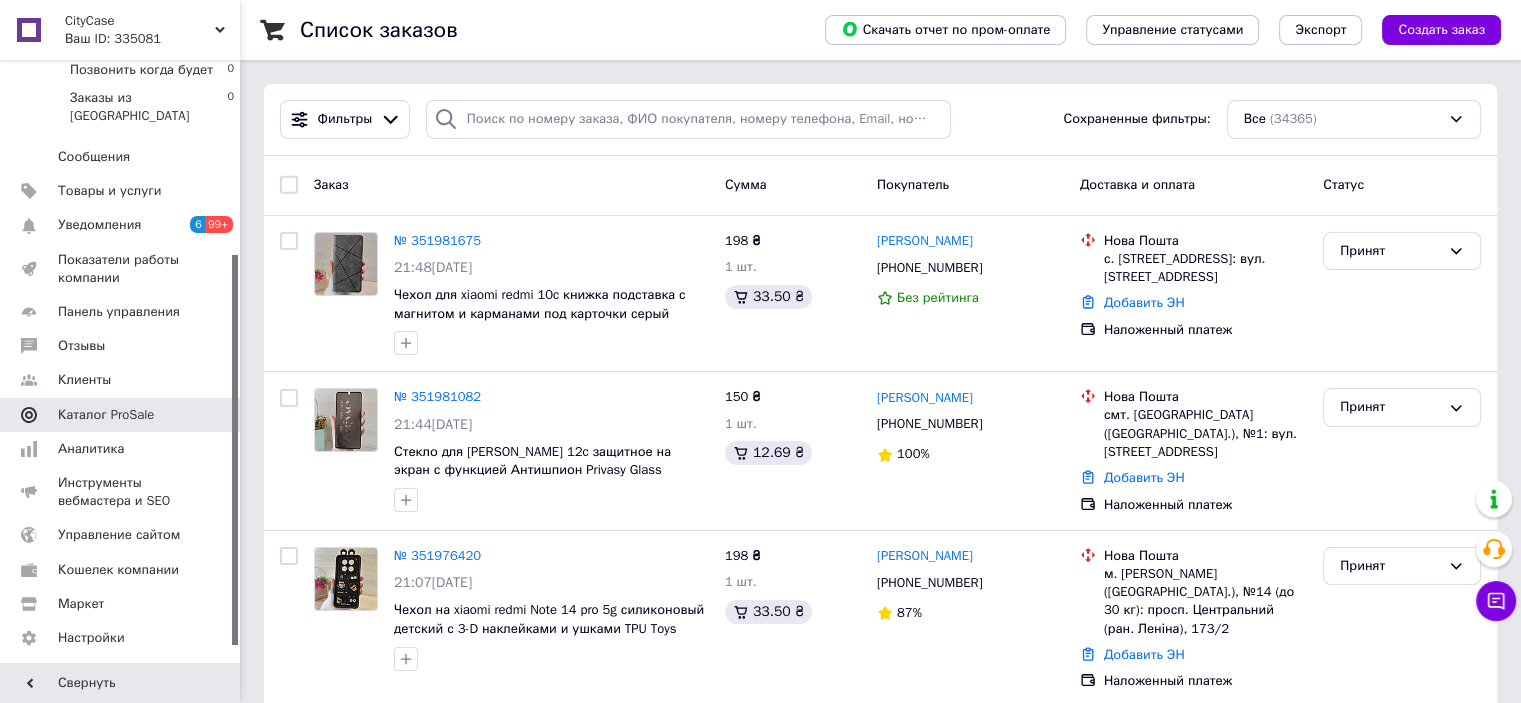 click on "Каталог ProSale" at bounding box center [106, 415] 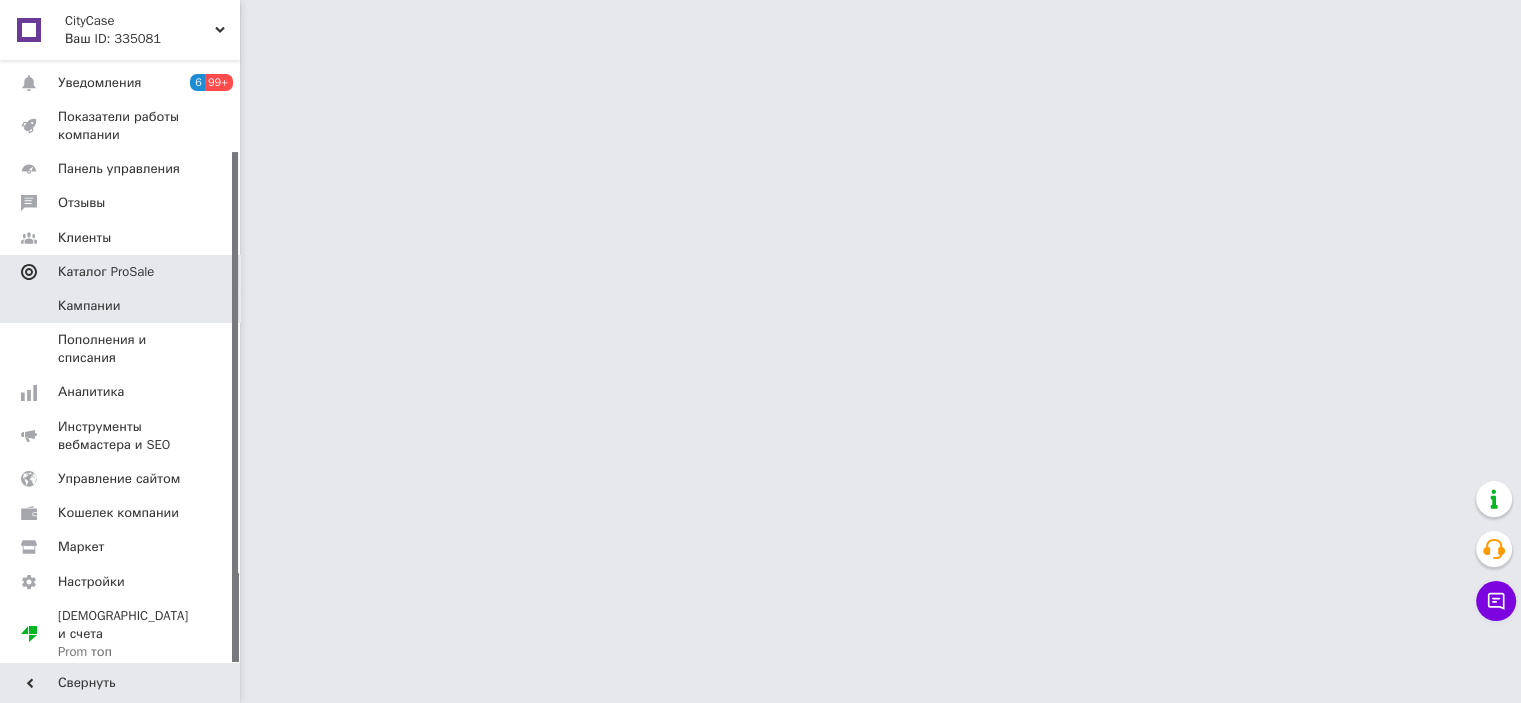scroll, scrollTop: 108, scrollLeft: 0, axis: vertical 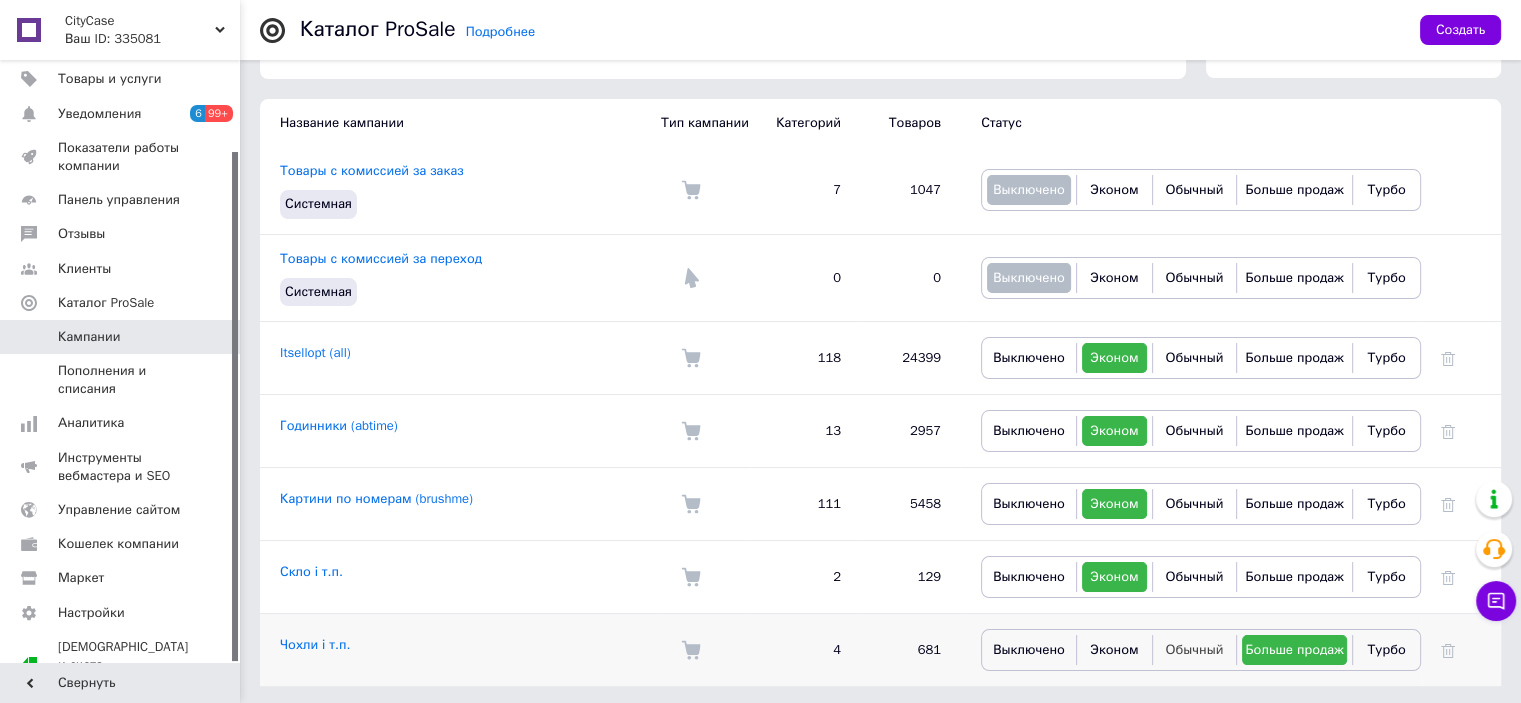 click on "Обычный" at bounding box center [1194, 649] 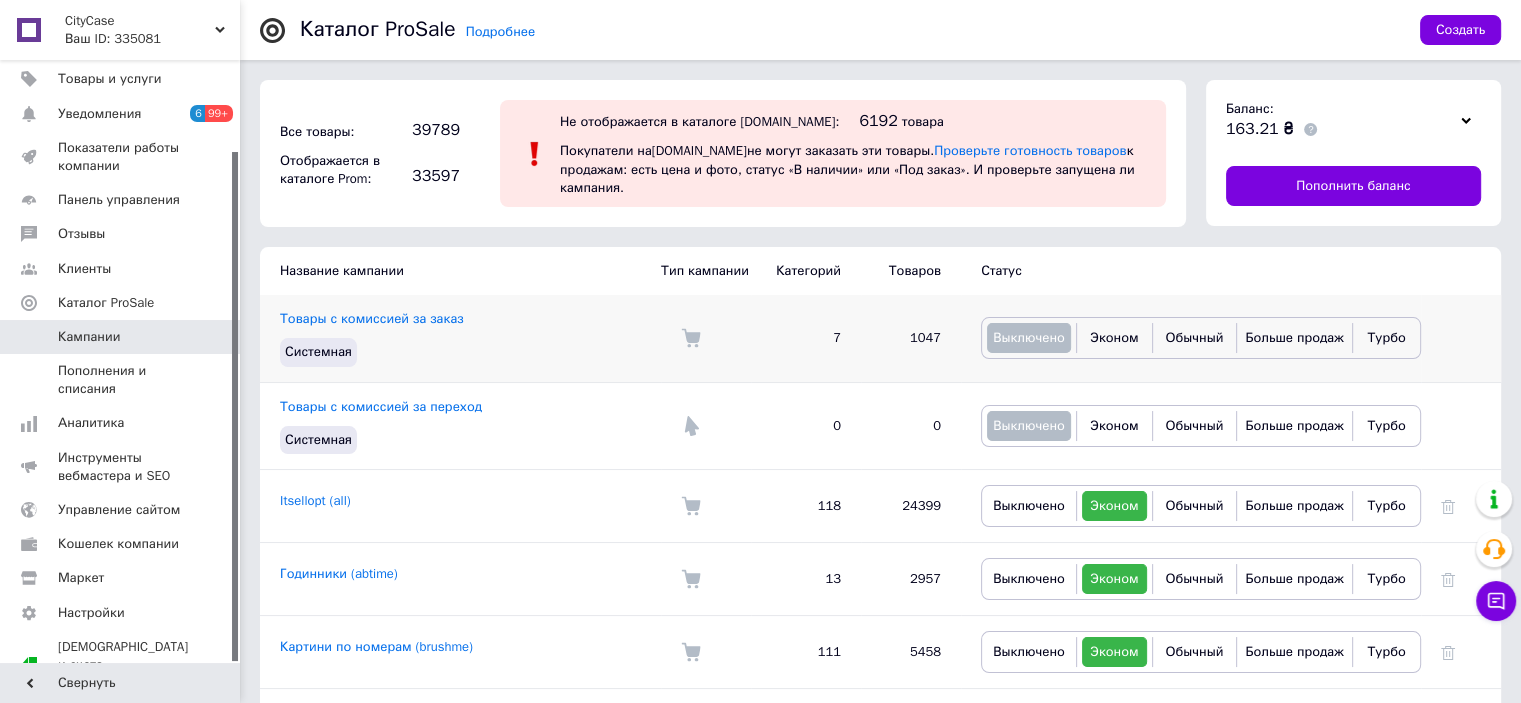 scroll, scrollTop: 148, scrollLeft: 0, axis: vertical 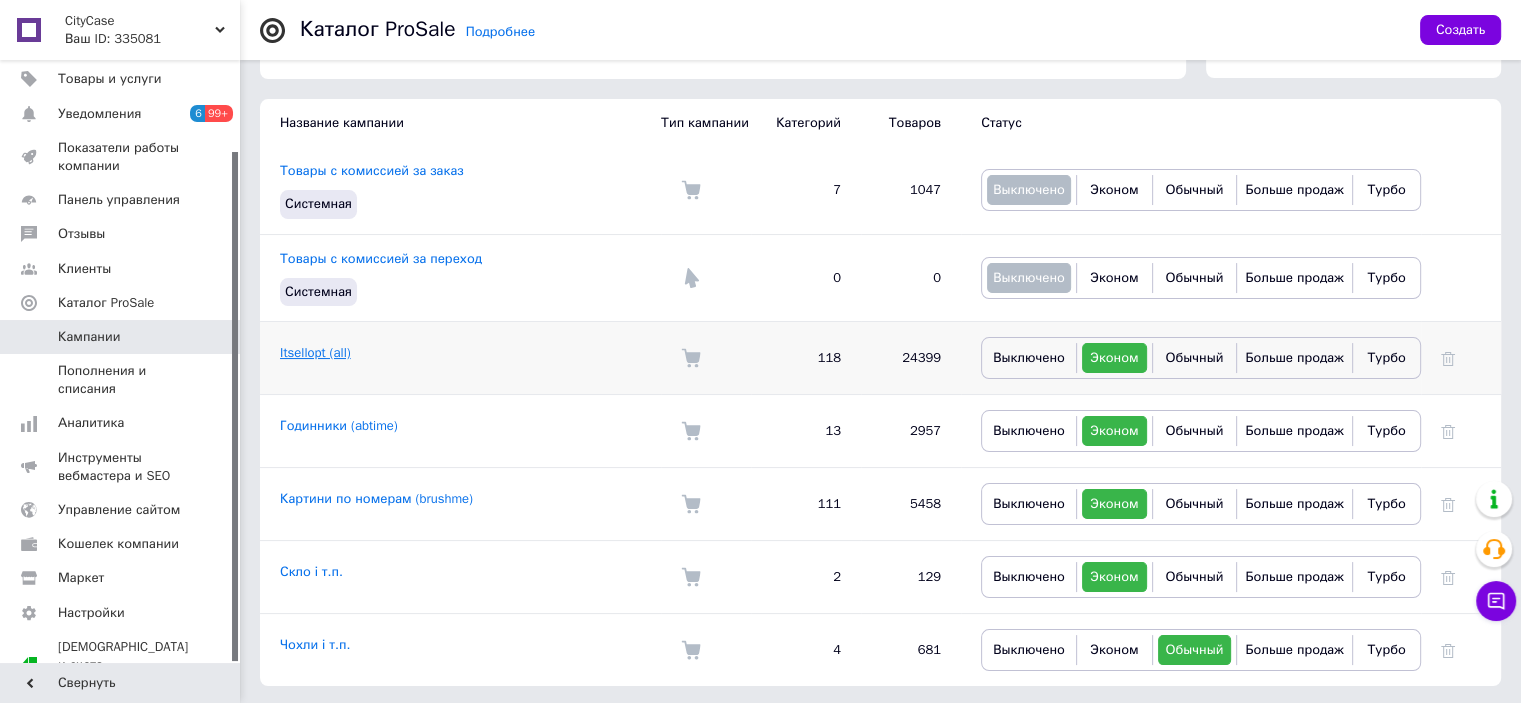 click on "Itsellopt (all)" at bounding box center [315, 352] 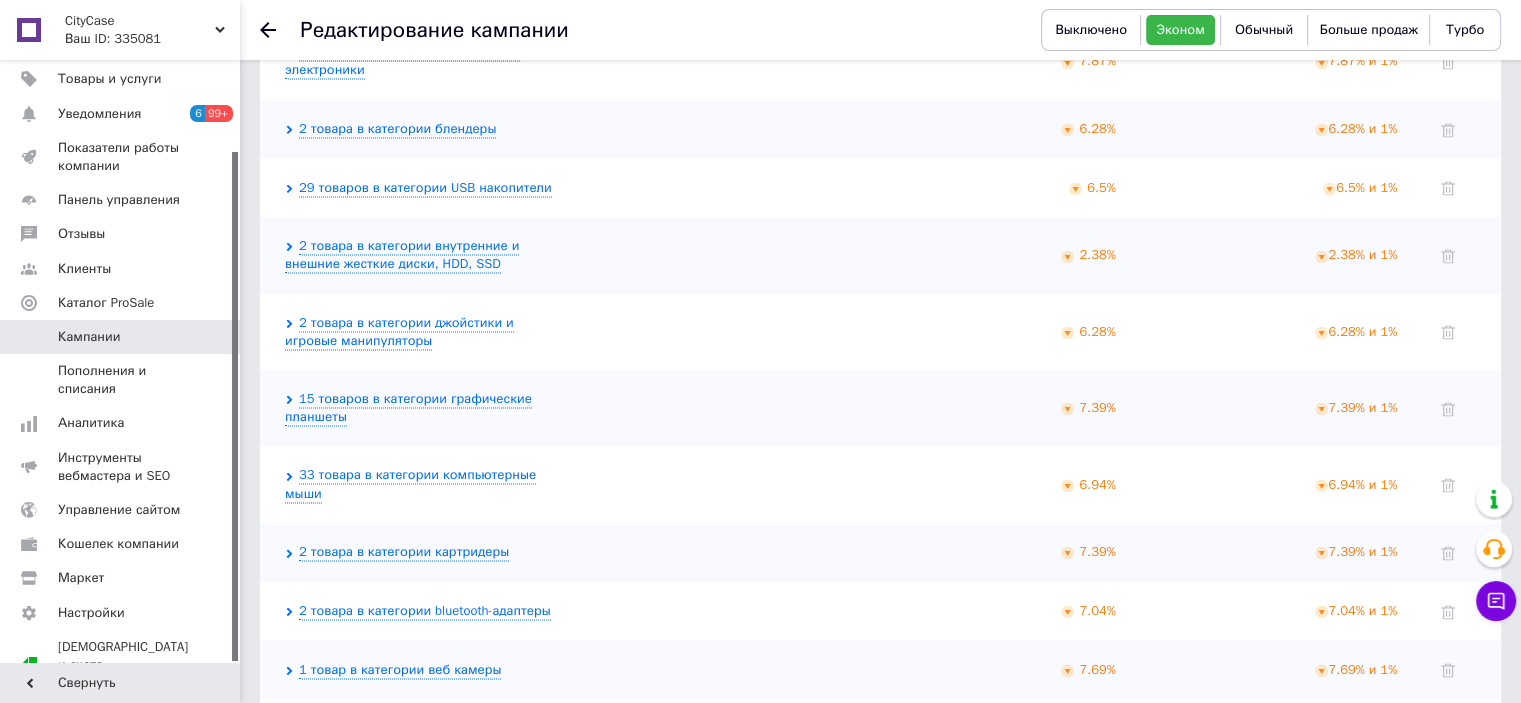 scroll, scrollTop: 3200, scrollLeft: 0, axis: vertical 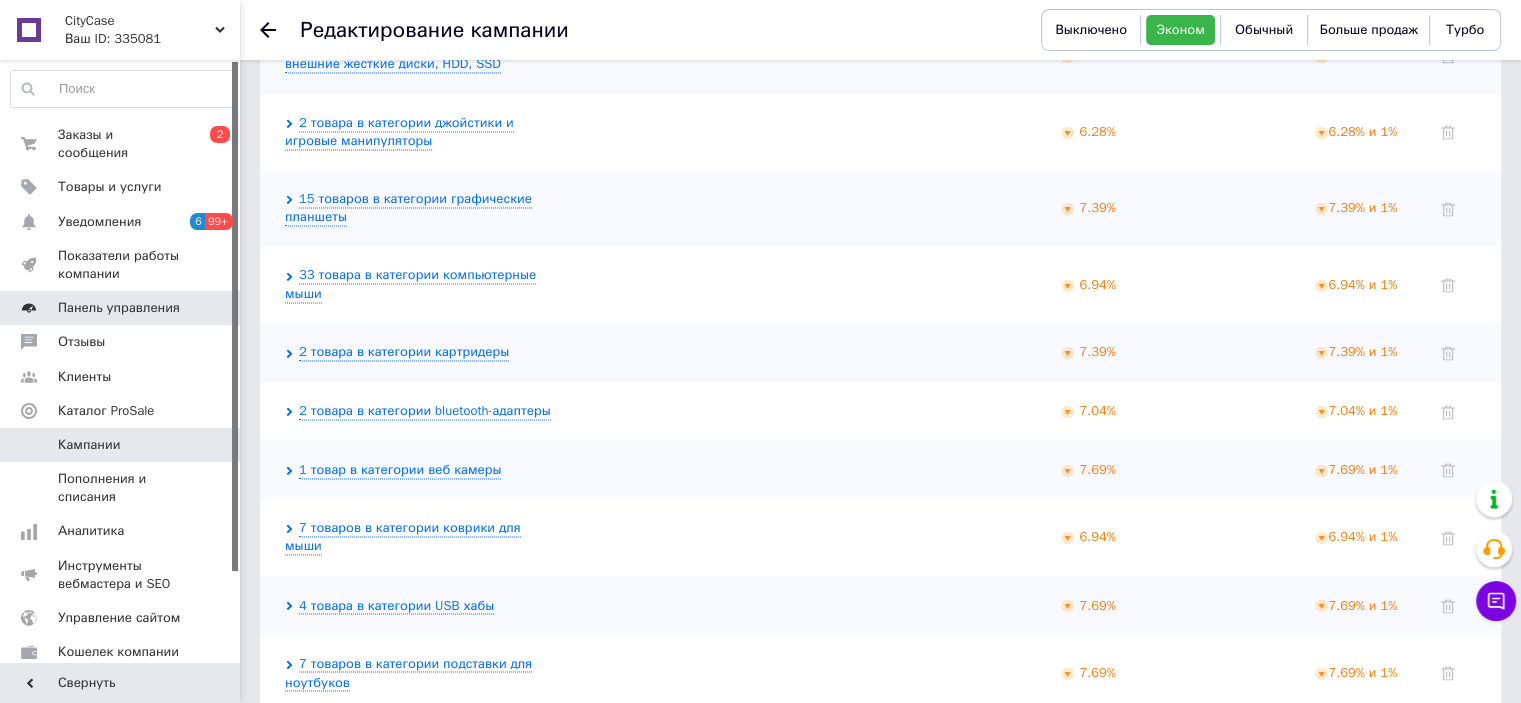 click on "Панель управления" at bounding box center [123, 308] 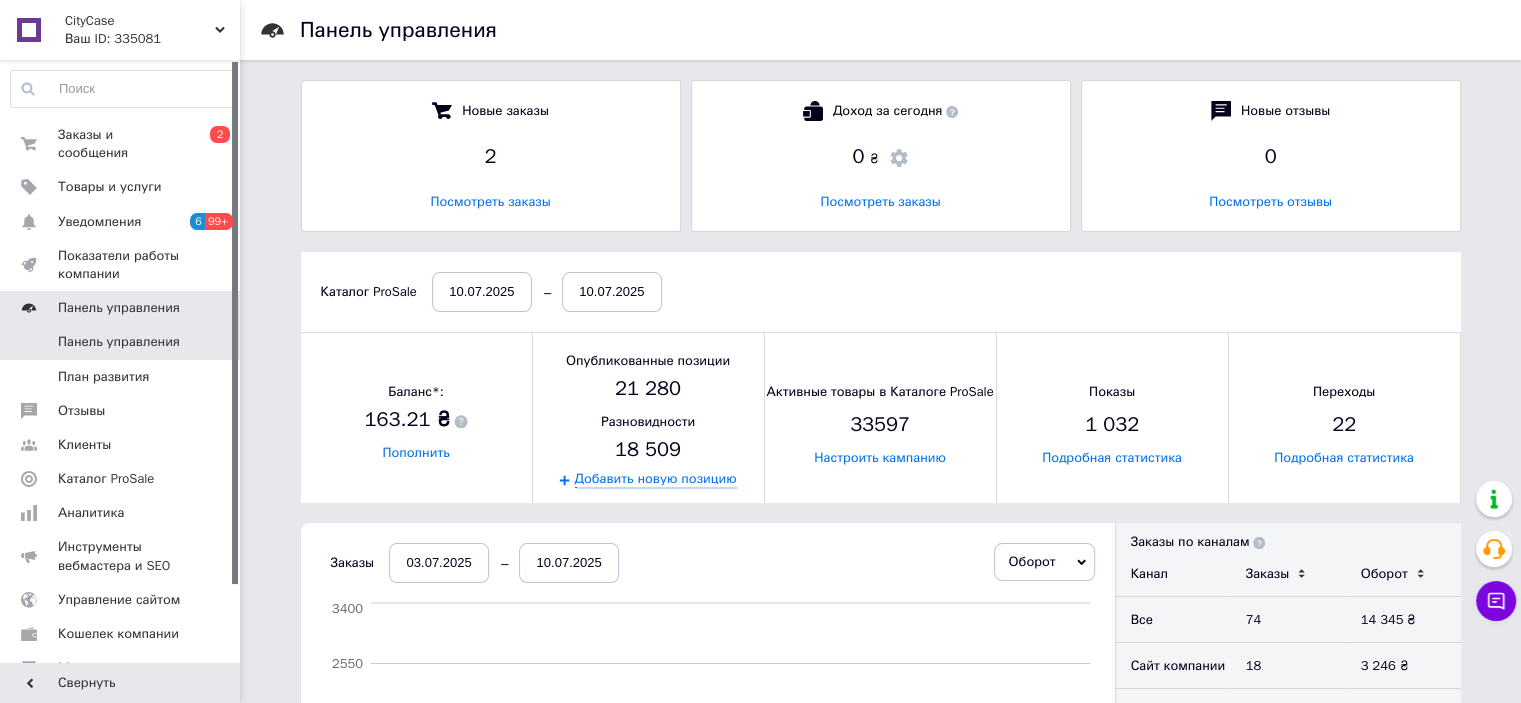 scroll, scrollTop: 10, scrollLeft: 9, axis: both 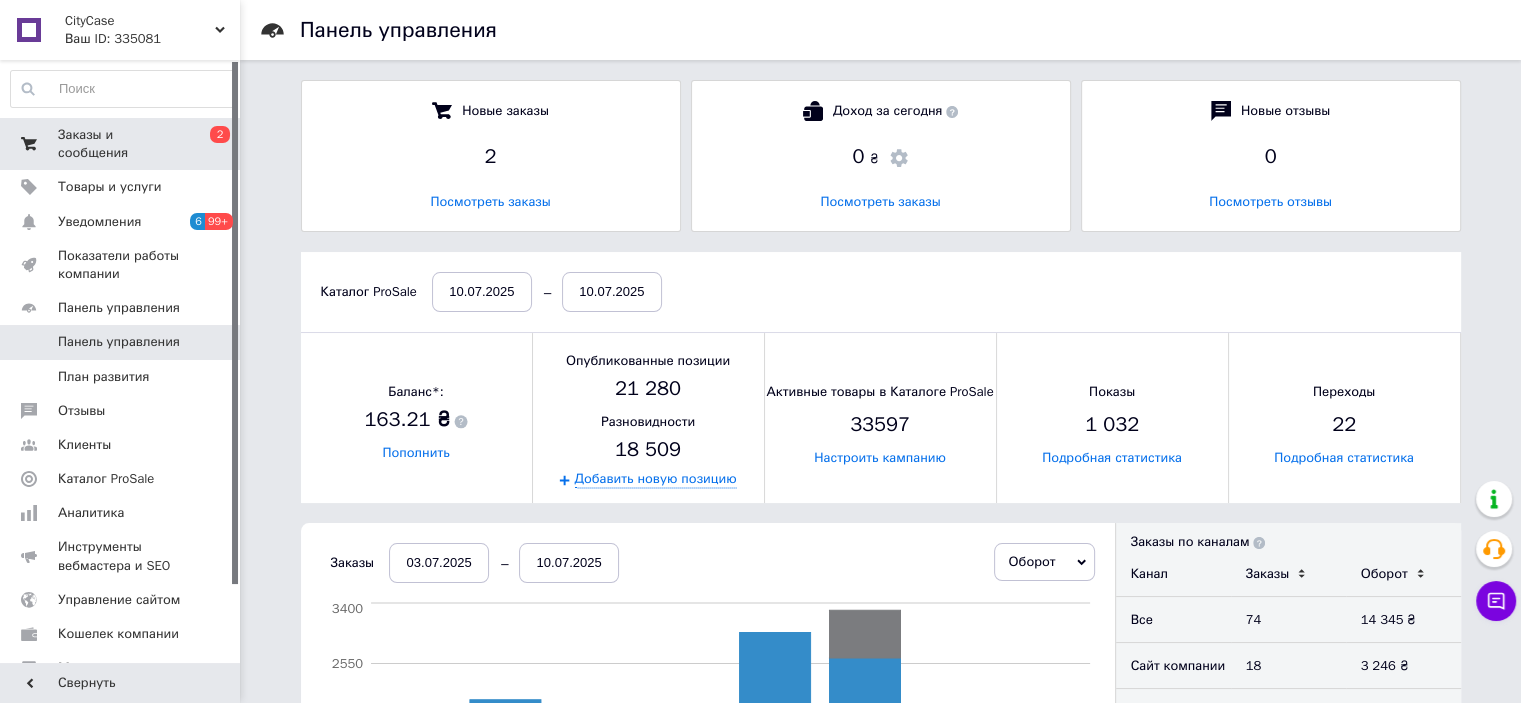 click on "Заказы и сообщения 0 2" at bounding box center [123, 144] 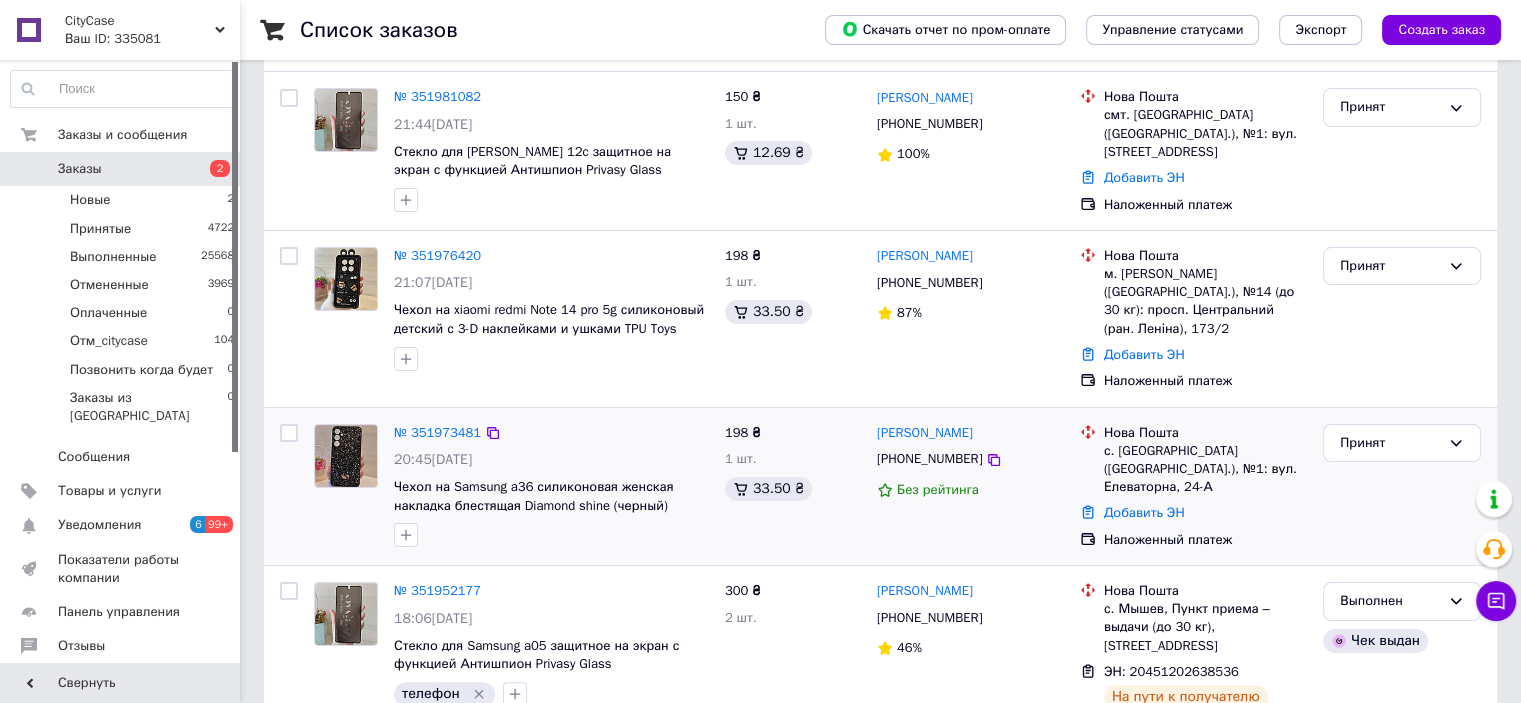 scroll, scrollTop: 0, scrollLeft: 0, axis: both 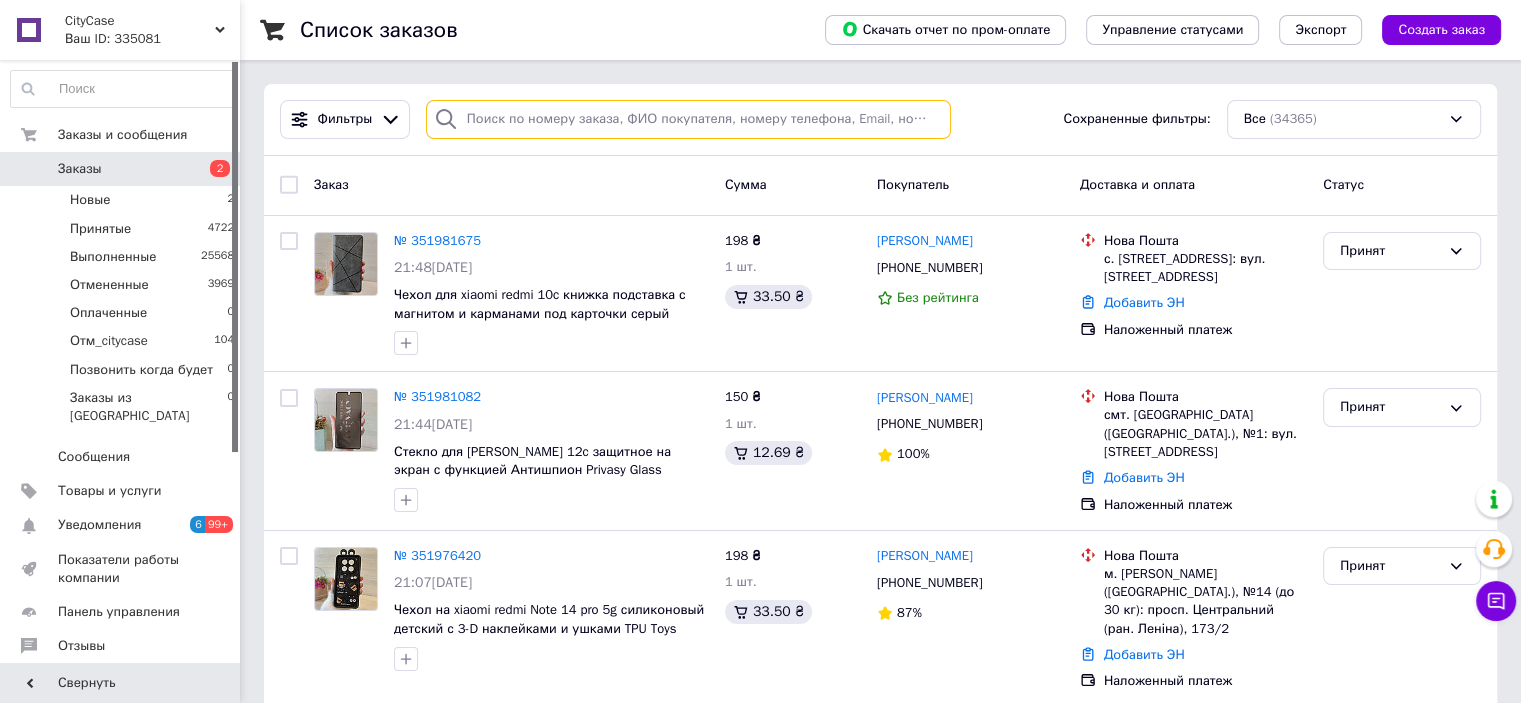 click at bounding box center (688, 119) 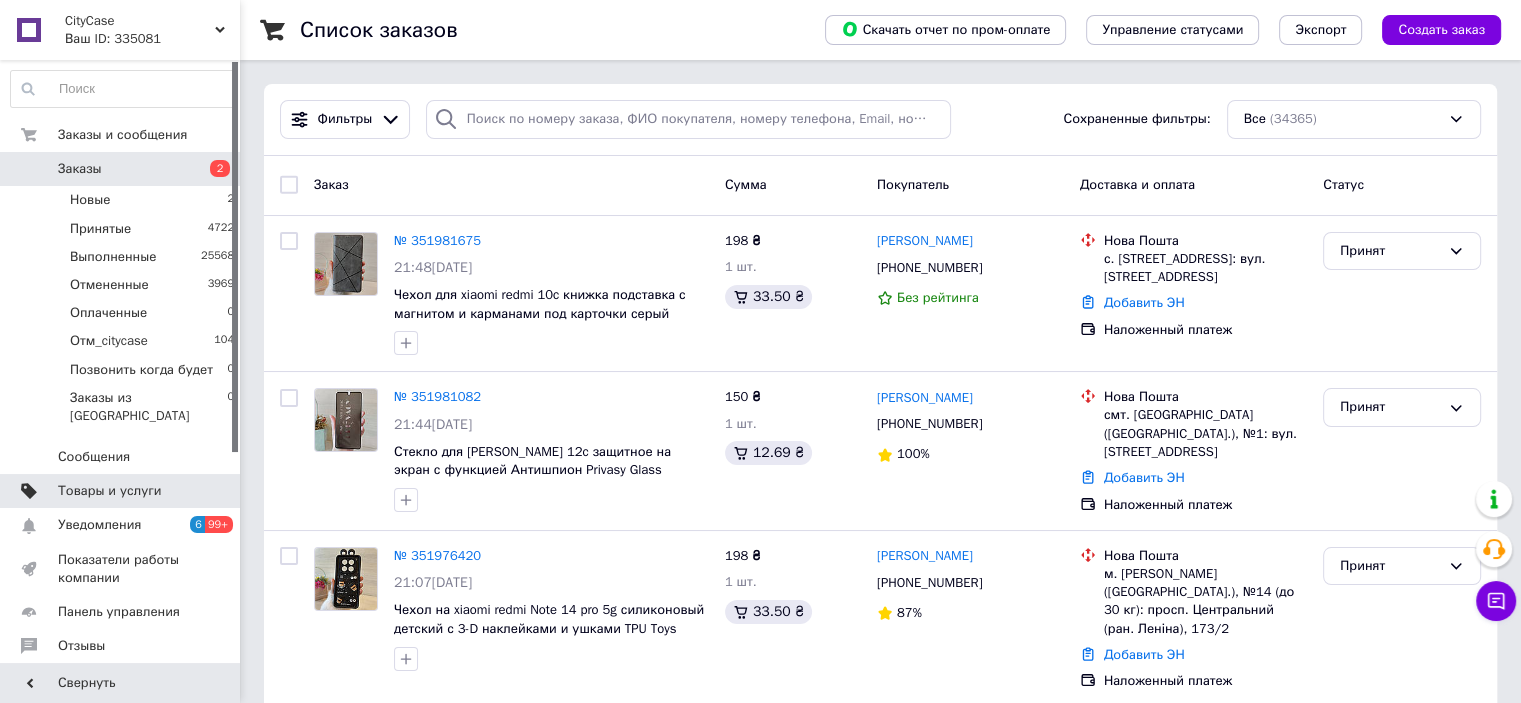 click on "Товары и услуги" at bounding box center (110, 491) 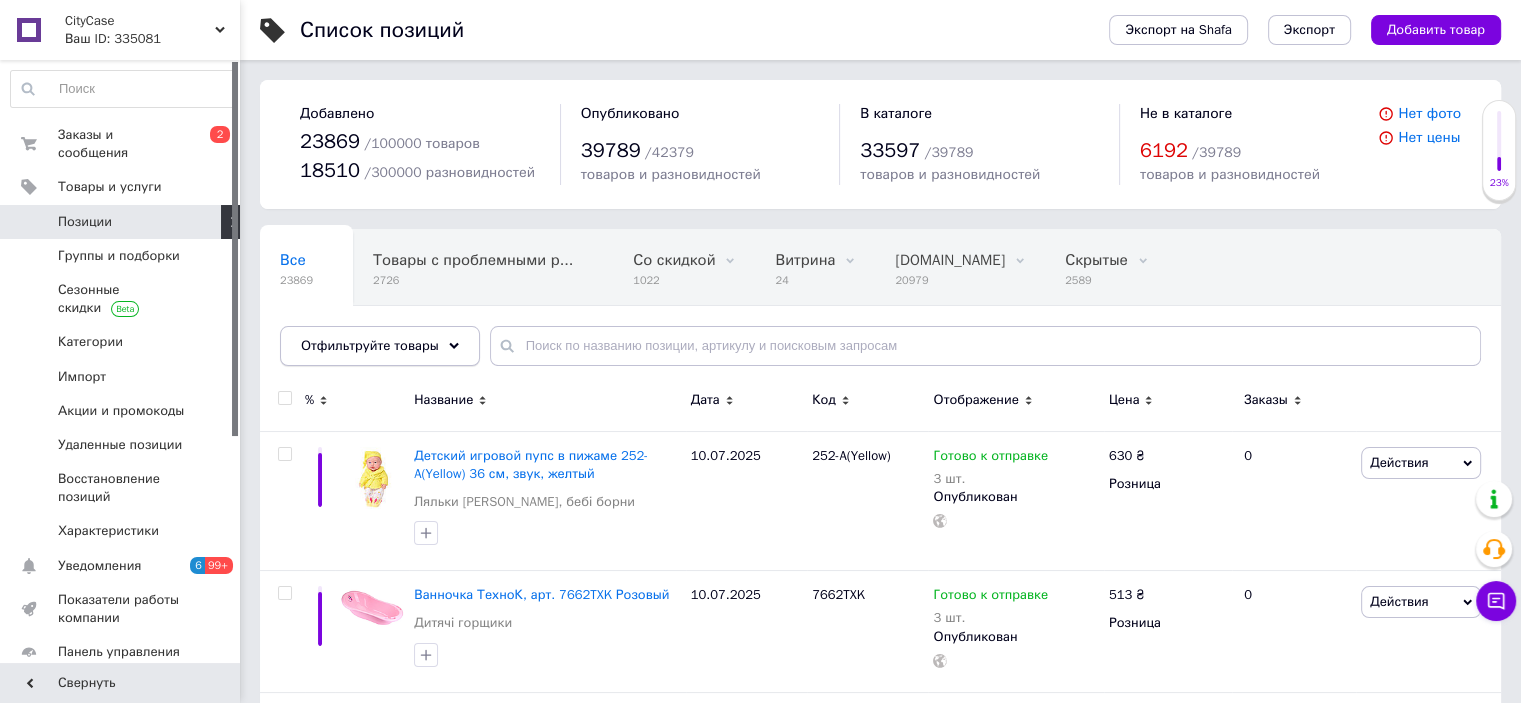 click on "Отфильтруйте товары" at bounding box center [370, 345] 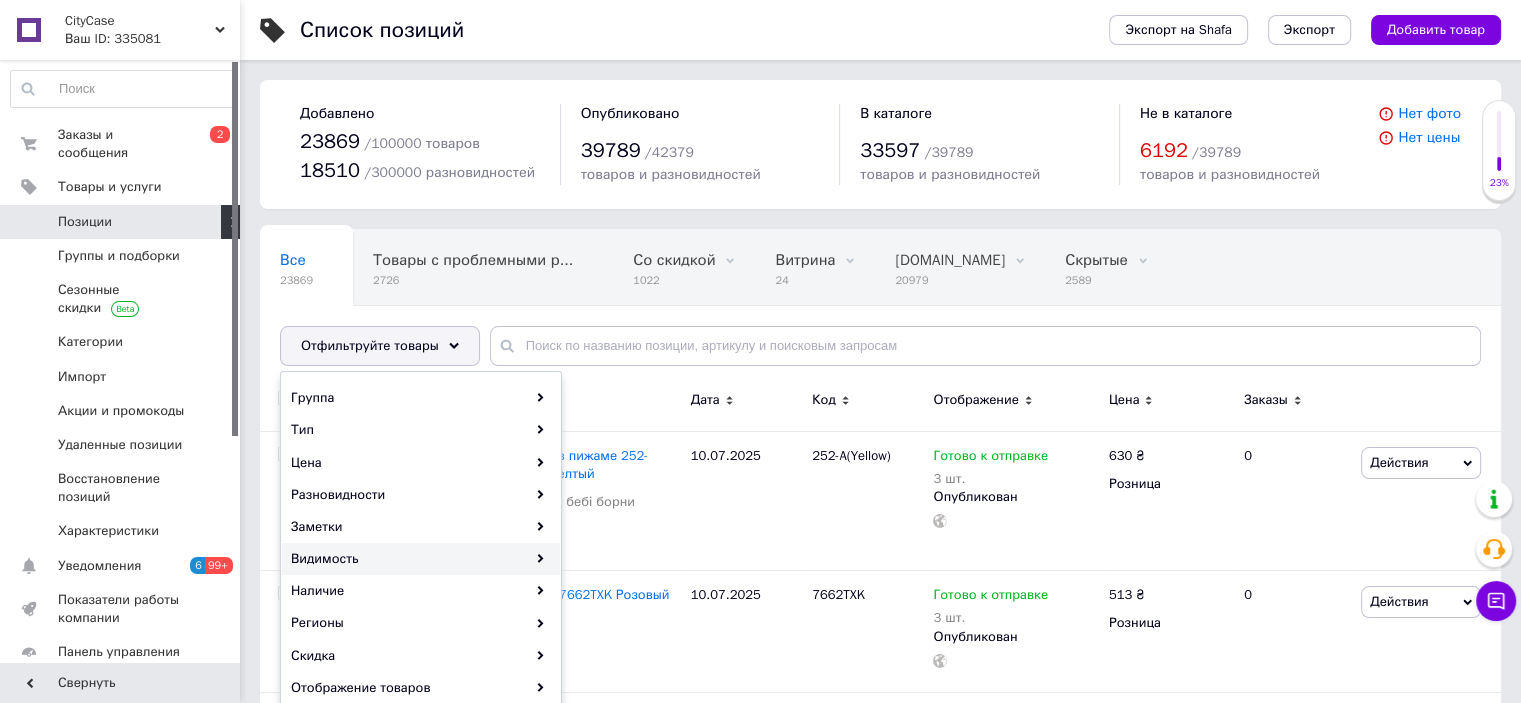 click on "Видимость" at bounding box center [421, 559] 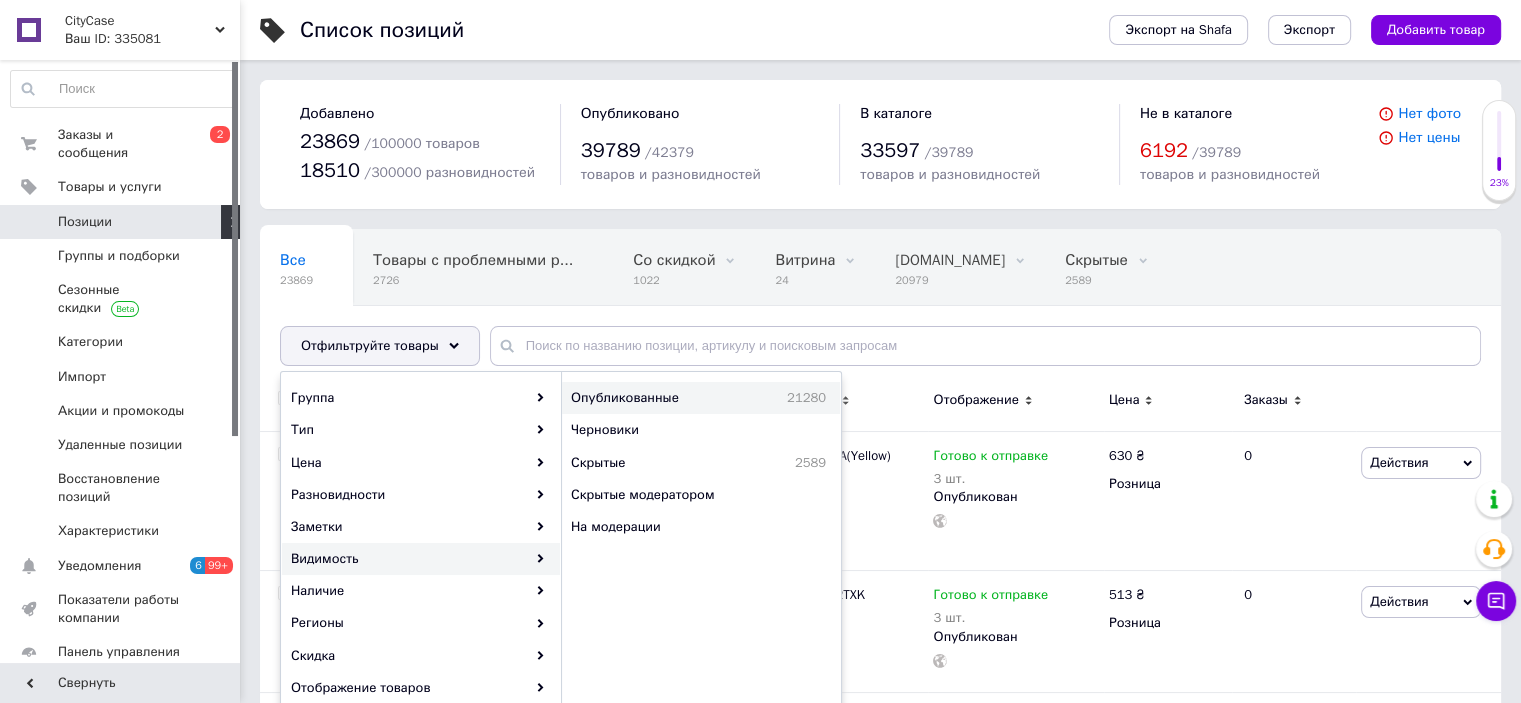 click on "Опубликованные  21280" at bounding box center [701, 398] 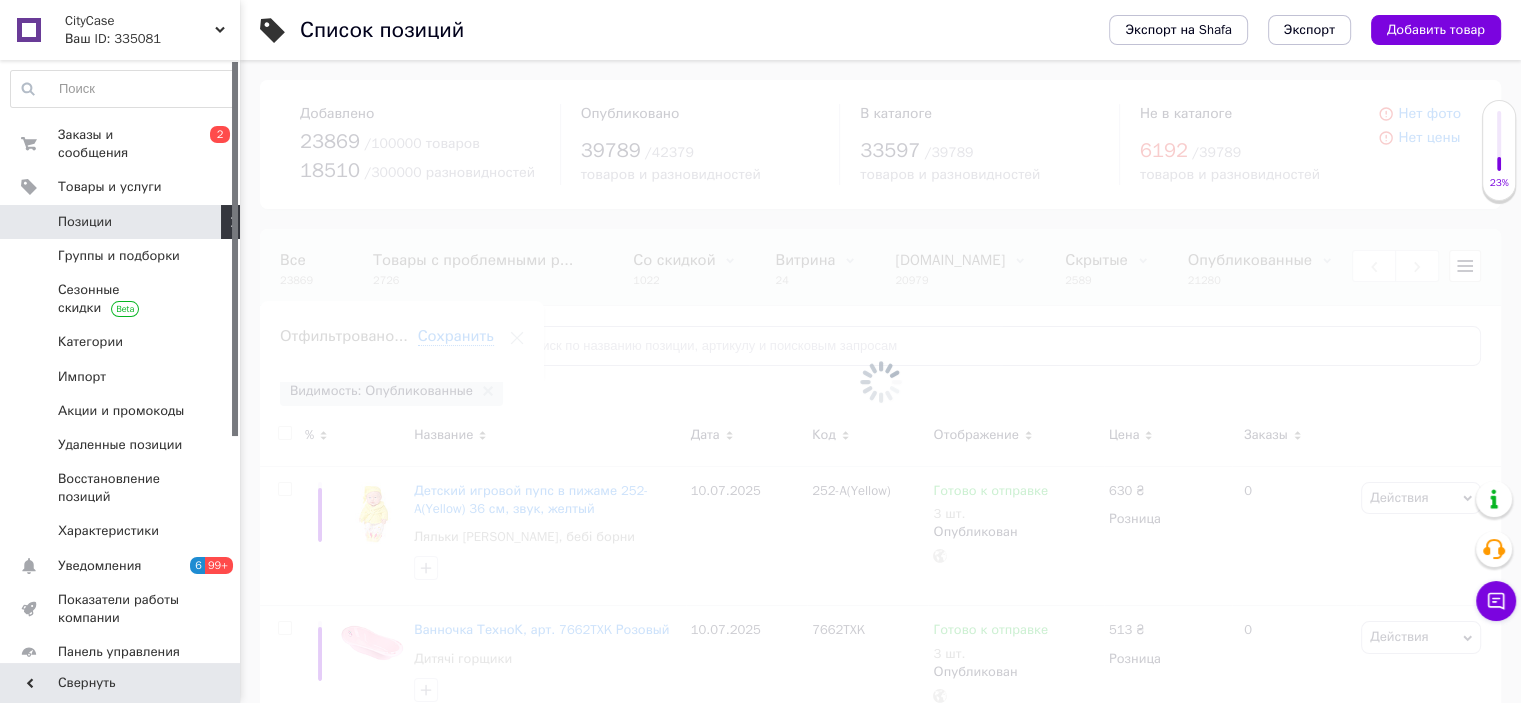 scroll, scrollTop: 0, scrollLeft: 212, axis: horizontal 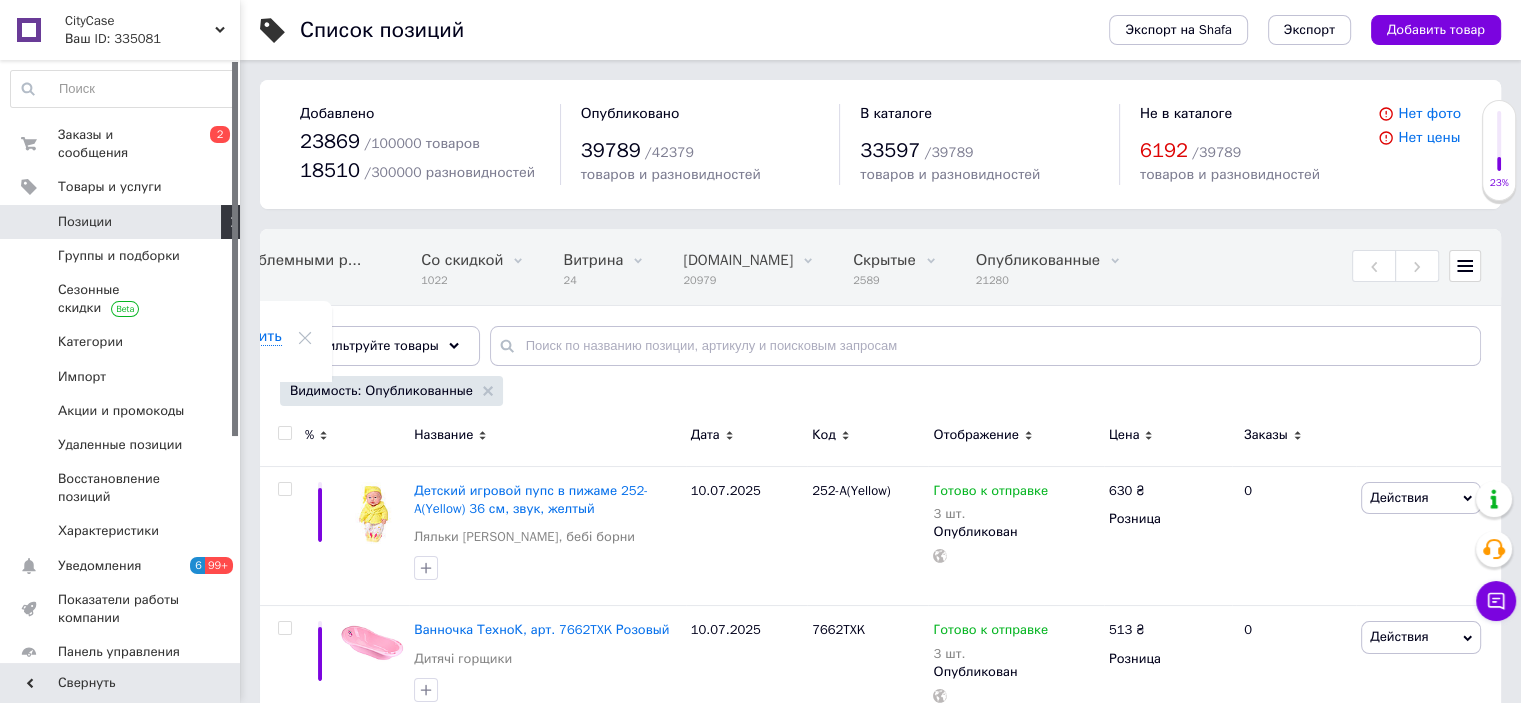 click on "Все 23869 Товары с проблемными р... 2726 Со скидкой 1022 Удалить Редактировать Витрина 24 Удалить Редактировать Bigl.ua 20979 Удалить Редактировать Скрытые 2589 Удалить Редактировать Опубликованные 21280 Удалить Редактировать Ok Отфильтровано...  Сохранить" at bounding box center (880, 307) 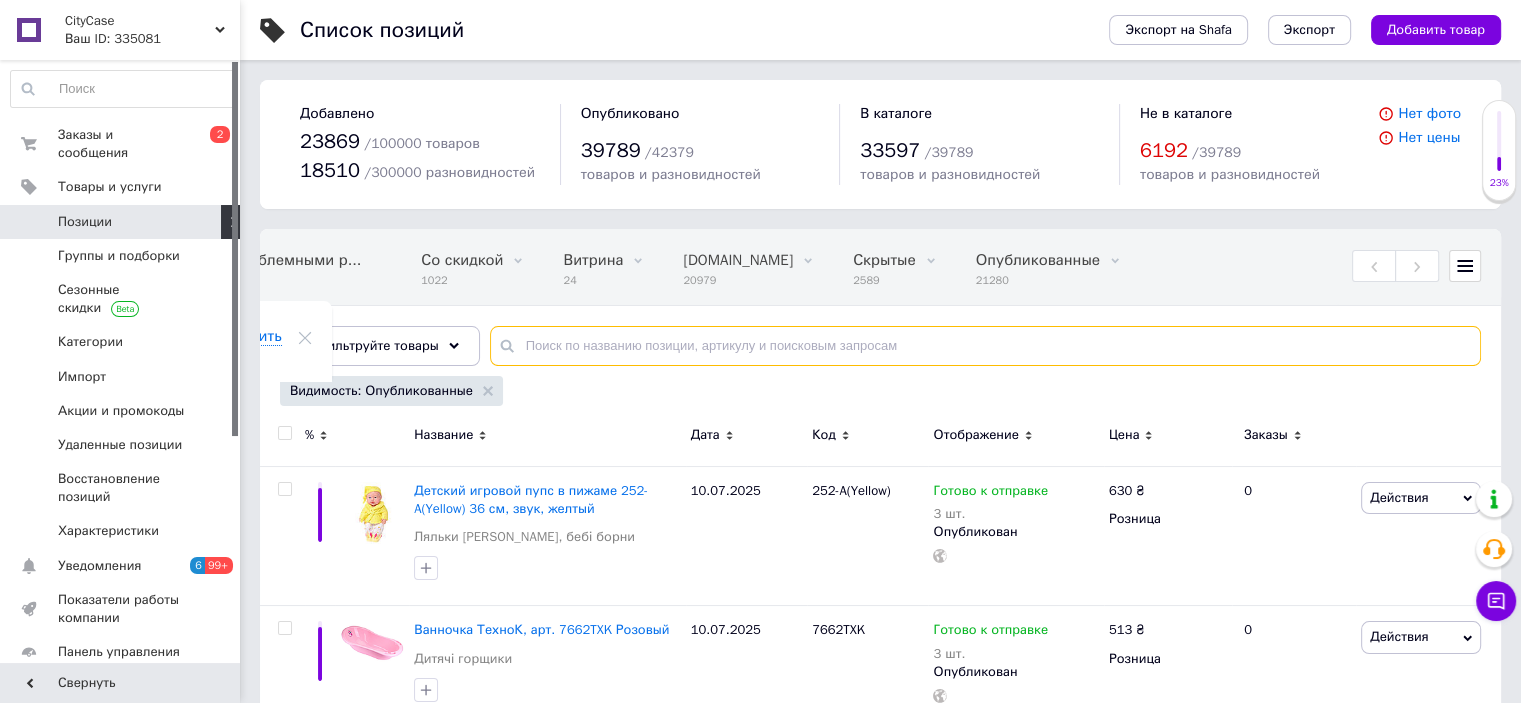 click at bounding box center (985, 346) 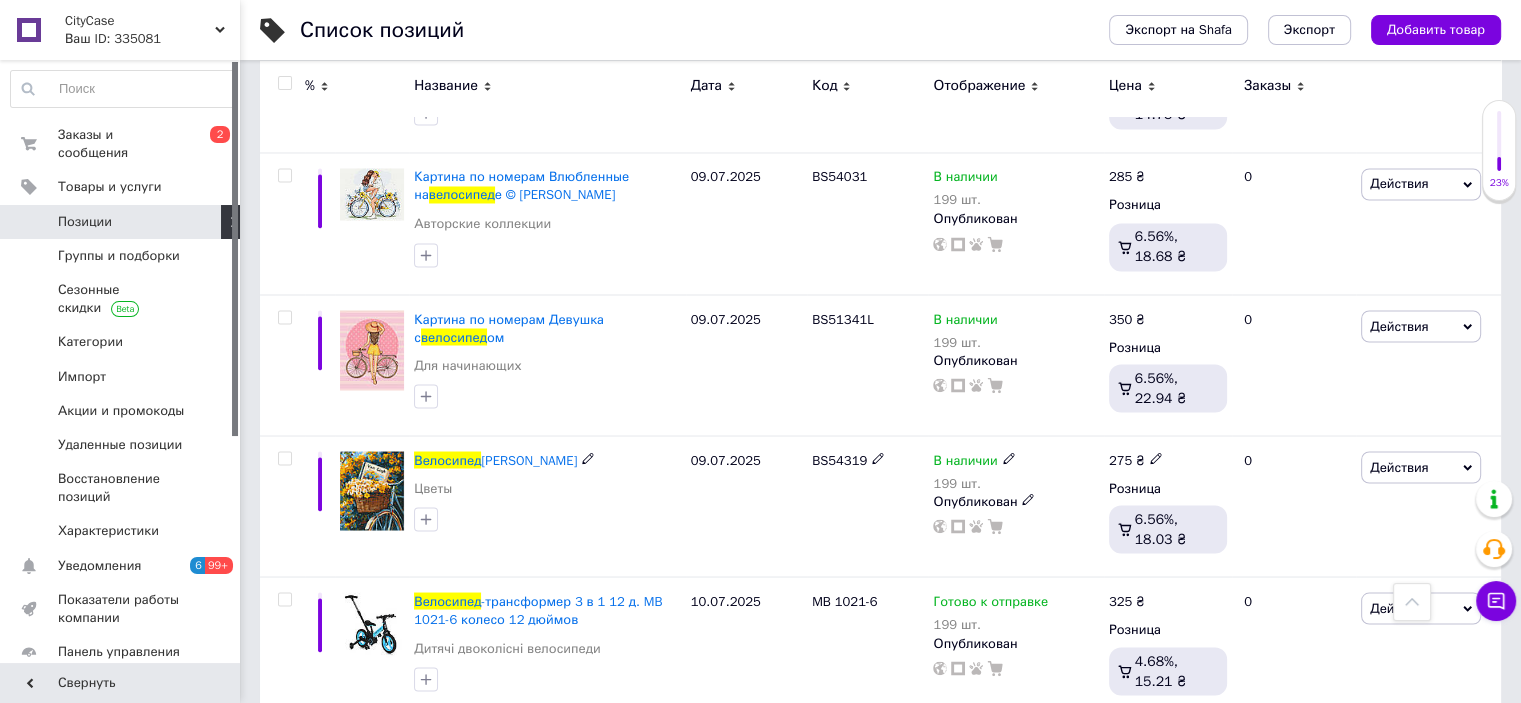 scroll, scrollTop: 11400, scrollLeft: 0, axis: vertical 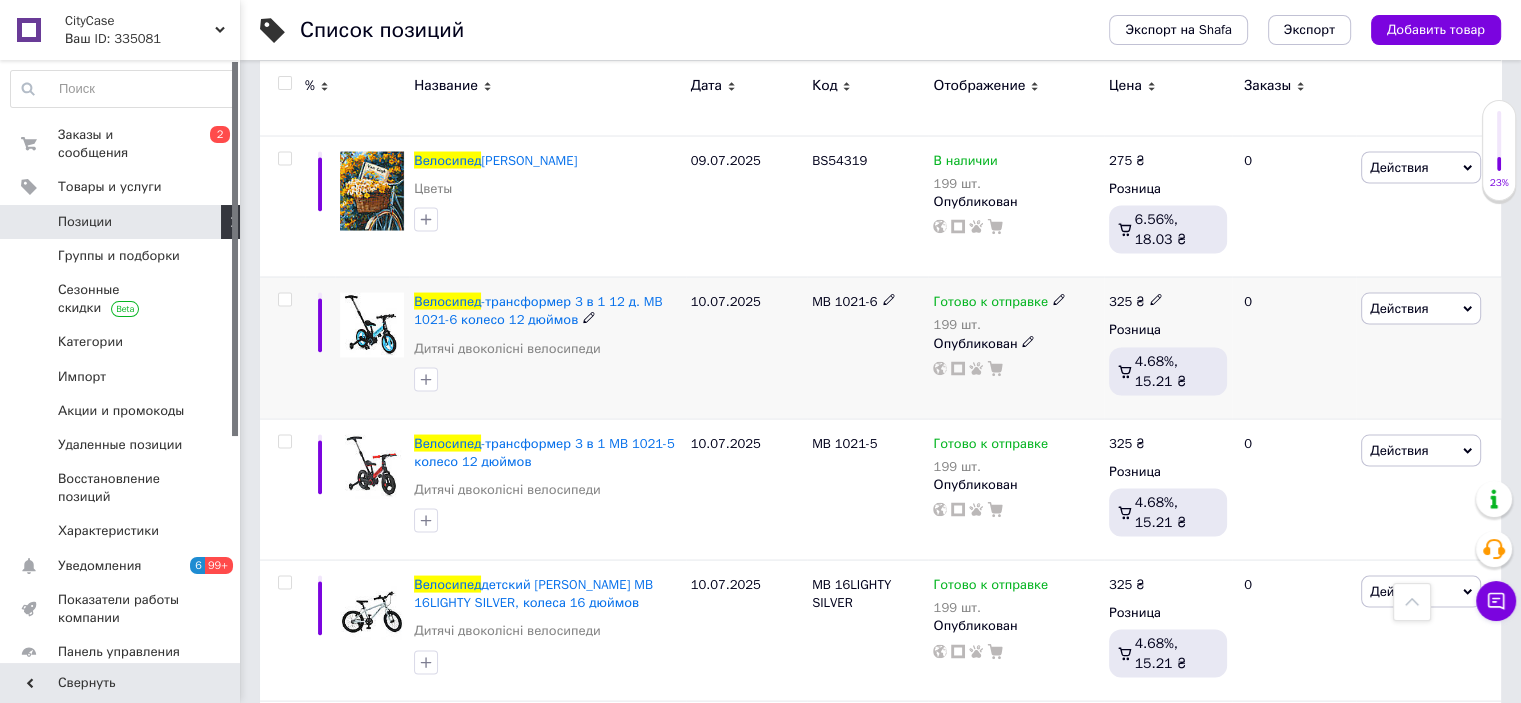 type on "Велосипед" 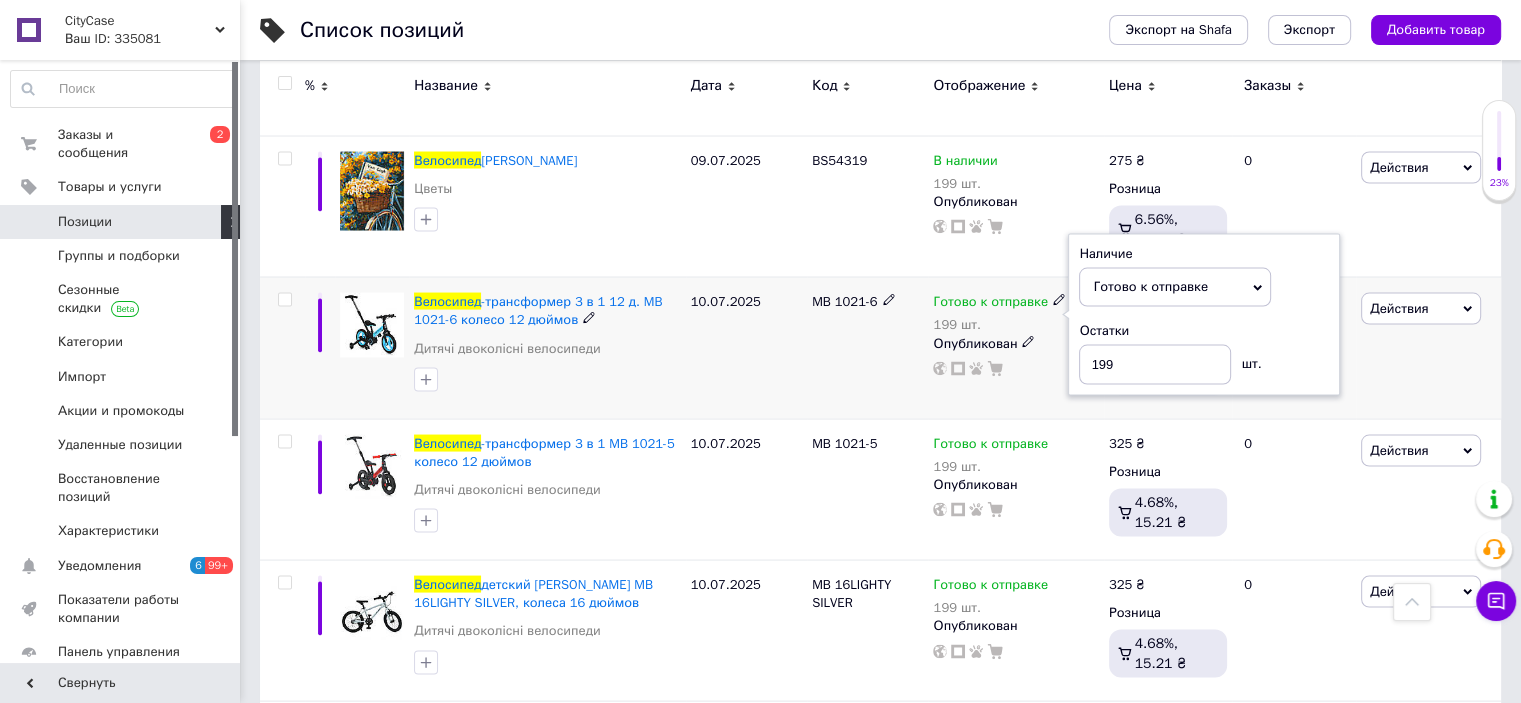 click on "MB 1021-6" at bounding box center (867, 347) 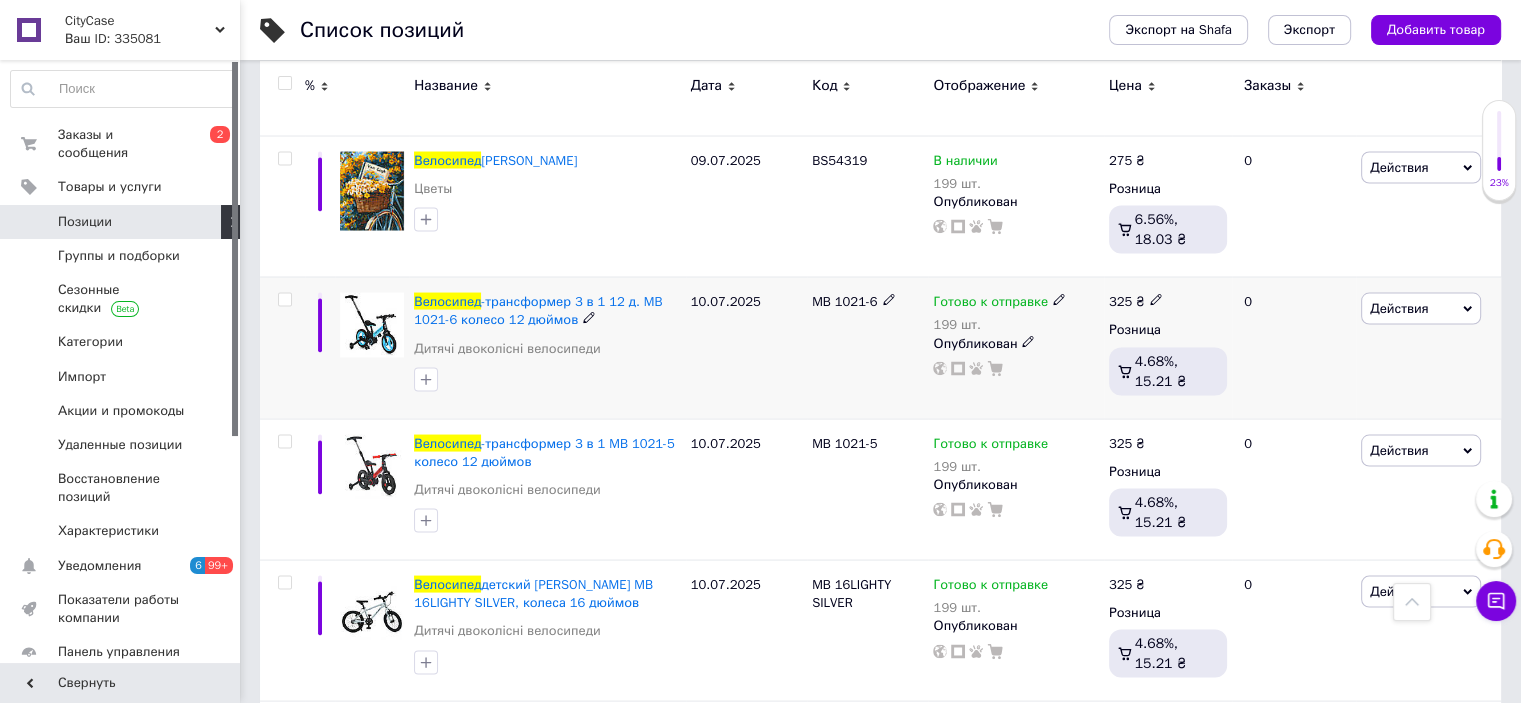 click 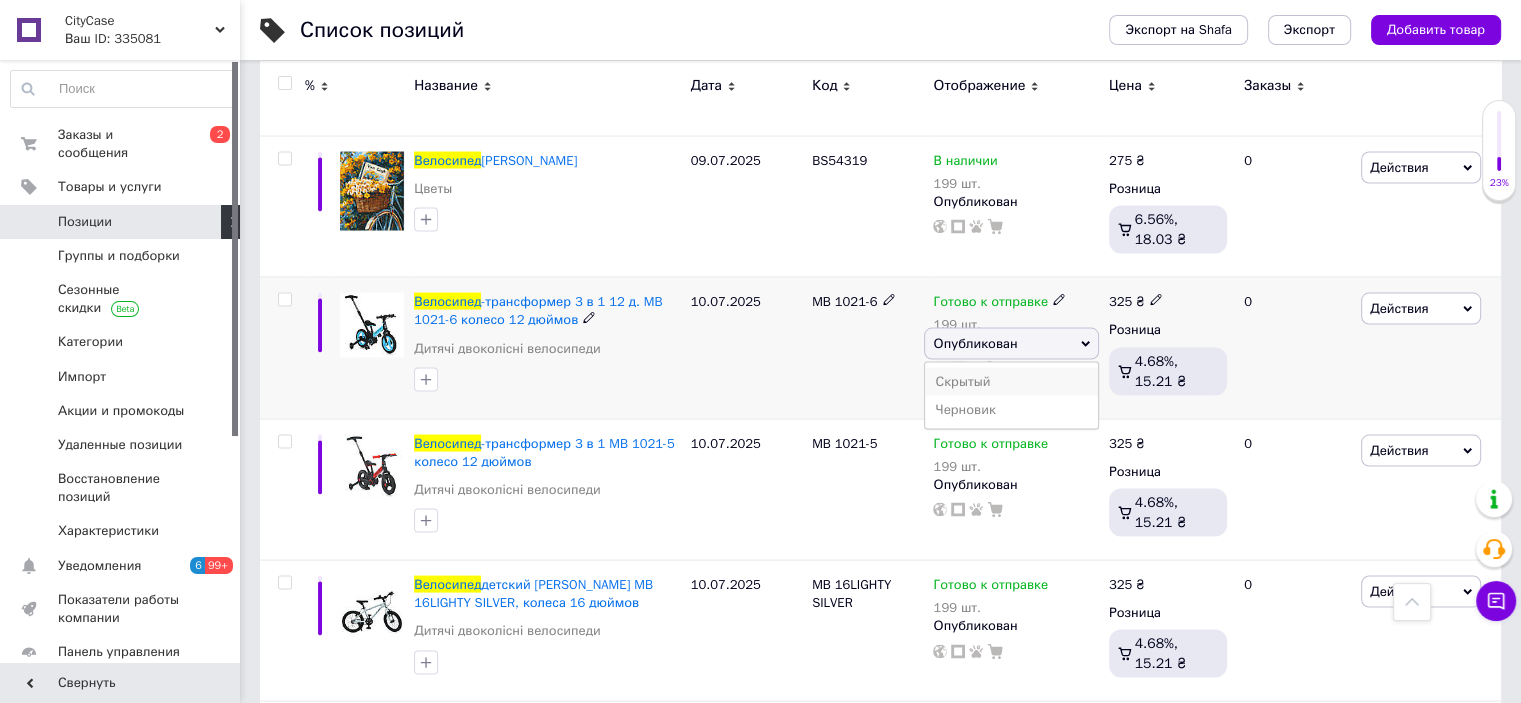 click on "Скрытый" at bounding box center (1011, 381) 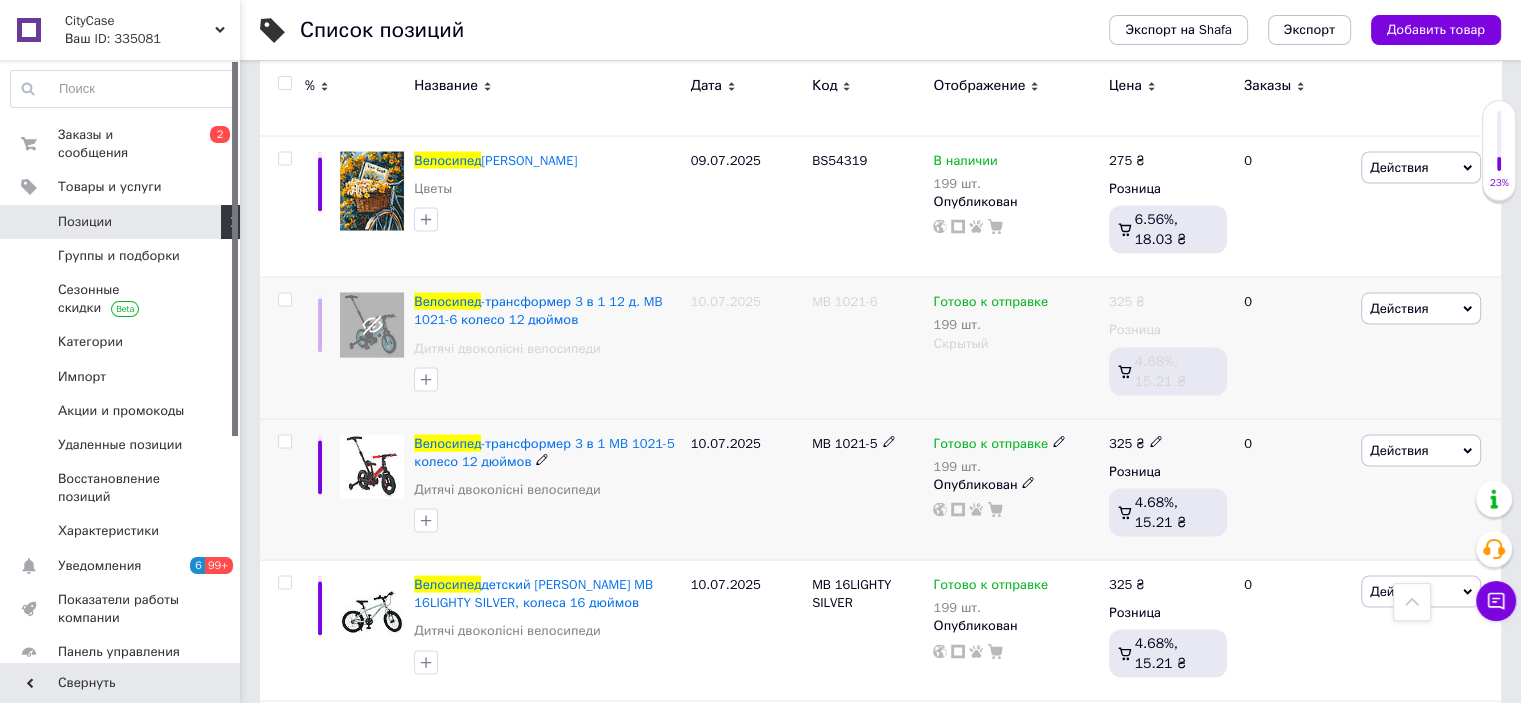 scroll, scrollTop: 11500, scrollLeft: 0, axis: vertical 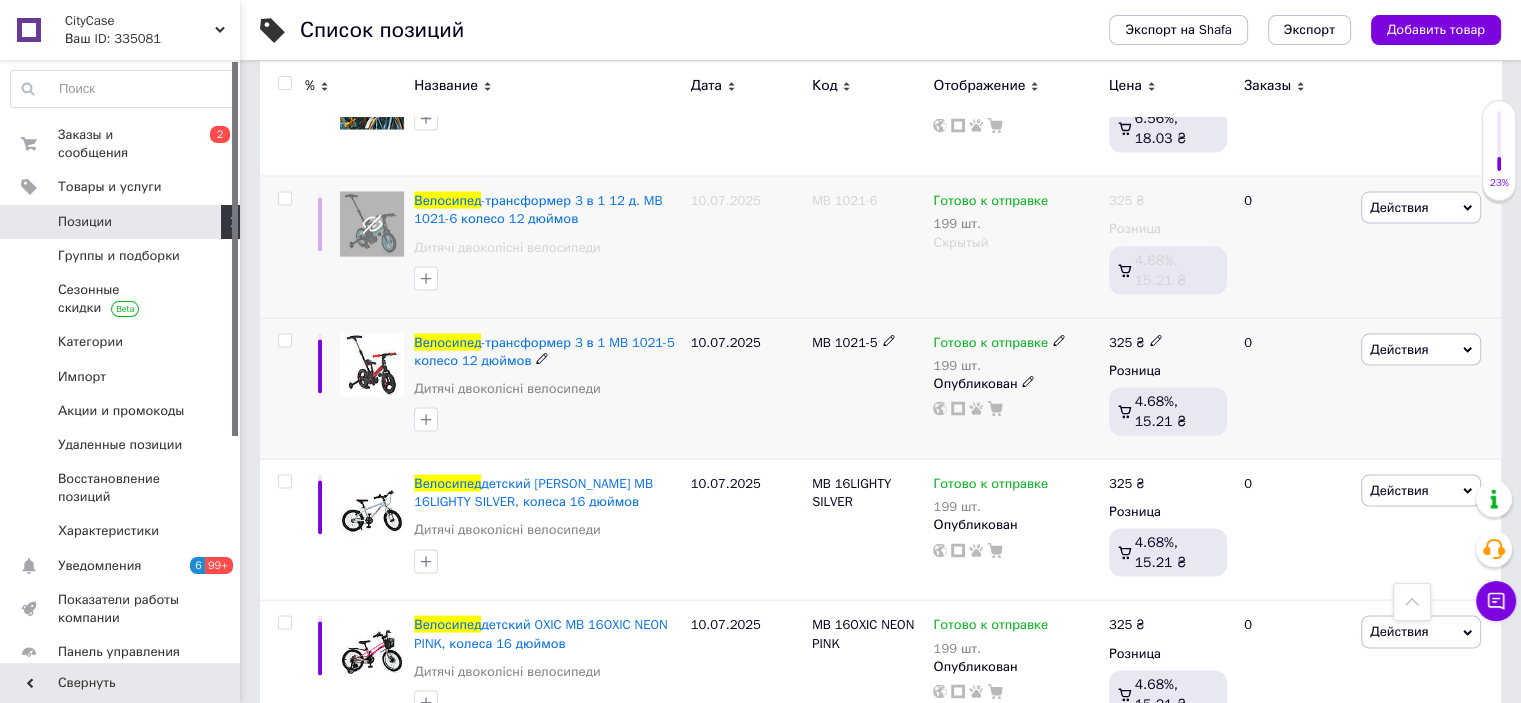 click 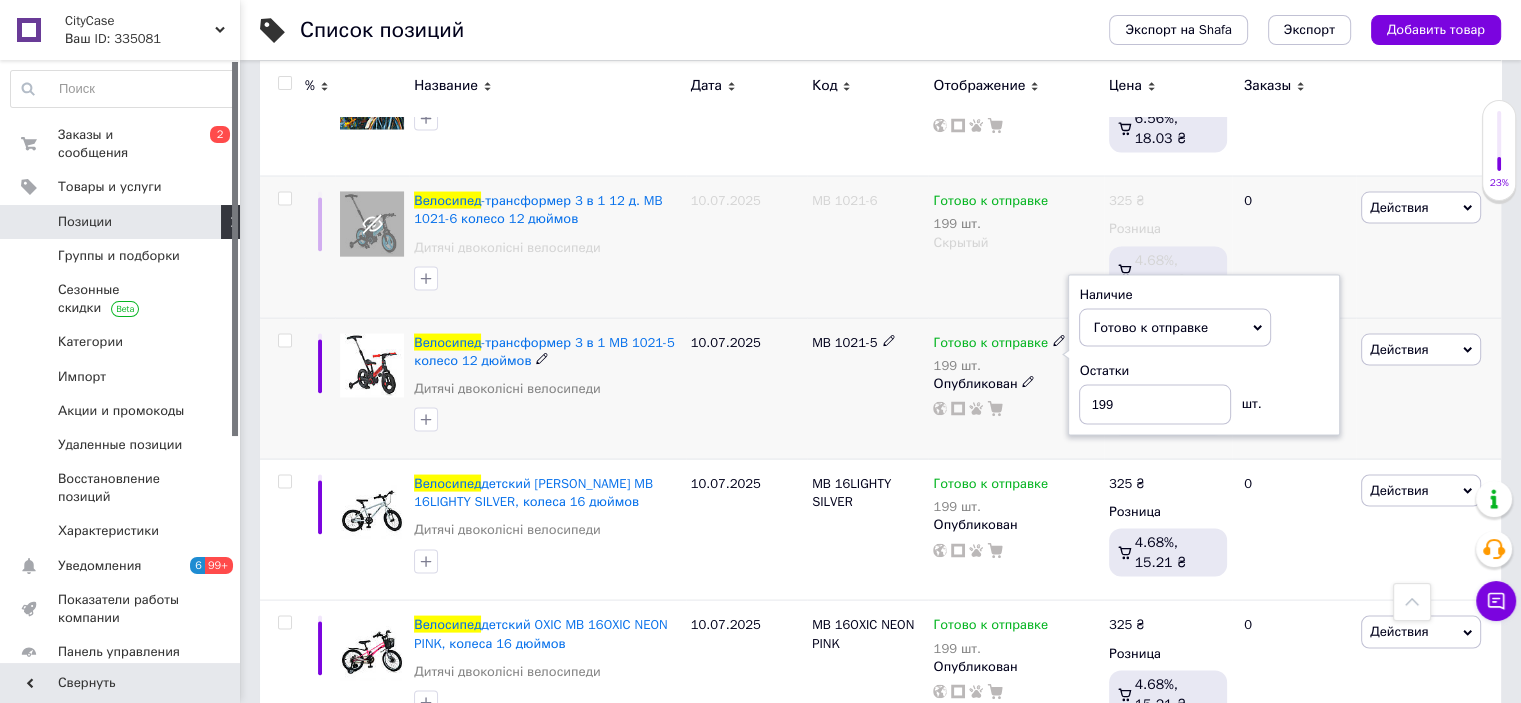 click on "Готово к отправке 199 шт. Наличие Готово к отправке В наличии Нет в наличии Под заказ Остатки 199 шт. Опубликован" at bounding box center (1015, 388) 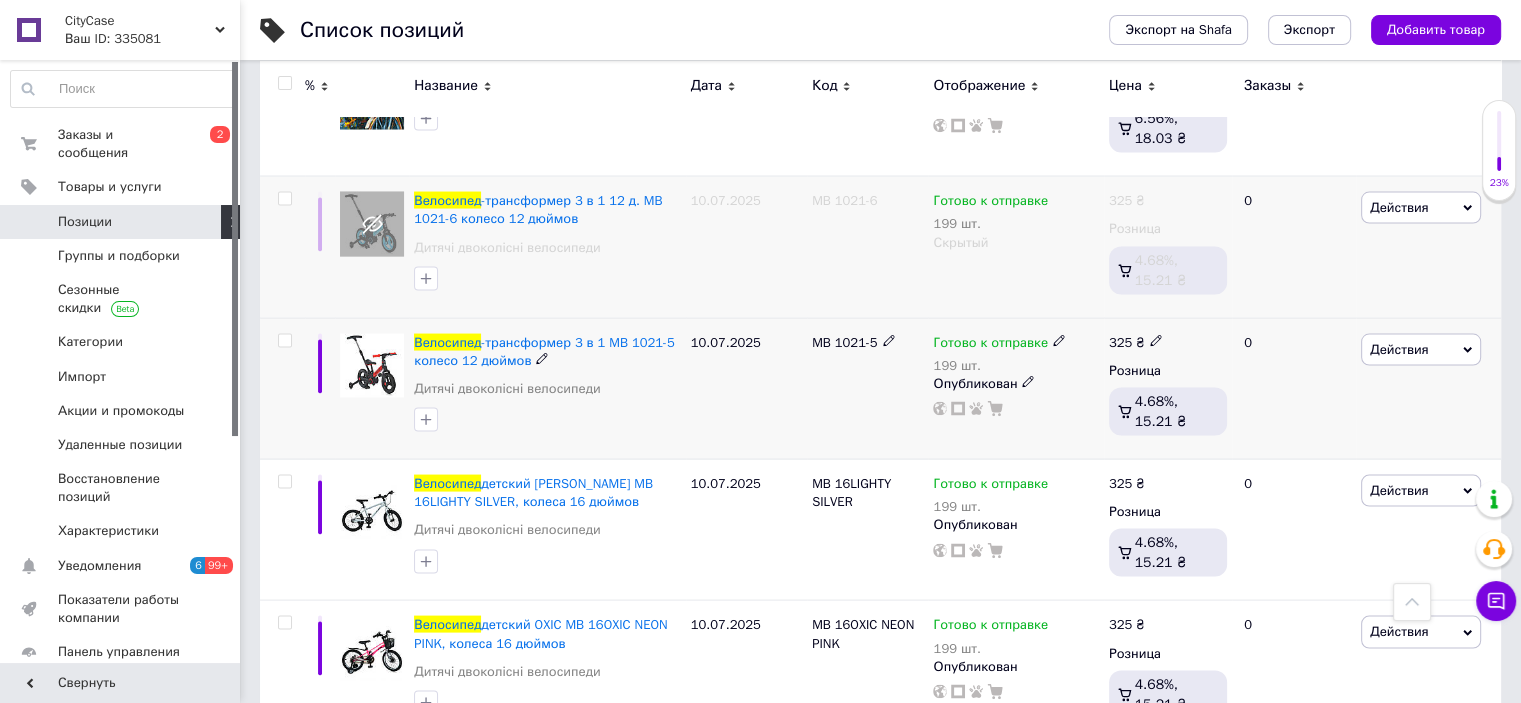 click 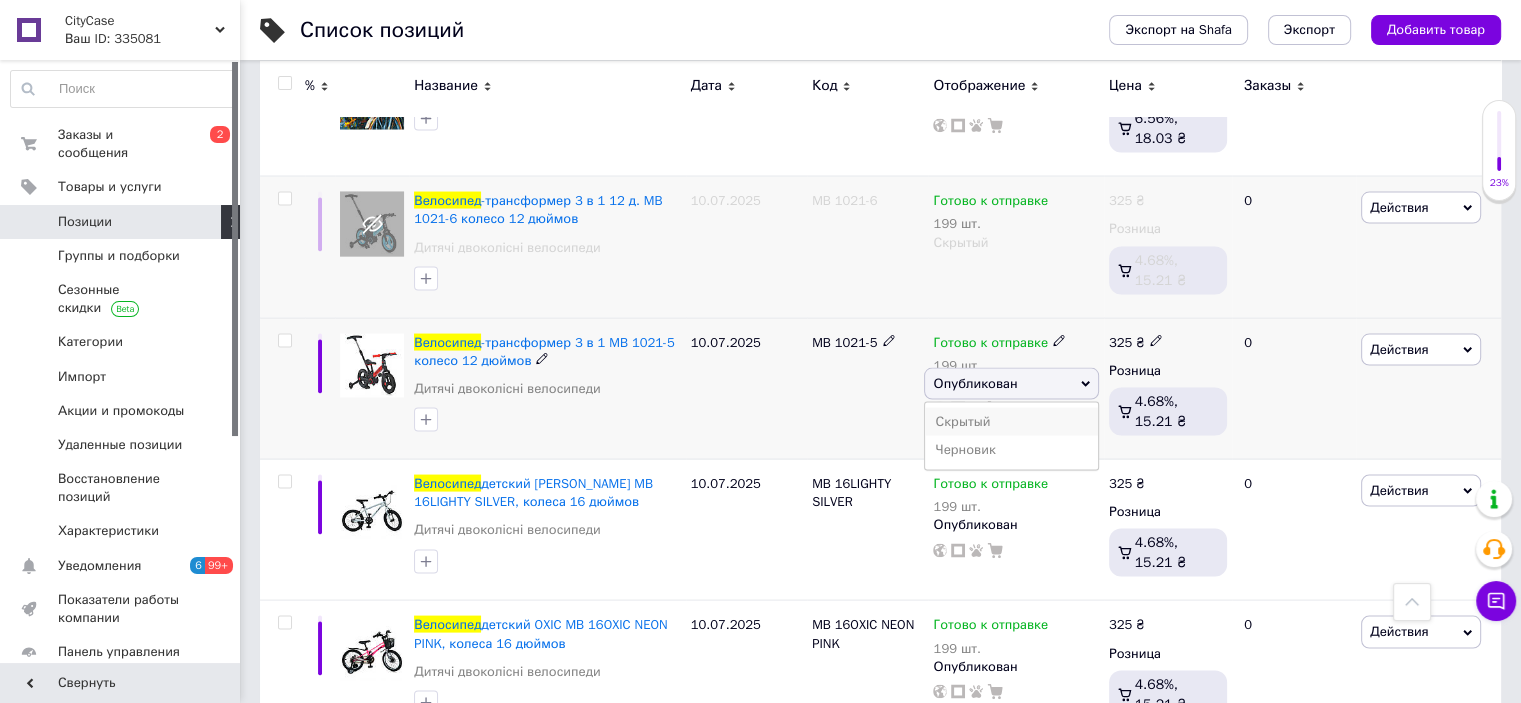 click on "Скрытый" at bounding box center [1011, 422] 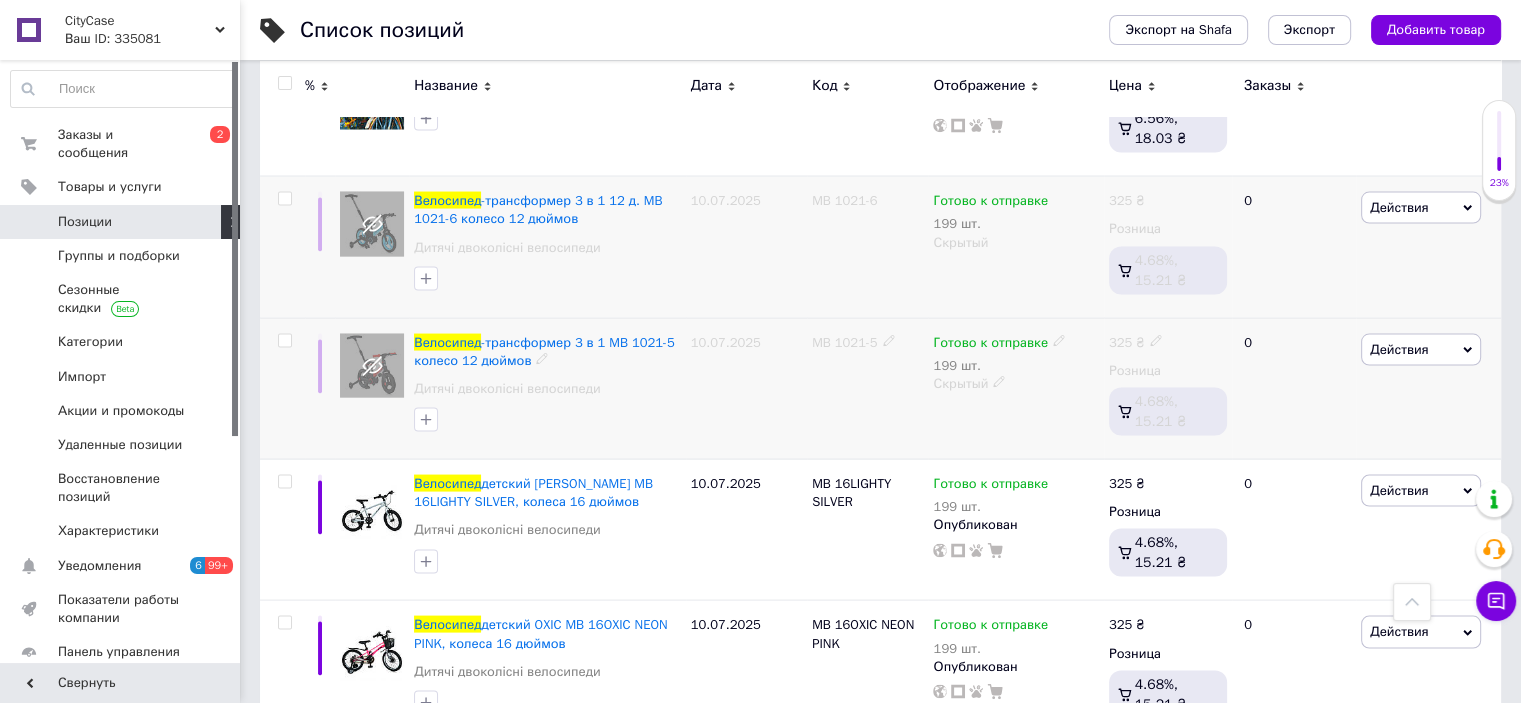 scroll, scrollTop: 11600, scrollLeft: 0, axis: vertical 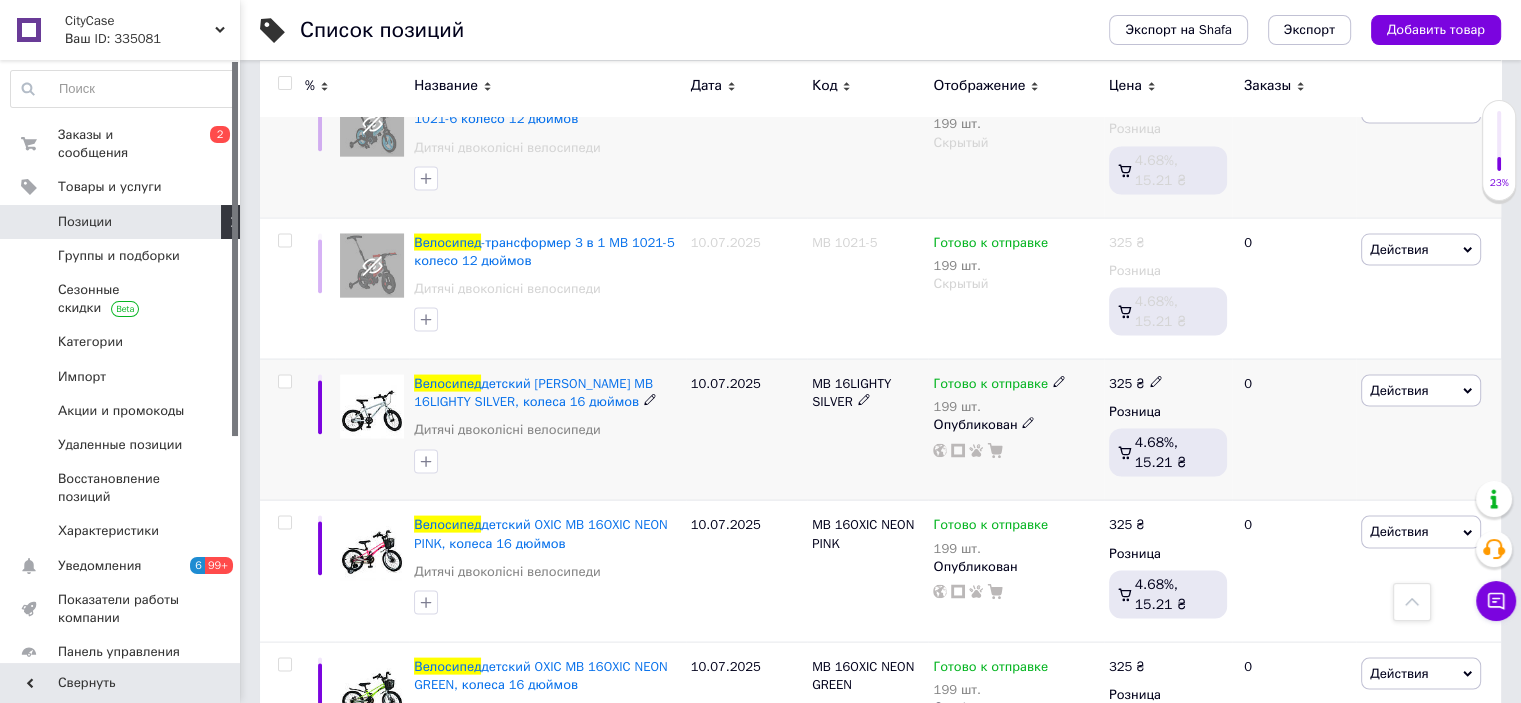 click 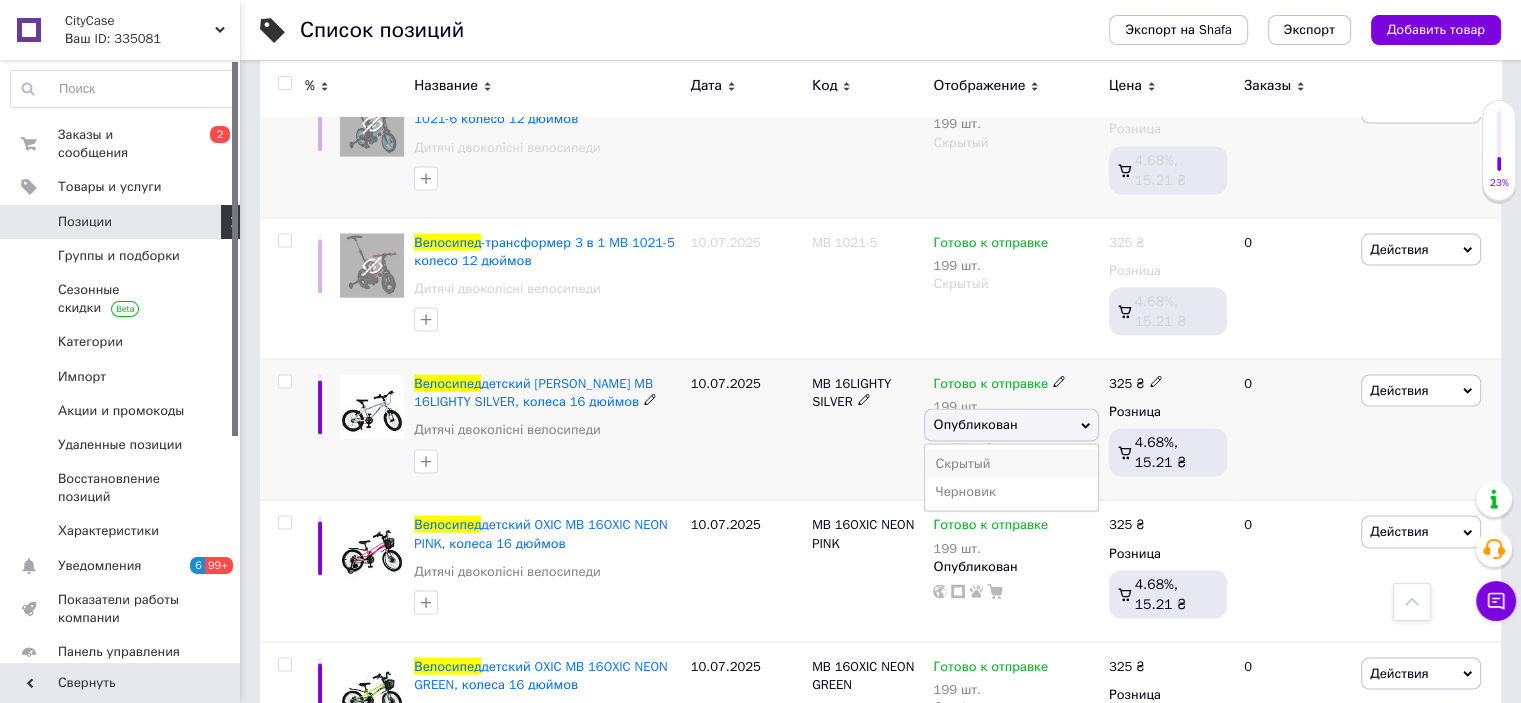 click on "Скрытый" at bounding box center [1011, 464] 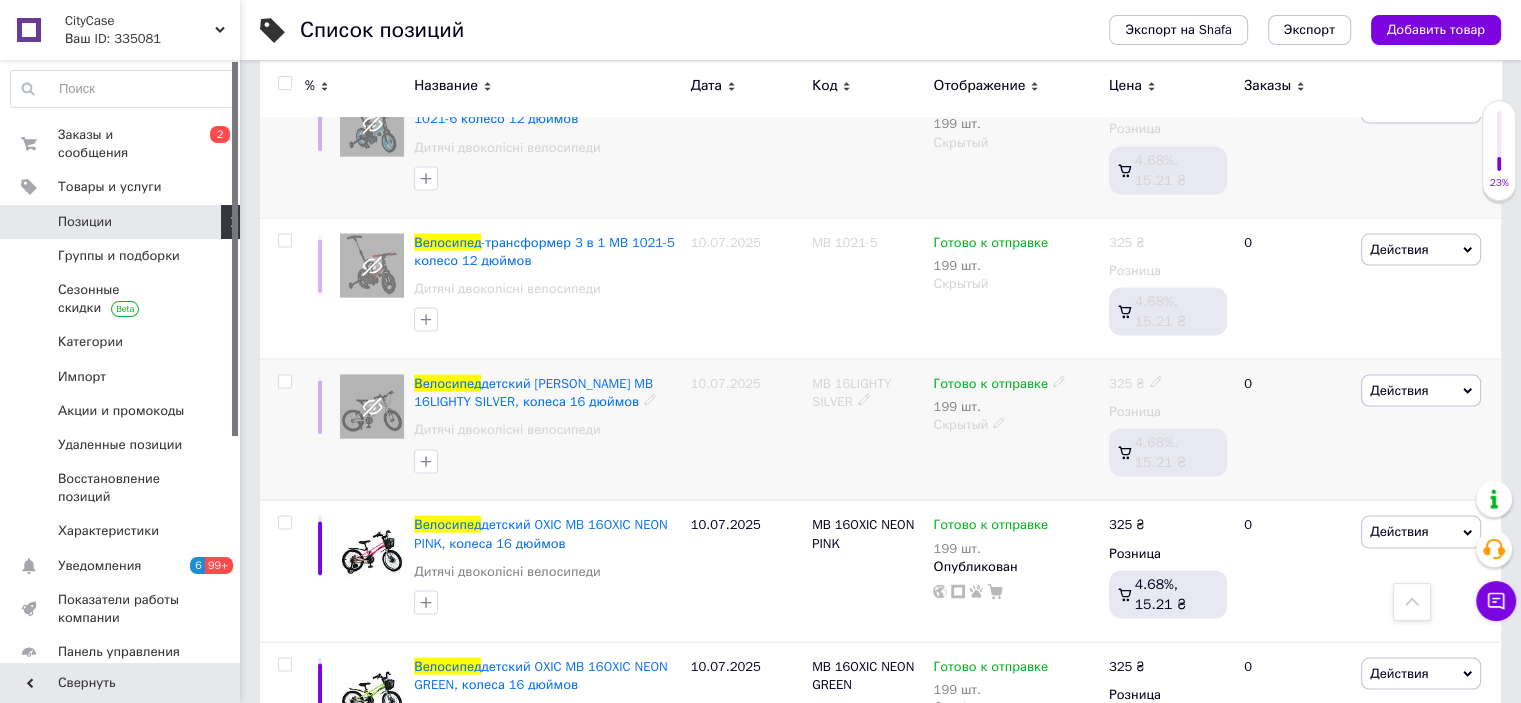 scroll, scrollTop: 11700, scrollLeft: 0, axis: vertical 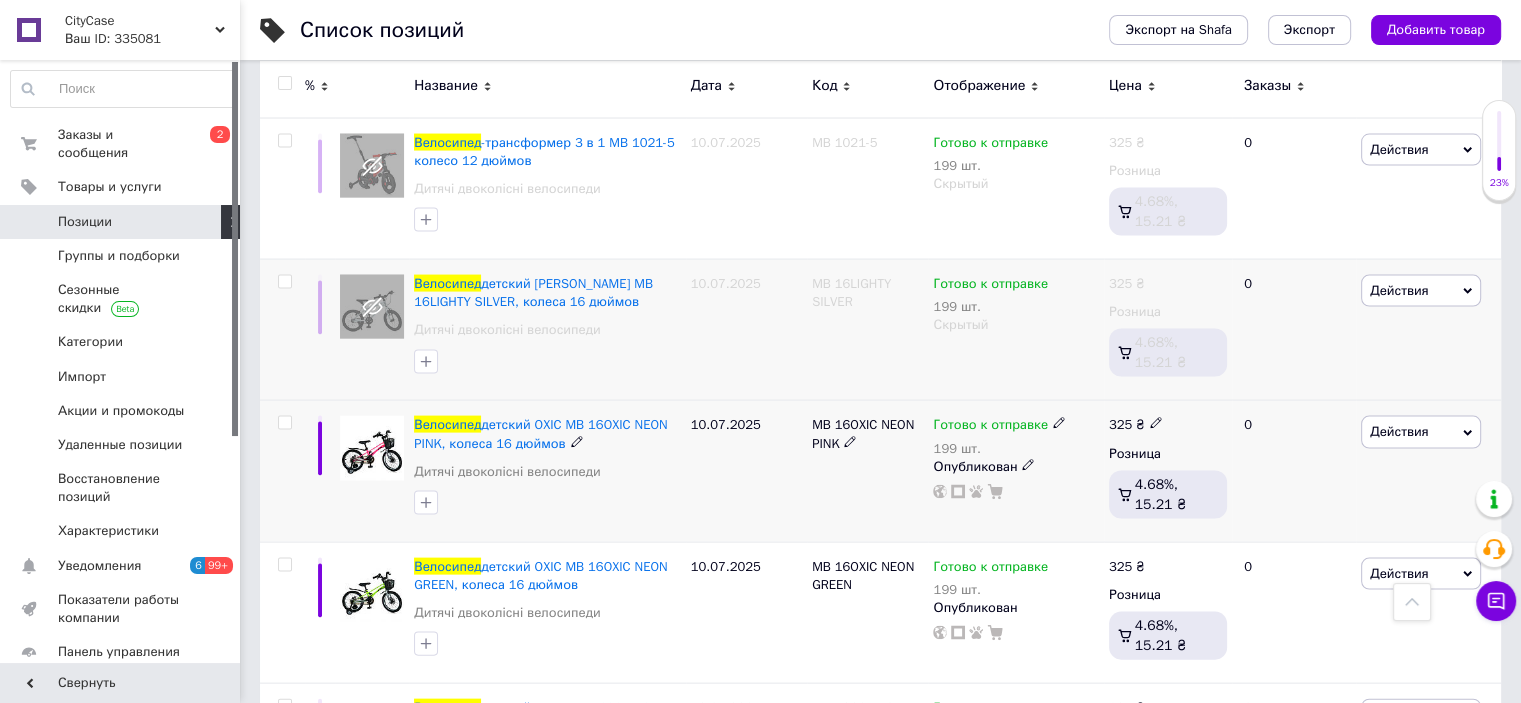 click 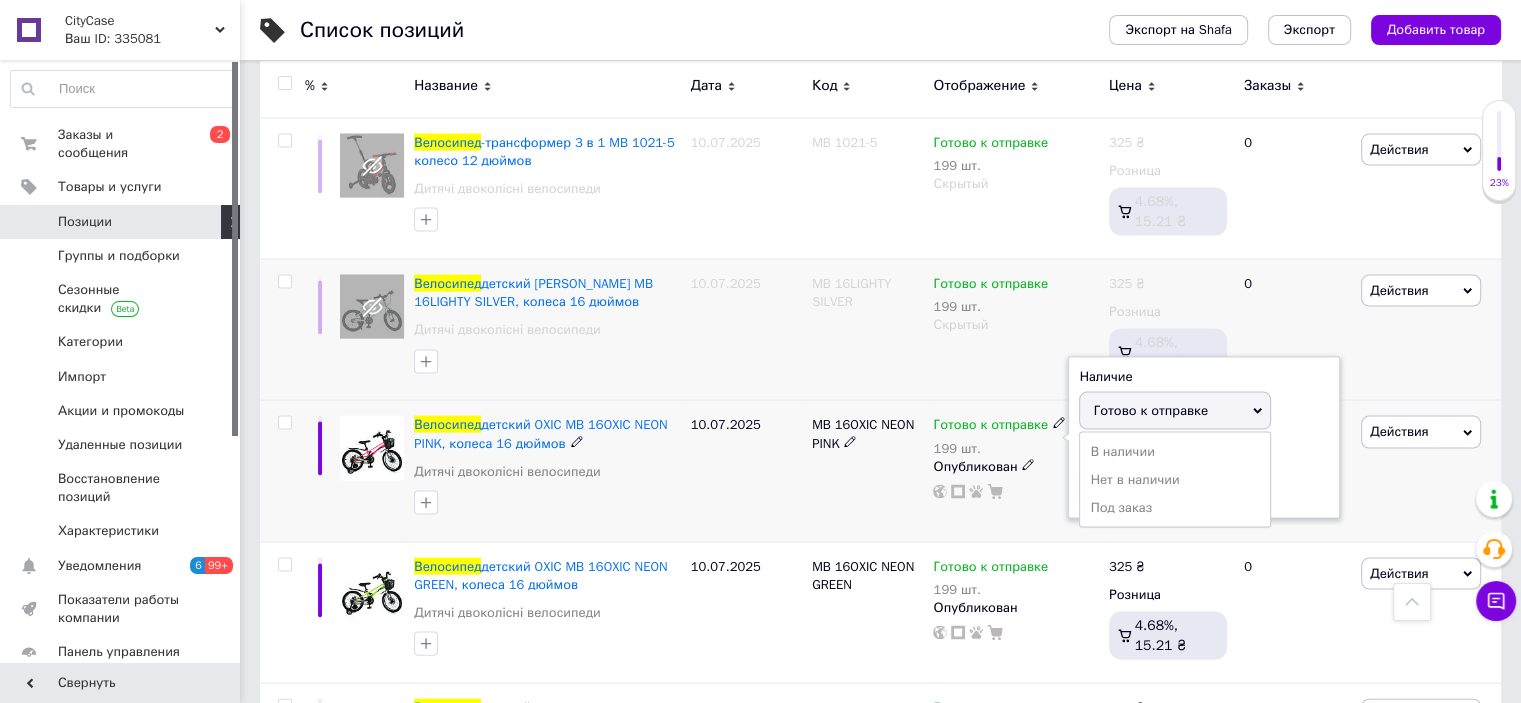 click 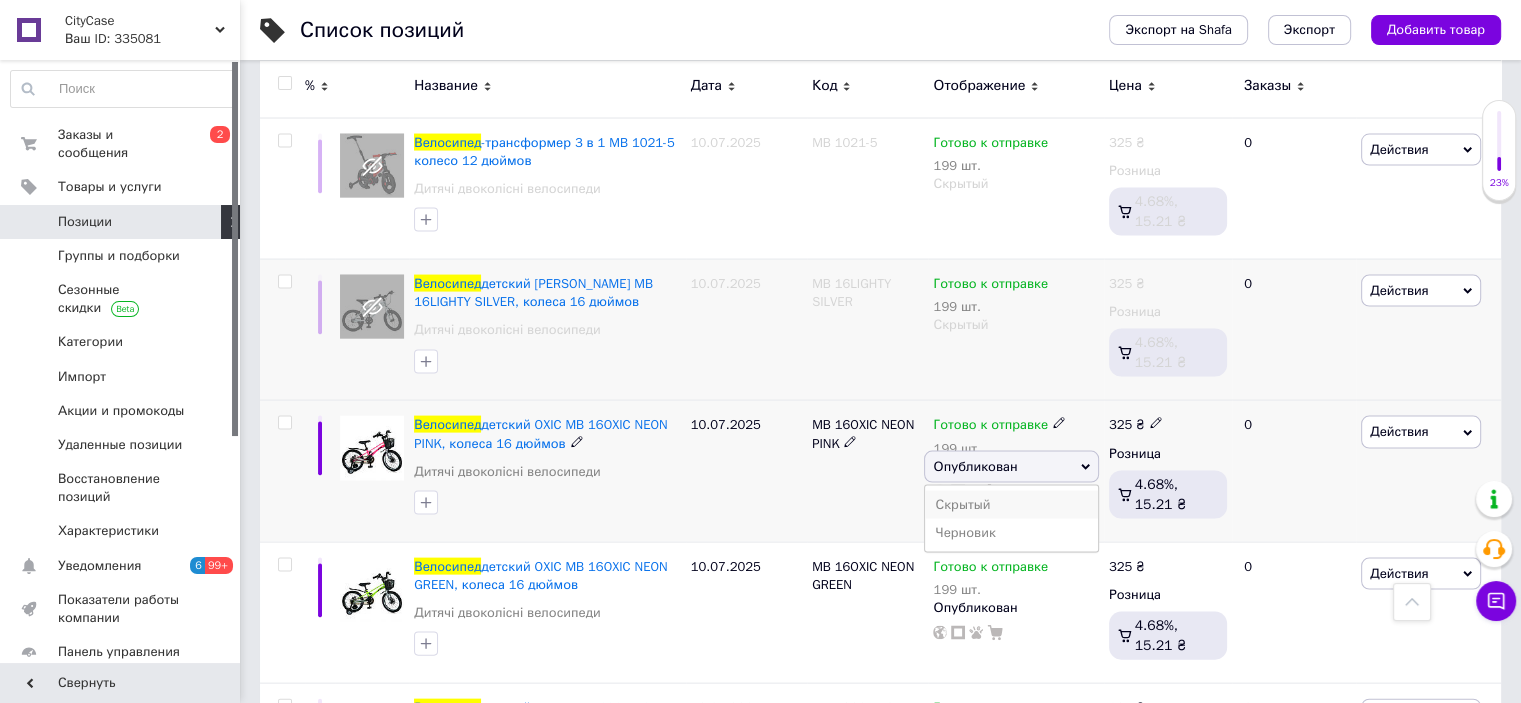 click on "Скрытый" at bounding box center [1011, 505] 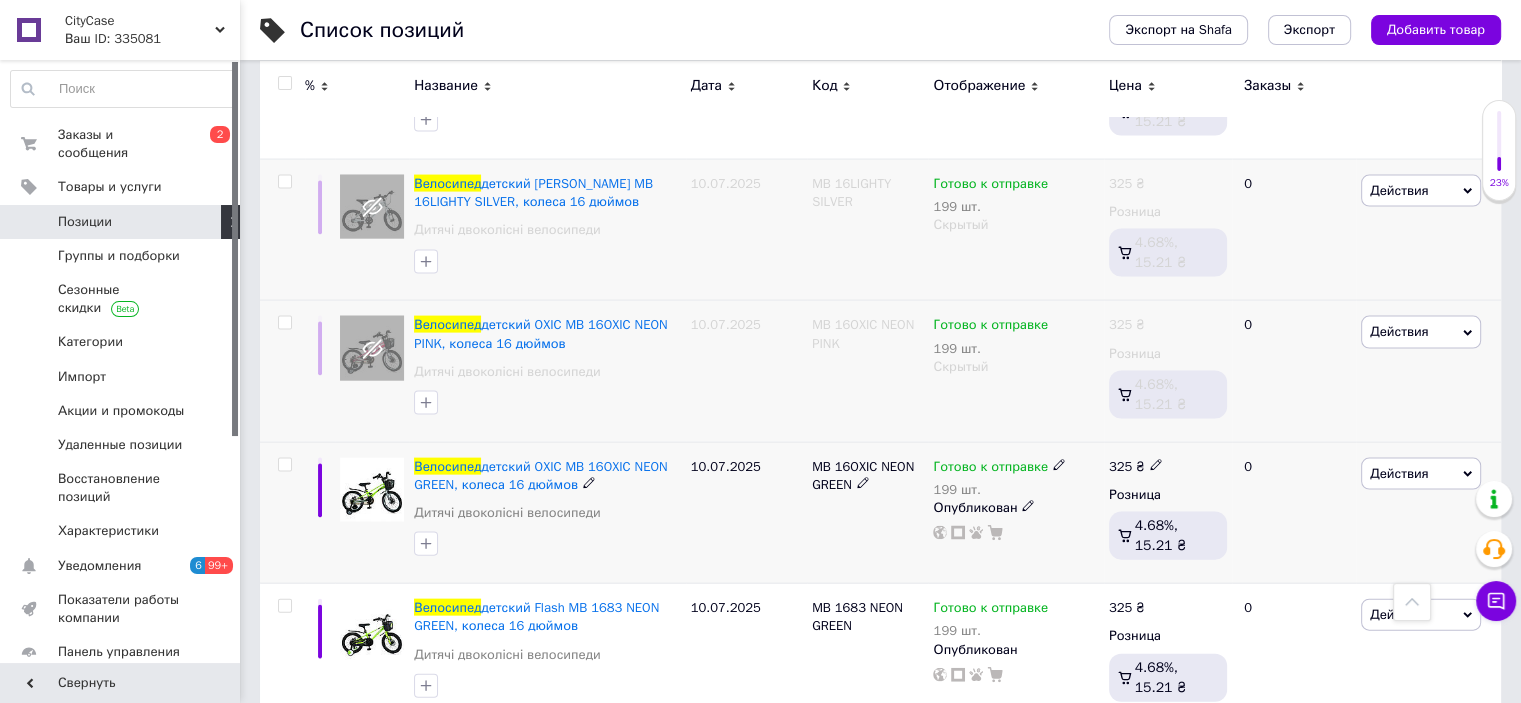 scroll, scrollTop: 11900, scrollLeft: 0, axis: vertical 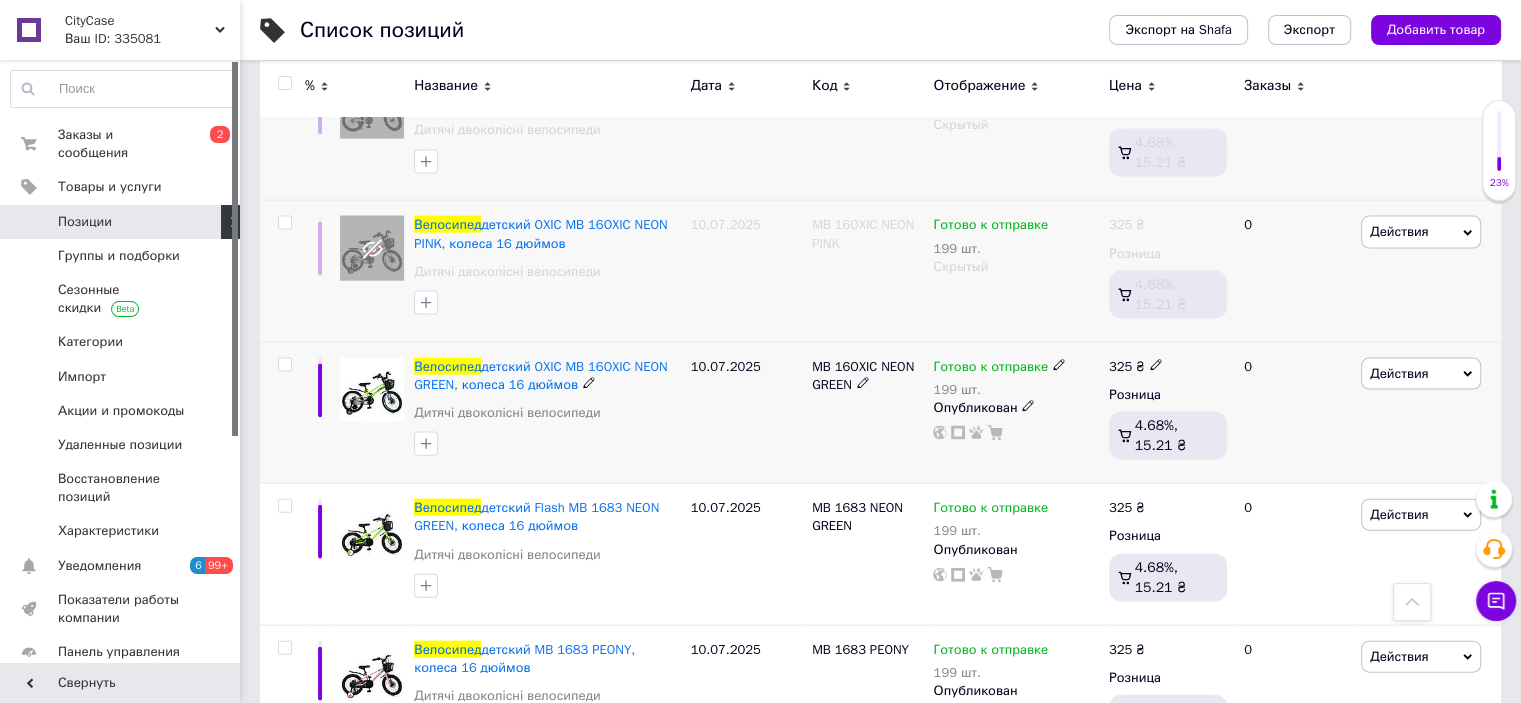 click 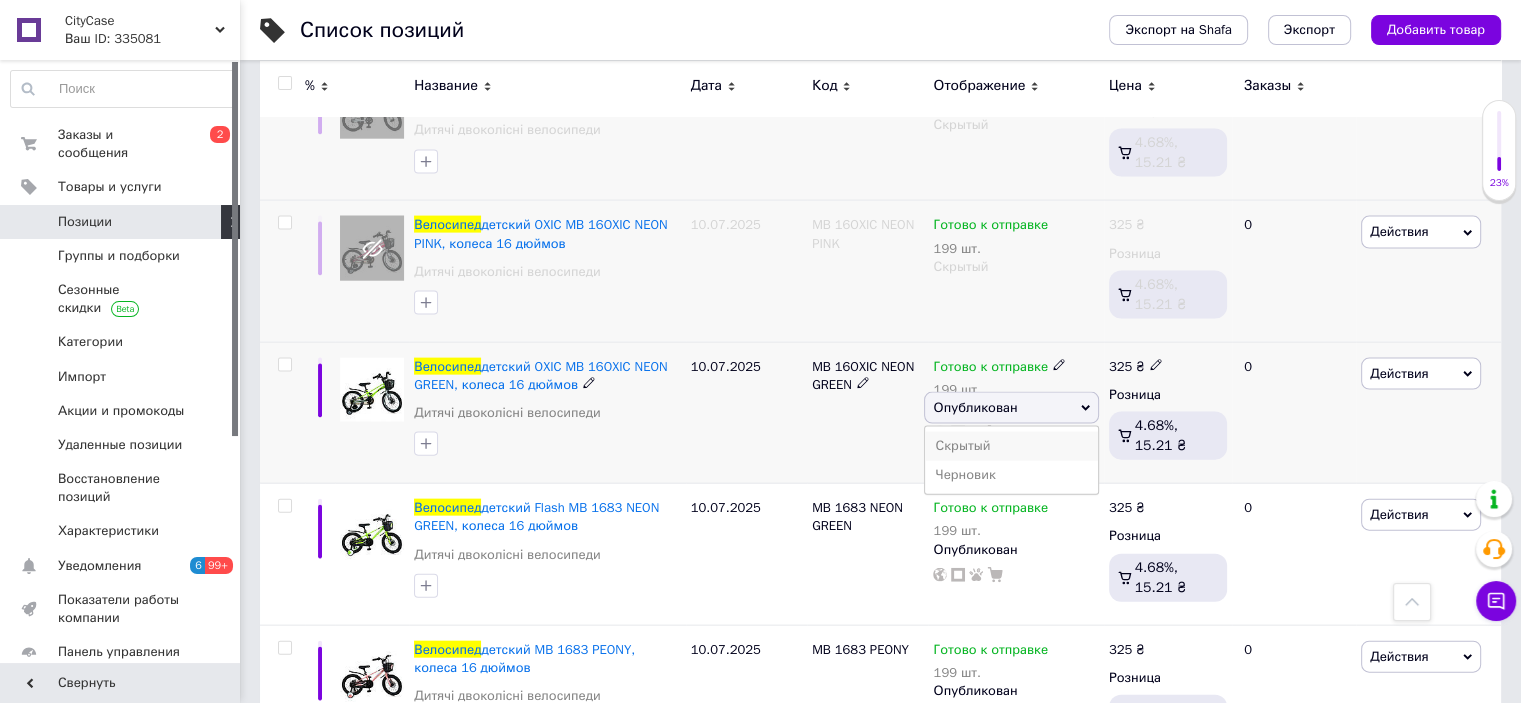 click on "Скрытый" at bounding box center (1011, 446) 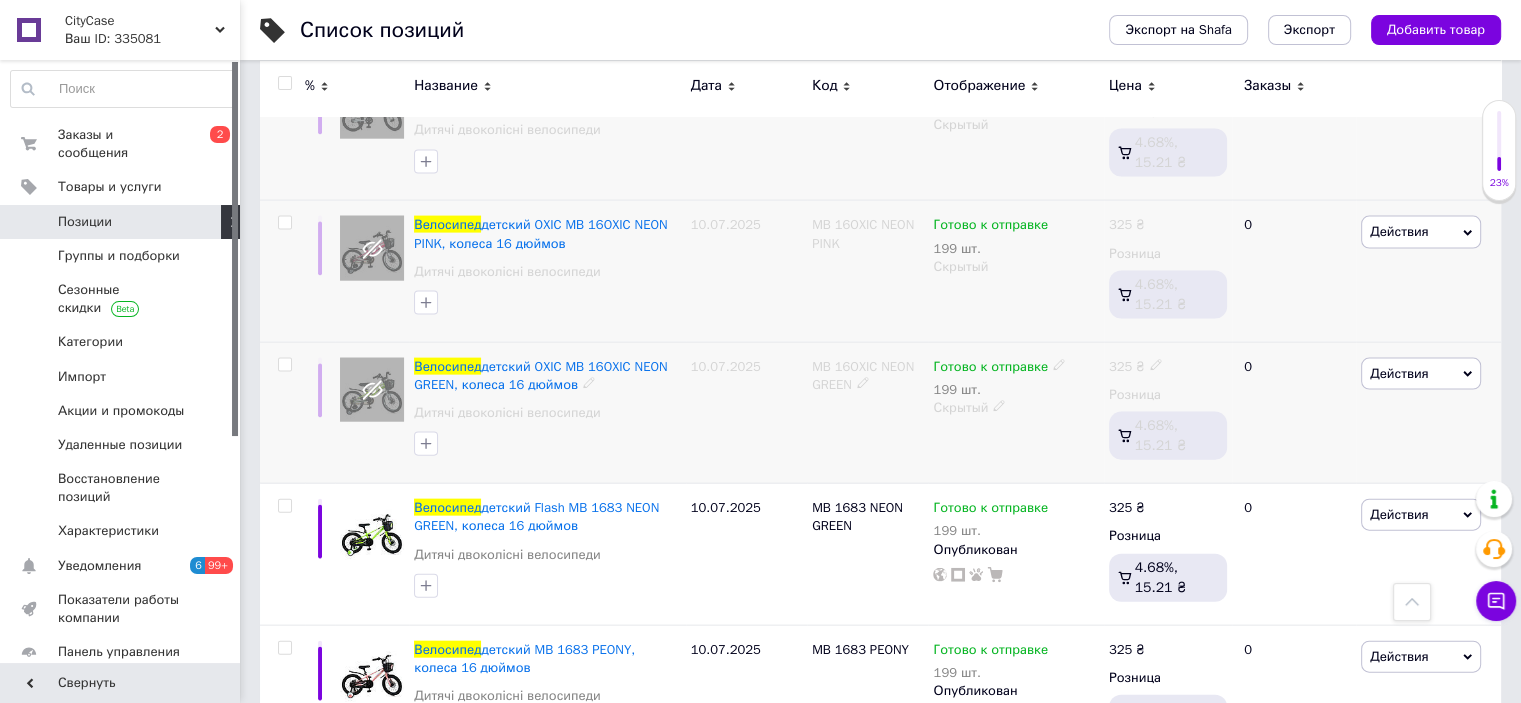 scroll, scrollTop: 12000, scrollLeft: 0, axis: vertical 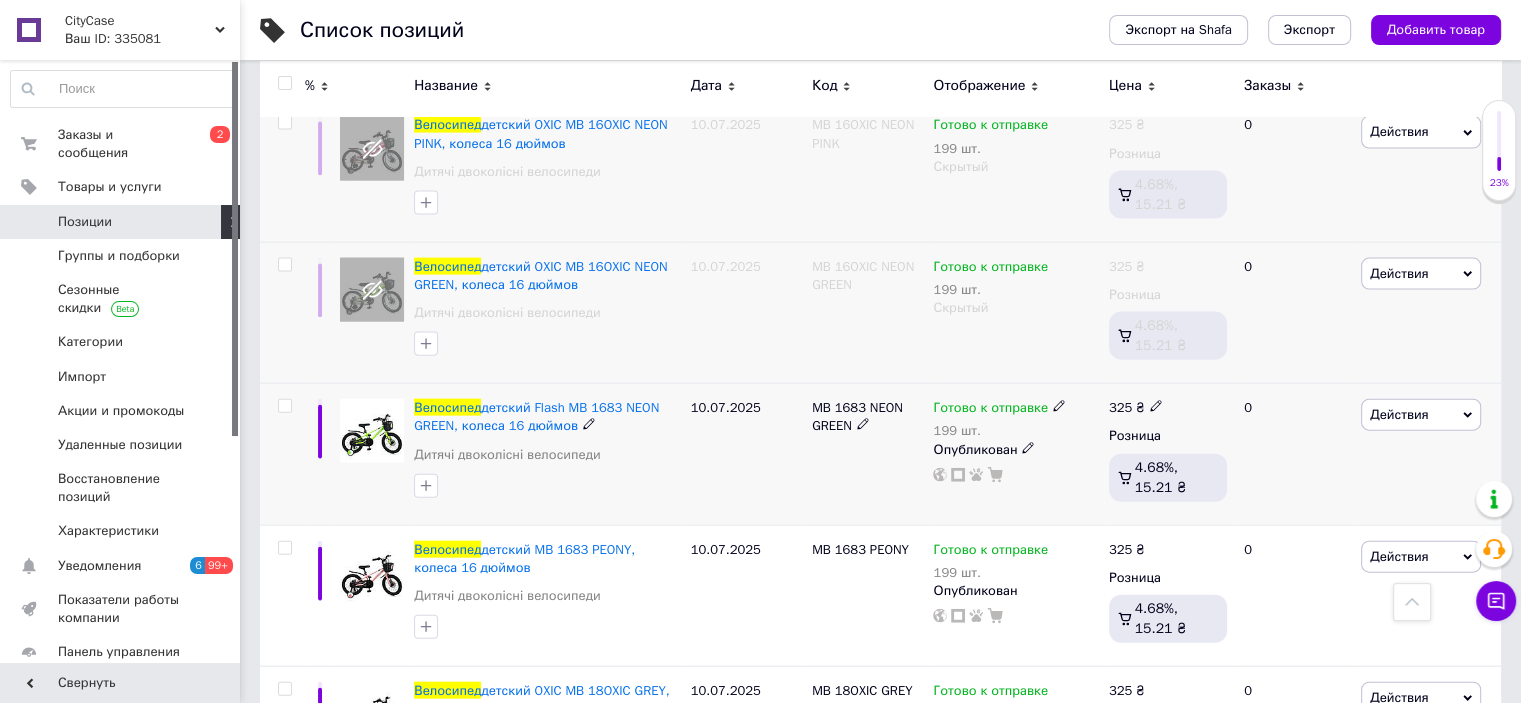 click 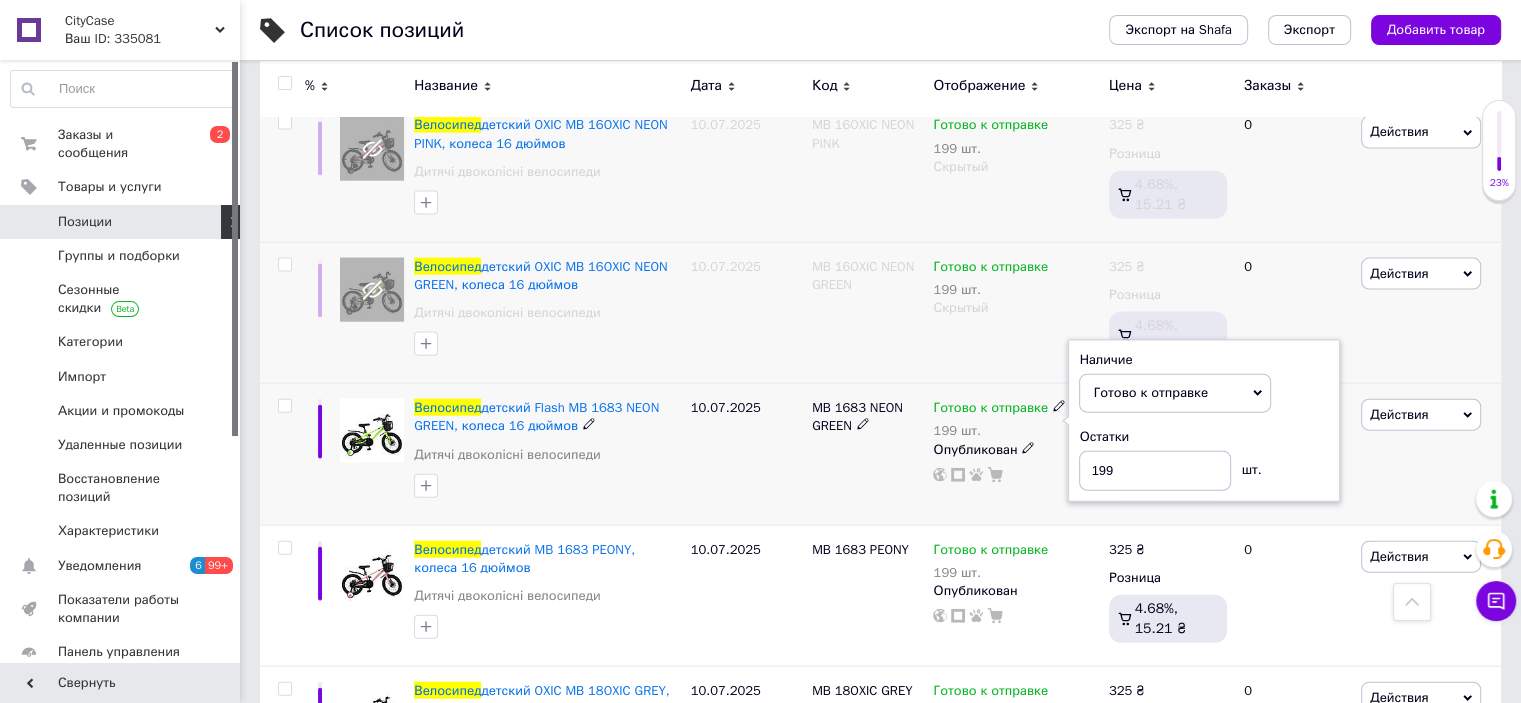 click on "Опубликован" at bounding box center (1015, 450) 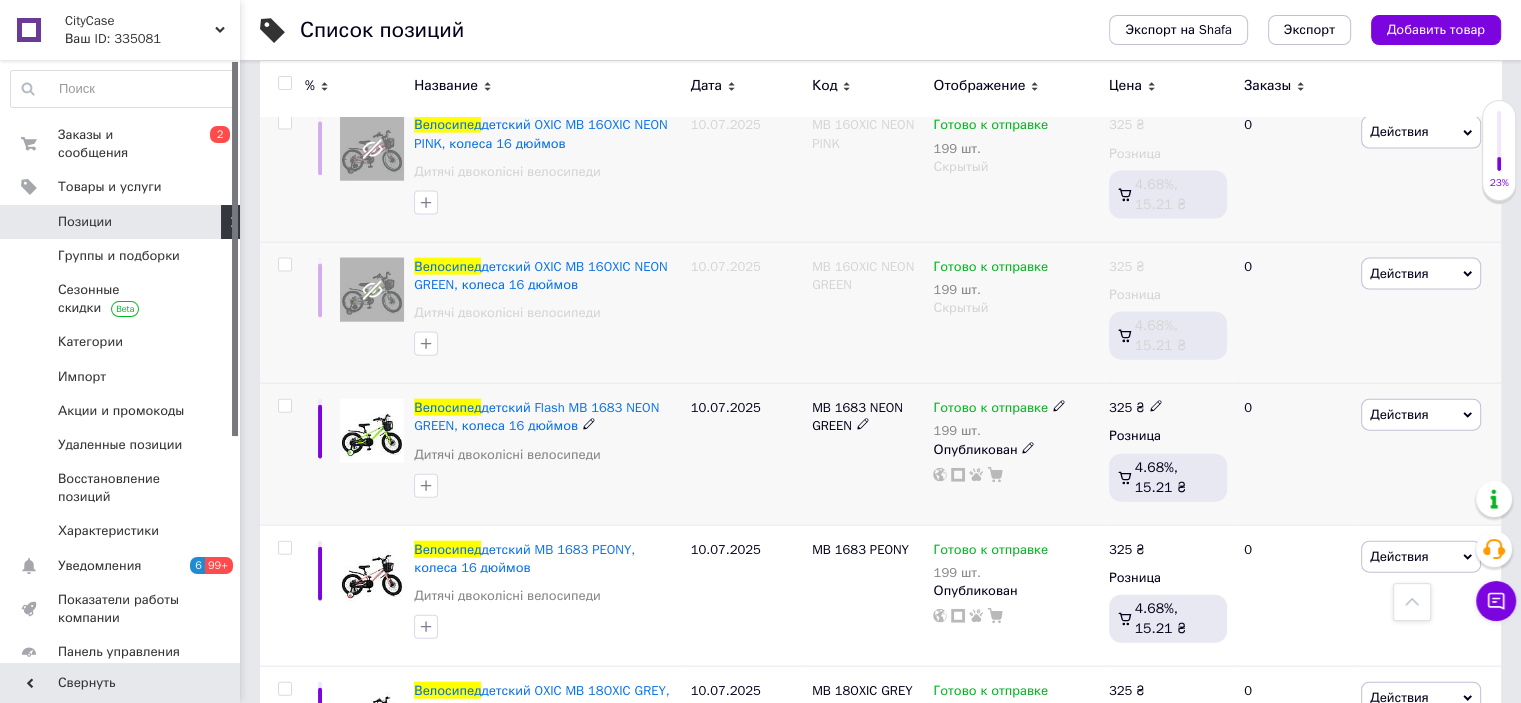 click 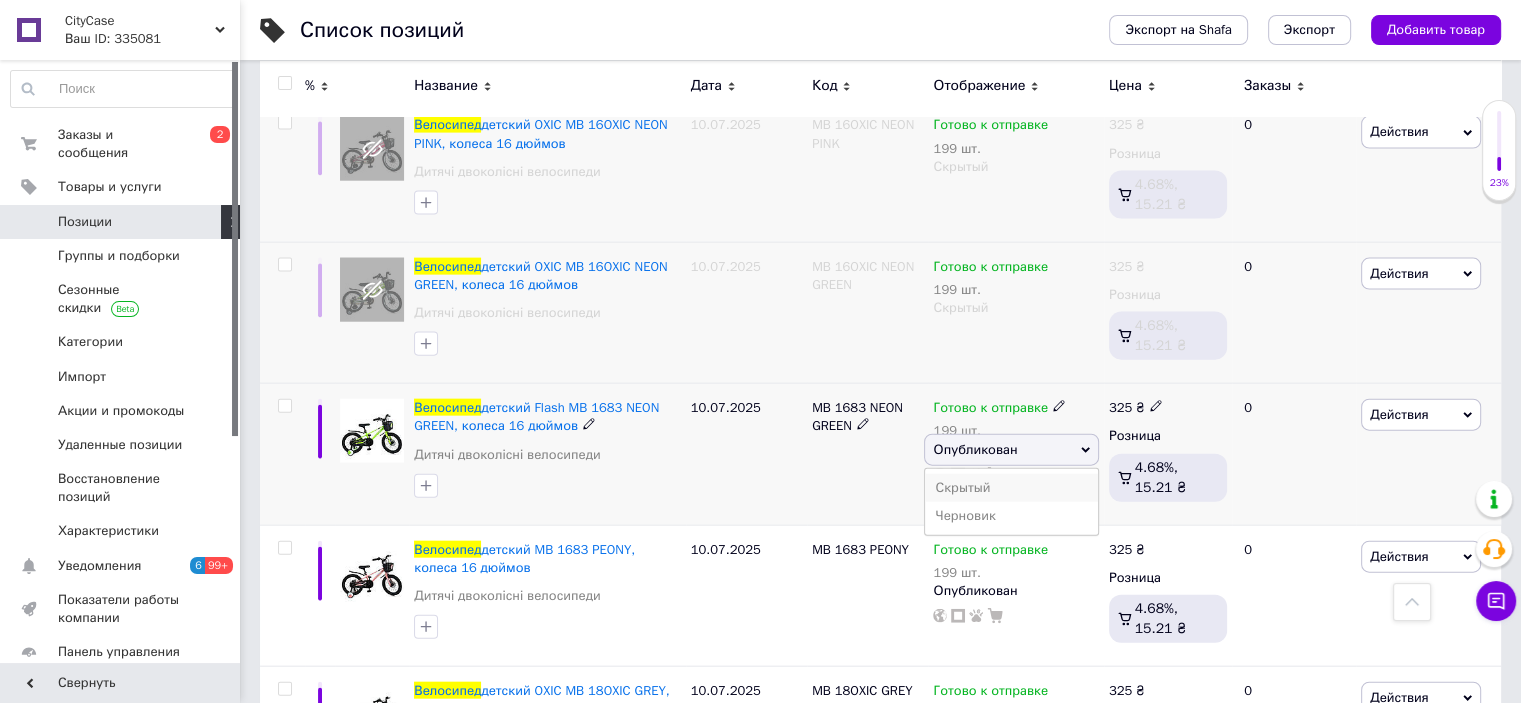 click on "Скрытый" at bounding box center [1011, 488] 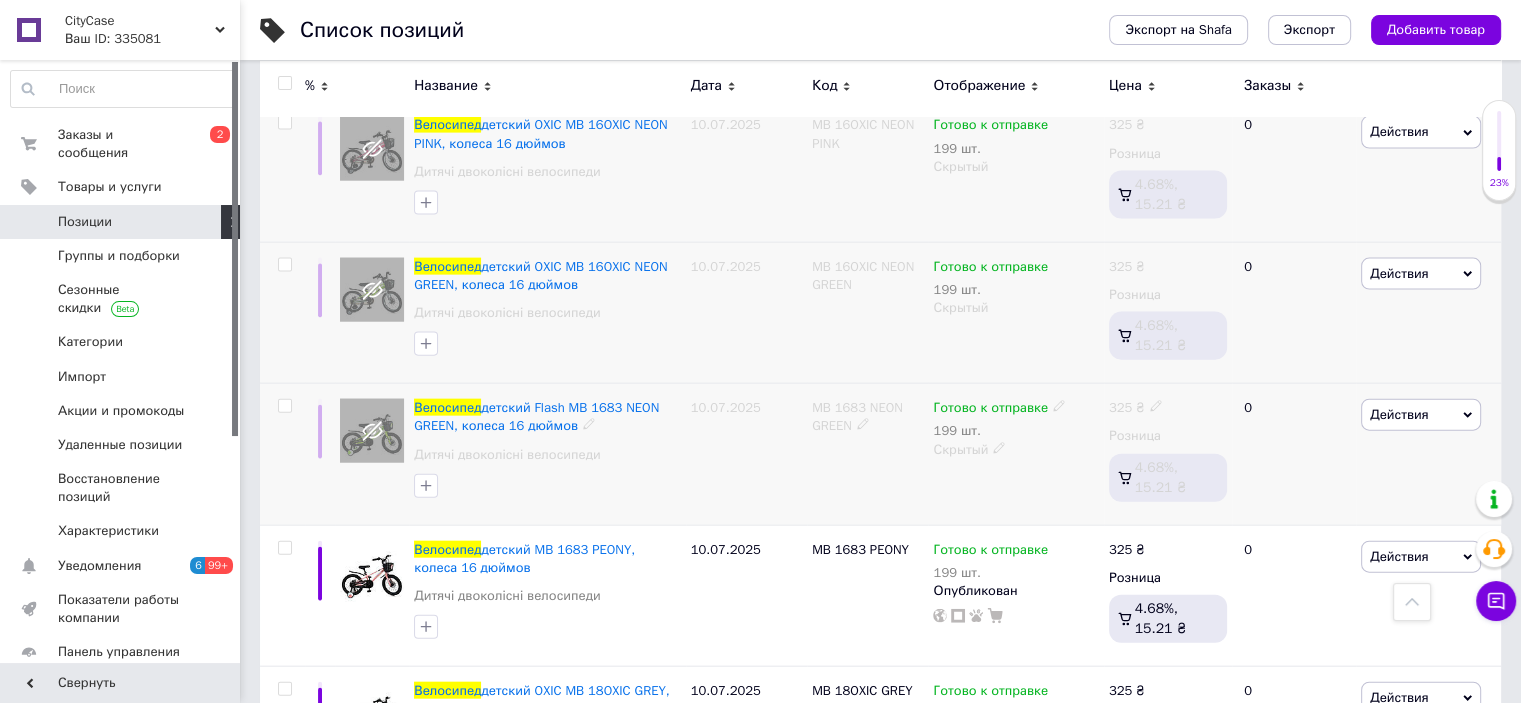 scroll, scrollTop: 12200, scrollLeft: 0, axis: vertical 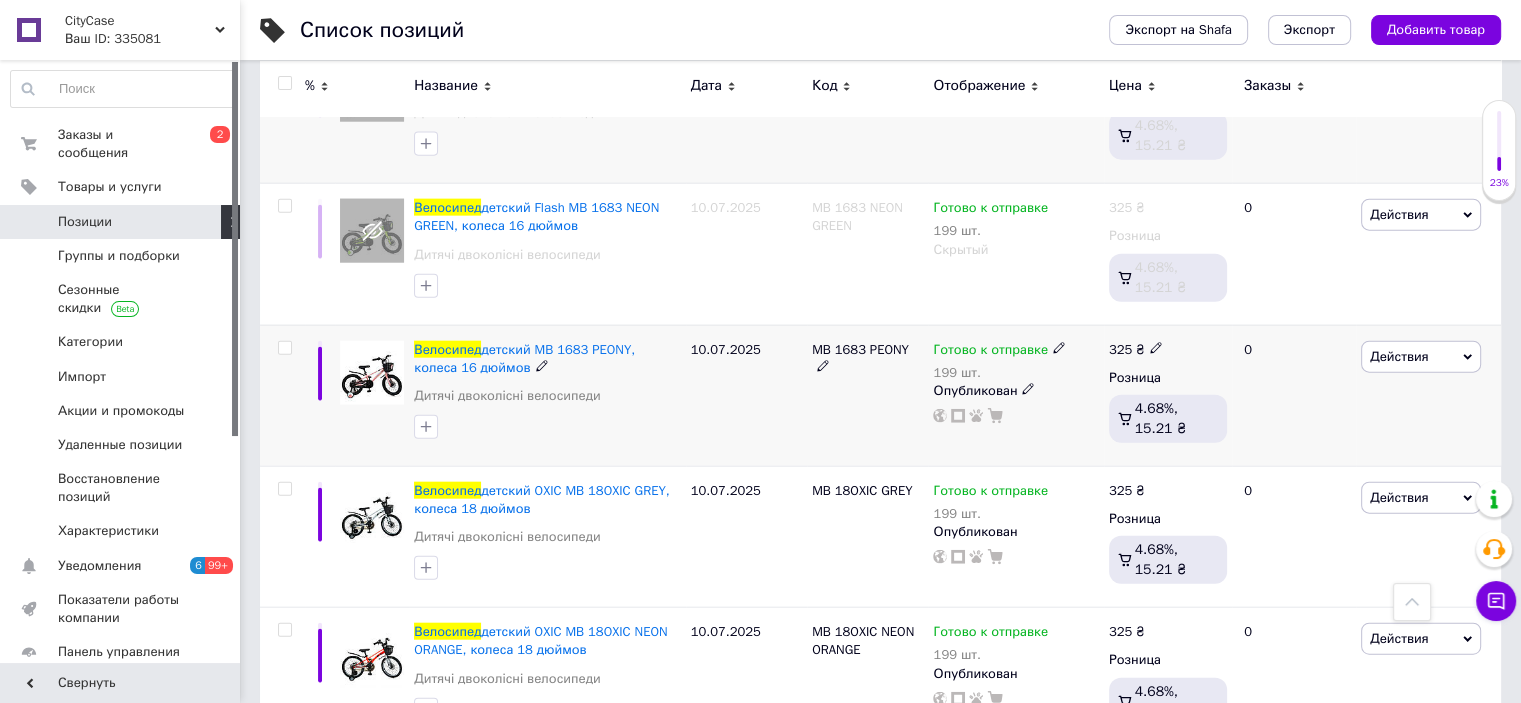 click 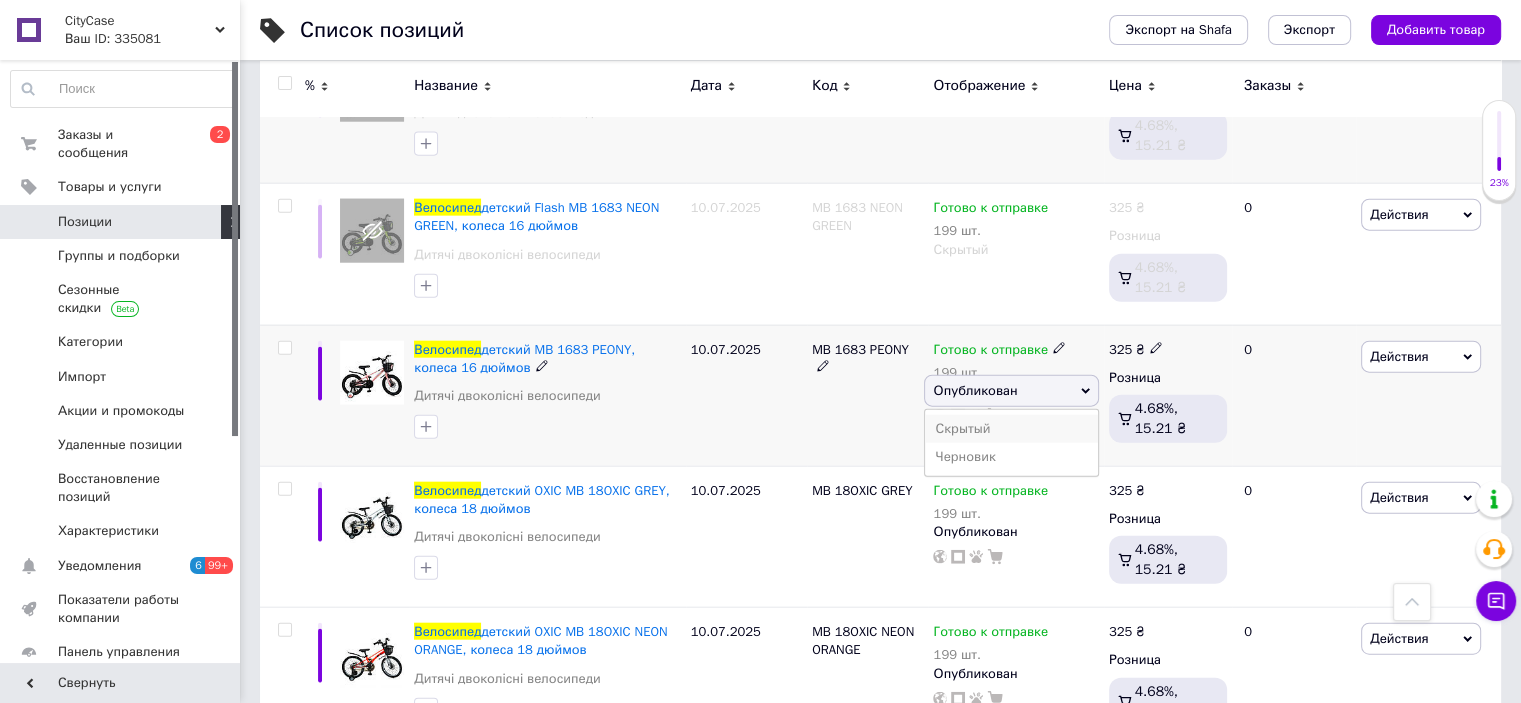 click on "Скрытый" at bounding box center (1011, 429) 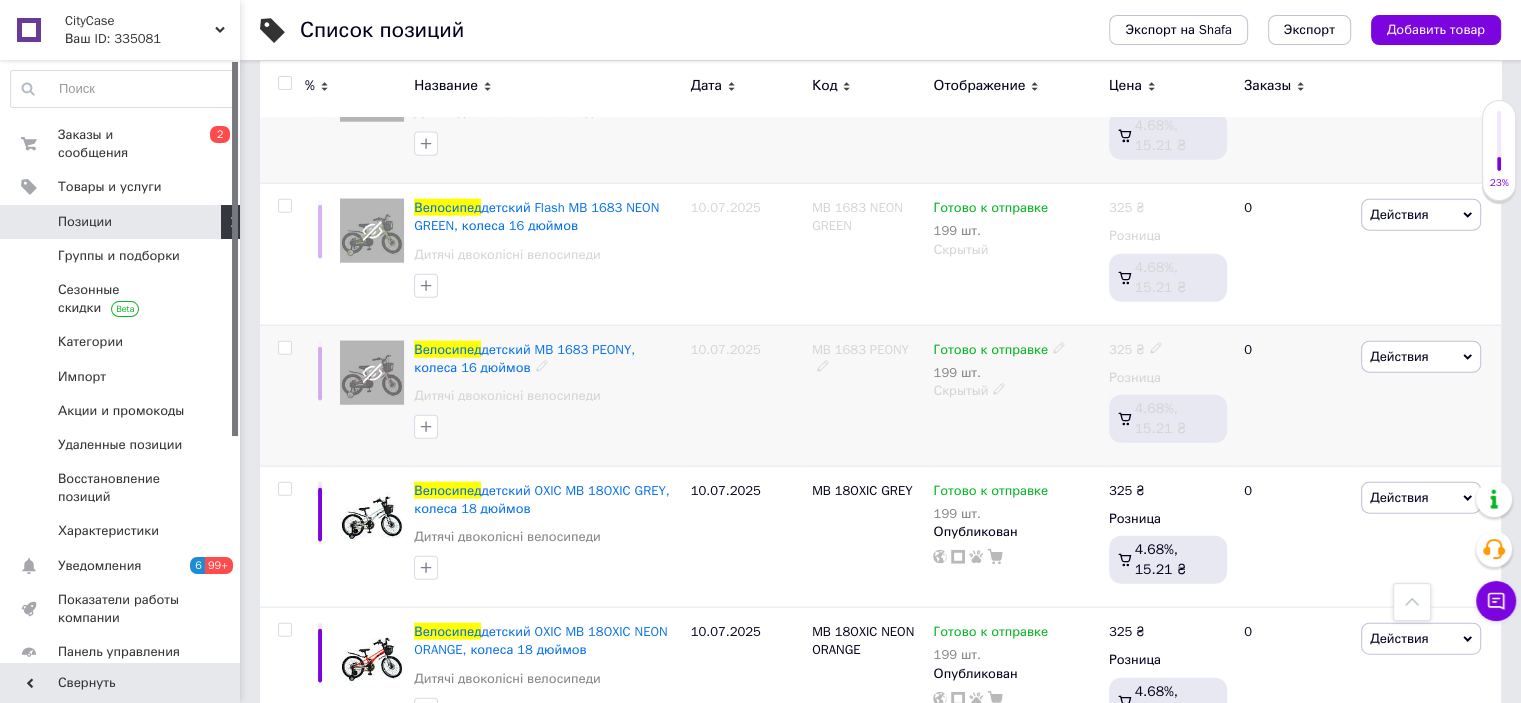 scroll, scrollTop: 12300, scrollLeft: 0, axis: vertical 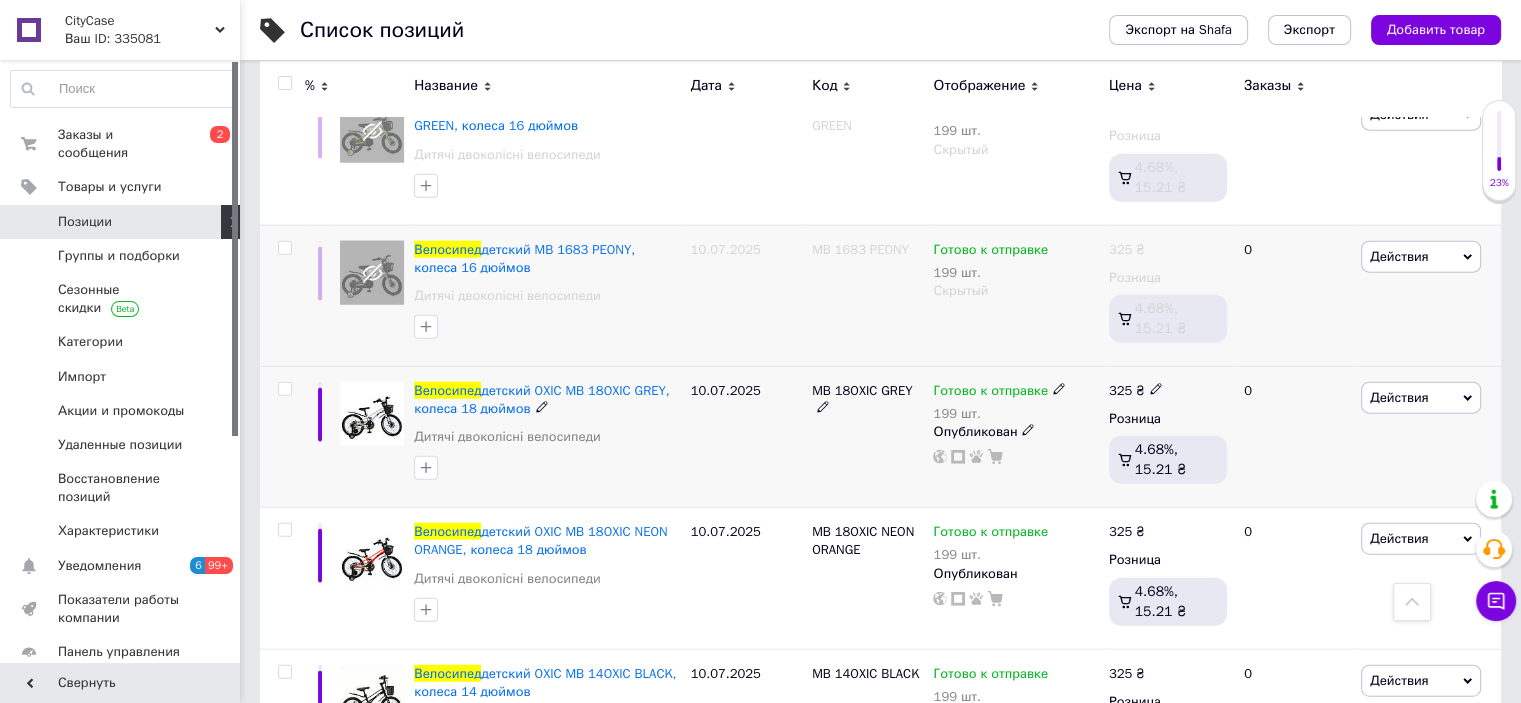 click 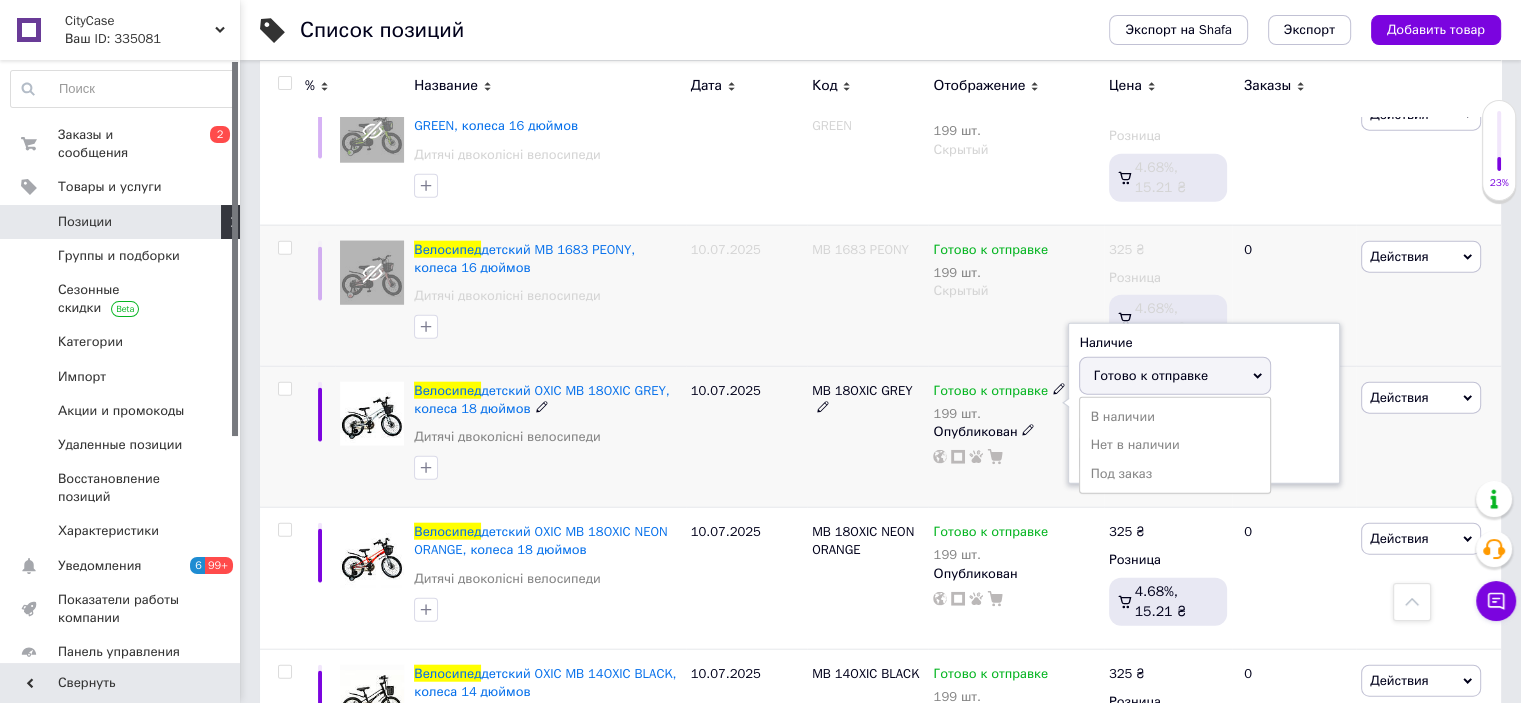 click on "Опубликован" at bounding box center [1015, 432] 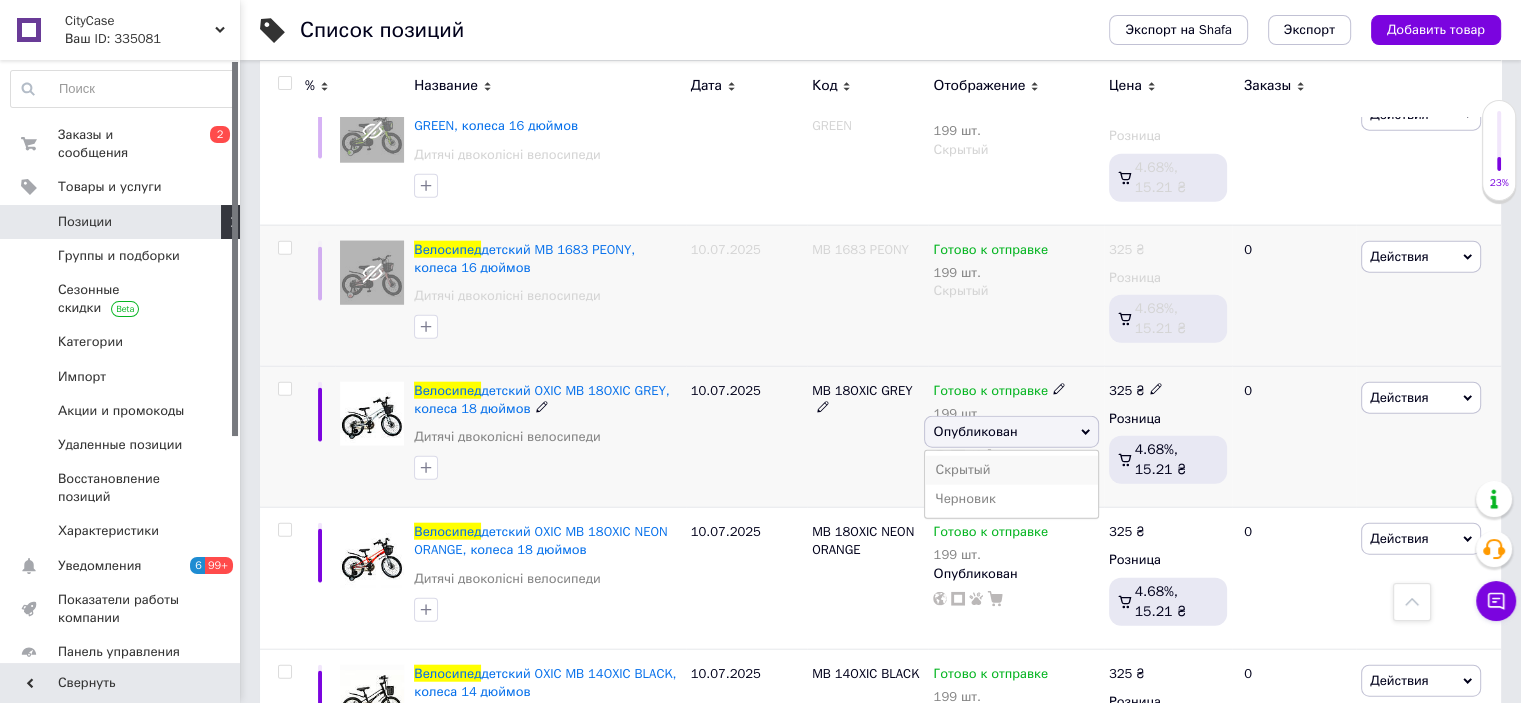 click on "Скрытый" at bounding box center [1011, 470] 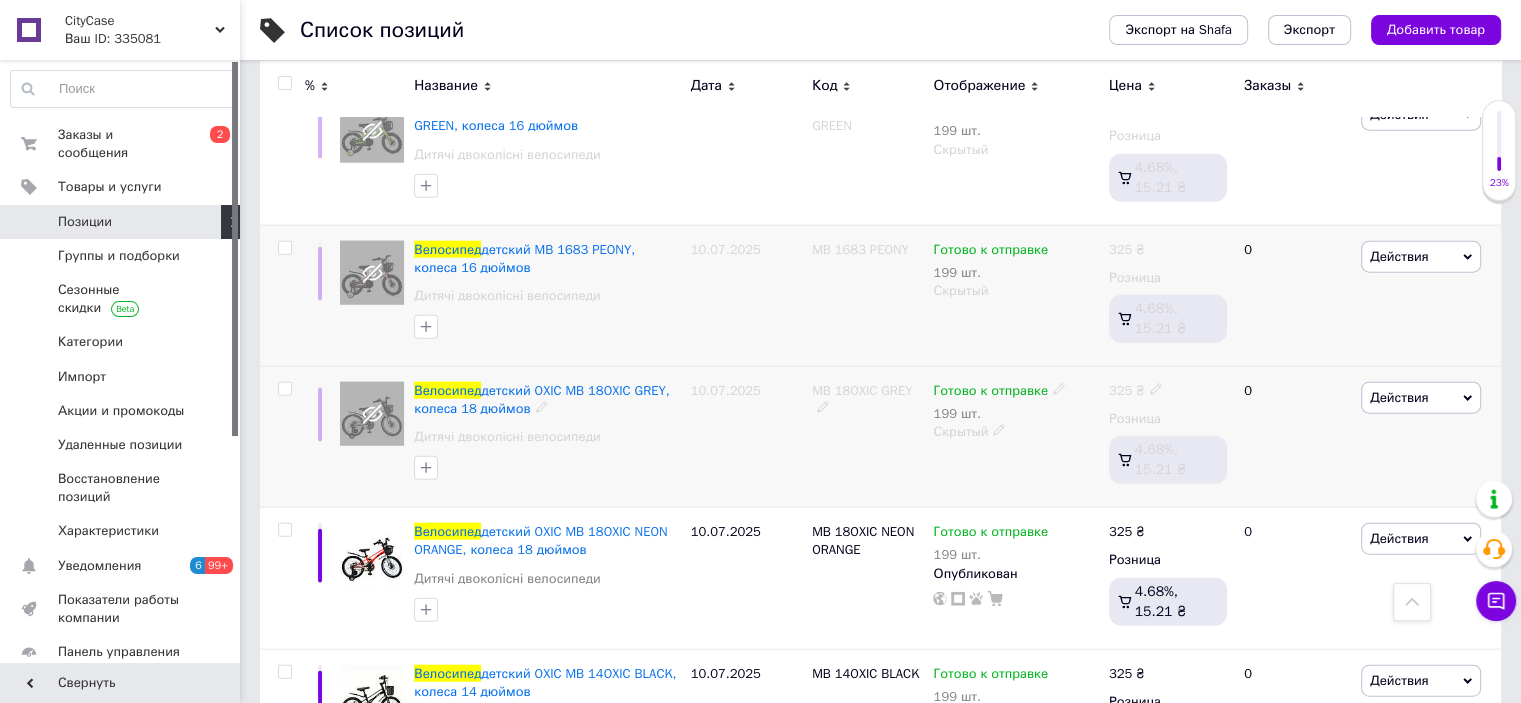 scroll, scrollTop: 12400, scrollLeft: 0, axis: vertical 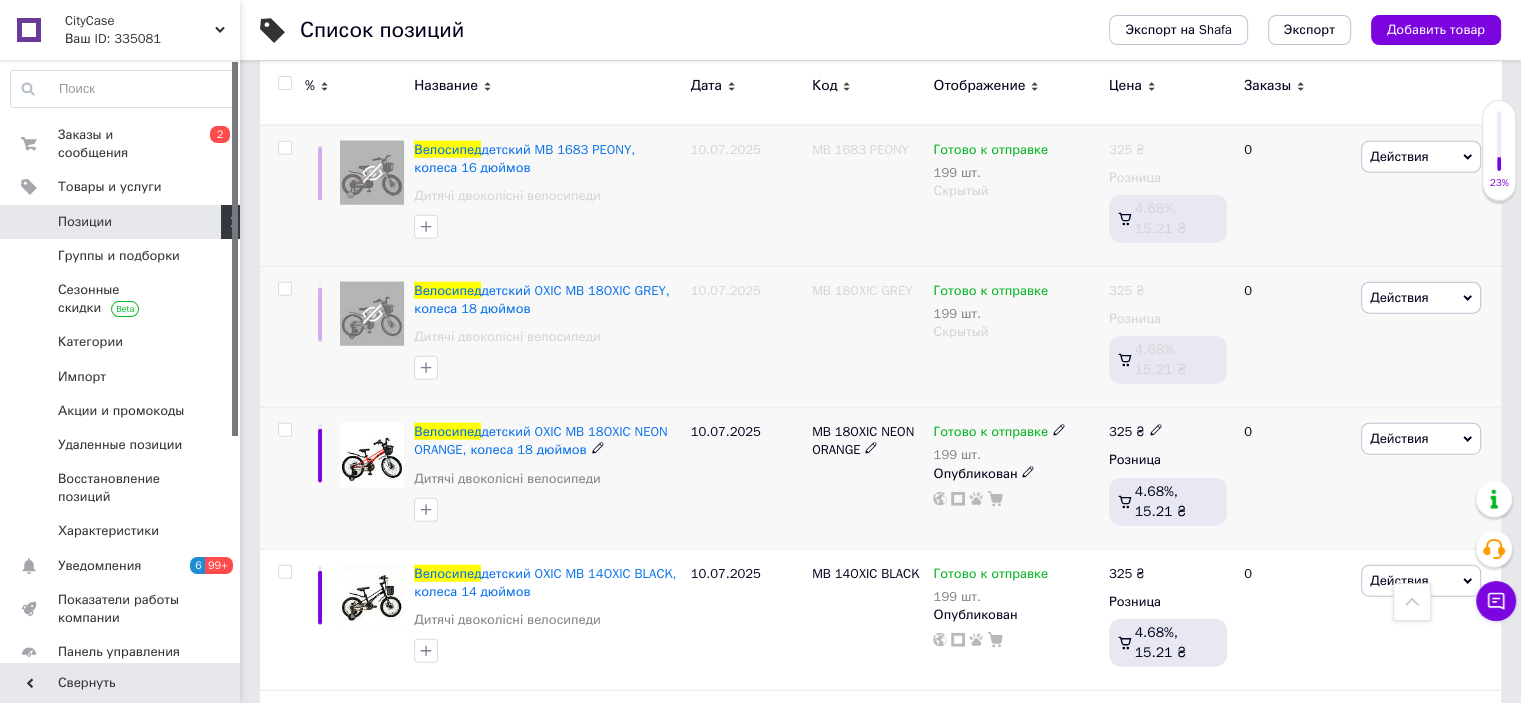 click 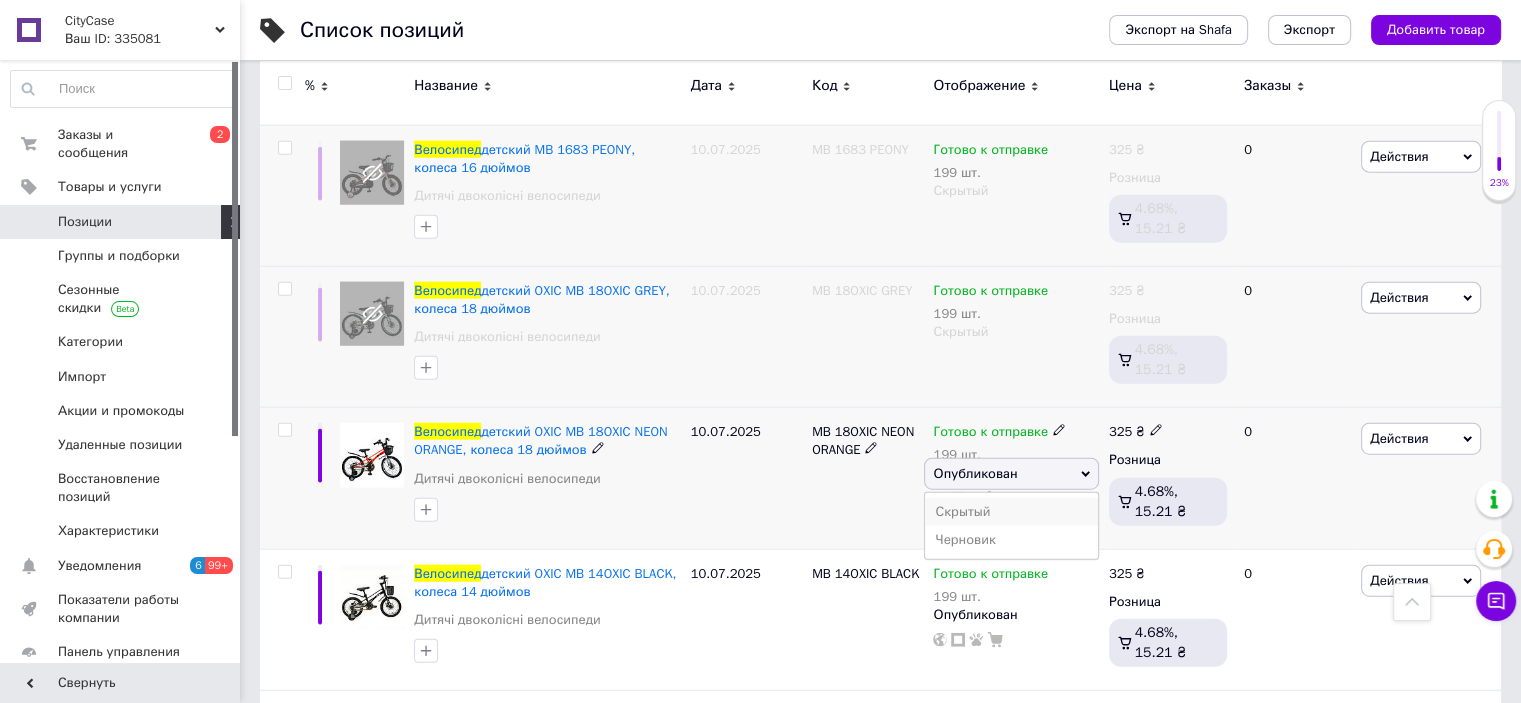 click on "Скрытый" at bounding box center [1011, 512] 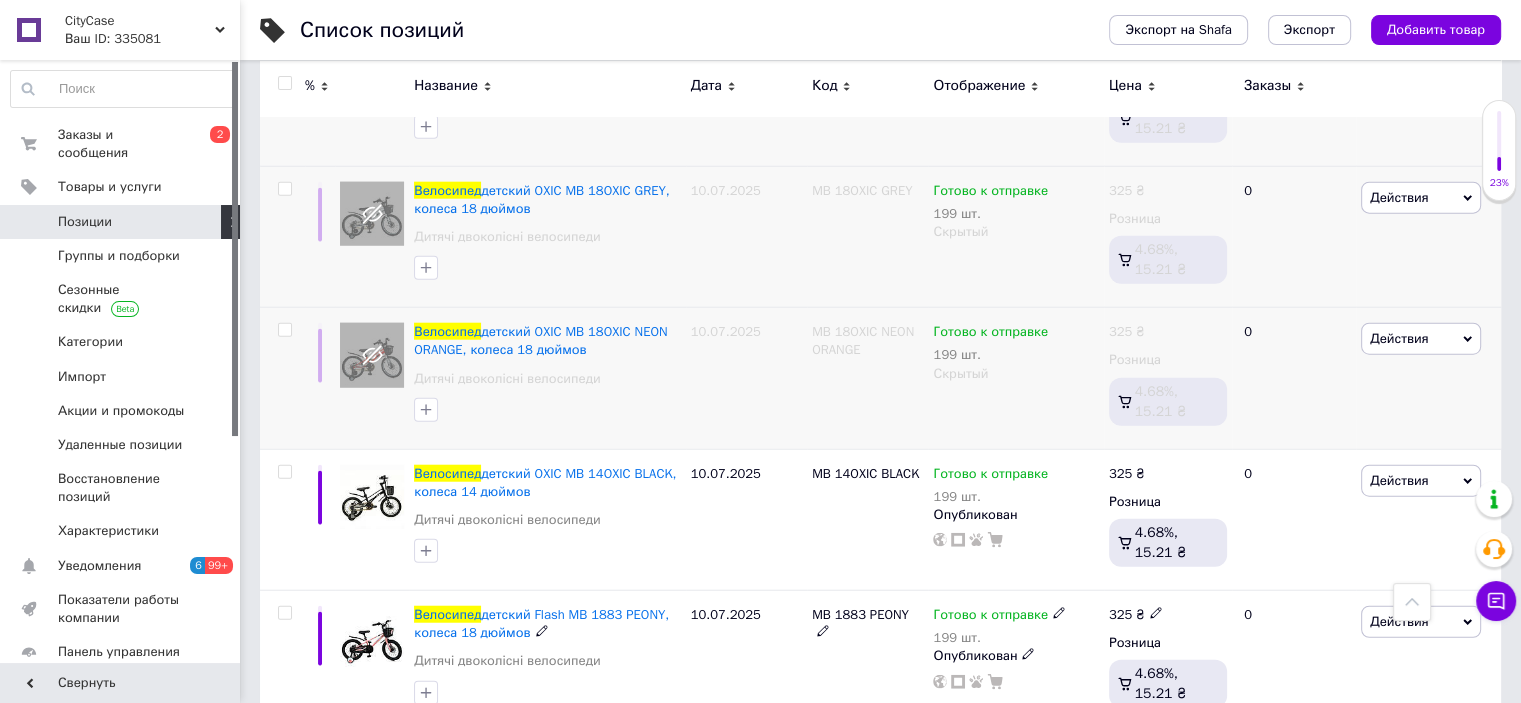 scroll, scrollTop: 12600, scrollLeft: 0, axis: vertical 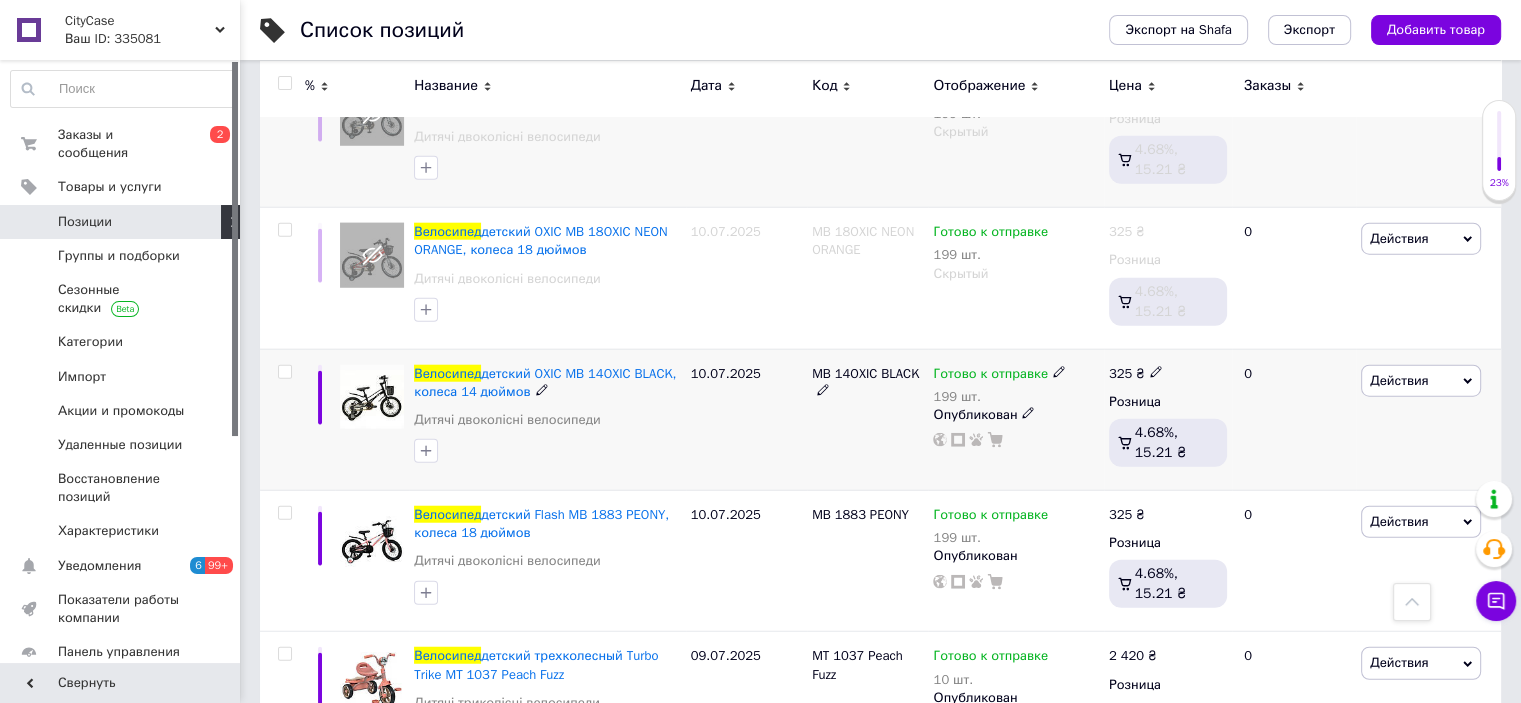 click 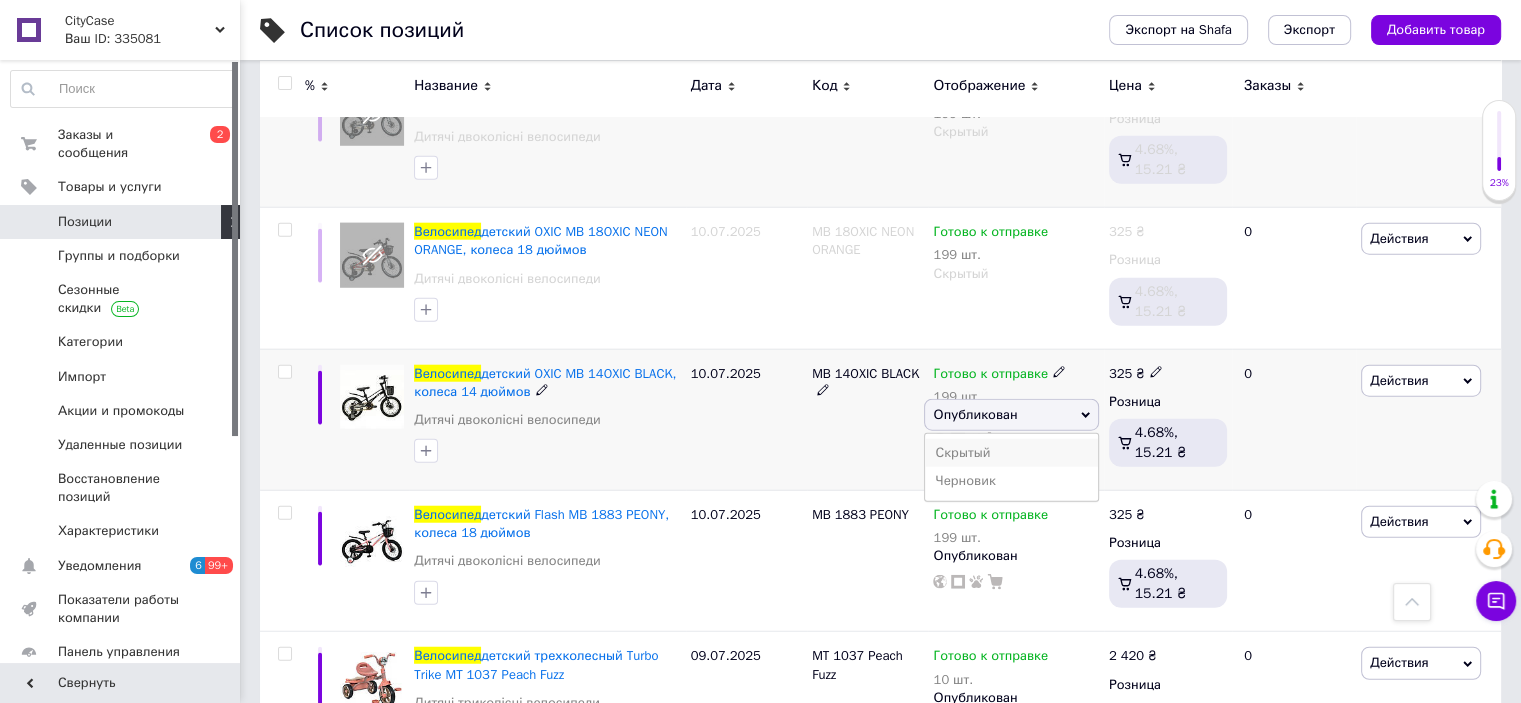 click on "Скрытый" at bounding box center [1011, 453] 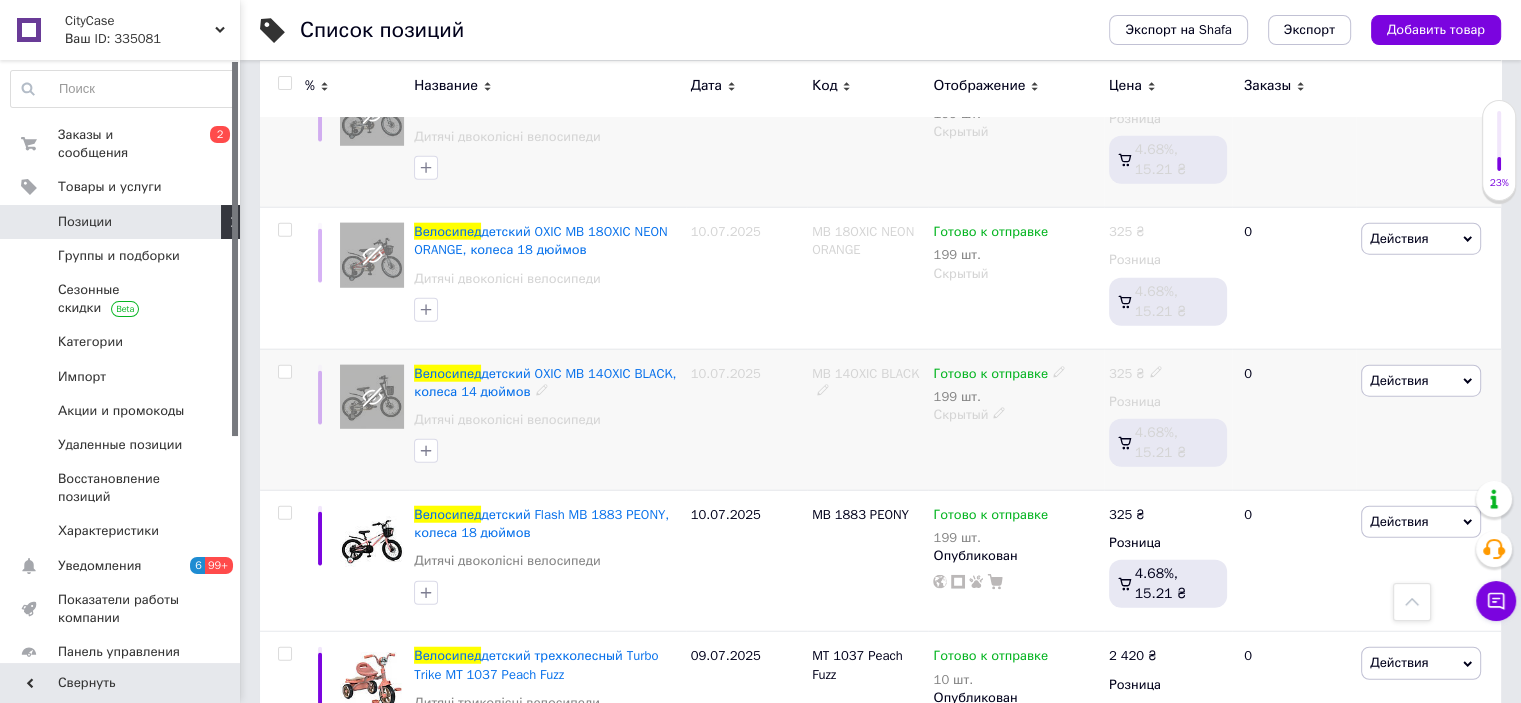 scroll, scrollTop: 12700, scrollLeft: 0, axis: vertical 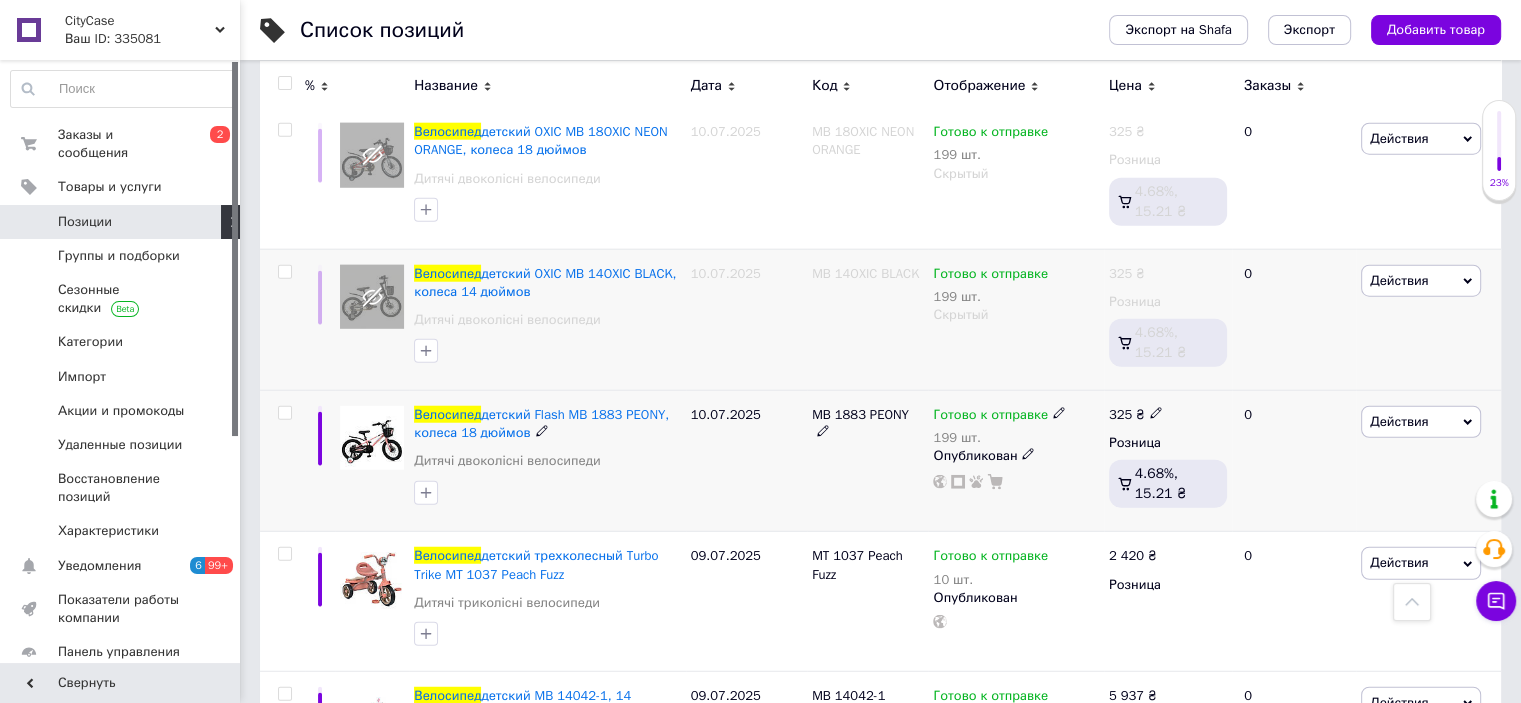 click 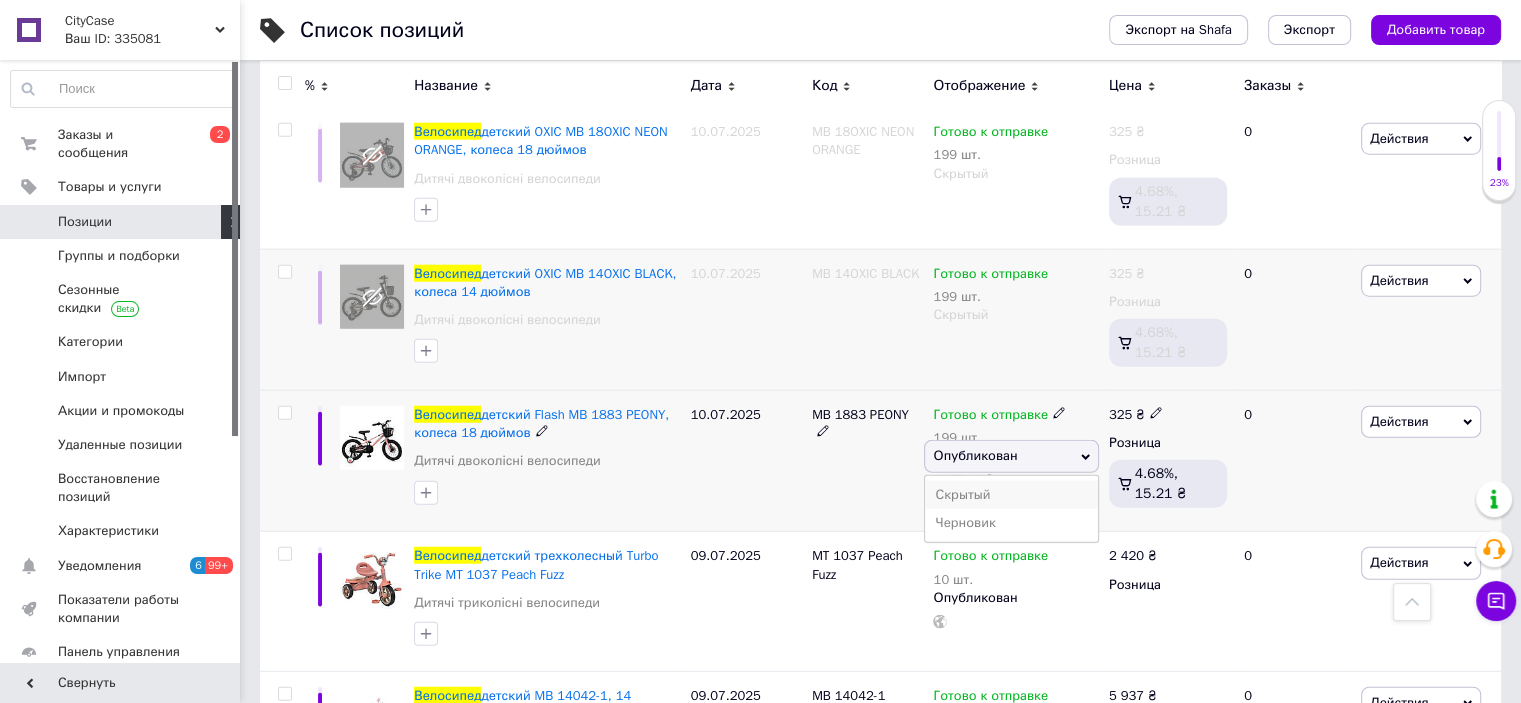 click on "Скрытый" at bounding box center (1011, 495) 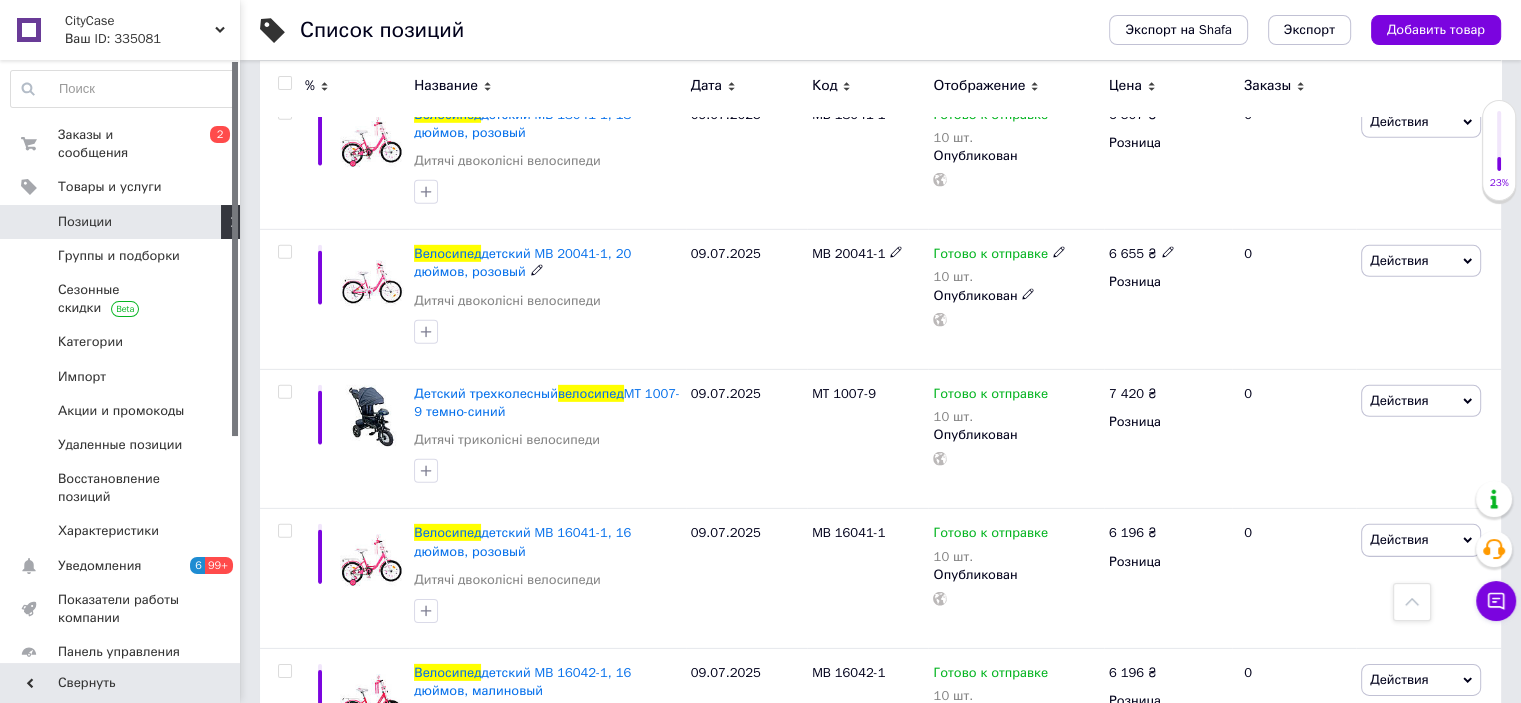 scroll, scrollTop: 13800, scrollLeft: 0, axis: vertical 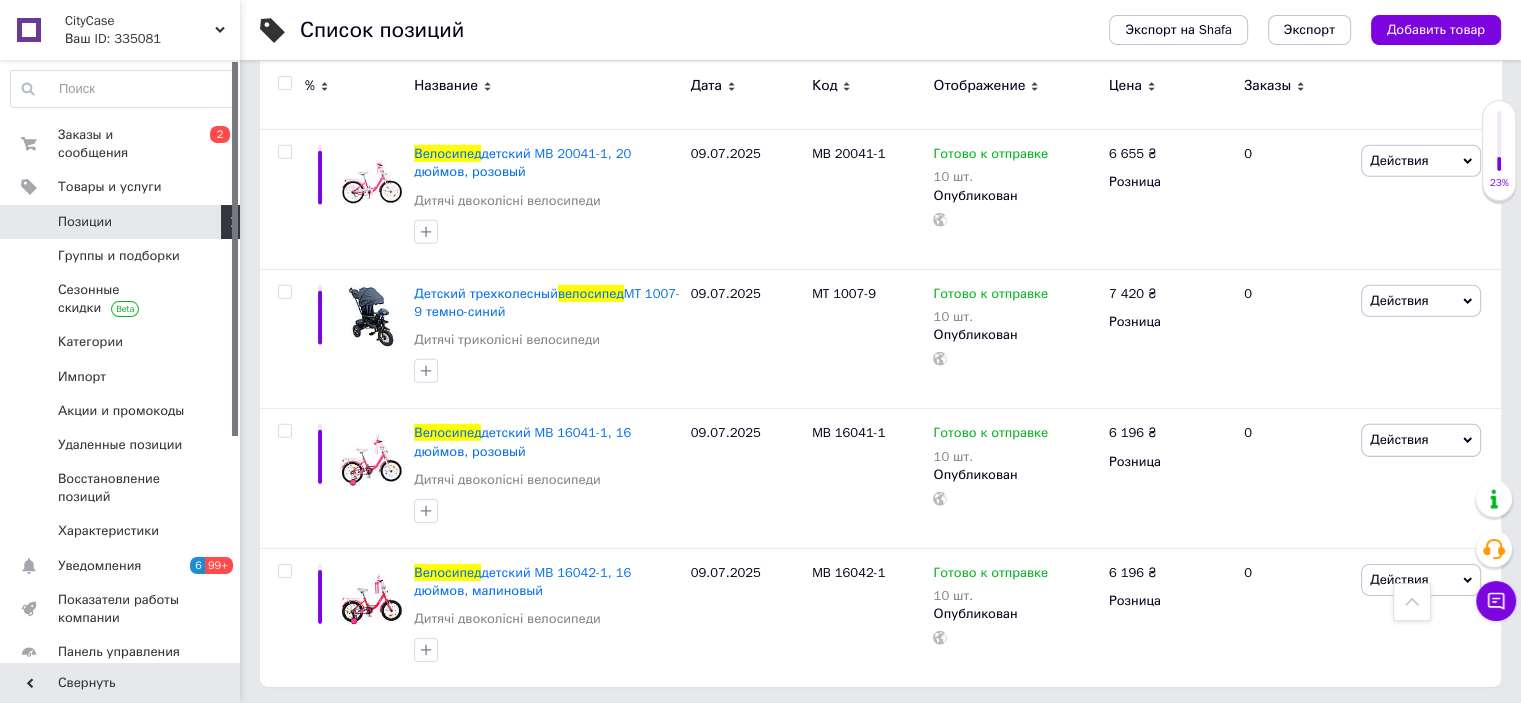 click on "2" at bounding box center (327, 728) 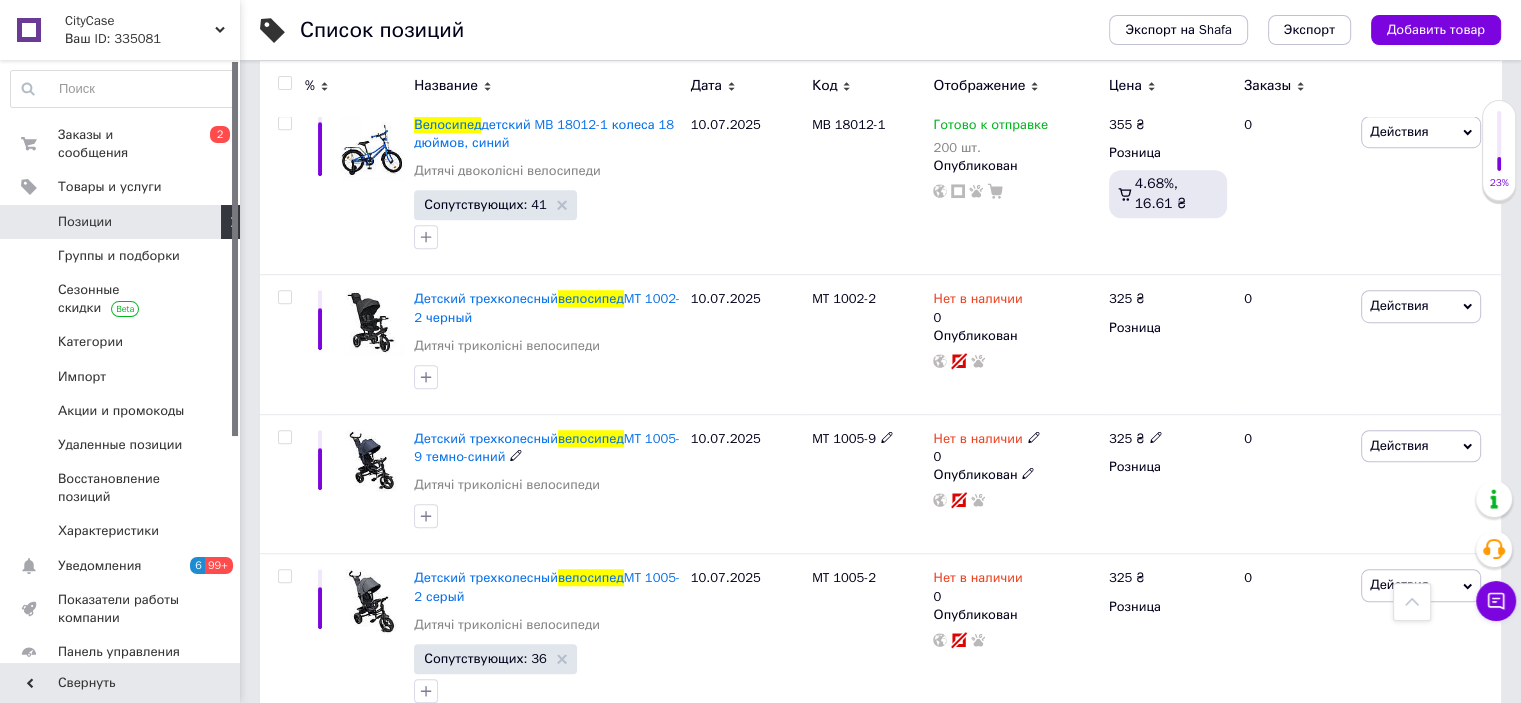 scroll, scrollTop: 840, scrollLeft: 0, axis: vertical 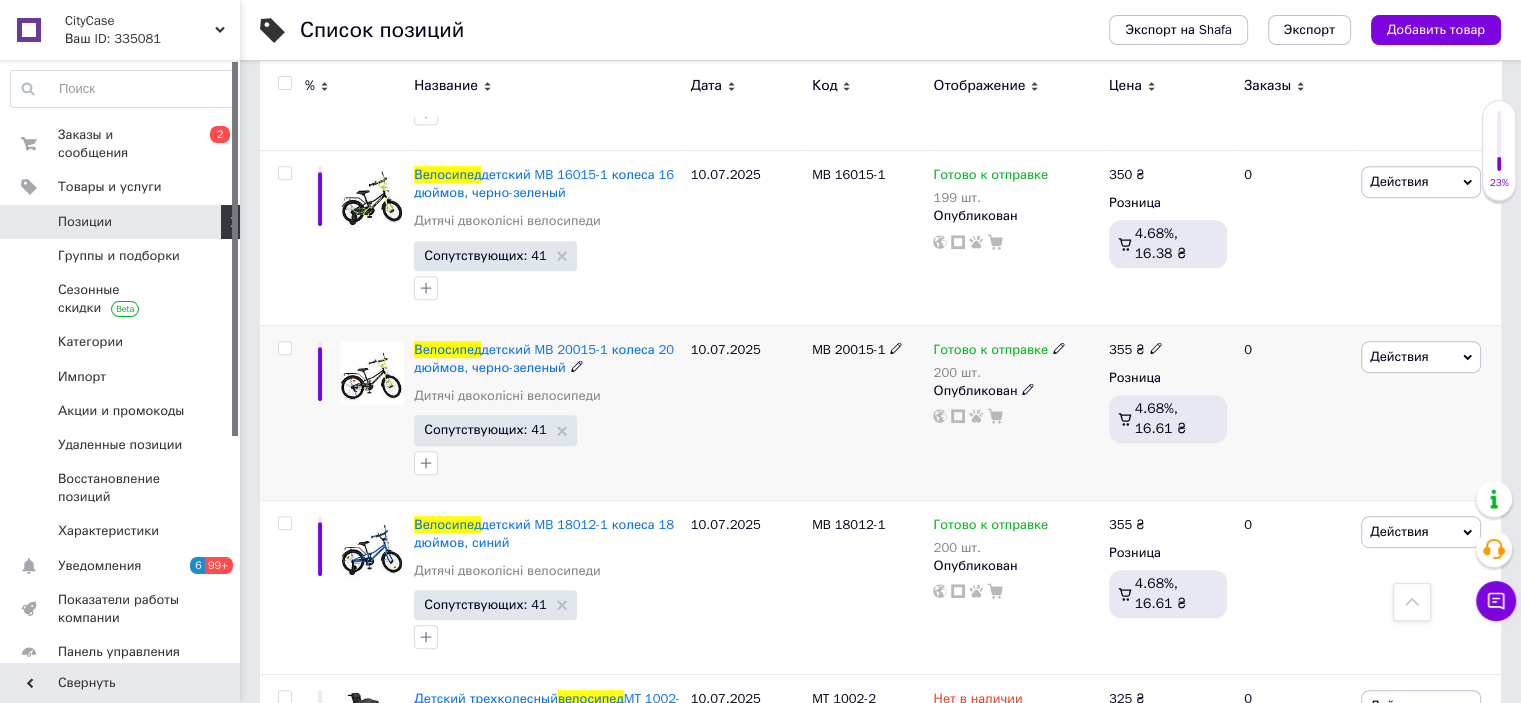 click at bounding box center (1028, 389) 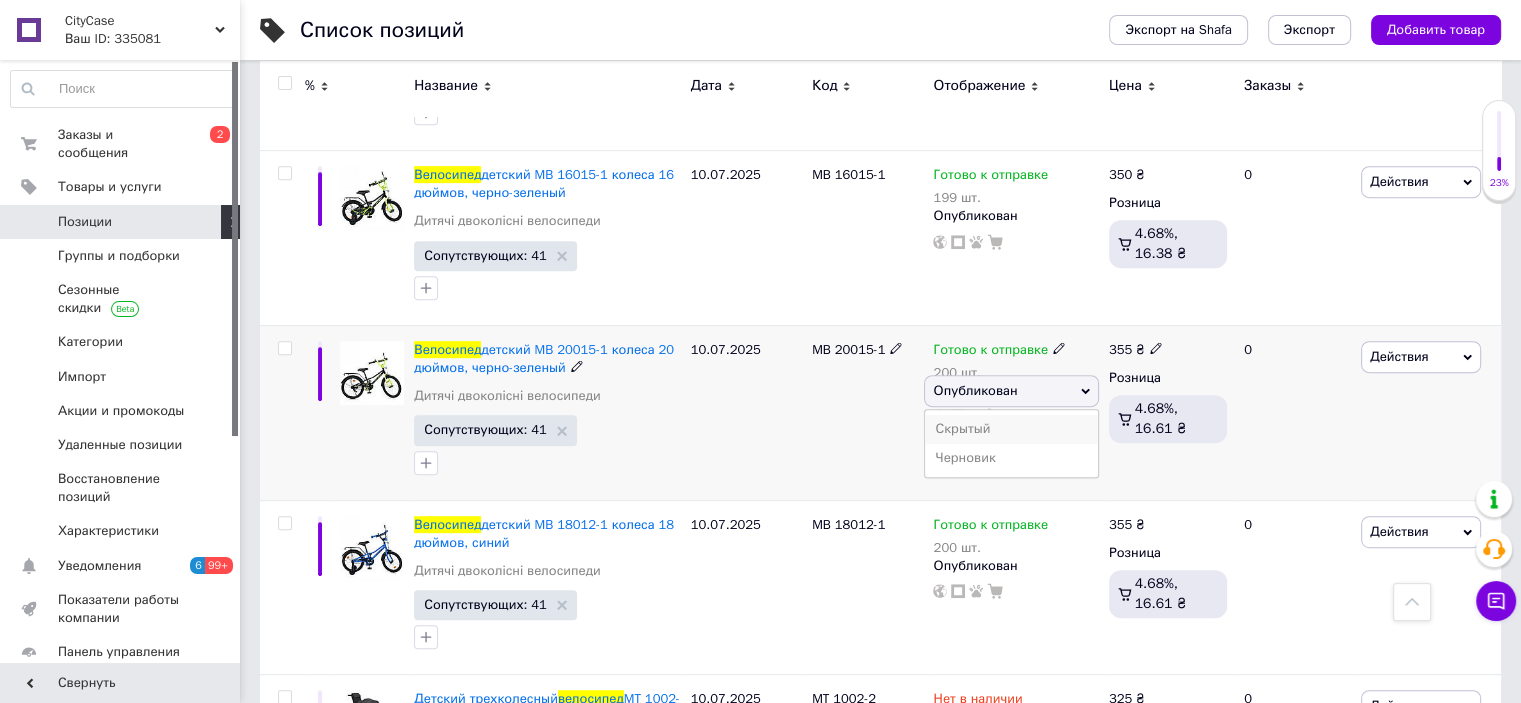 click on "Скрытый" at bounding box center (1011, 429) 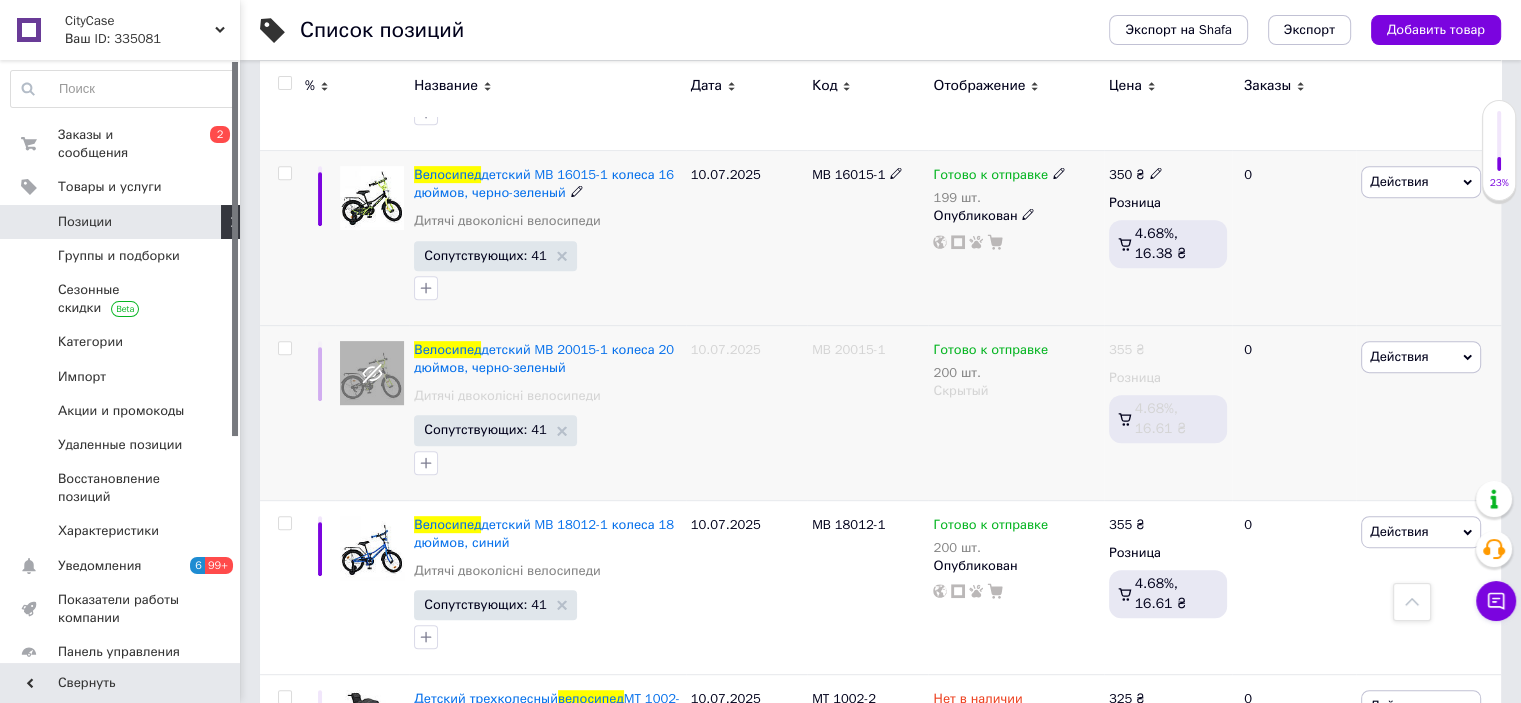 scroll, scrollTop: 740, scrollLeft: 0, axis: vertical 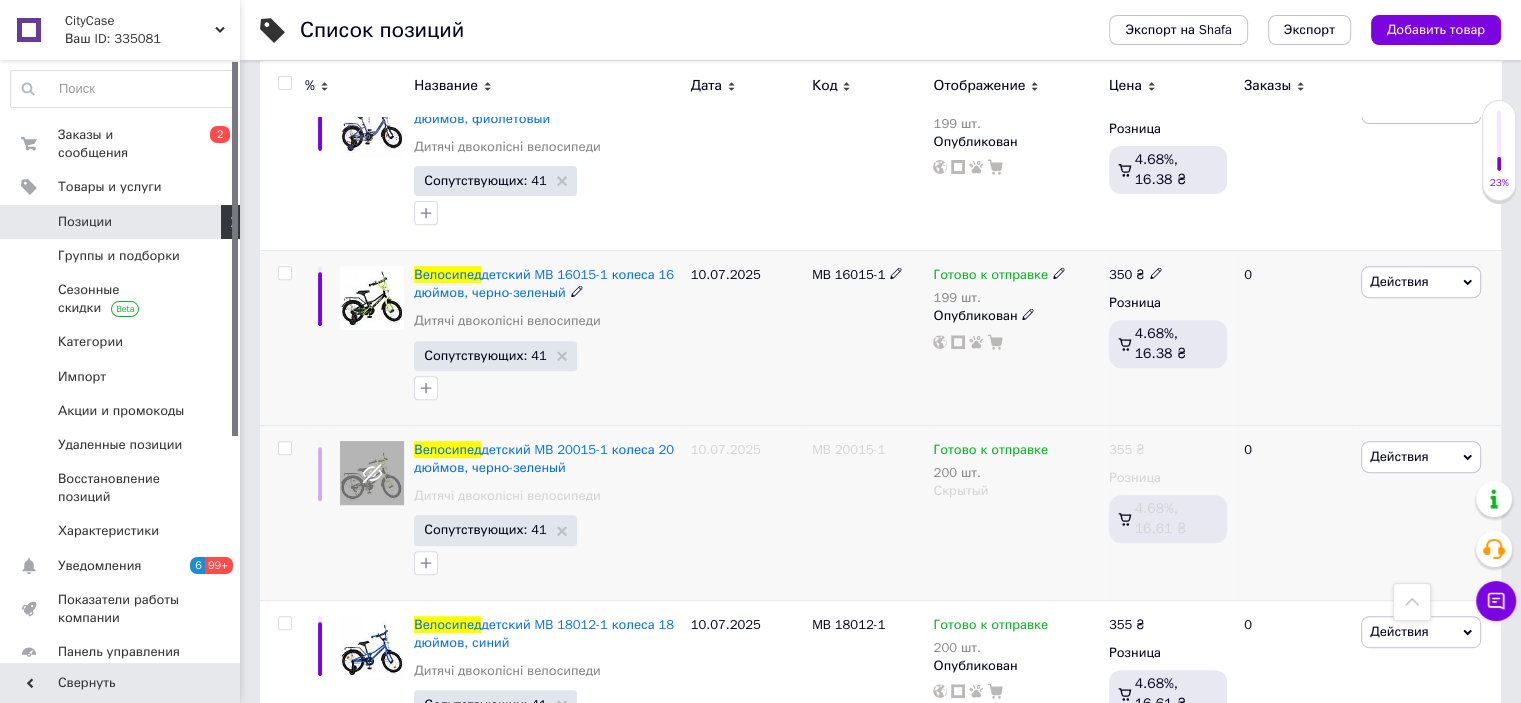 click 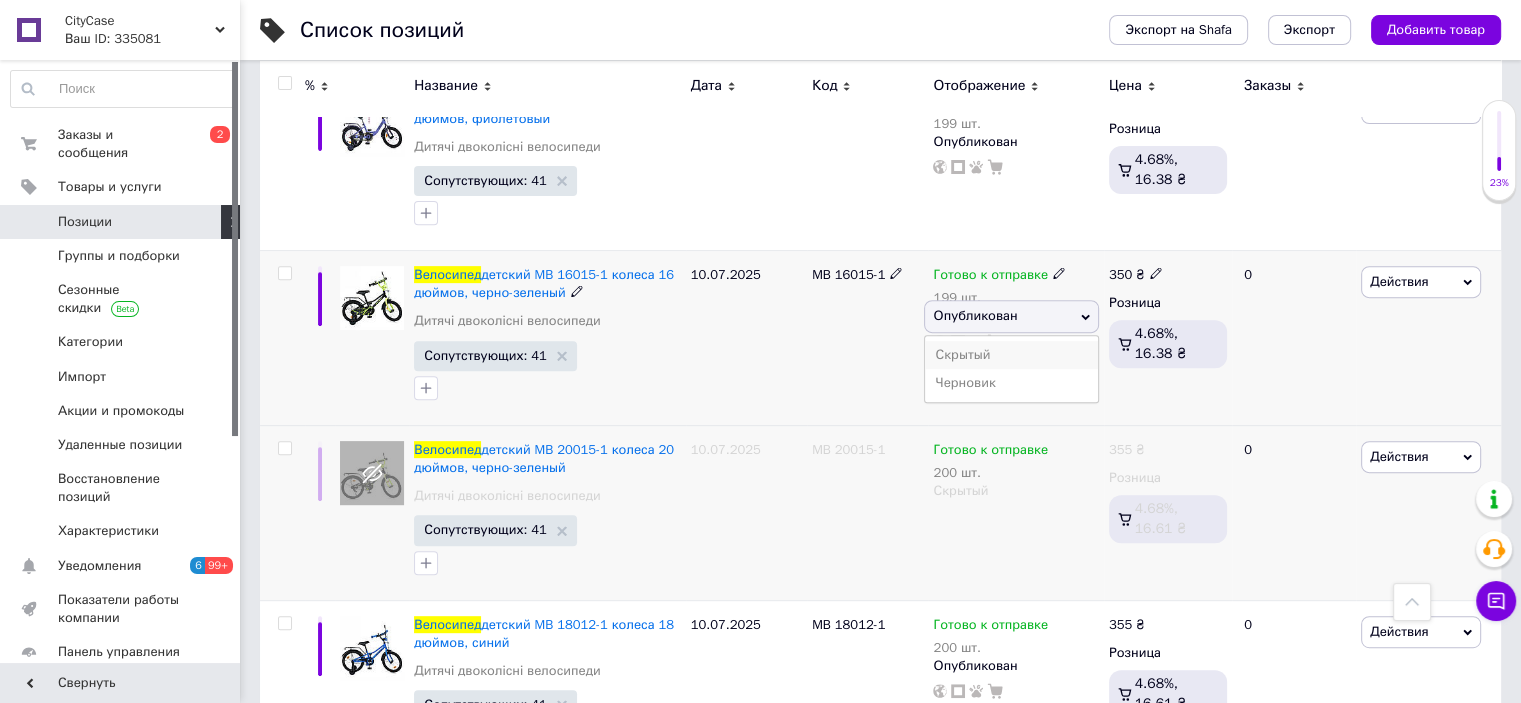 click on "Скрытый" at bounding box center [1011, 355] 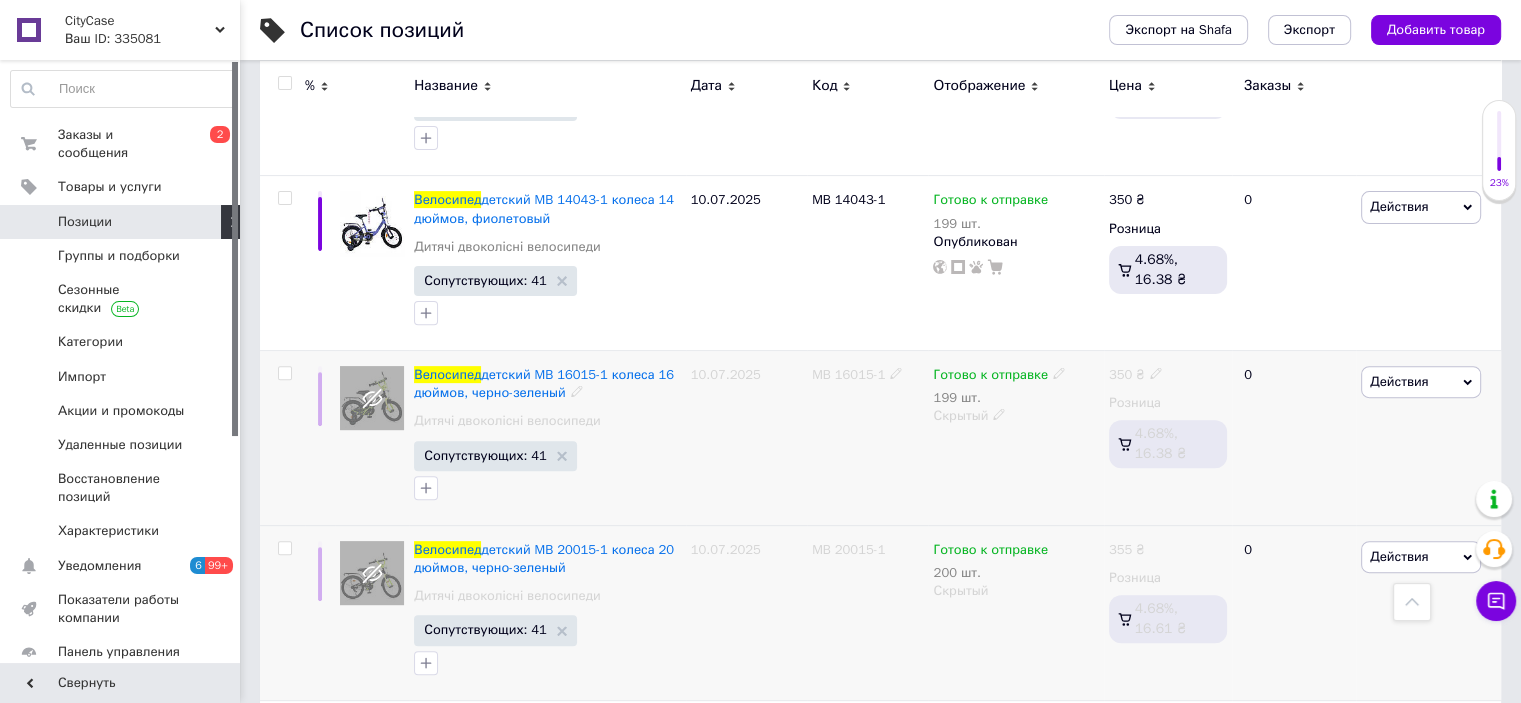scroll, scrollTop: 540, scrollLeft: 0, axis: vertical 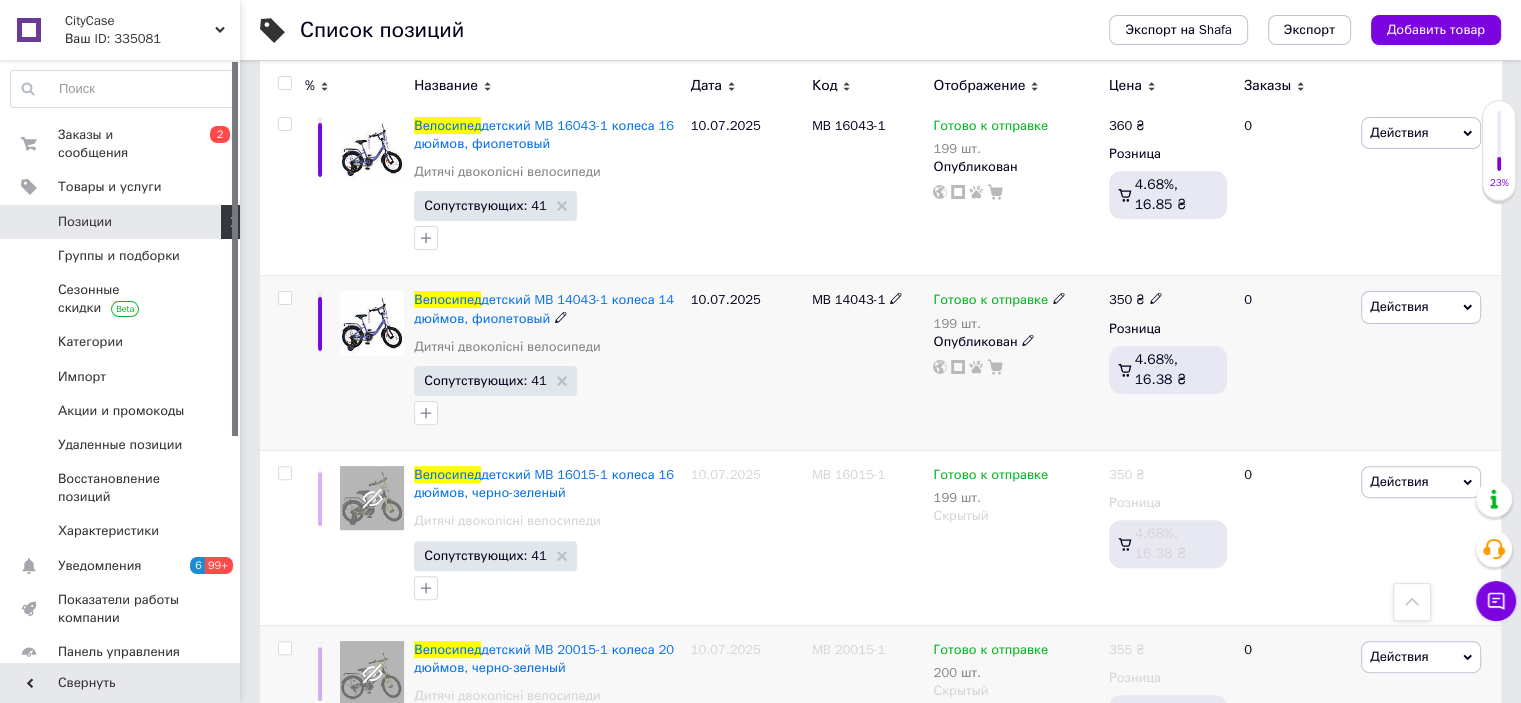 click 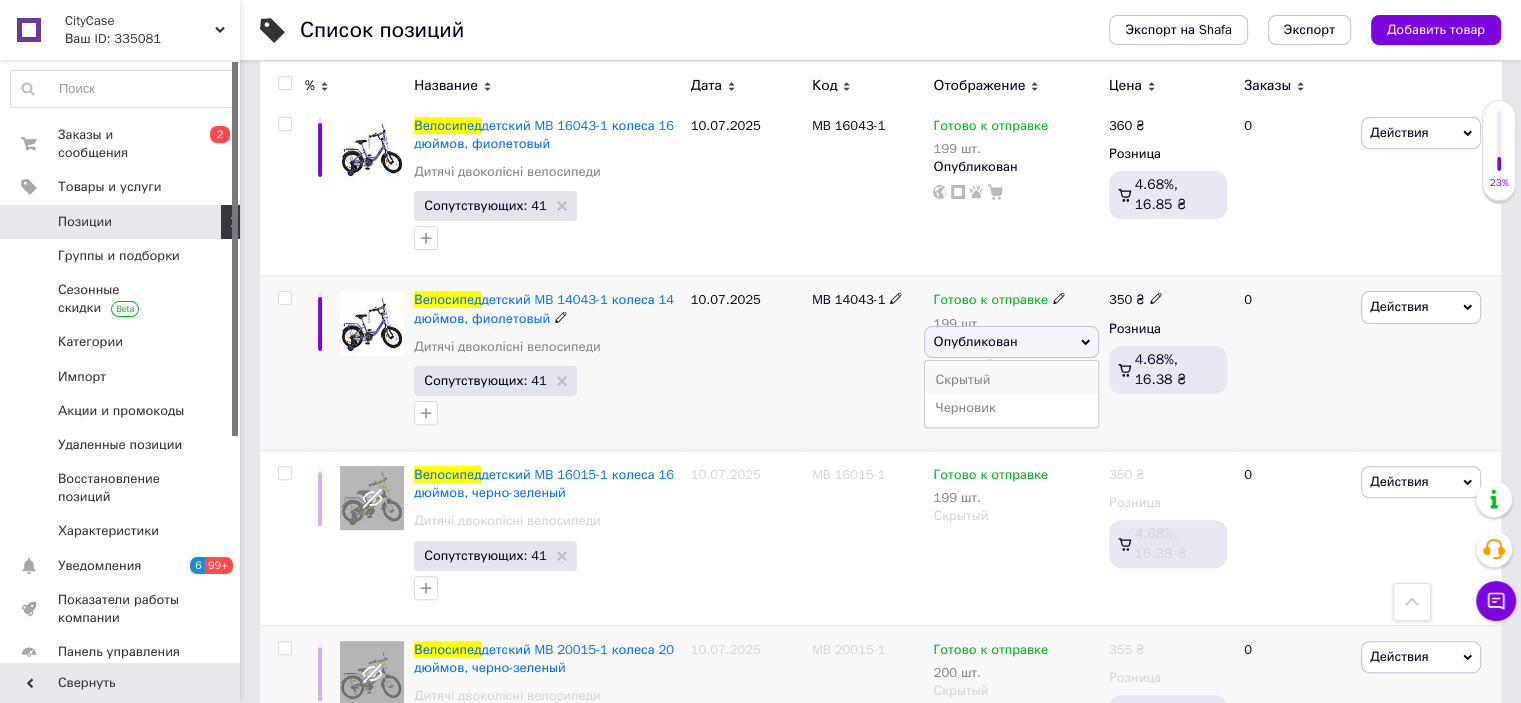 click on "Скрытый" at bounding box center (1011, 380) 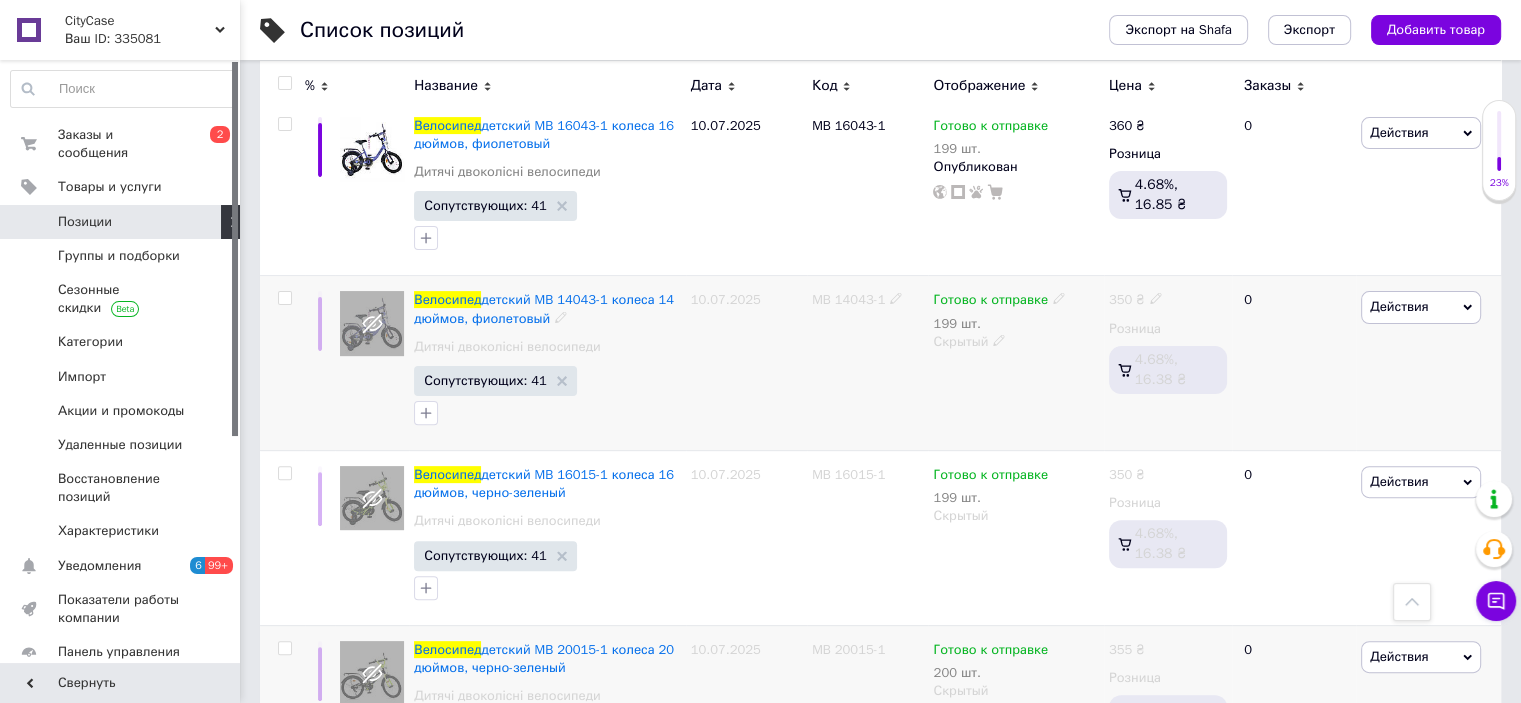 scroll, scrollTop: 440, scrollLeft: 0, axis: vertical 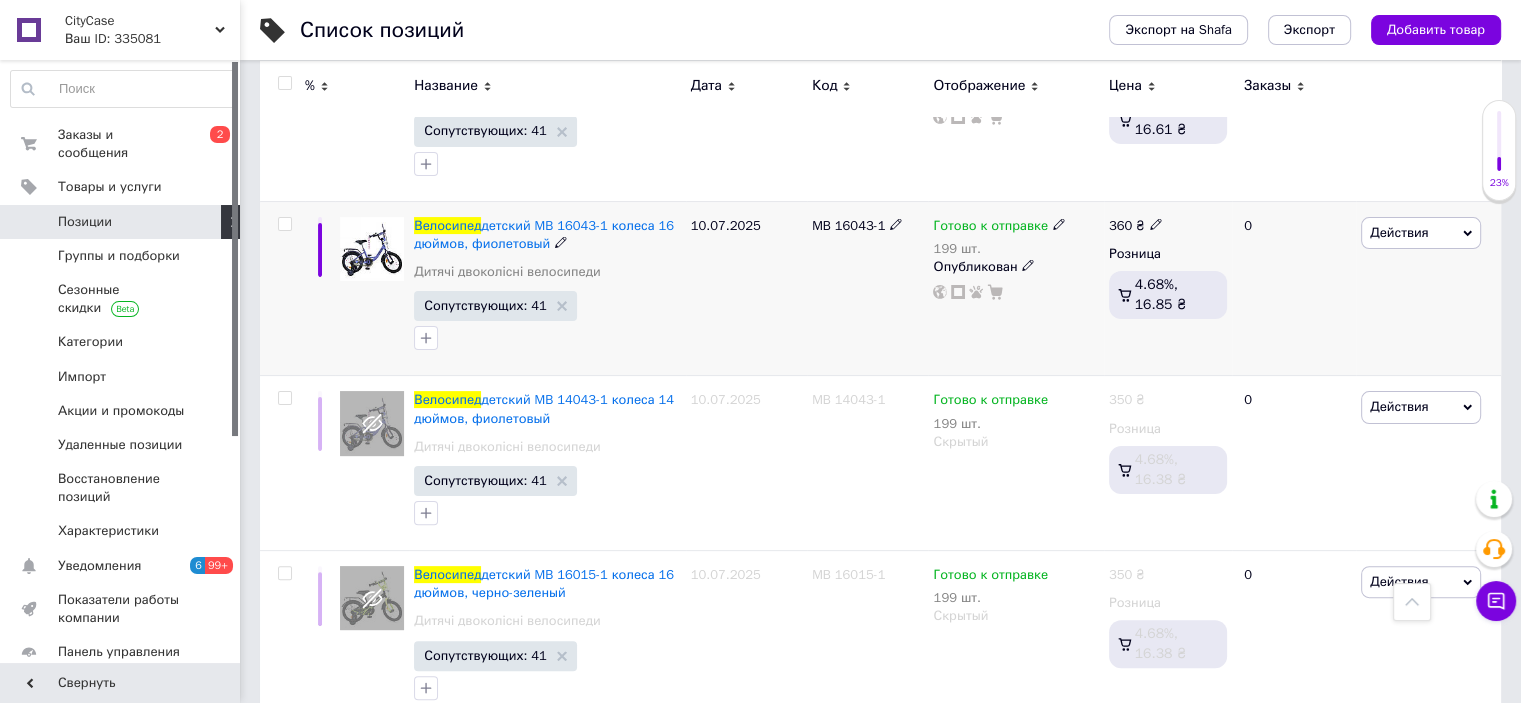 click 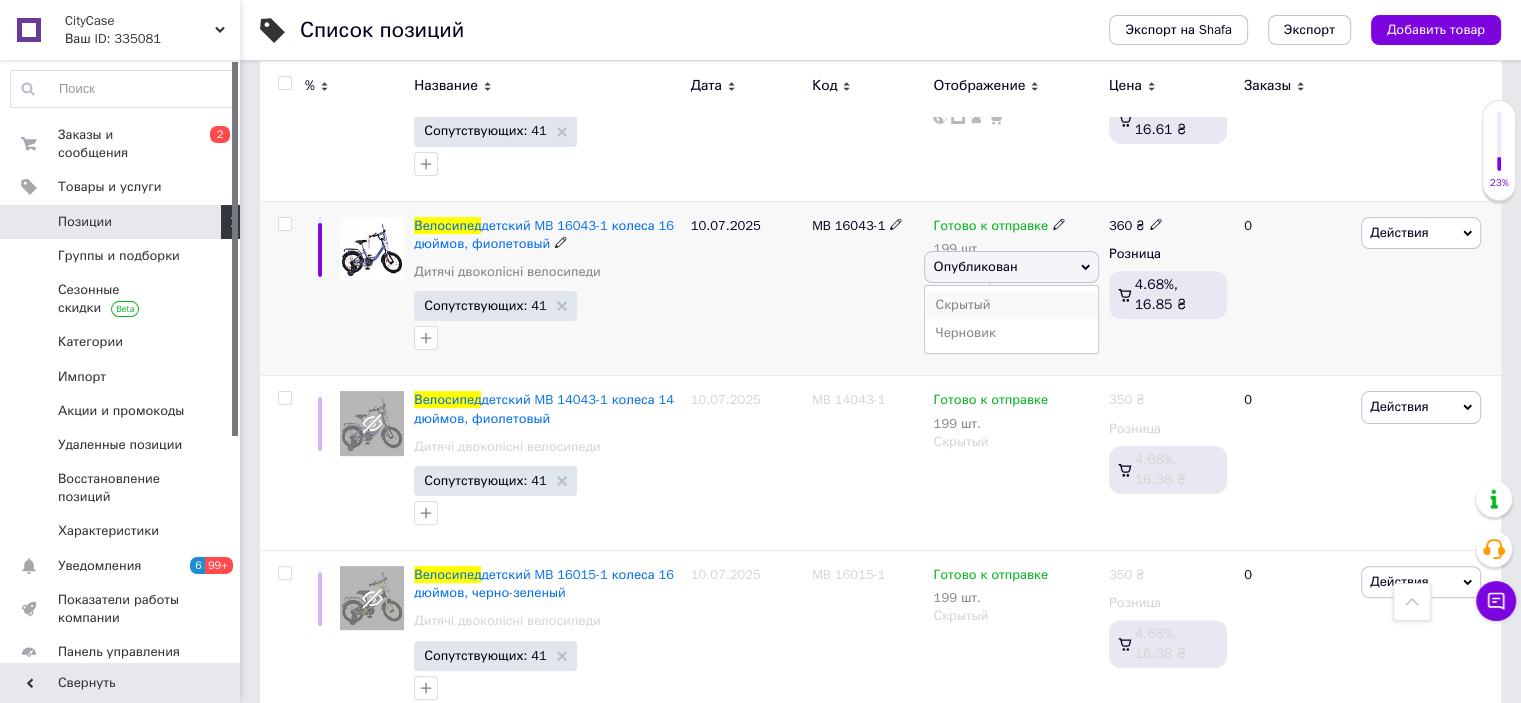 click on "Скрытый" at bounding box center (1011, 305) 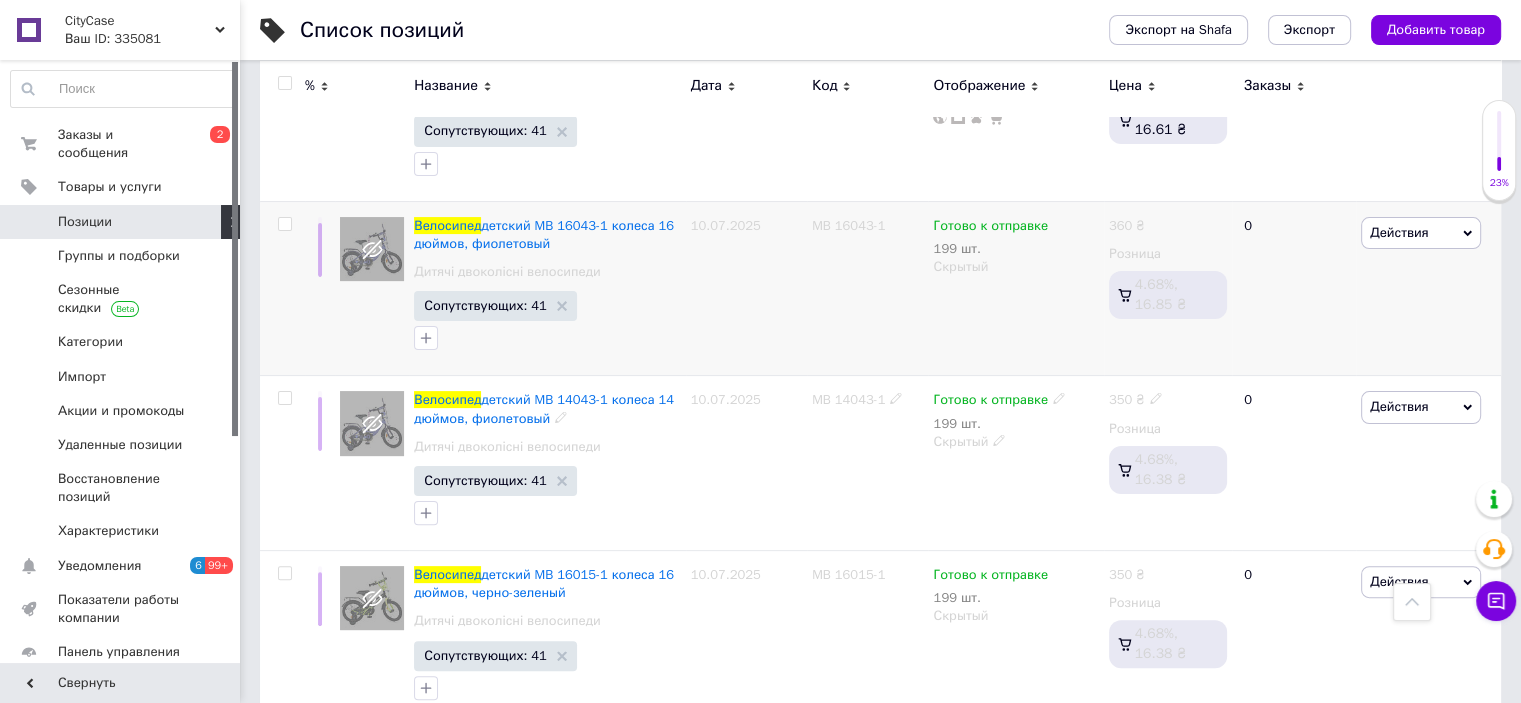 scroll, scrollTop: 240, scrollLeft: 0, axis: vertical 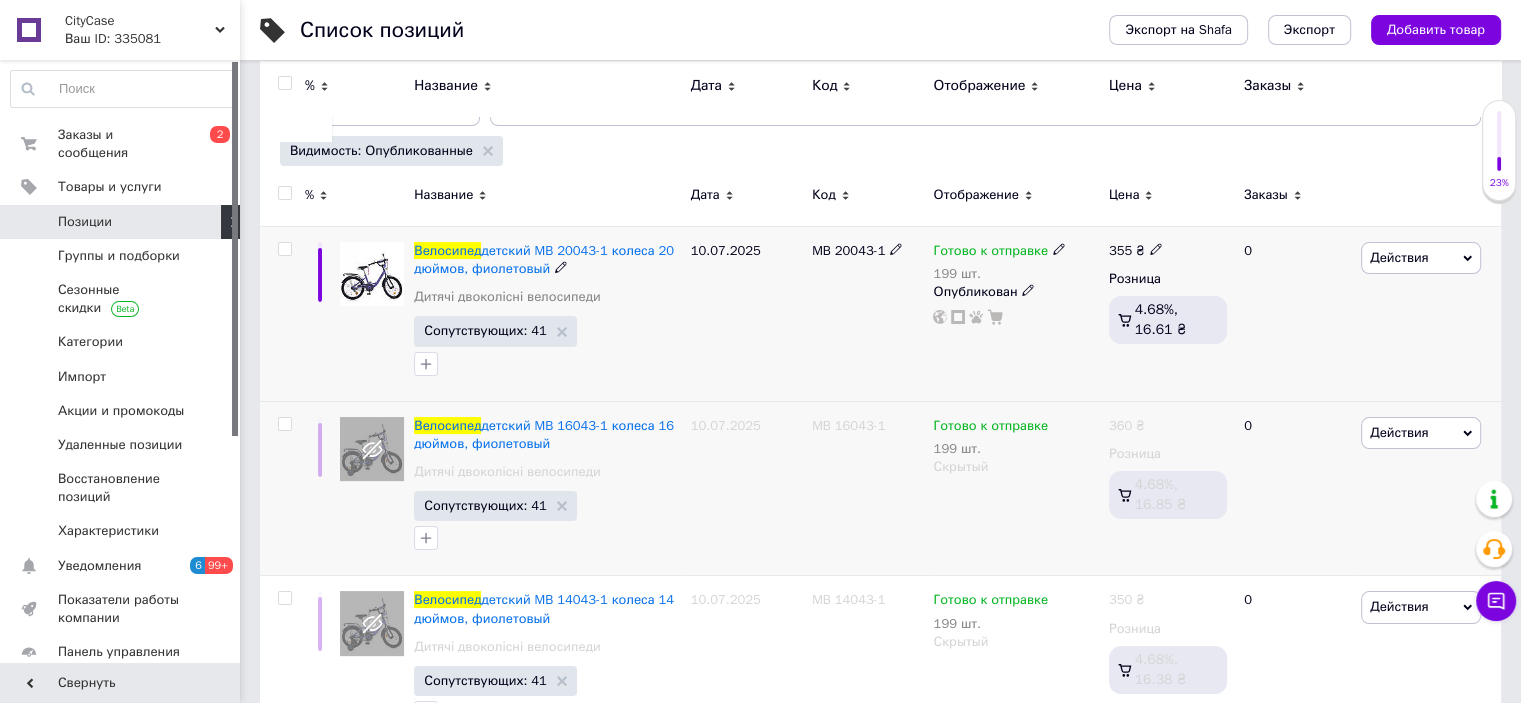 click 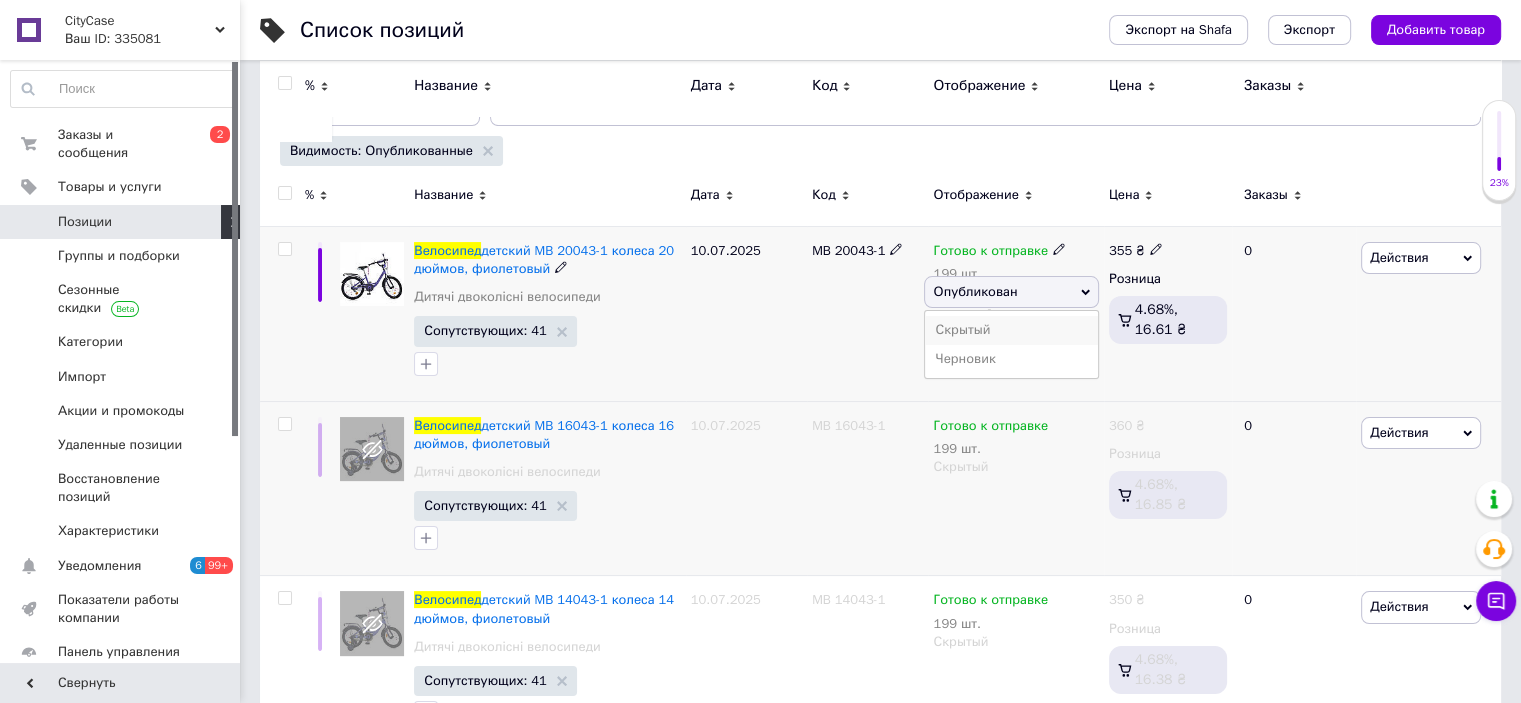 click on "Скрытый" at bounding box center [1011, 330] 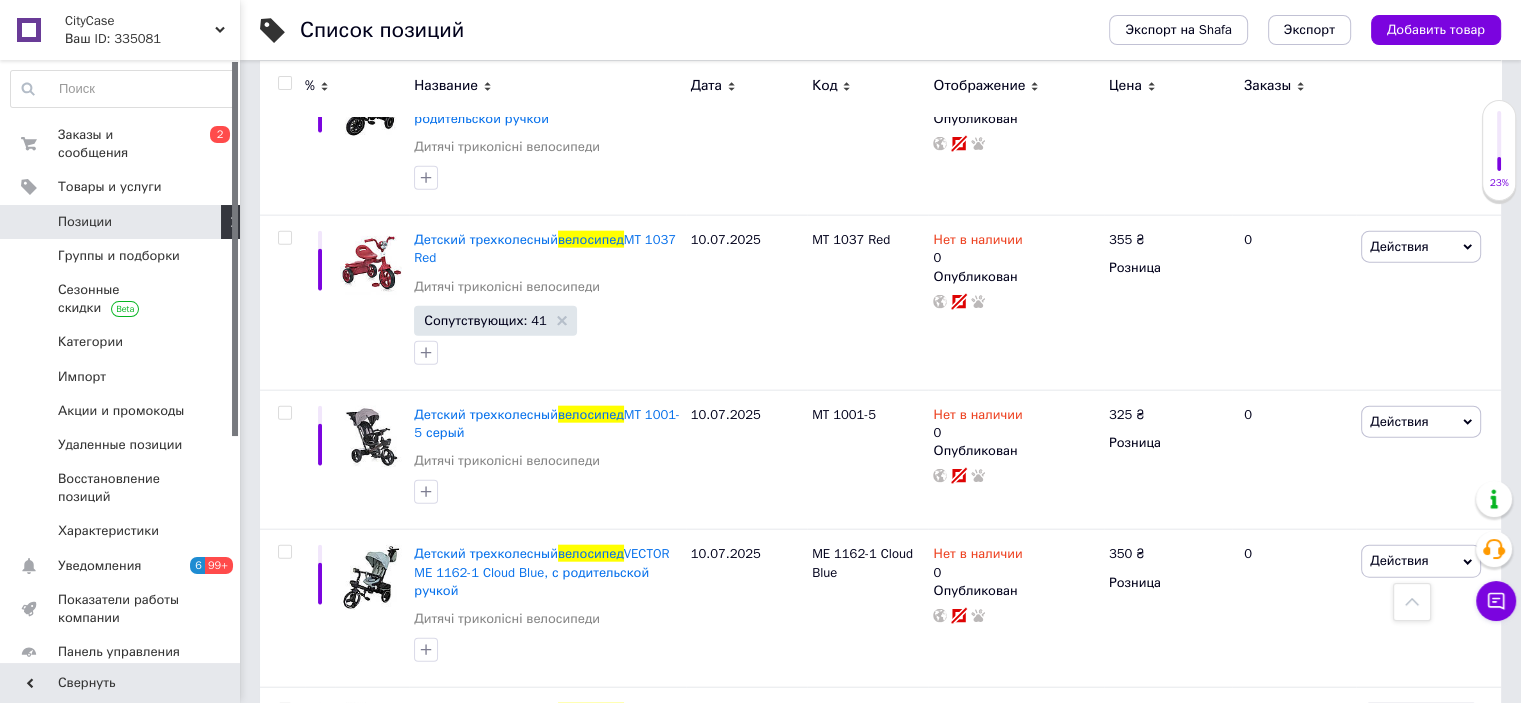 scroll, scrollTop: 5240, scrollLeft: 0, axis: vertical 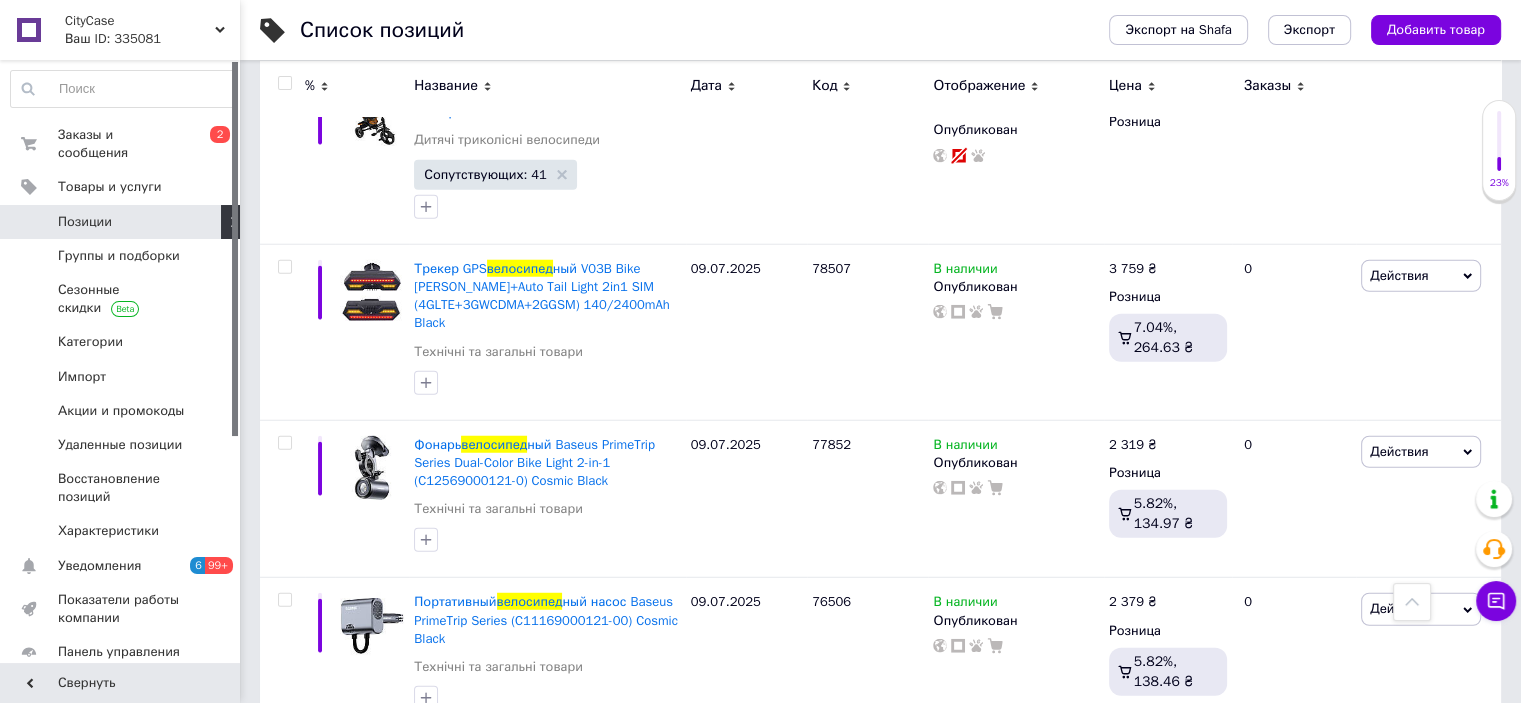 click on "1" at bounding box center (415, 776) 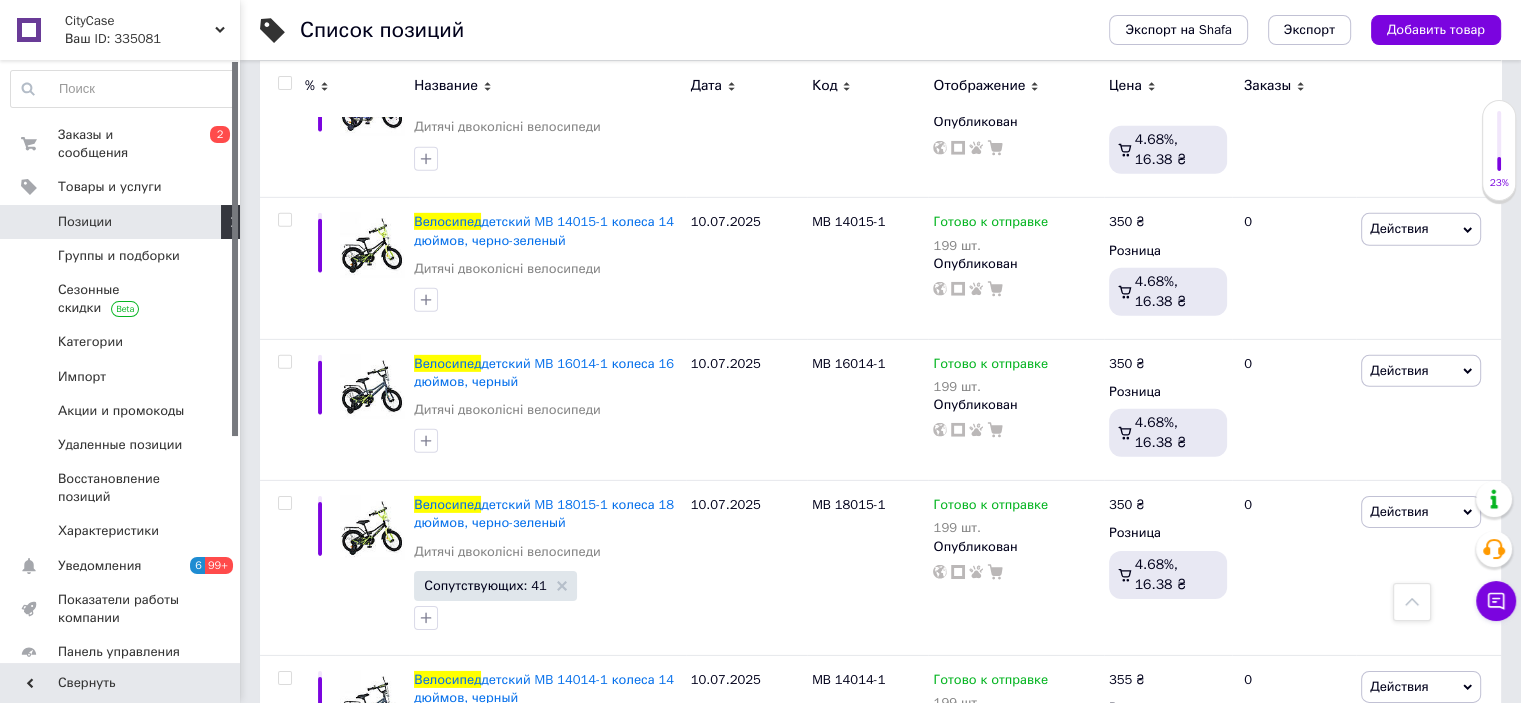 scroll, scrollTop: 13906, scrollLeft: 0, axis: vertical 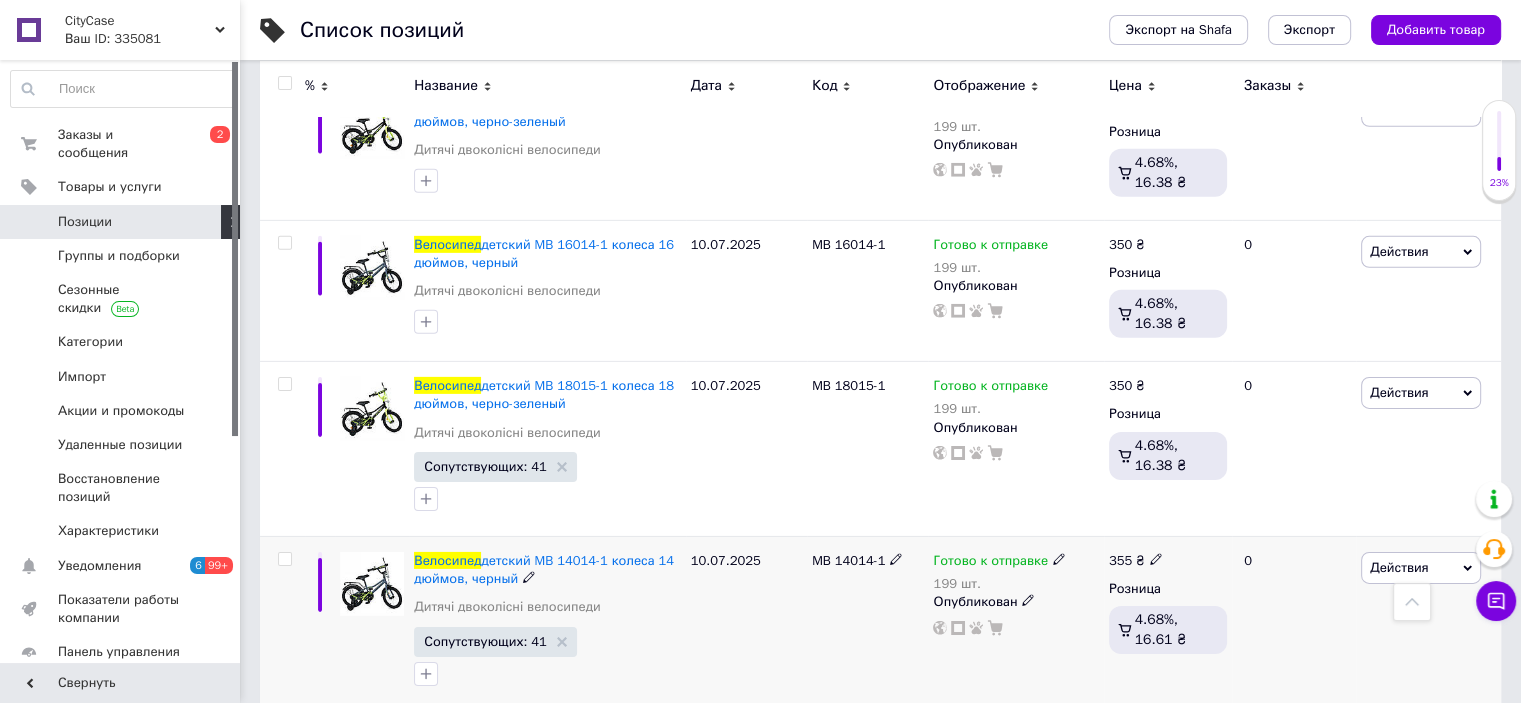 click 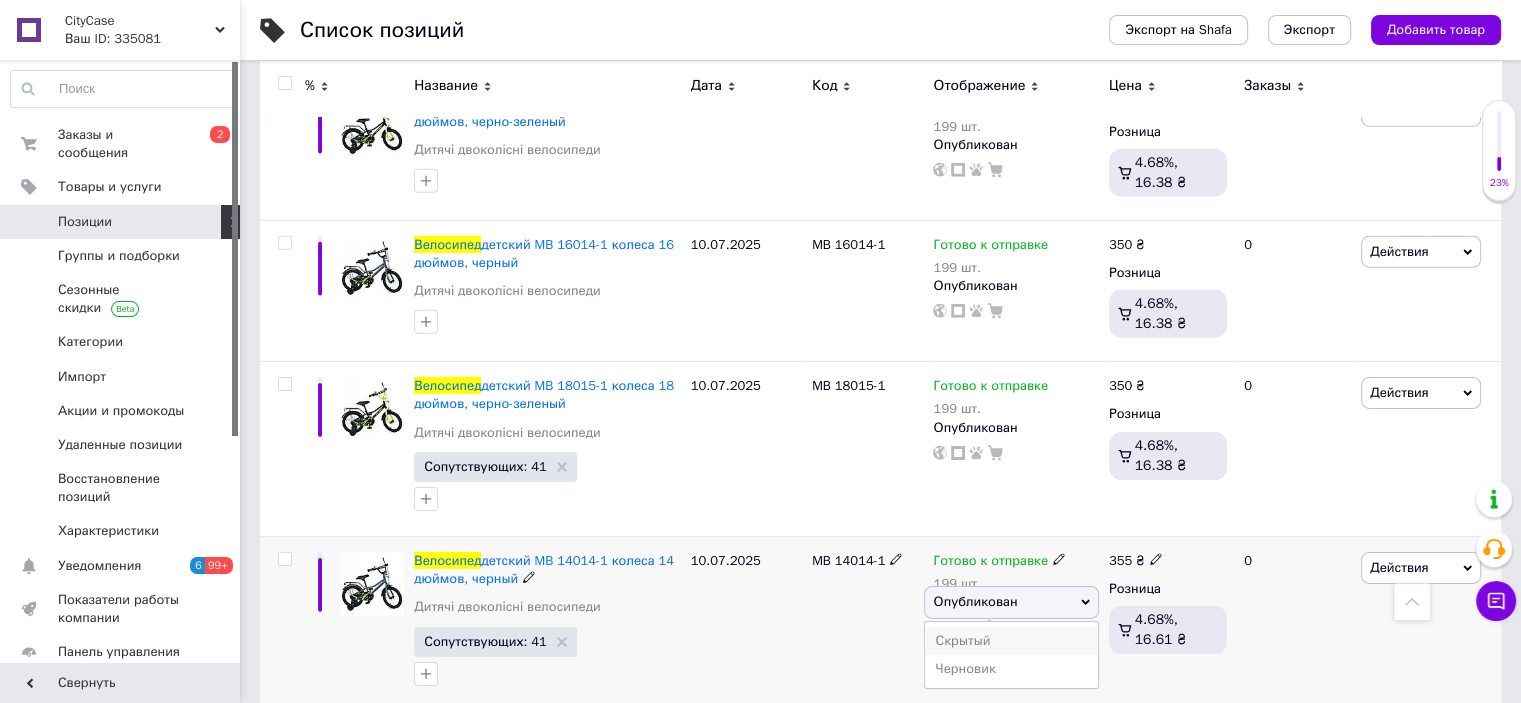 click on "Скрытый" at bounding box center [1011, 641] 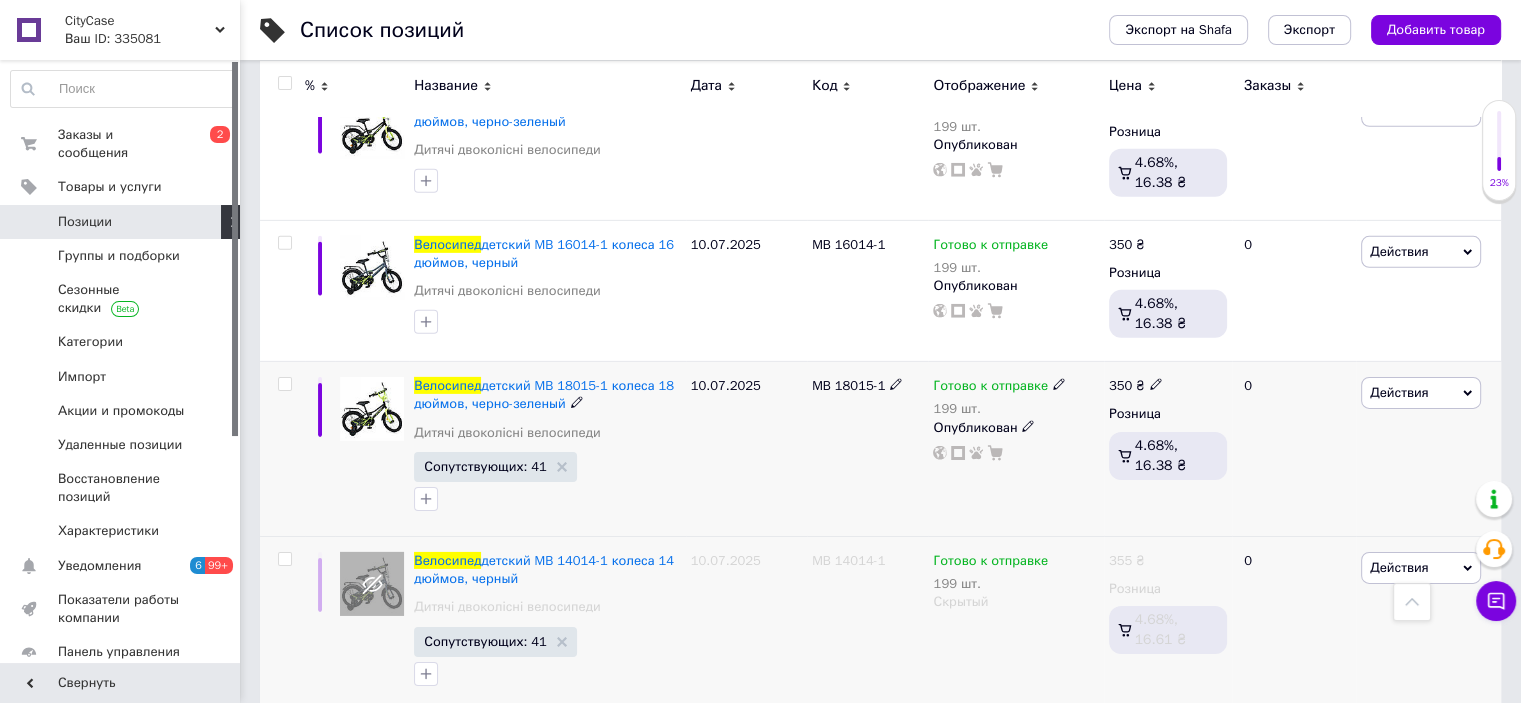 click 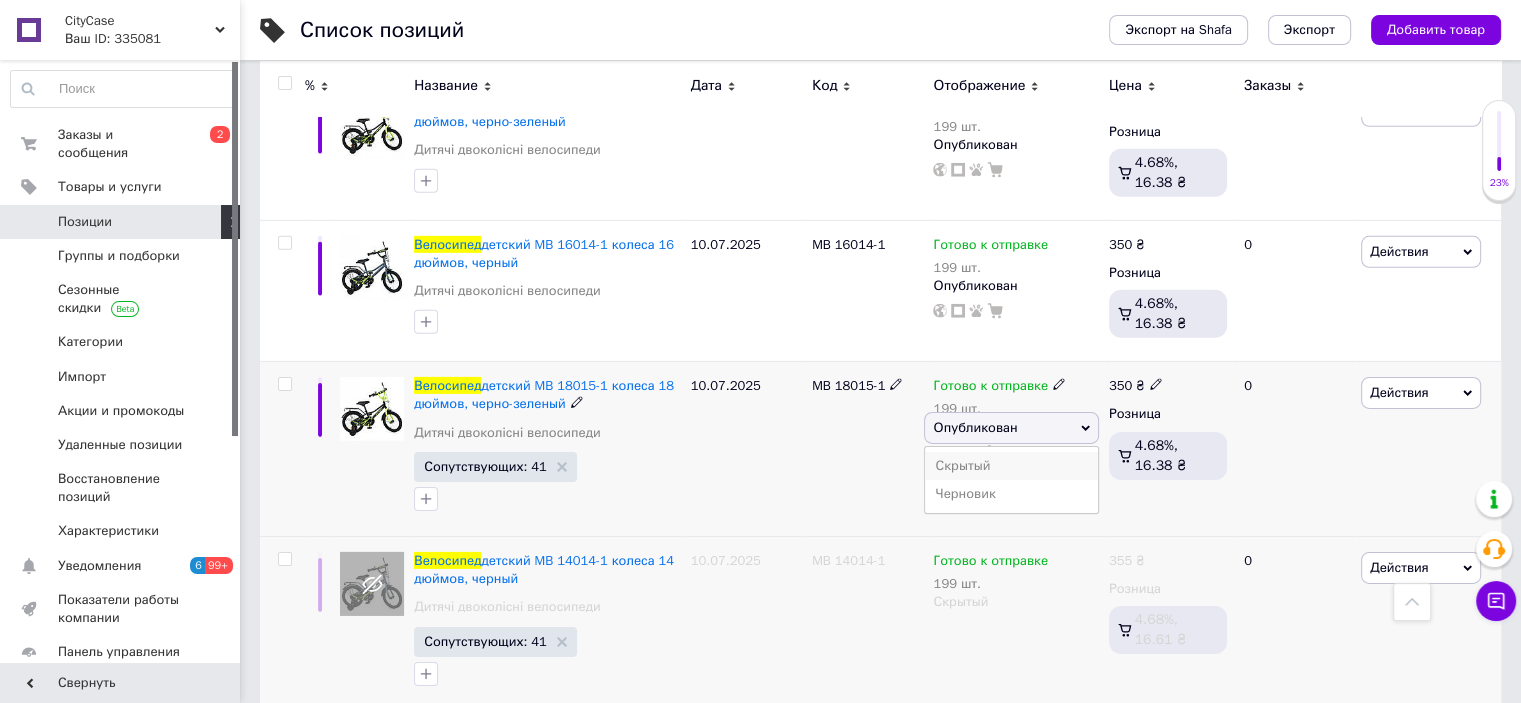 click on "Скрытый" at bounding box center [1011, 466] 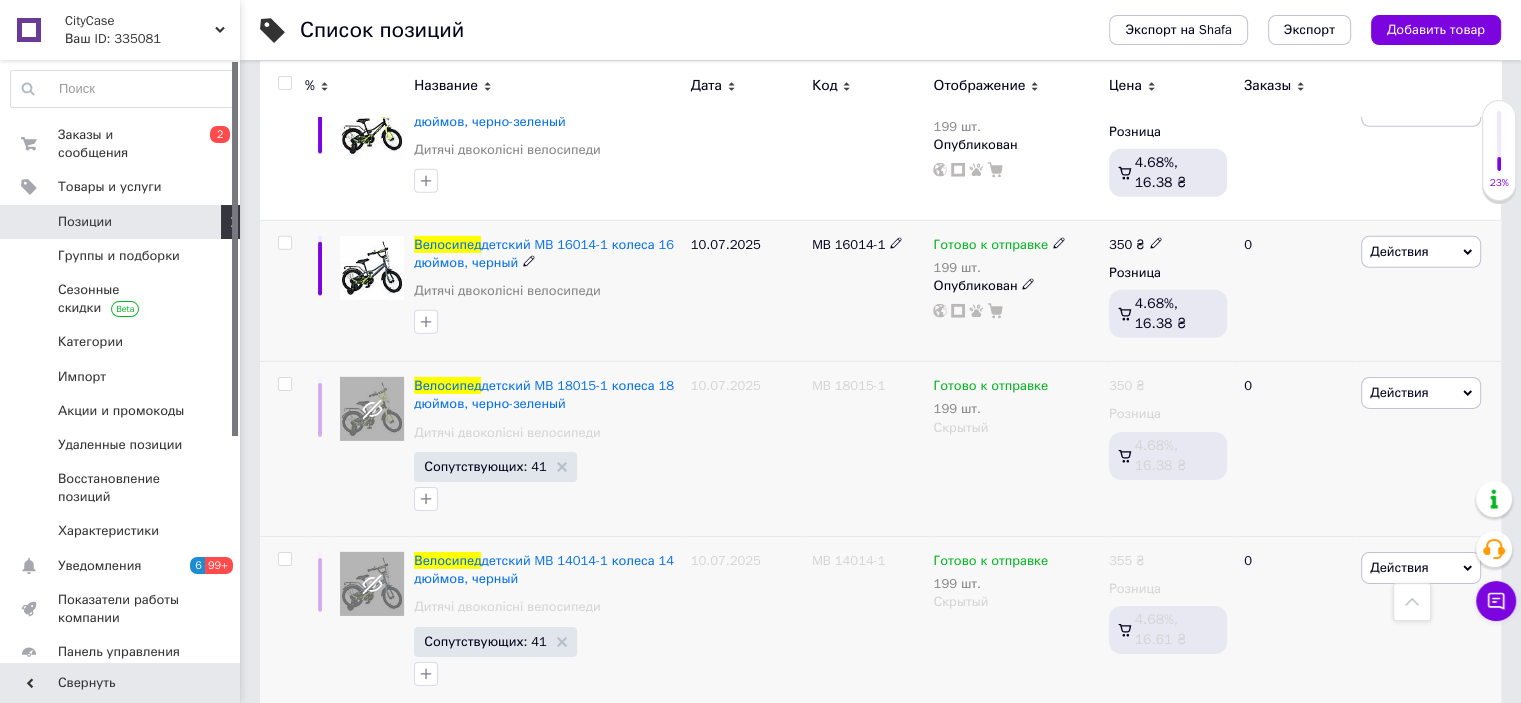 click 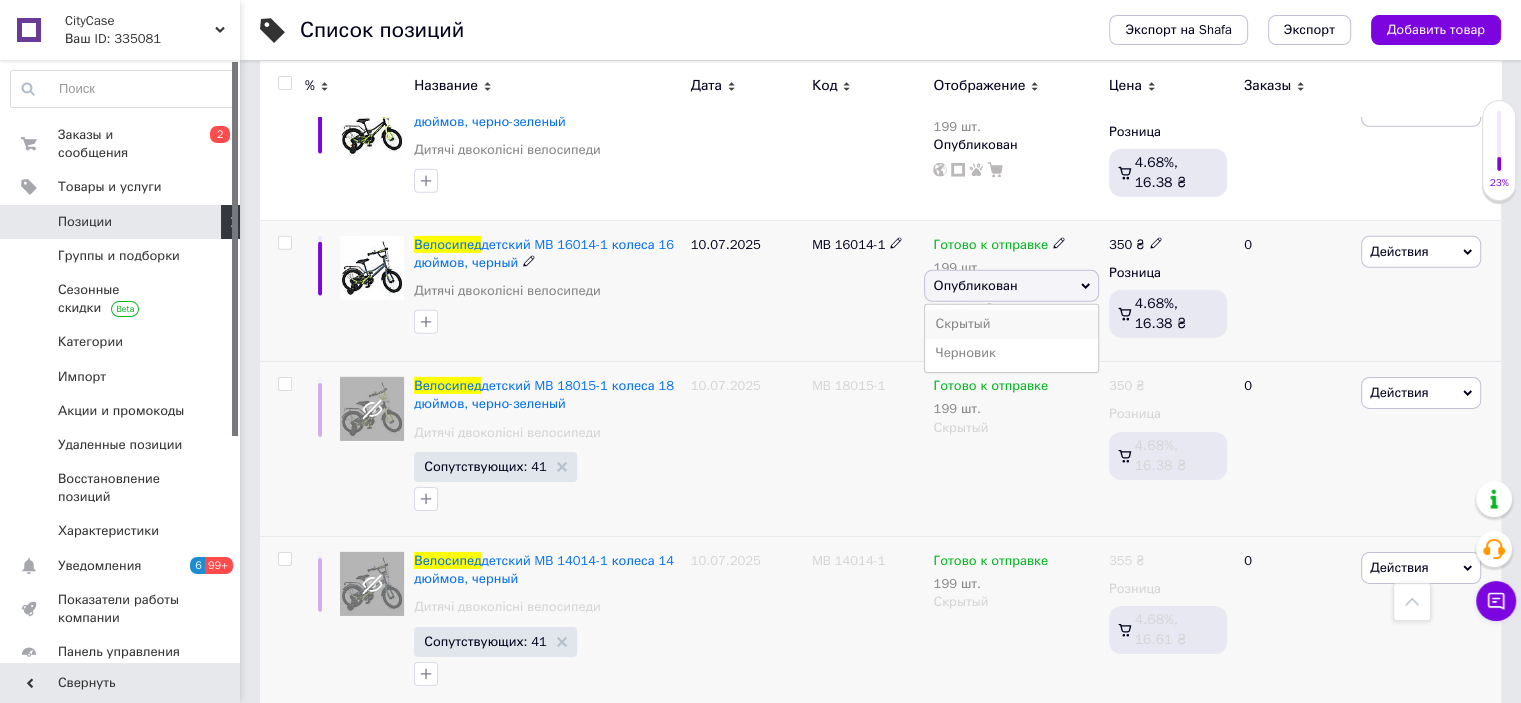 click on "Скрытый" at bounding box center [1011, 324] 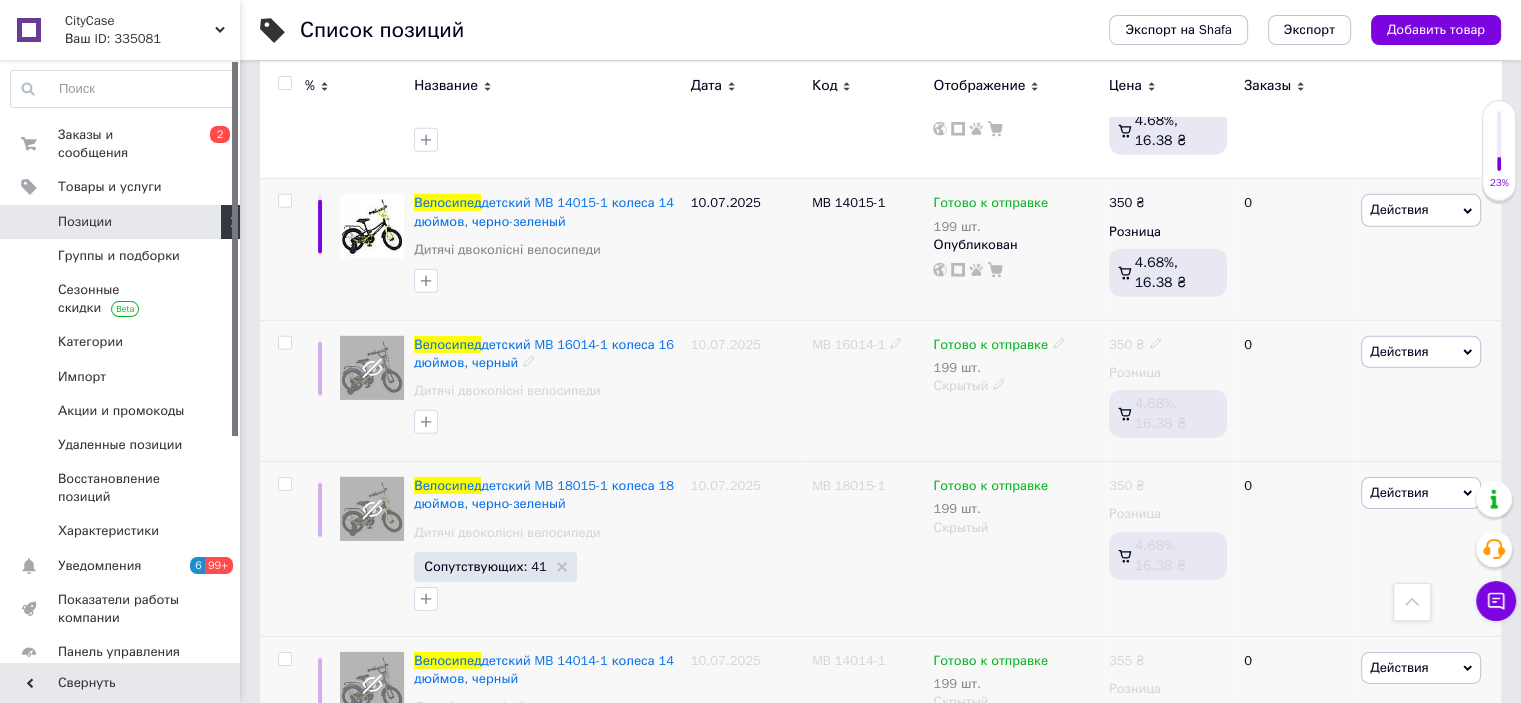 scroll, scrollTop: 13606, scrollLeft: 0, axis: vertical 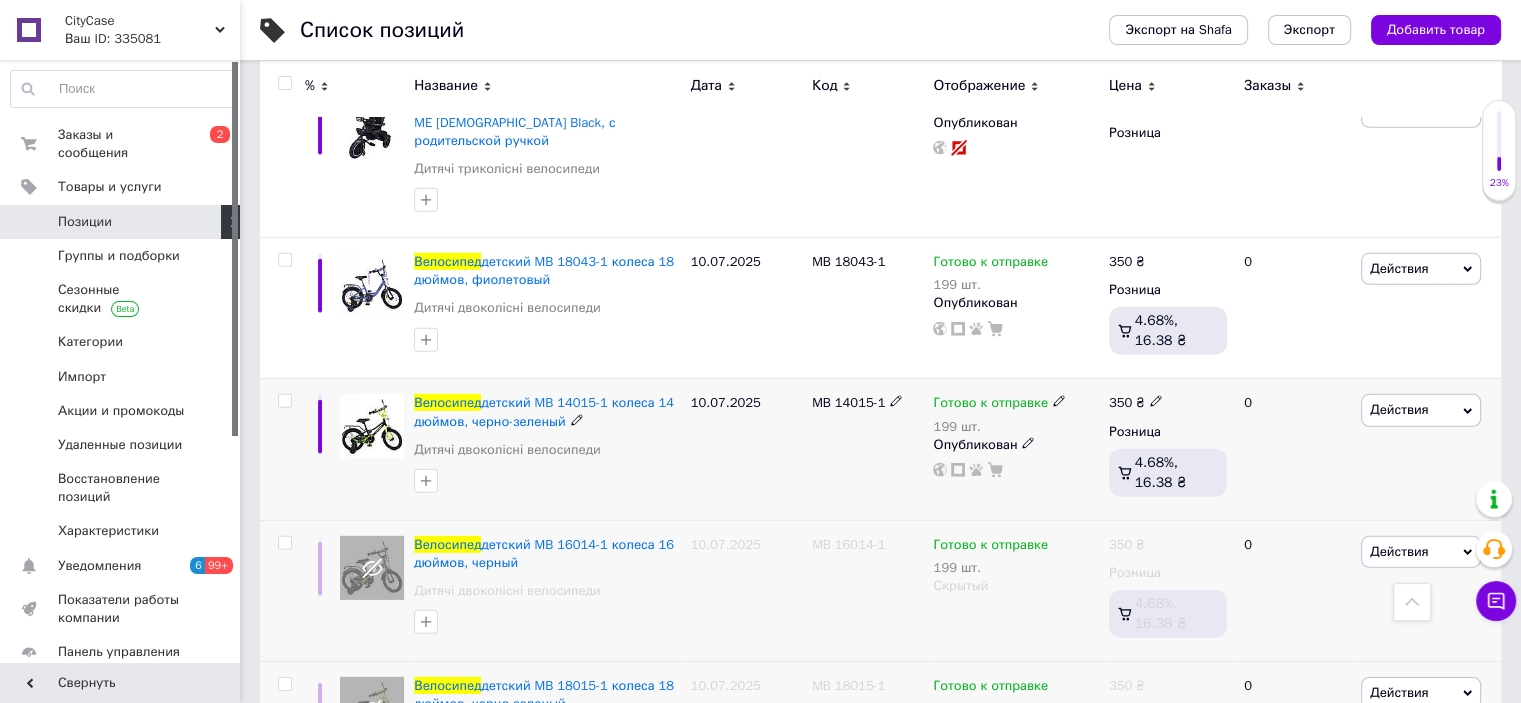 click 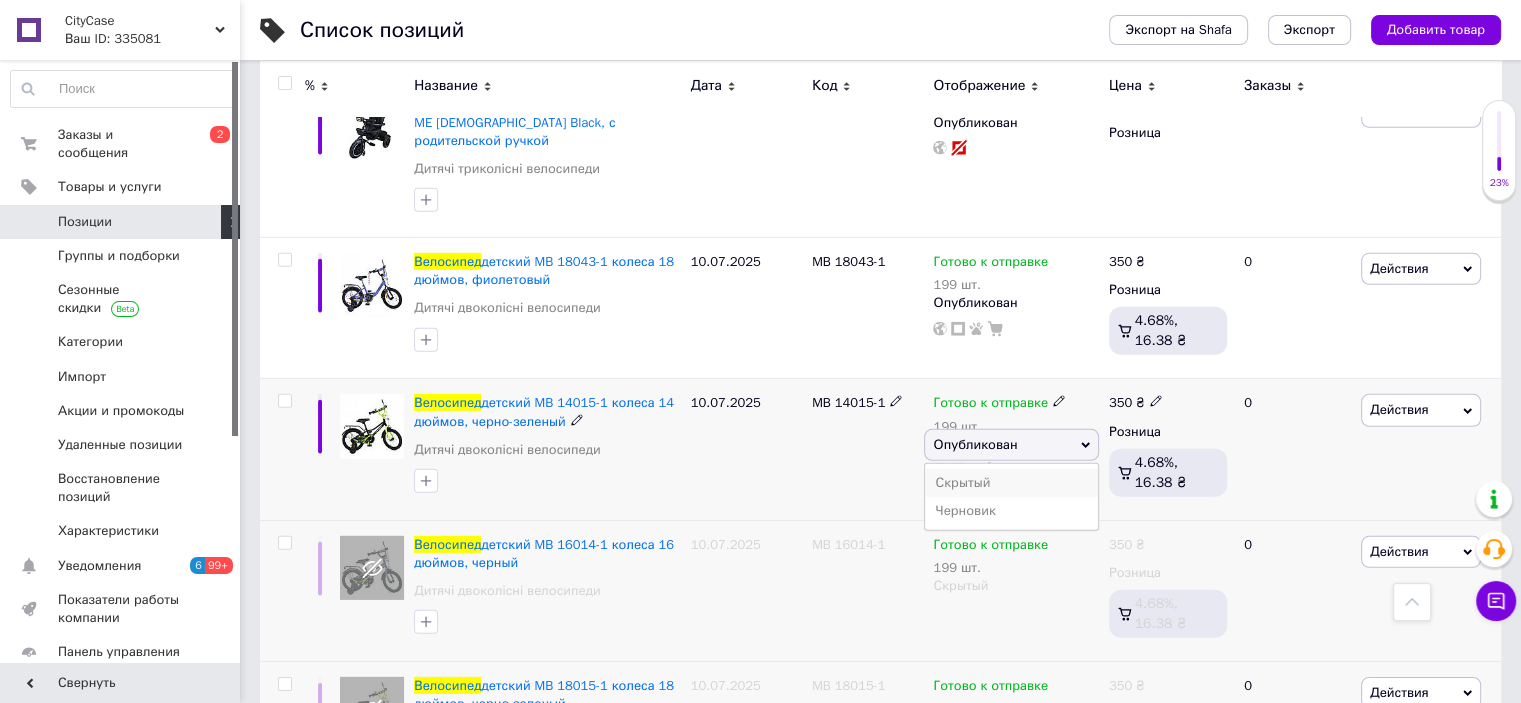 click on "Скрытый" at bounding box center [1011, 483] 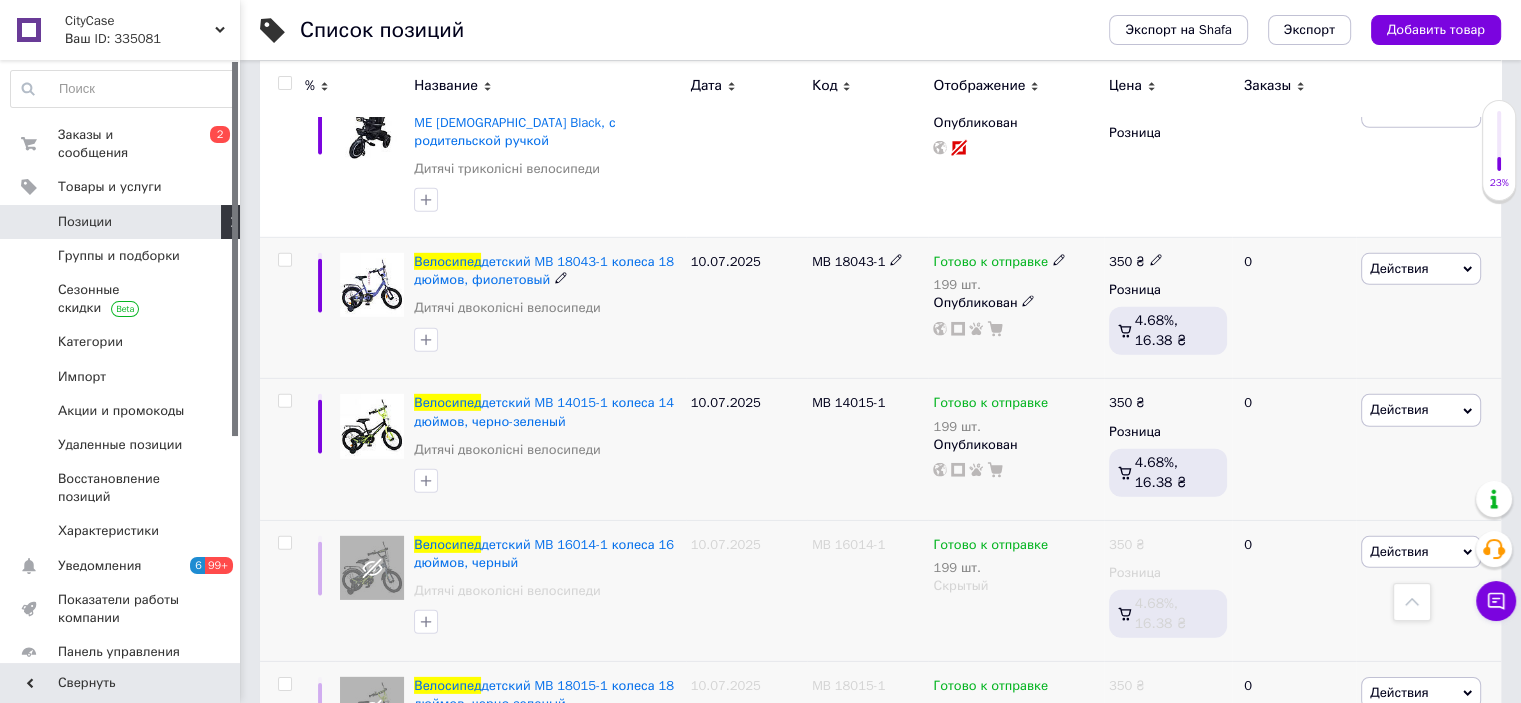 click 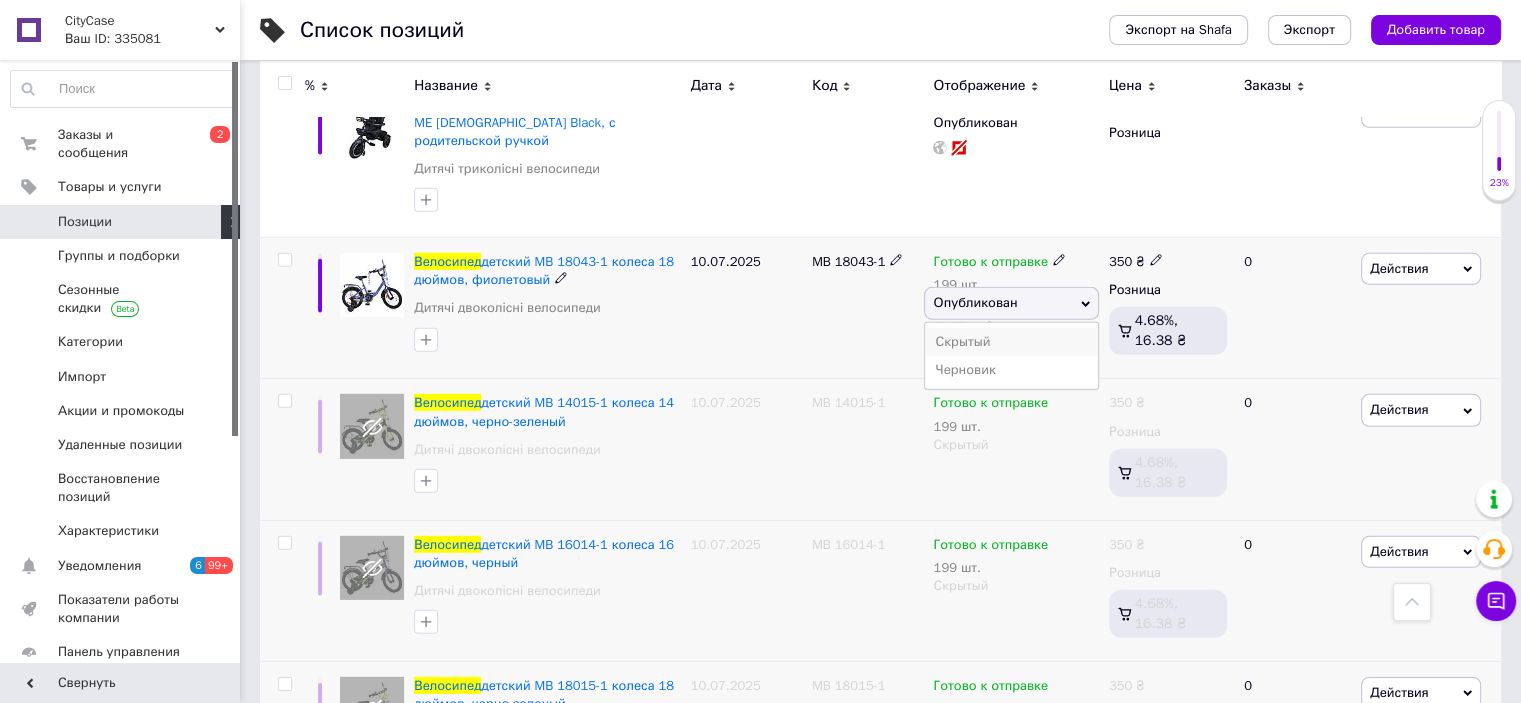 click on "Скрытый" at bounding box center [1011, 342] 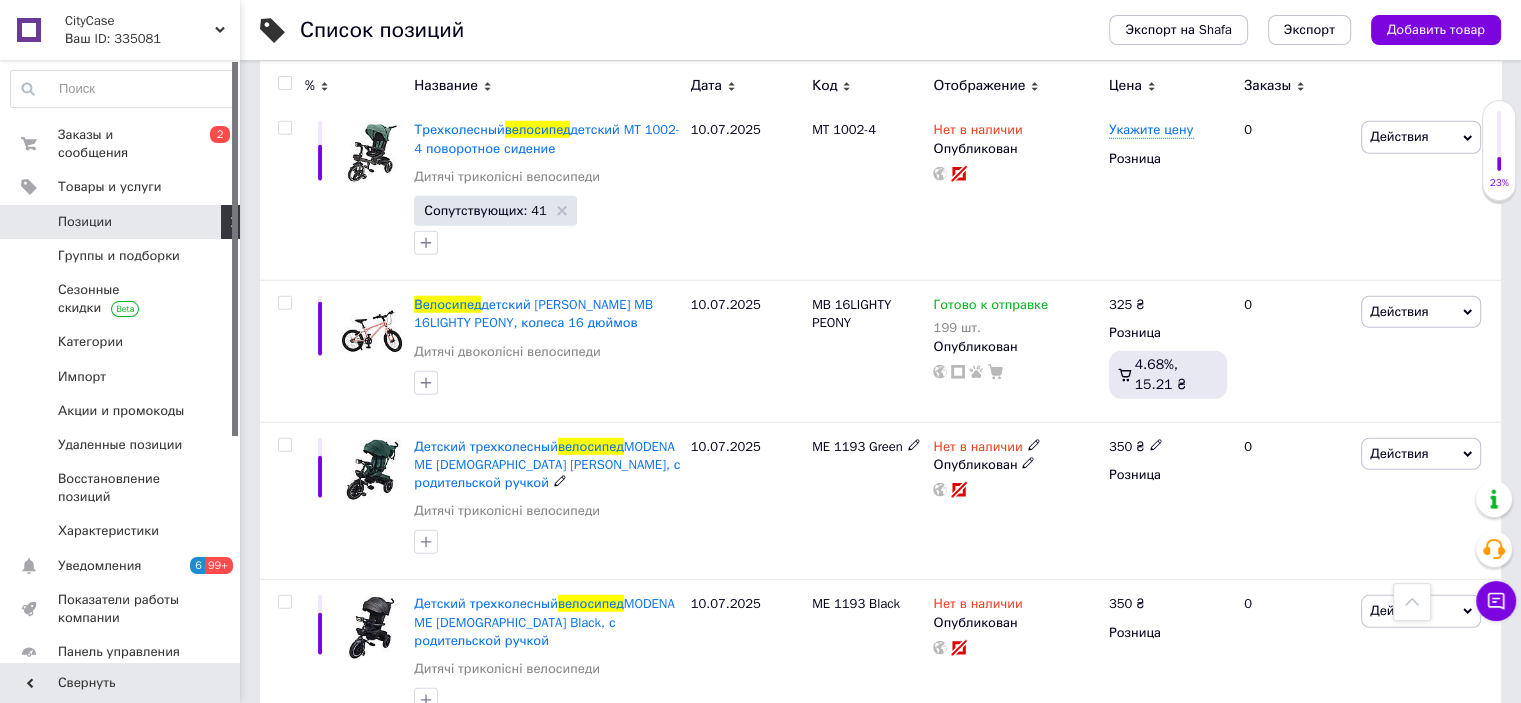 scroll, scrollTop: 13006, scrollLeft: 0, axis: vertical 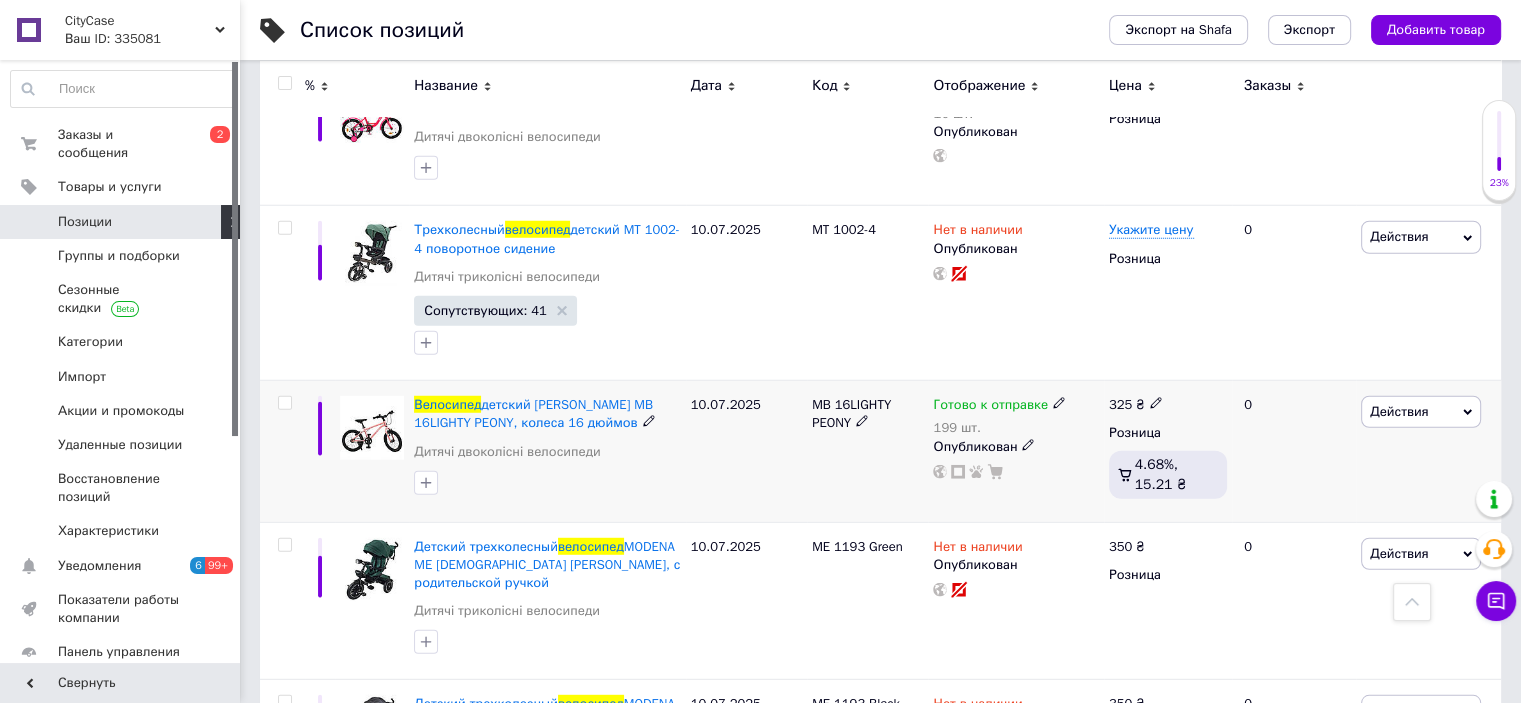 click 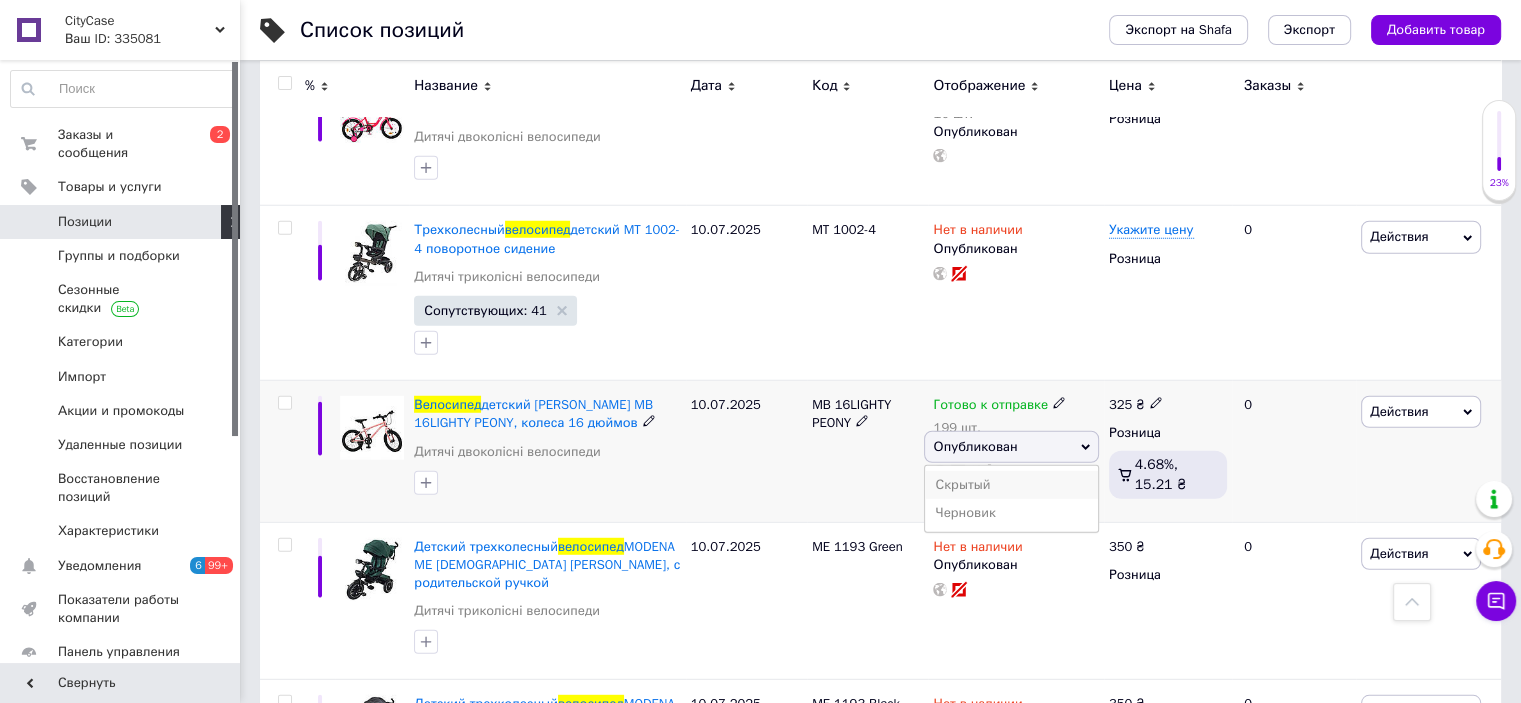 click on "Скрытый" at bounding box center [1011, 485] 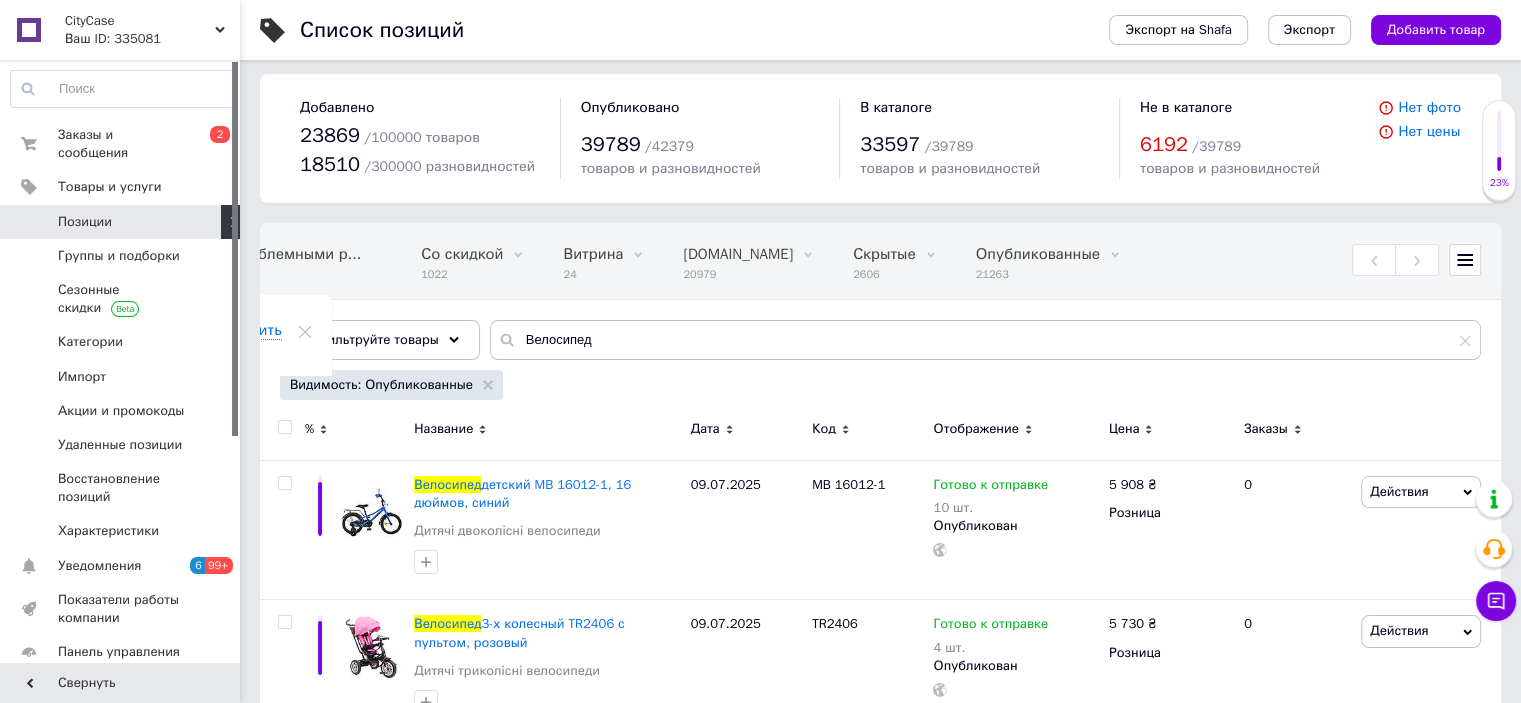 scroll, scrollTop: 0, scrollLeft: 0, axis: both 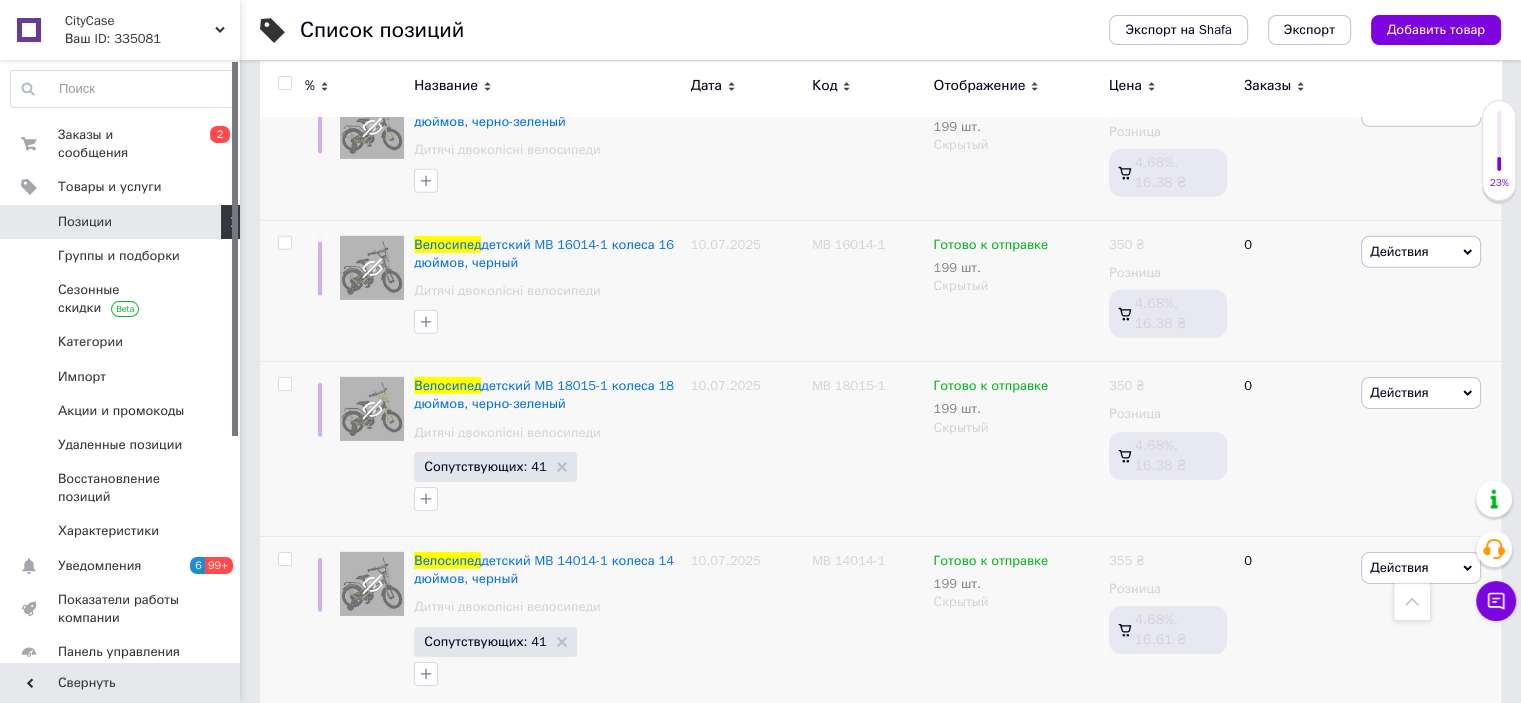 click on "2" at bounding box center (327, 752) 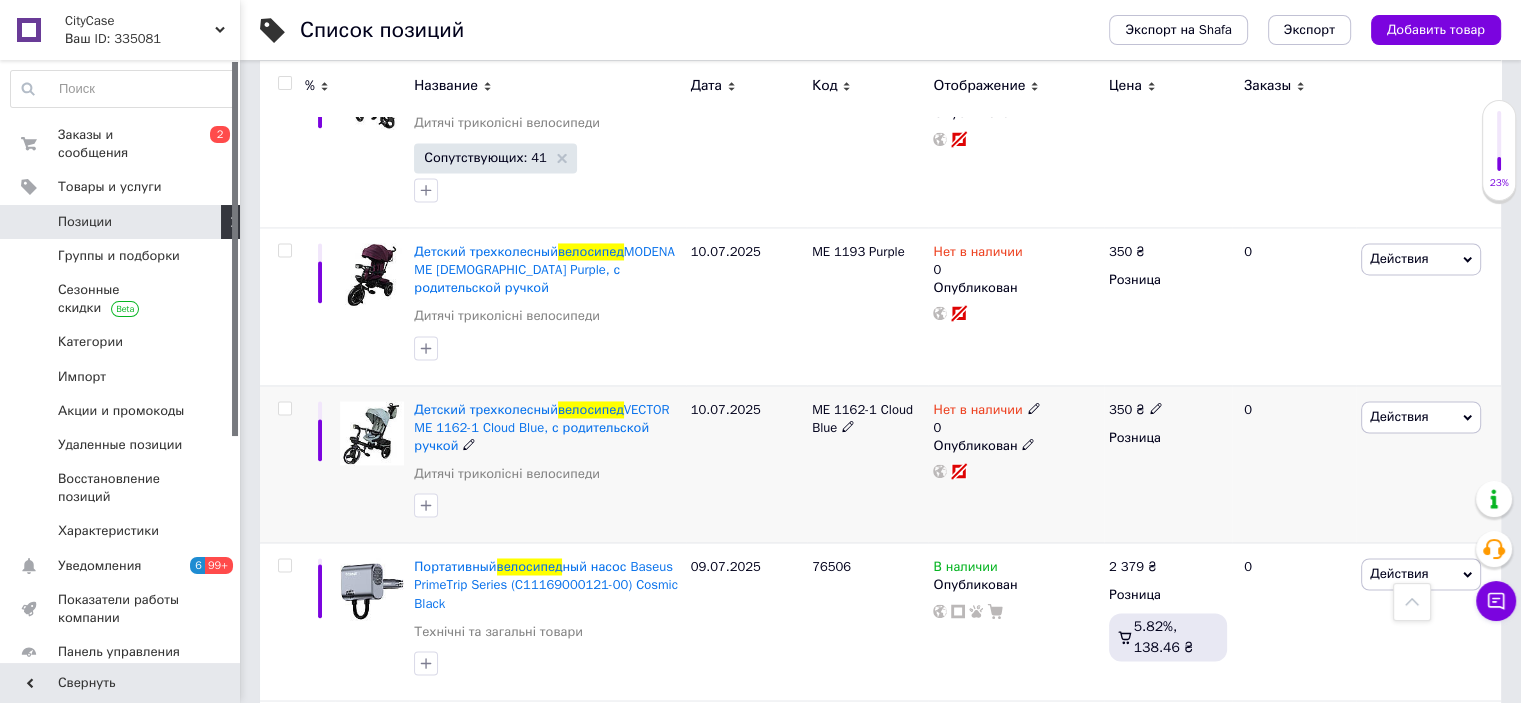 scroll, scrollTop: 3060, scrollLeft: 0, axis: vertical 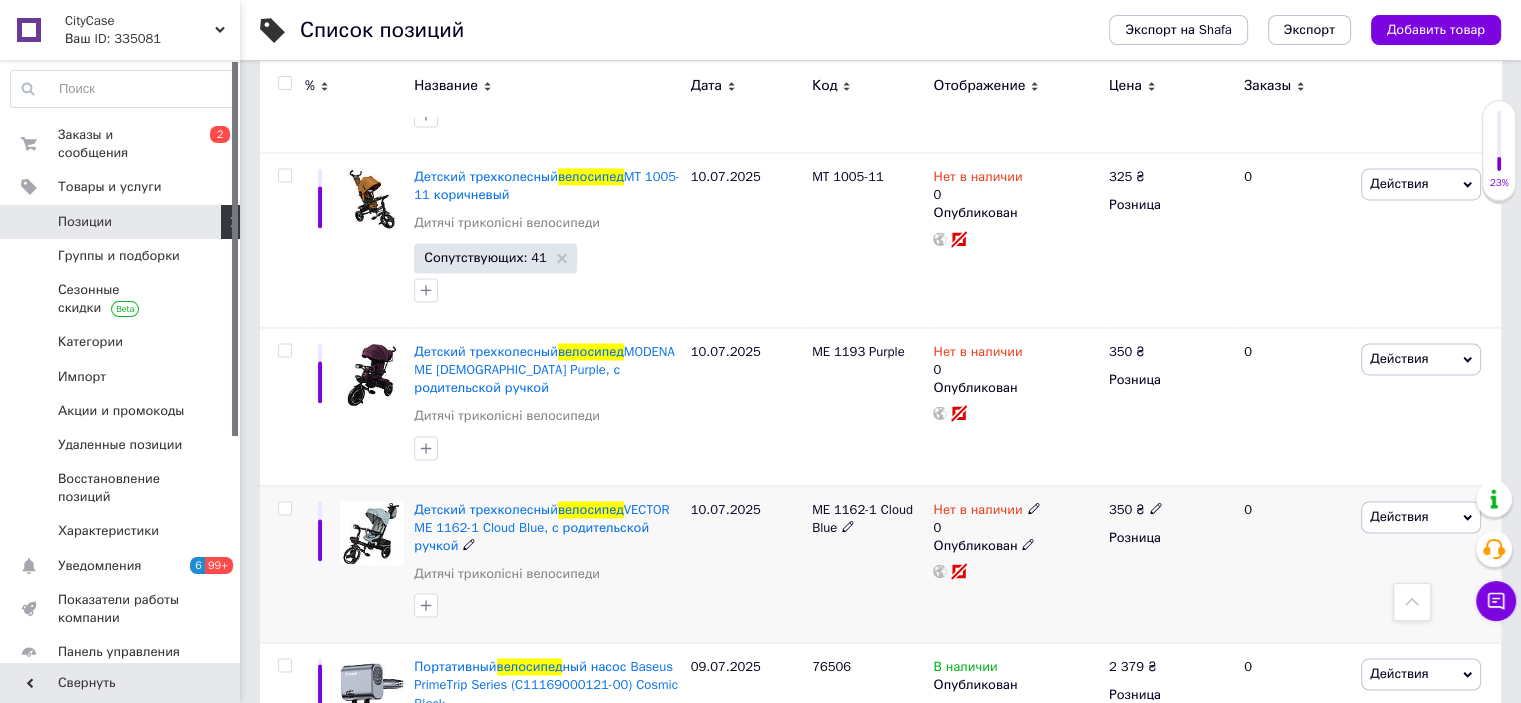 click at bounding box center [284, 508] 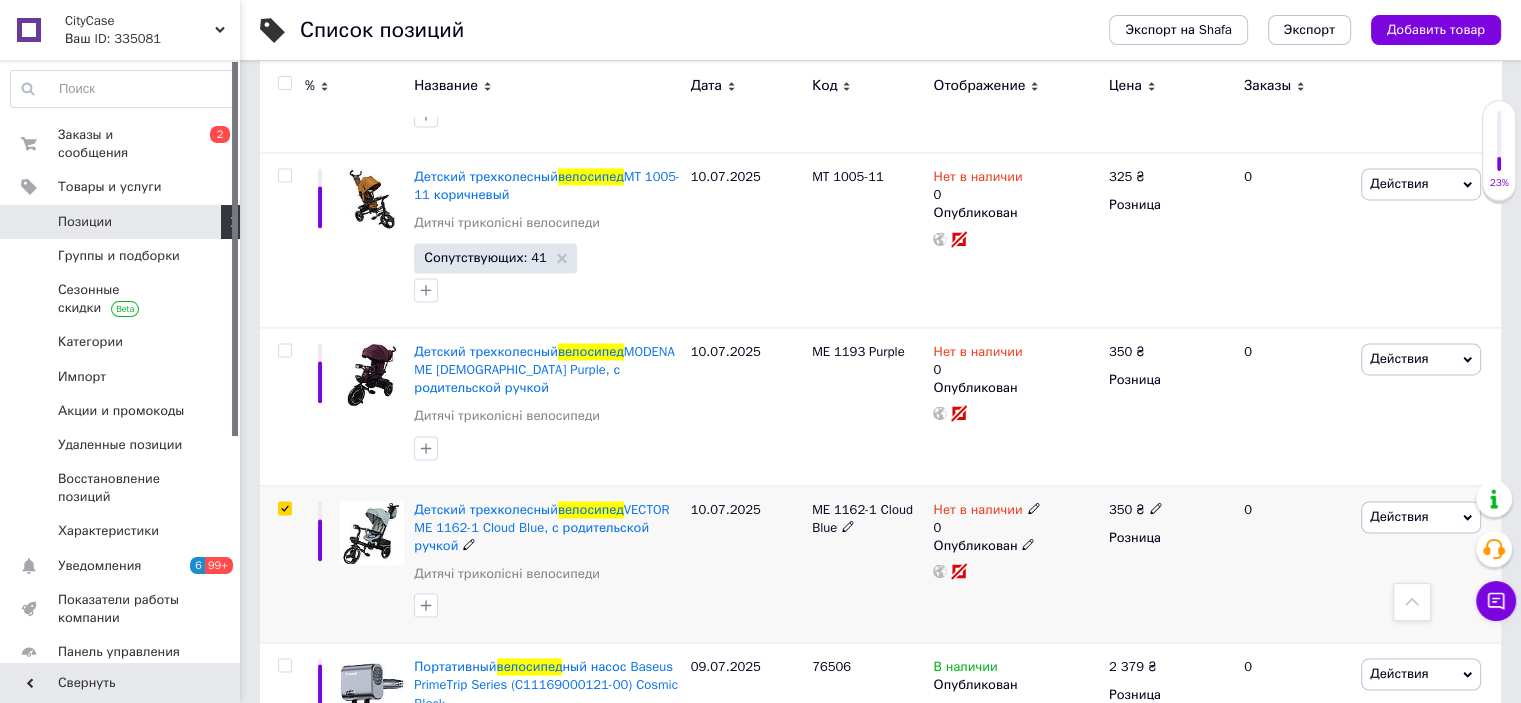 checkbox on "true" 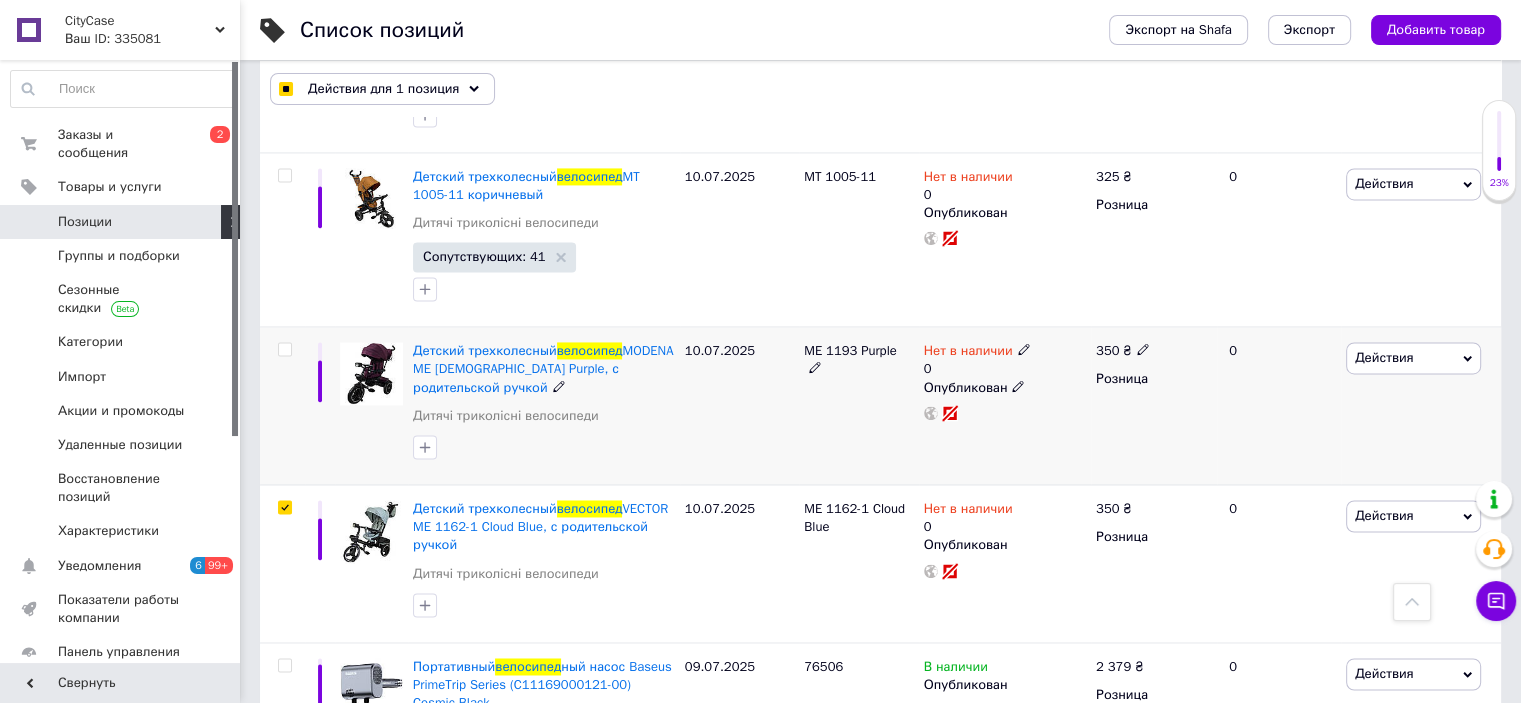 click at bounding box center [284, 349] 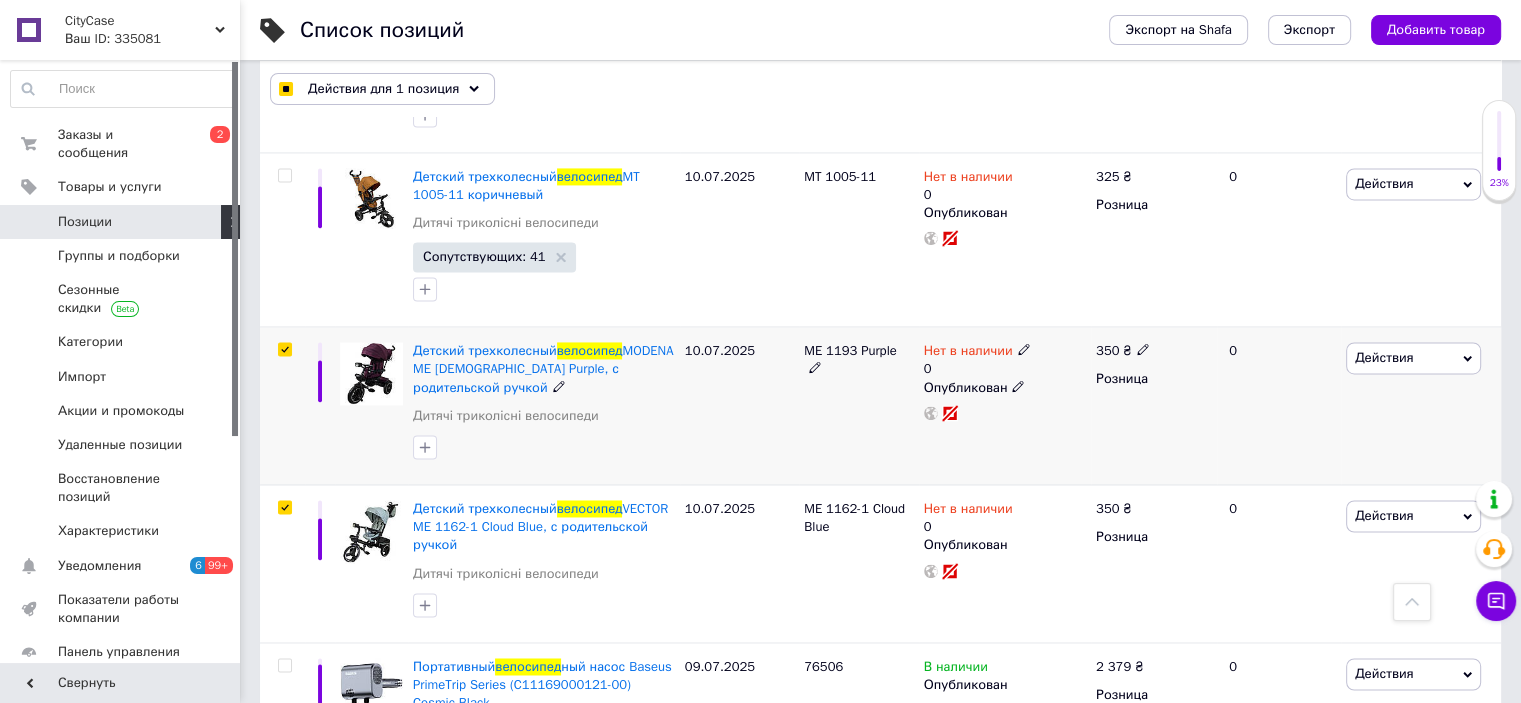 checkbox on "true" 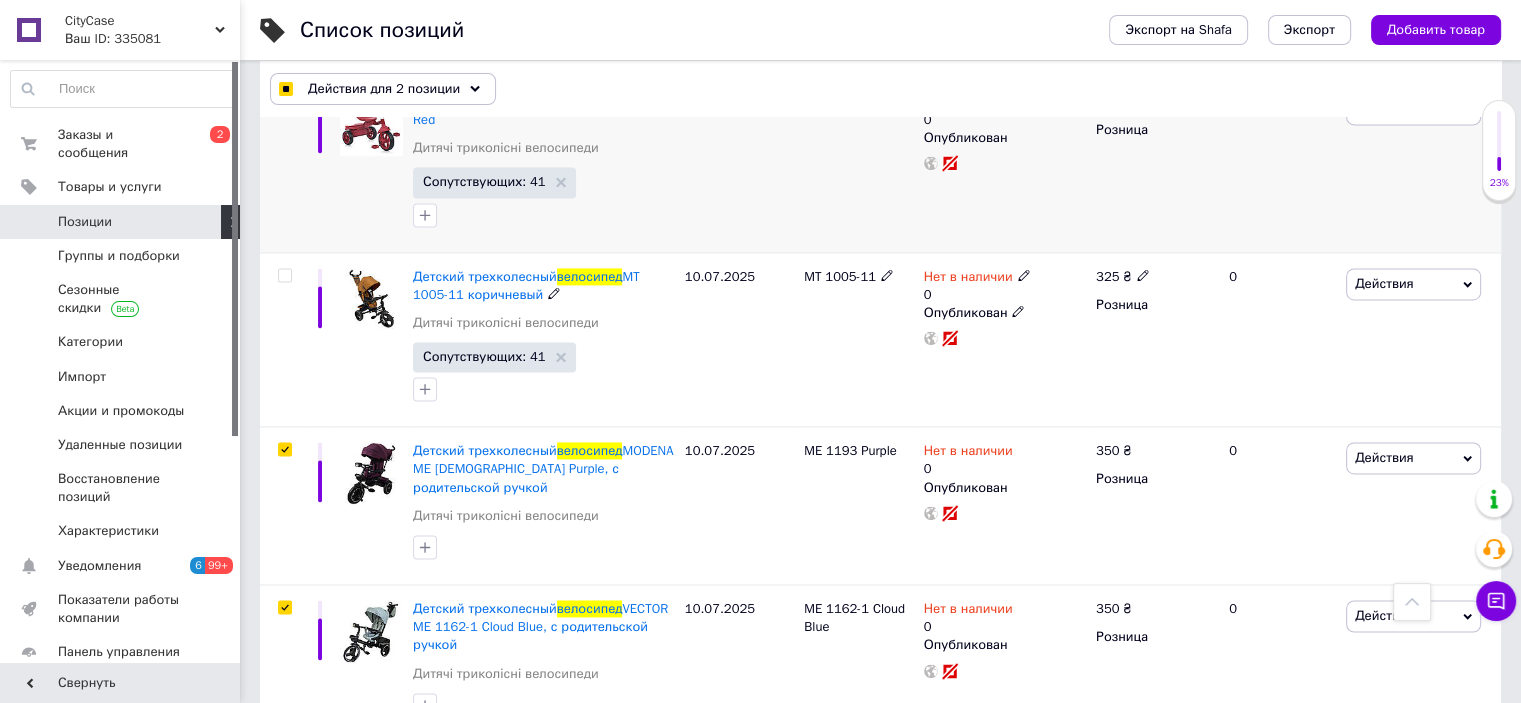 scroll, scrollTop: 2760, scrollLeft: 0, axis: vertical 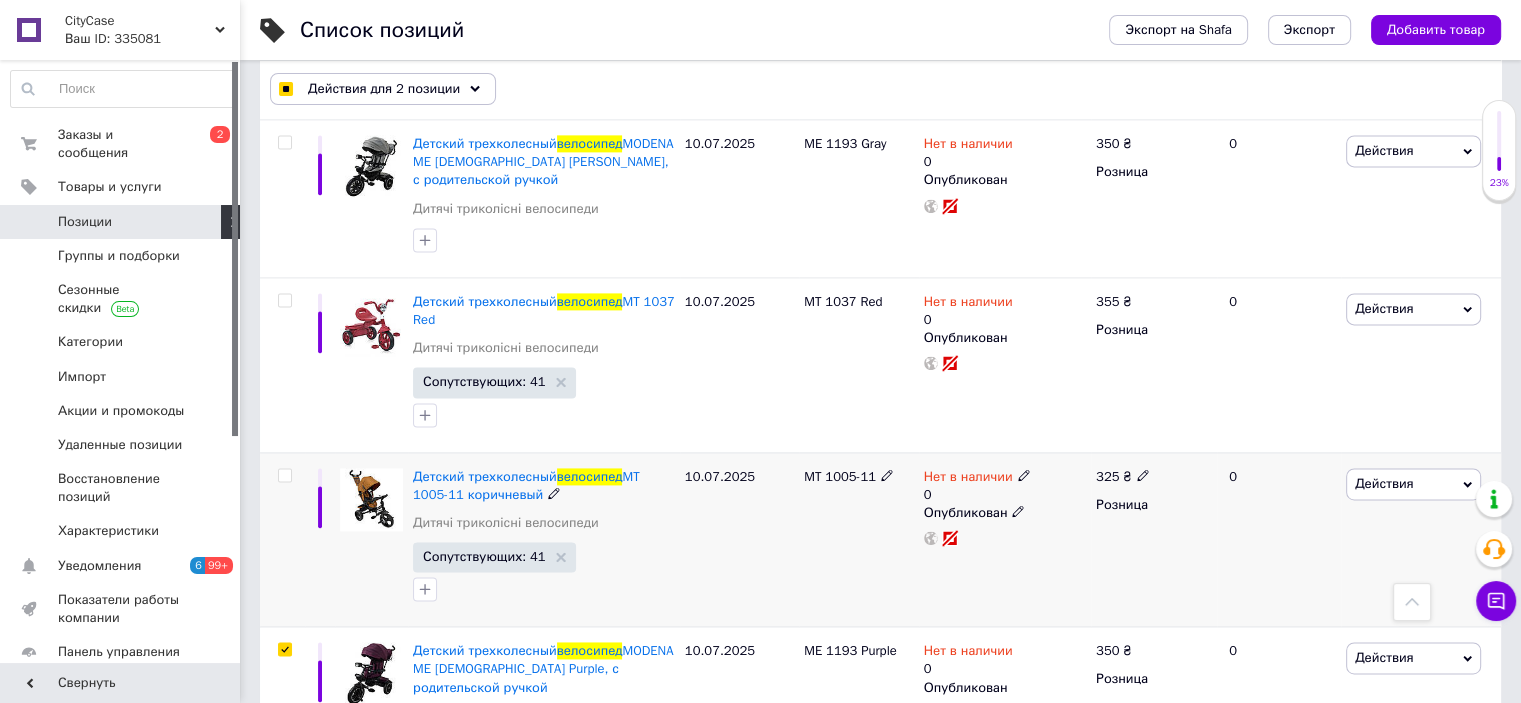 click at bounding box center (284, 475) 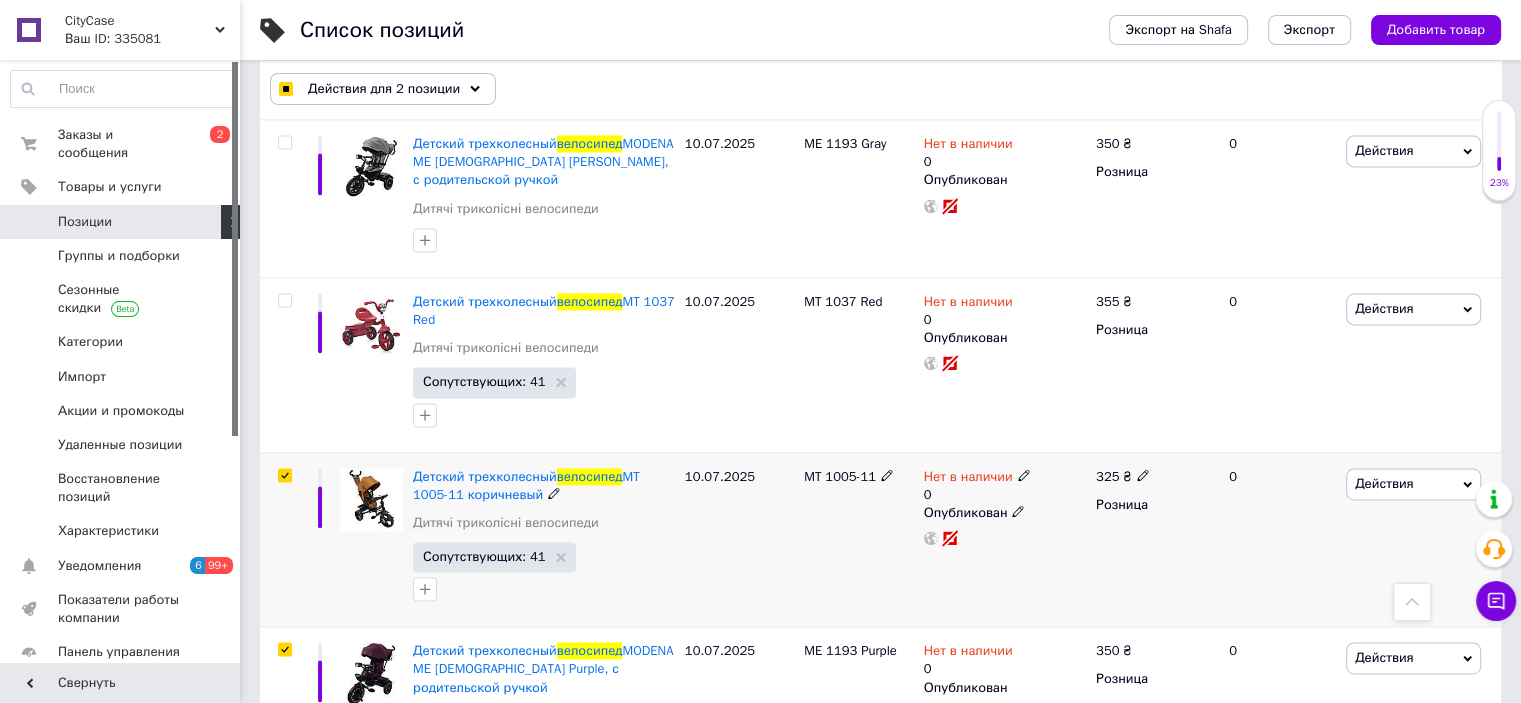 checkbox on "true" 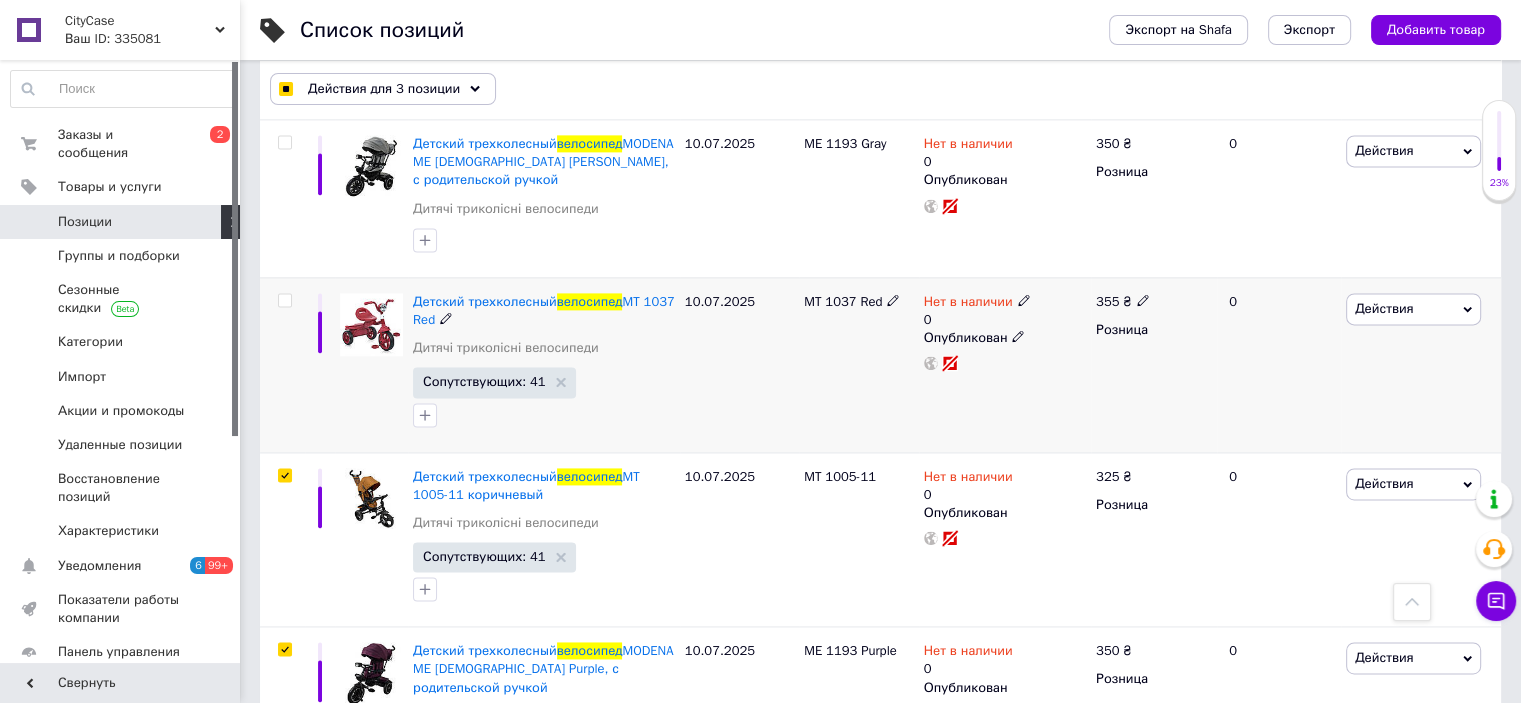 click at bounding box center [284, 300] 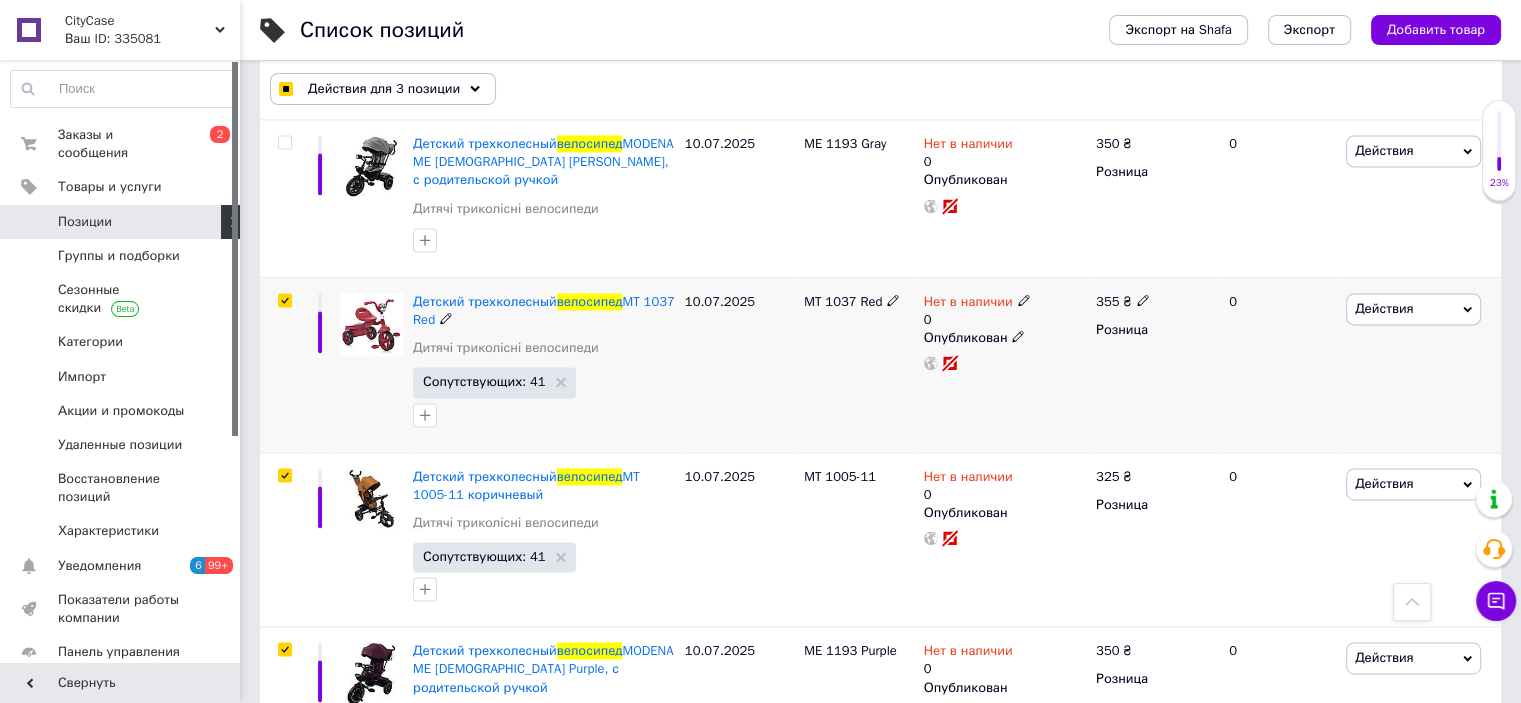 checkbox on "true" 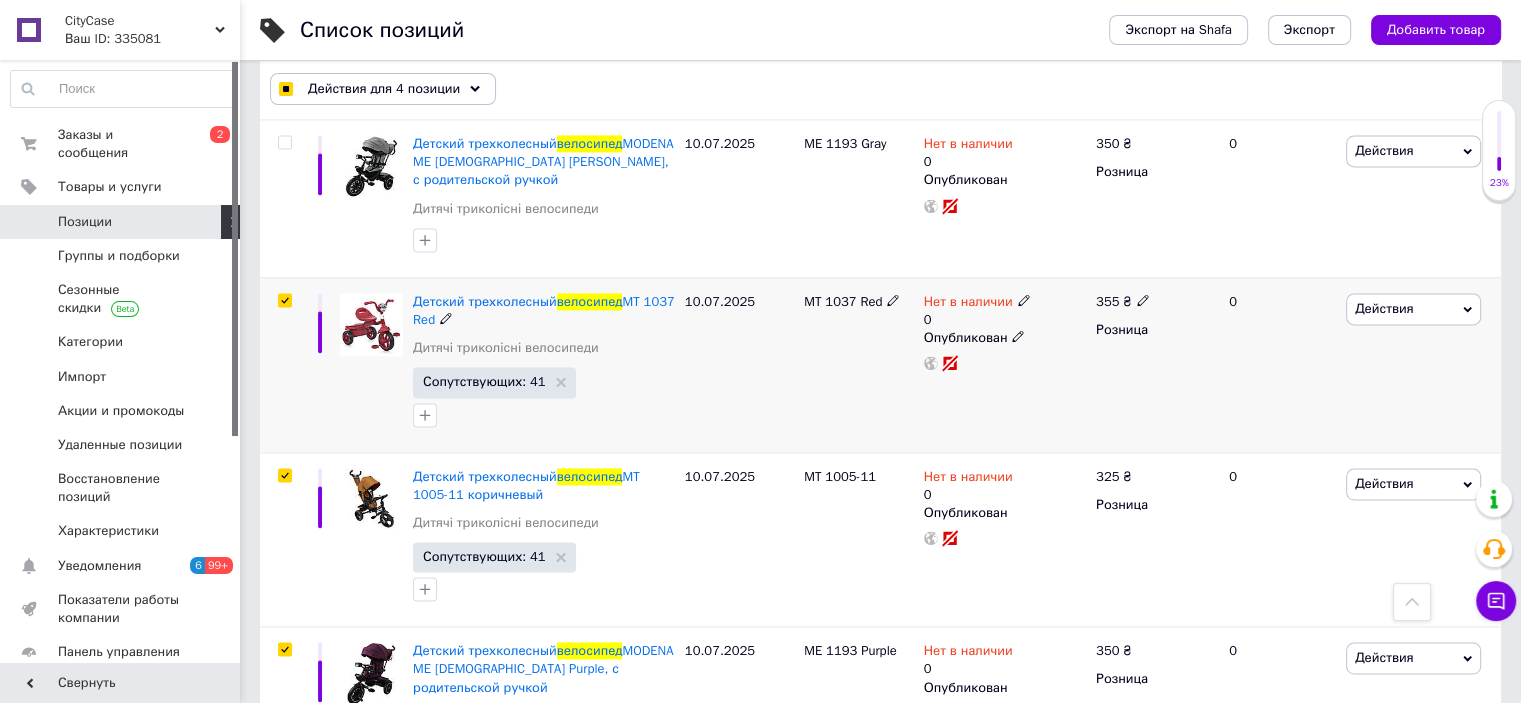 scroll, scrollTop: 2560, scrollLeft: 0, axis: vertical 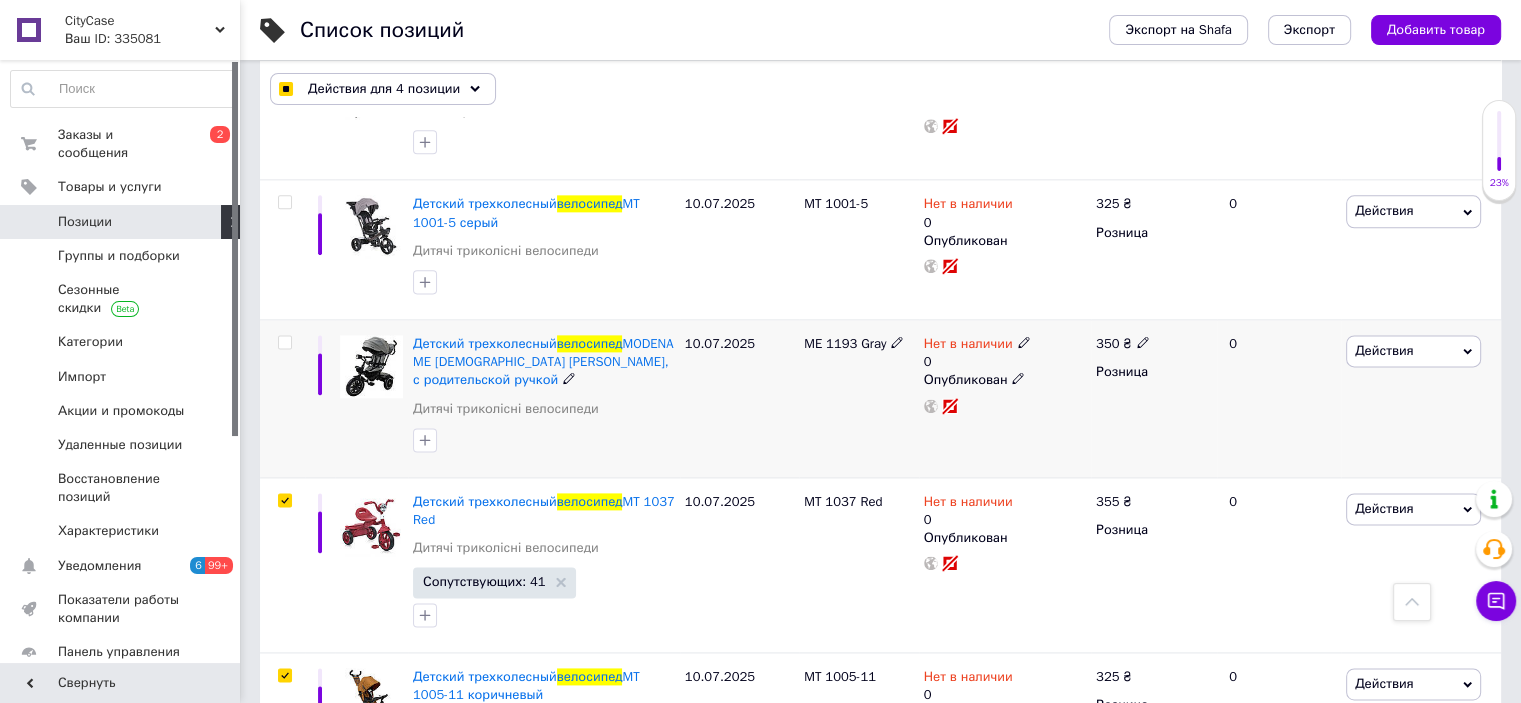 click at bounding box center (284, 342) 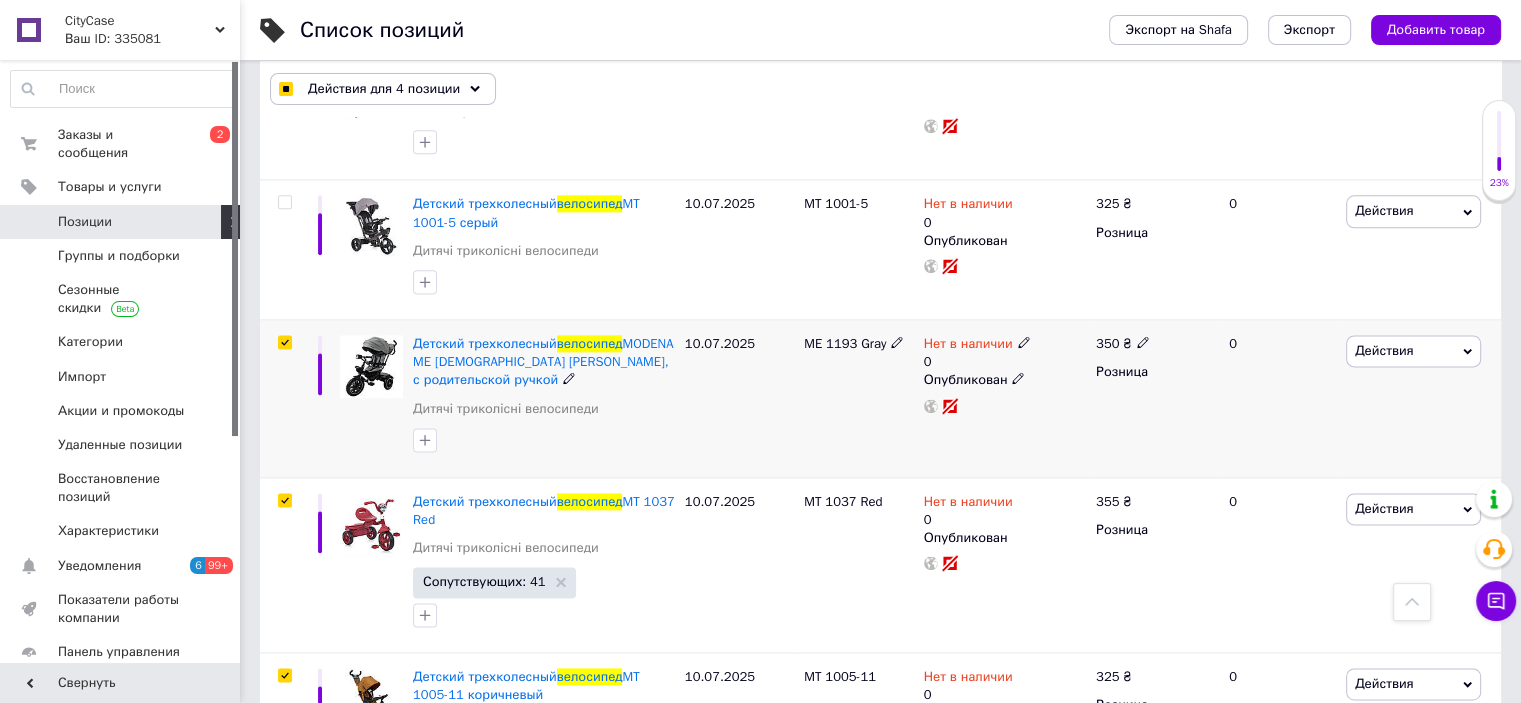 checkbox on "true" 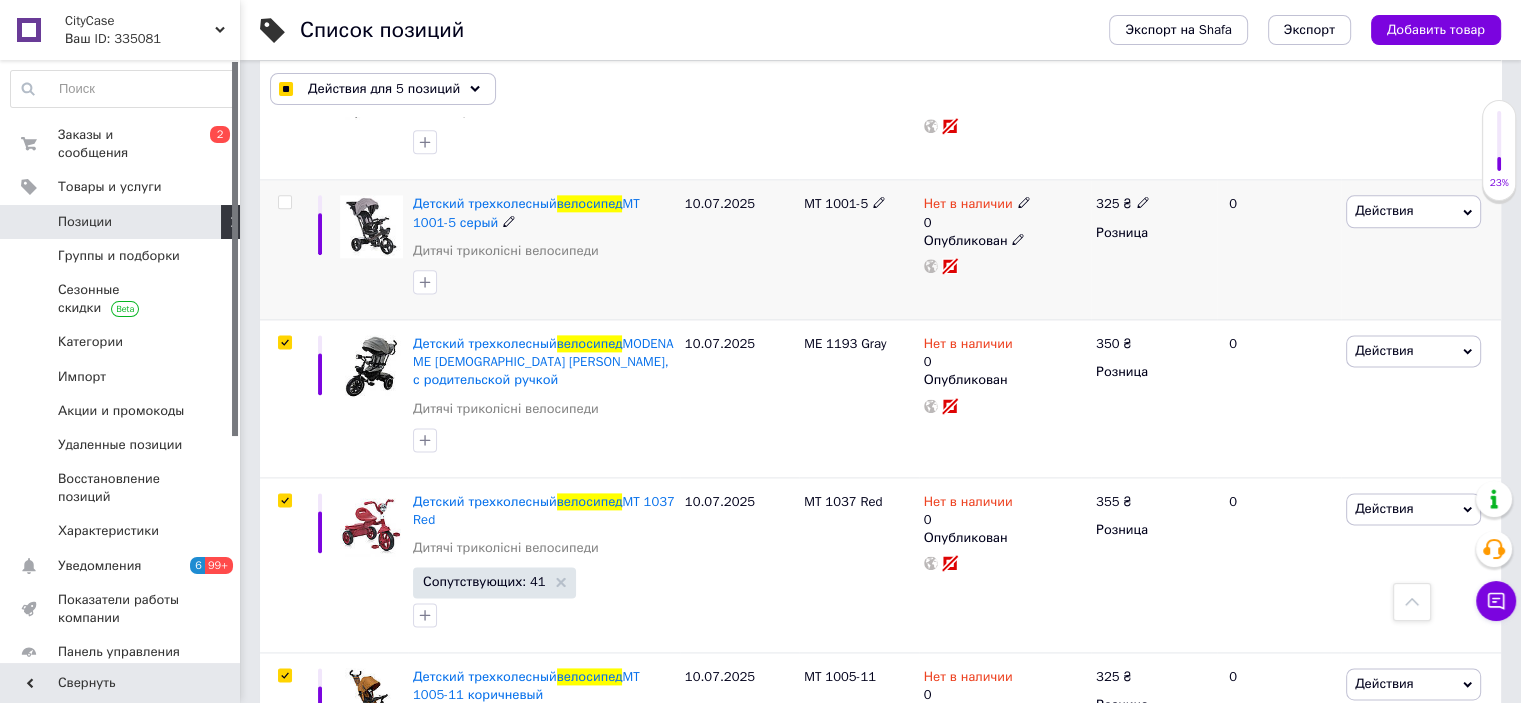 click at bounding box center [284, 202] 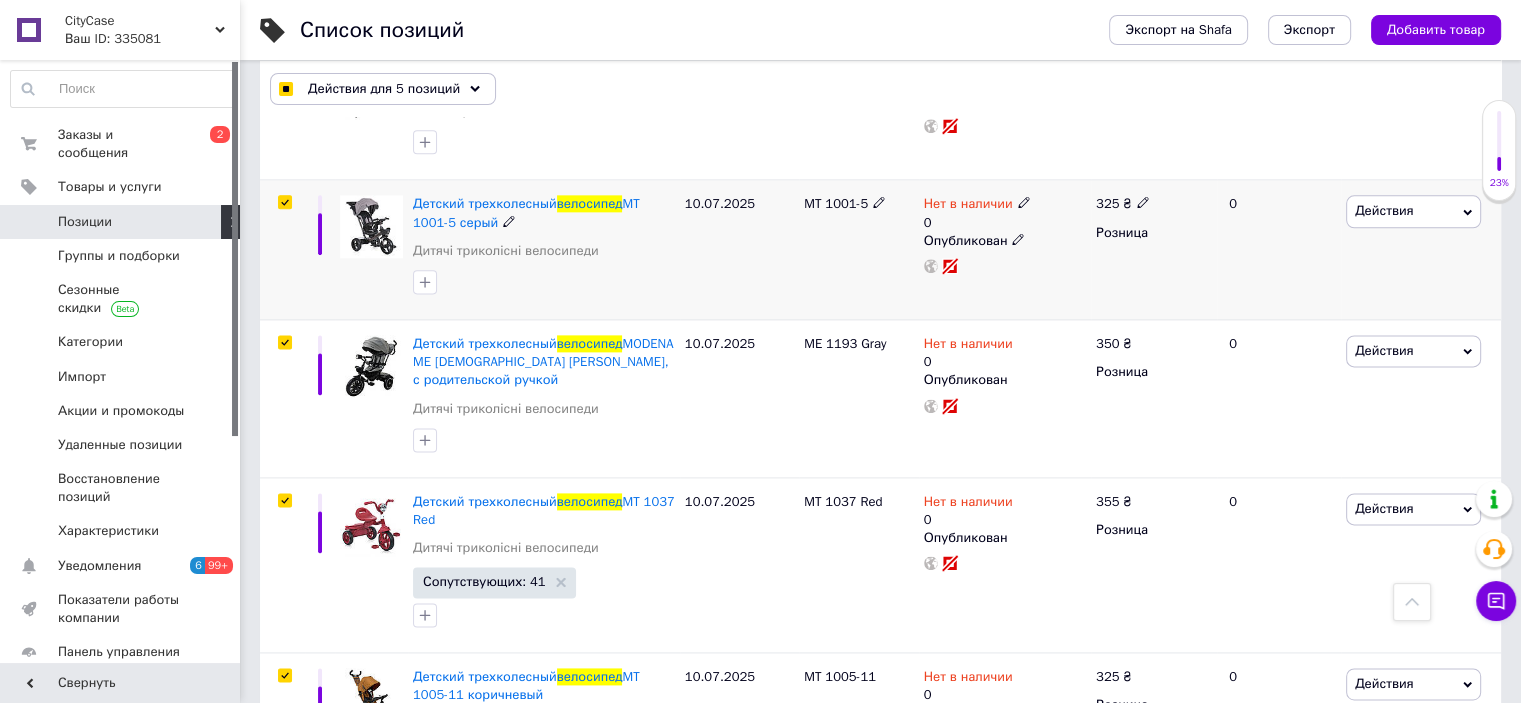 checkbox on "true" 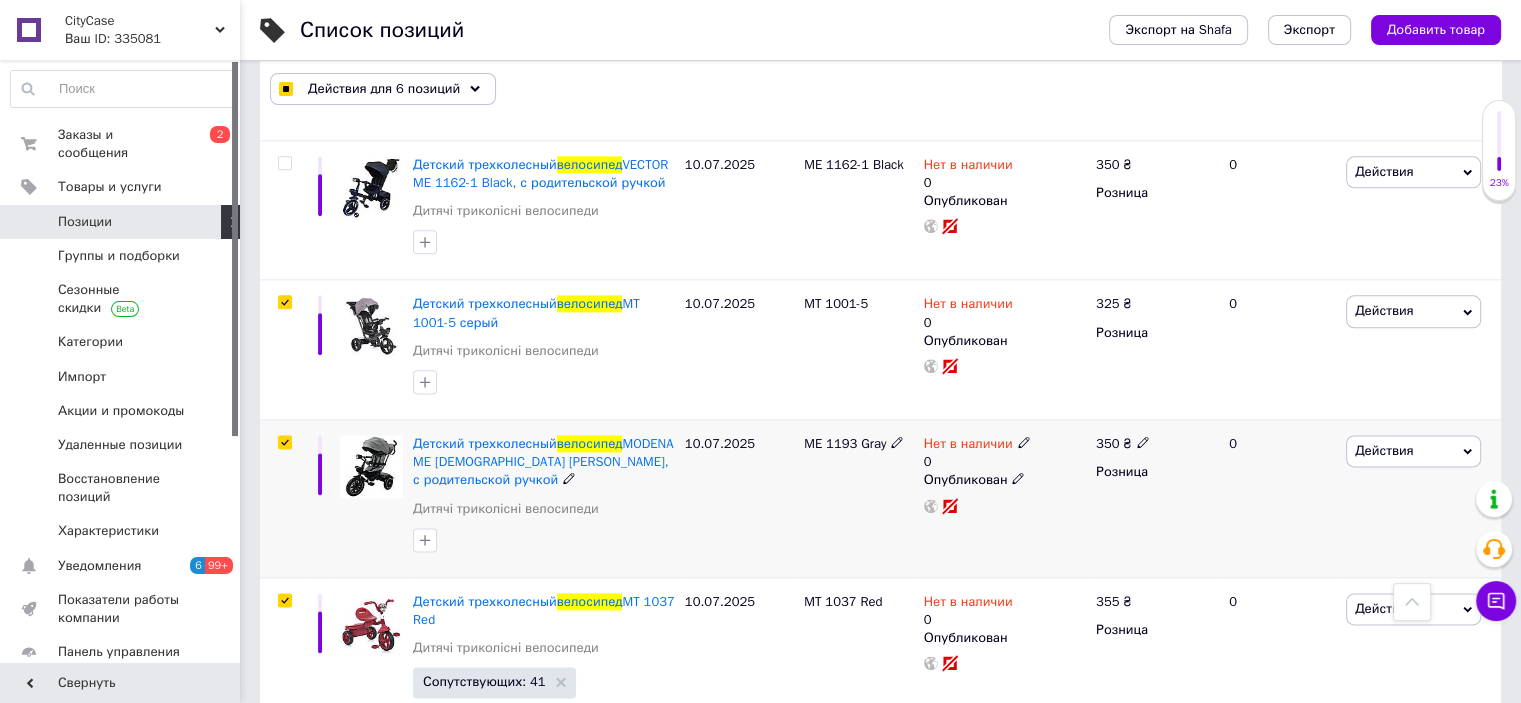 scroll, scrollTop: 2360, scrollLeft: 0, axis: vertical 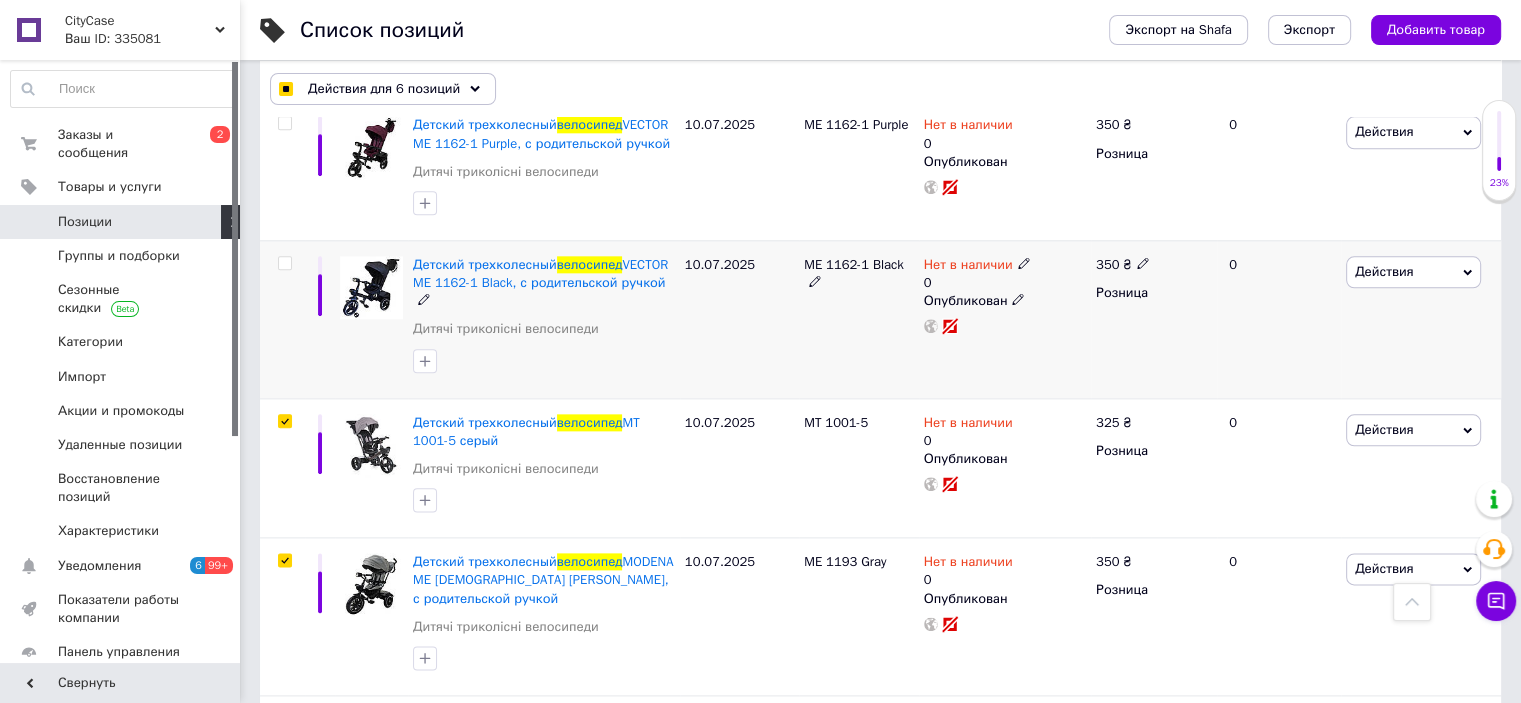 click at bounding box center (284, 263) 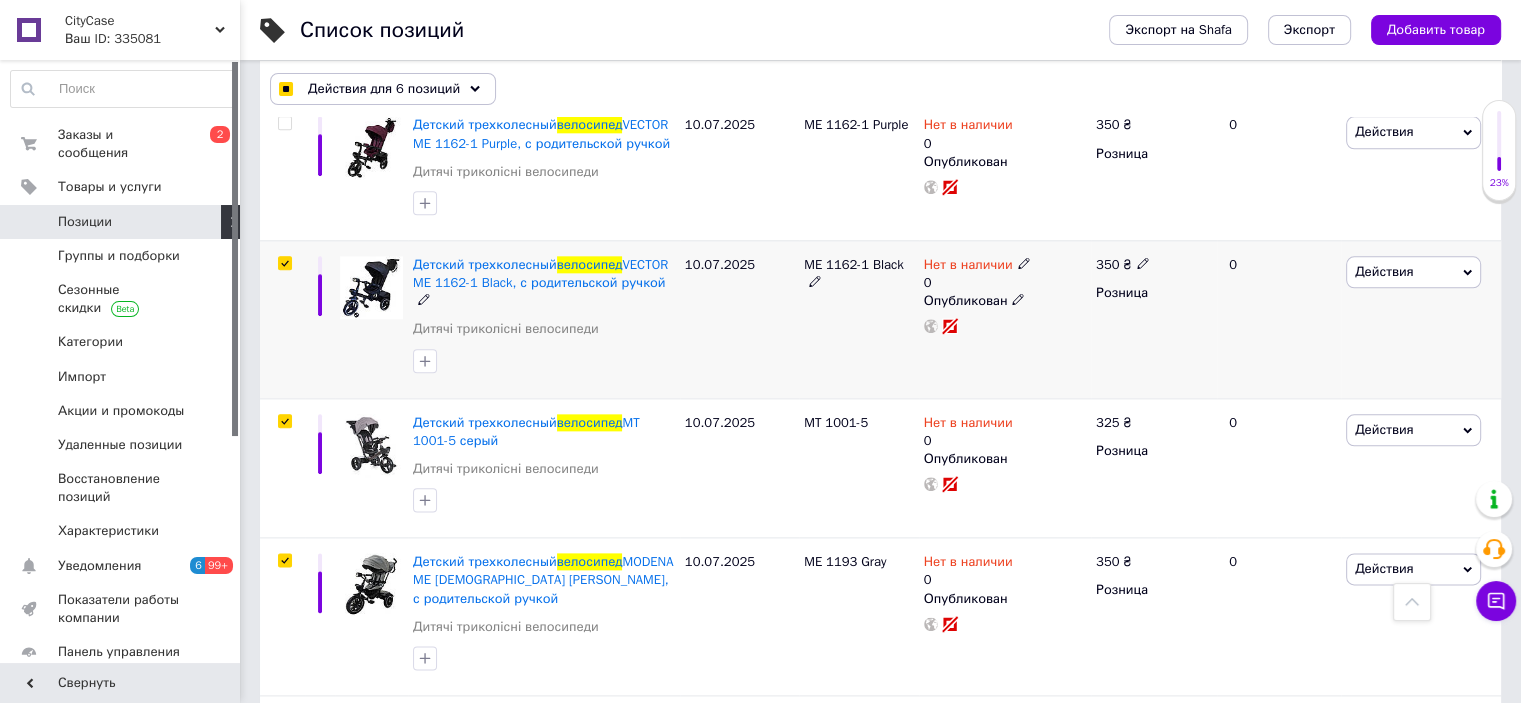 checkbox on "true" 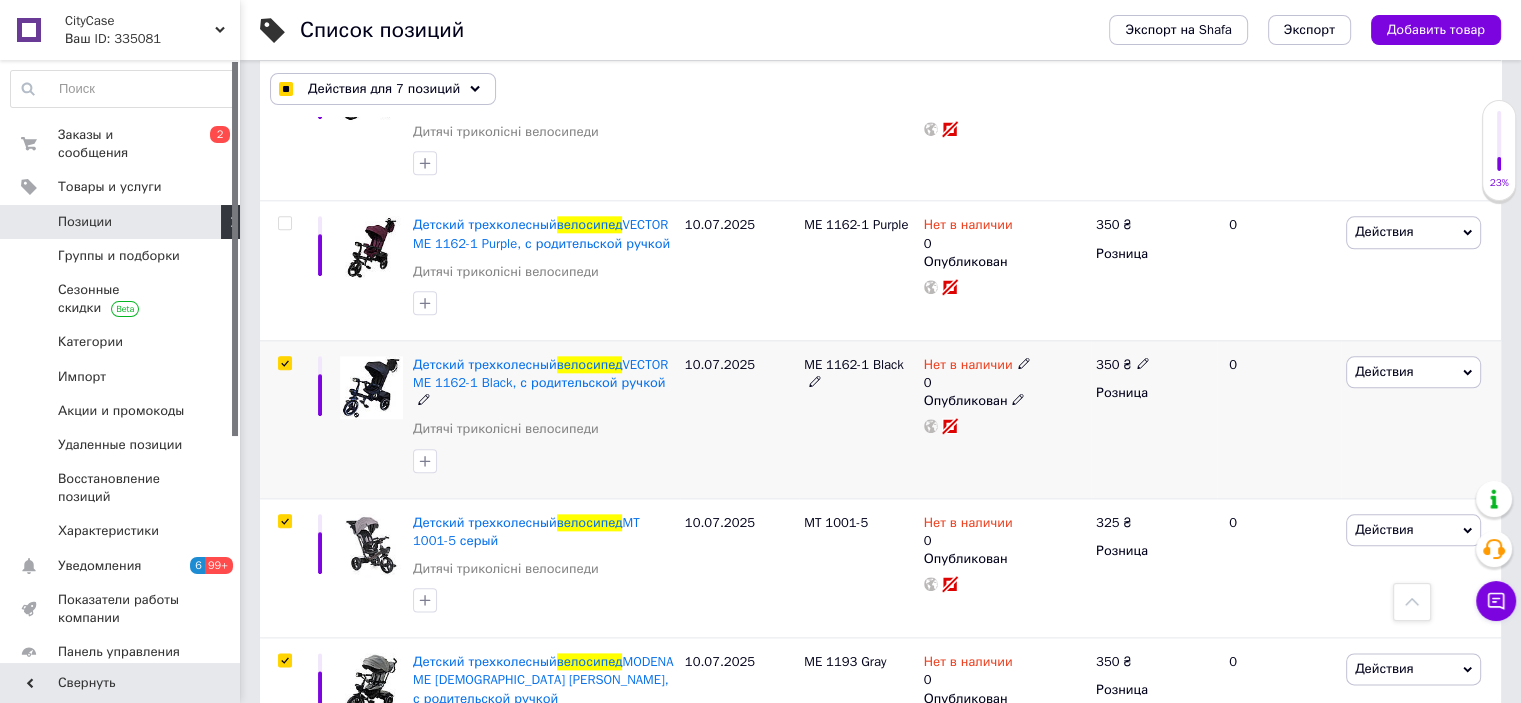 scroll, scrollTop: 2160, scrollLeft: 0, axis: vertical 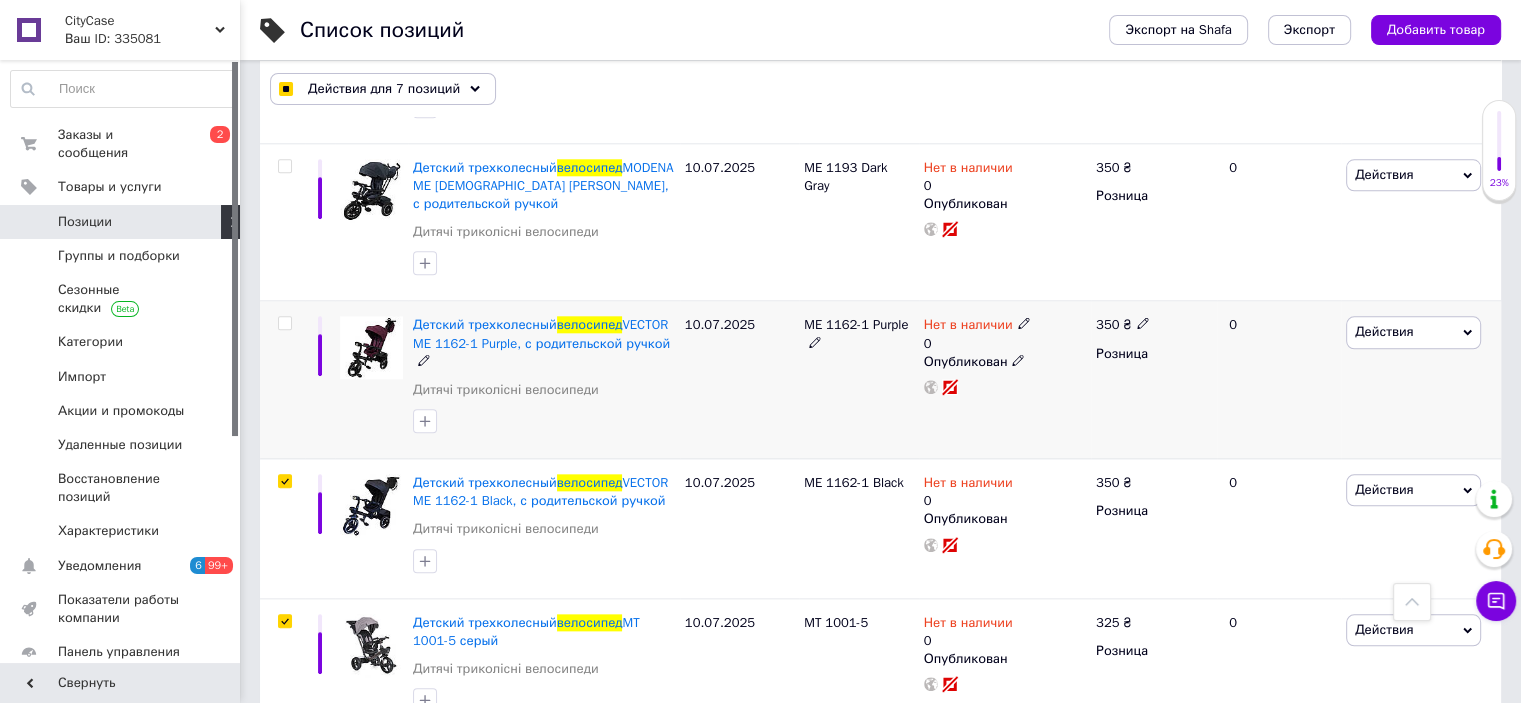 click at bounding box center [284, 323] 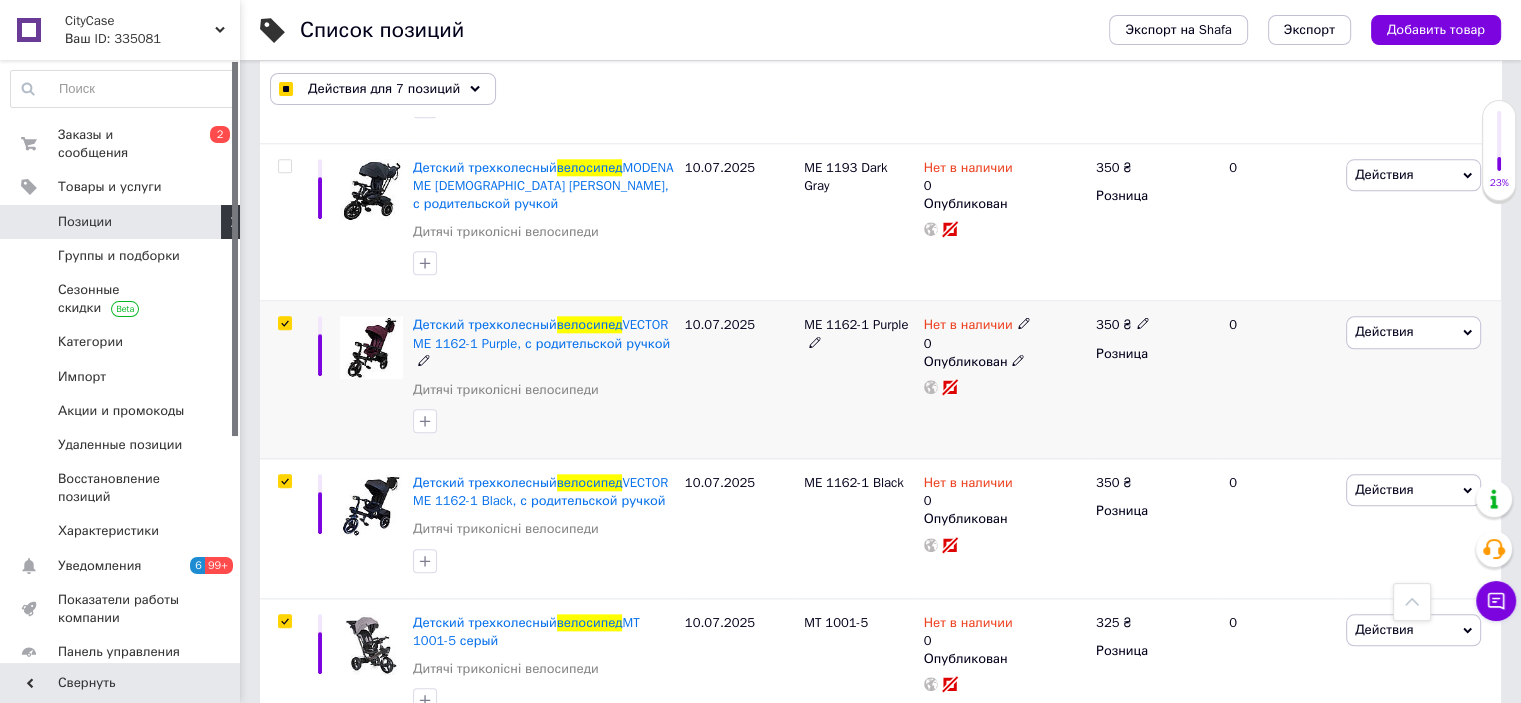 checkbox on "true" 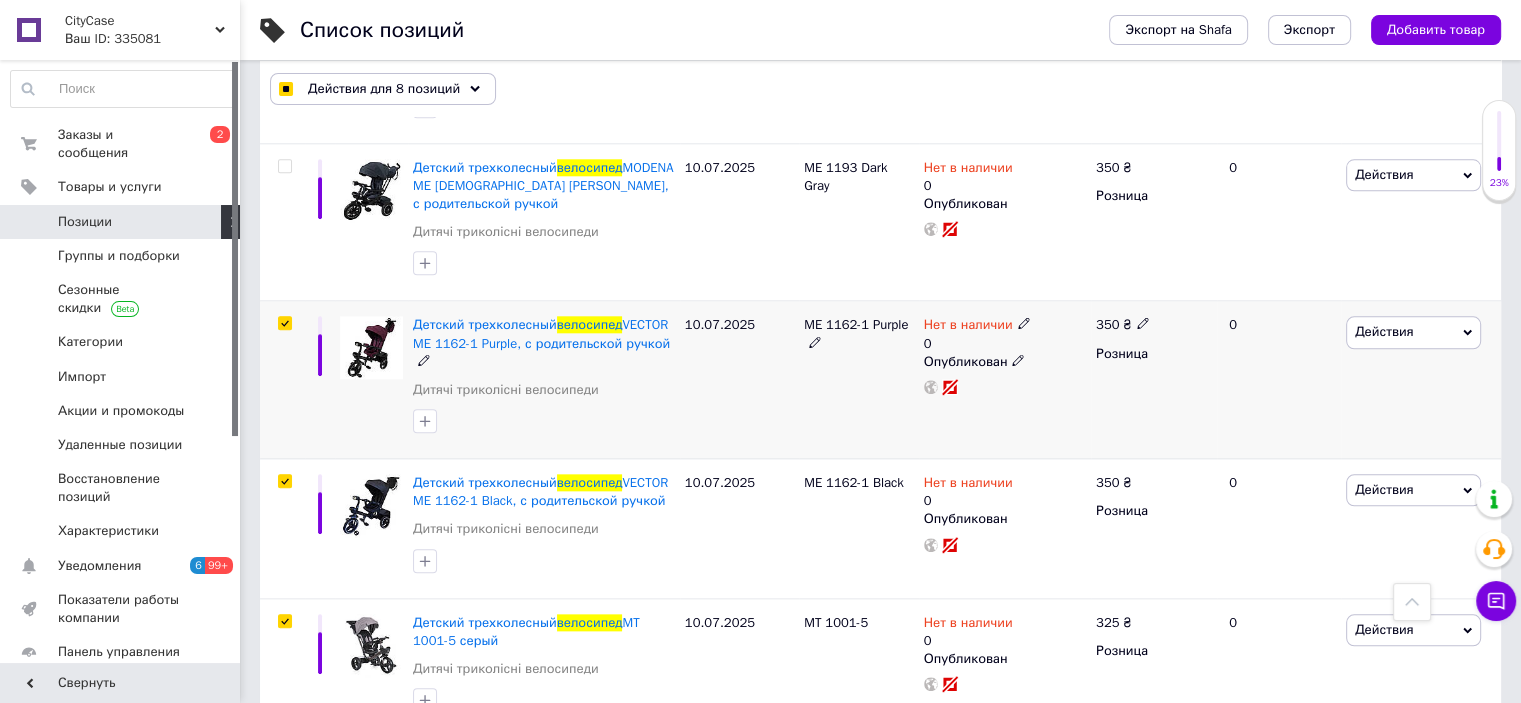 checkbox on "true" 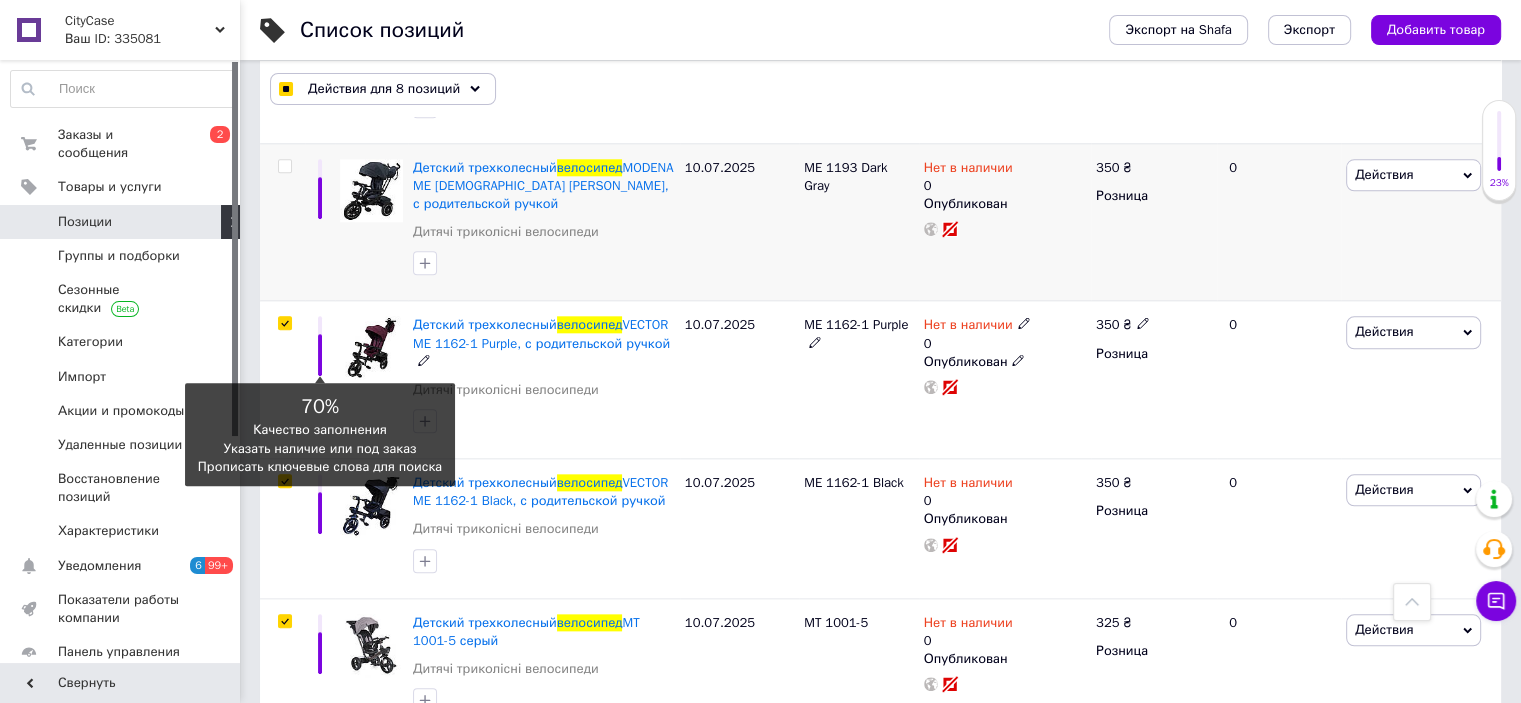 scroll, scrollTop: 2060, scrollLeft: 0, axis: vertical 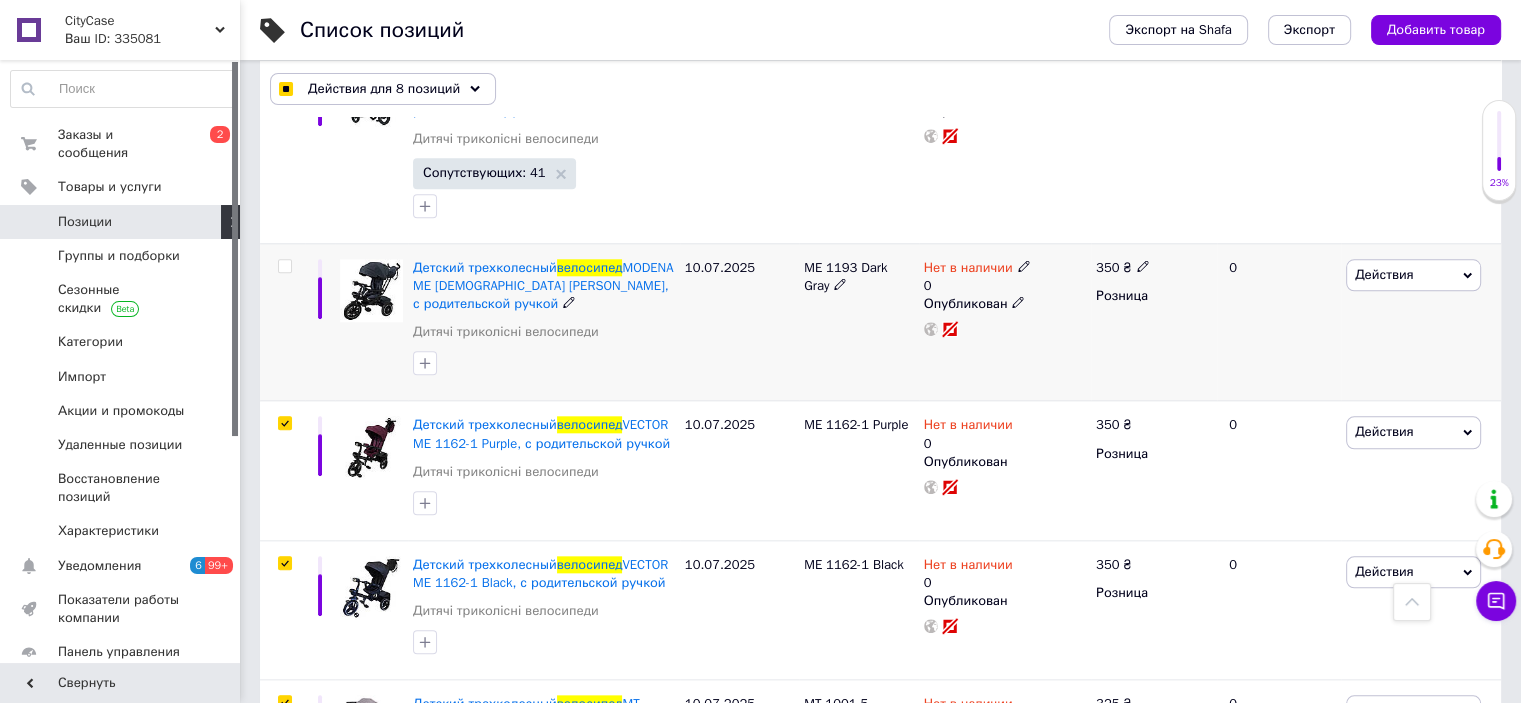 click at bounding box center (284, 266) 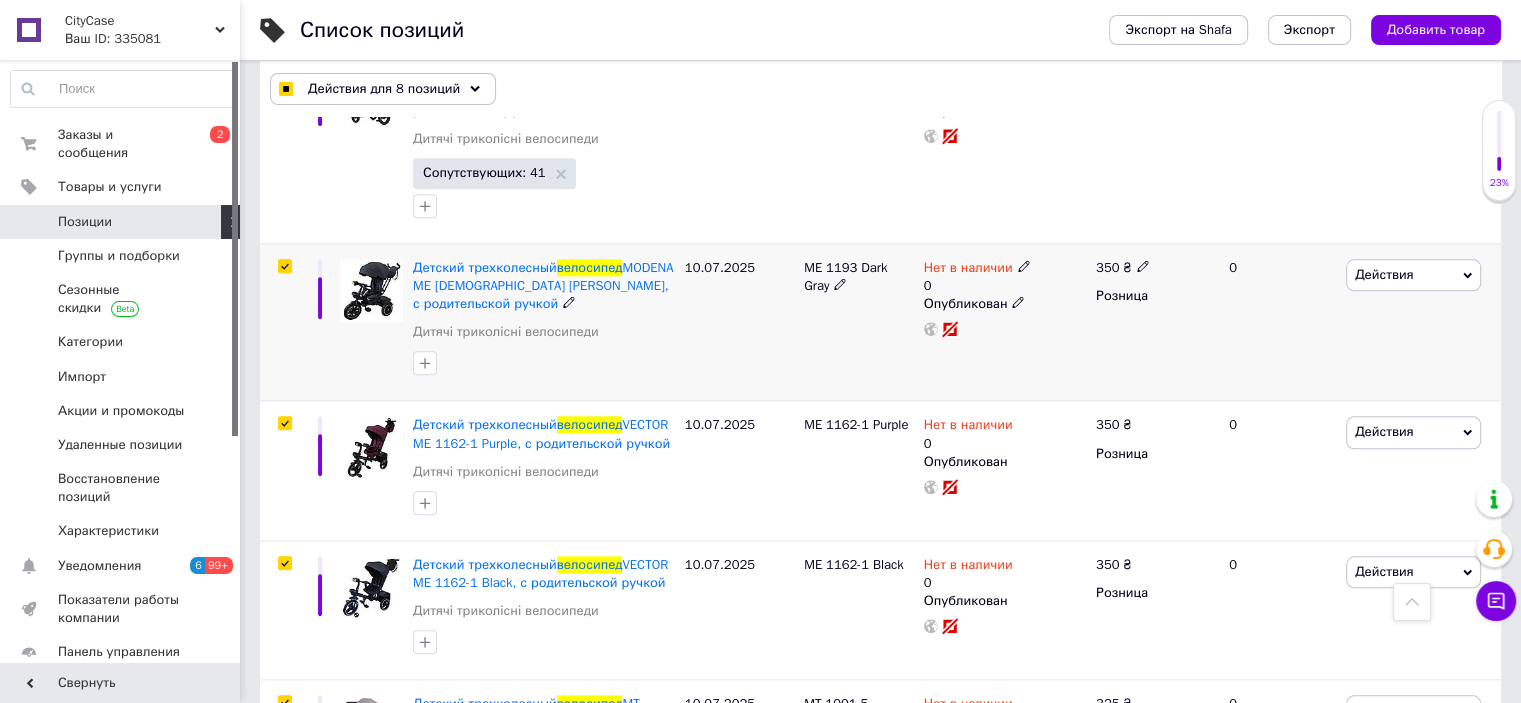 checkbox on "true" 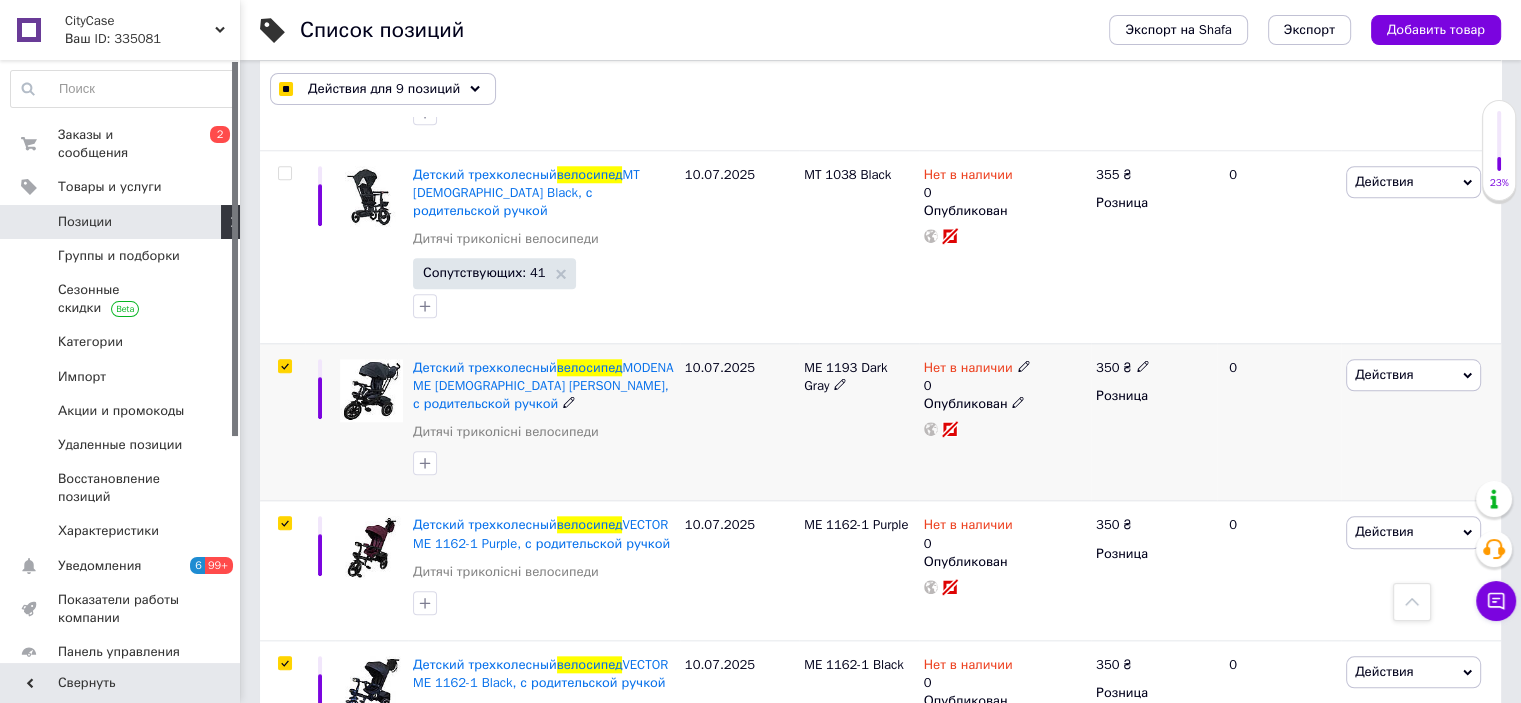 scroll, scrollTop: 1860, scrollLeft: 0, axis: vertical 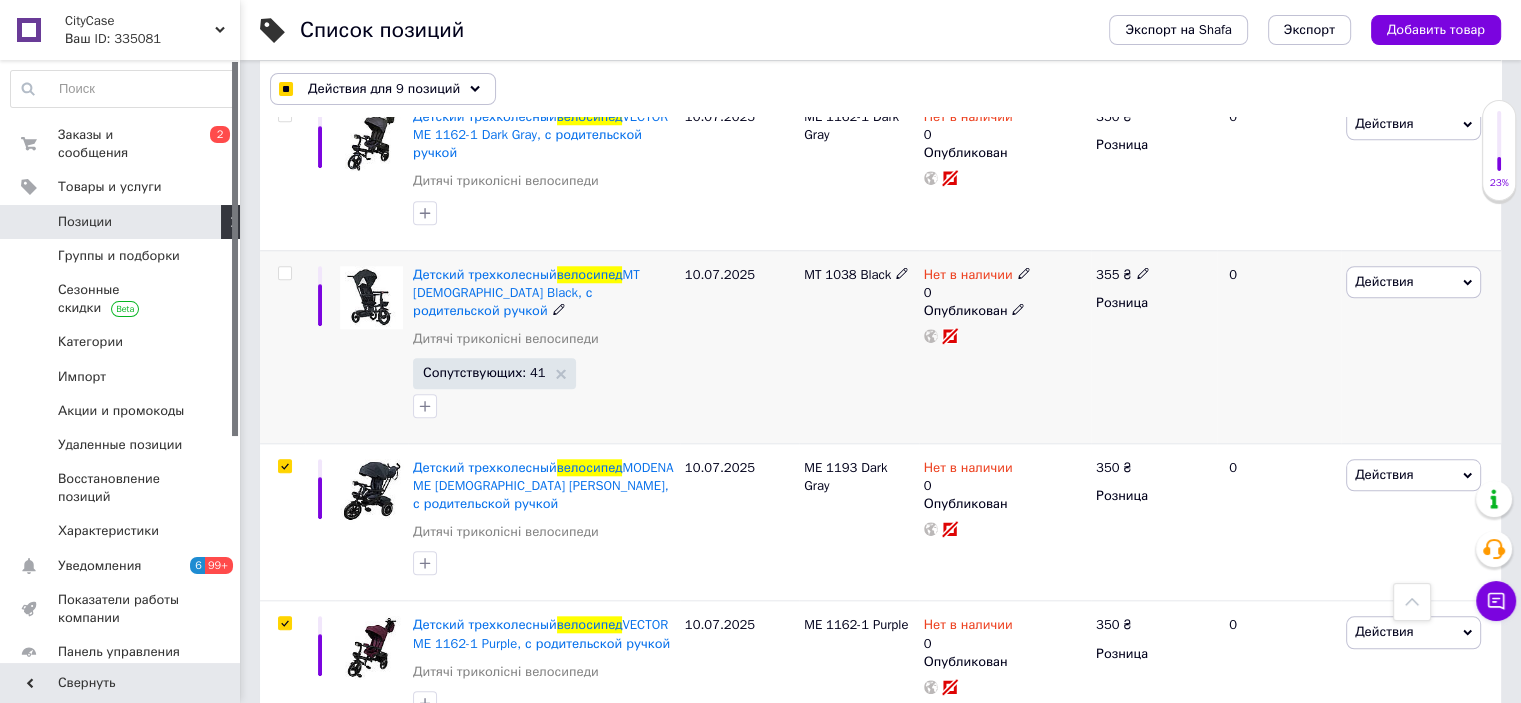 click at bounding box center (284, 273) 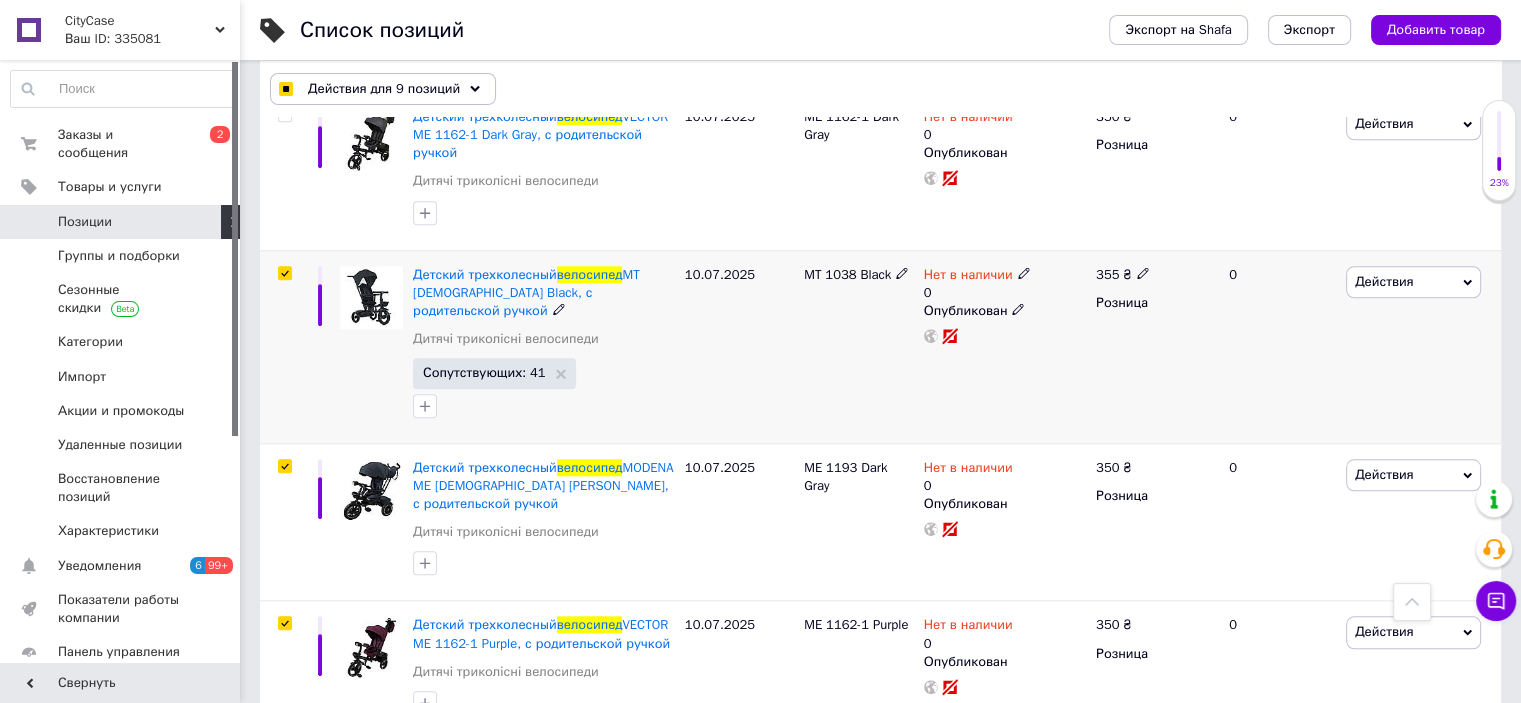 checkbox on "true" 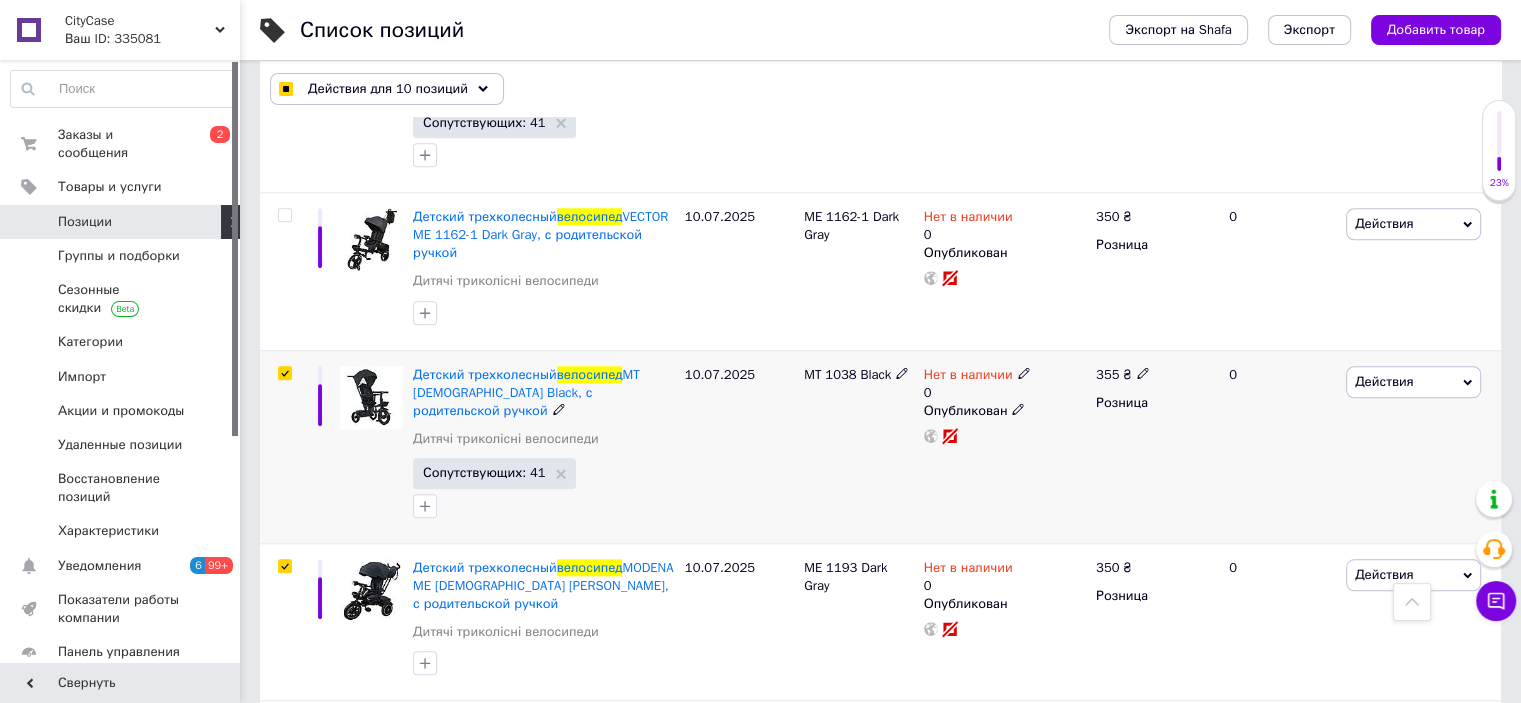 scroll, scrollTop: 1660, scrollLeft: 0, axis: vertical 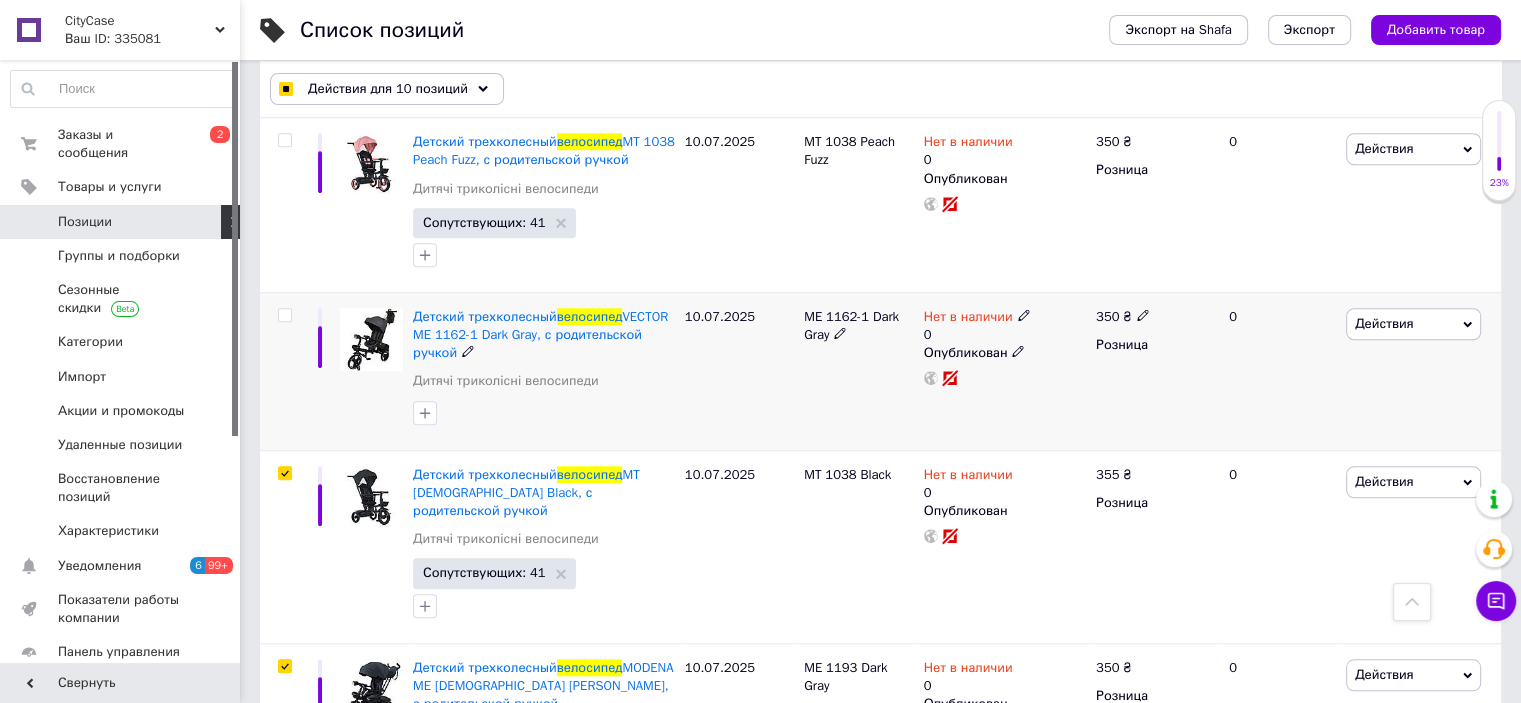 click at bounding box center (284, 315) 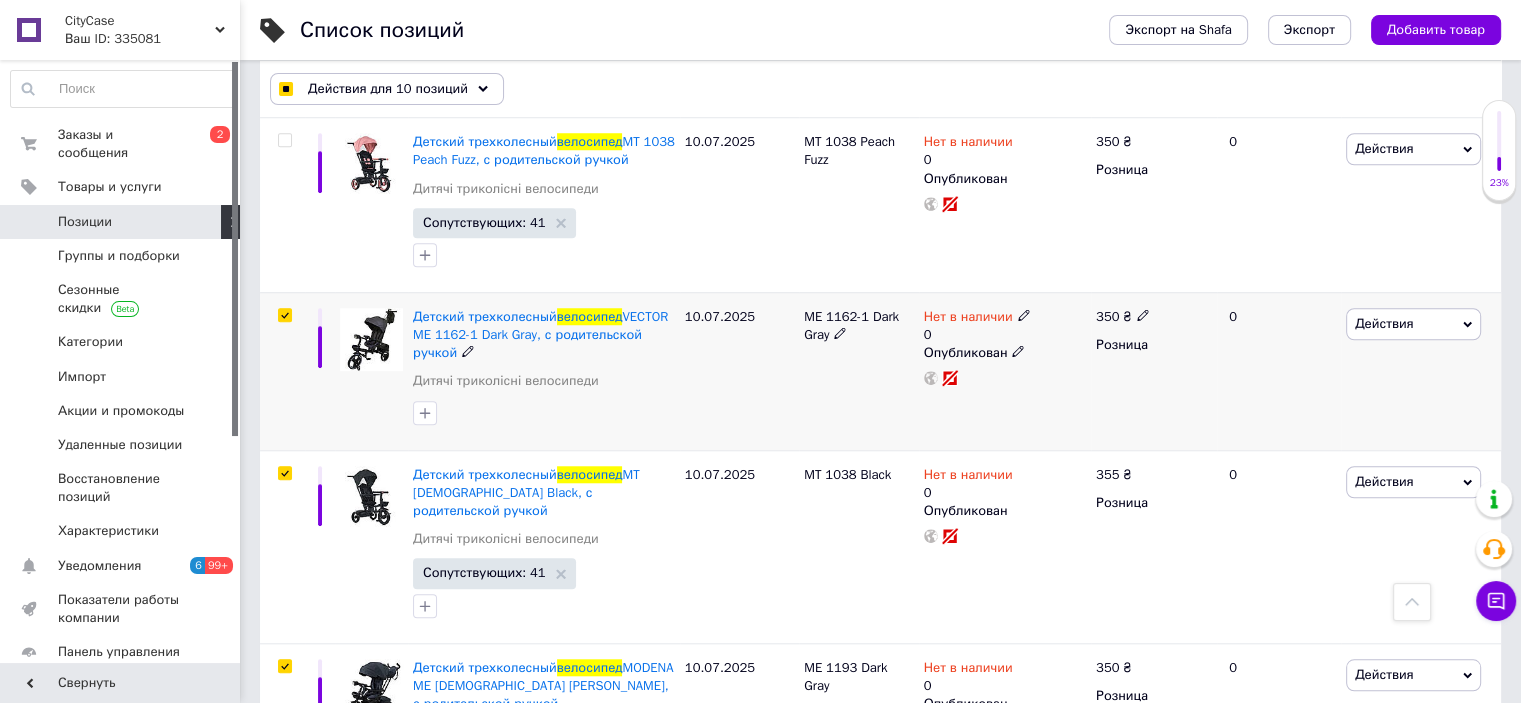checkbox on "true" 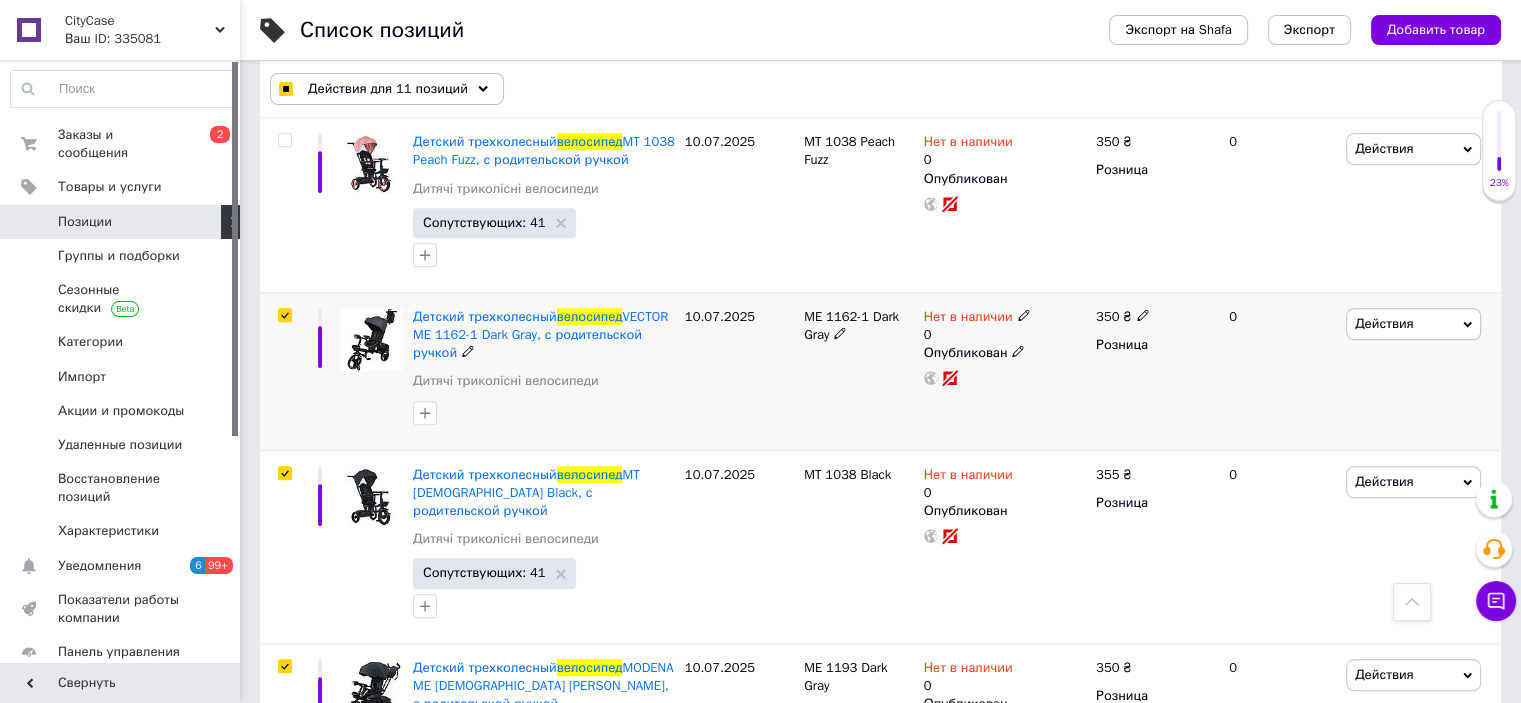scroll, scrollTop: 1460, scrollLeft: 0, axis: vertical 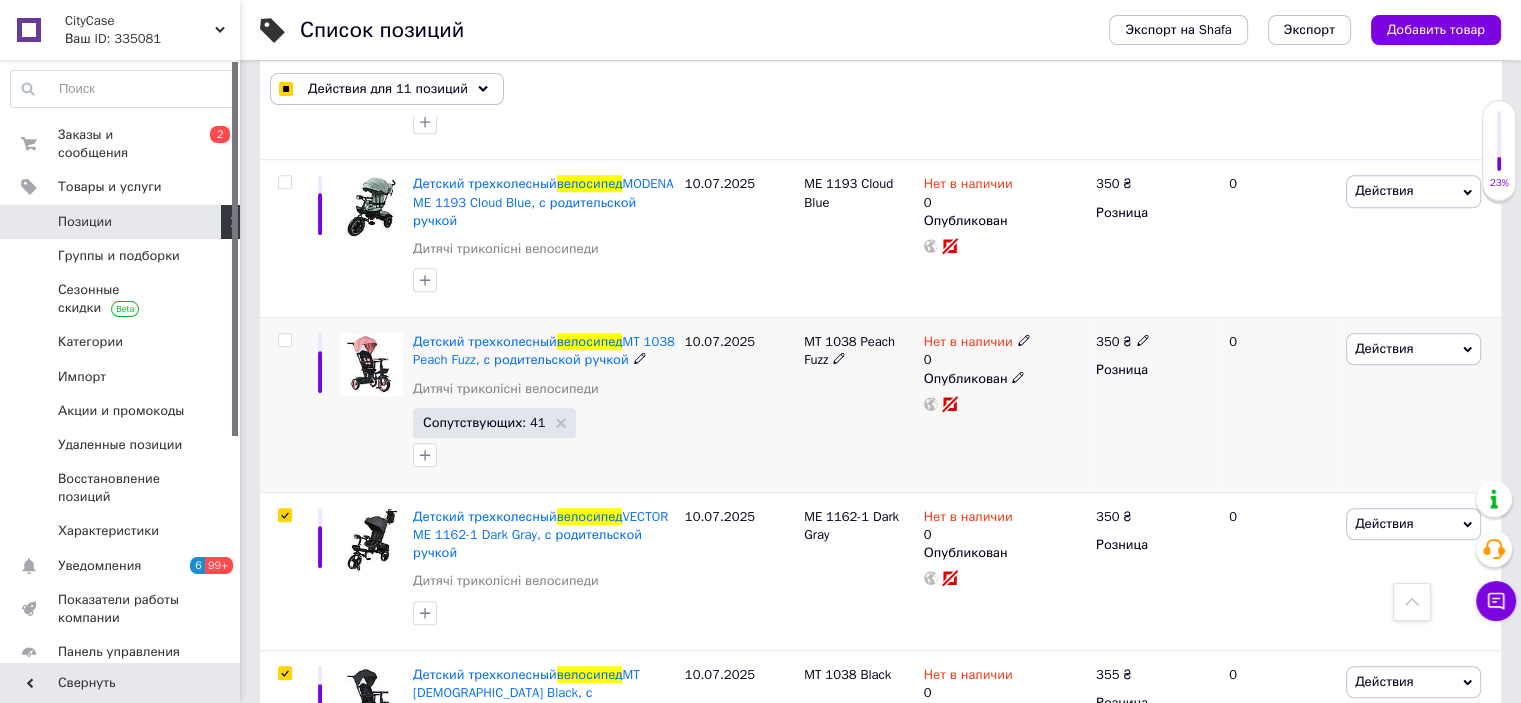 click at bounding box center (285, 340) 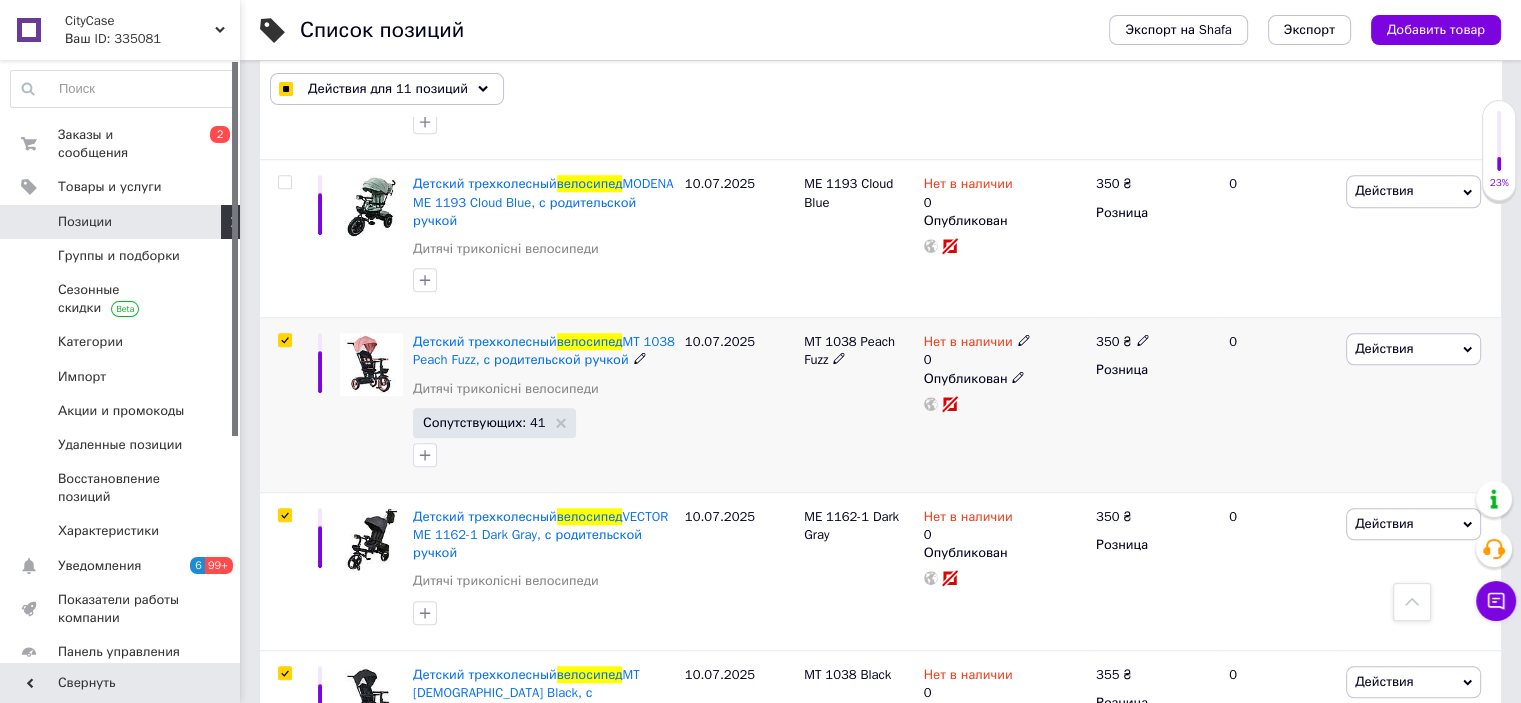 checkbox on "true" 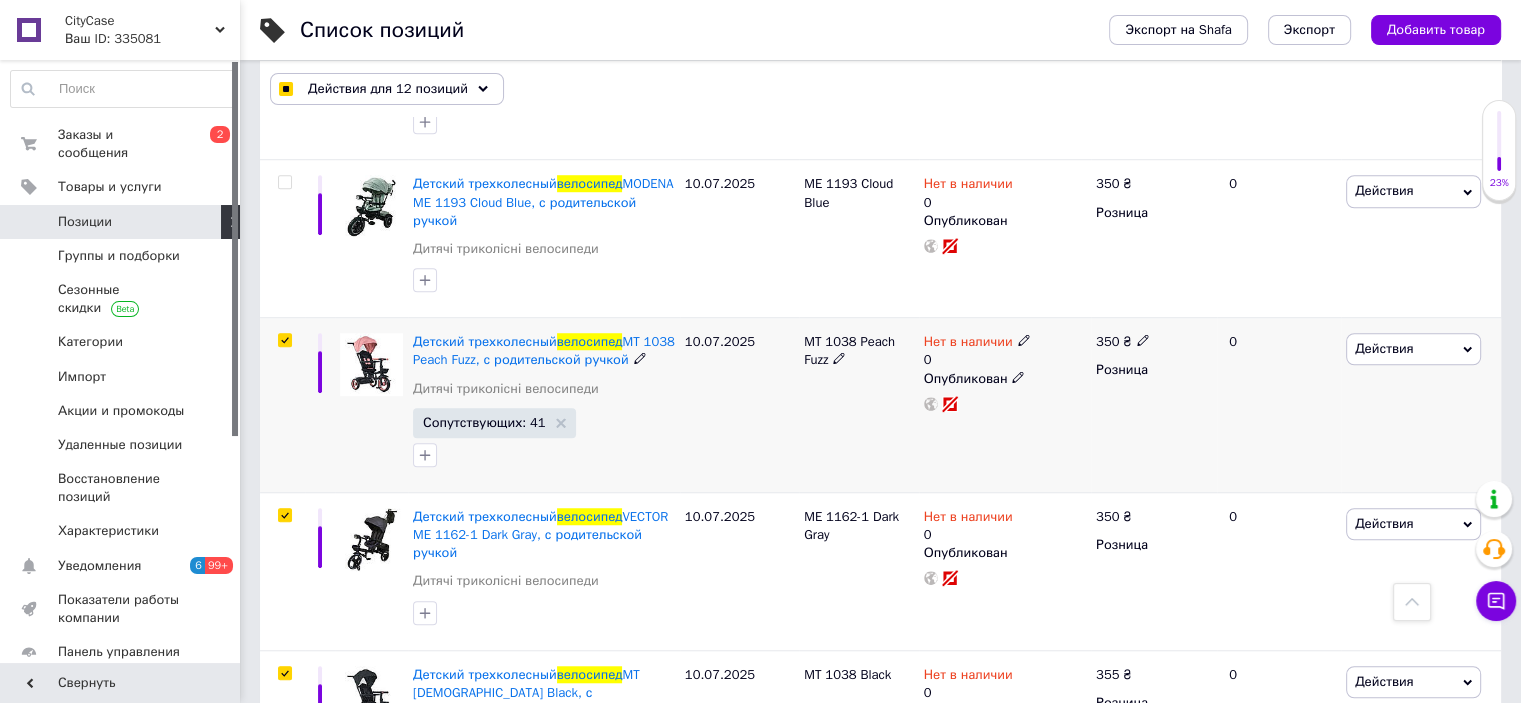 scroll, scrollTop: 1360, scrollLeft: 0, axis: vertical 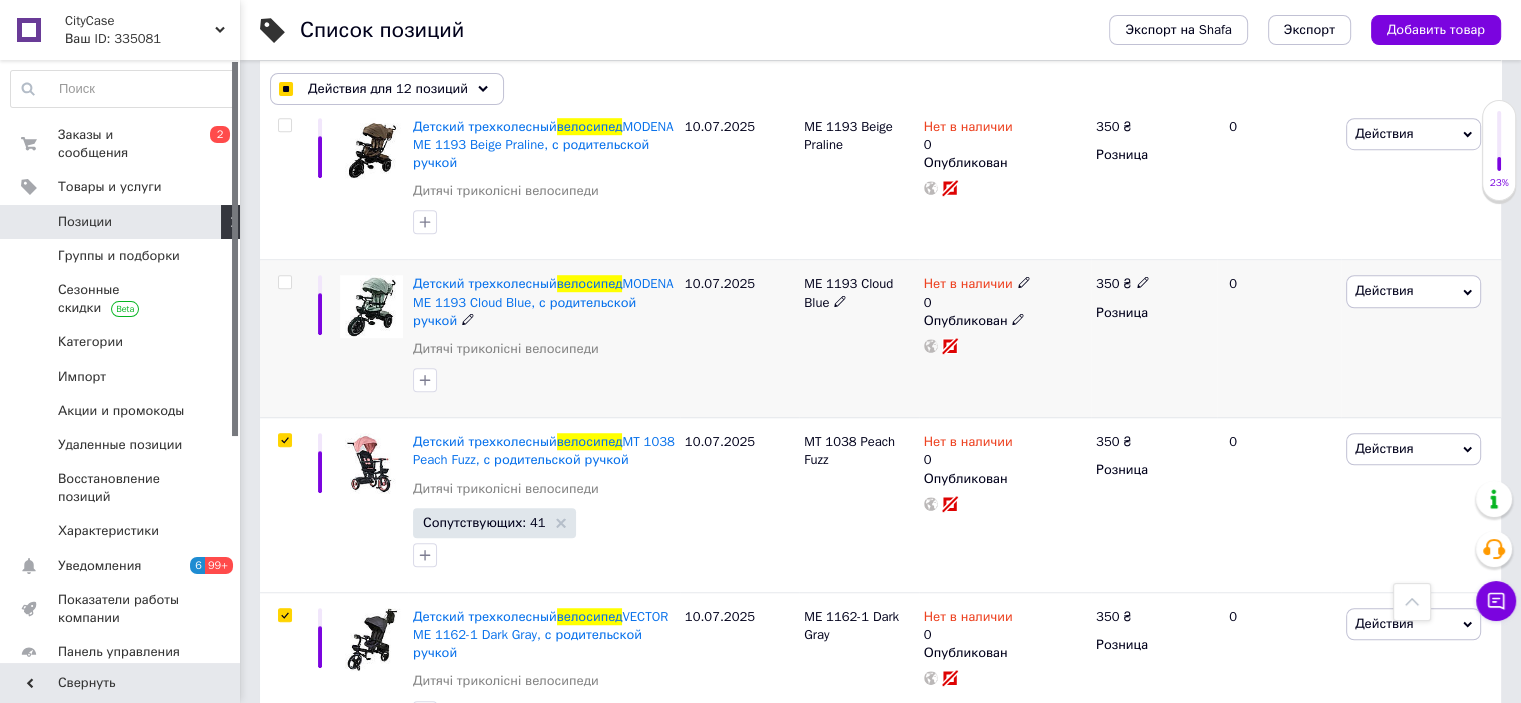 click at bounding box center (284, 282) 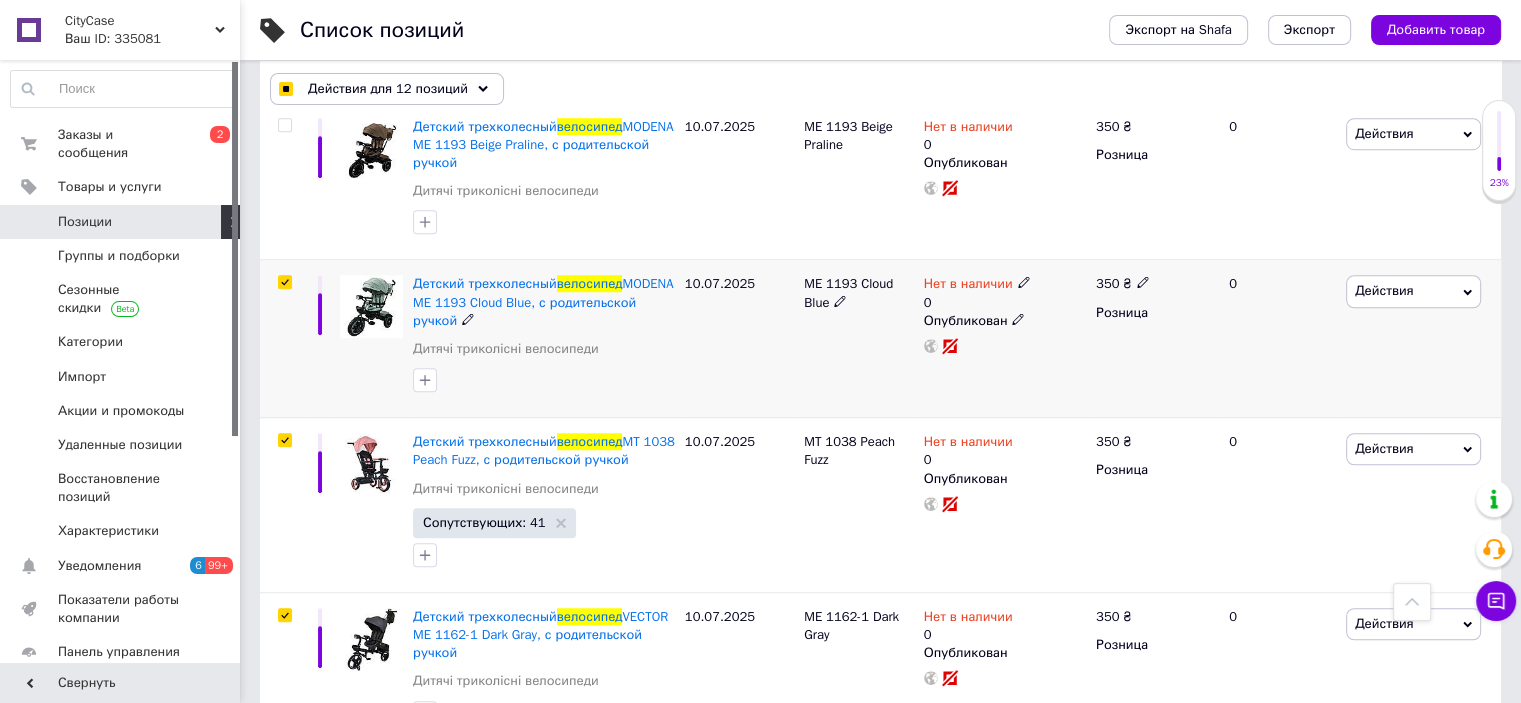 checkbox on "true" 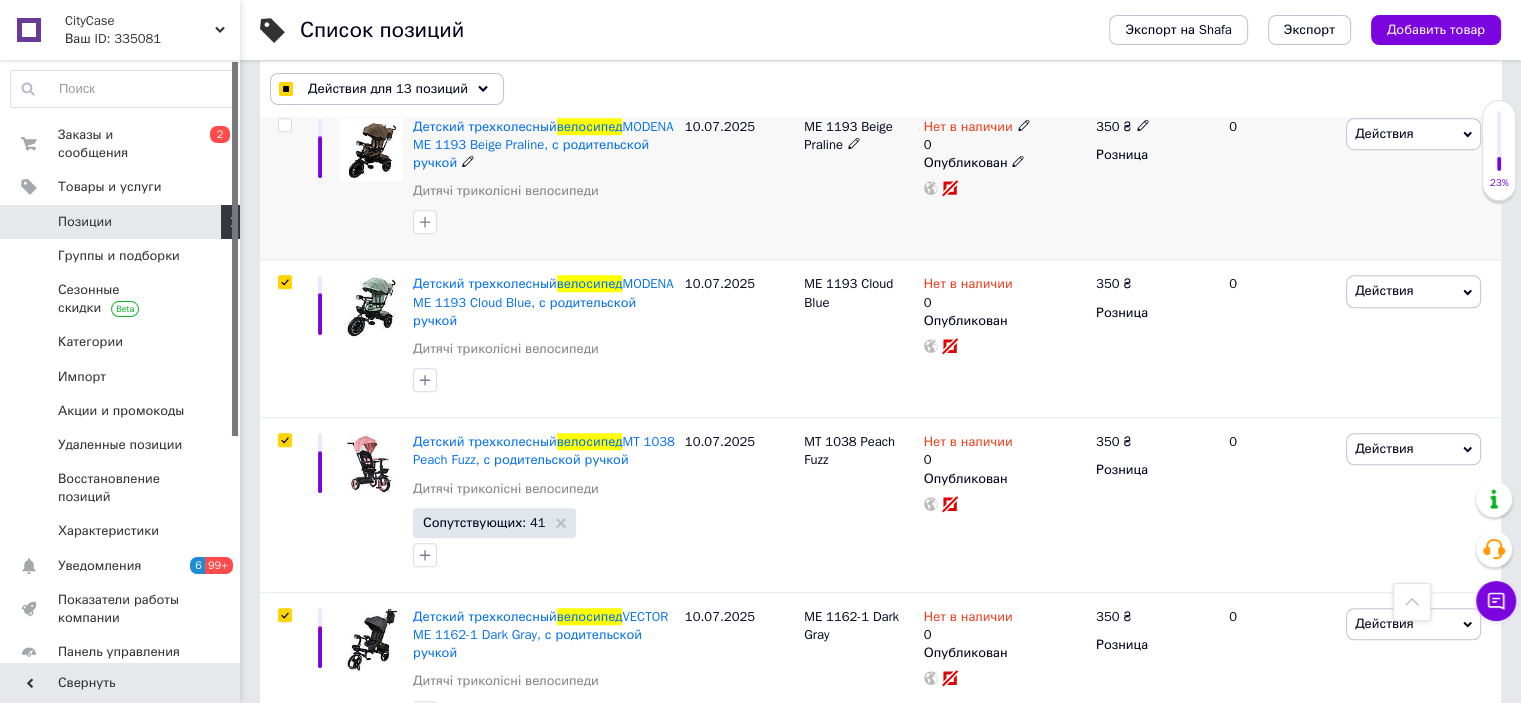 scroll, scrollTop: 1160, scrollLeft: 0, axis: vertical 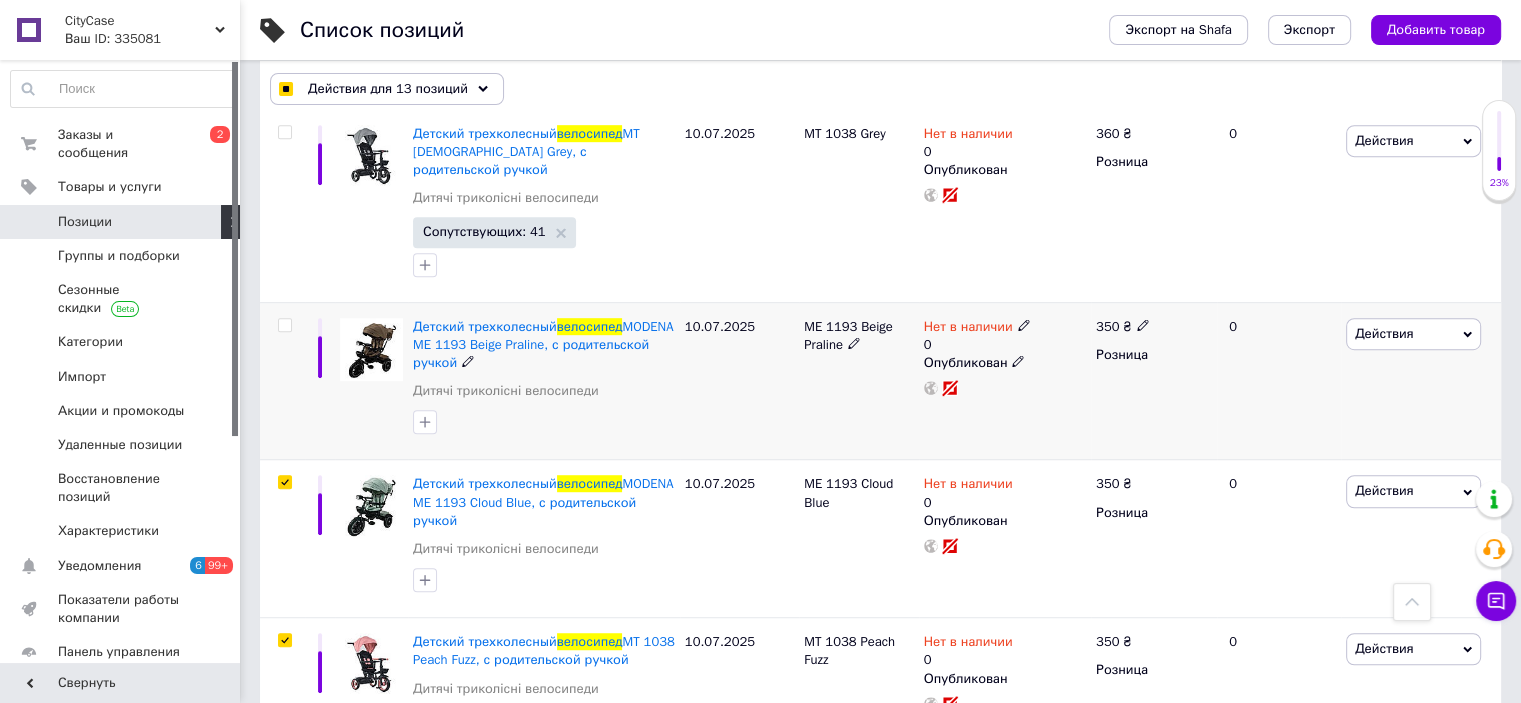 click at bounding box center (284, 325) 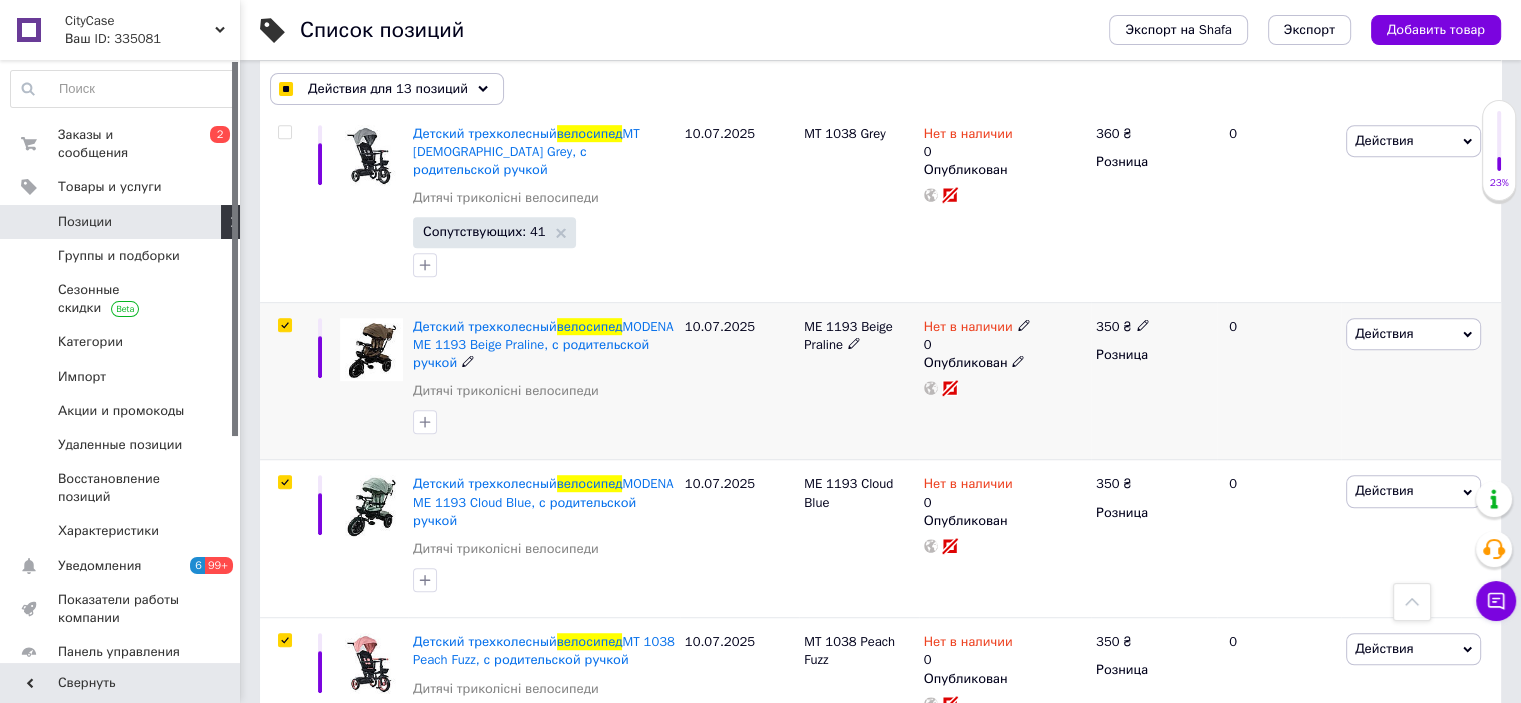 checkbox on "true" 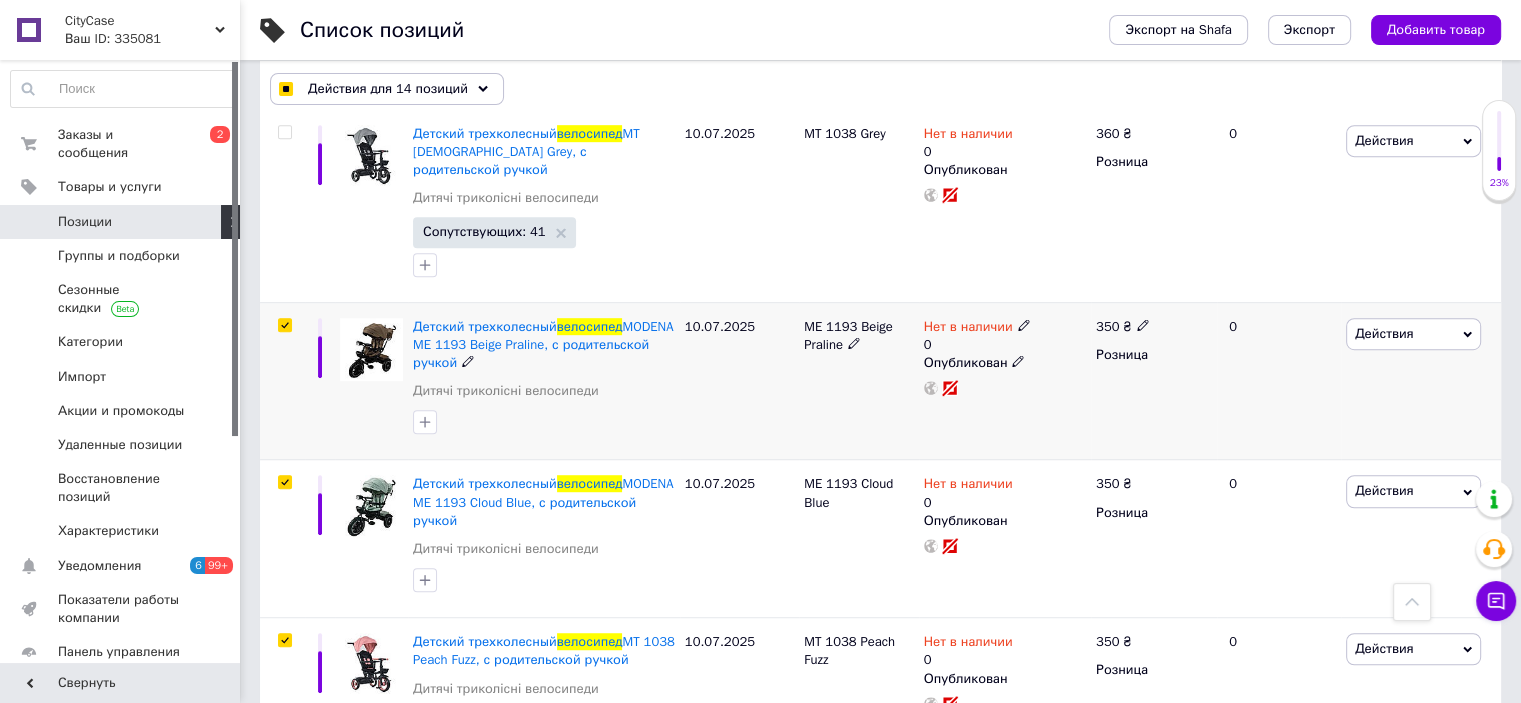 scroll, scrollTop: 960, scrollLeft: 0, axis: vertical 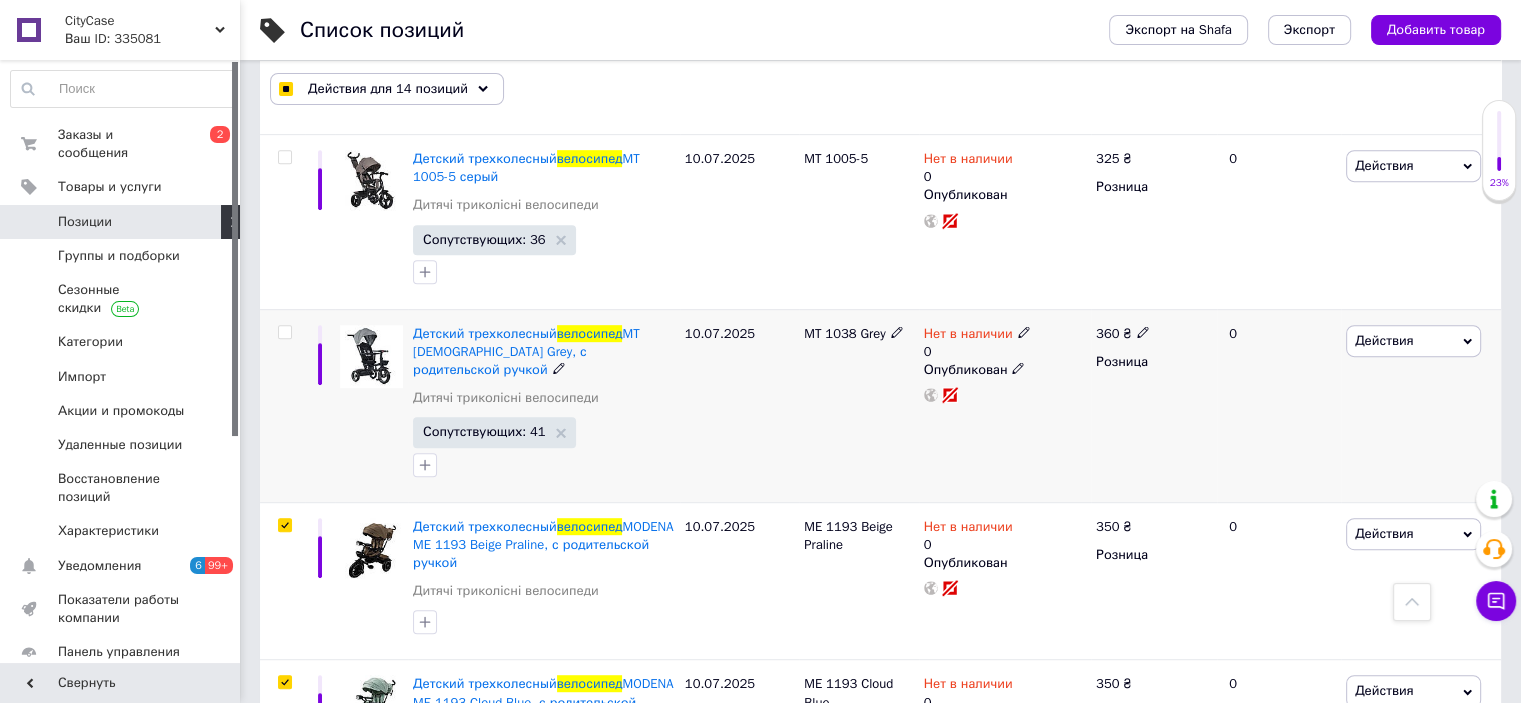 click at bounding box center [284, 332] 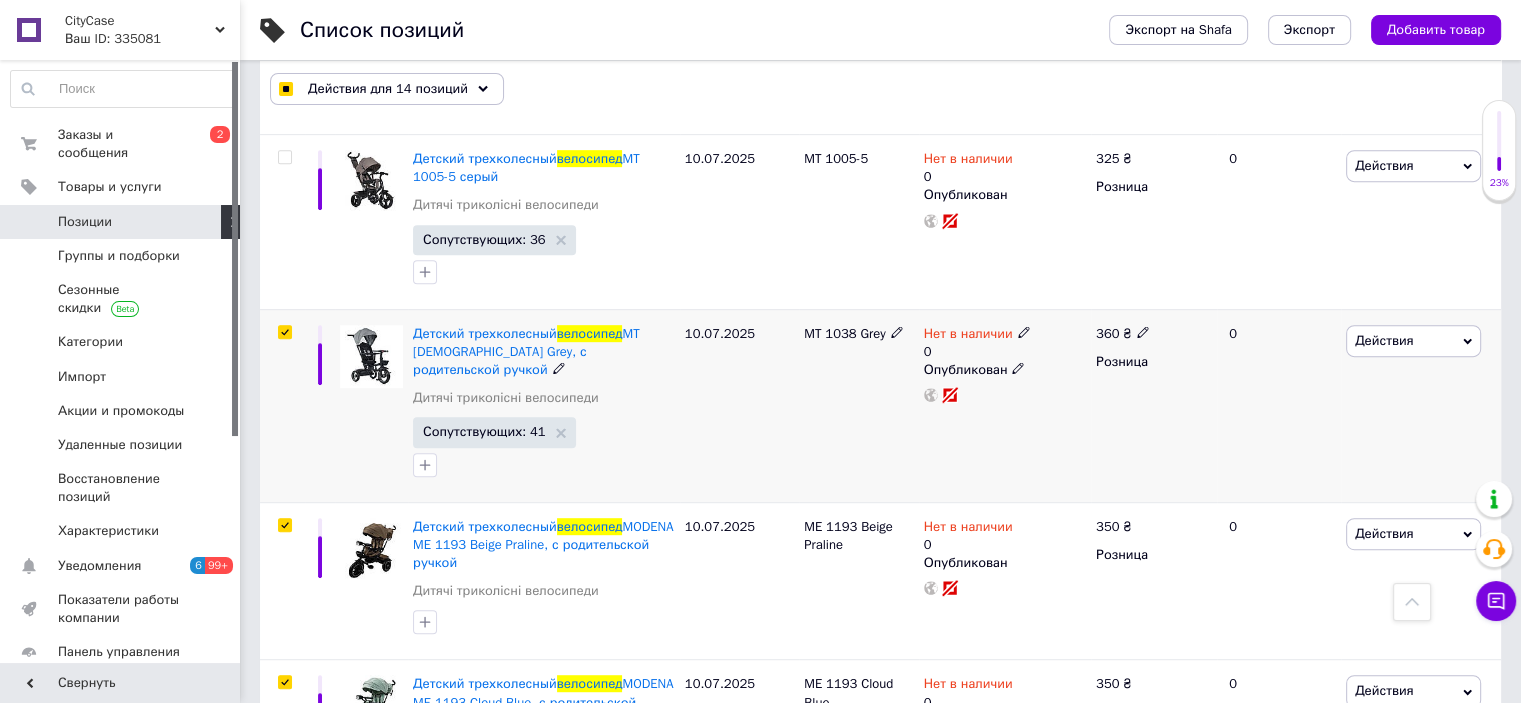 checkbox on "true" 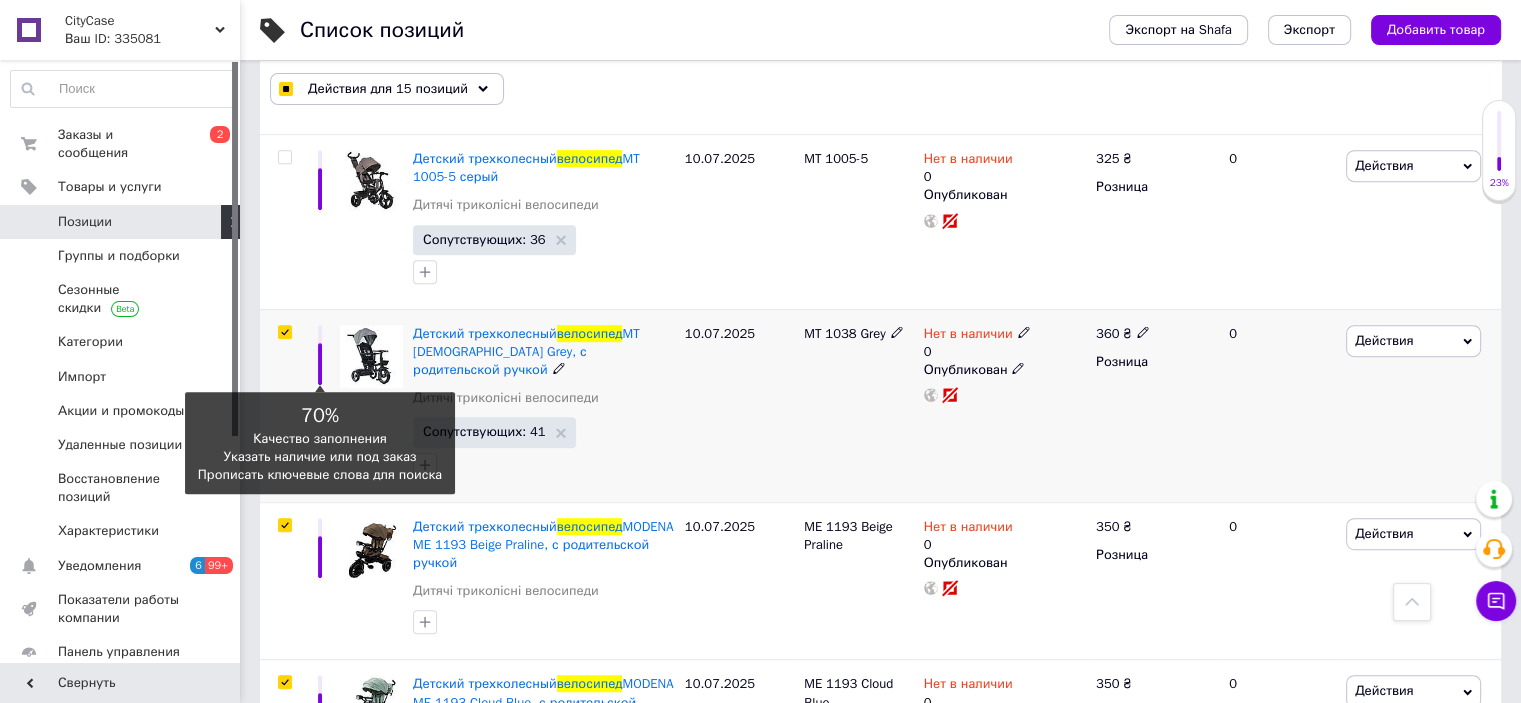 scroll, scrollTop: 860, scrollLeft: 0, axis: vertical 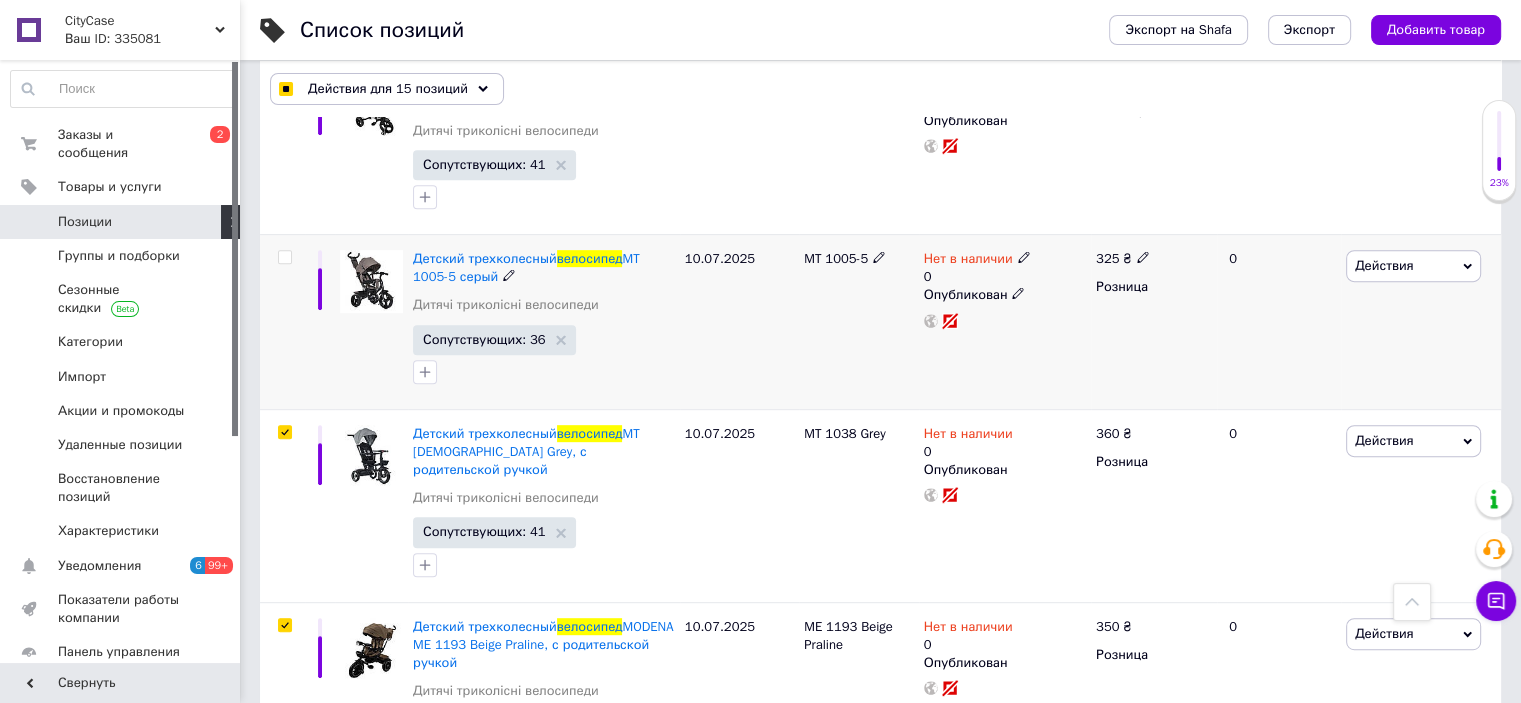 click at bounding box center (284, 257) 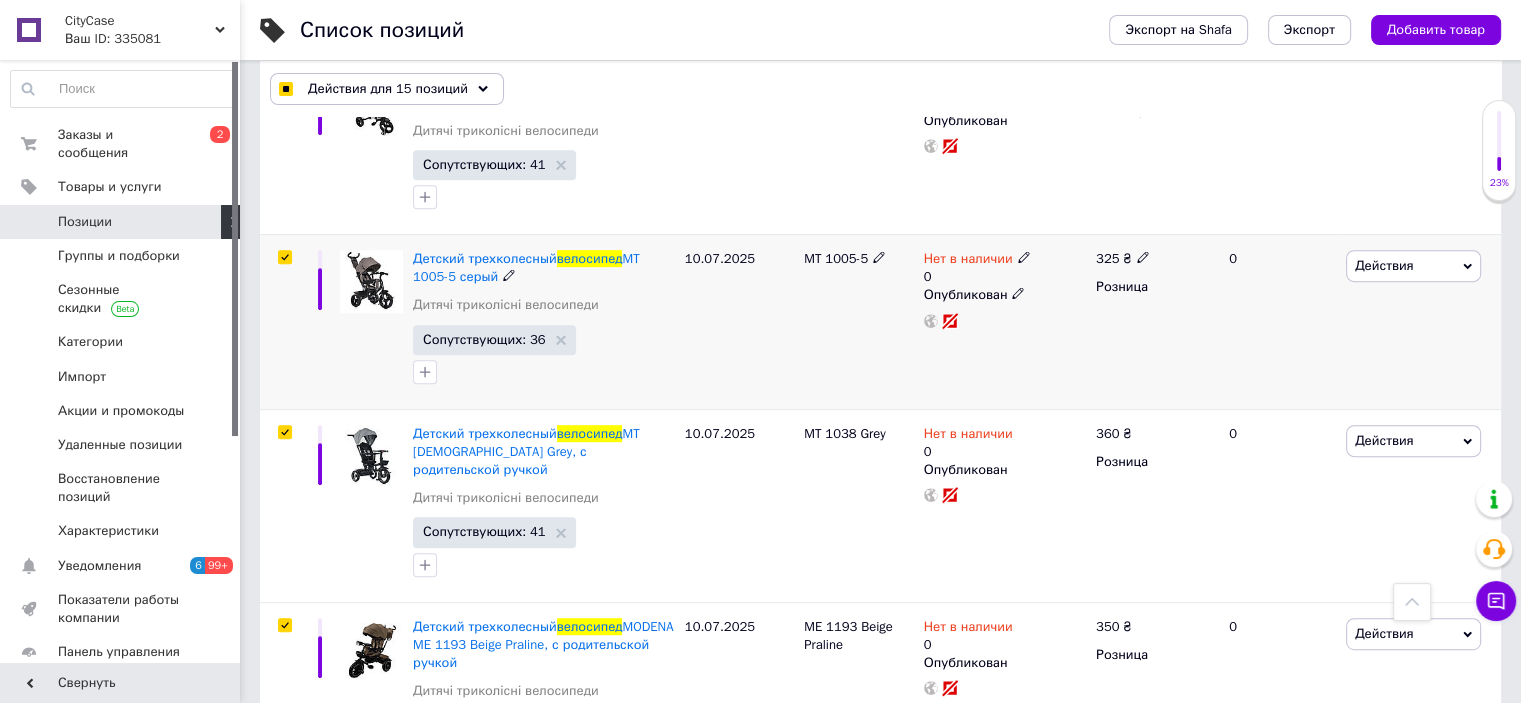 checkbox on "true" 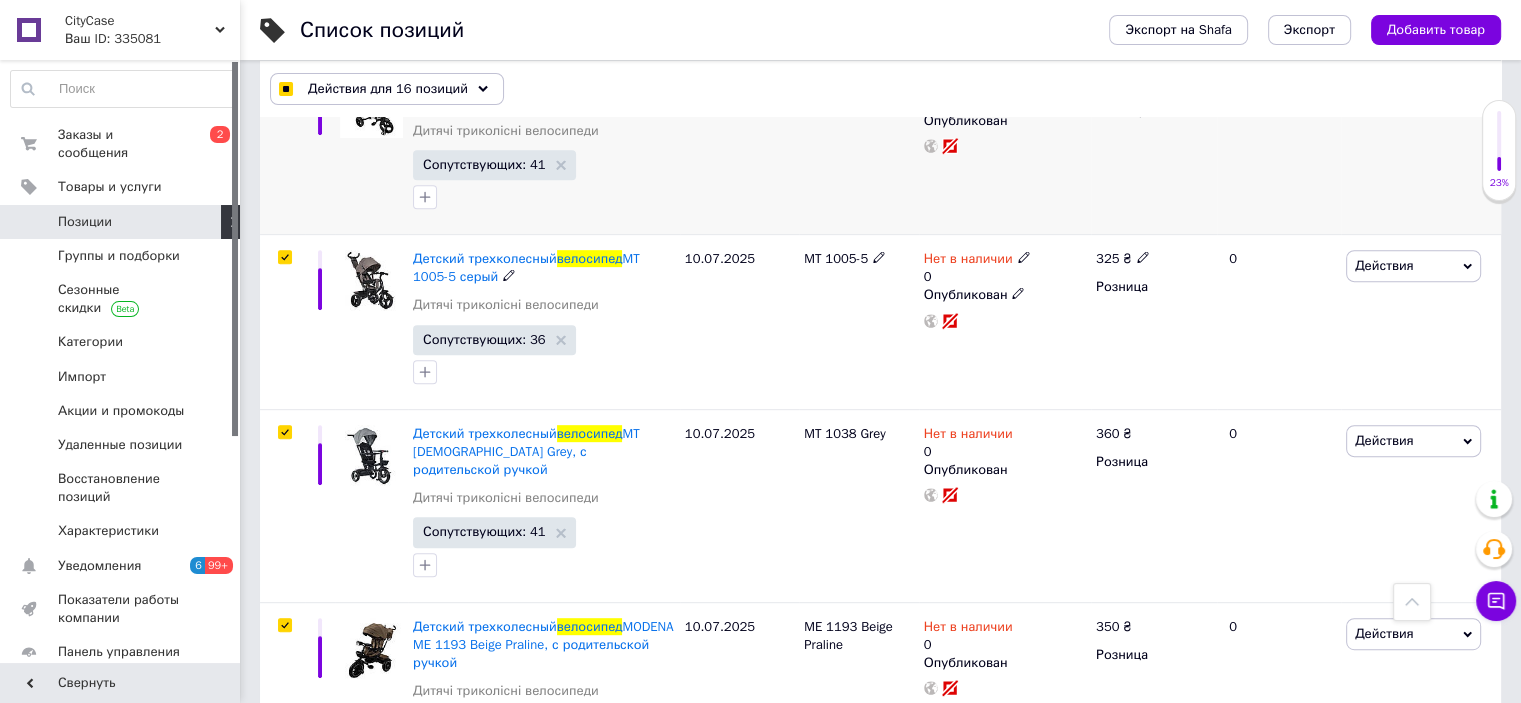 scroll, scrollTop: 660, scrollLeft: 0, axis: vertical 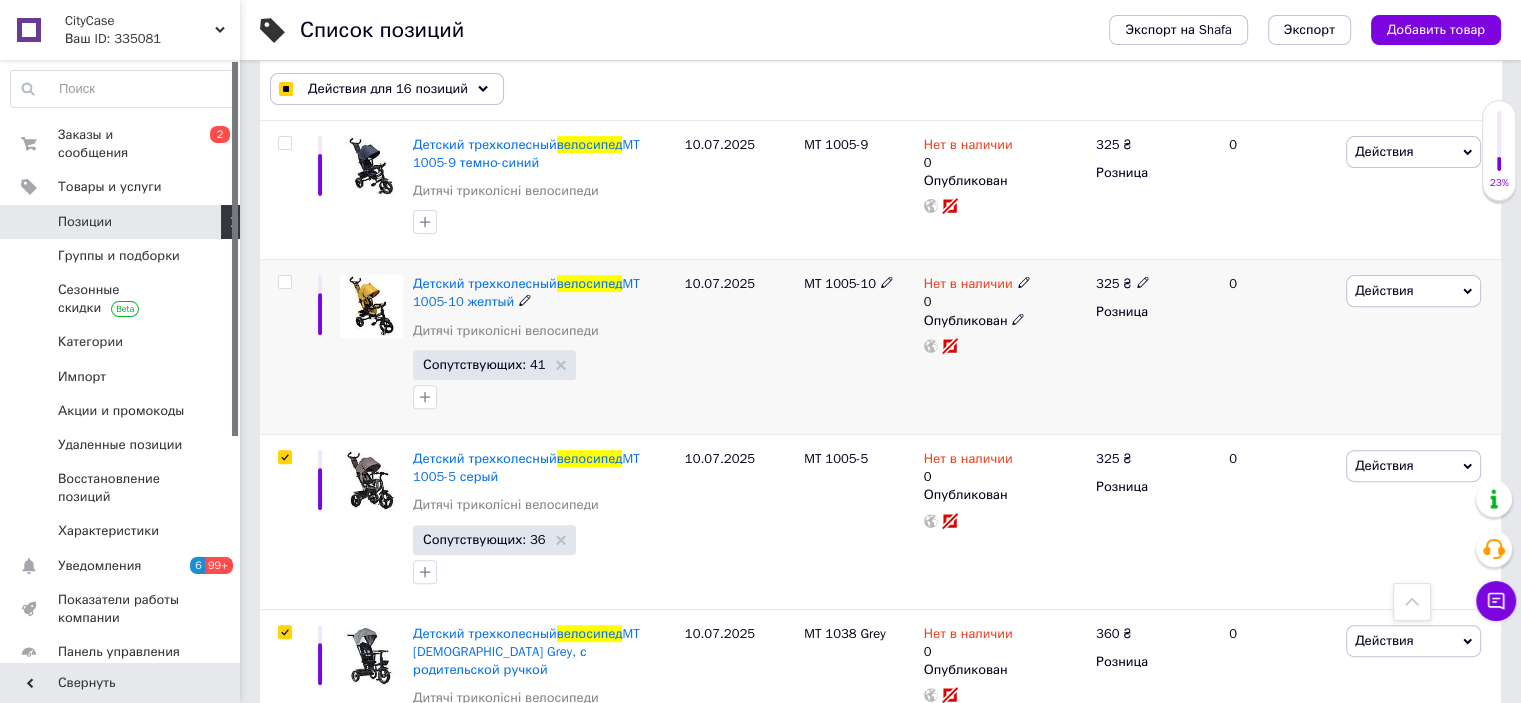 click at bounding box center [284, 282] 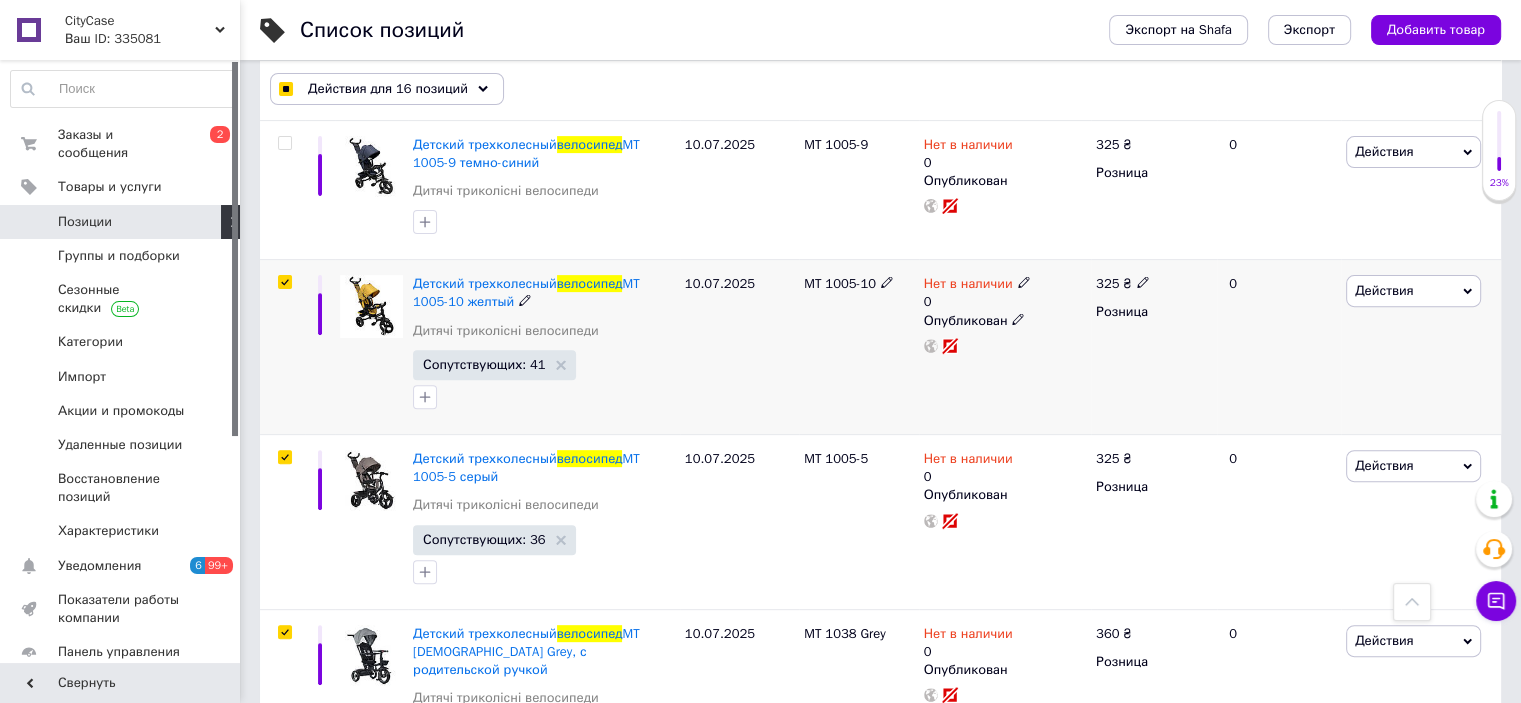 checkbox on "true" 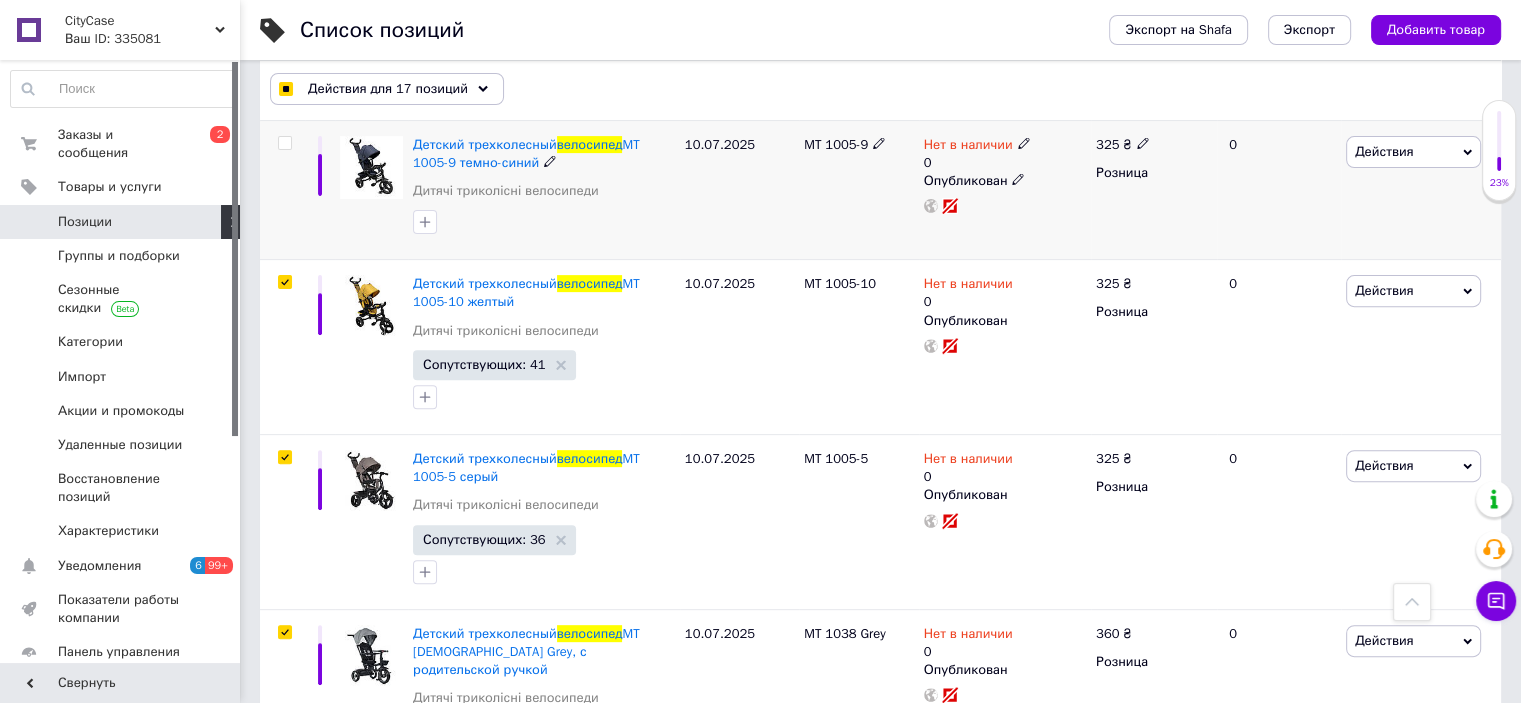 scroll, scrollTop: 560, scrollLeft: 0, axis: vertical 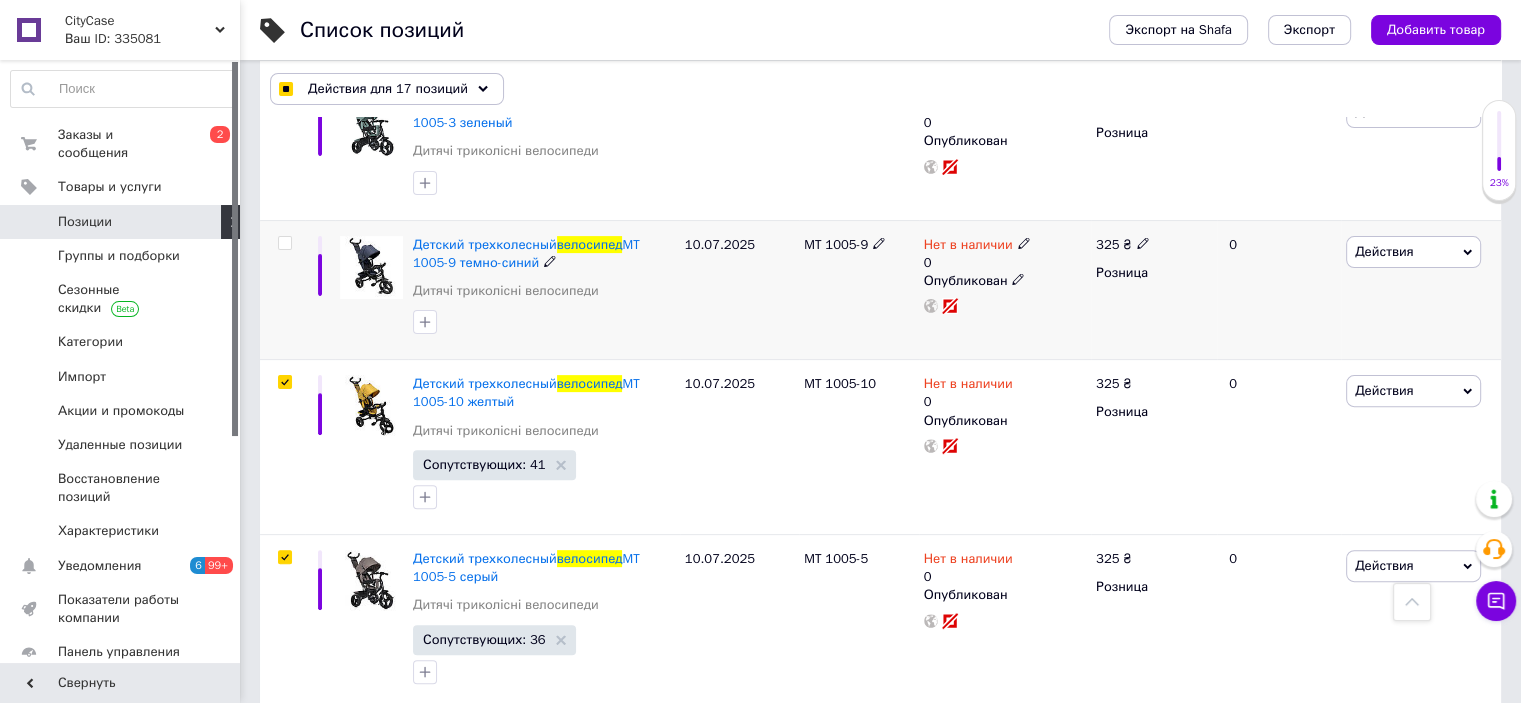click at bounding box center (284, 243) 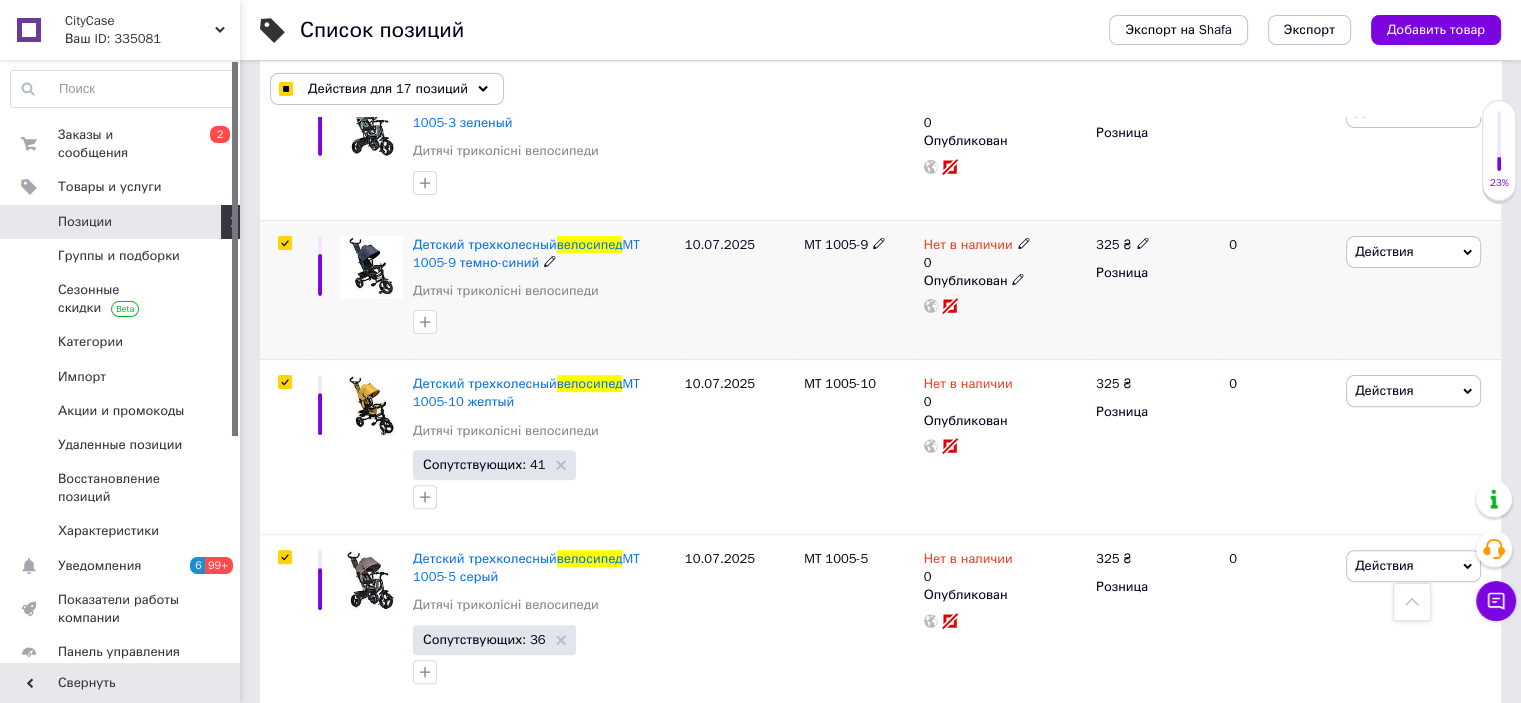 checkbox on "true" 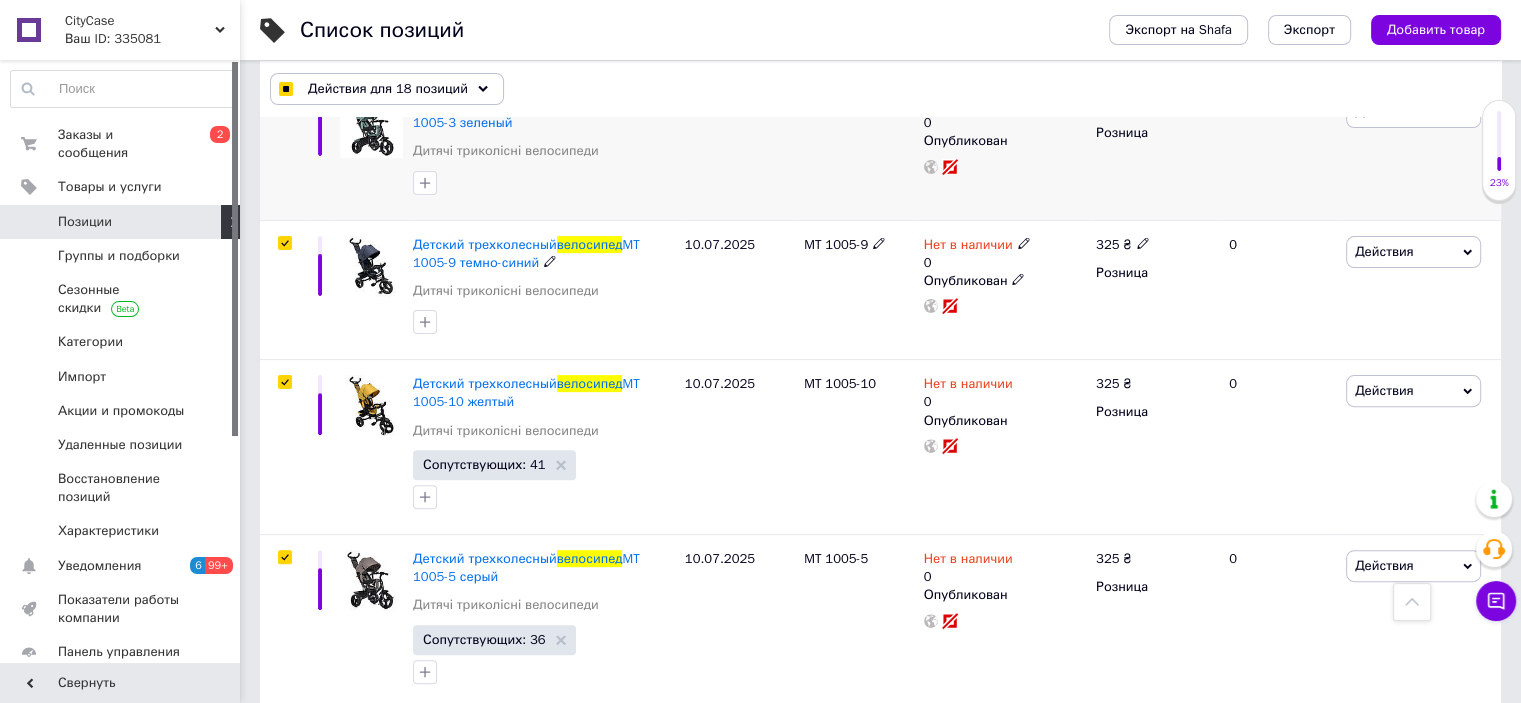 scroll, scrollTop: 360, scrollLeft: 0, axis: vertical 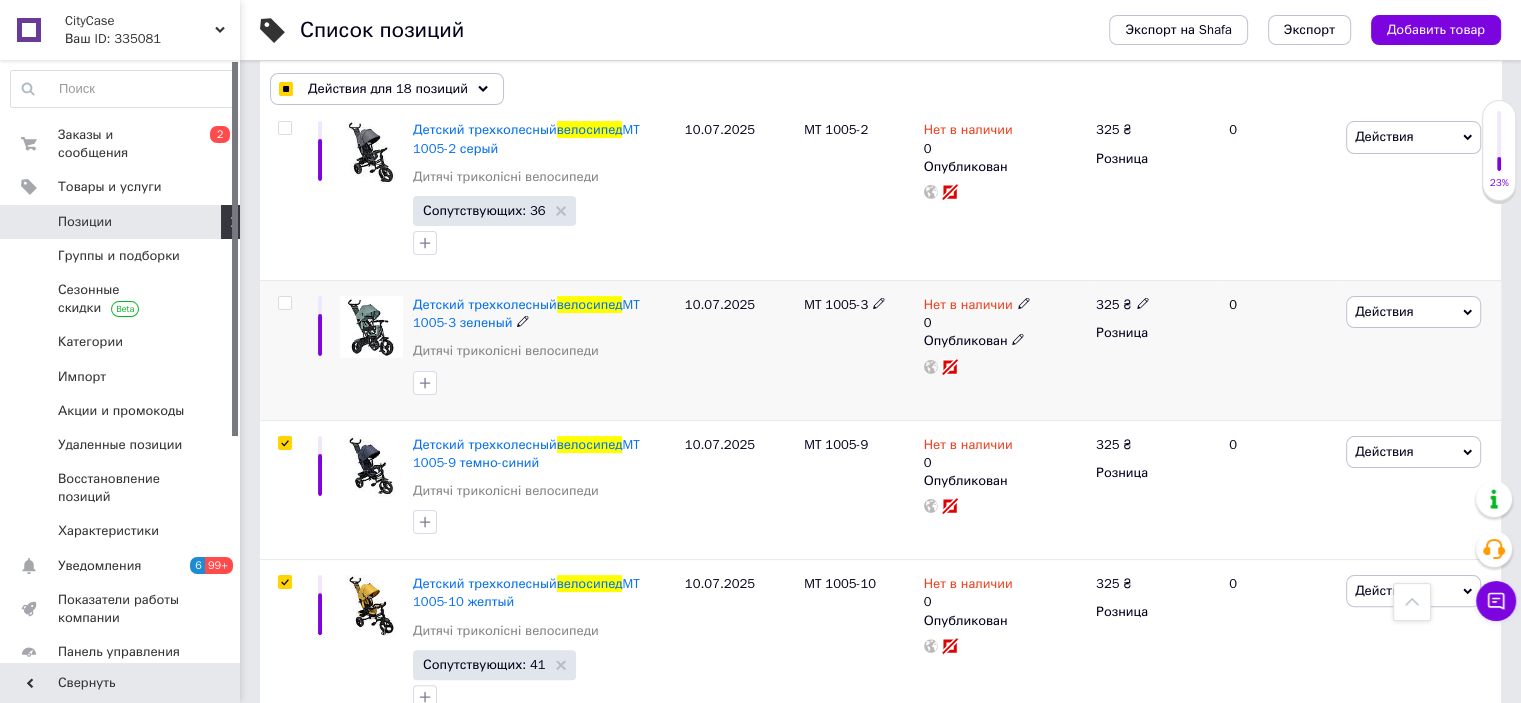 click at bounding box center (284, 303) 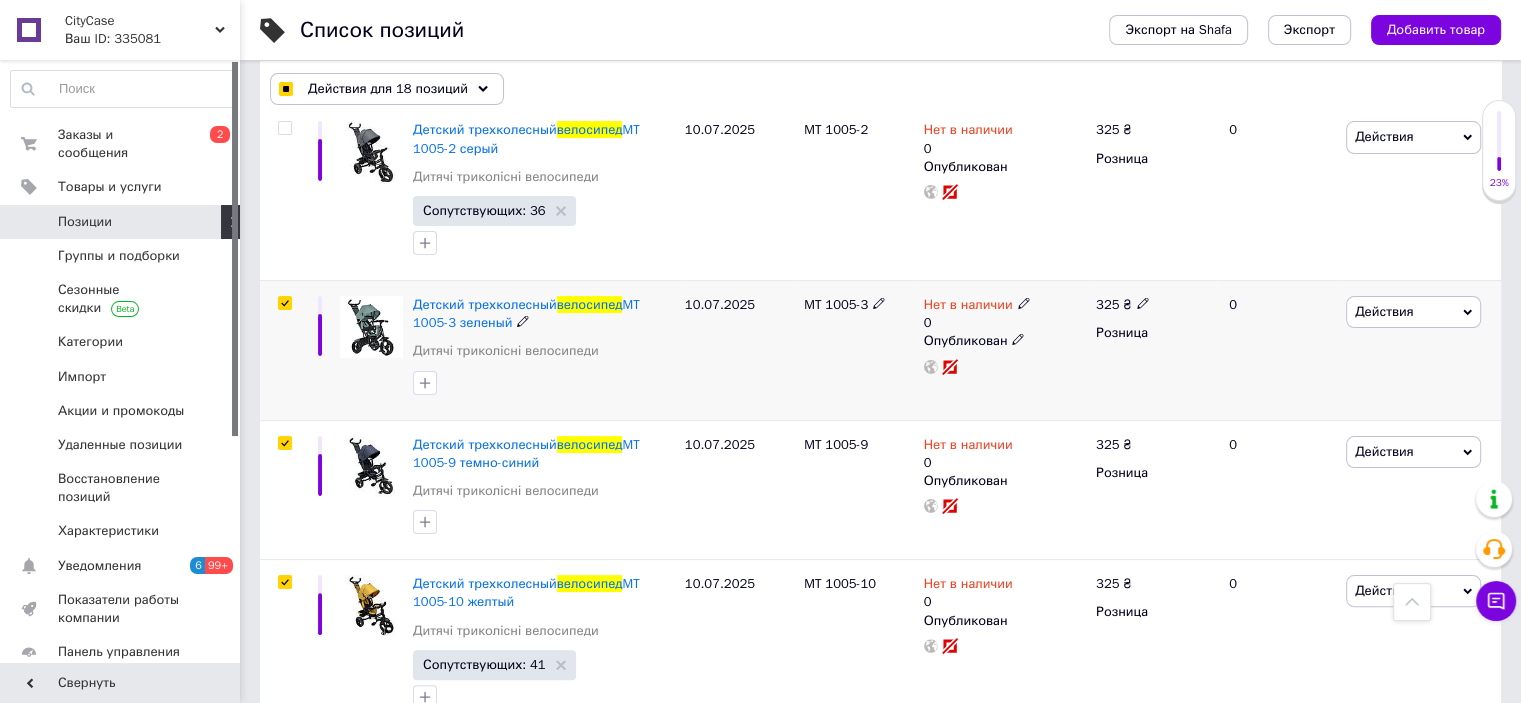 checkbox on "true" 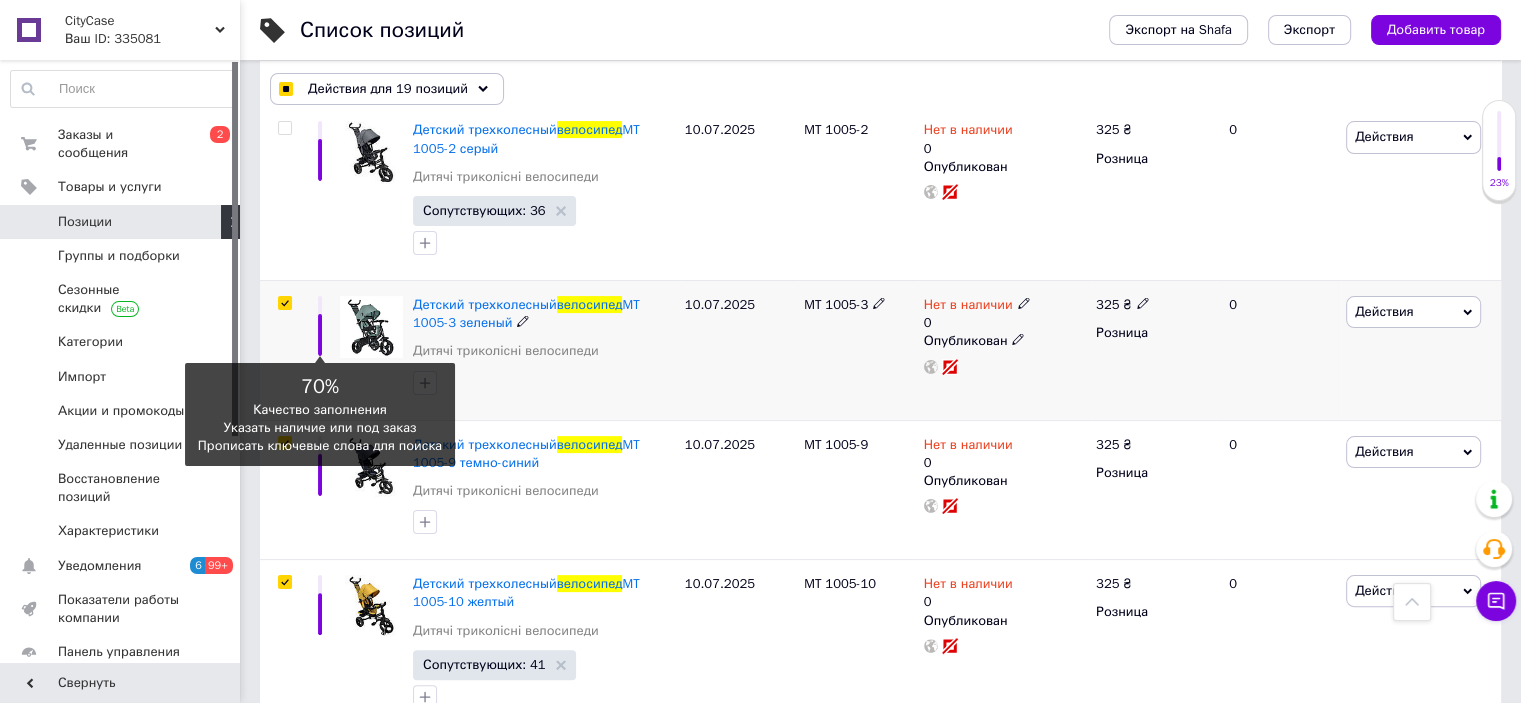 scroll, scrollTop: 260, scrollLeft: 0, axis: vertical 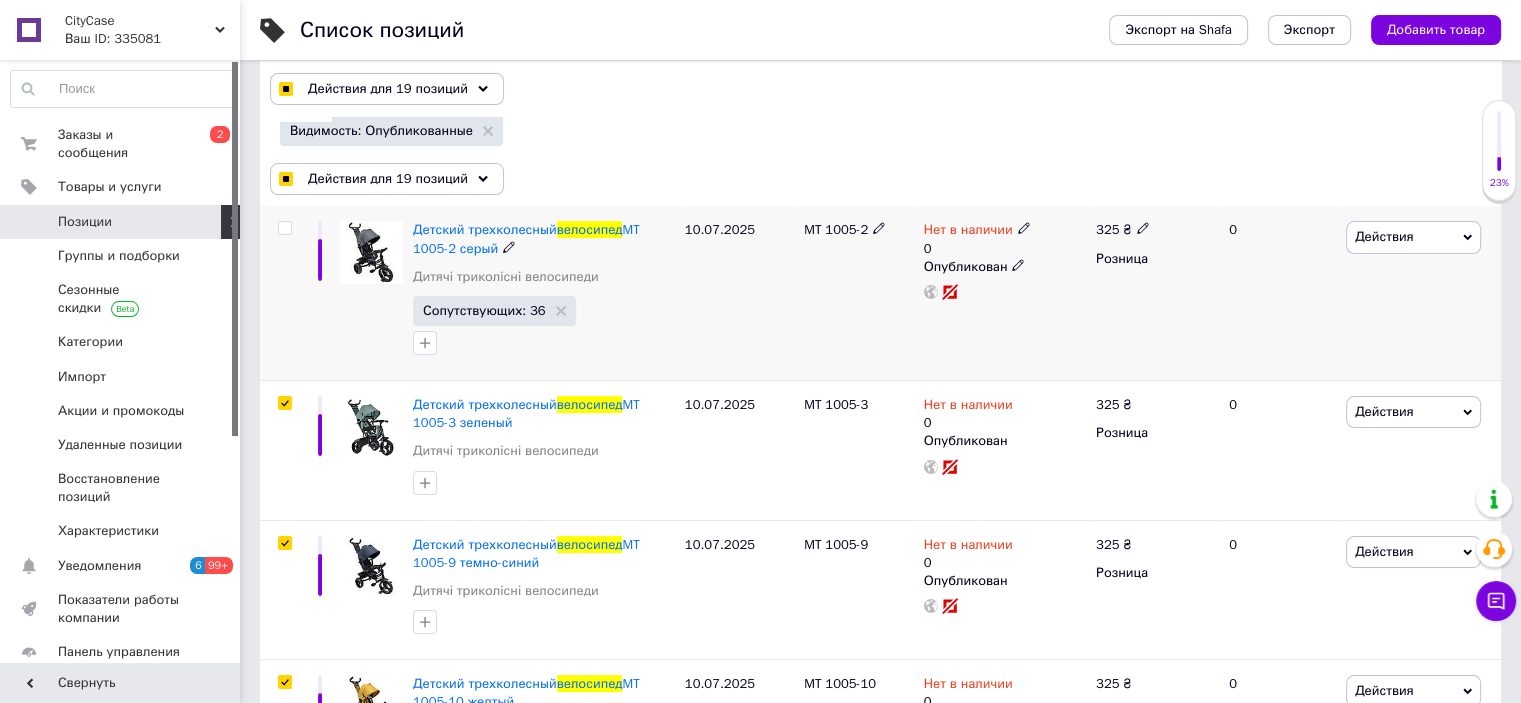 click at bounding box center [285, 228] 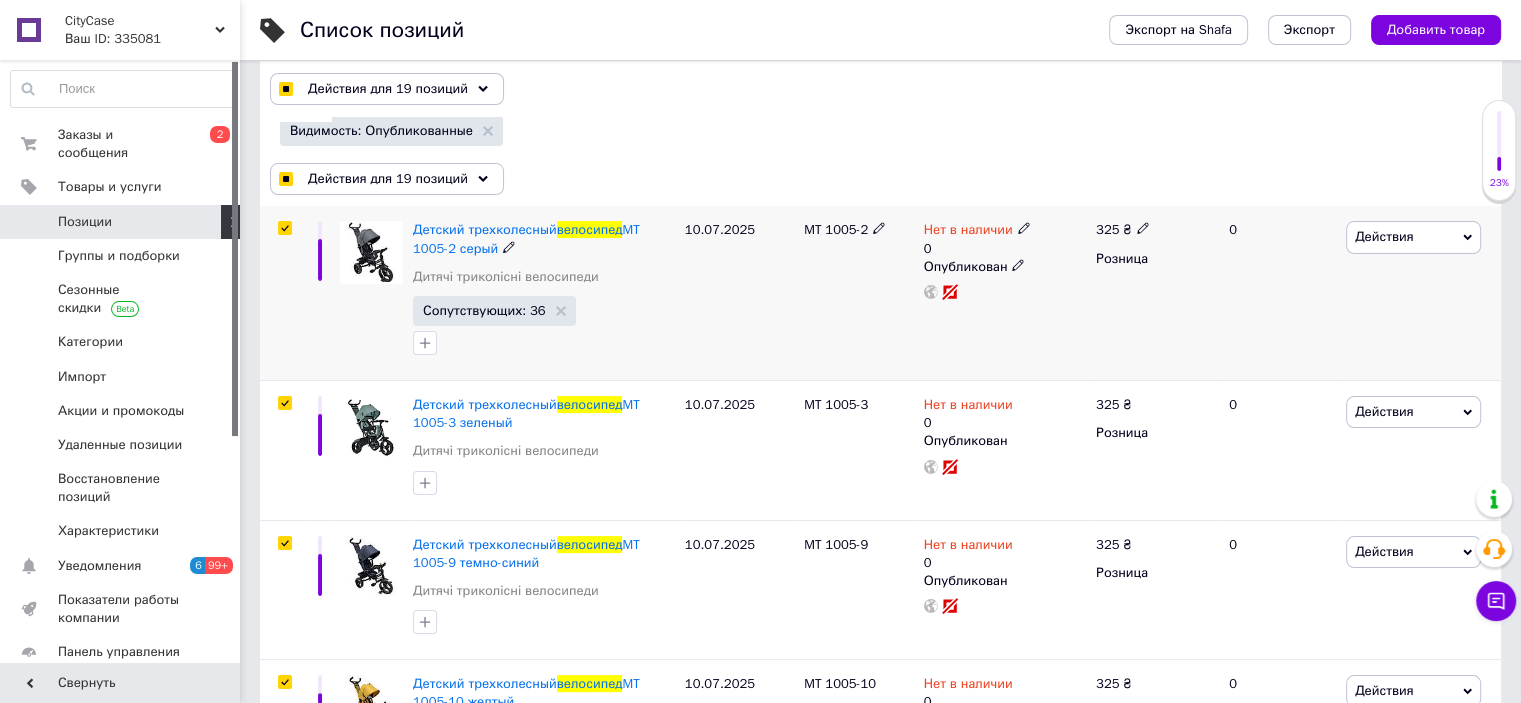 checkbox on "true" 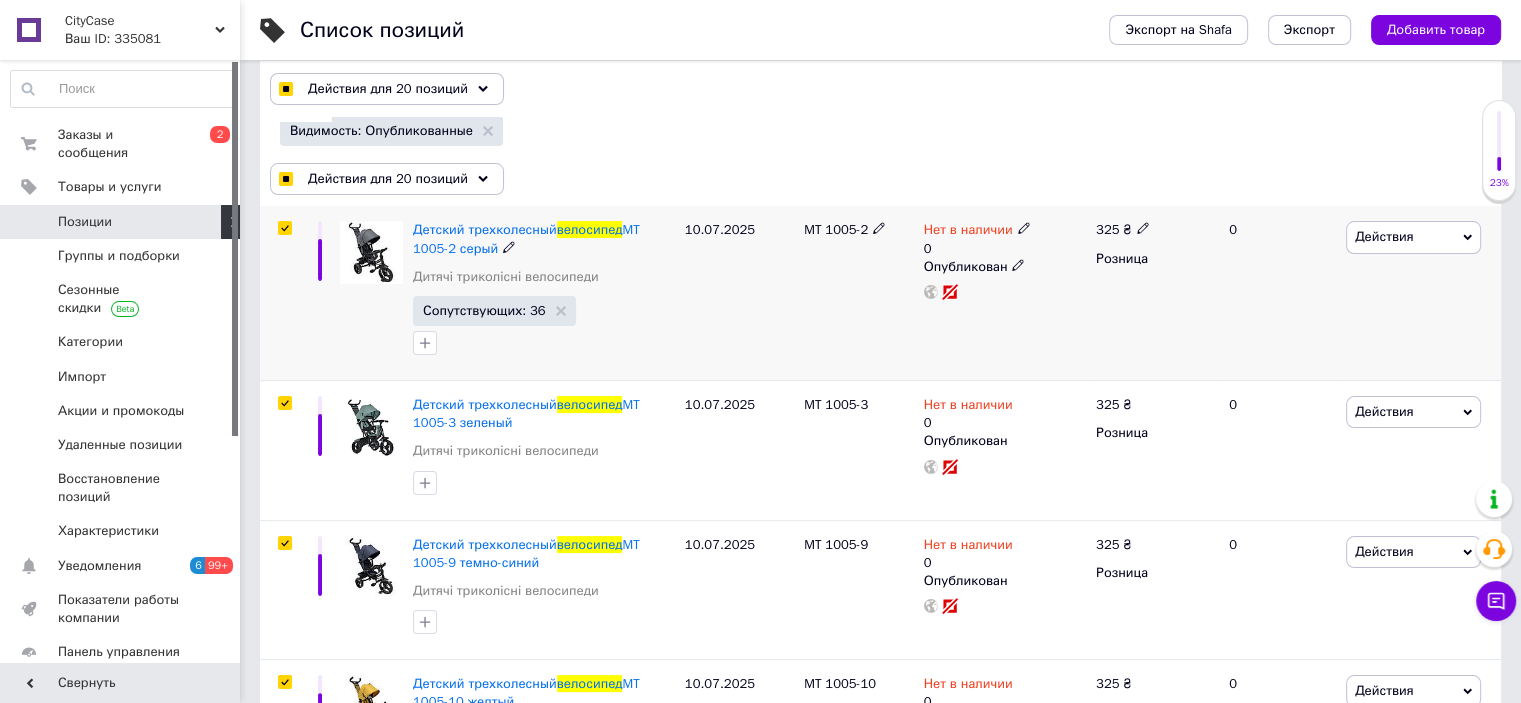 scroll, scrollTop: 160, scrollLeft: 0, axis: vertical 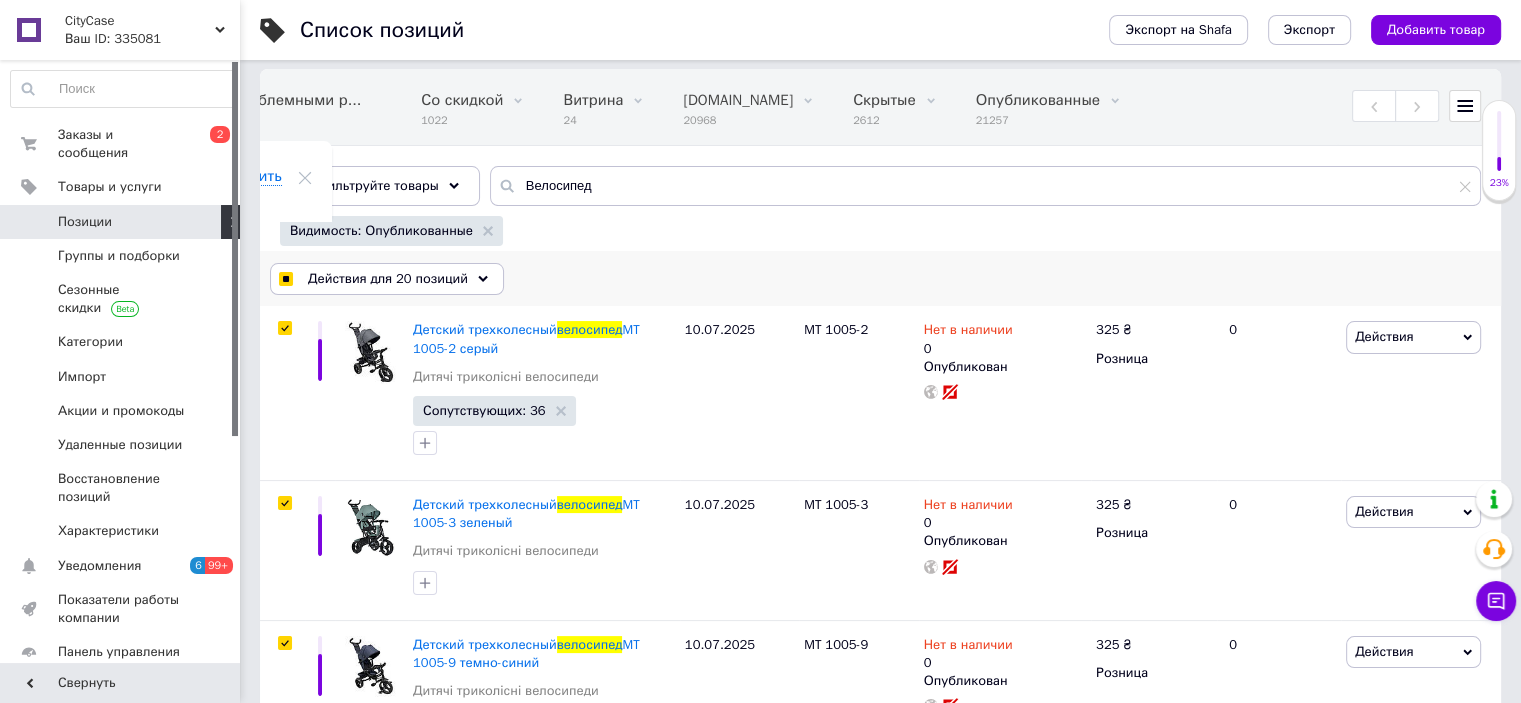 click on "Действия для 20 позиций" at bounding box center (388, 279) 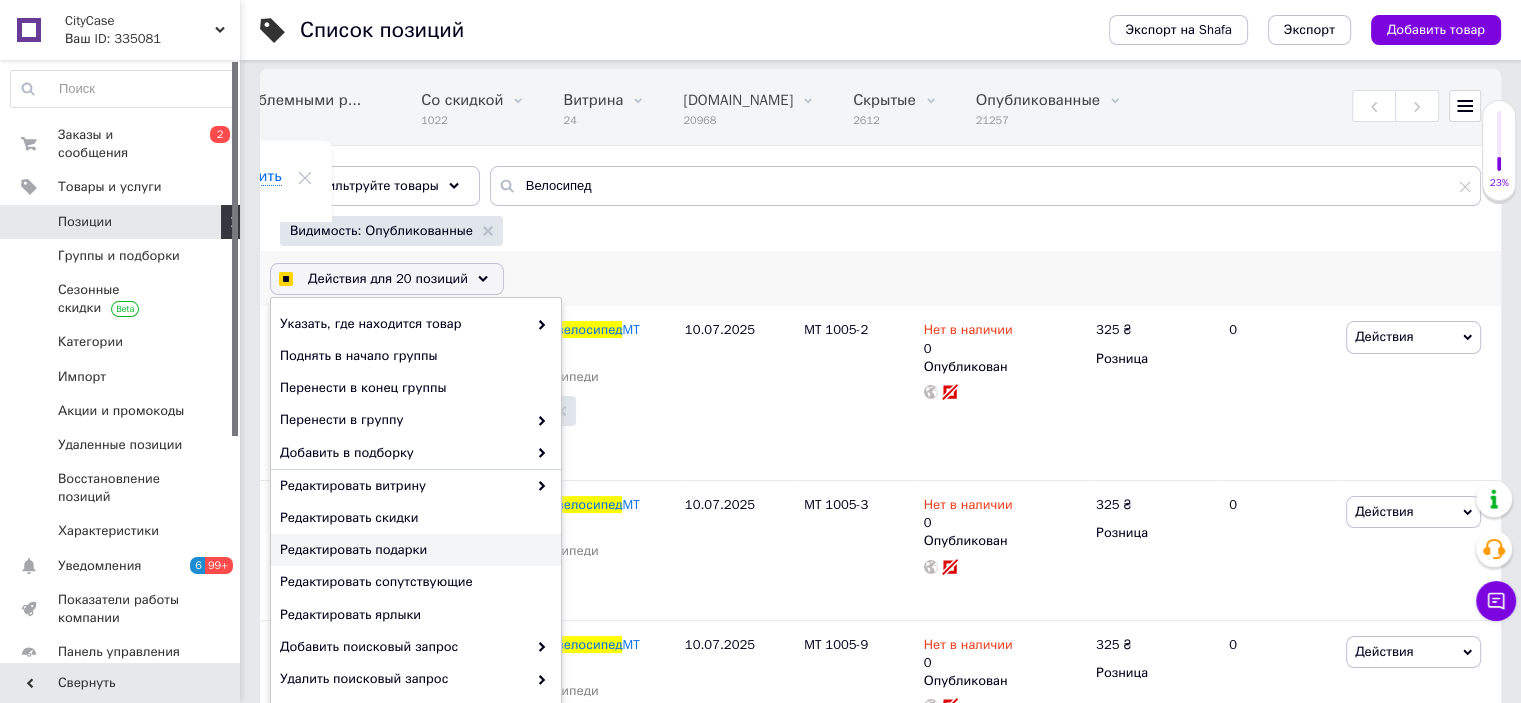 scroll, scrollTop: 152, scrollLeft: 0, axis: vertical 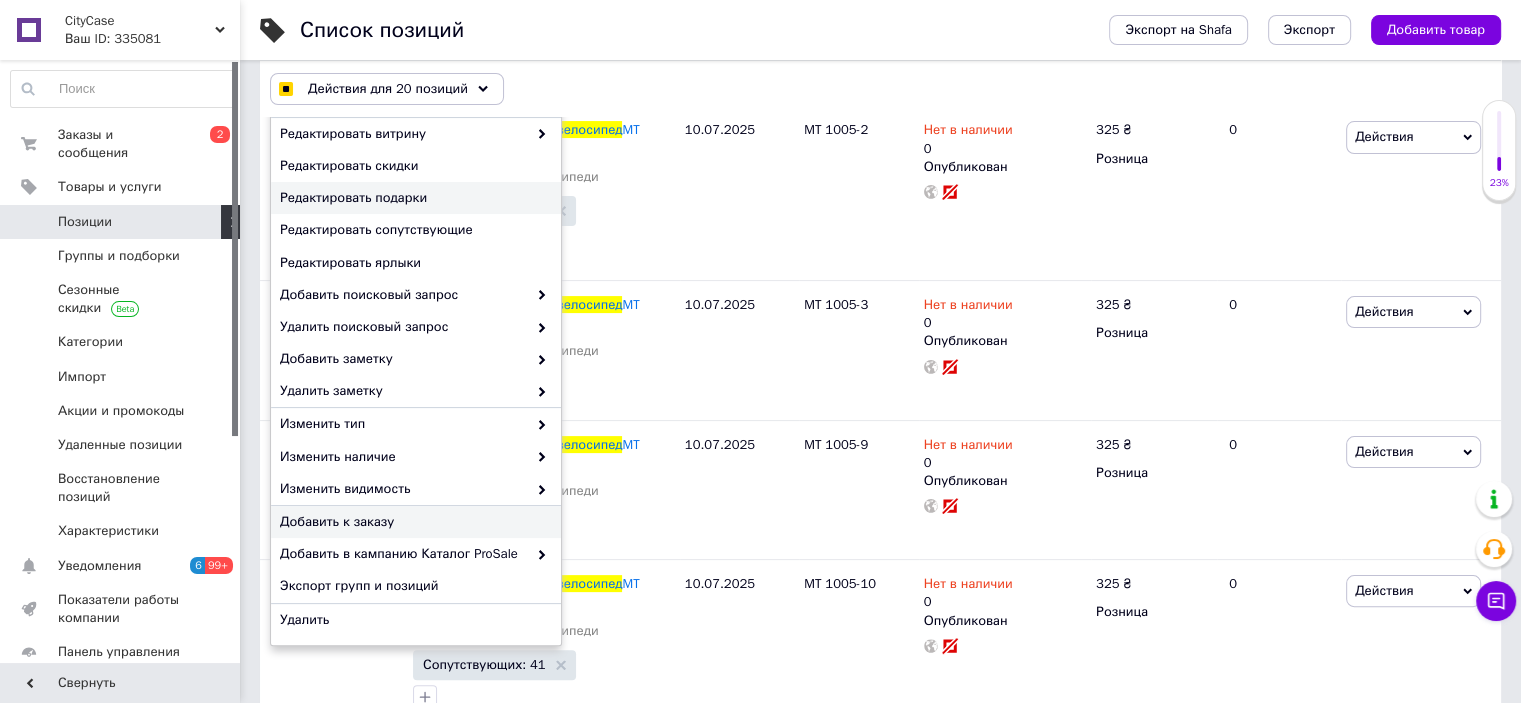 checkbox on "true" 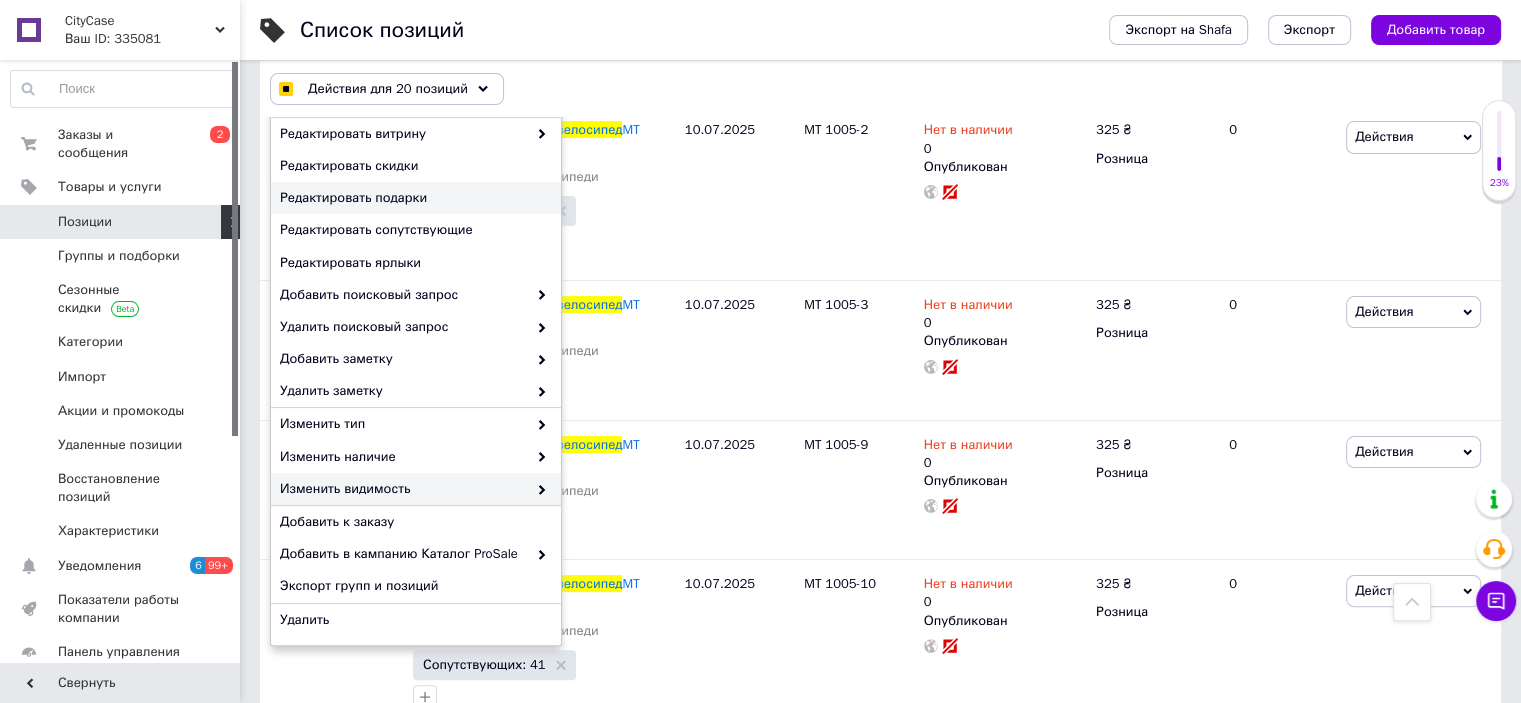 checkbox on "true" 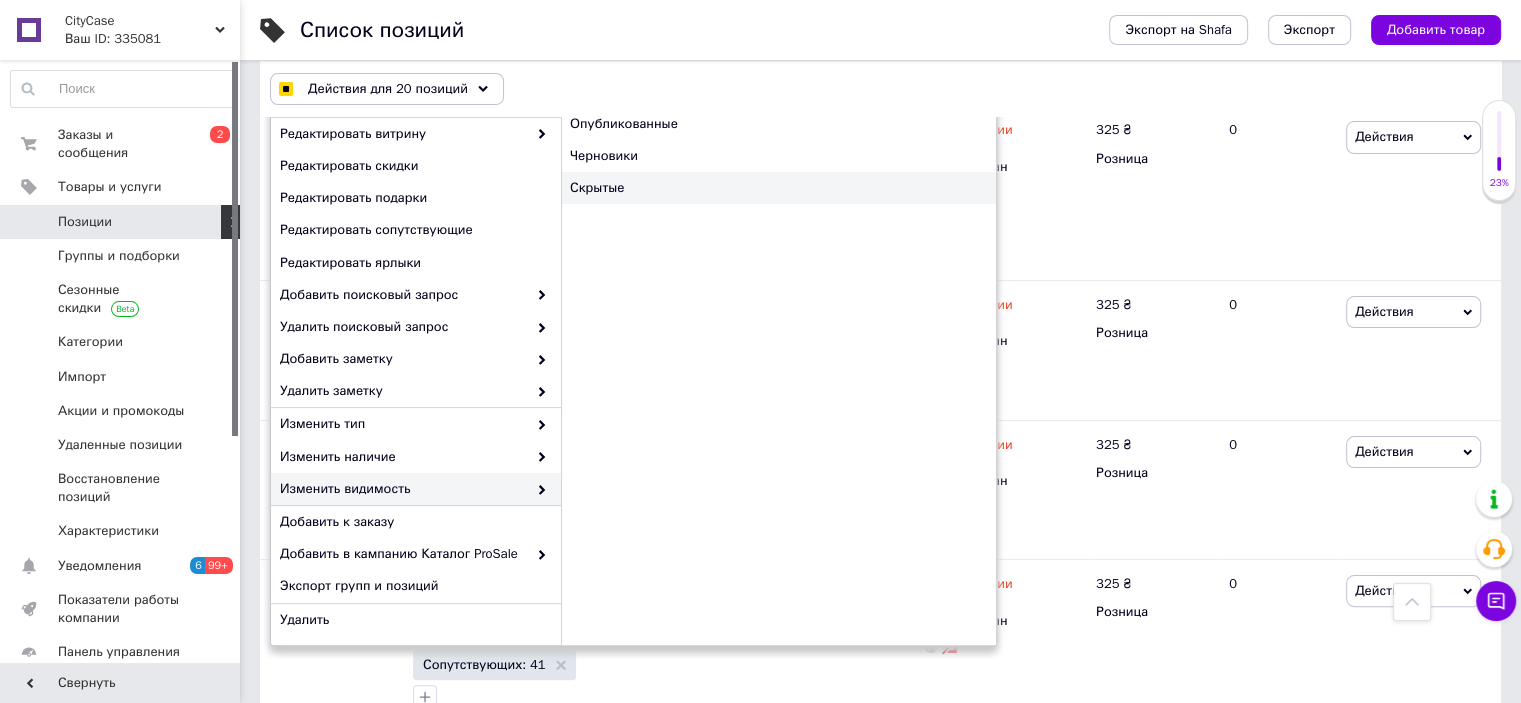 checkbox on "true" 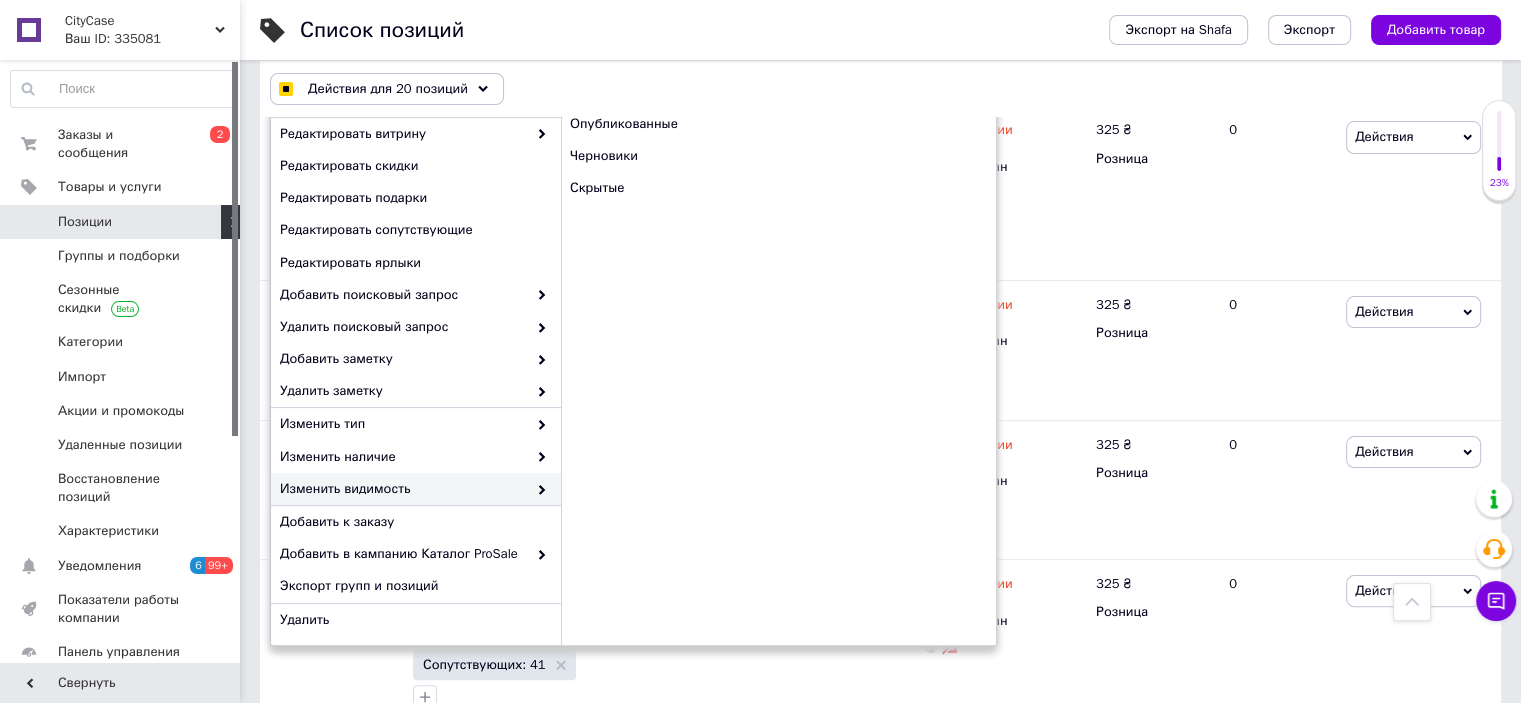 checkbox on "true" 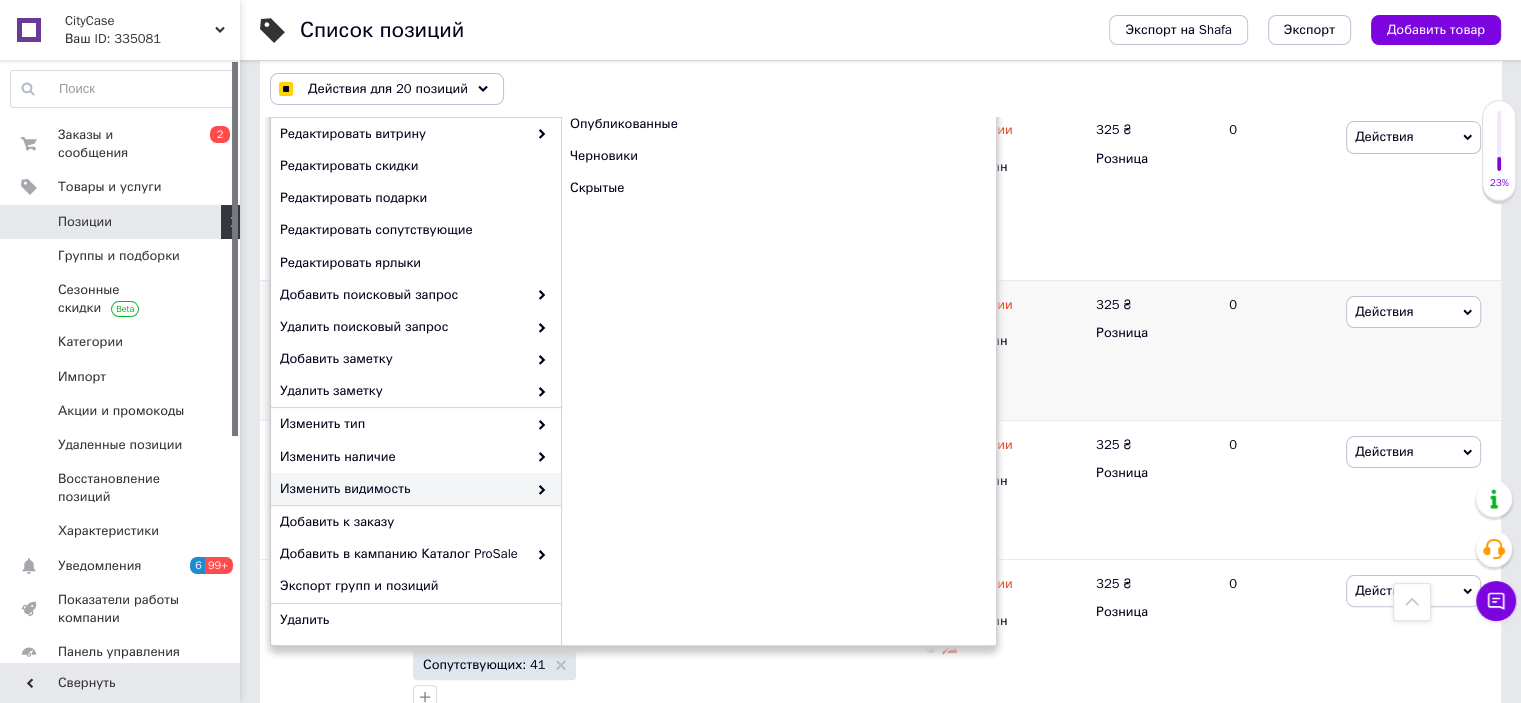 checkbox on "false" 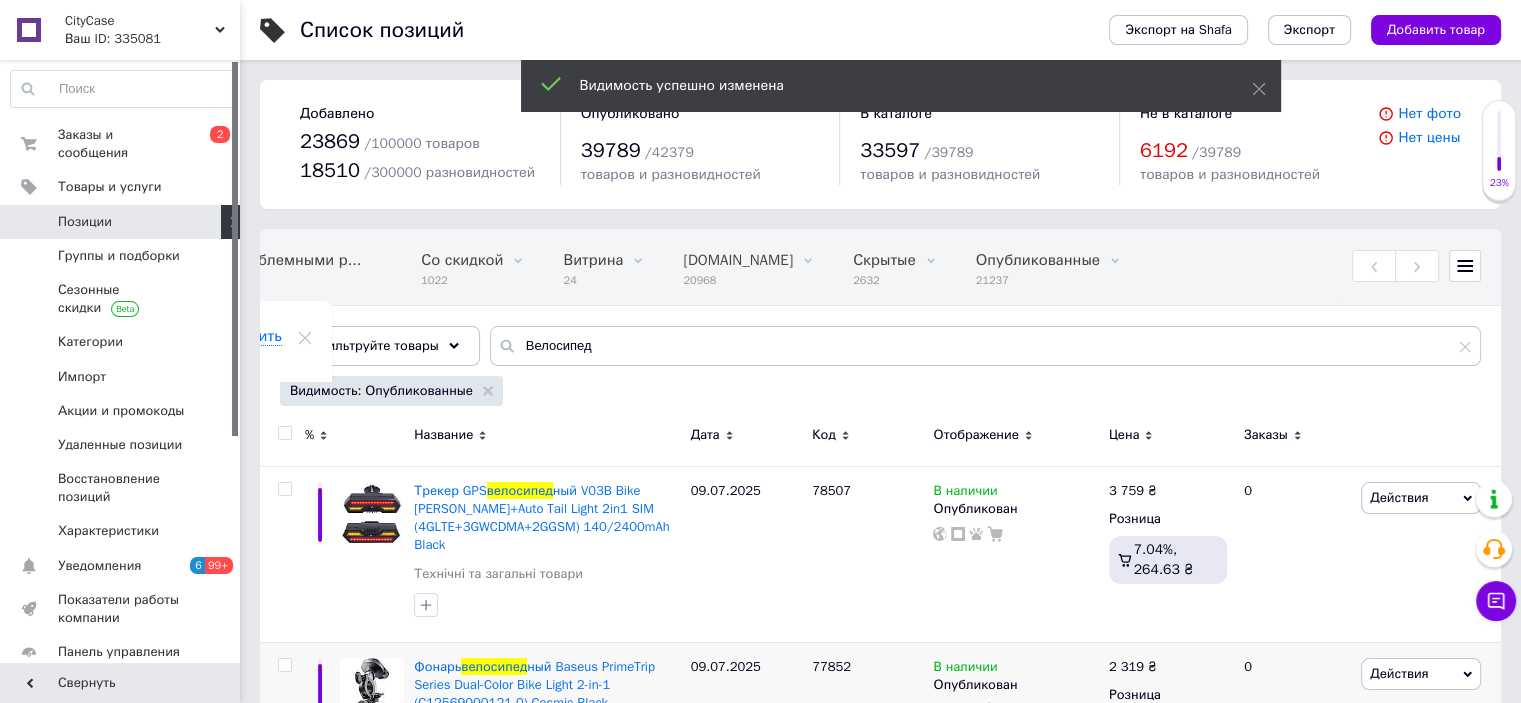 scroll, scrollTop: 336, scrollLeft: 0, axis: vertical 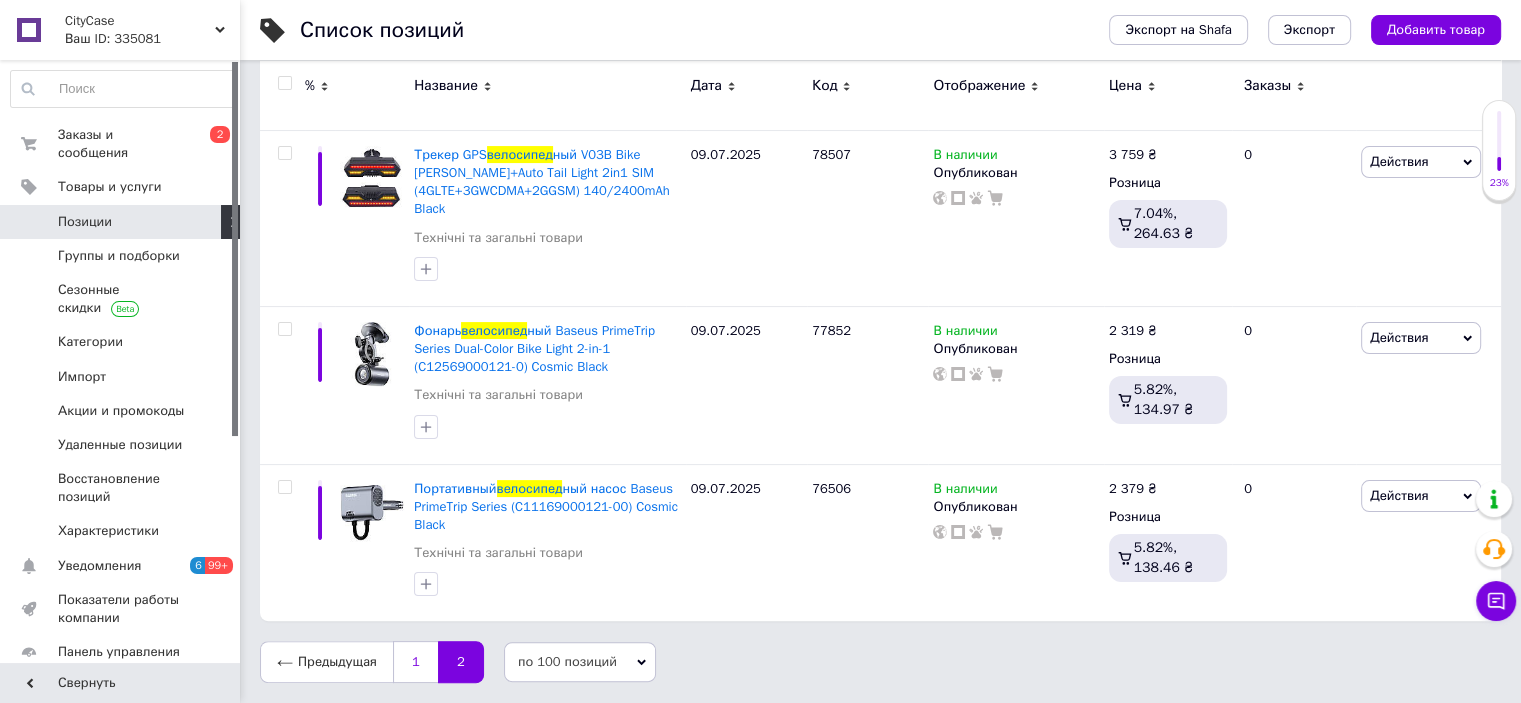 click on "1" at bounding box center [415, 662] 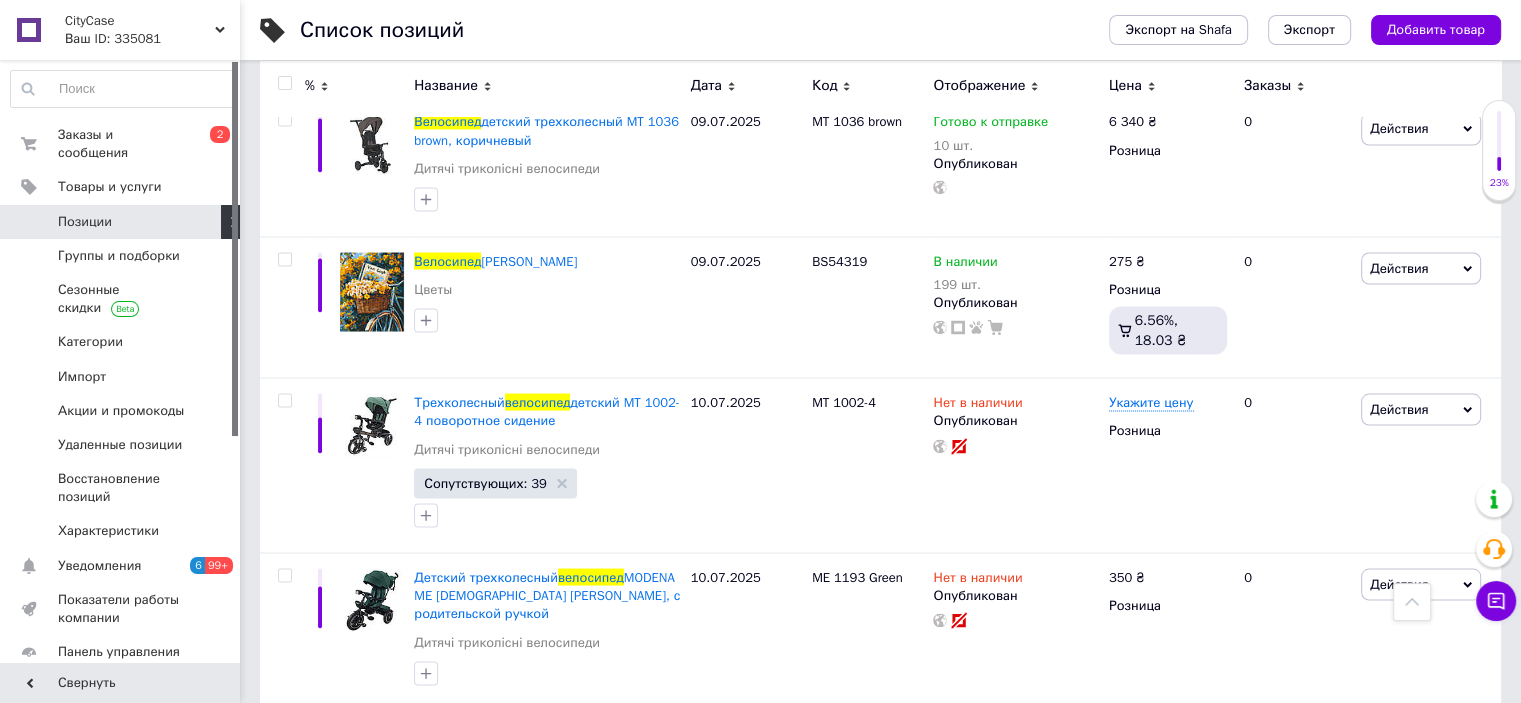 scroll, scrollTop: 13899, scrollLeft: 0, axis: vertical 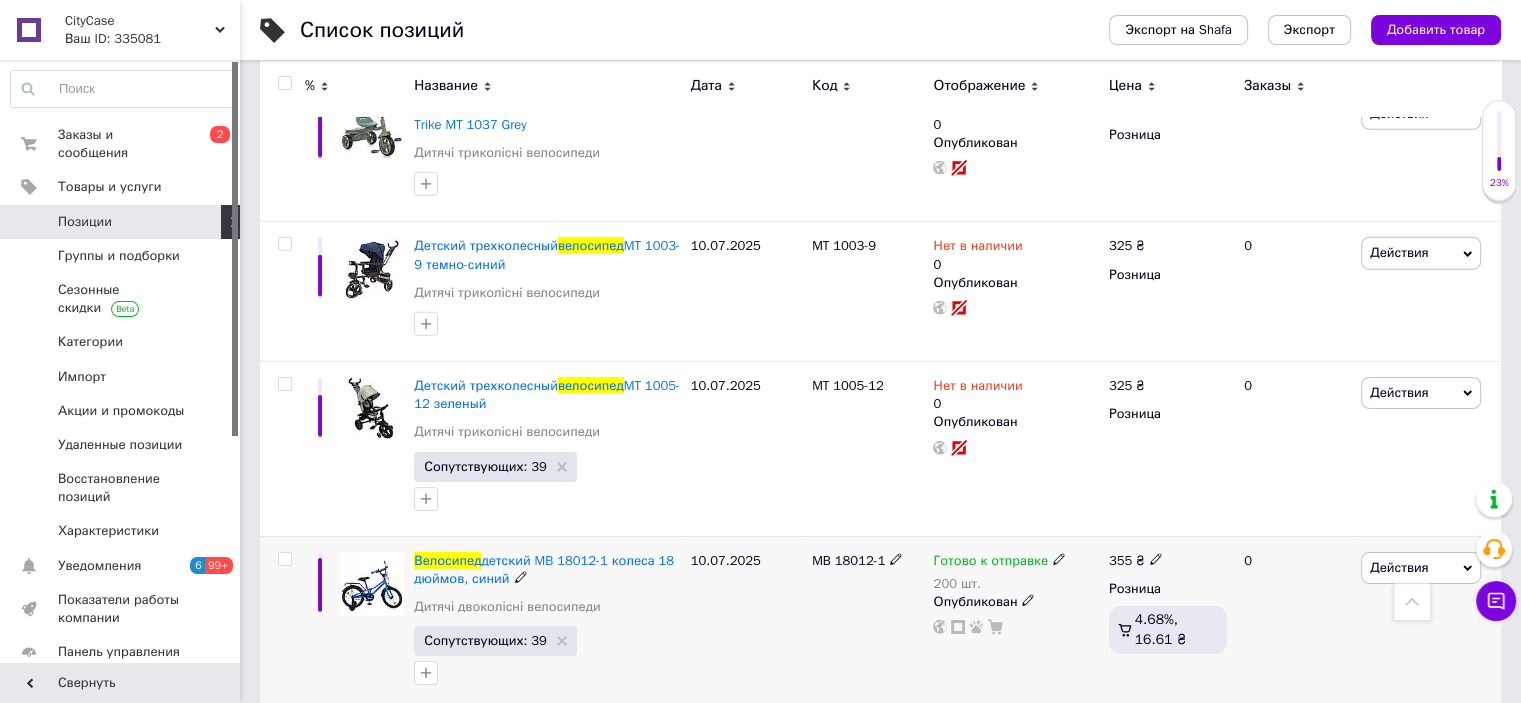 click 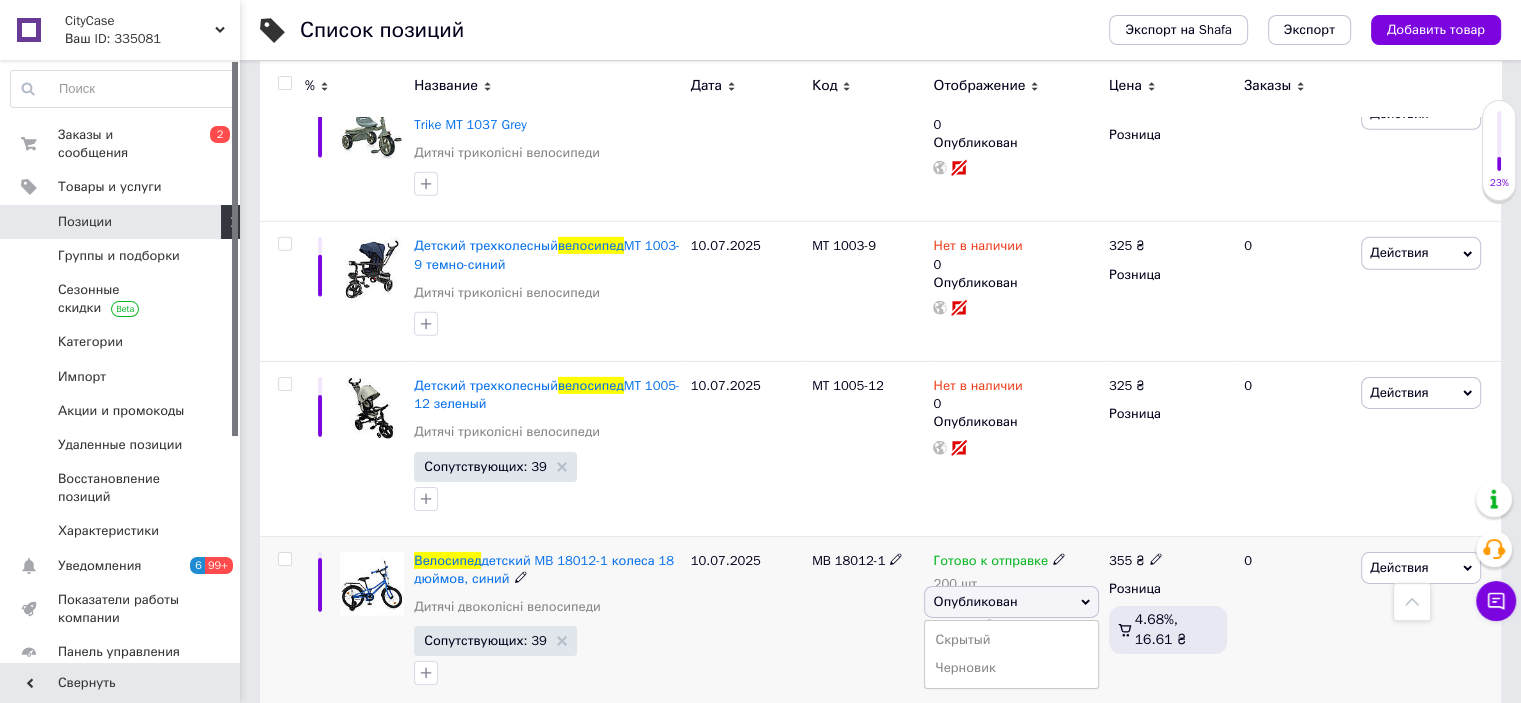 click on "Скрытый" at bounding box center (1011, 640) 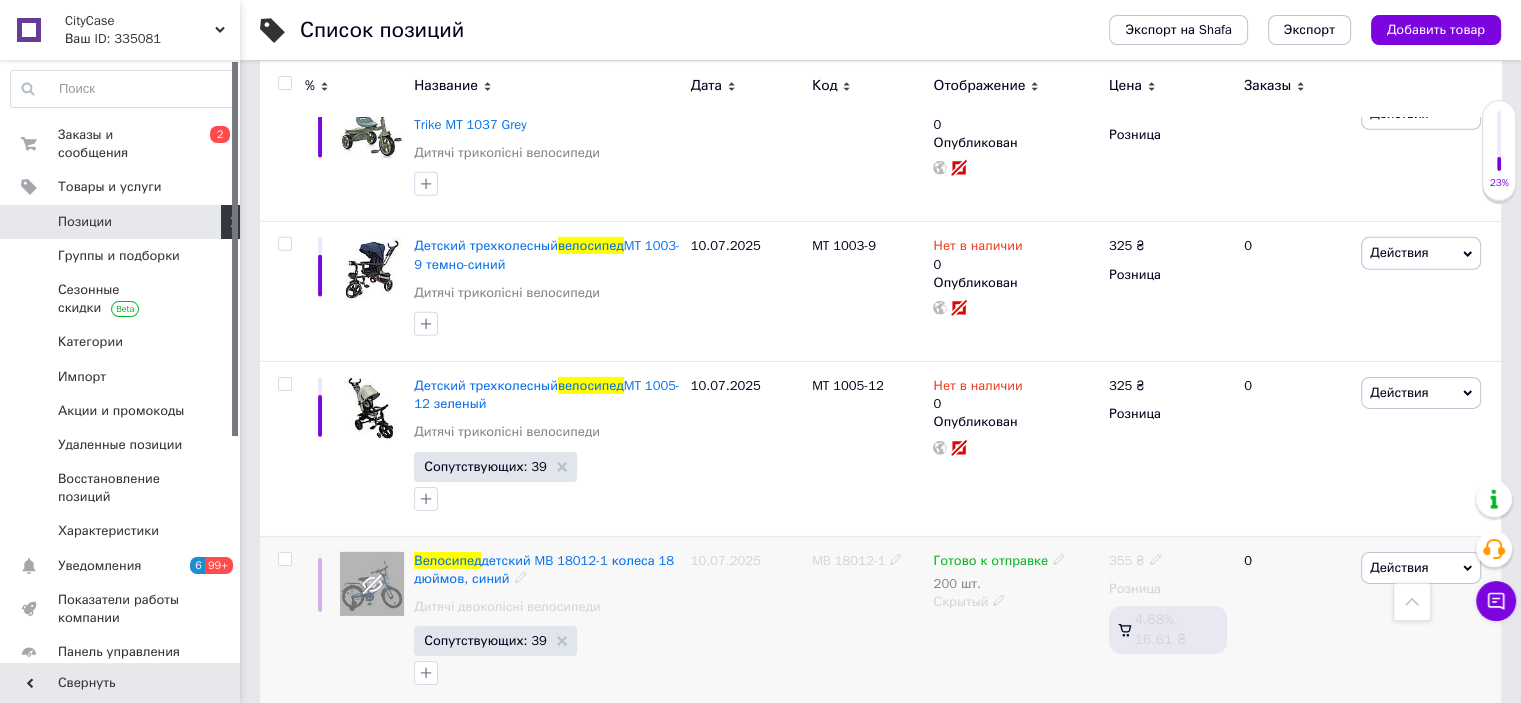 scroll, scrollTop: 13799, scrollLeft: 0, axis: vertical 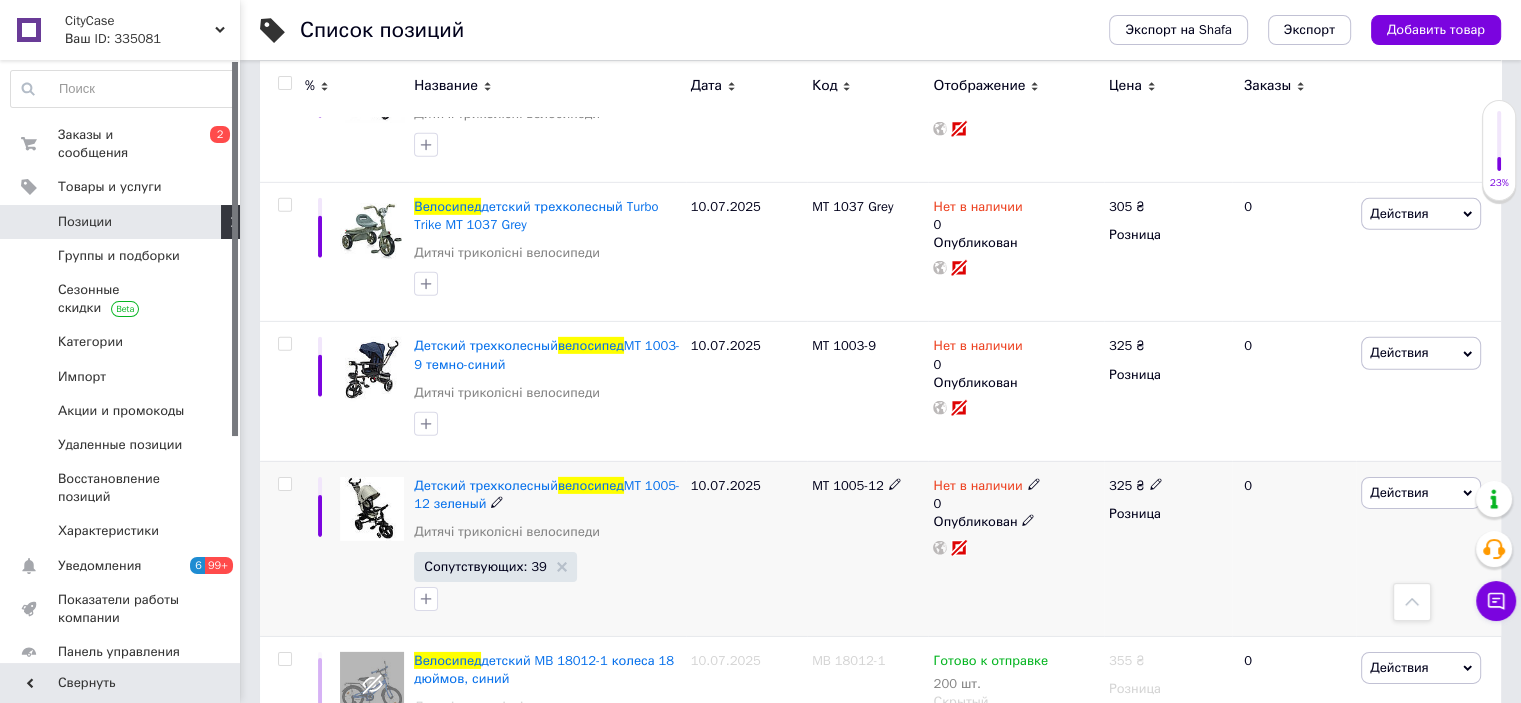 click at bounding box center (284, 484) 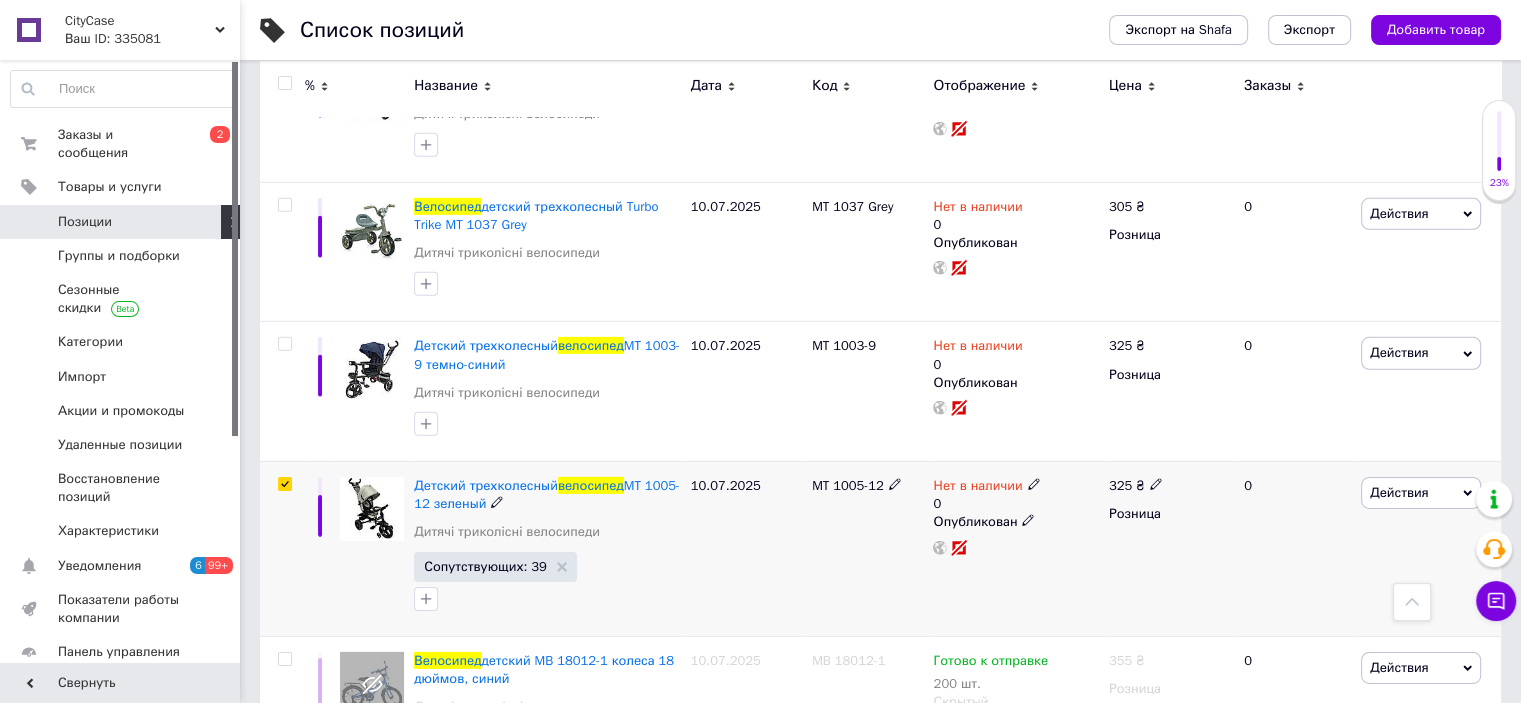 checkbox on "true" 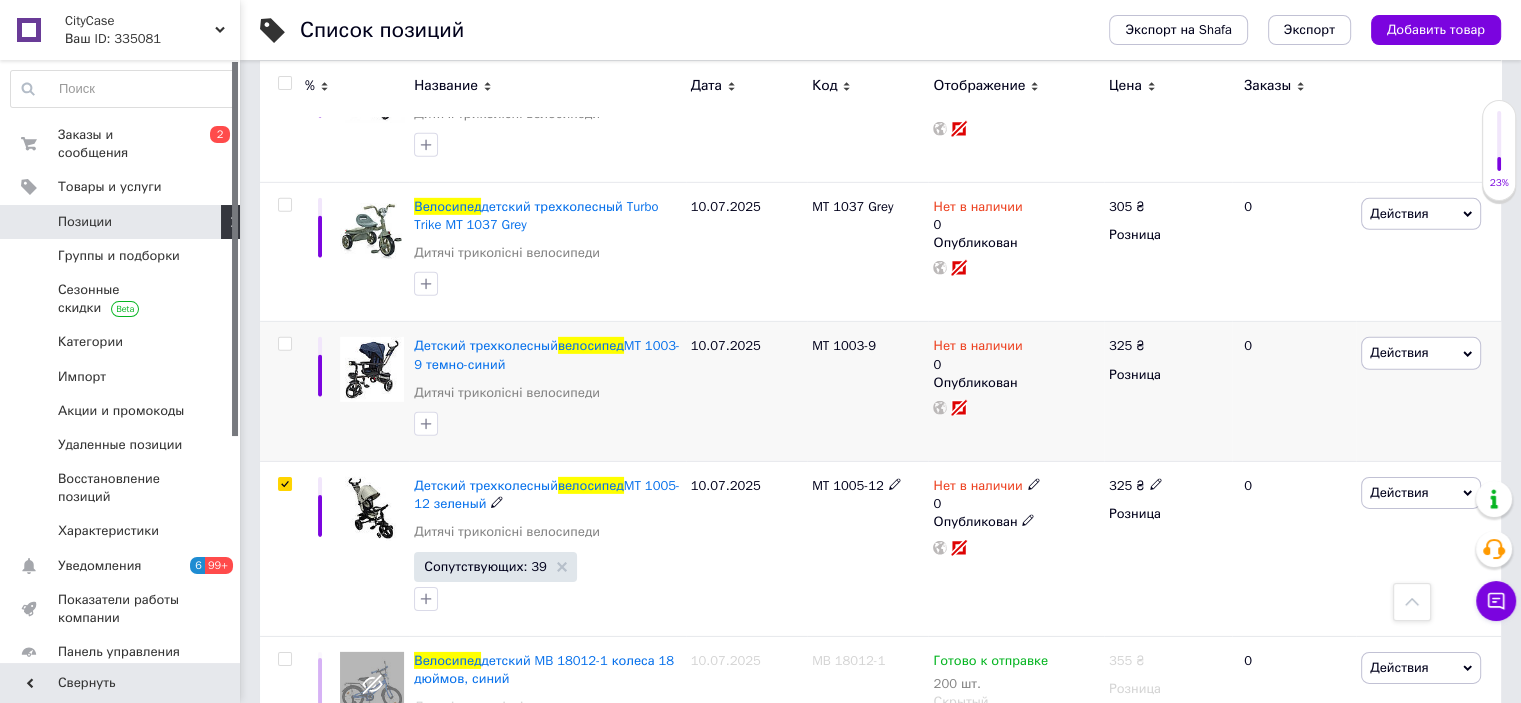 scroll, scrollTop: 13835, scrollLeft: 0, axis: vertical 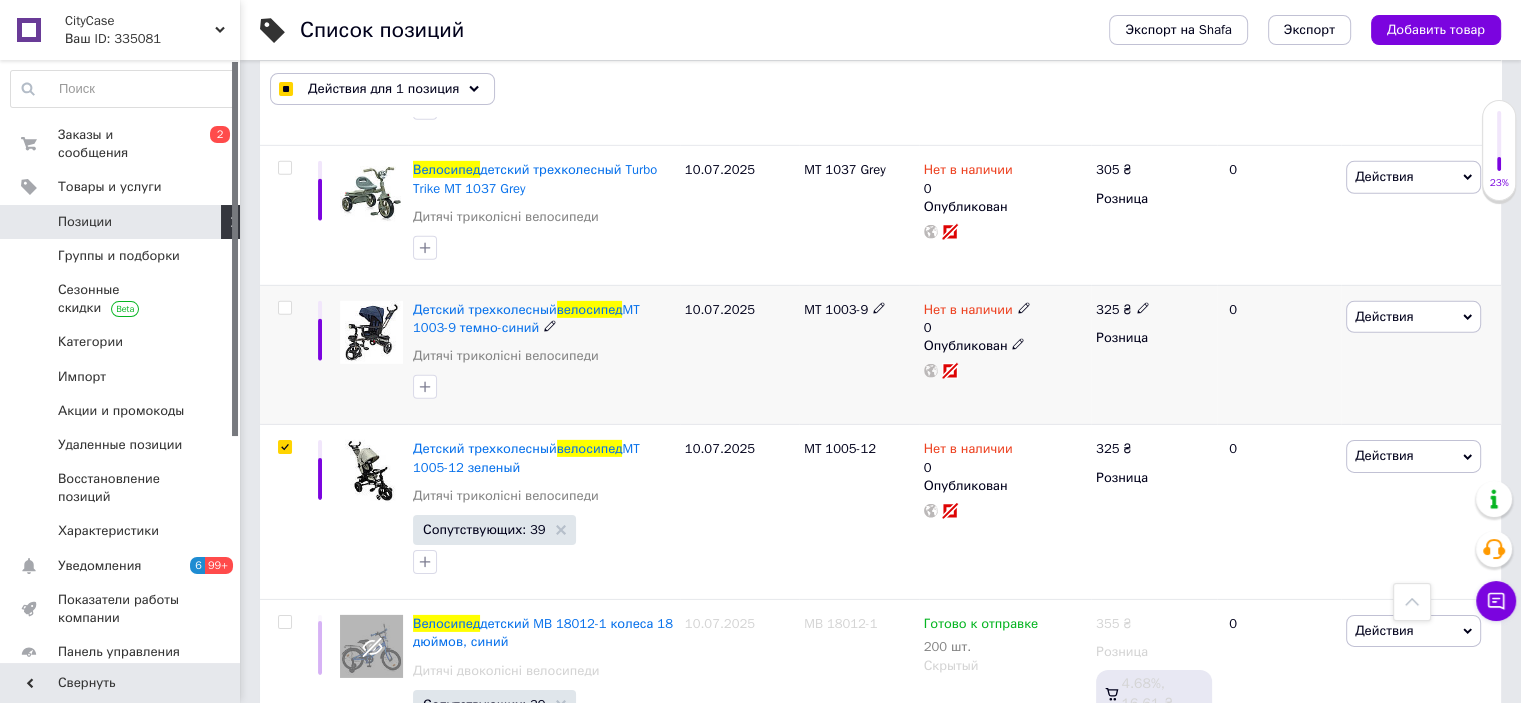 click at bounding box center [284, 308] 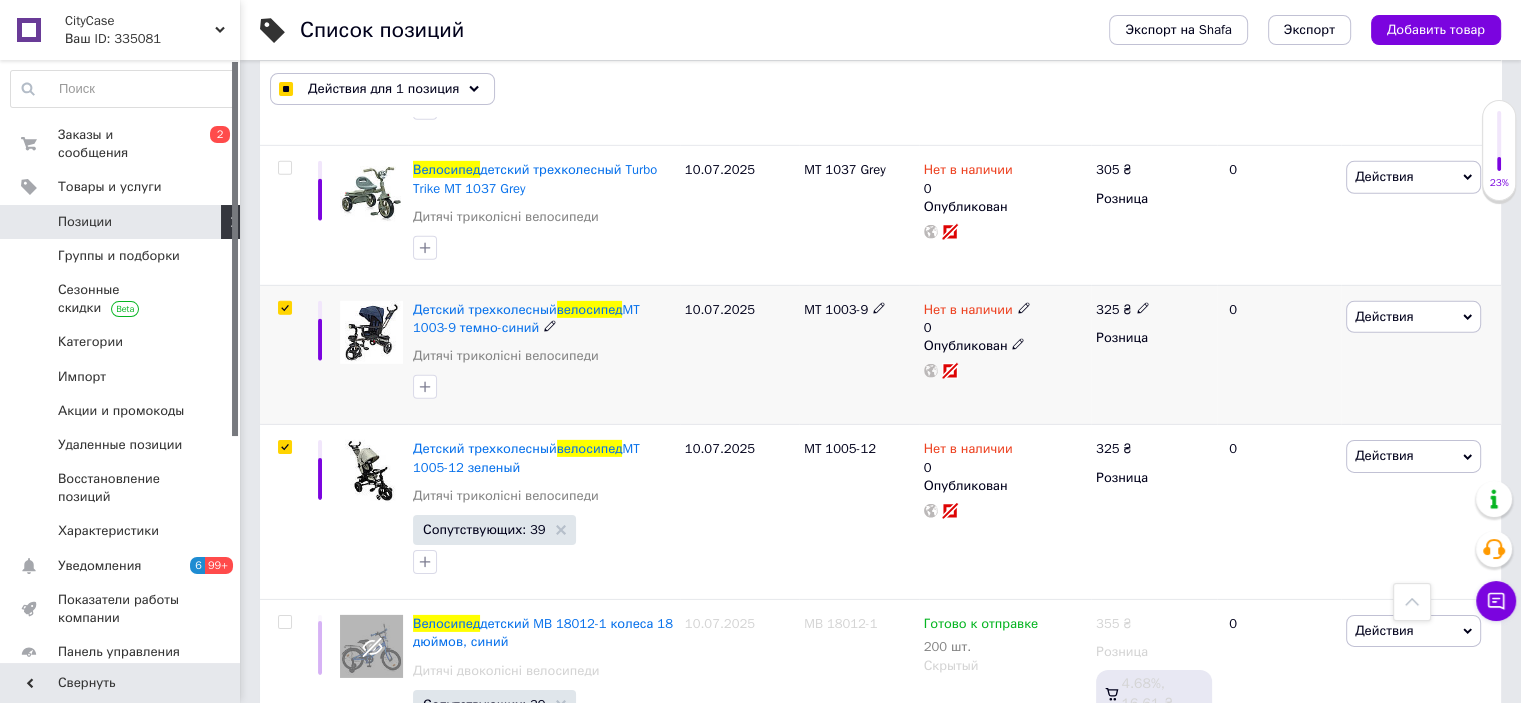 checkbox on "true" 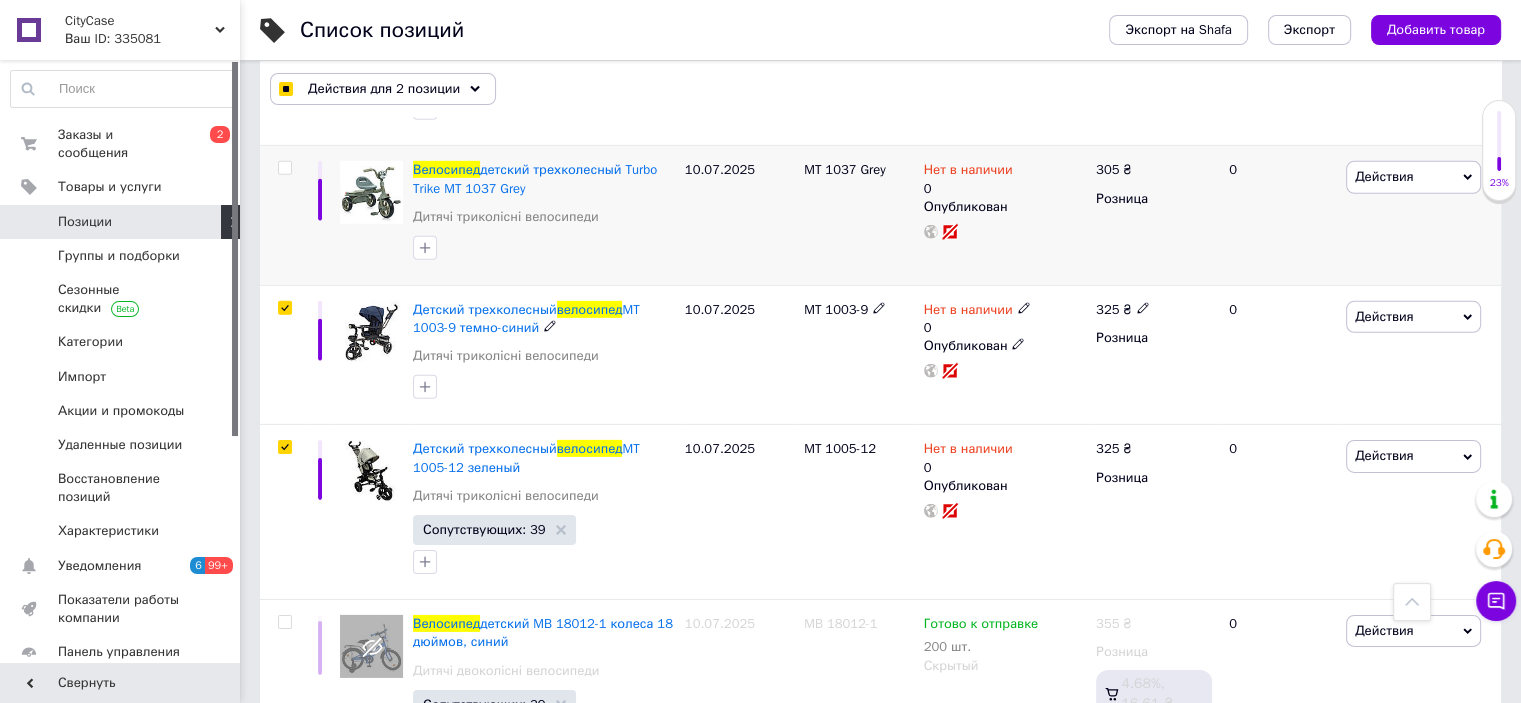 scroll, scrollTop: 13635, scrollLeft: 0, axis: vertical 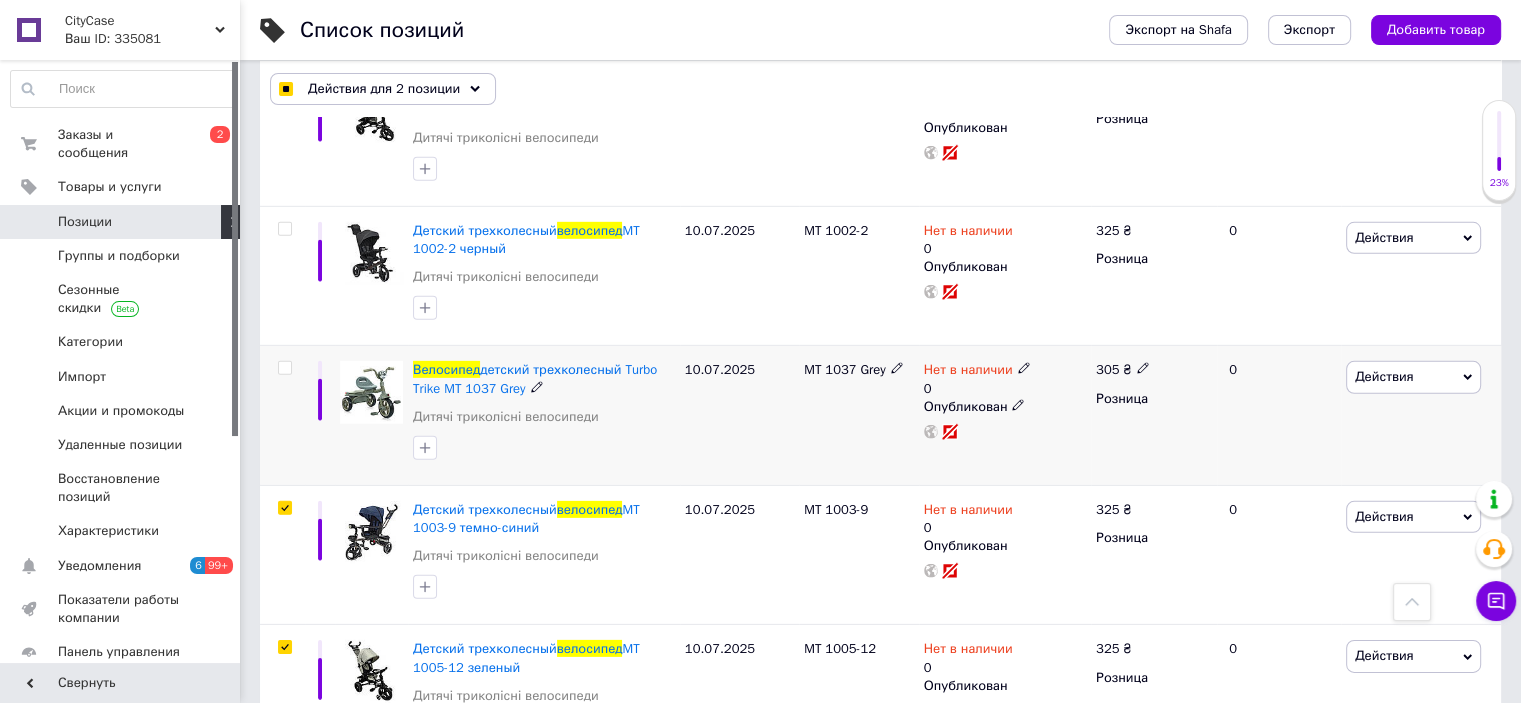 click at bounding box center [284, 368] 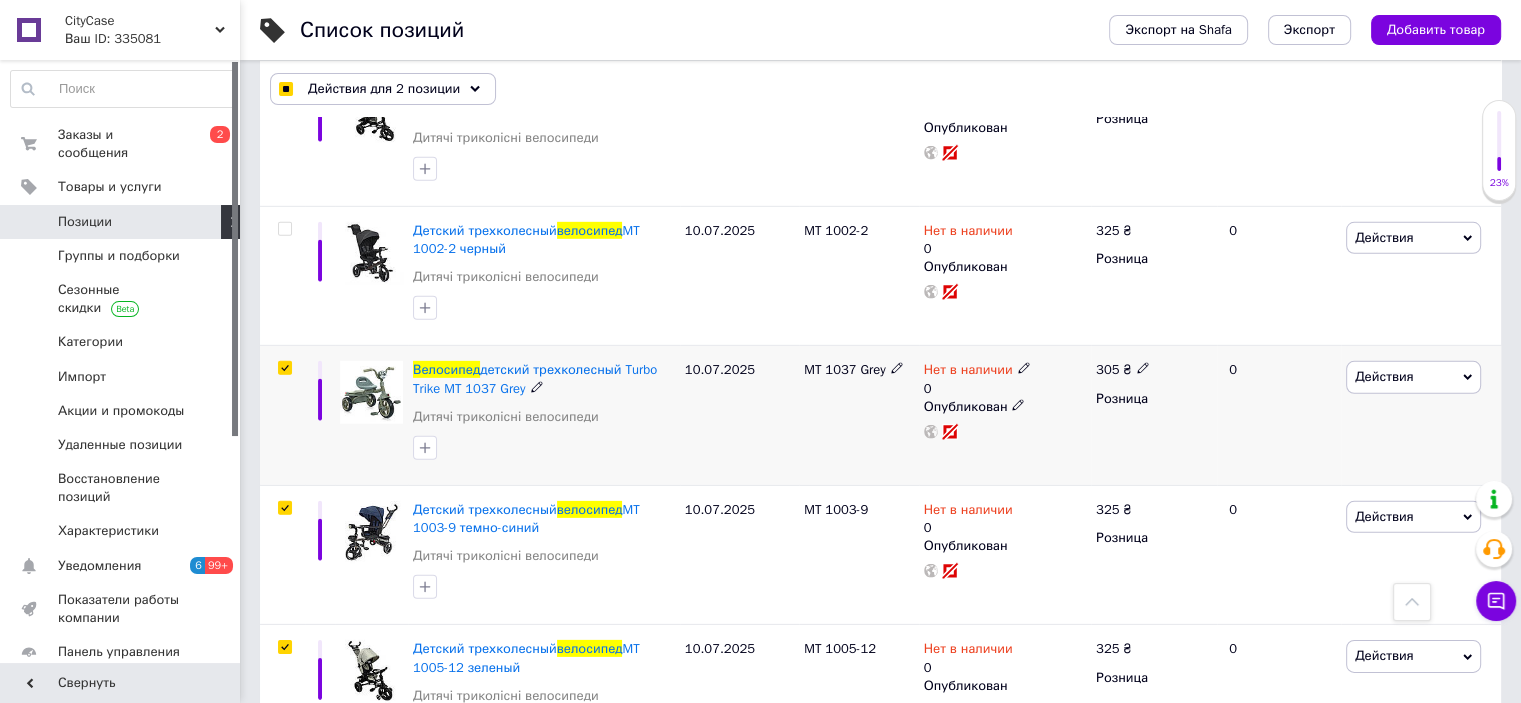 checkbox on "true" 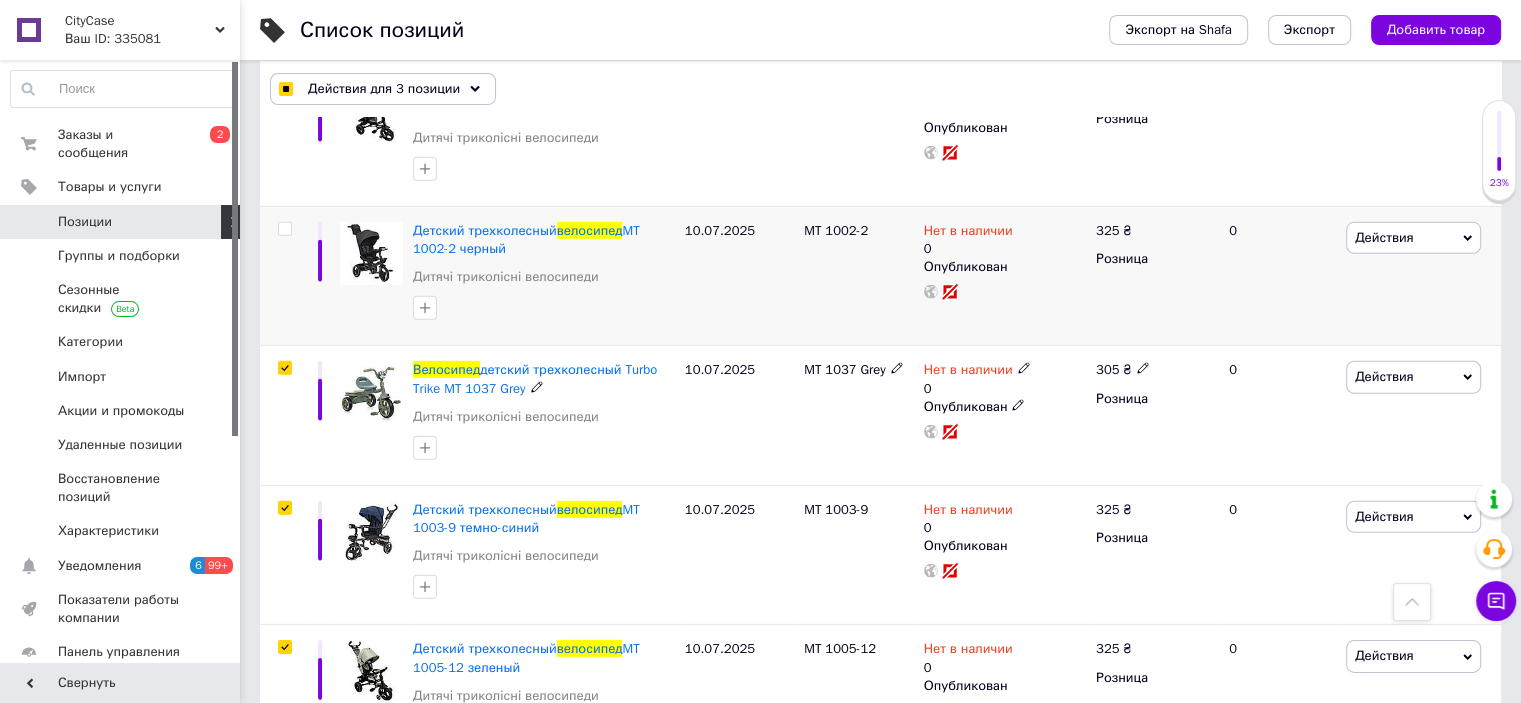 scroll, scrollTop: 13535, scrollLeft: 0, axis: vertical 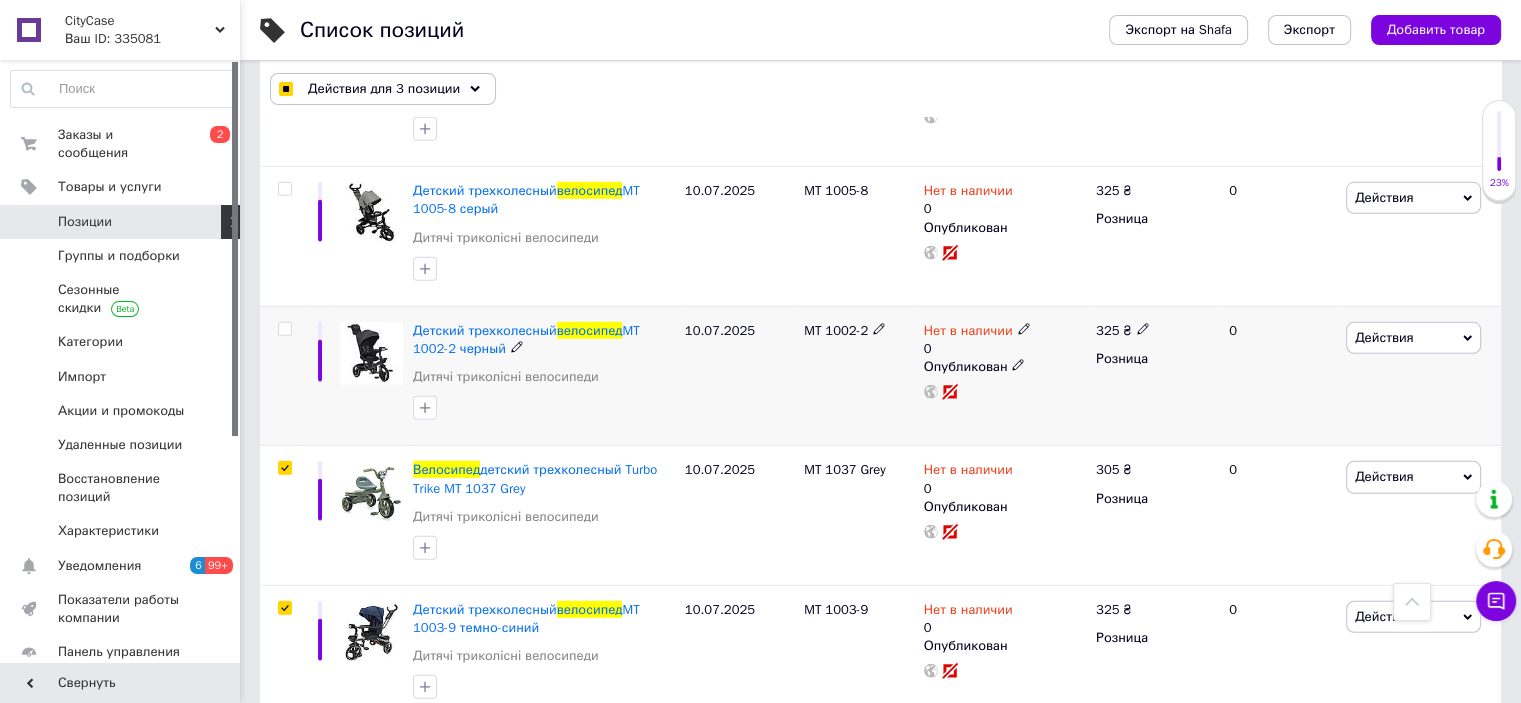 click at bounding box center (284, 329) 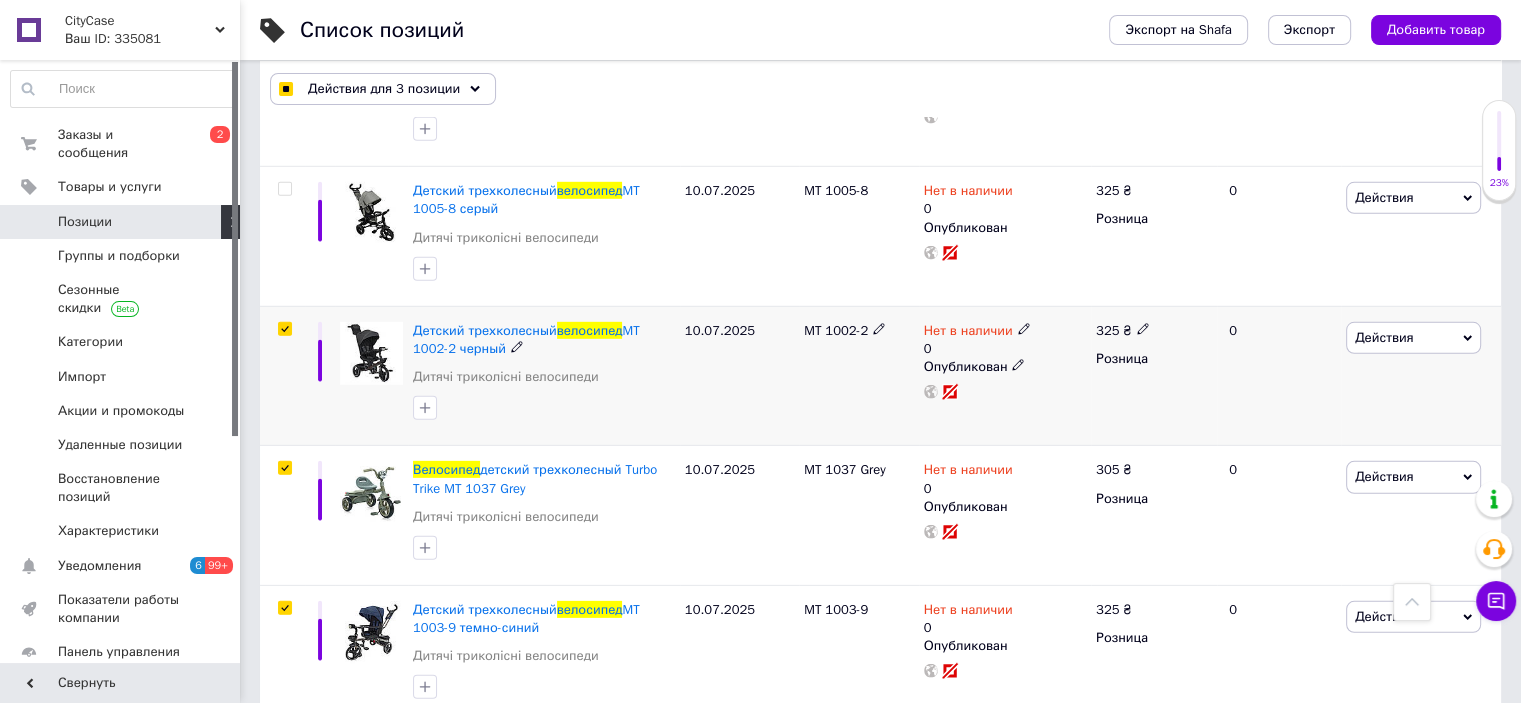 checkbox on "true" 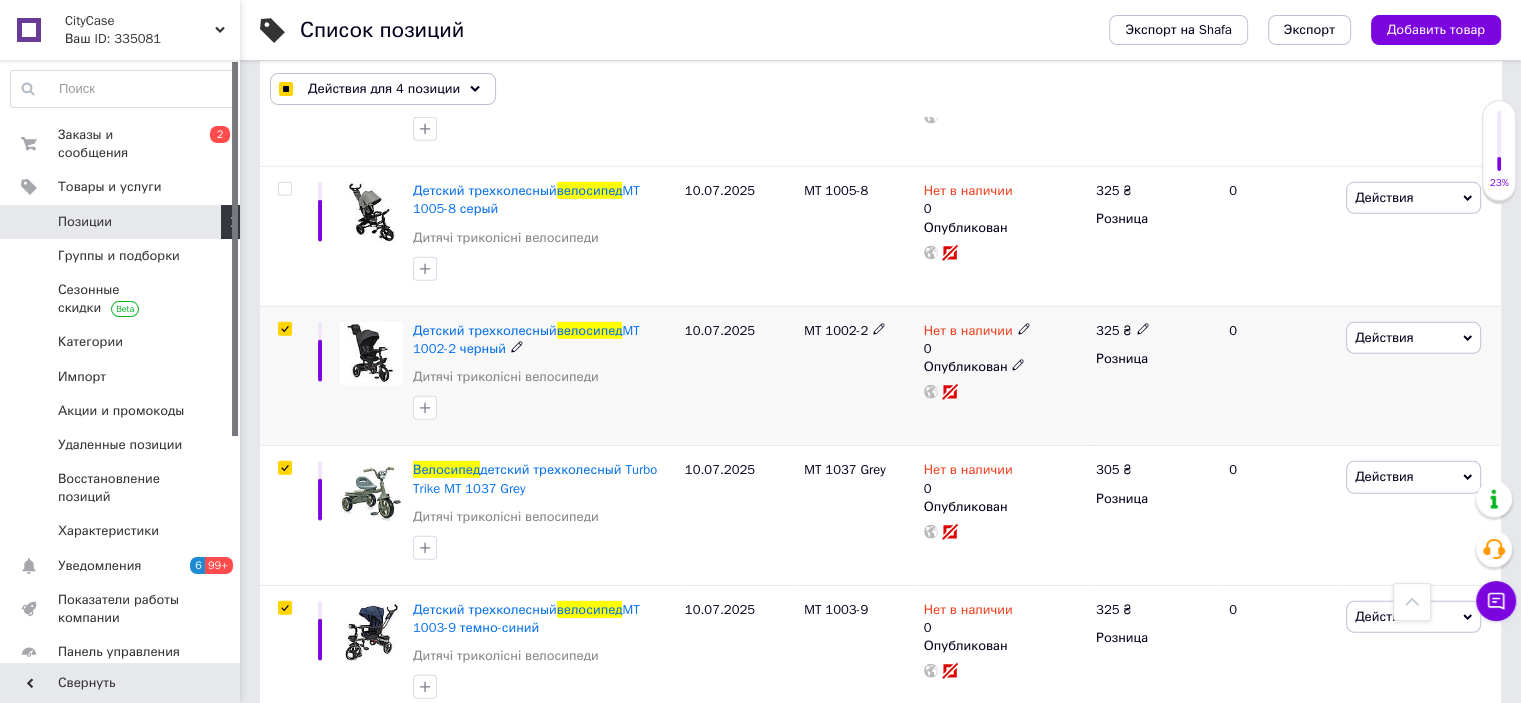 scroll, scrollTop: 13335, scrollLeft: 0, axis: vertical 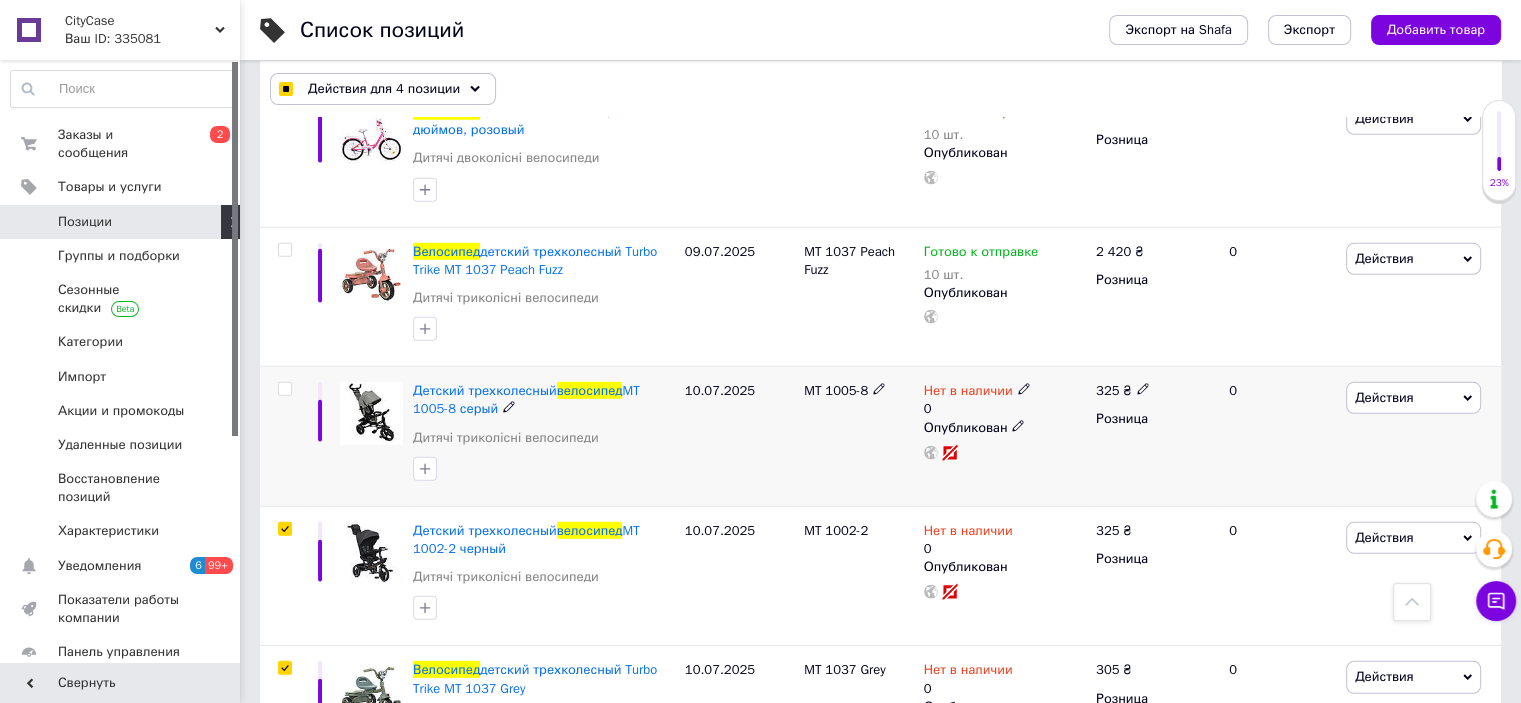 click at bounding box center [284, 389] 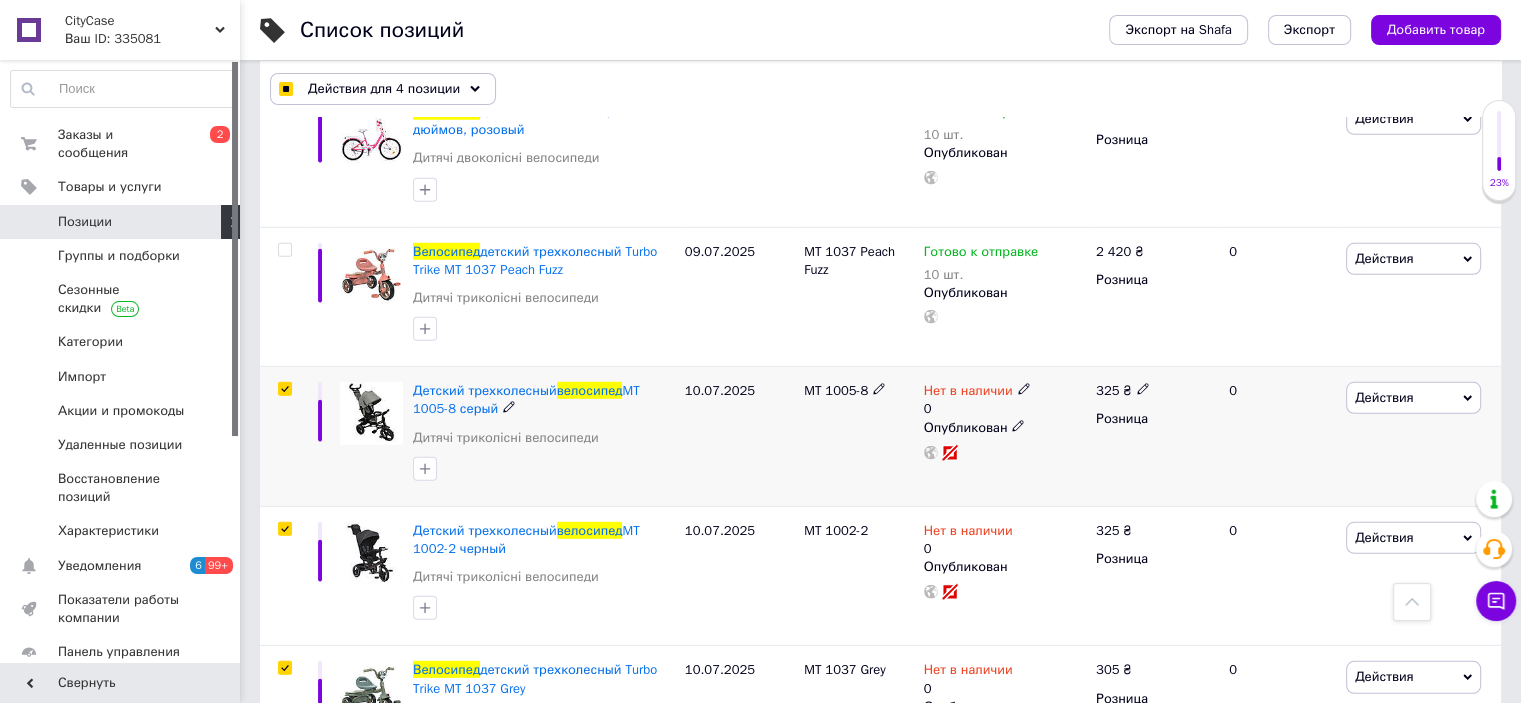 checkbox on "true" 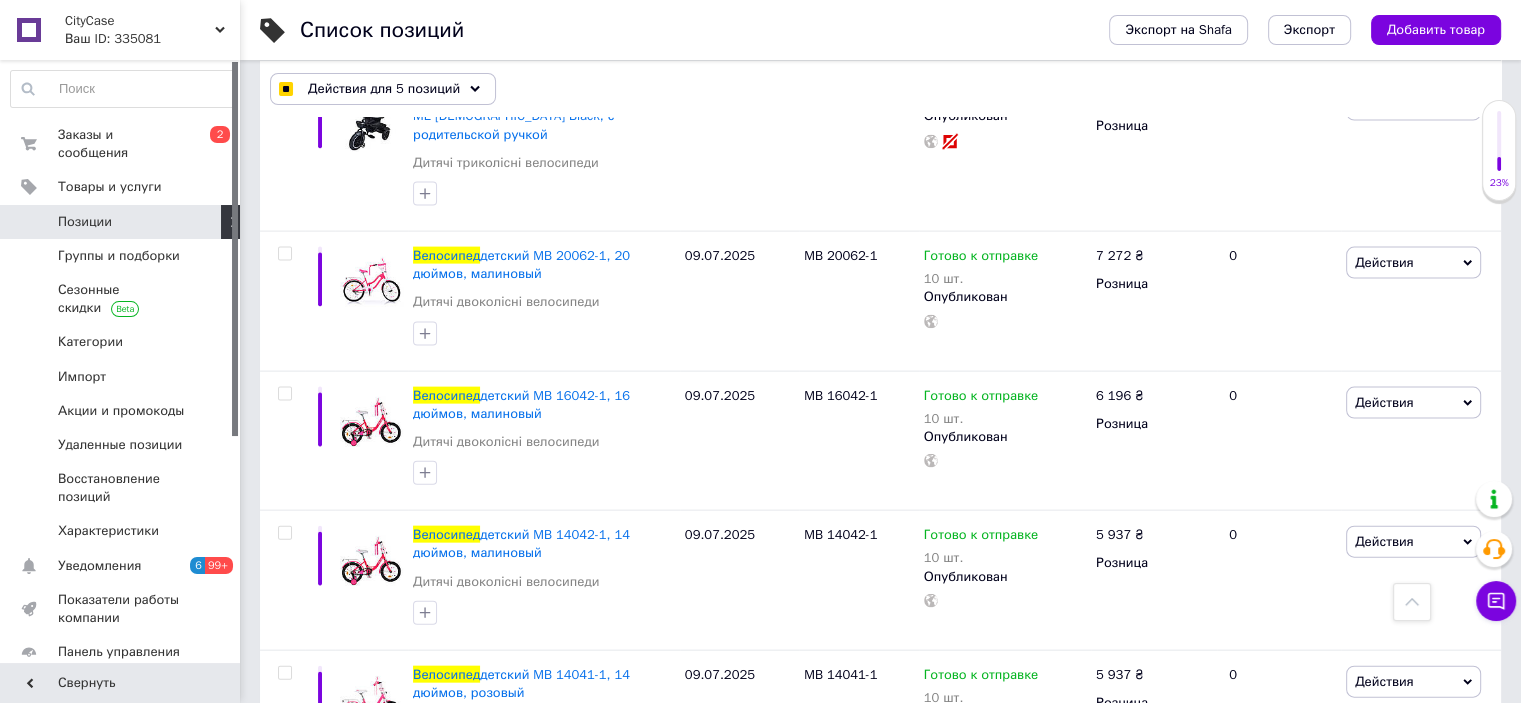 scroll, scrollTop: 11735, scrollLeft: 0, axis: vertical 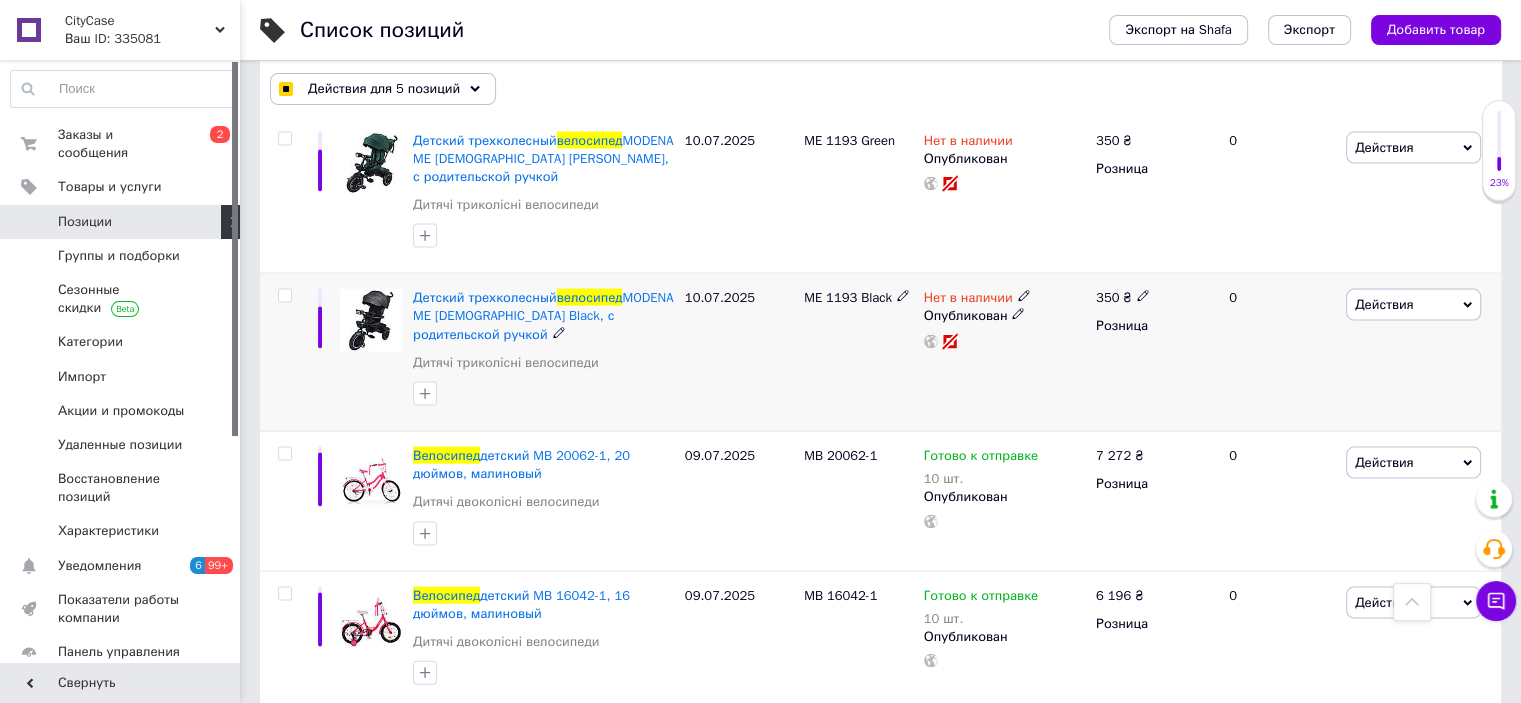 click at bounding box center (284, 296) 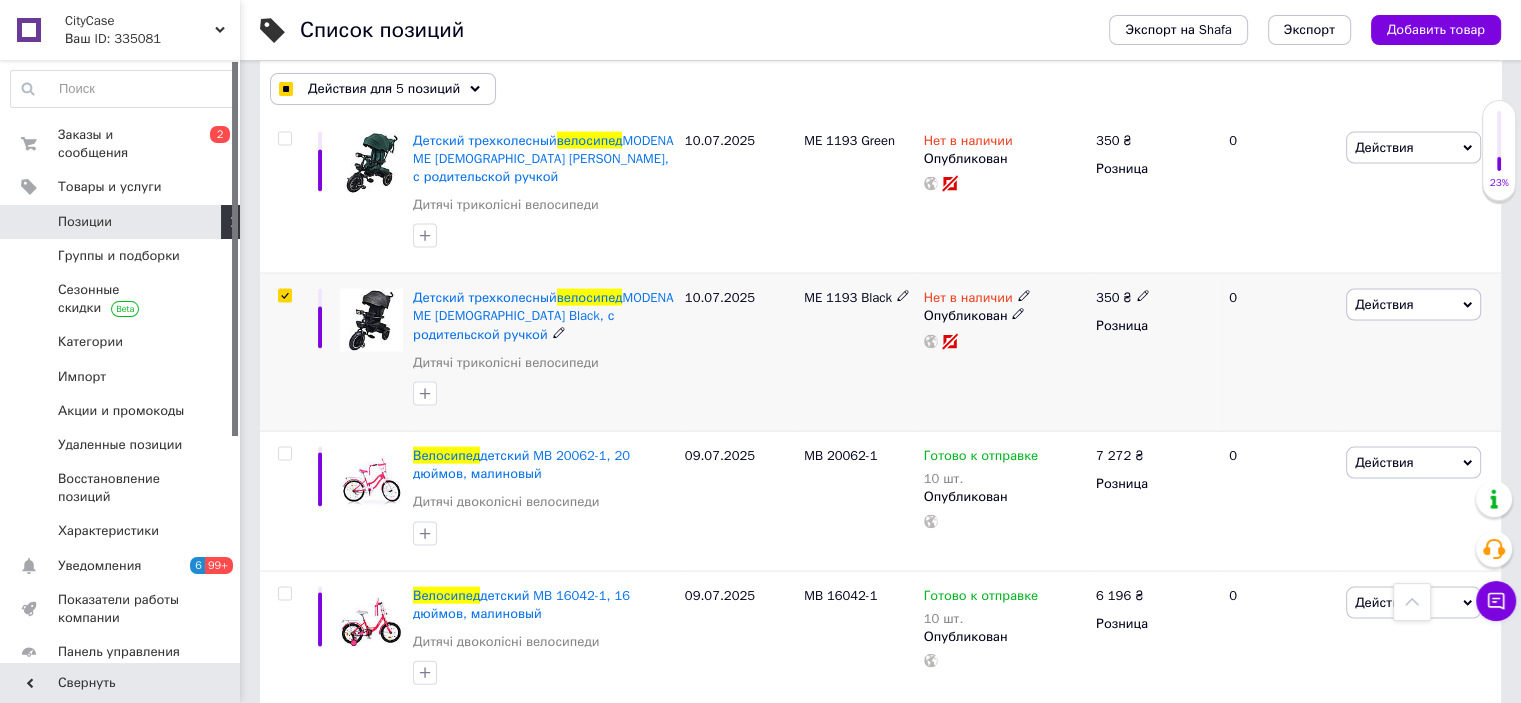 checkbox on "true" 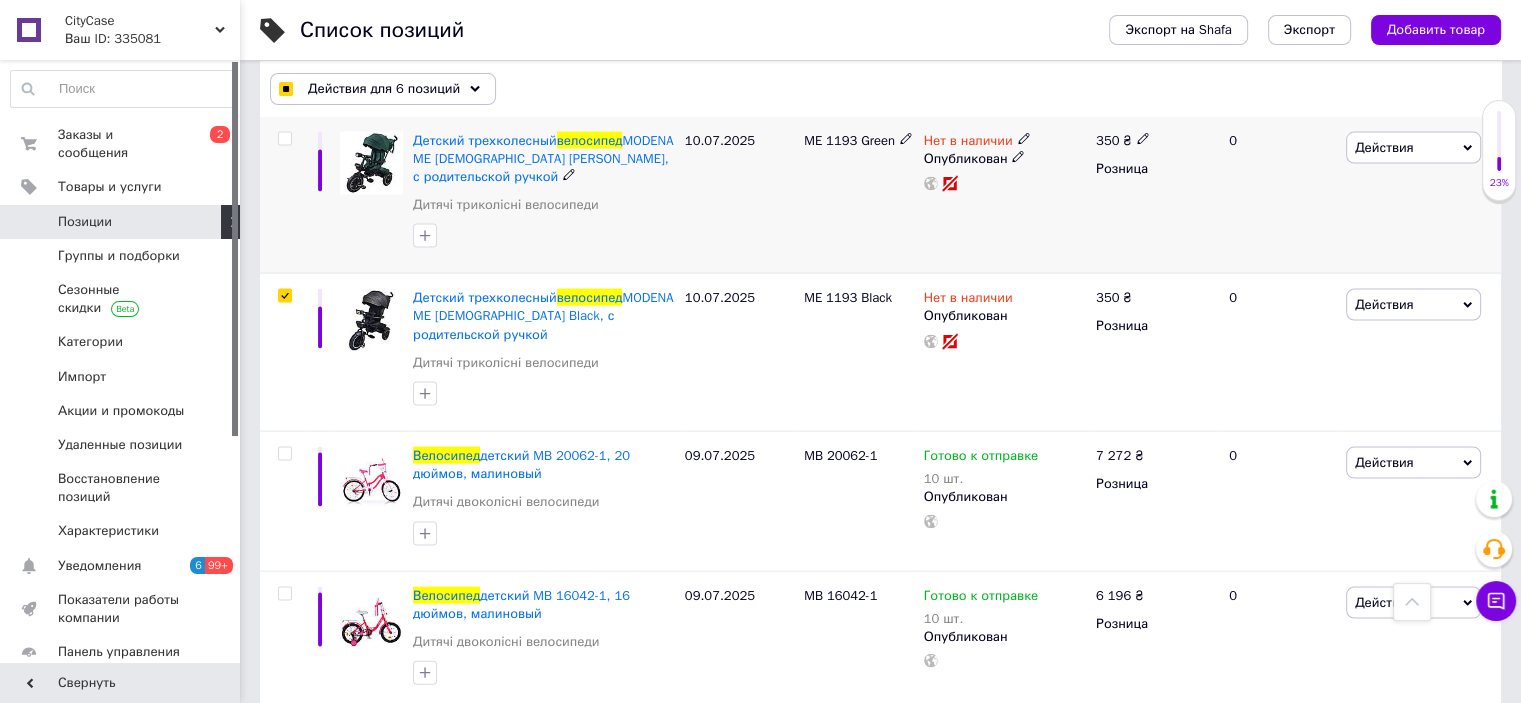 scroll, scrollTop: 11535, scrollLeft: 0, axis: vertical 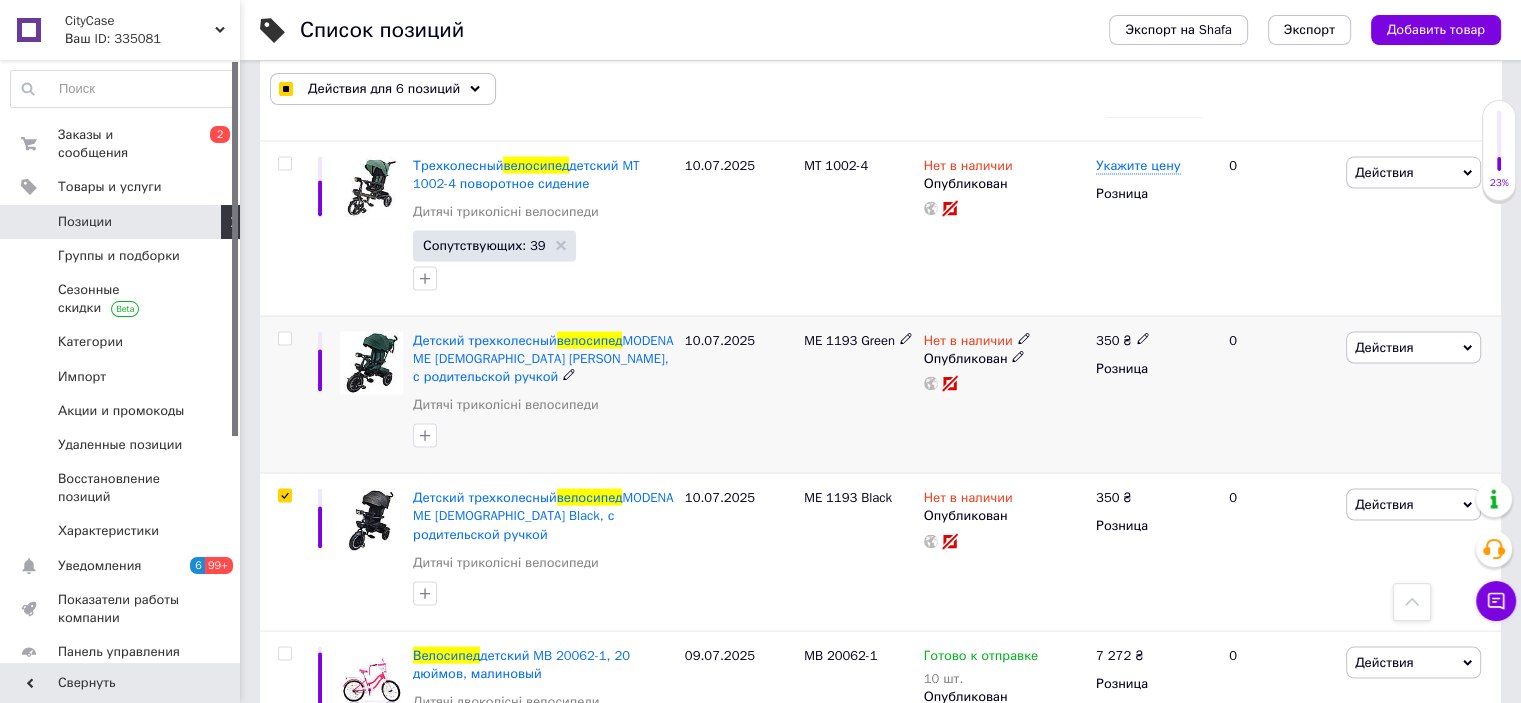 click at bounding box center (284, 339) 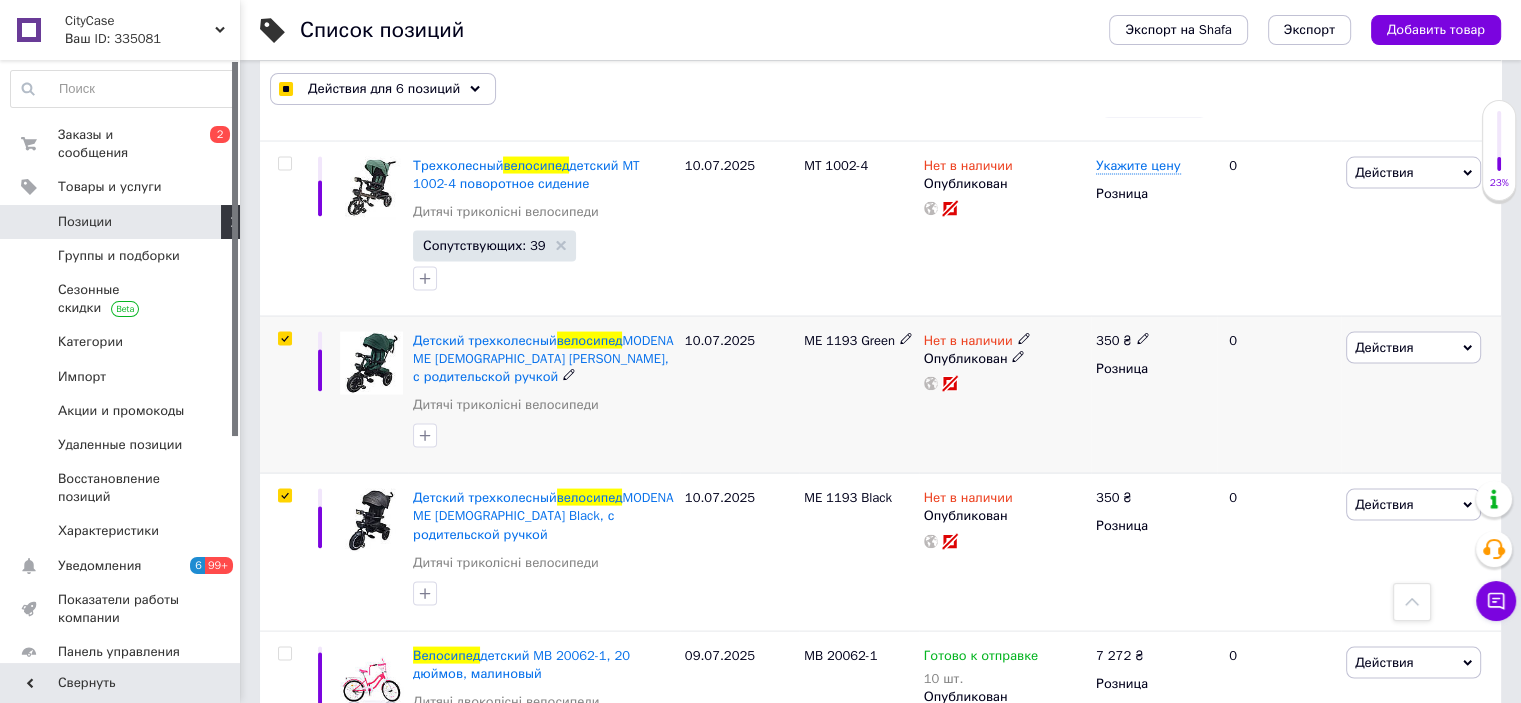 checkbox on "true" 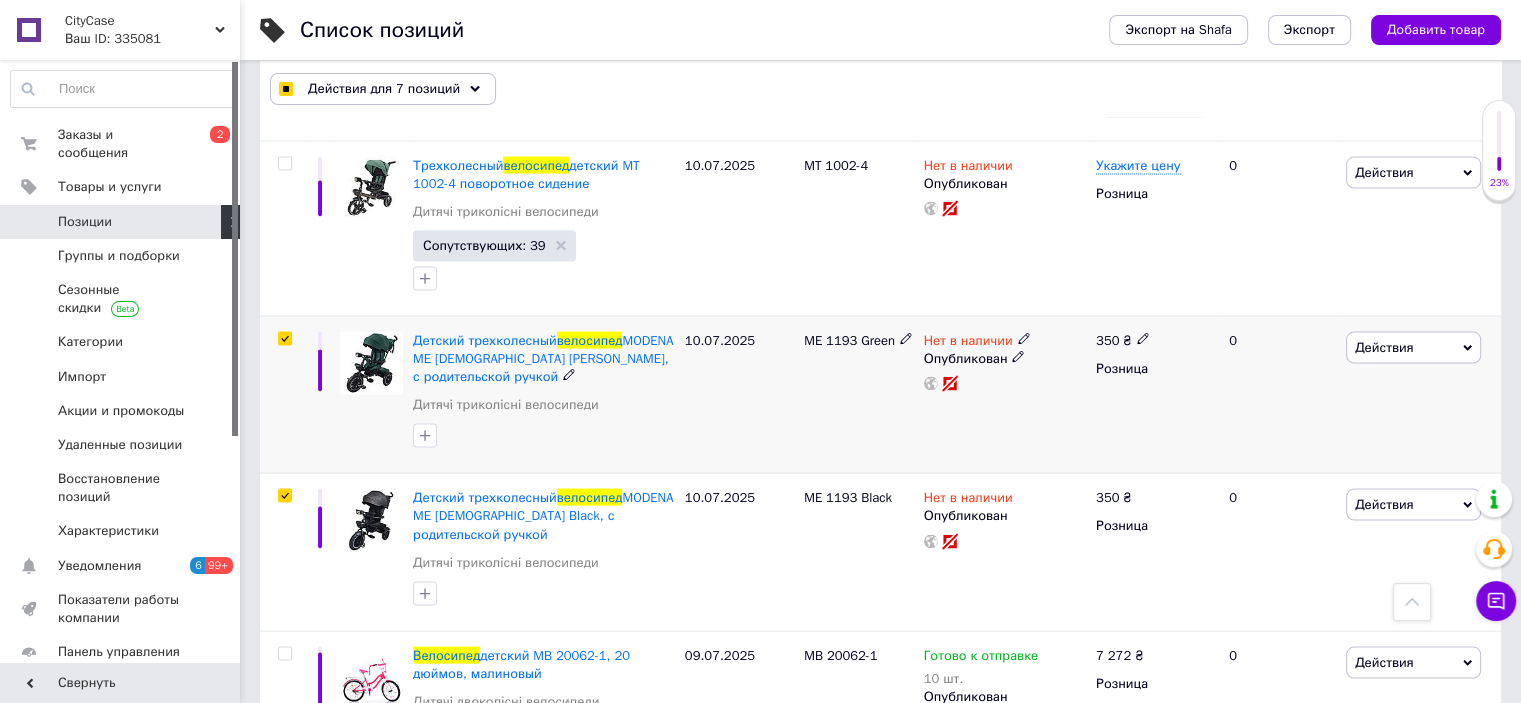 scroll, scrollTop: 11435, scrollLeft: 0, axis: vertical 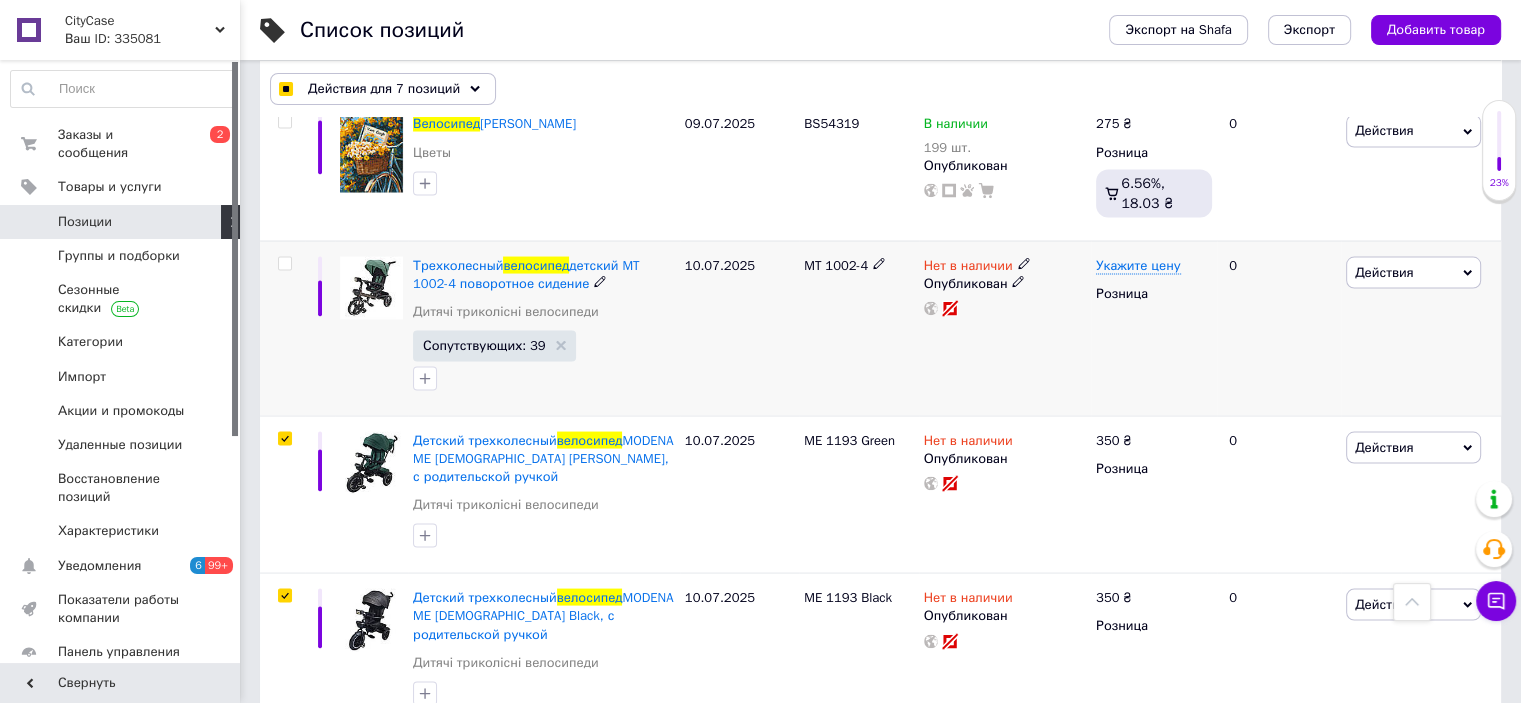 click at bounding box center [284, 264] 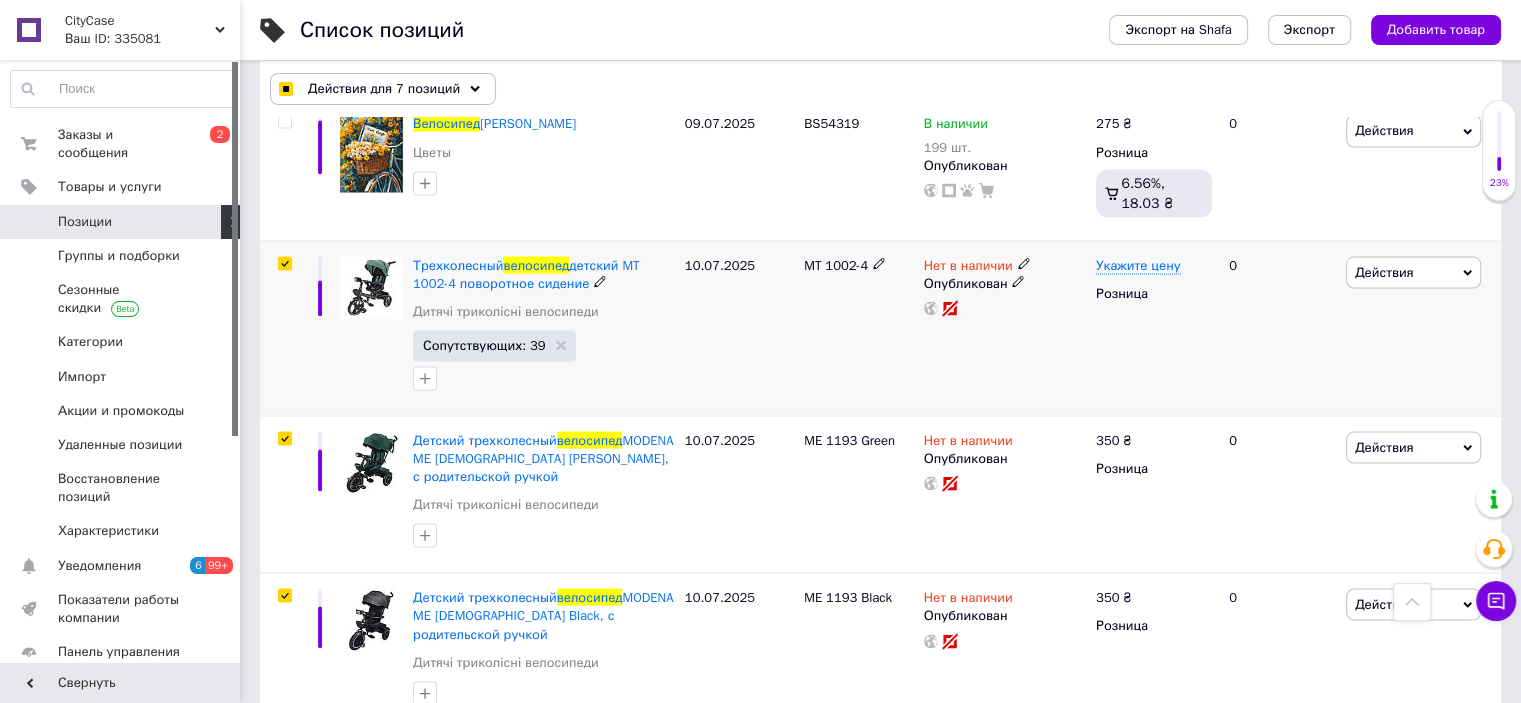 checkbox on "true" 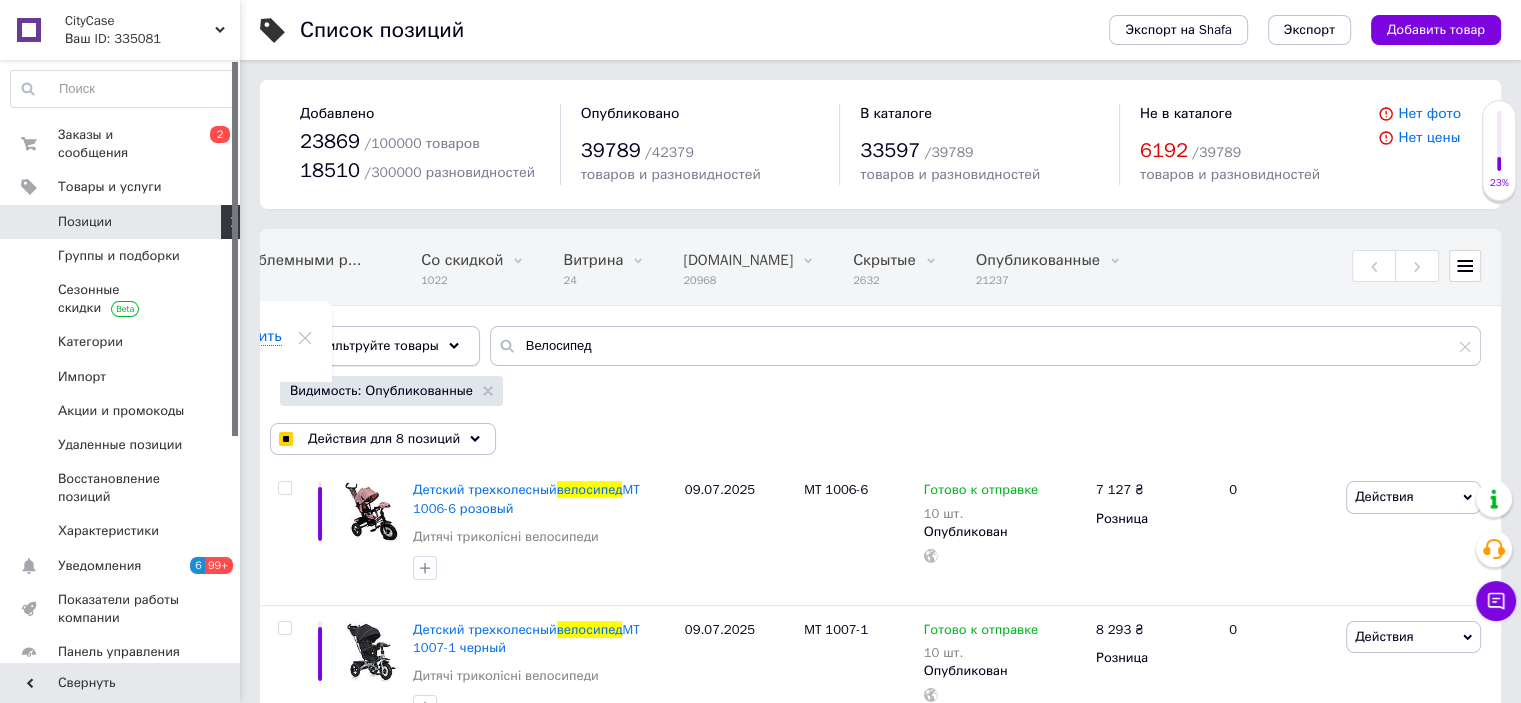 scroll, scrollTop: 300, scrollLeft: 0, axis: vertical 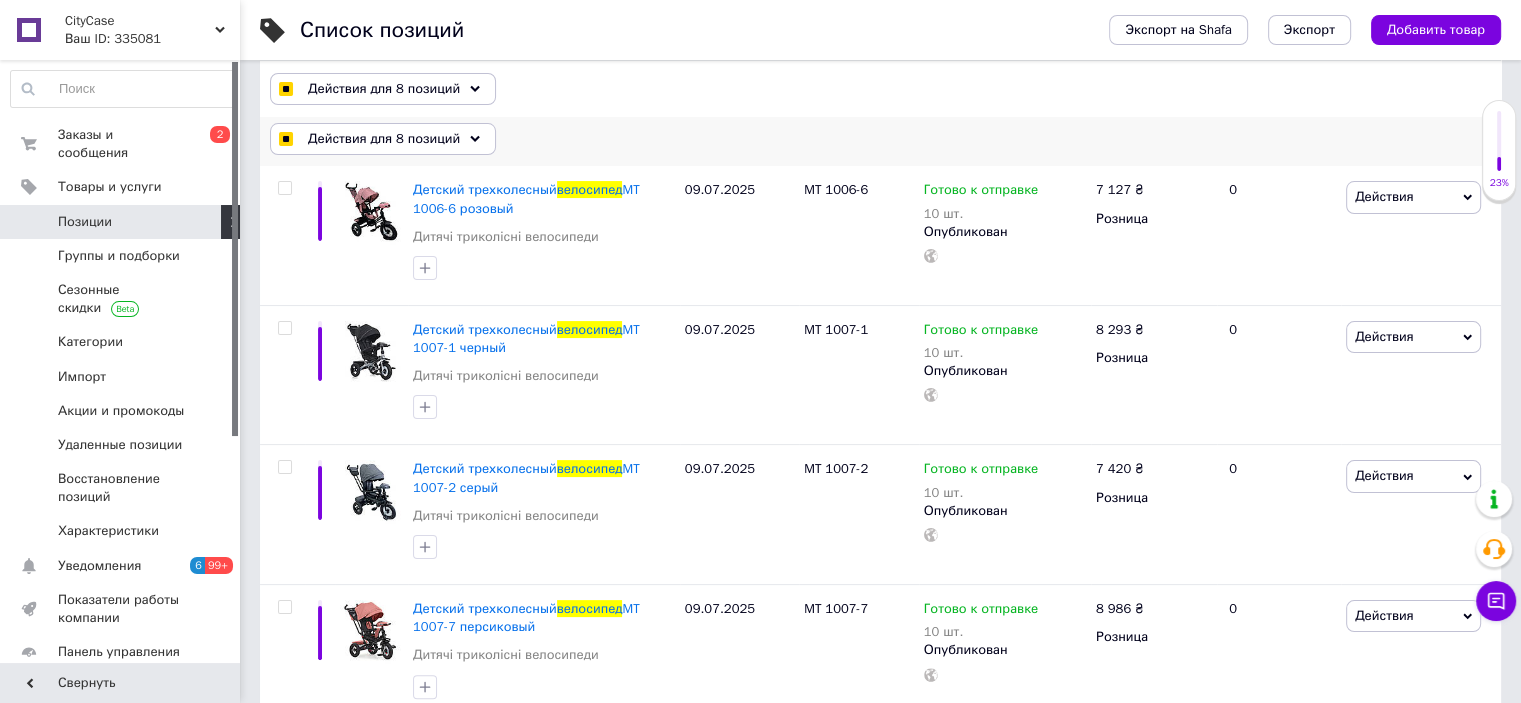 click on "Действия для 8 позиций" at bounding box center (384, 139) 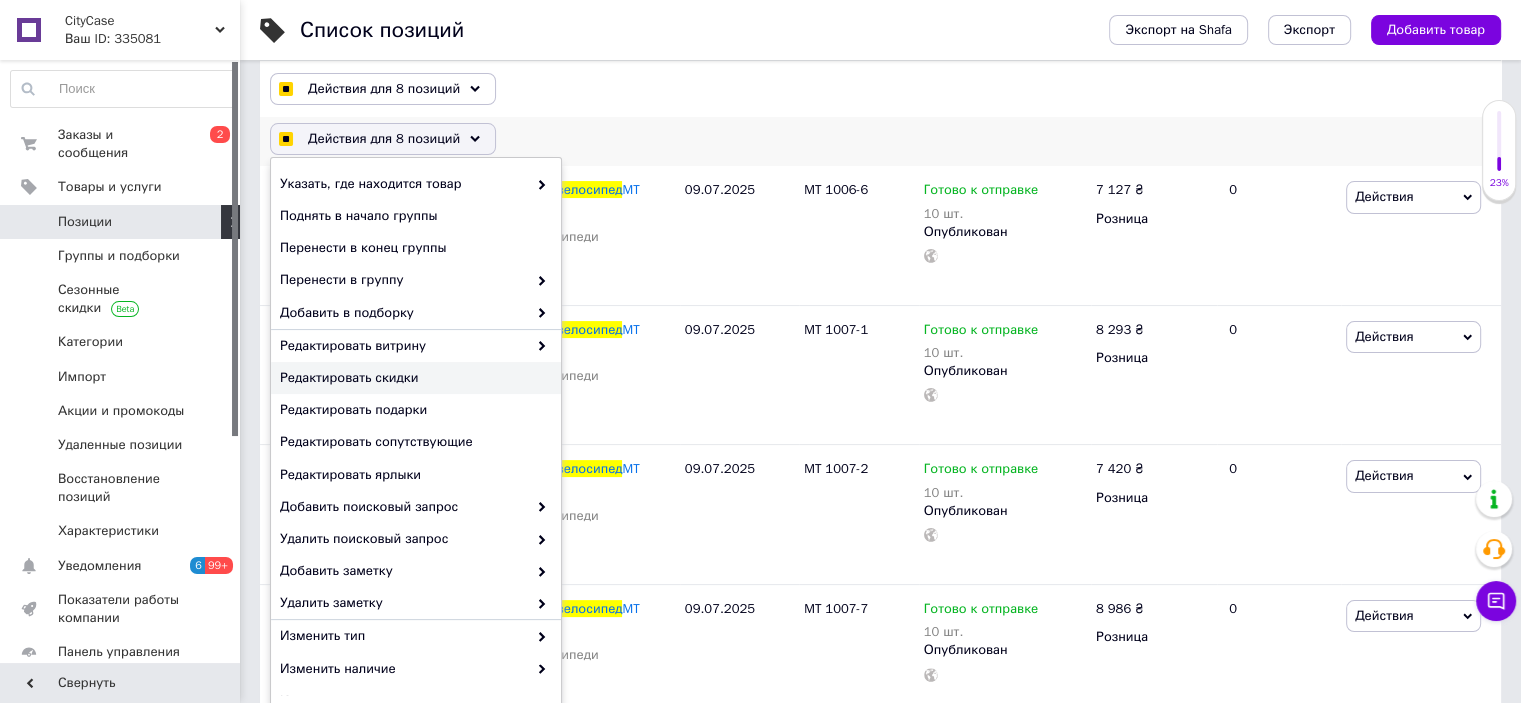 scroll, scrollTop: 152, scrollLeft: 0, axis: vertical 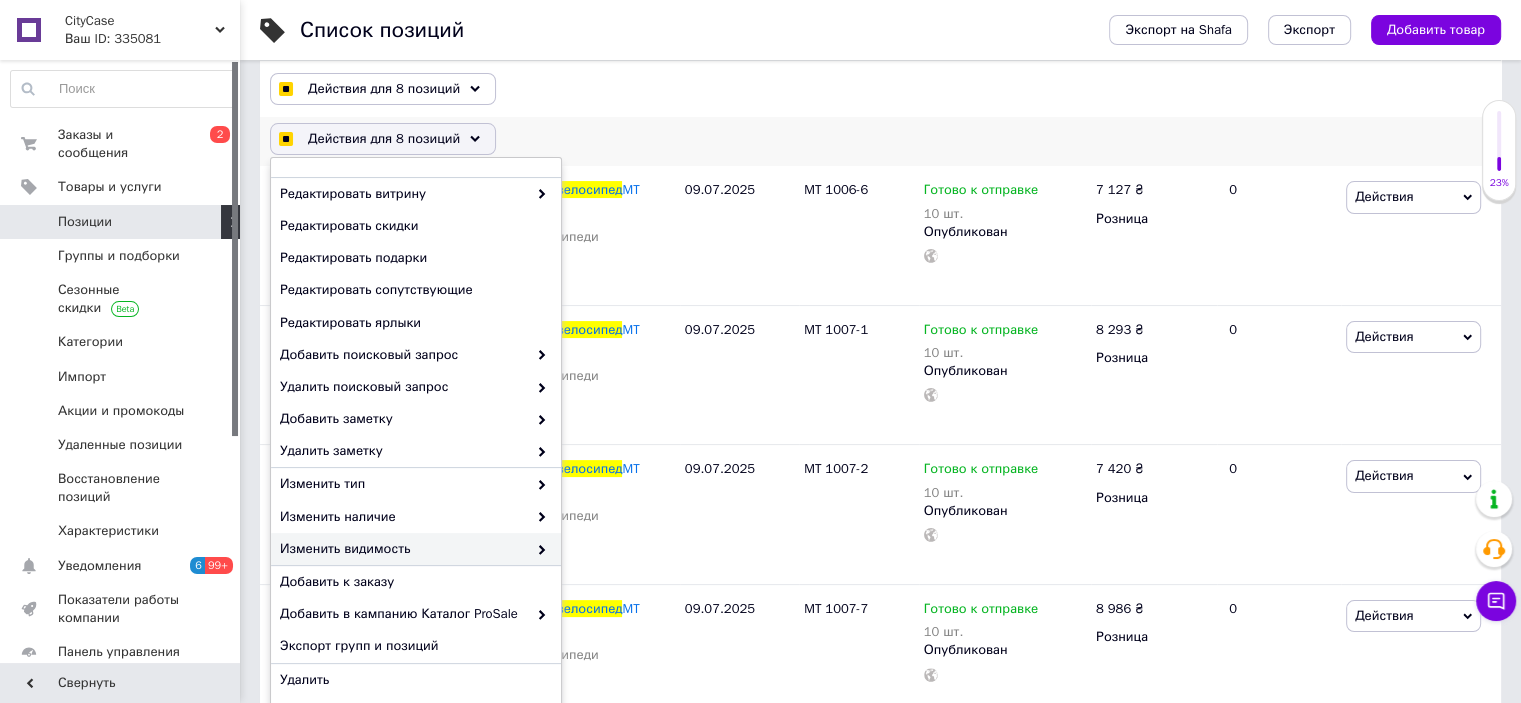click on "Изменить видимость" at bounding box center [403, 549] 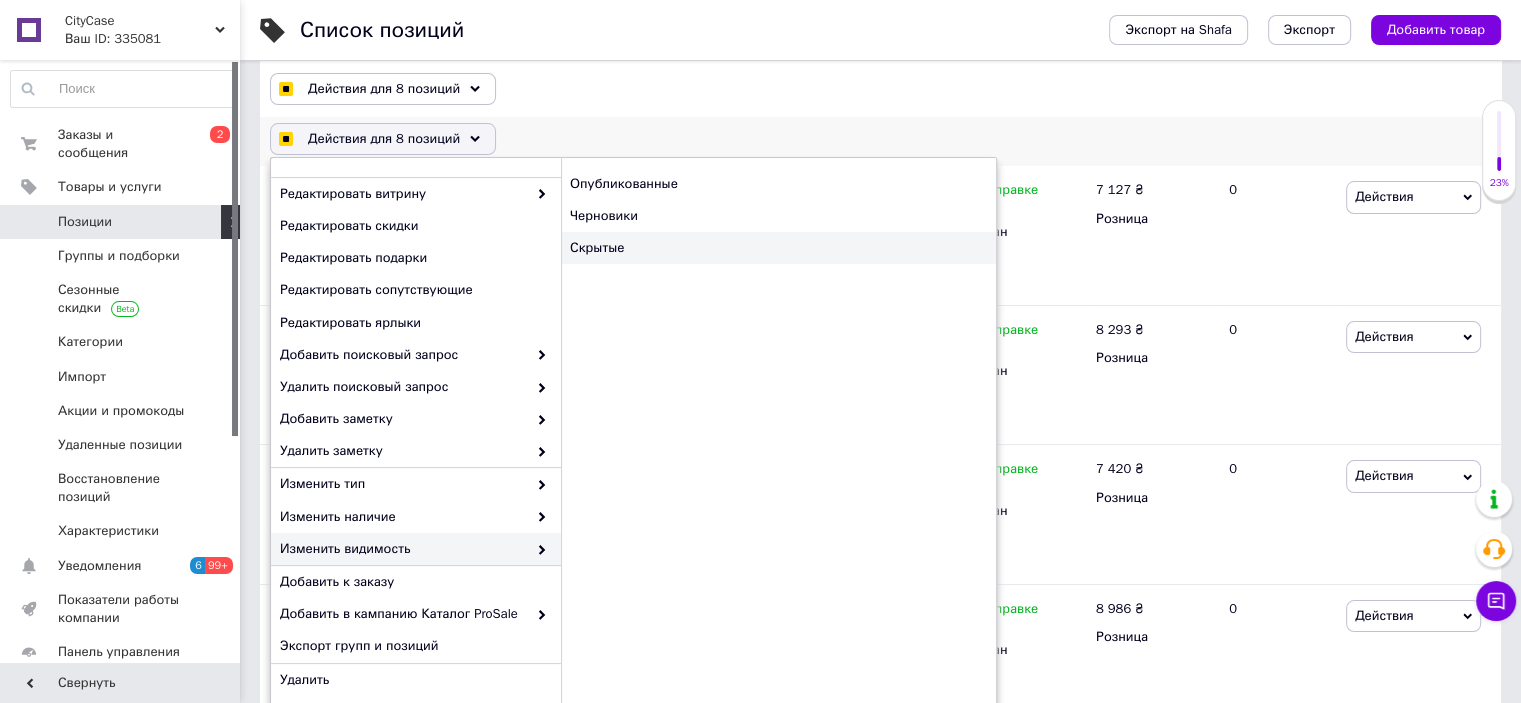 checkbox on "true" 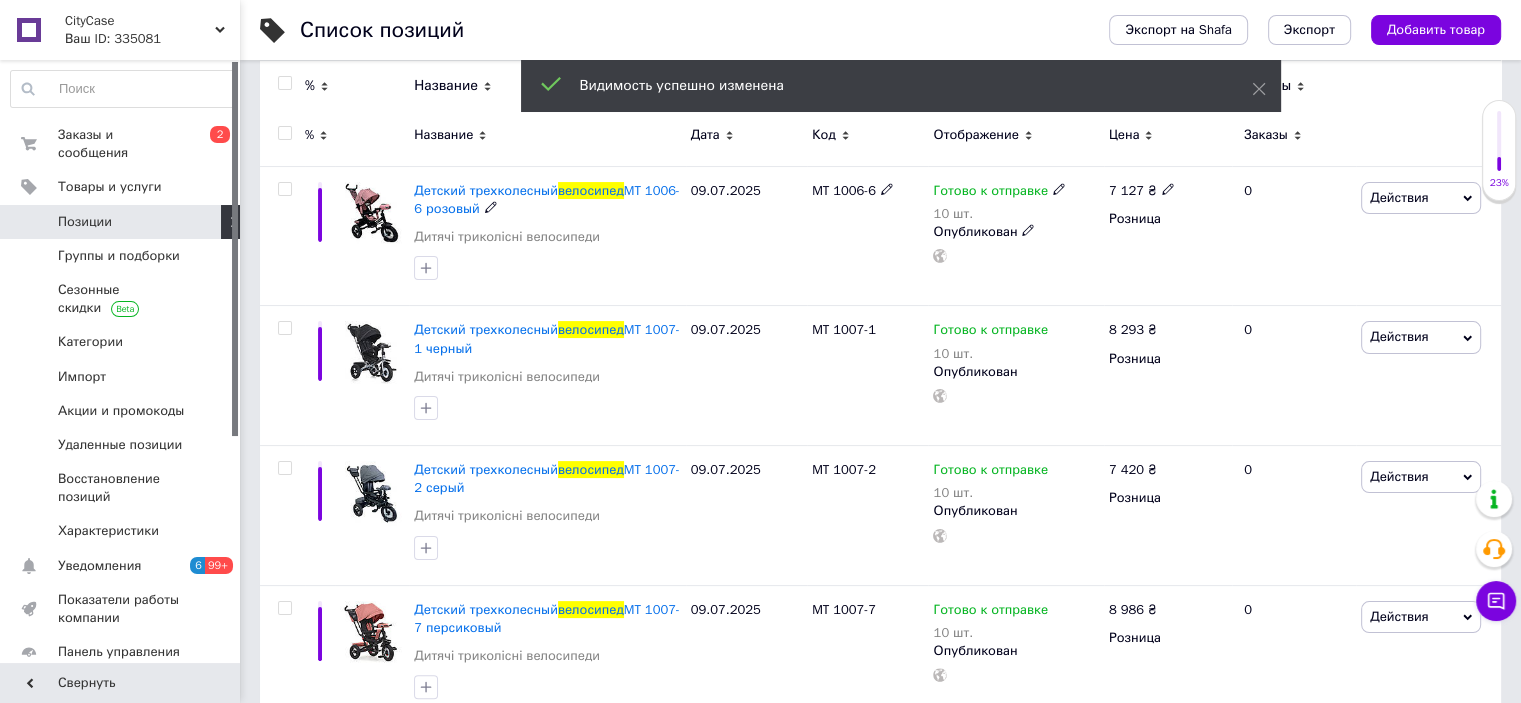 scroll, scrollTop: 0, scrollLeft: 0, axis: both 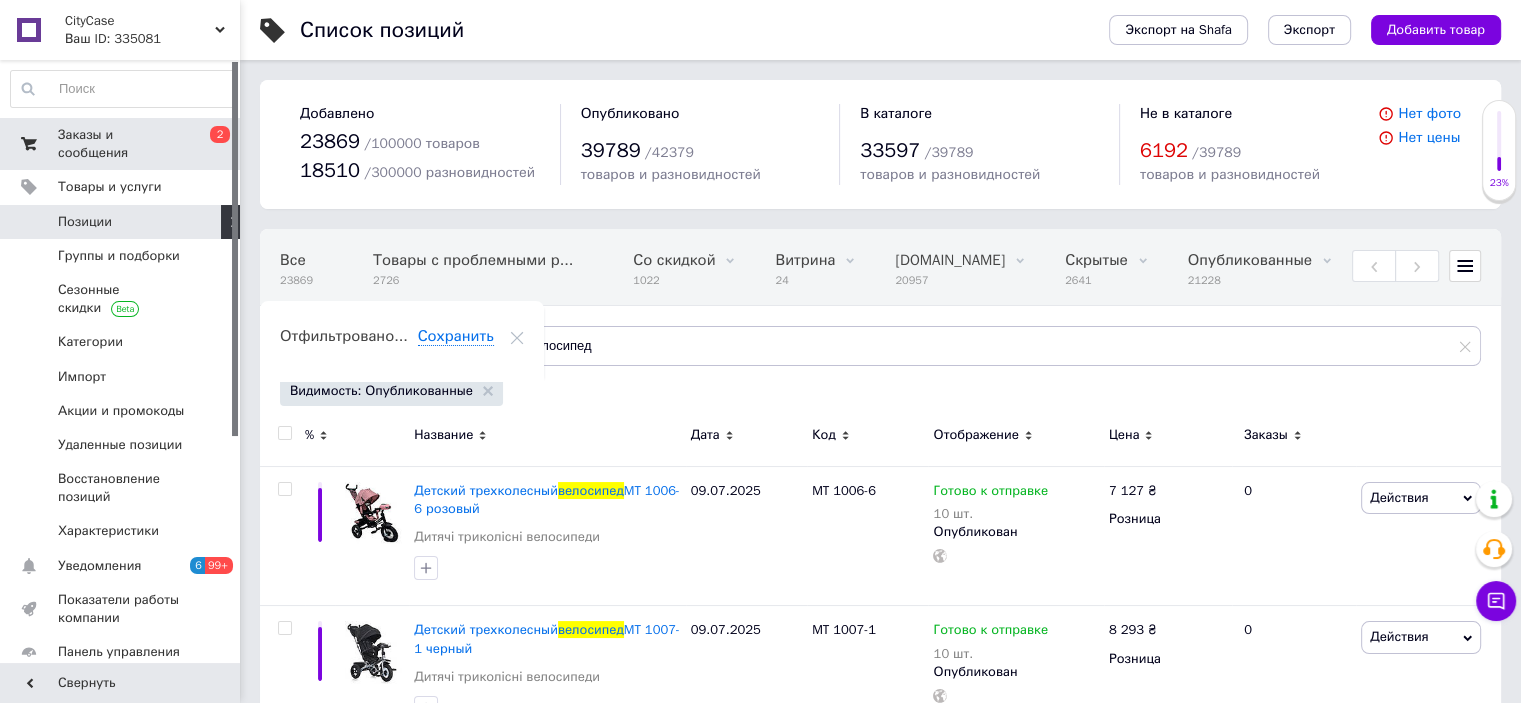 click on "Заказы и сообщения" at bounding box center [121, 144] 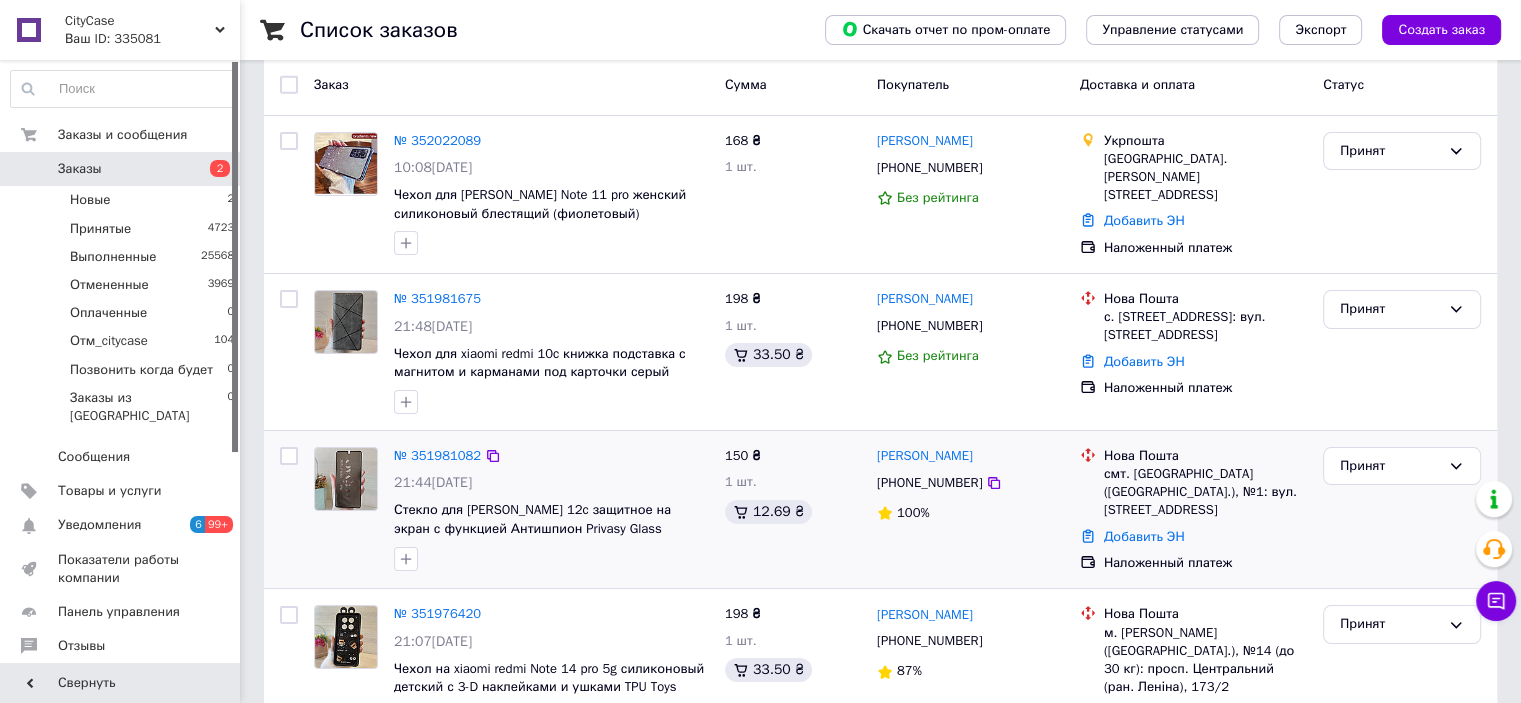 scroll, scrollTop: 0, scrollLeft: 0, axis: both 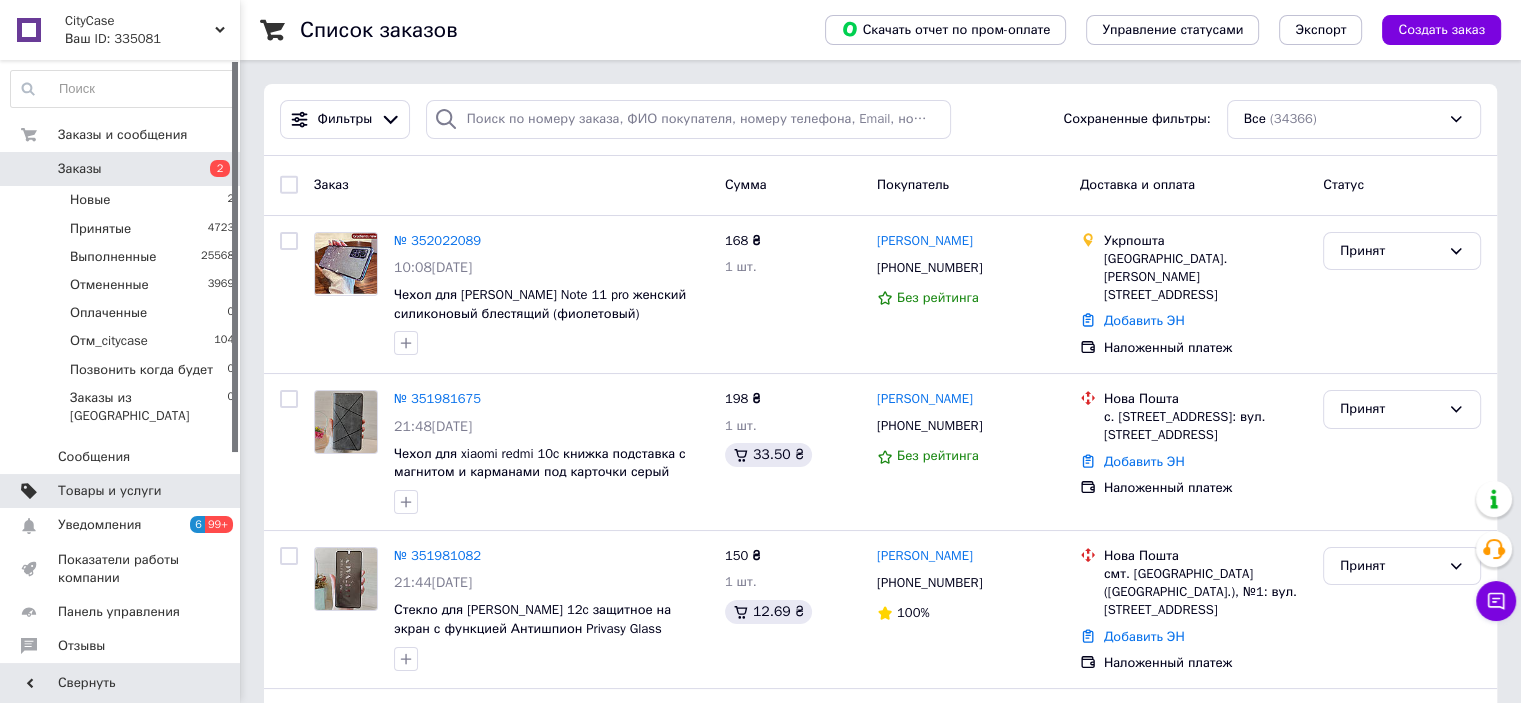 click on "Товары и услуги" at bounding box center [110, 491] 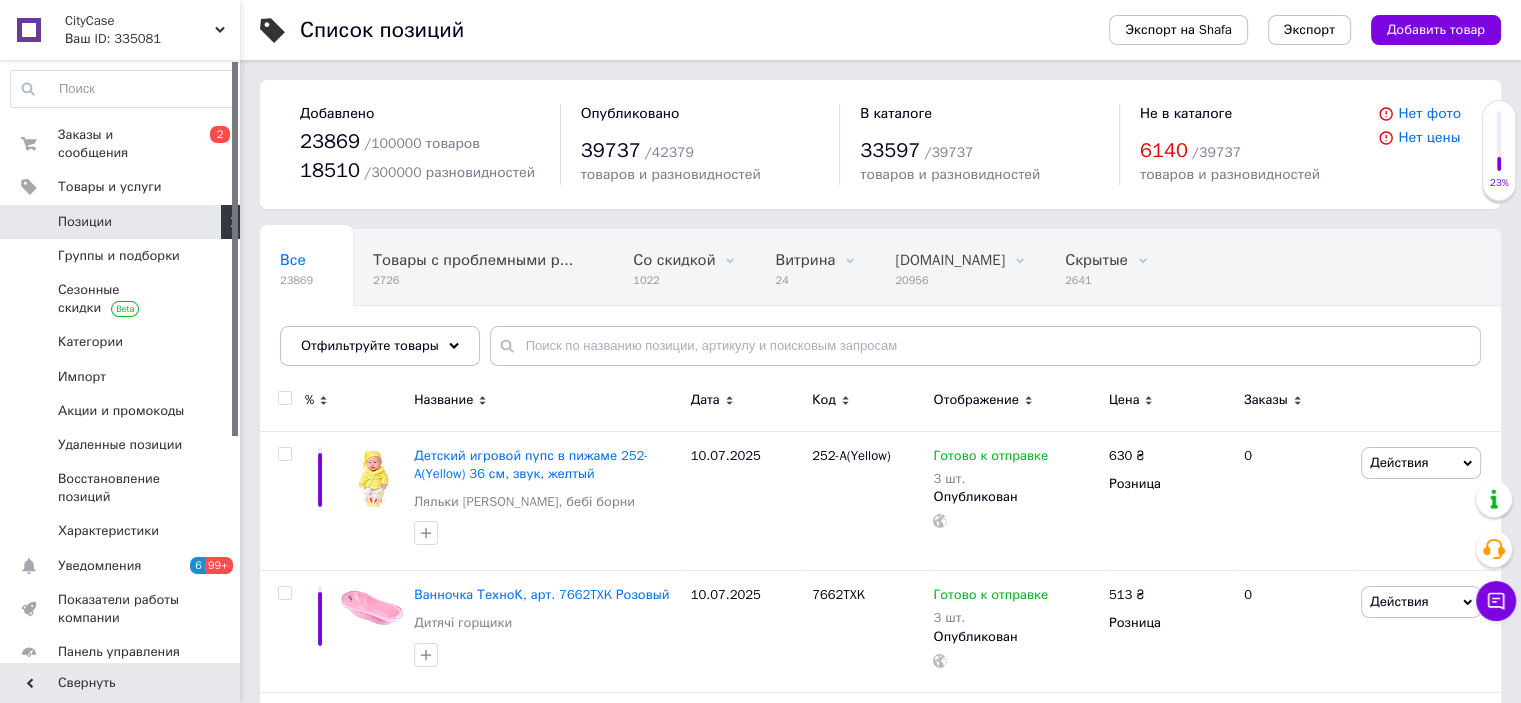 click on "Отфильтруйте товары" at bounding box center (370, 345) 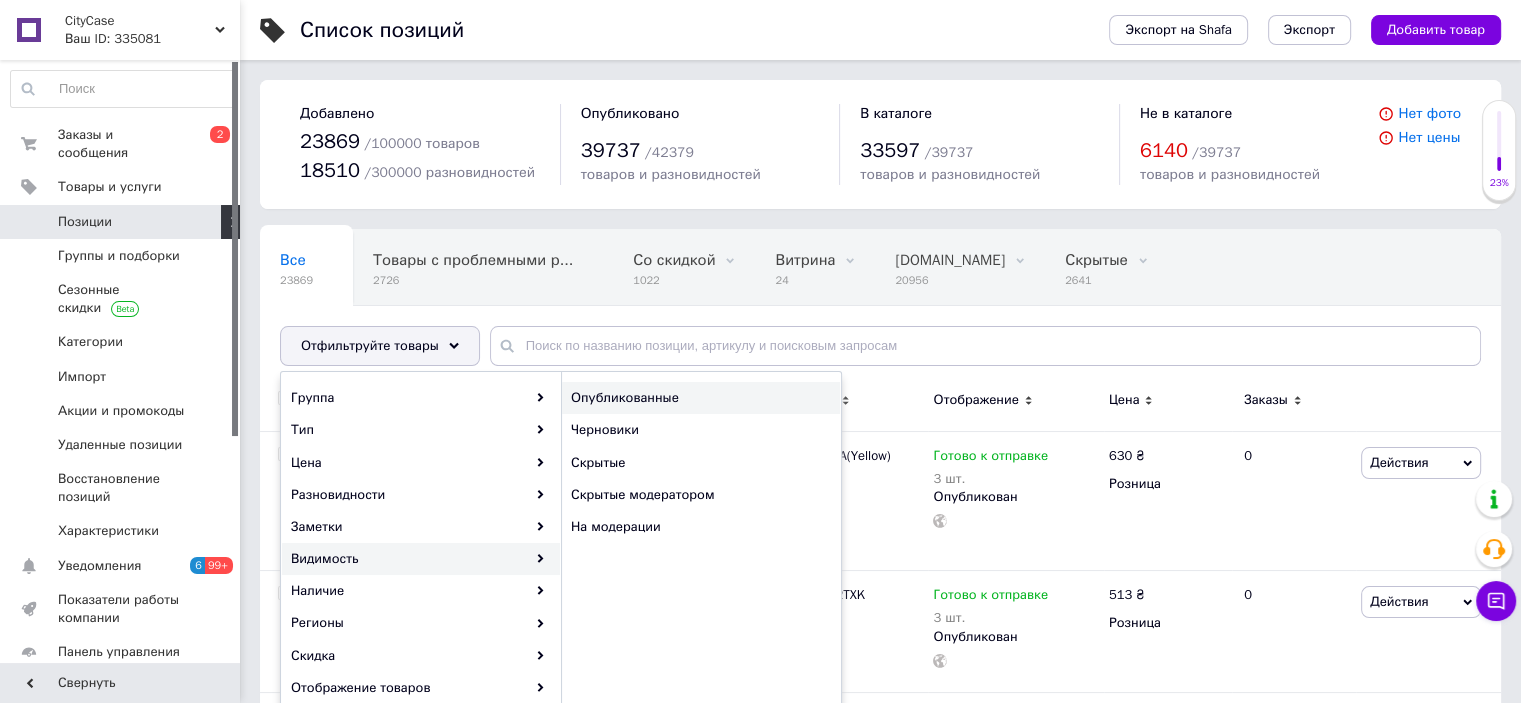 click on "Опубликованные" at bounding box center (687, 398) 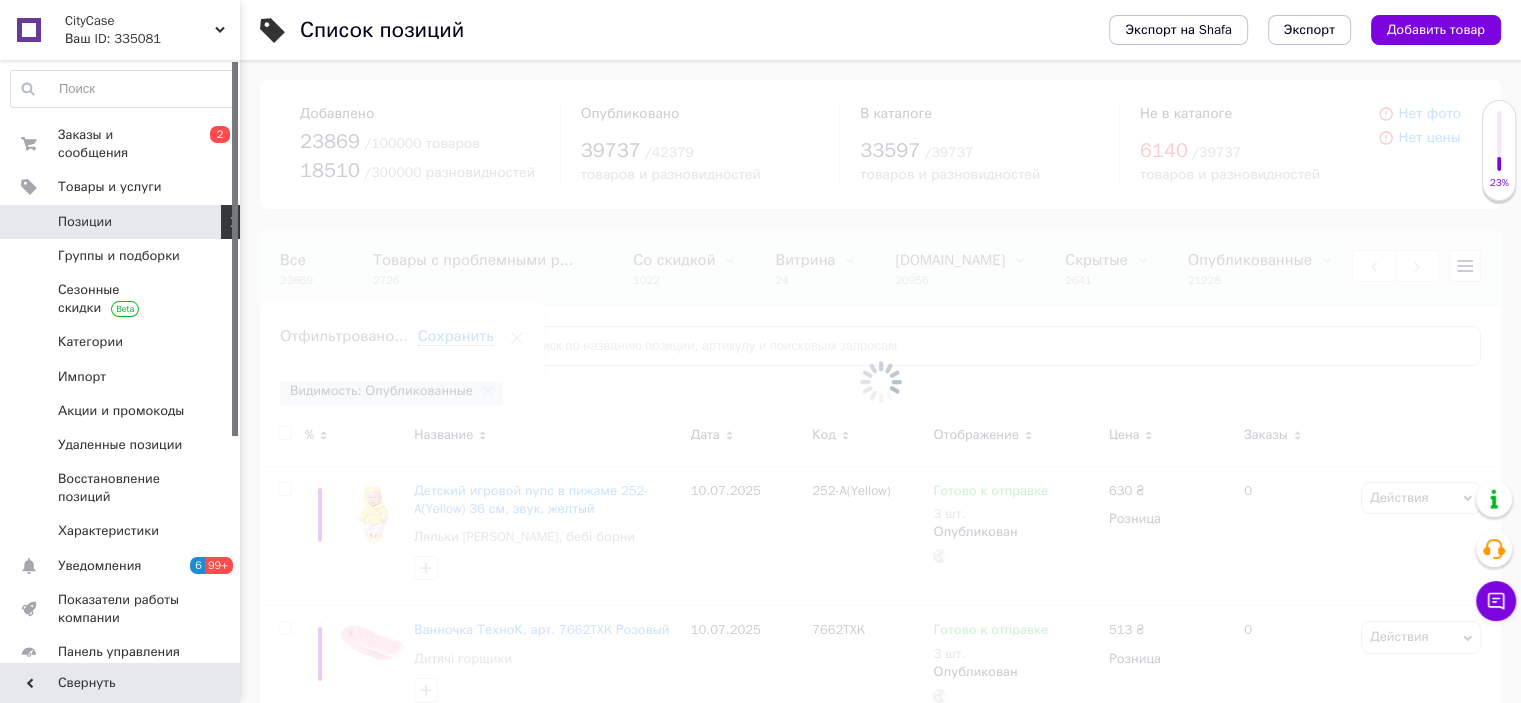 scroll, scrollTop: 0, scrollLeft: 212, axis: horizontal 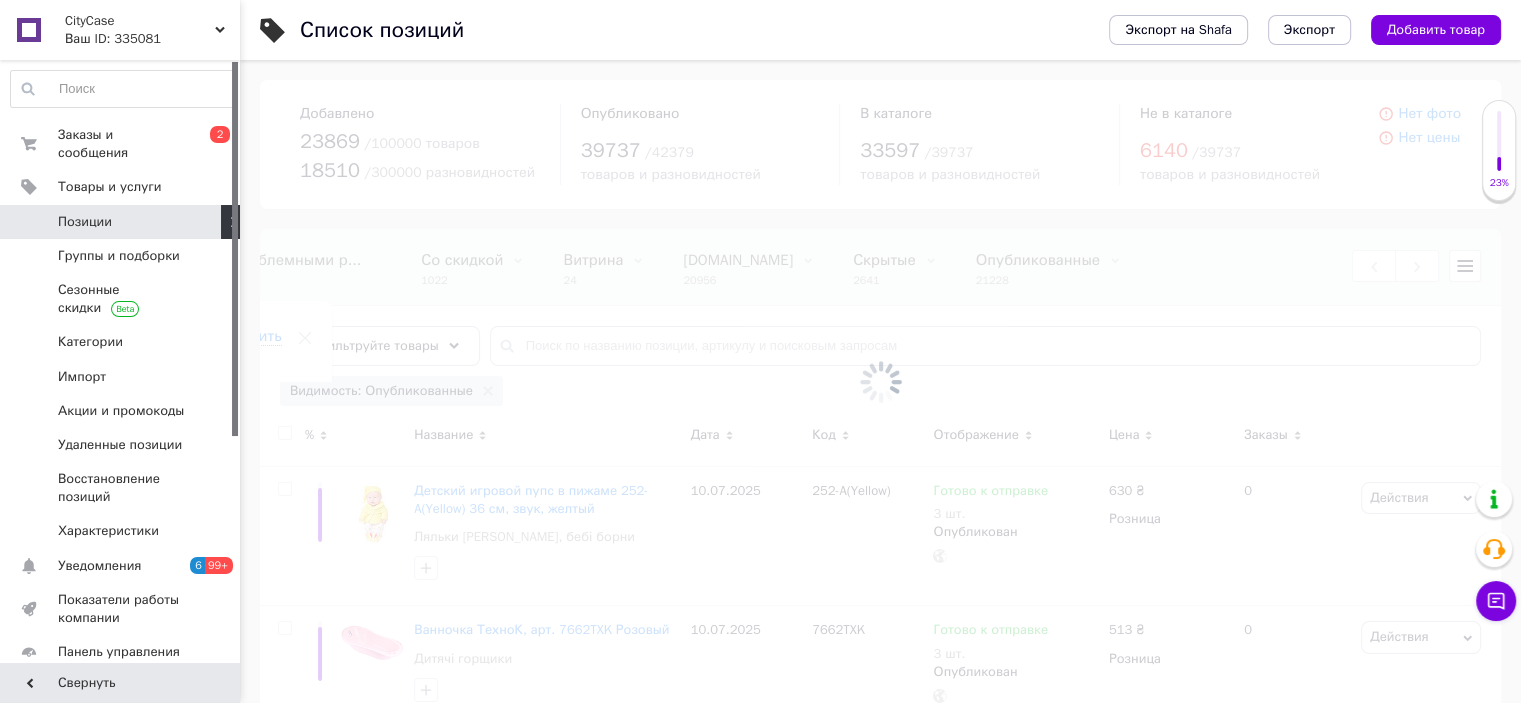 click at bounding box center [880, 381] 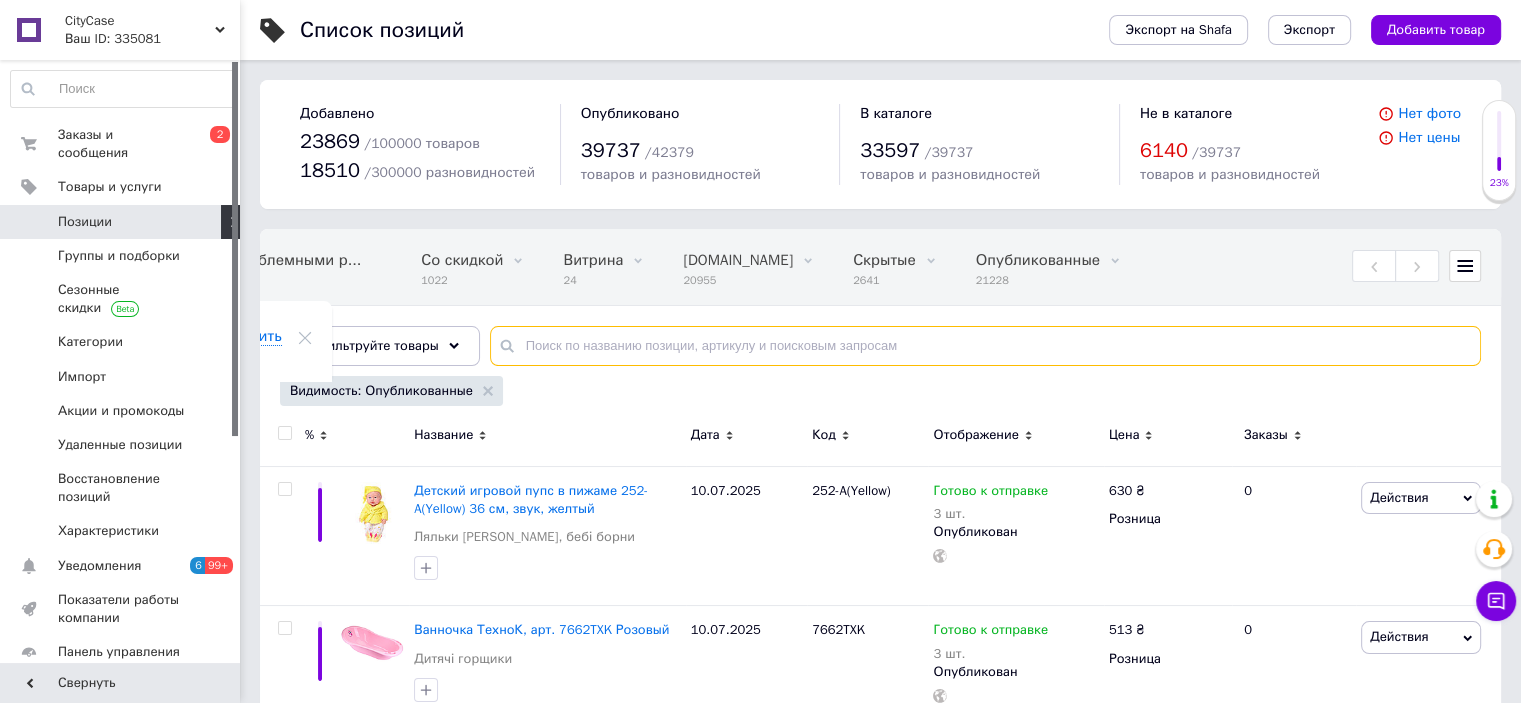 click at bounding box center [985, 346] 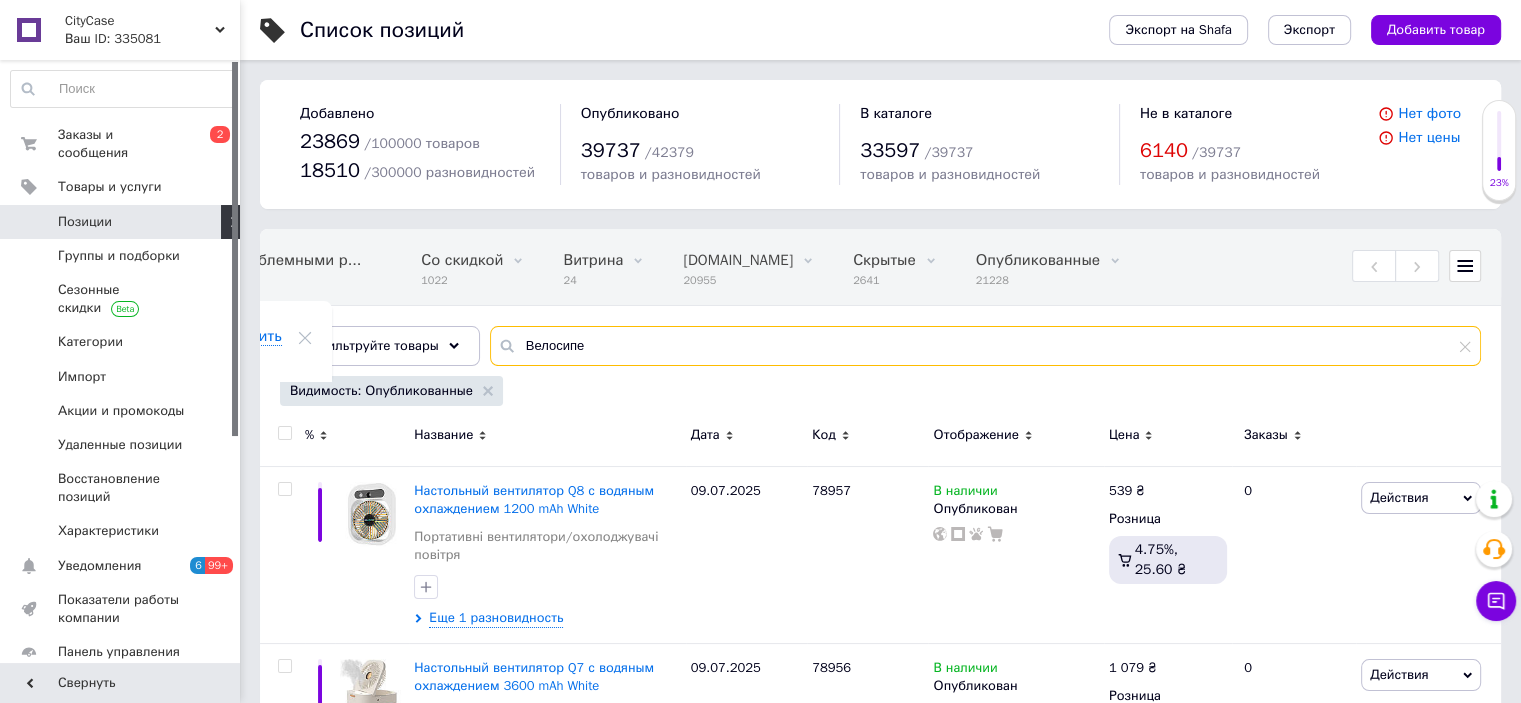 type on "Велосипед" 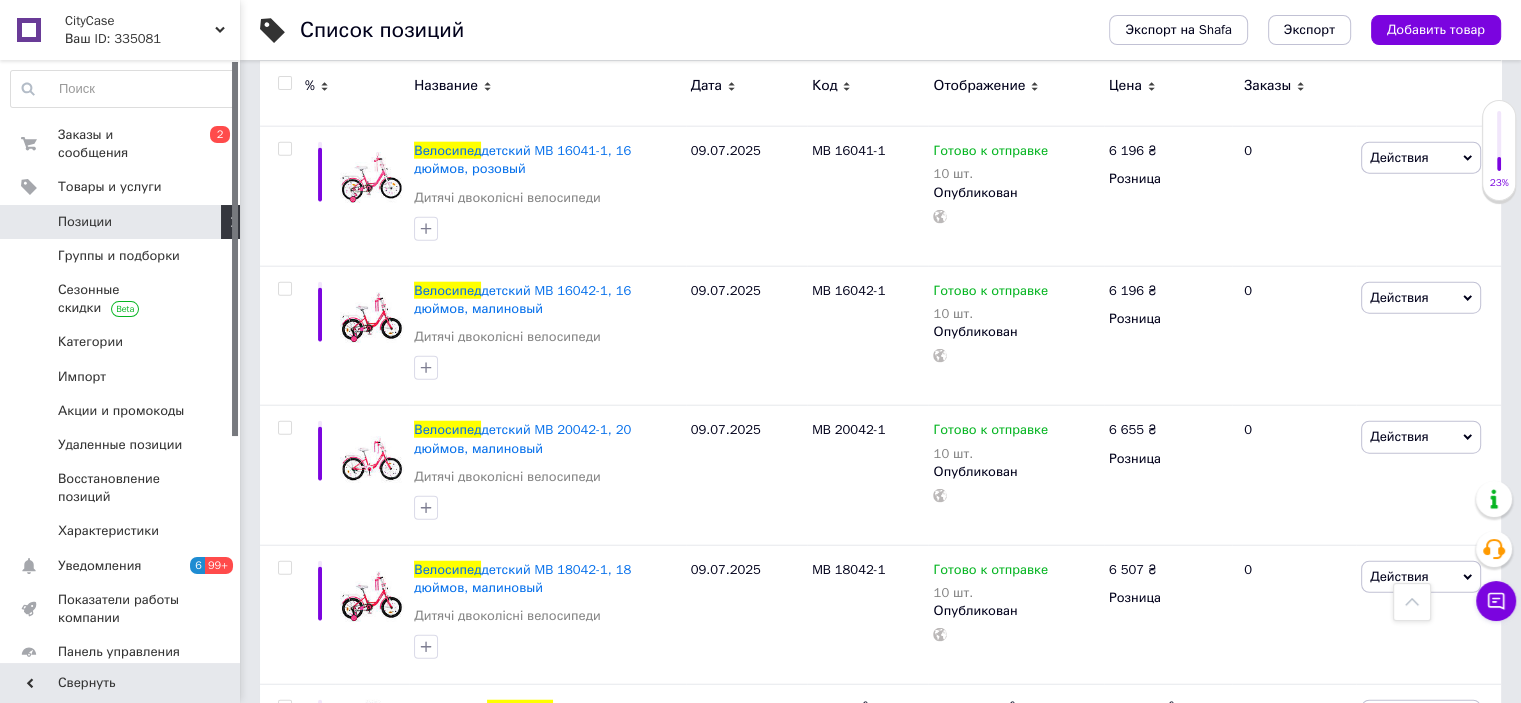 scroll, scrollTop: 12427, scrollLeft: 0, axis: vertical 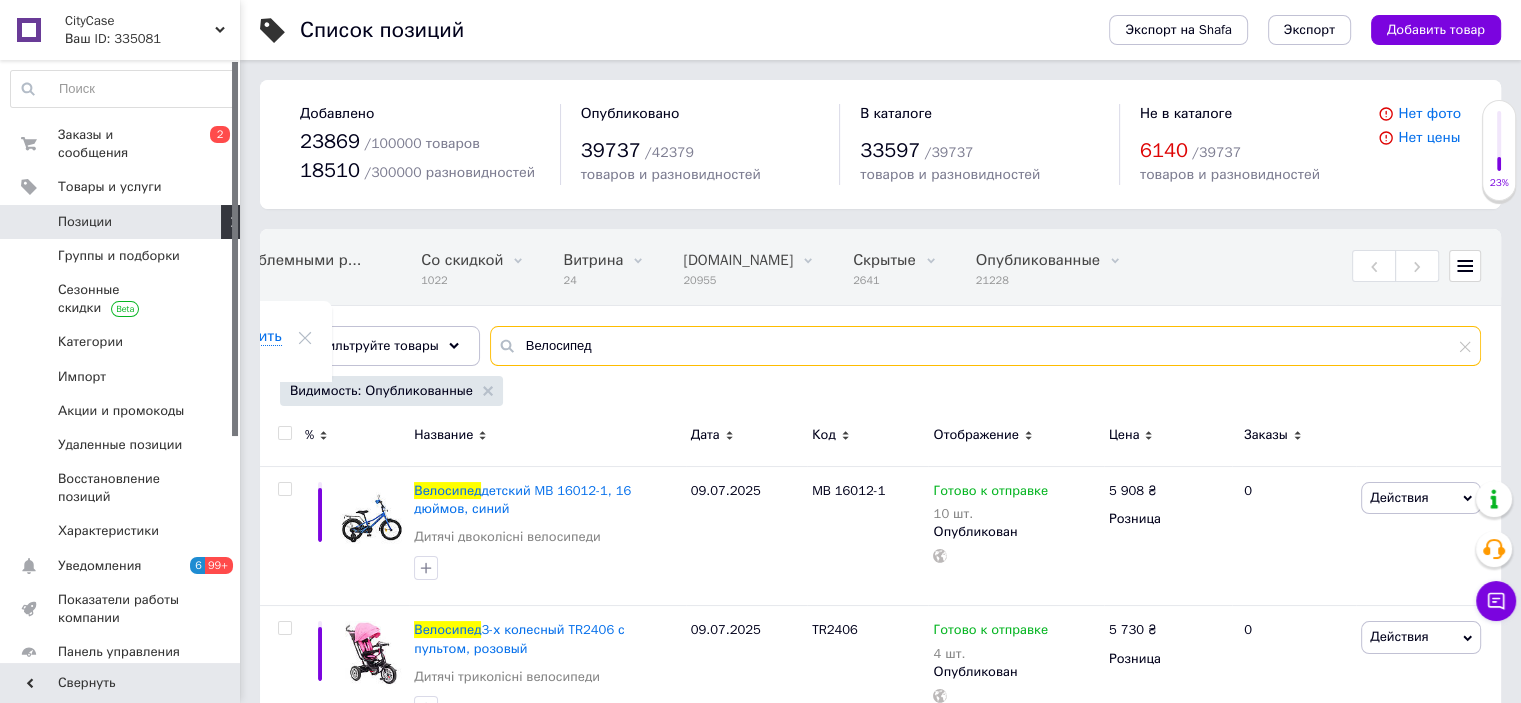 drag, startPoint x: 615, startPoint y: 351, endPoint x: 513, endPoint y: 369, distance: 103.57606 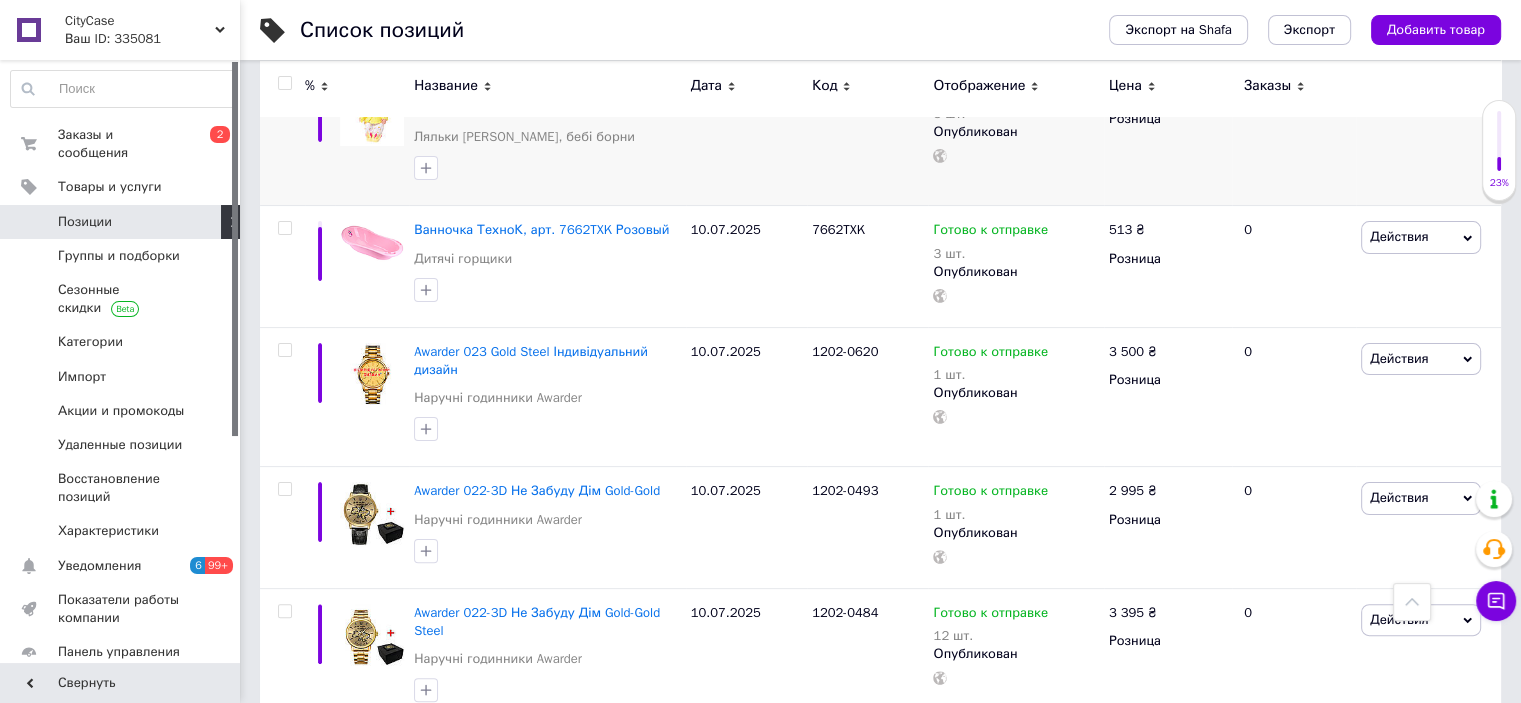 scroll, scrollTop: 0, scrollLeft: 0, axis: both 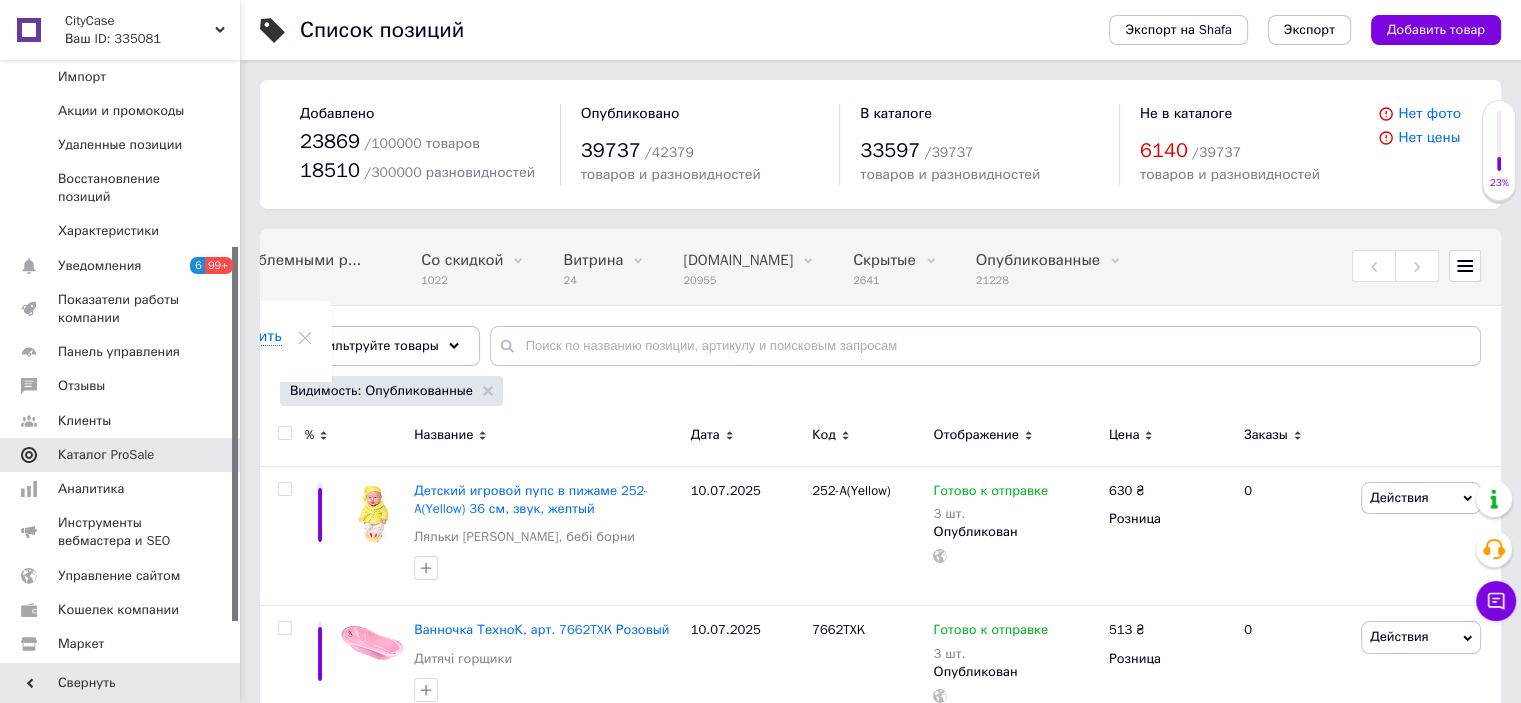 click on "Каталог ProSale" at bounding box center (106, 455) 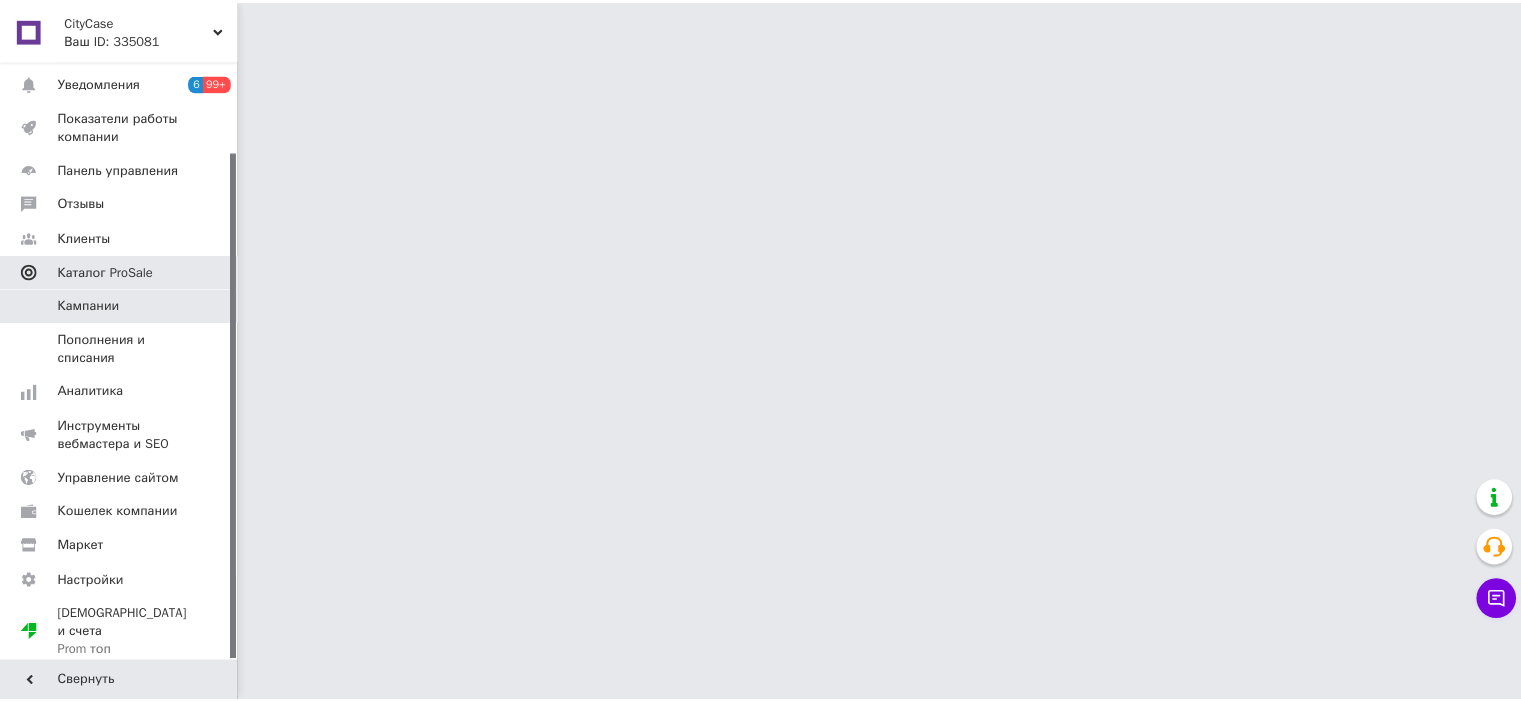 scroll, scrollTop: 108, scrollLeft: 0, axis: vertical 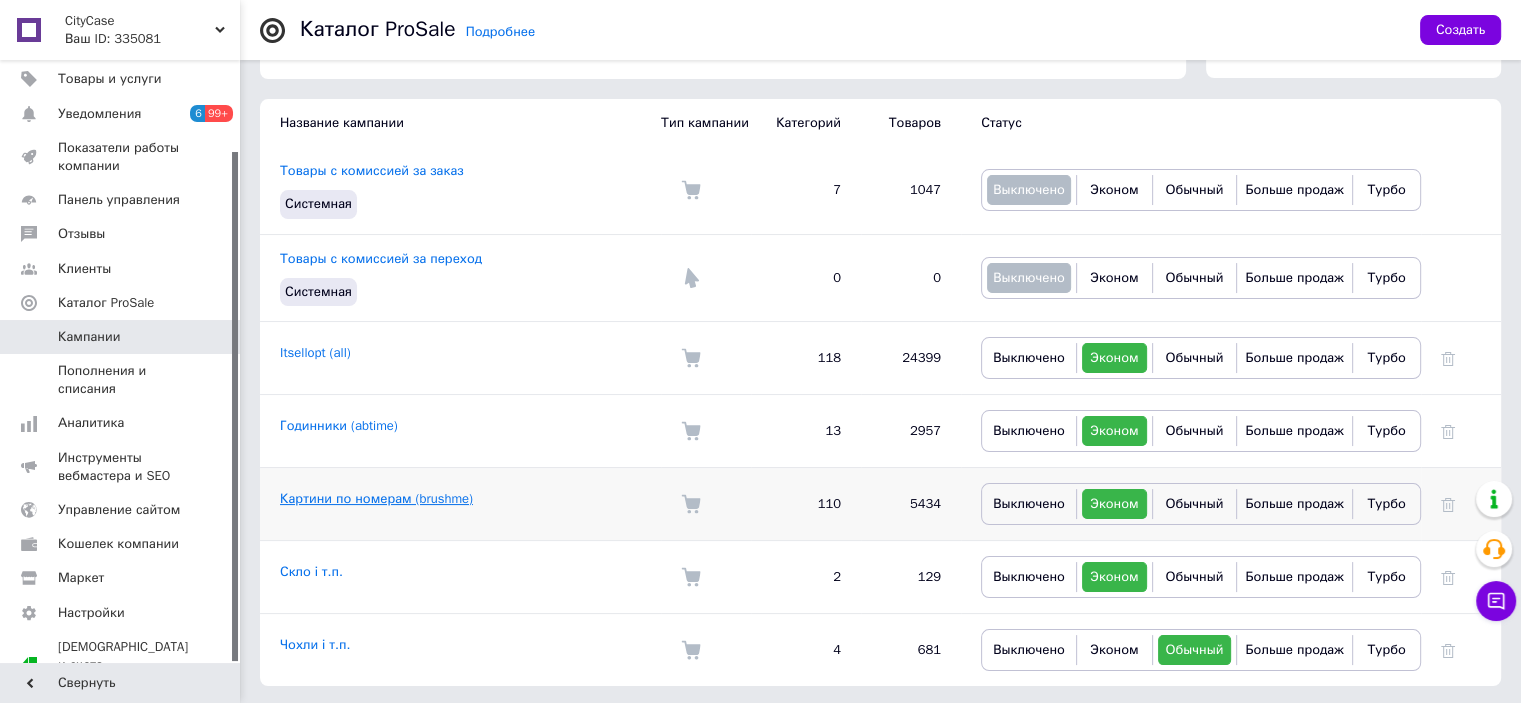 click on "Картини по номерам (brushme)" at bounding box center (376, 498) 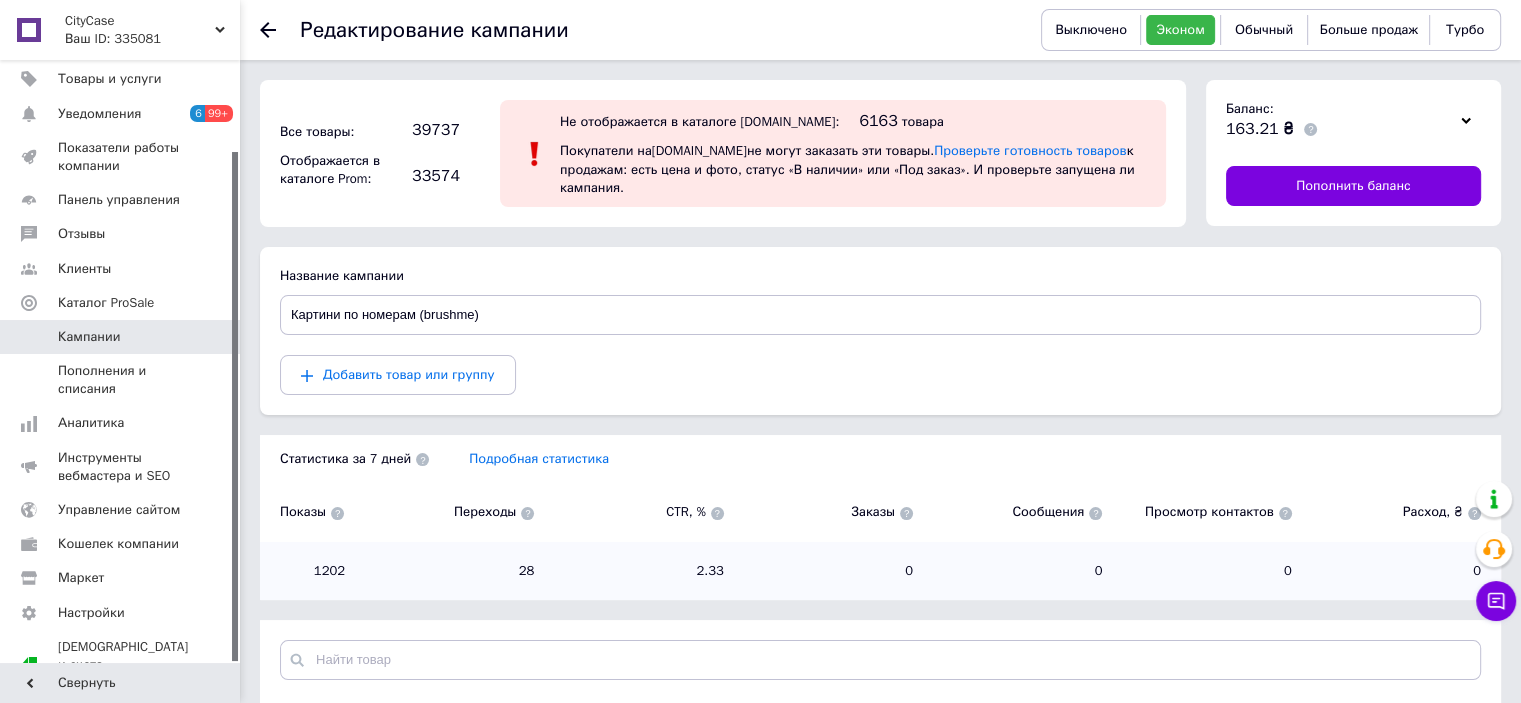 scroll, scrollTop: 236, scrollLeft: 0, axis: vertical 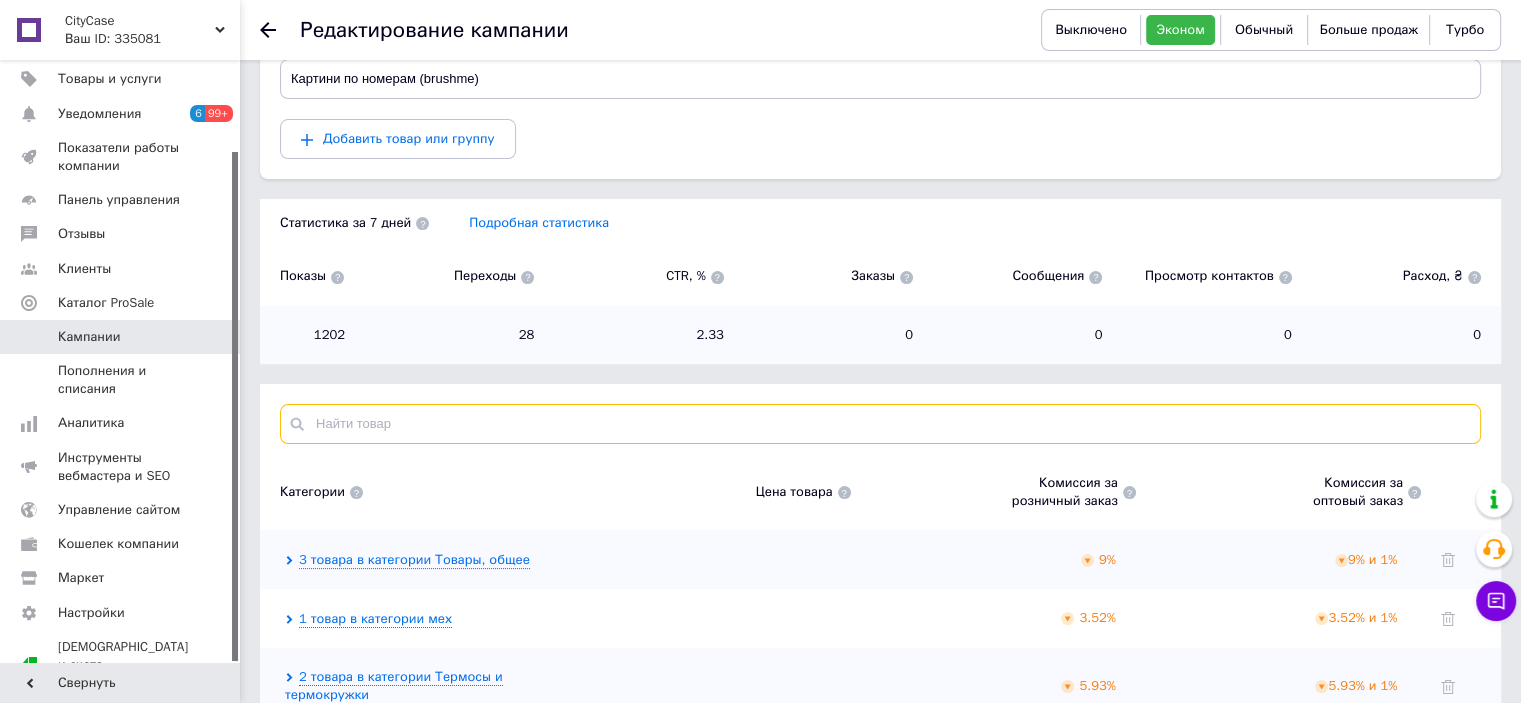 click at bounding box center [880, 424] 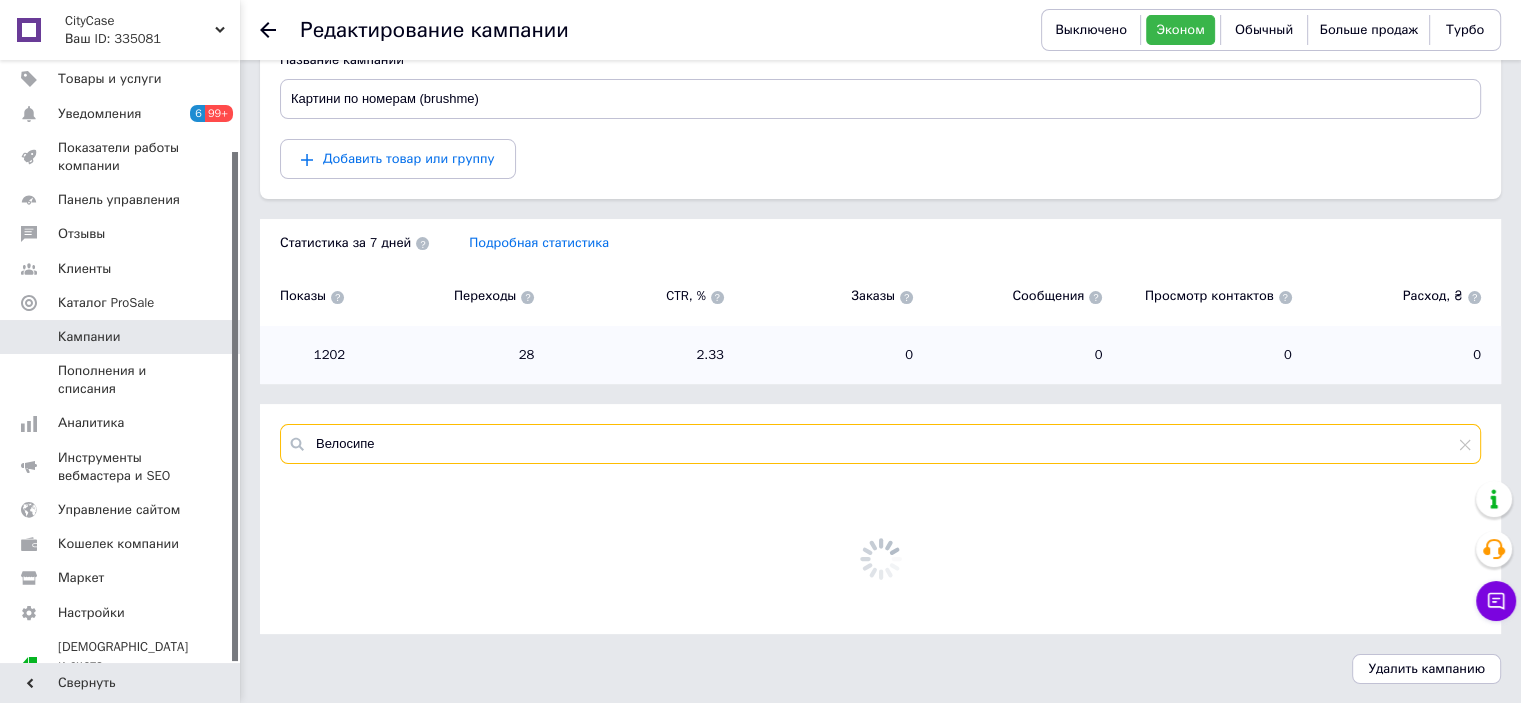 scroll, scrollTop: 509, scrollLeft: 0, axis: vertical 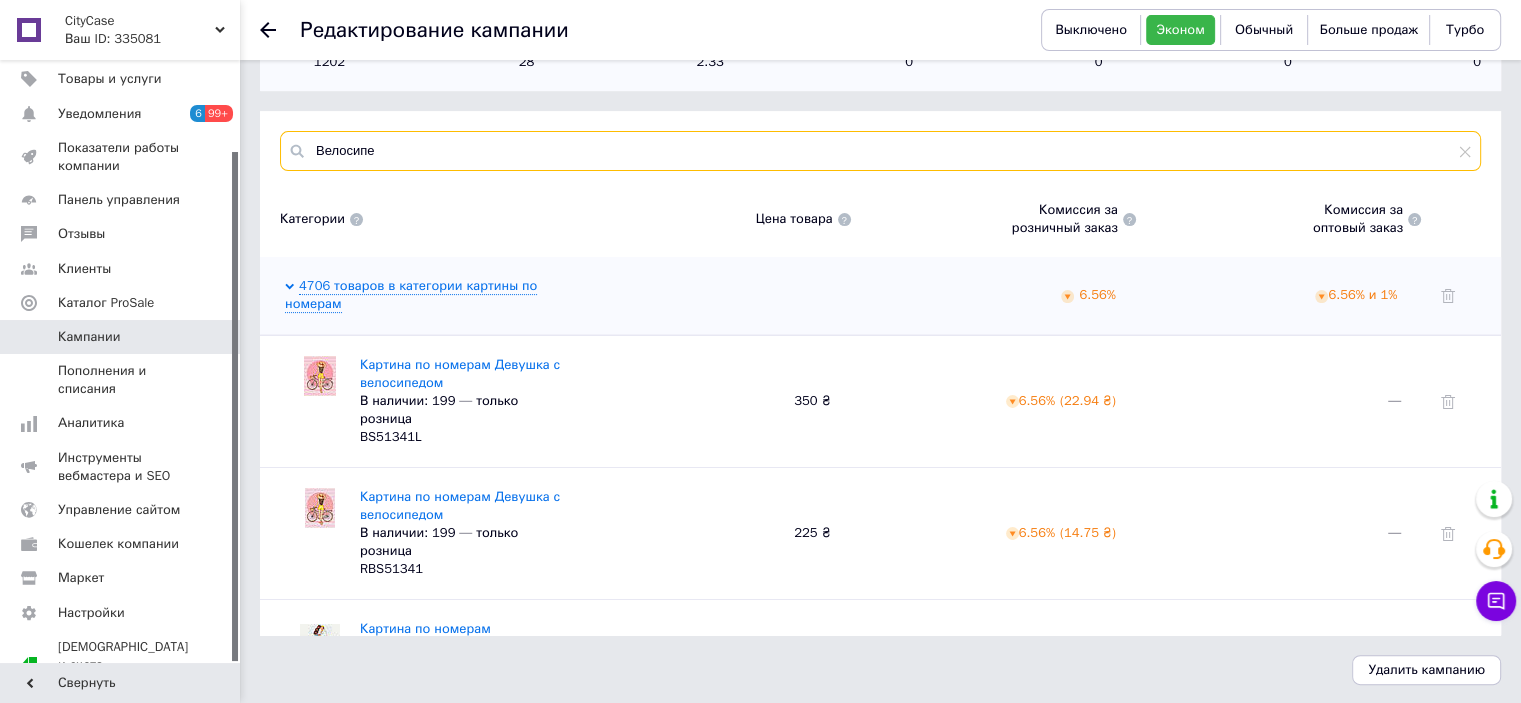 type on "Велосипе" 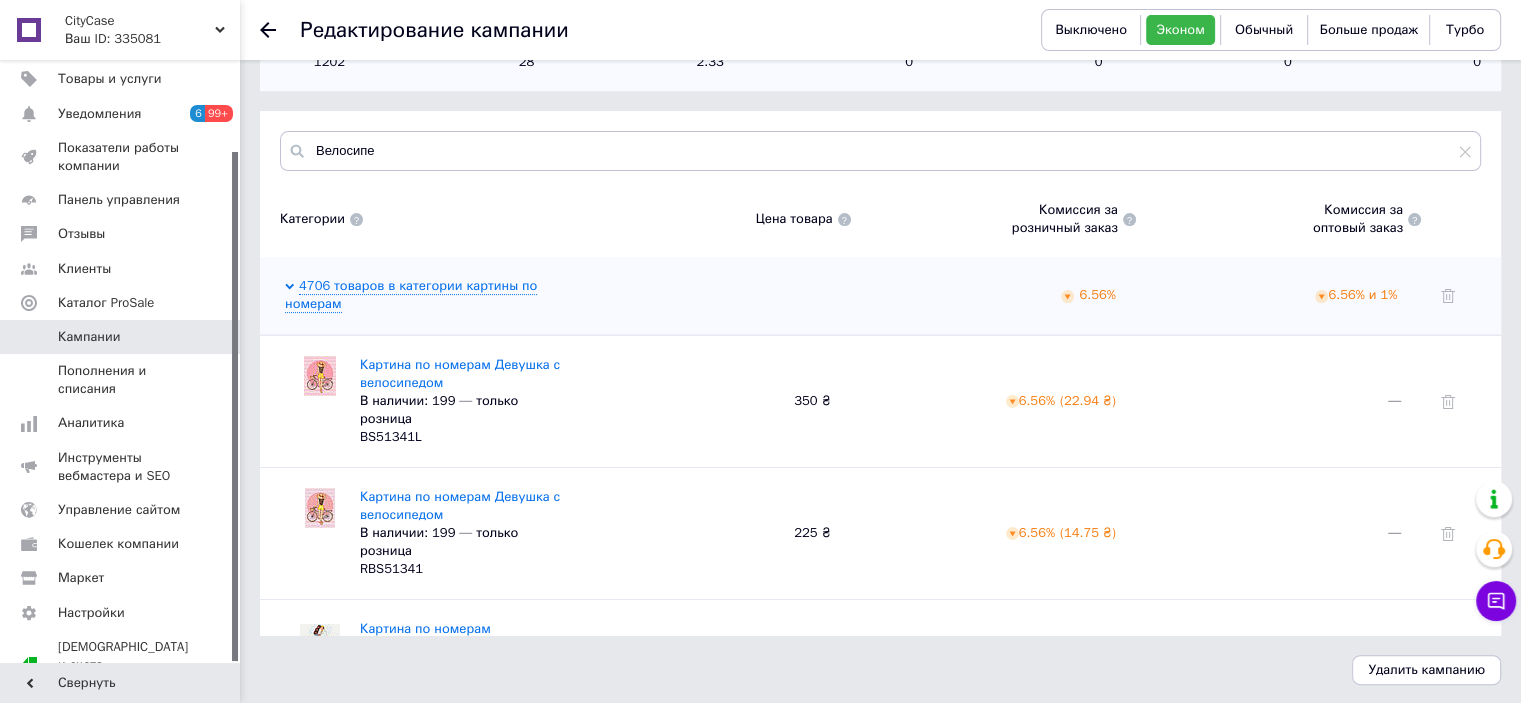click on "Кампании" at bounding box center [121, 337] 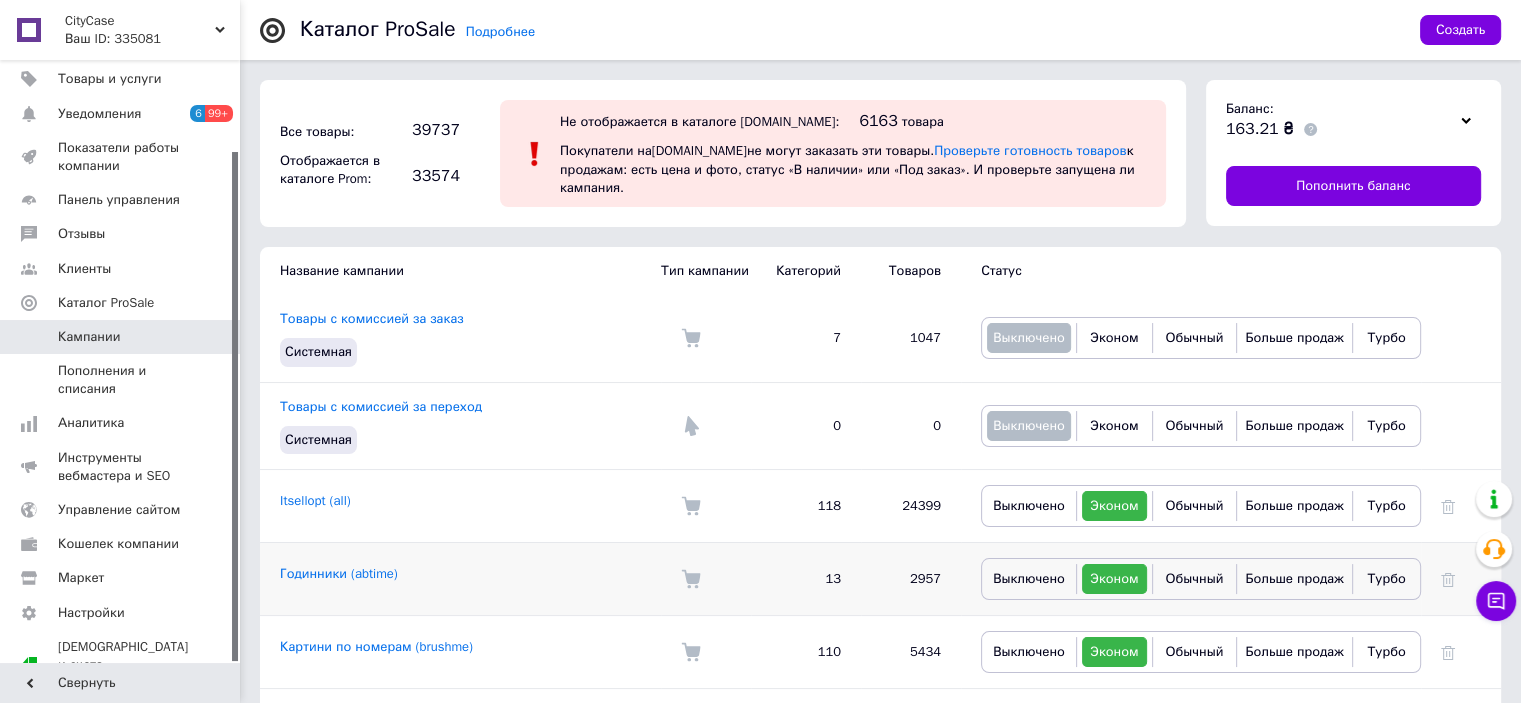scroll, scrollTop: 100, scrollLeft: 0, axis: vertical 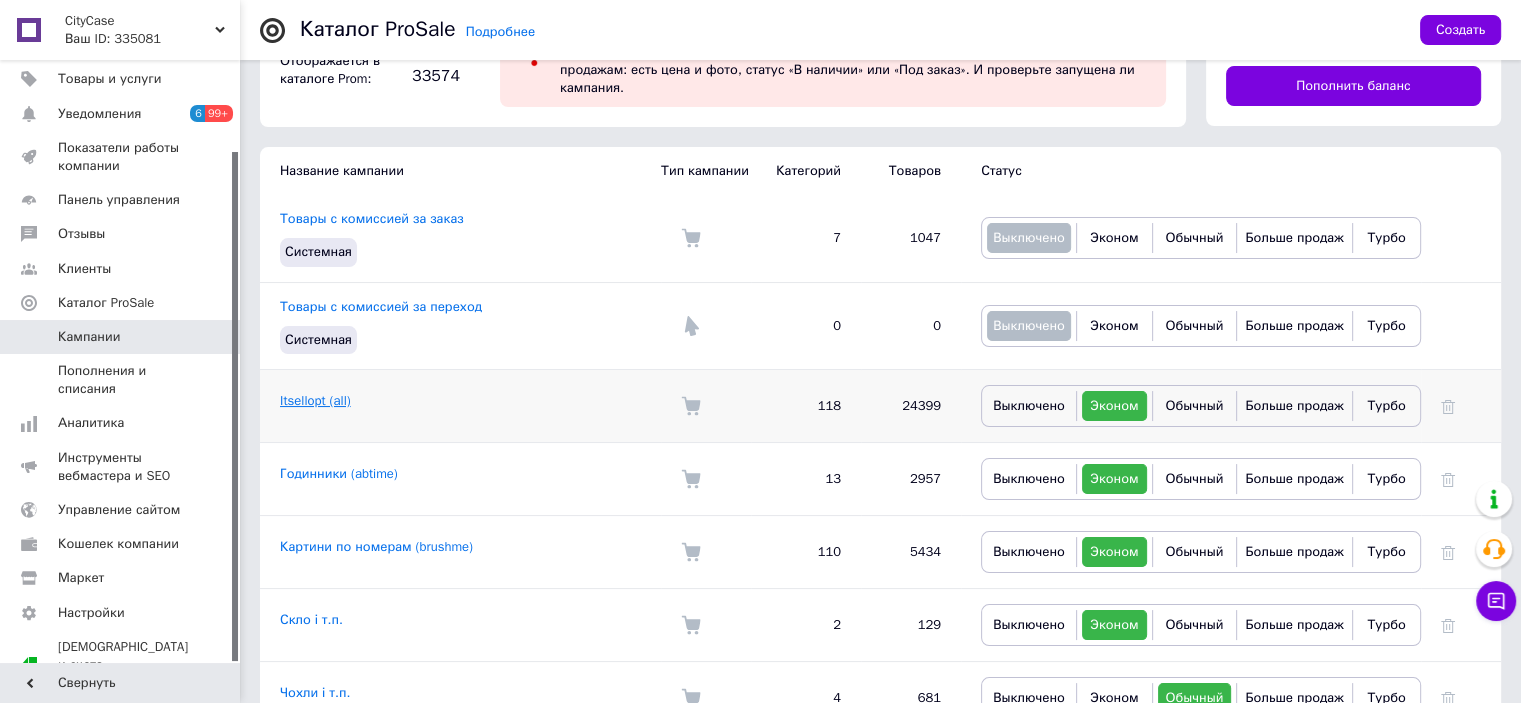 click on "Itsellopt (all)" at bounding box center [315, 400] 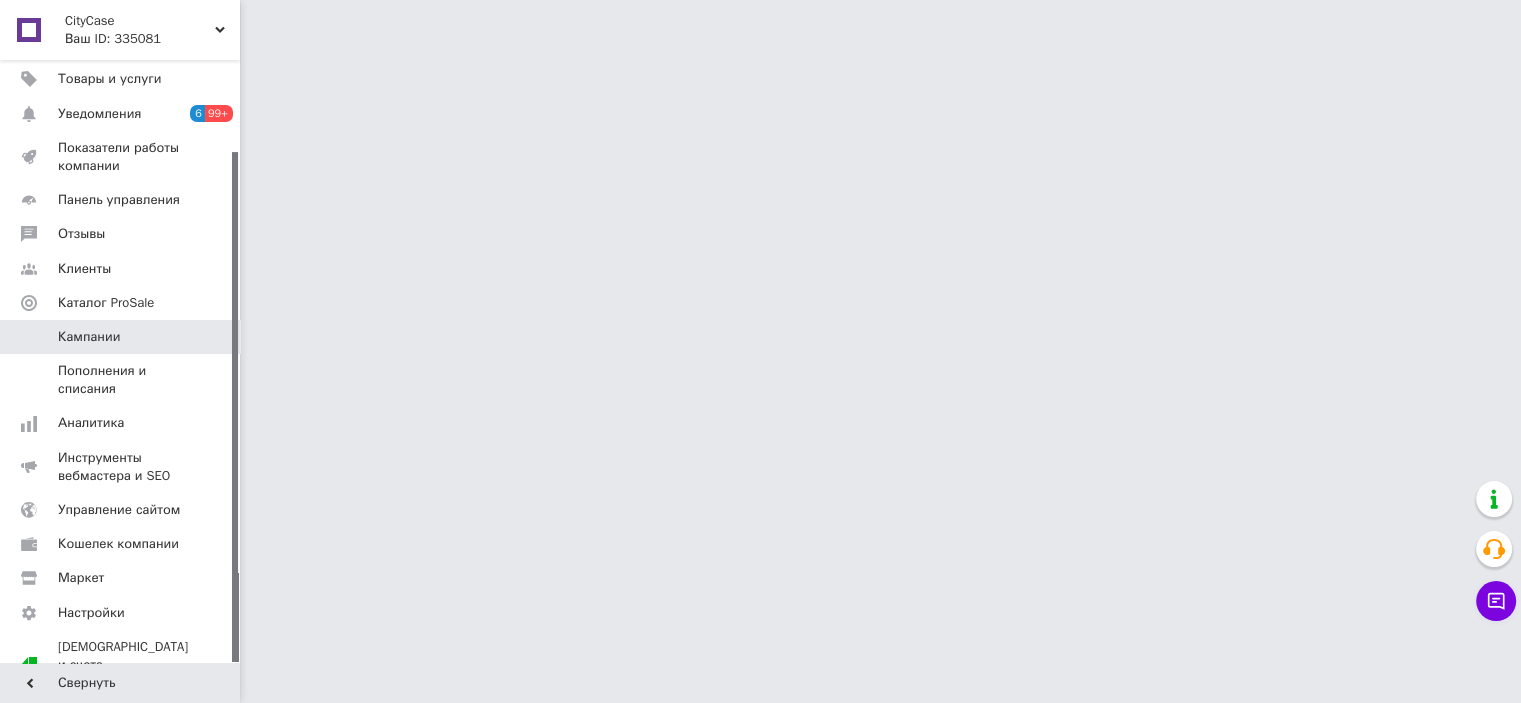 scroll, scrollTop: 0, scrollLeft: 0, axis: both 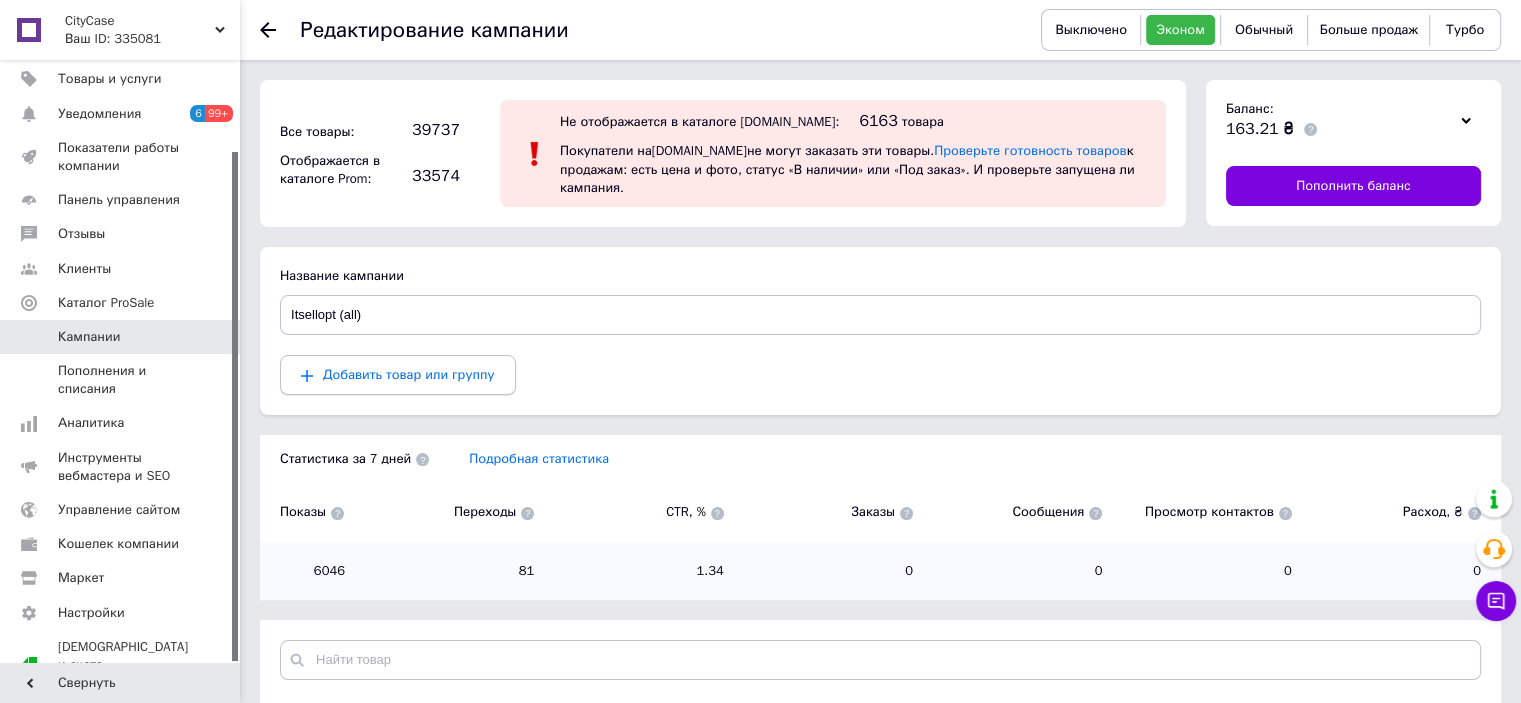 click on "Добавить товар или группу" at bounding box center (409, 374) 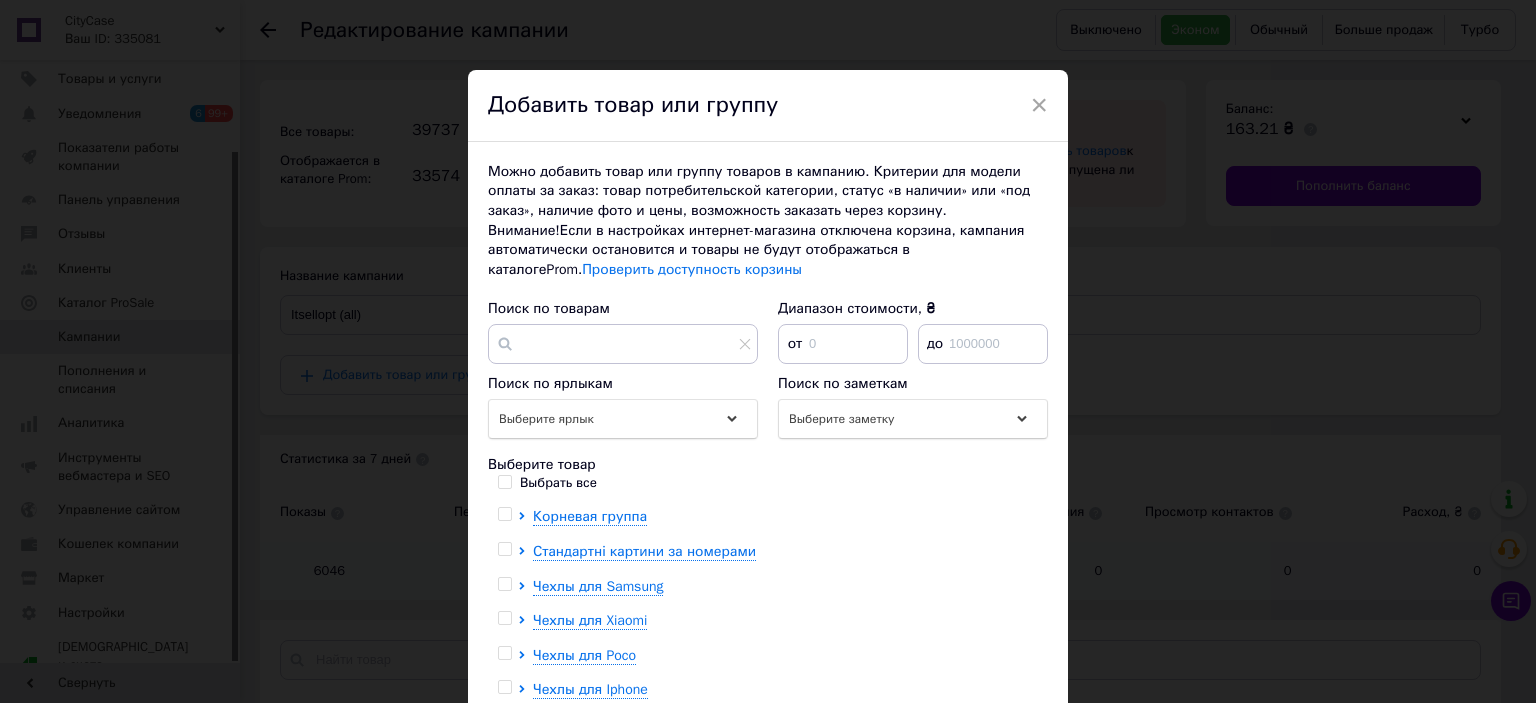 click on "Можно добавить товар или группу товаров в кампанию. Критерии для модели оплаты за заказ:
товар потребительской категории, статус «в наличии» или «под заказ», наличие фото и цены,
возможность заказать через корзину." at bounding box center (768, 191) 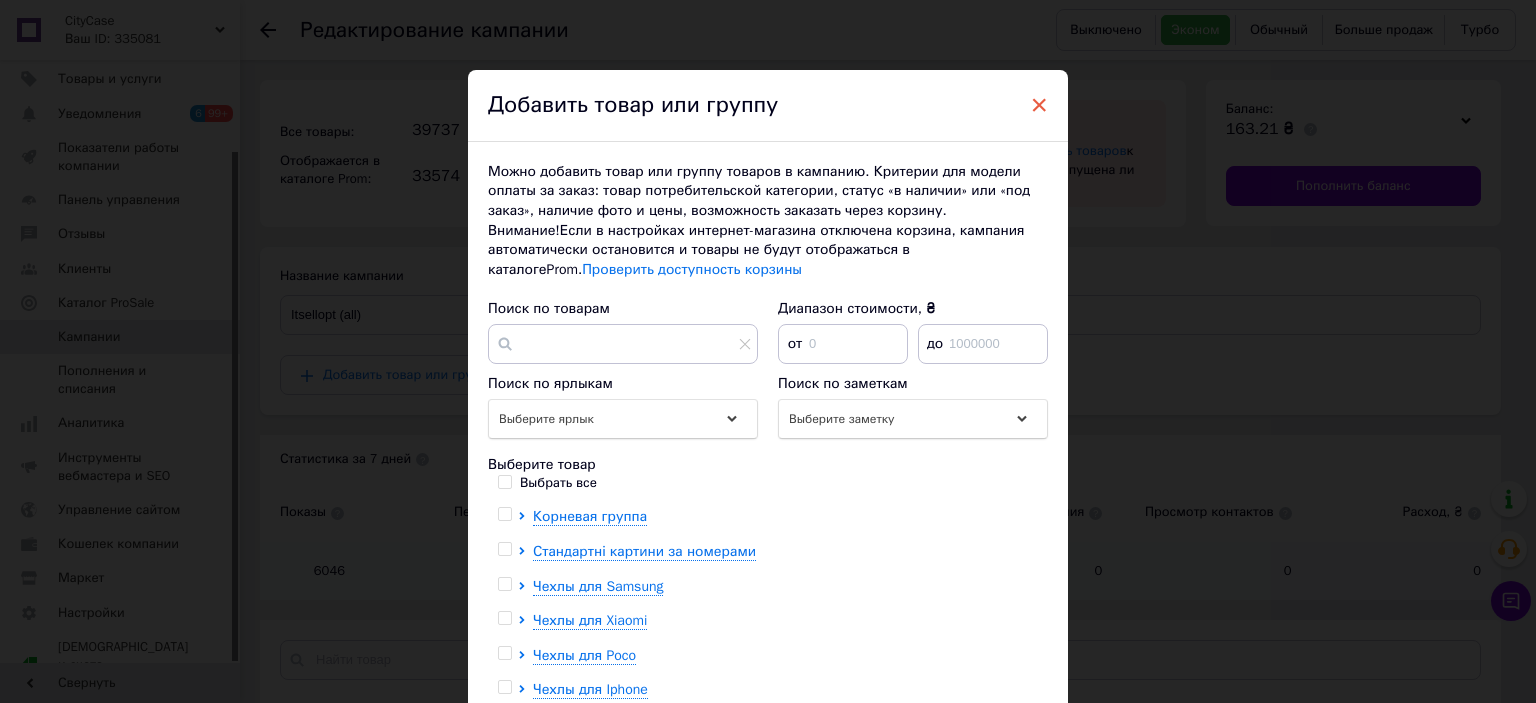 click on "×" at bounding box center [1039, 105] 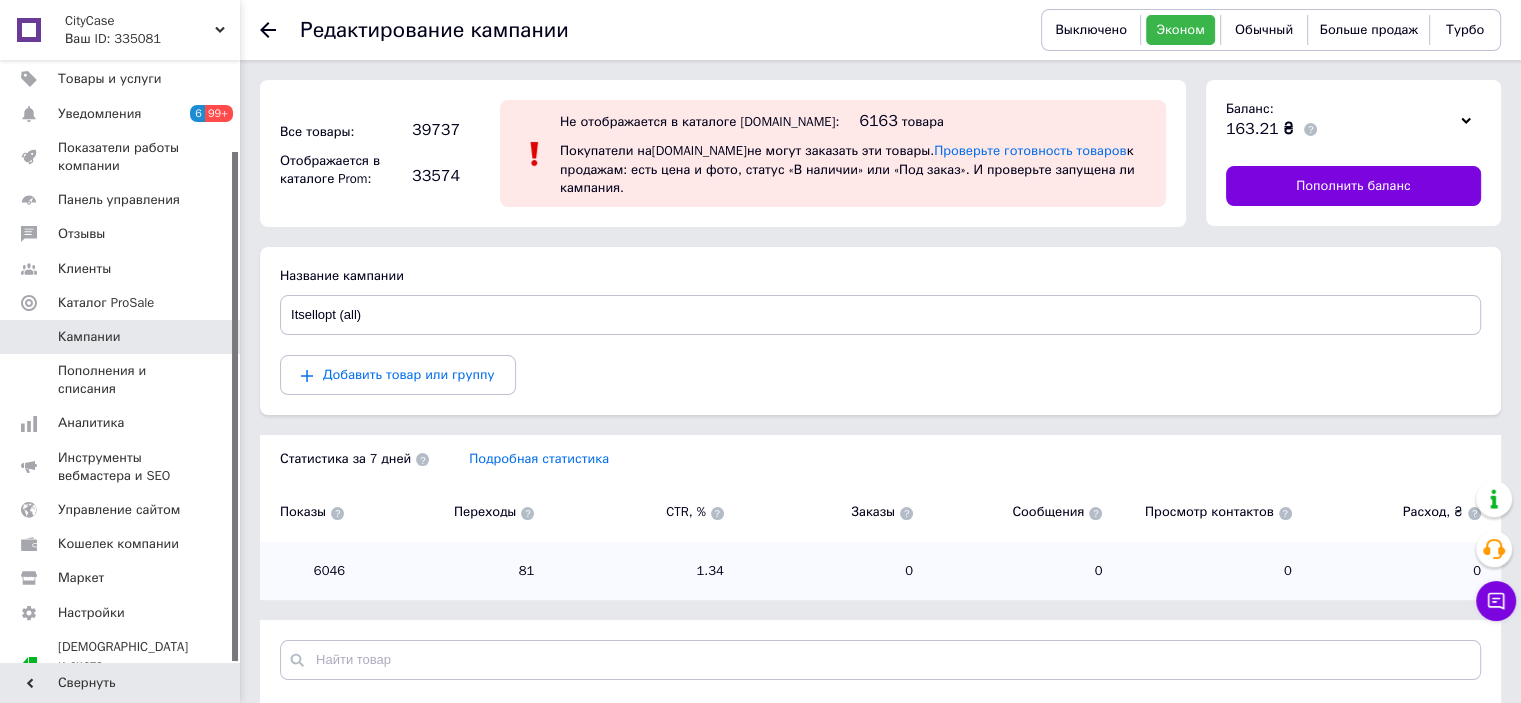 scroll, scrollTop: 100, scrollLeft: 0, axis: vertical 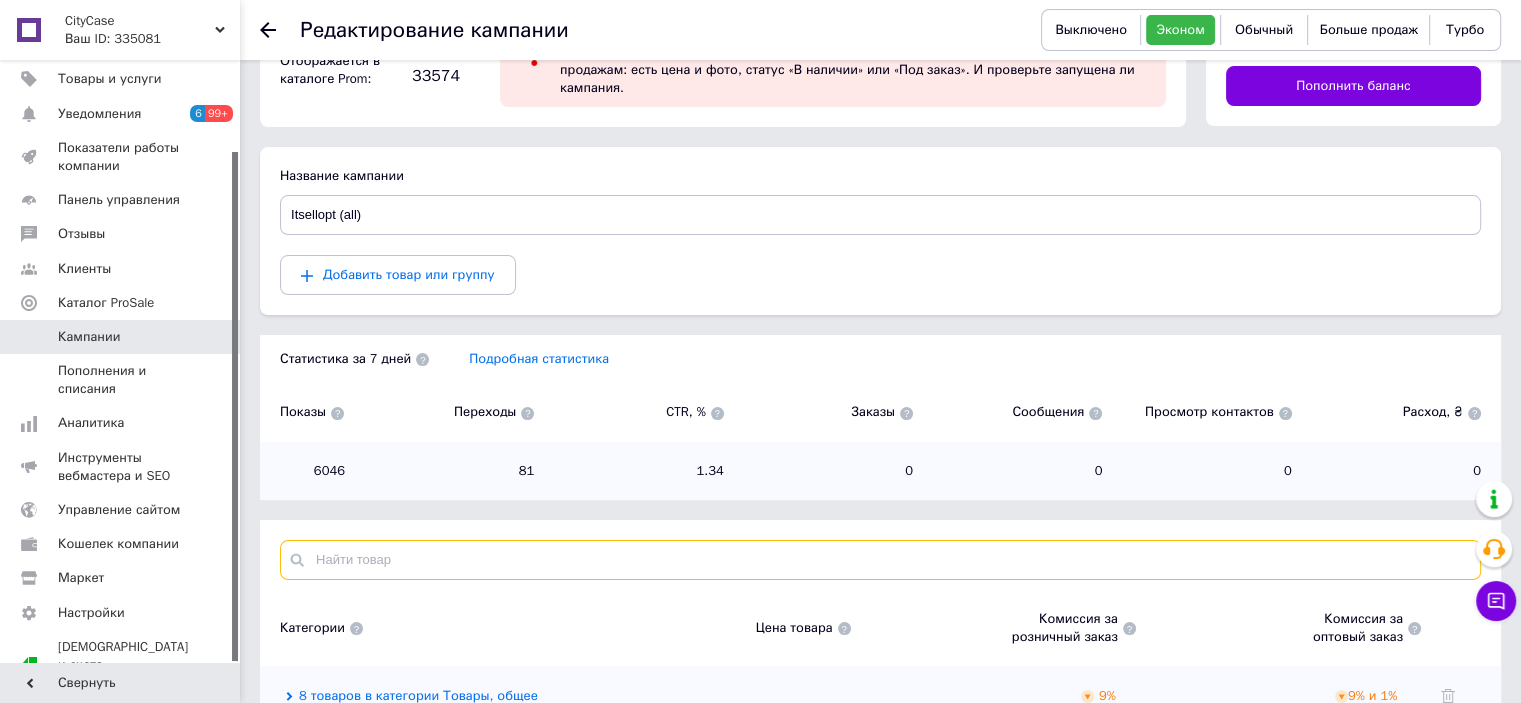 click at bounding box center [880, 560] 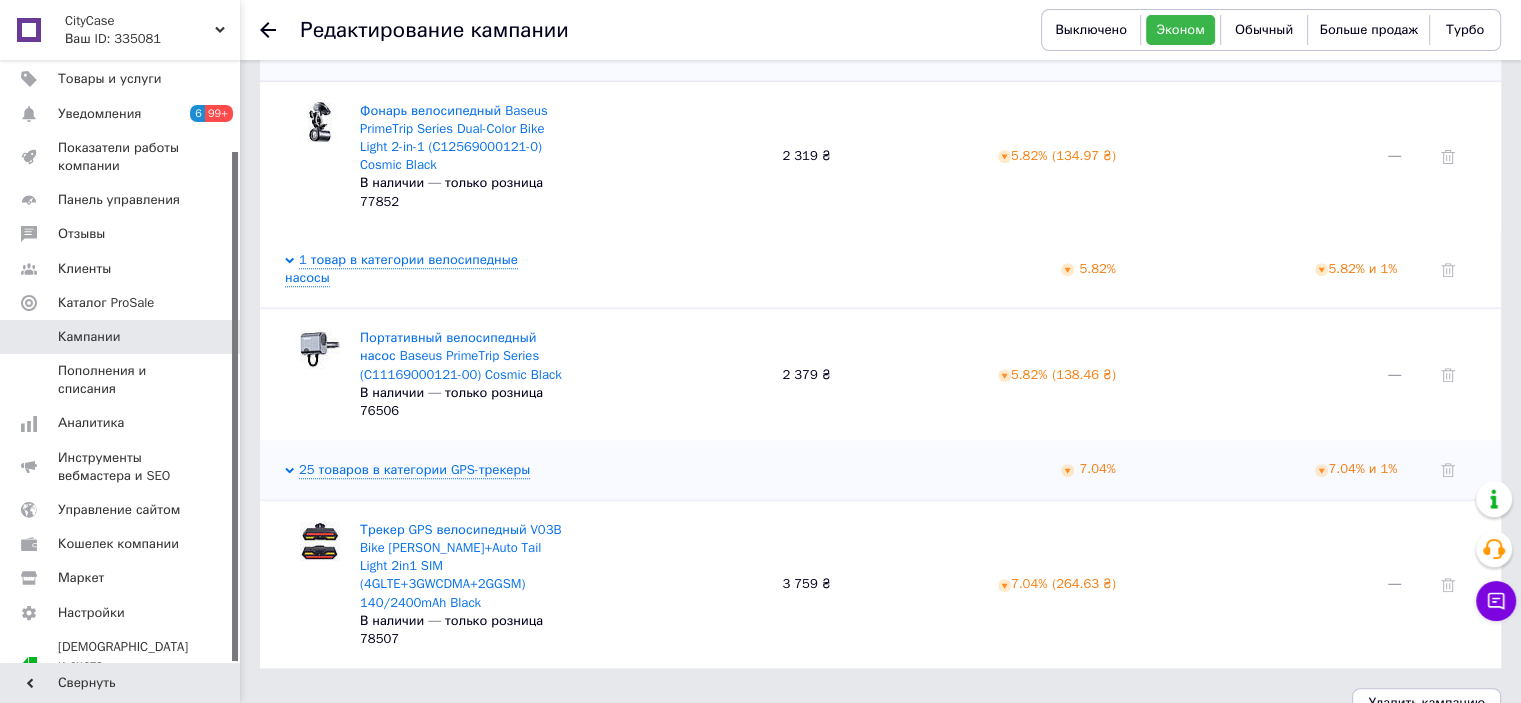scroll, scrollTop: 363, scrollLeft: 0, axis: vertical 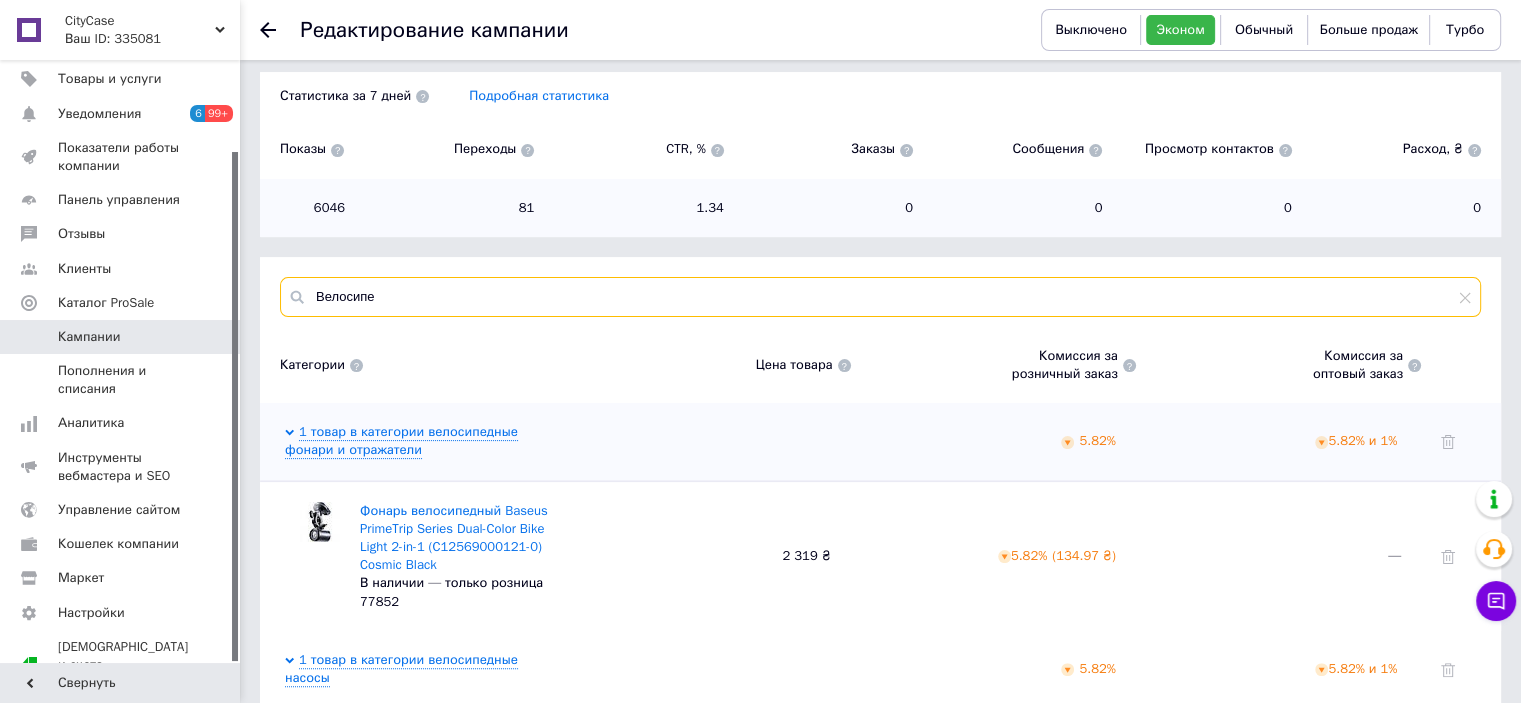 type on "Велосипед" 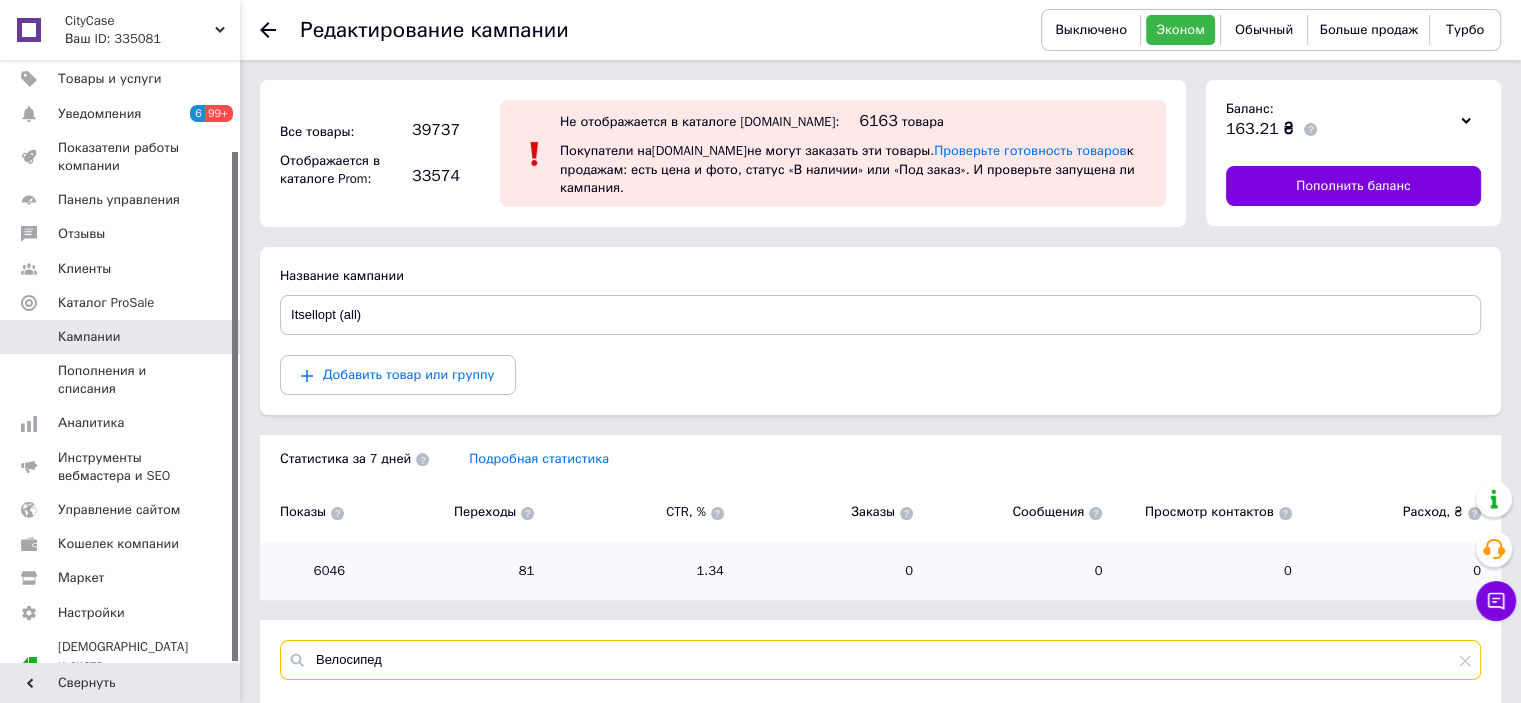 scroll, scrollTop: 200, scrollLeft: 0, axis: vertical 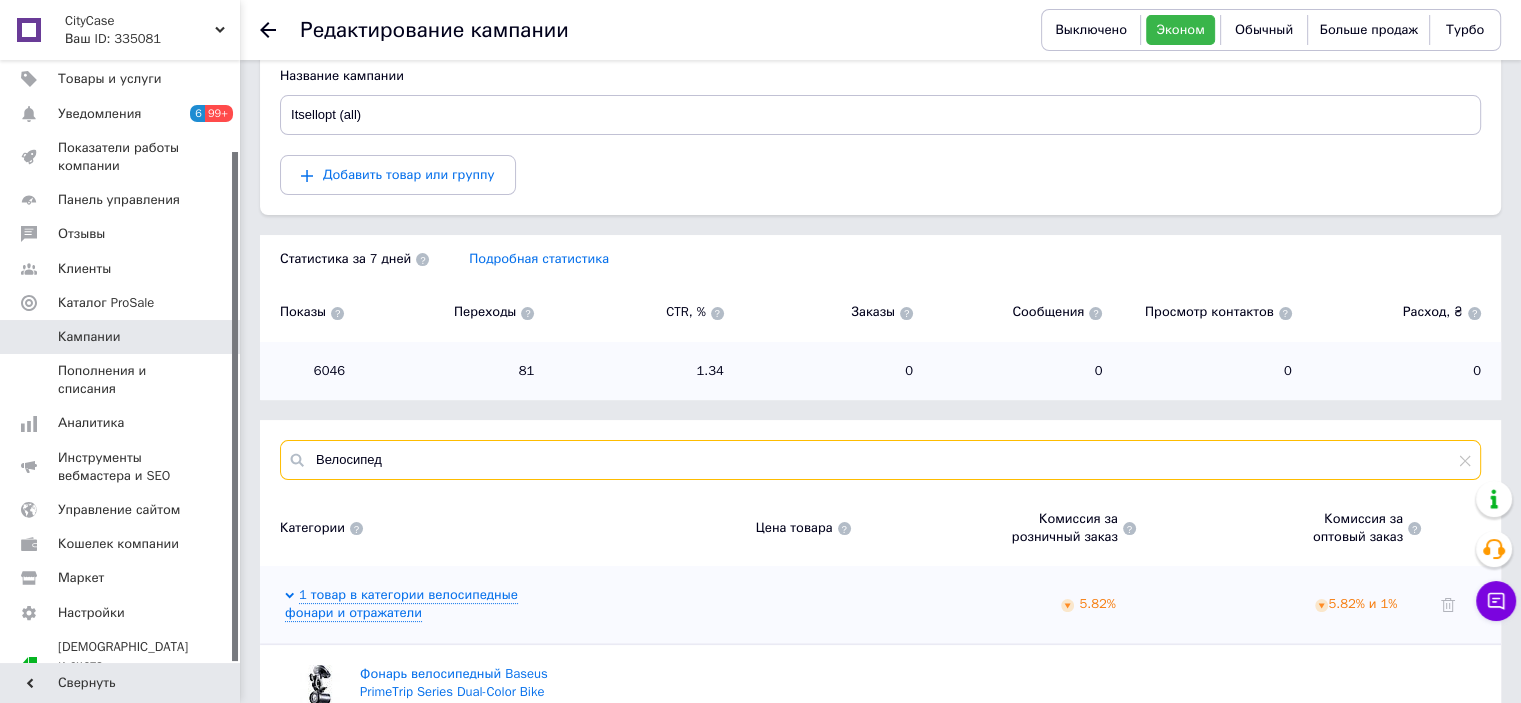 drag, startPoint x: 398, startPoint y: 468, endPoint x: 273, endPoint y: 488, distance: 126.58989 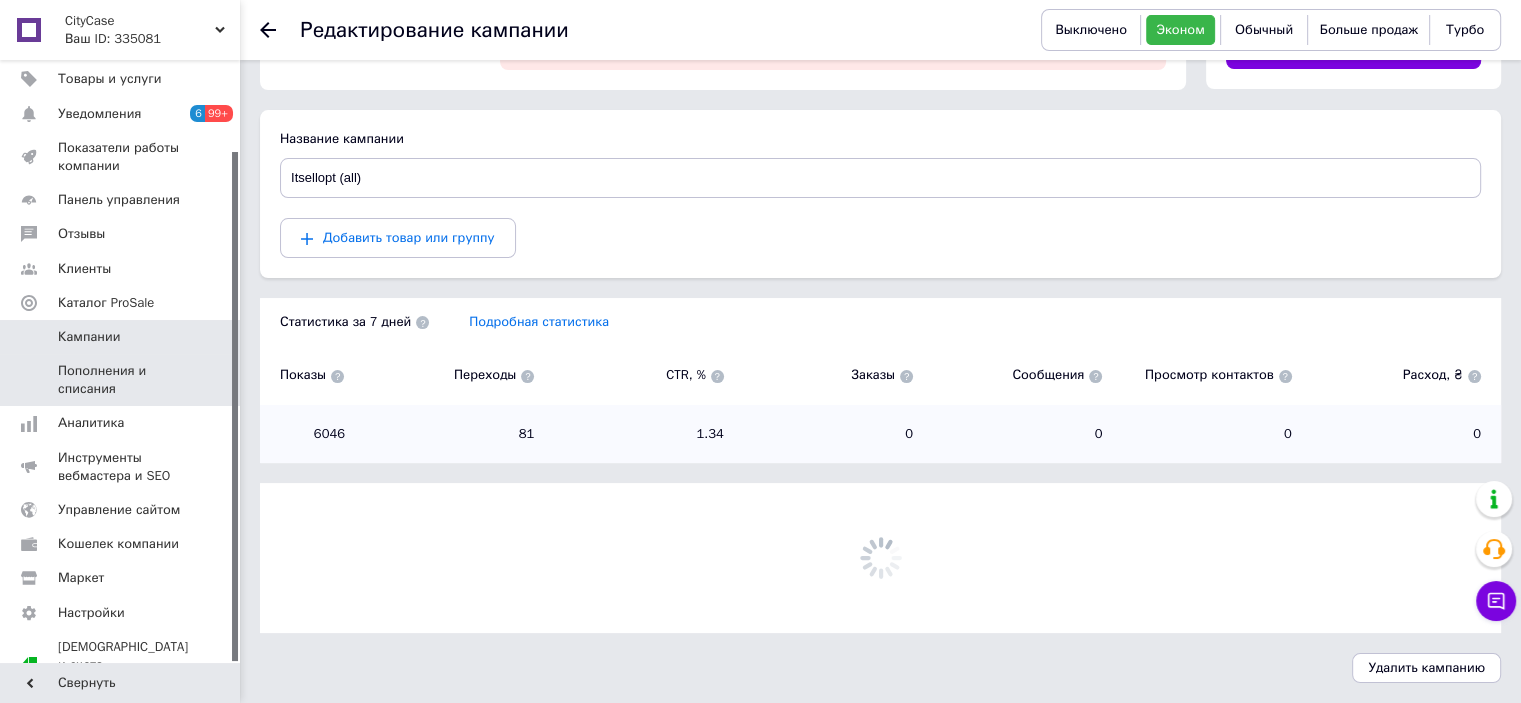scroll, scrollTop: 136, scrollLeft: 0, axis: vertical 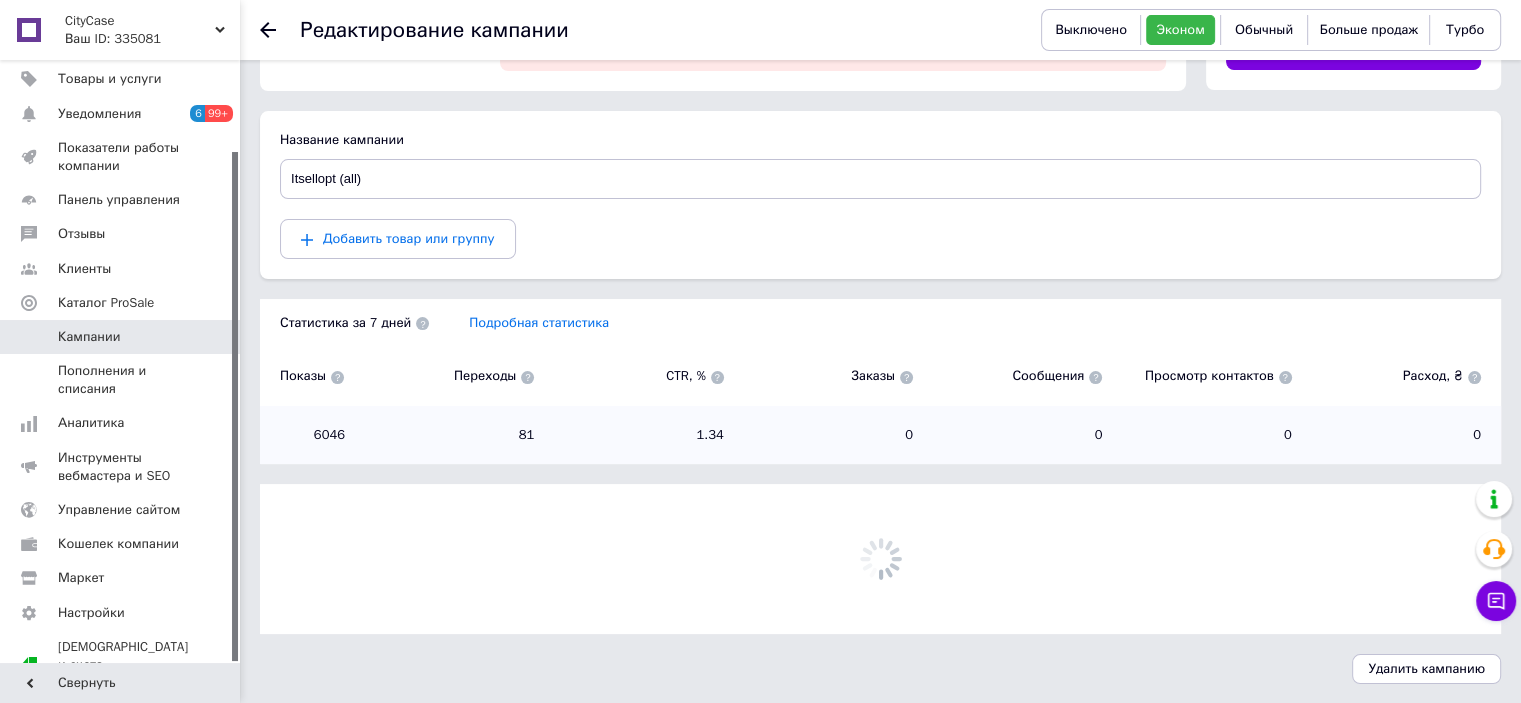 click on "Кампании" at bounding box center [123, 337] 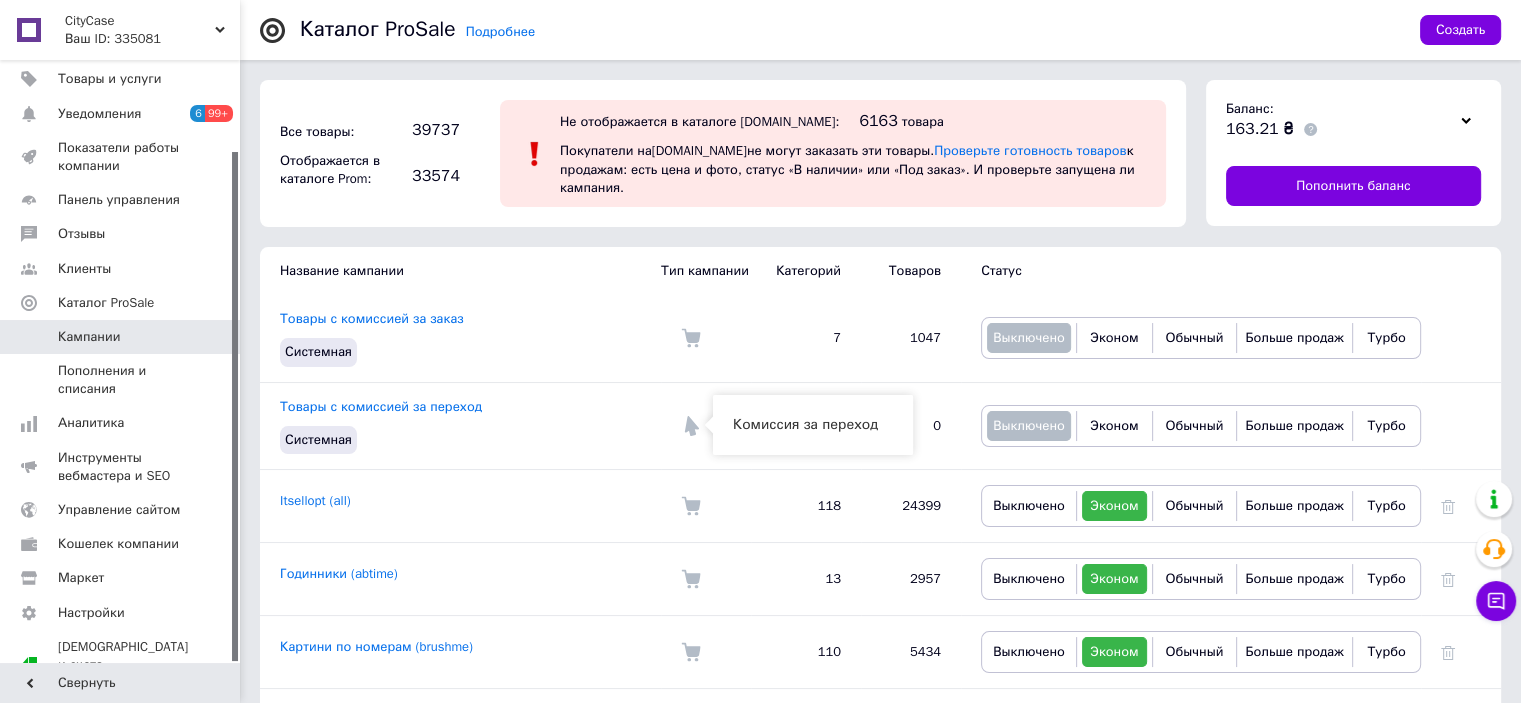scroll, scrollTop: 148, scrollLeft: 0, axis: vertical 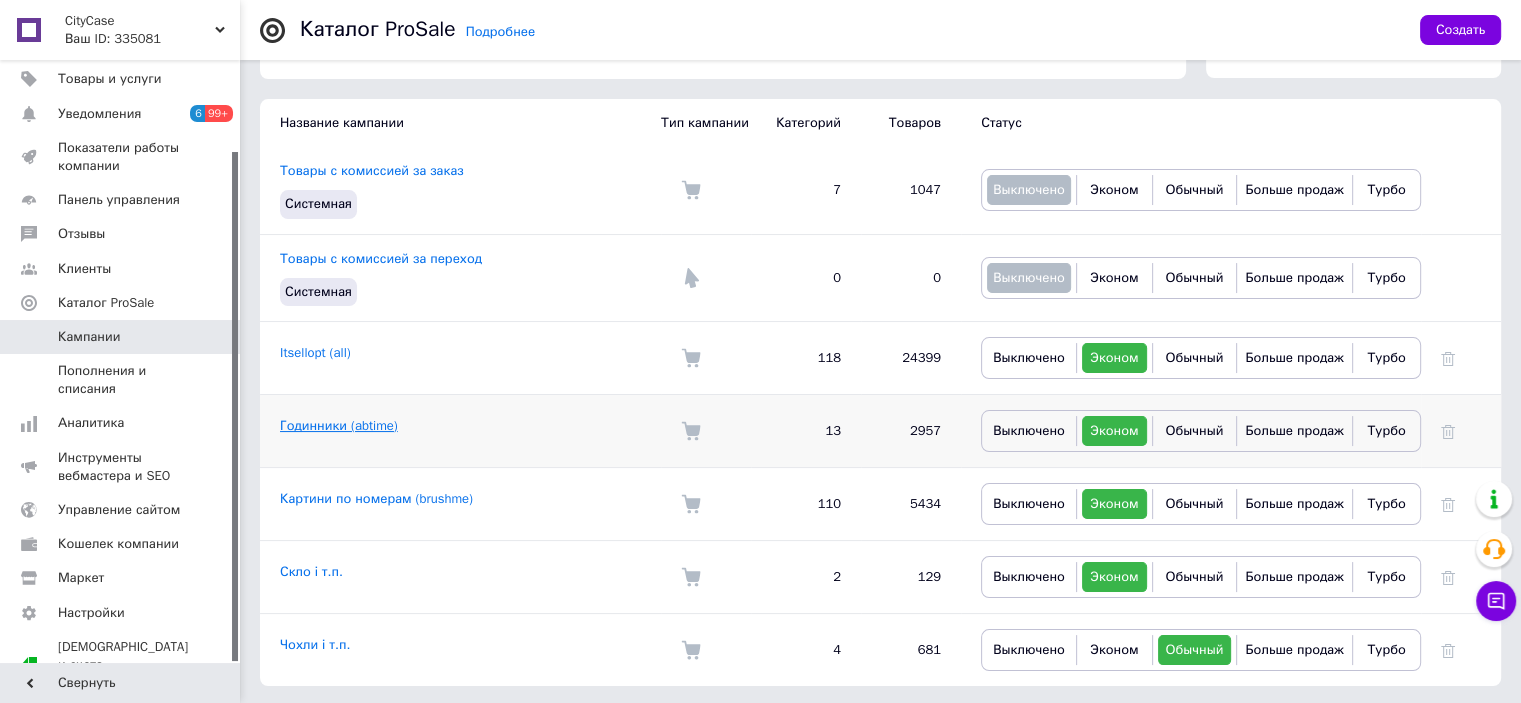 click on "Годинники (abtime)" at bounding box center (339, 425) 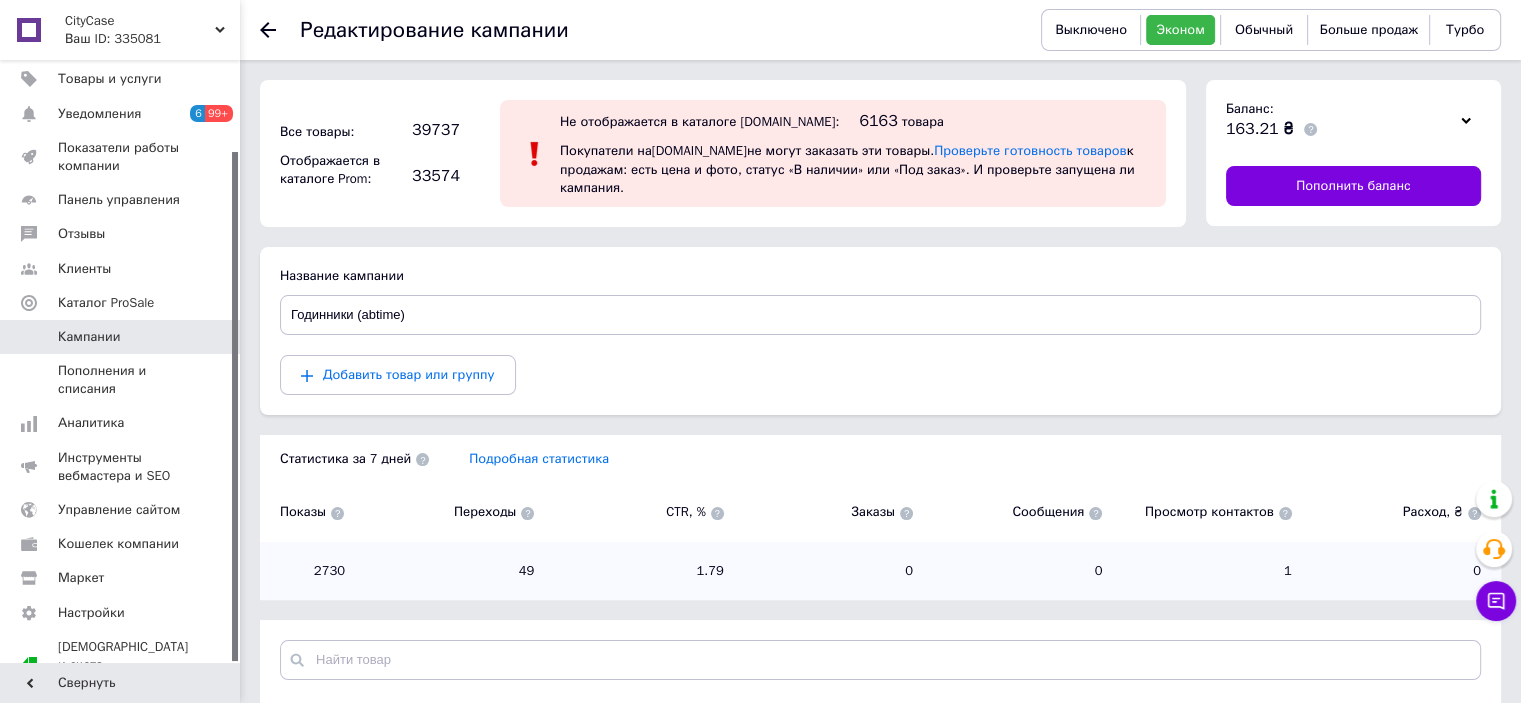 scroll, scrollTop: 200, scrollLeft: 0, axis: vertical 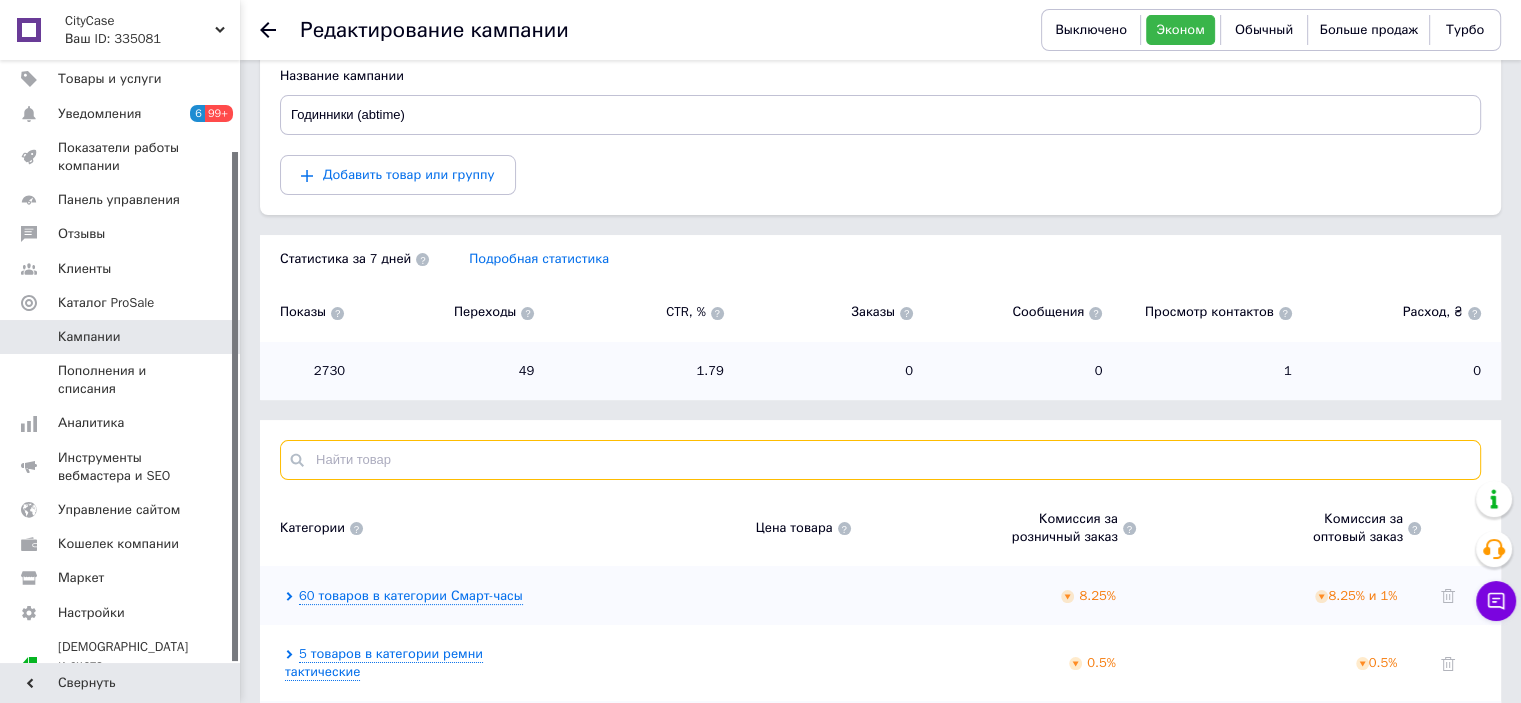 click at bounding box center [880, 460] 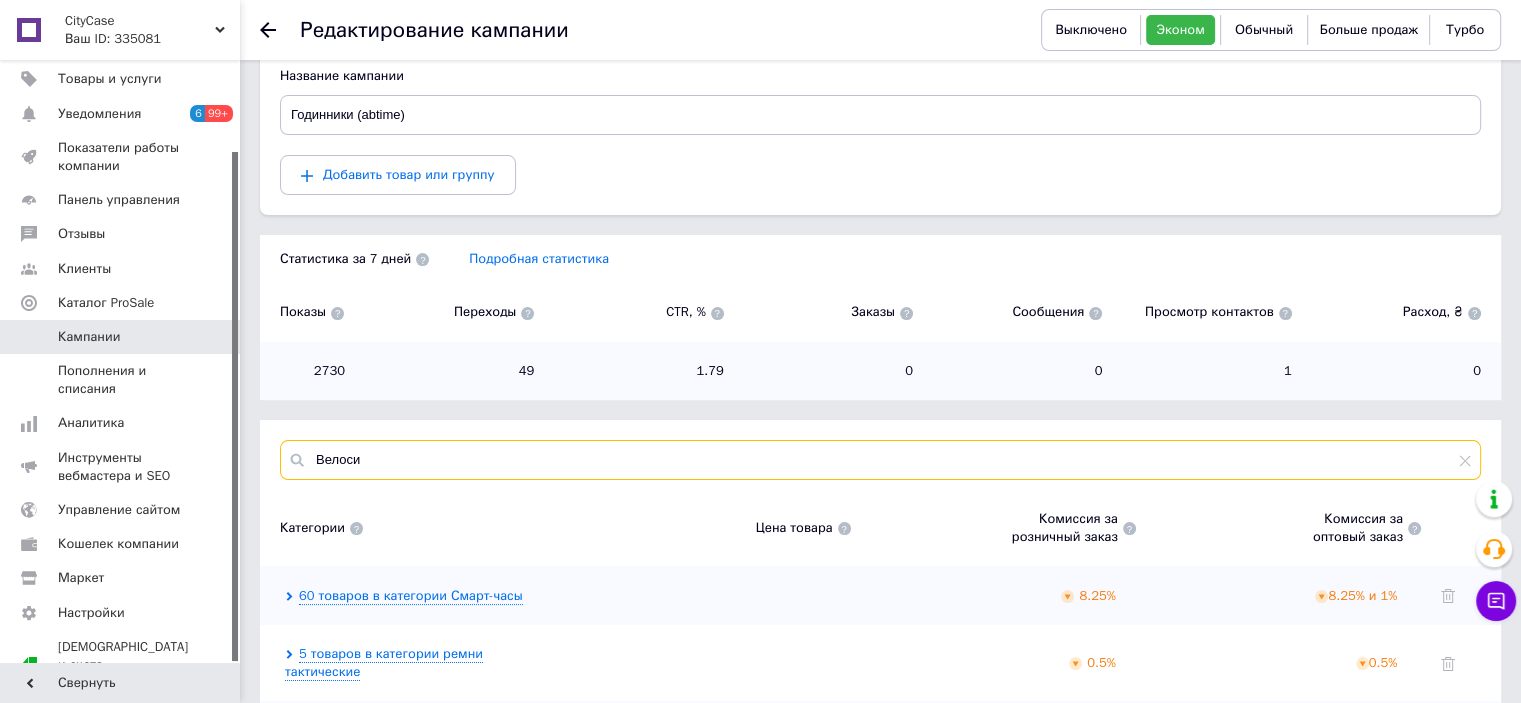 scroll, scrollTop: 191, scrollLeft: 0, axis: vertical 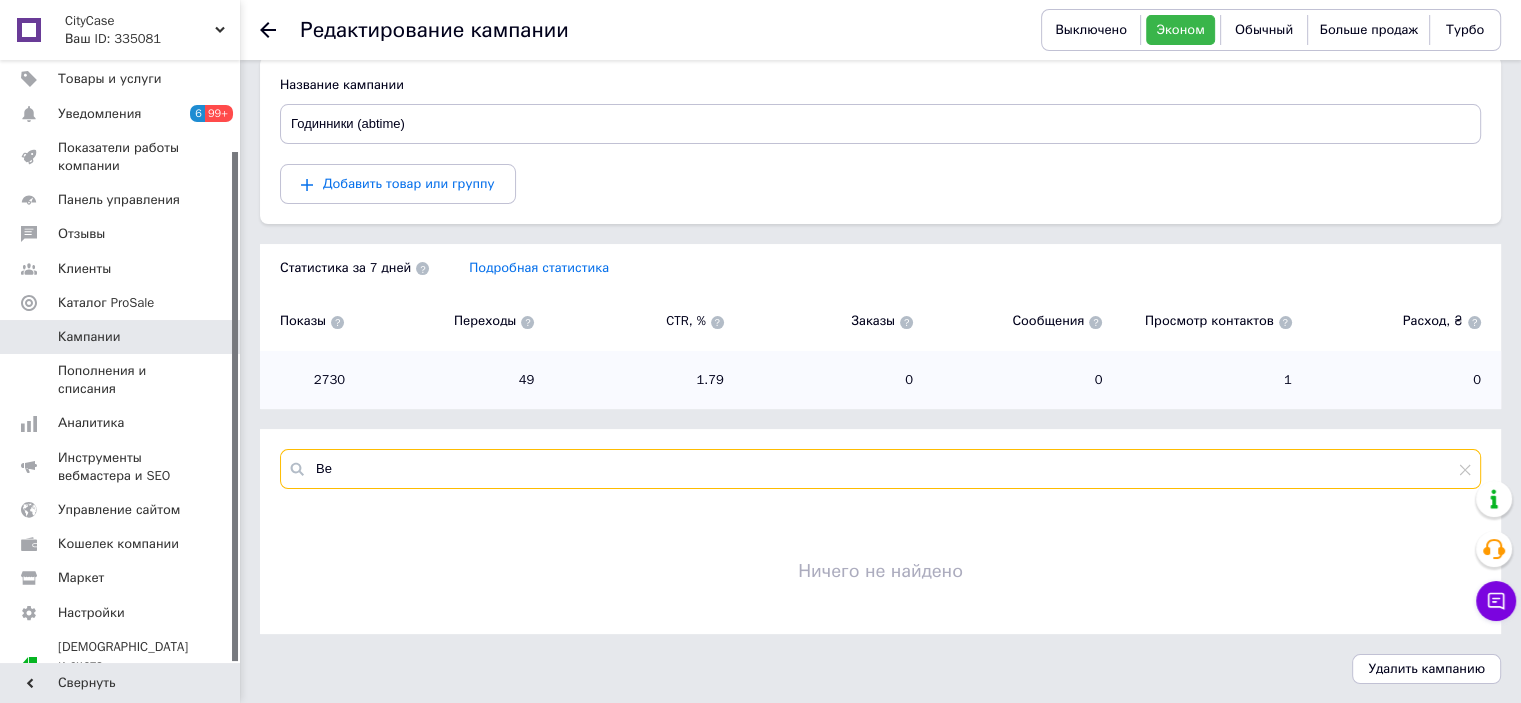type on "В" 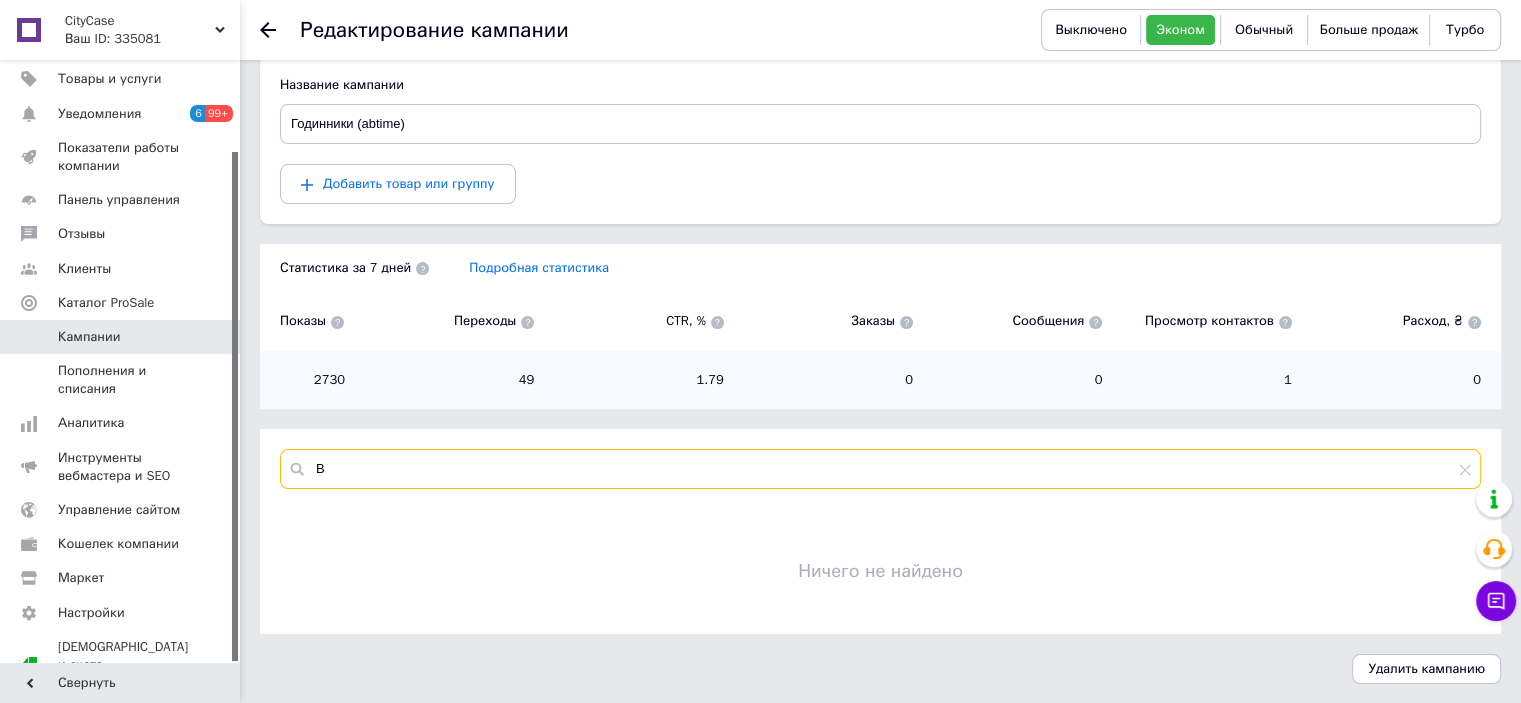 type 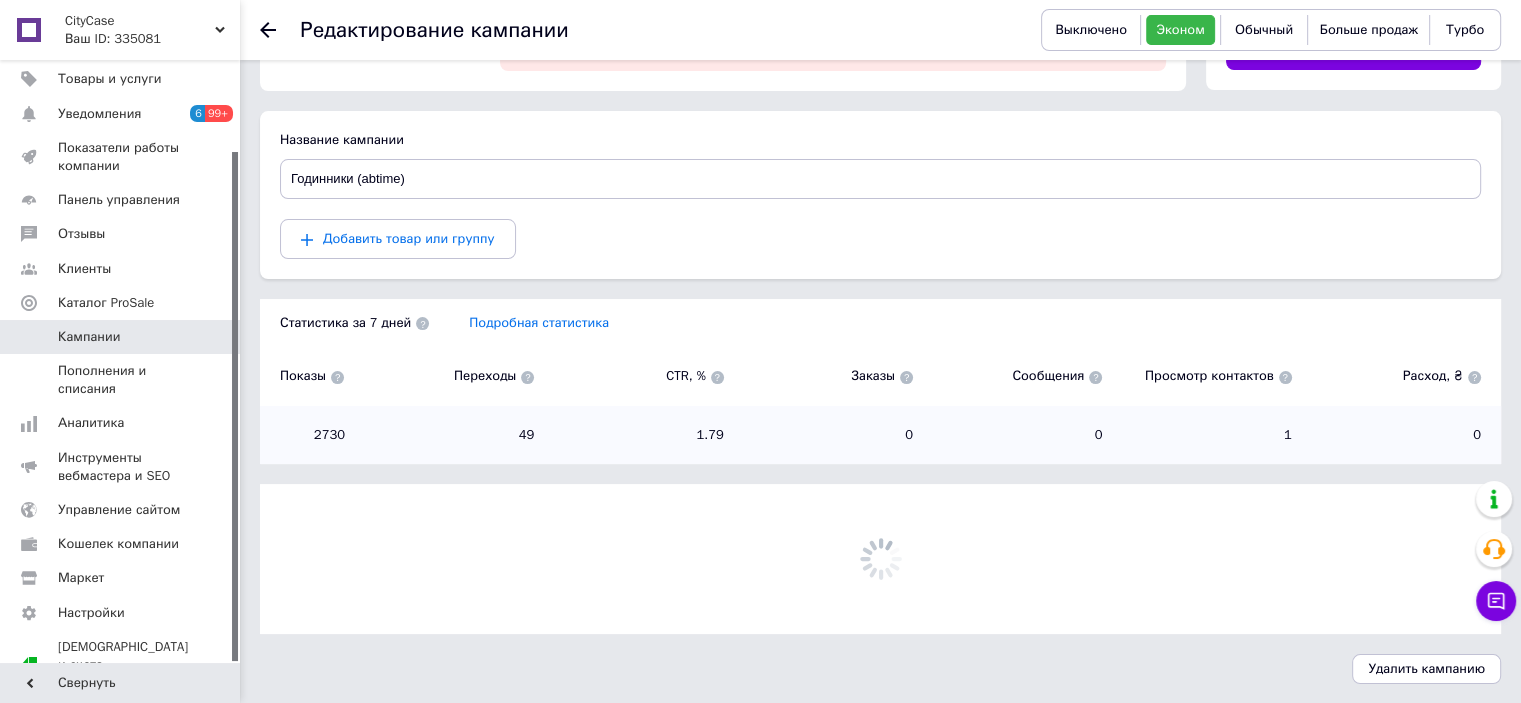 scroll, scrollTop: 191, scrollLeft: 0, axis: vertical 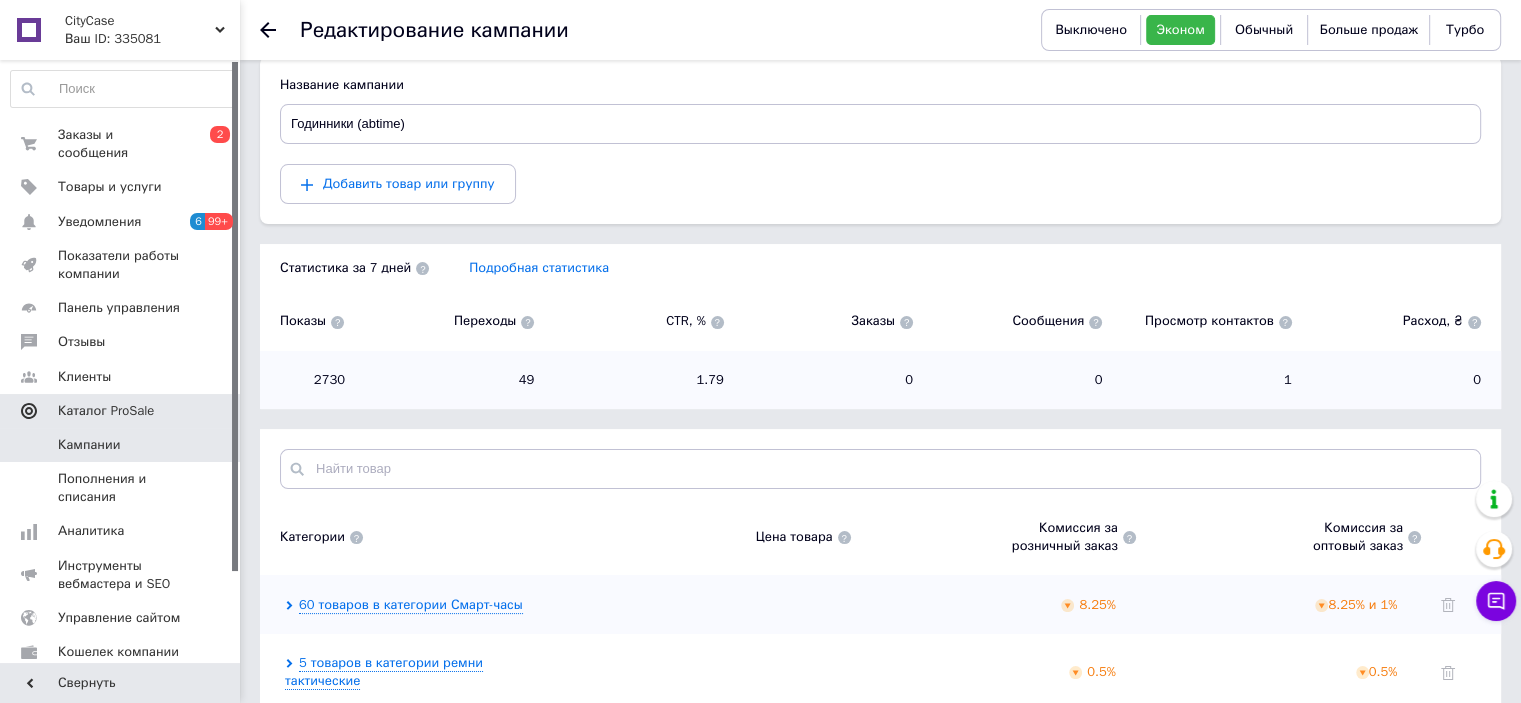 click on "Каталог ProSale" at bounding box center (106, 411) 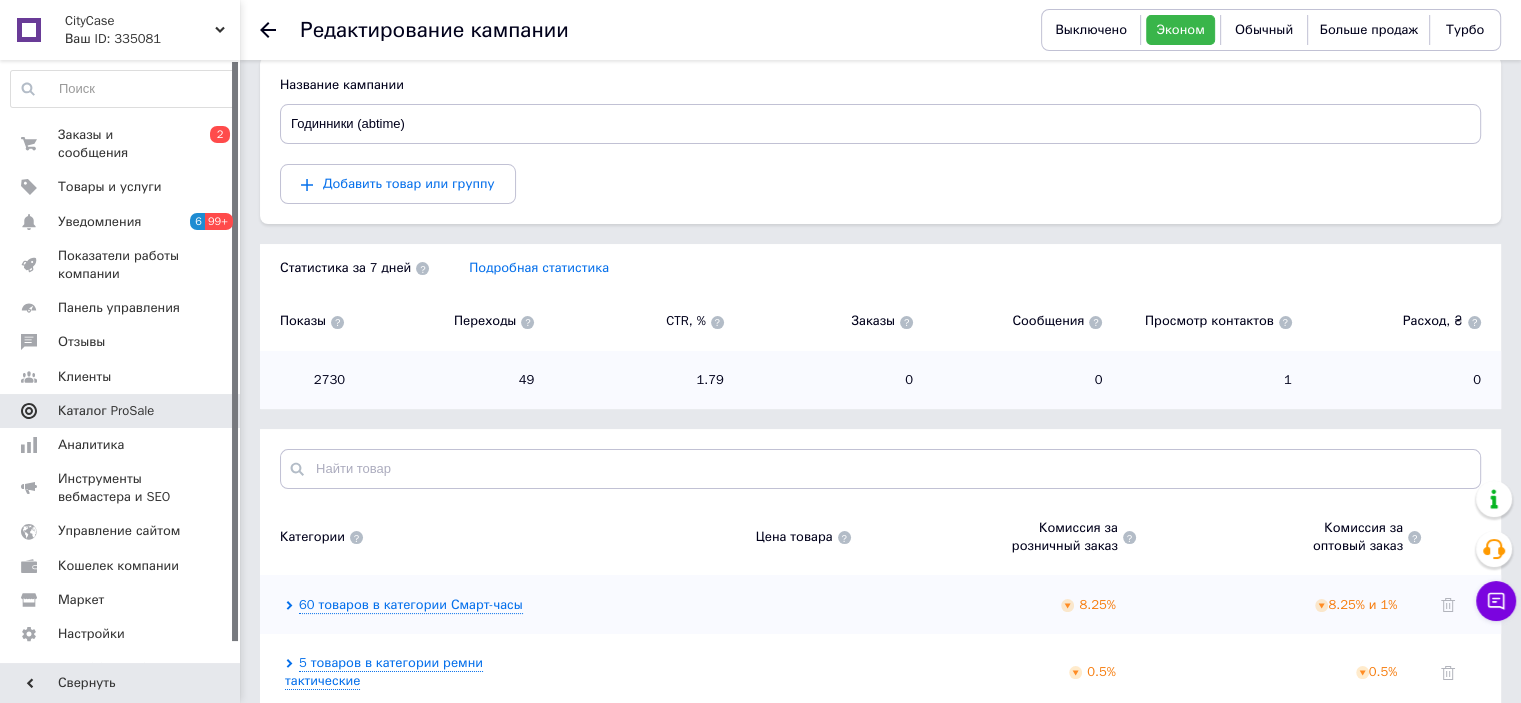 click on "Каталог ProSale" at bounding box center (106, 411) 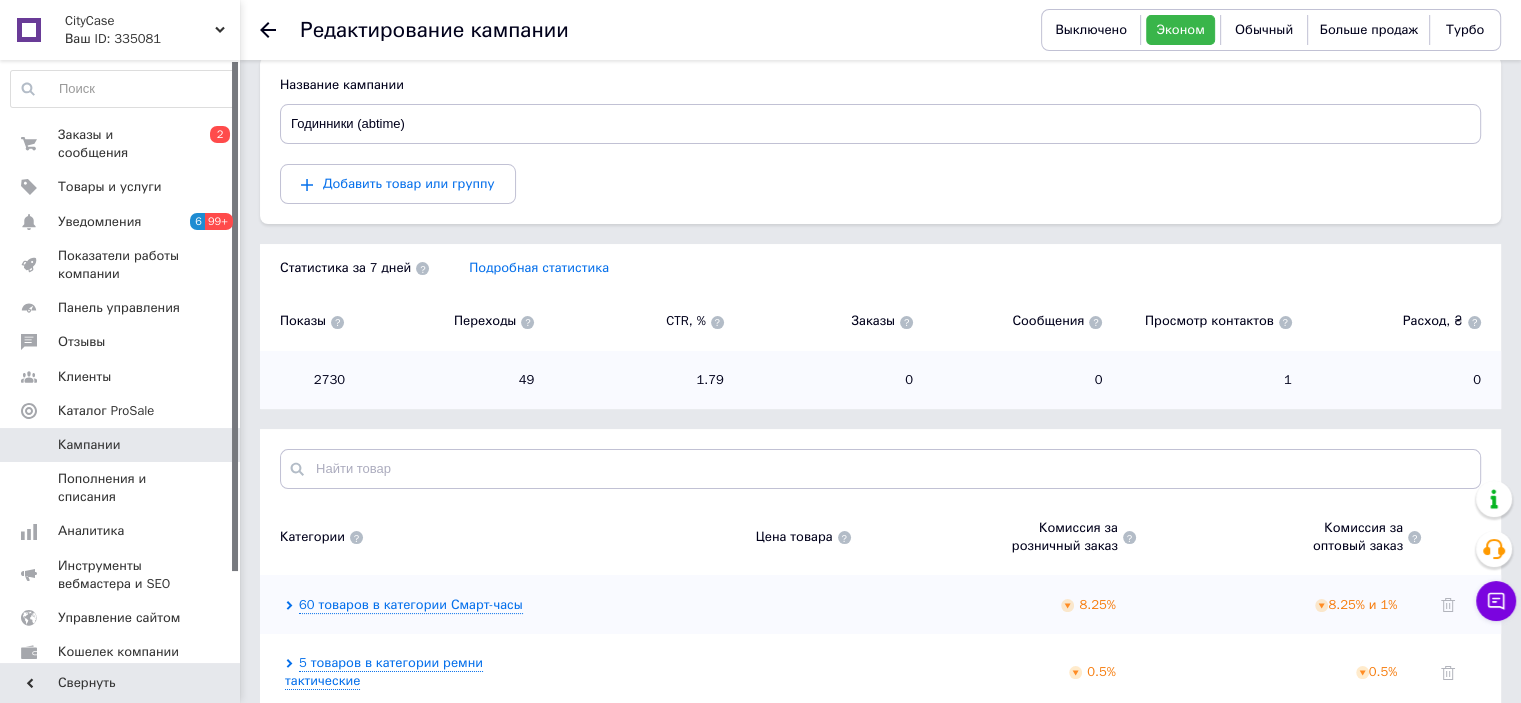 click on "Кампании" at bounding box center [89, 445] 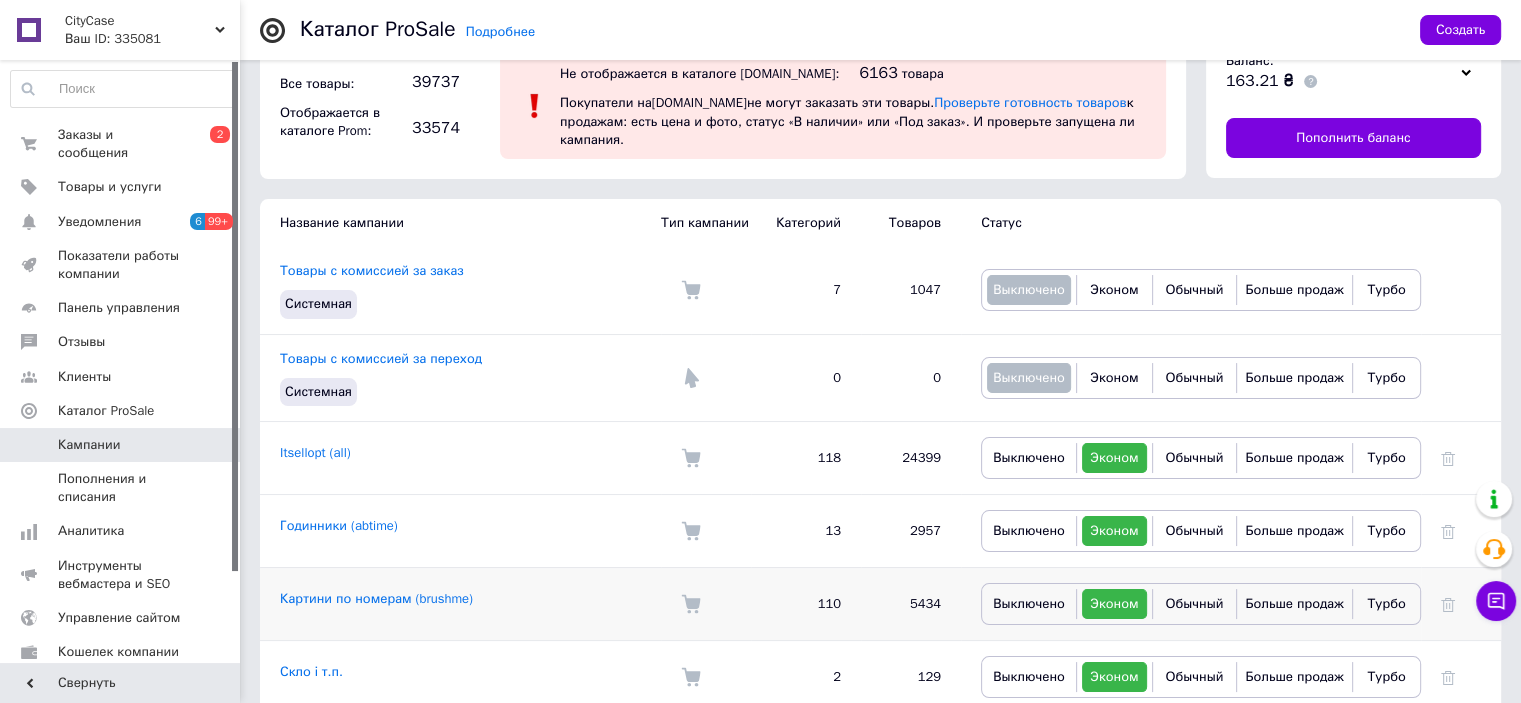 scroll, scrollTop: 148, scrollLeft: 0, axis: vertical 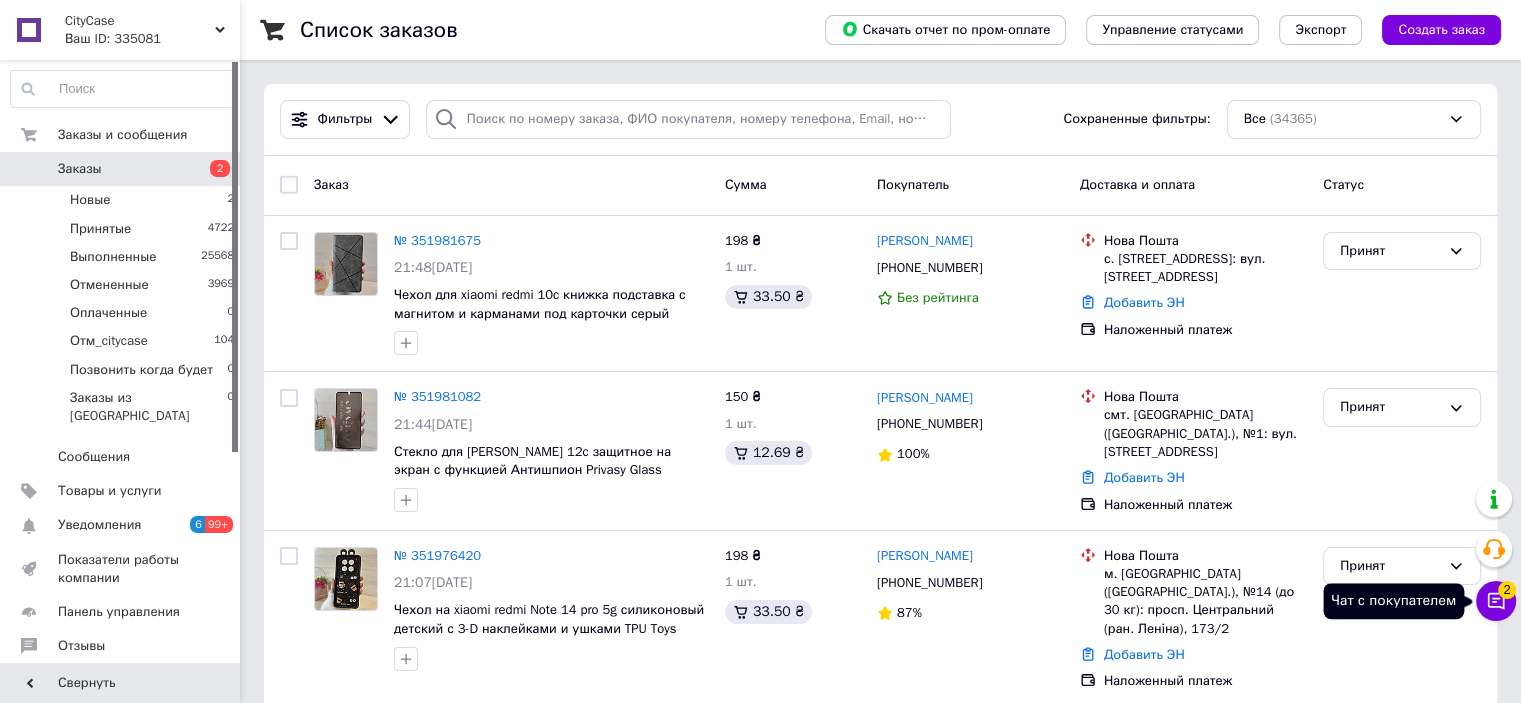click 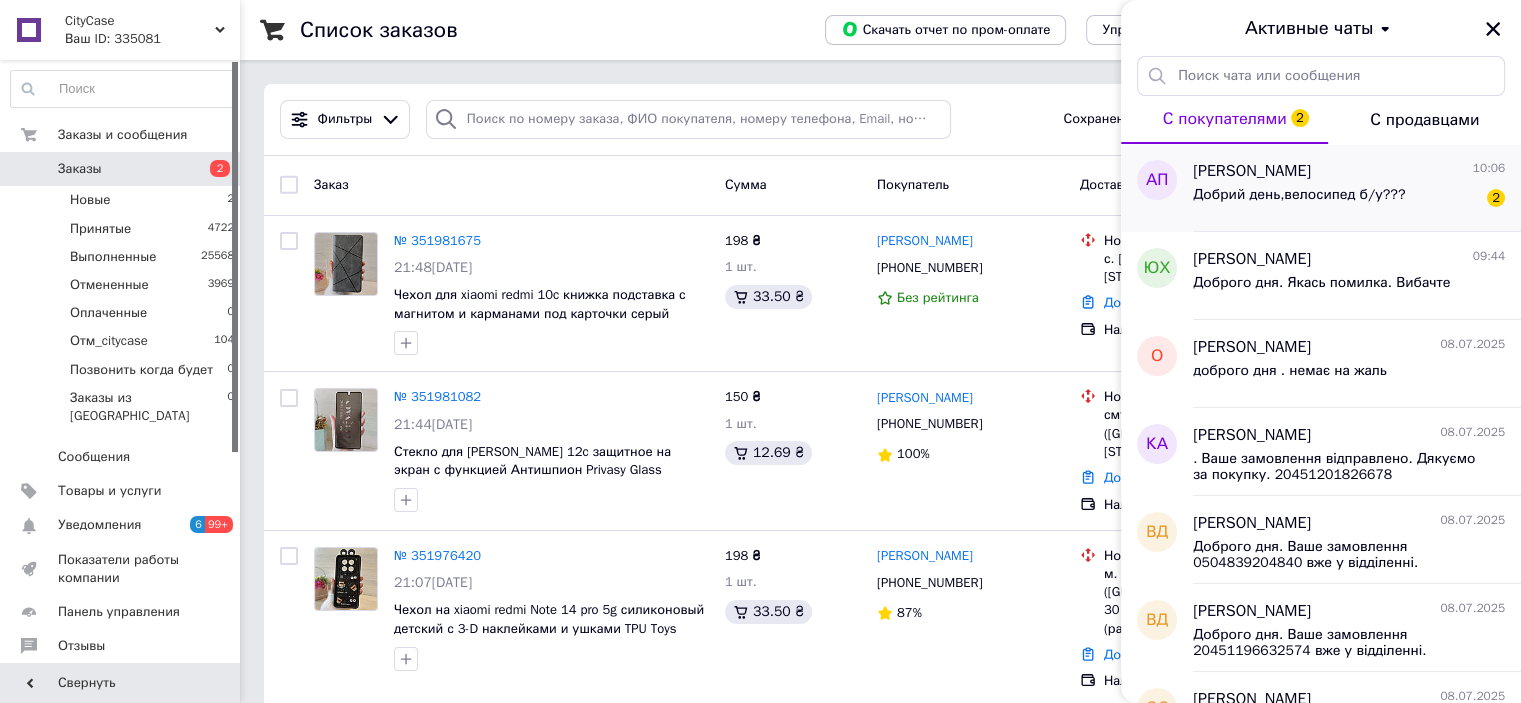click on "Добрий день,велосипед б/у???" at bounding box center [1299, 195] 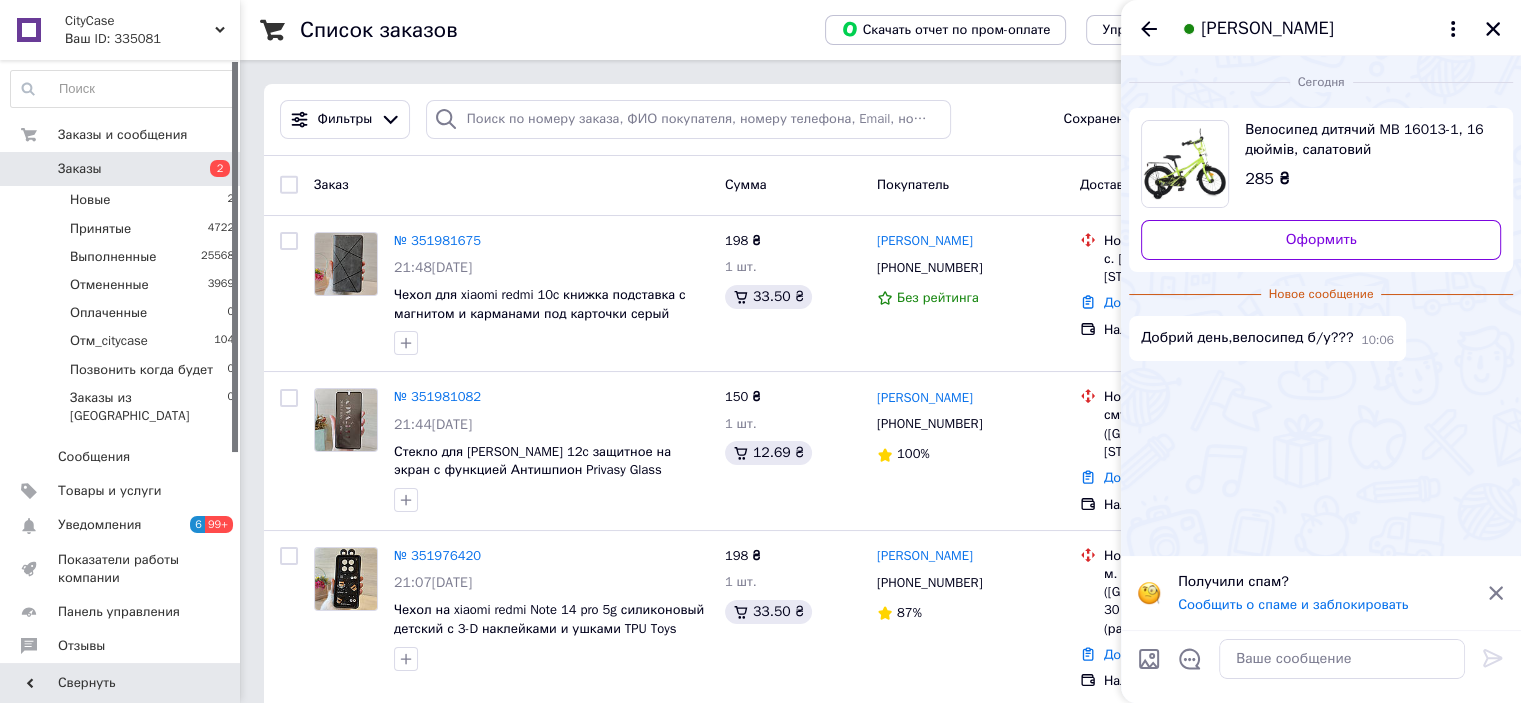 click on "Велосипед дитячий MB 16013-1, 16 дюймів, салатовий" at bounding box center (1365, 140) 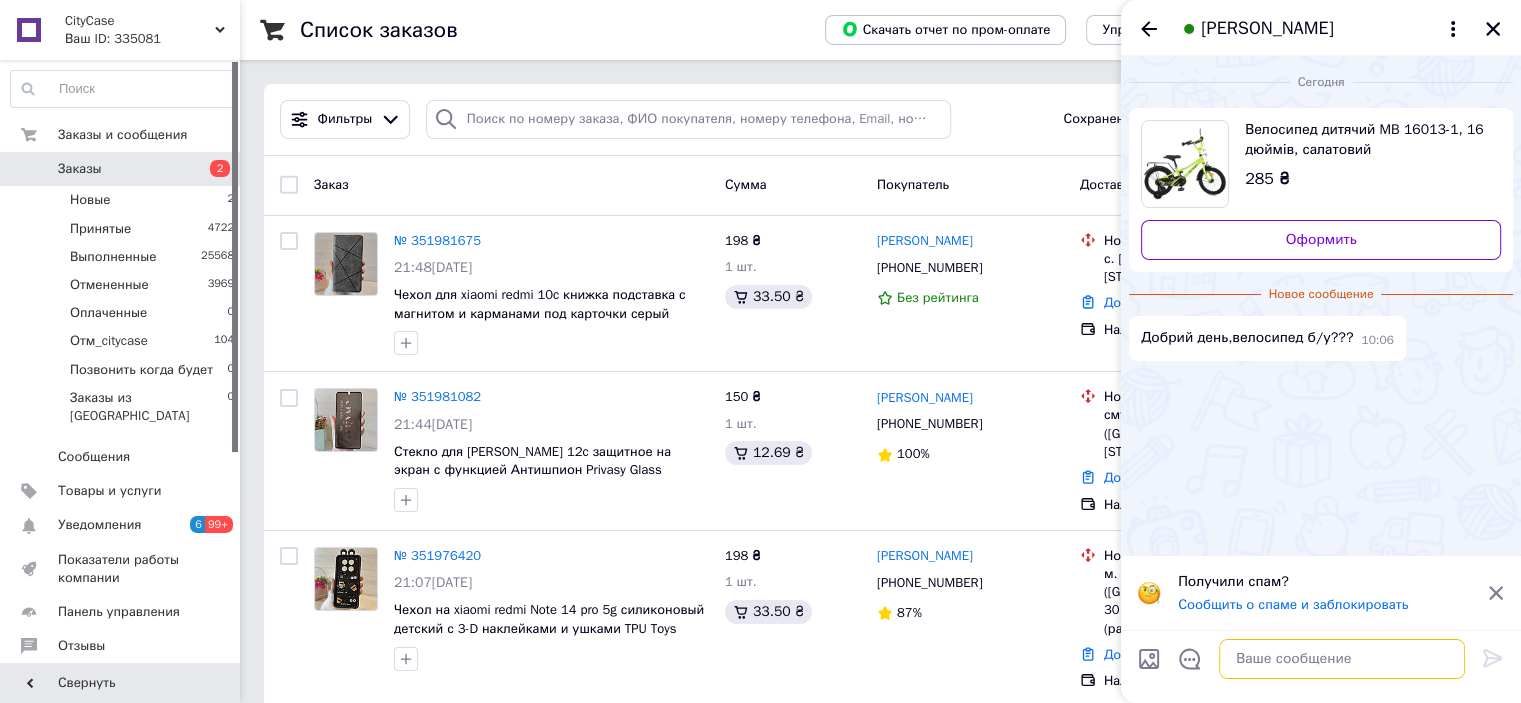 click at bounding box center (1342, 659) 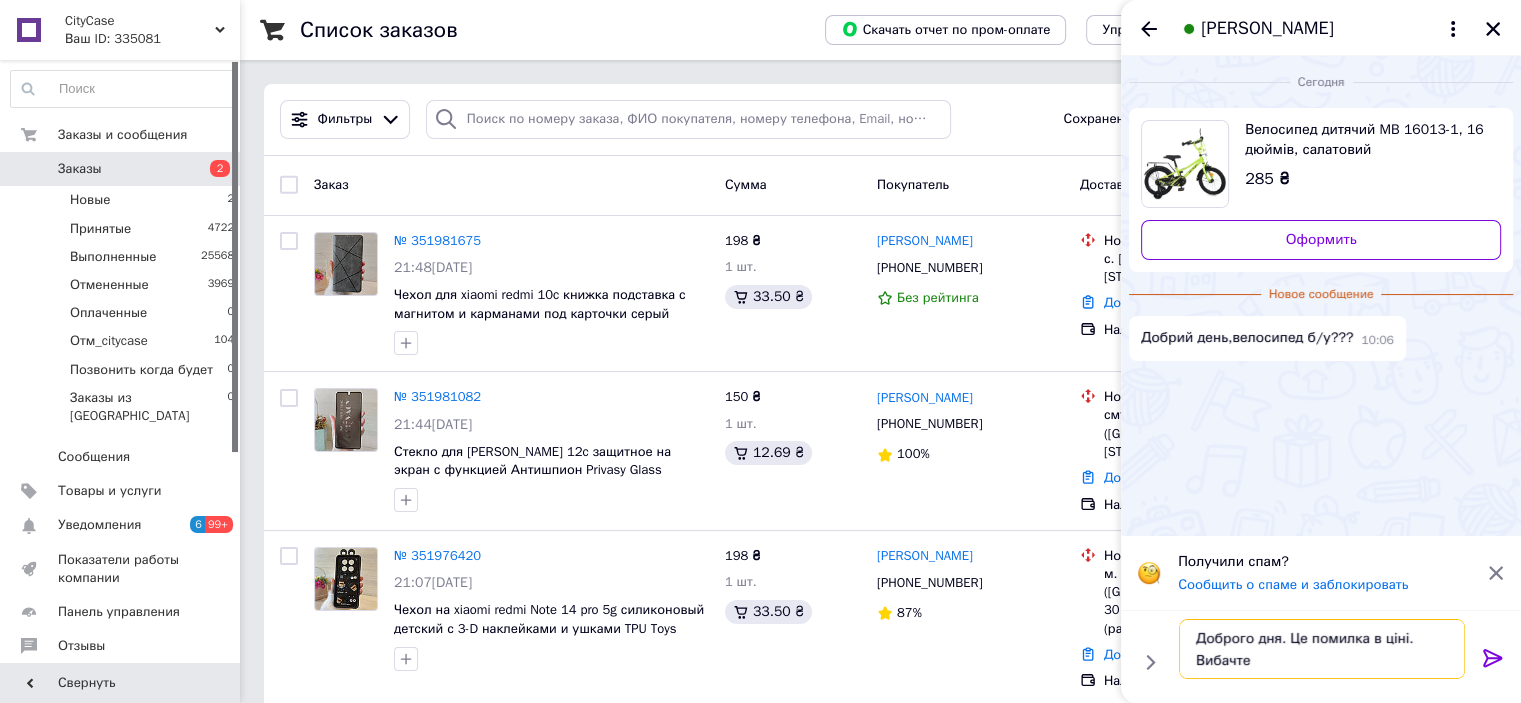 type on "Доброго дня. Це помилка в ціні. Вибачте" 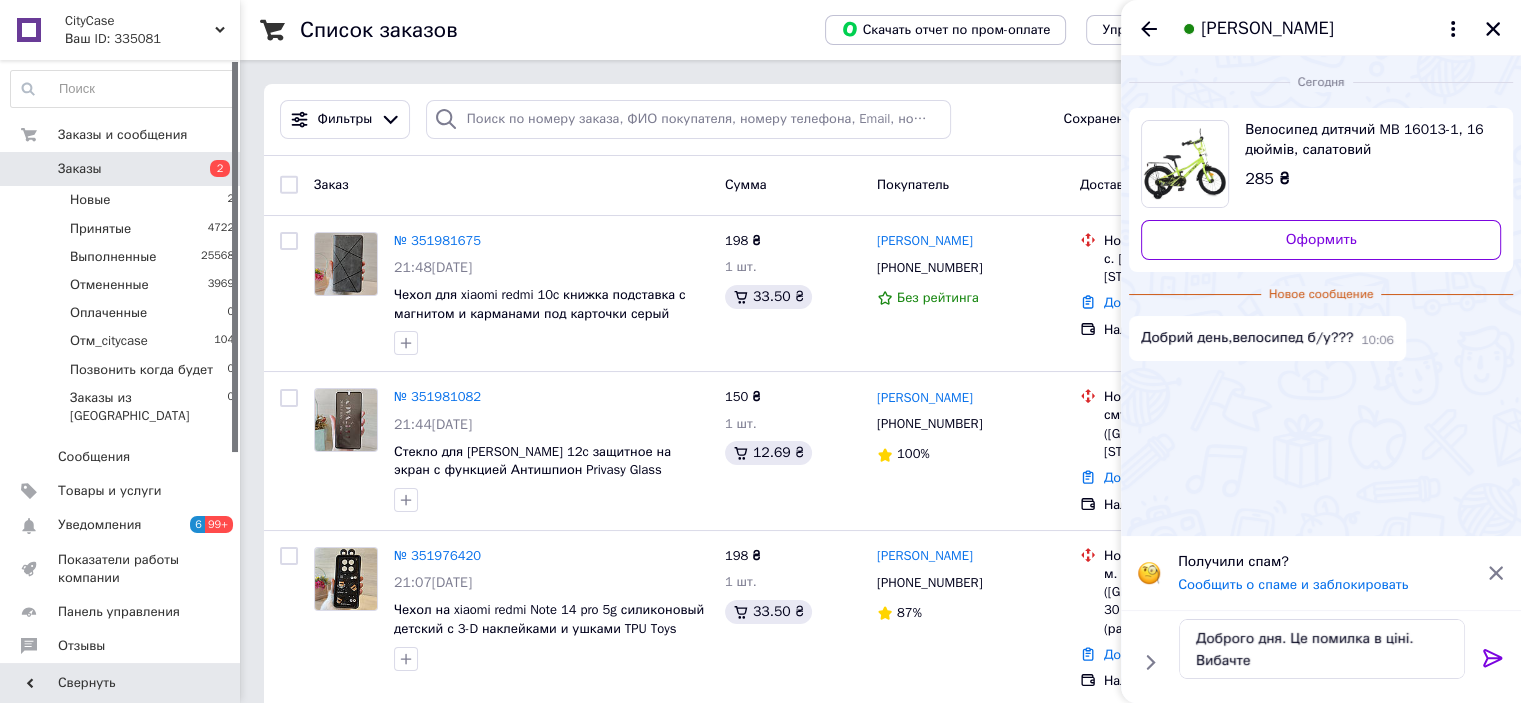 click 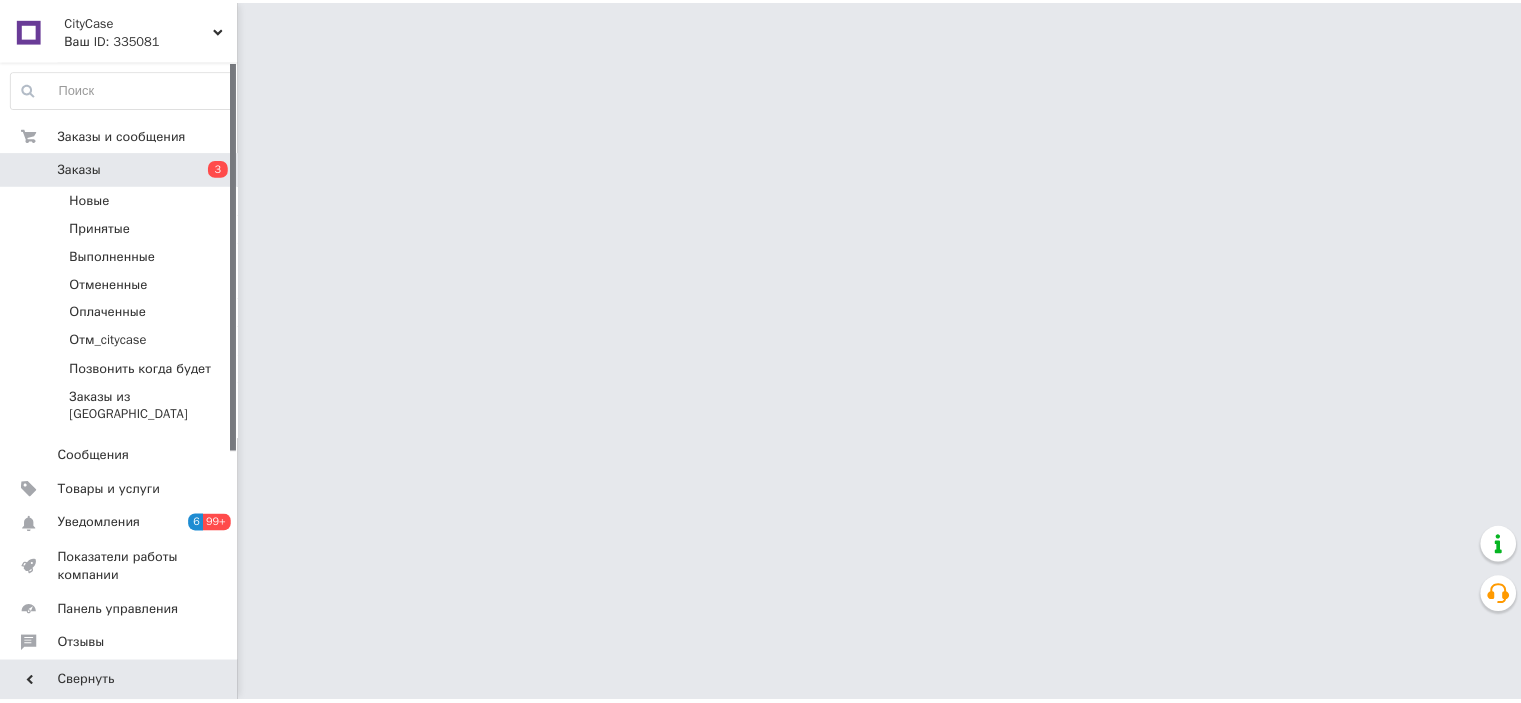 scroll, scrollTop: 0, scrollLeft: 0, axis: both 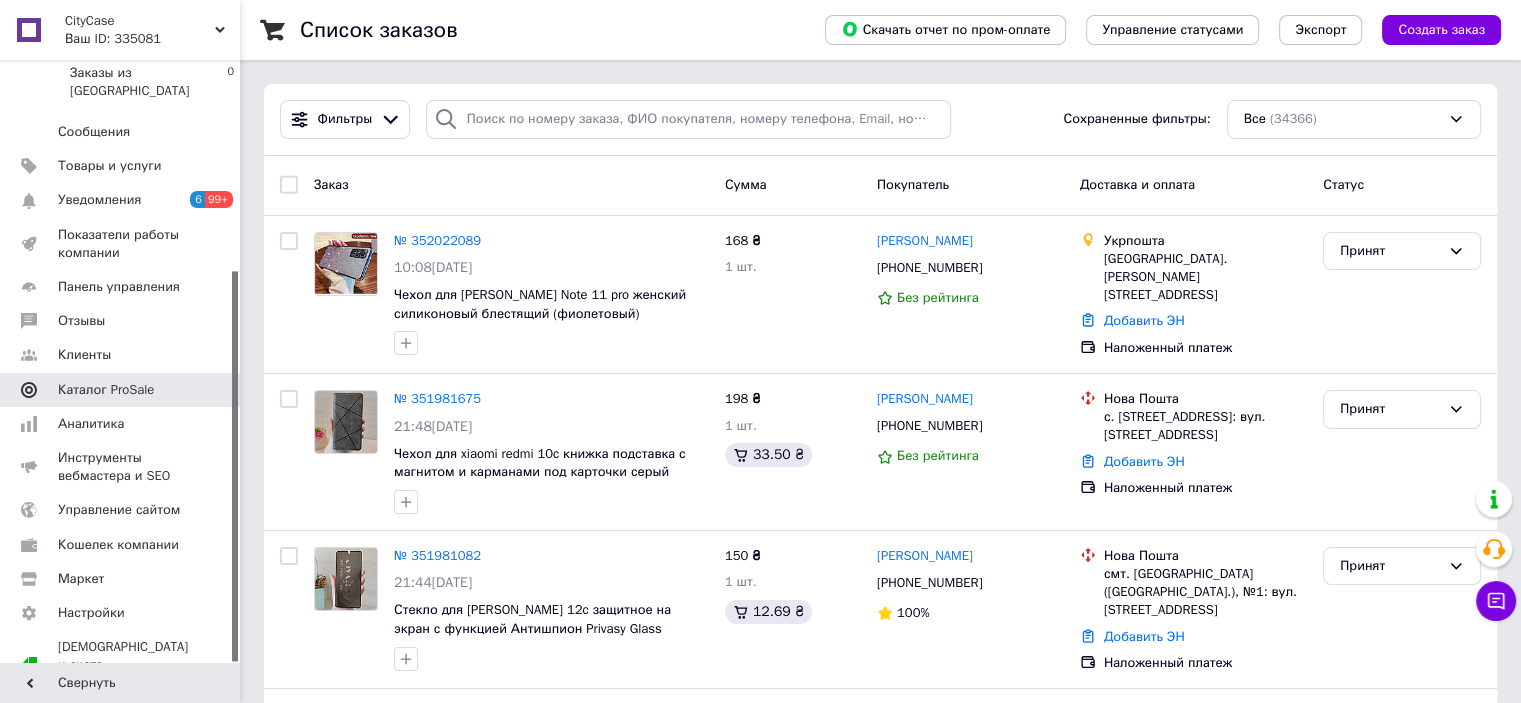 click on "Каталог ProSale" at bounding box center (106, 390) 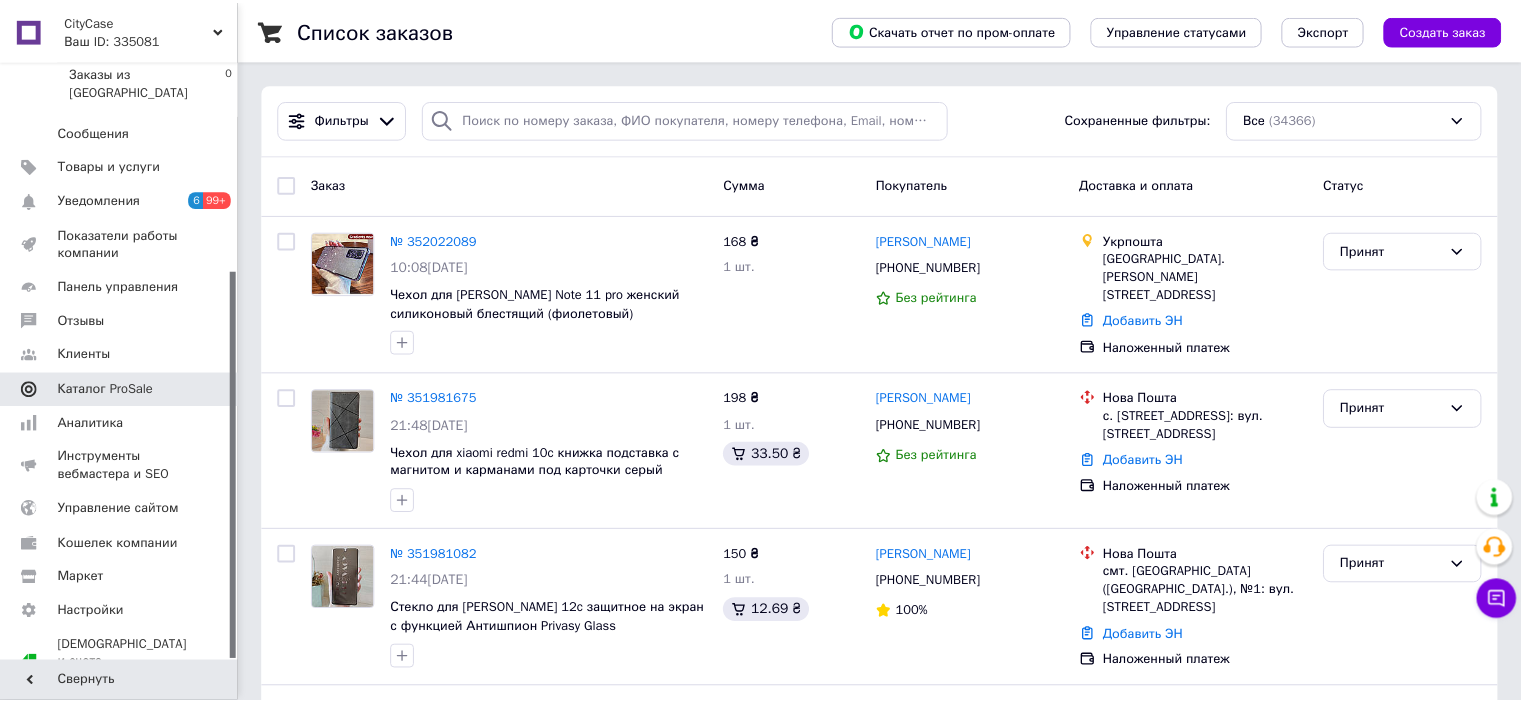 scroll, scrollTop: 108, scrollLeft: 0, axis: vertical 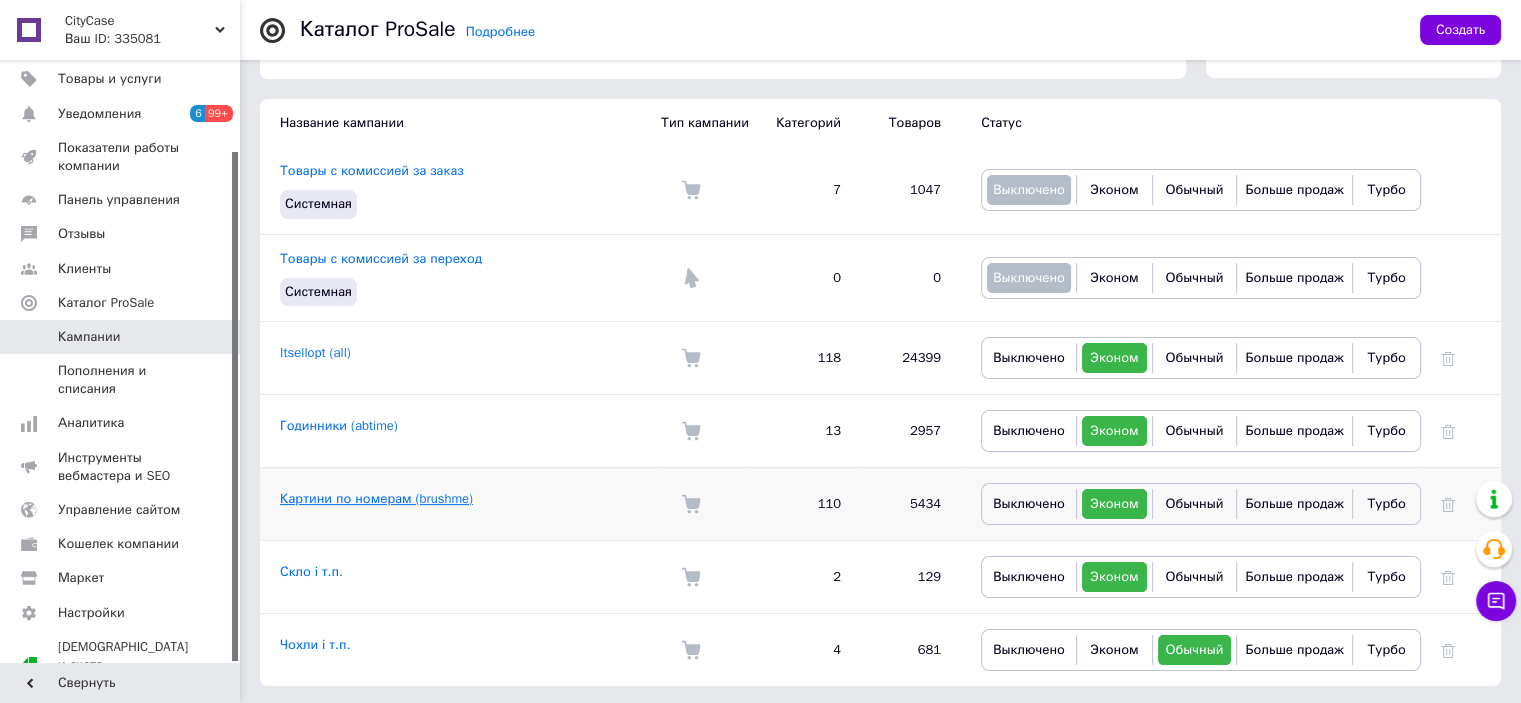 click on "Картини по номерам (brushme)" at bounding box center [376, 498] 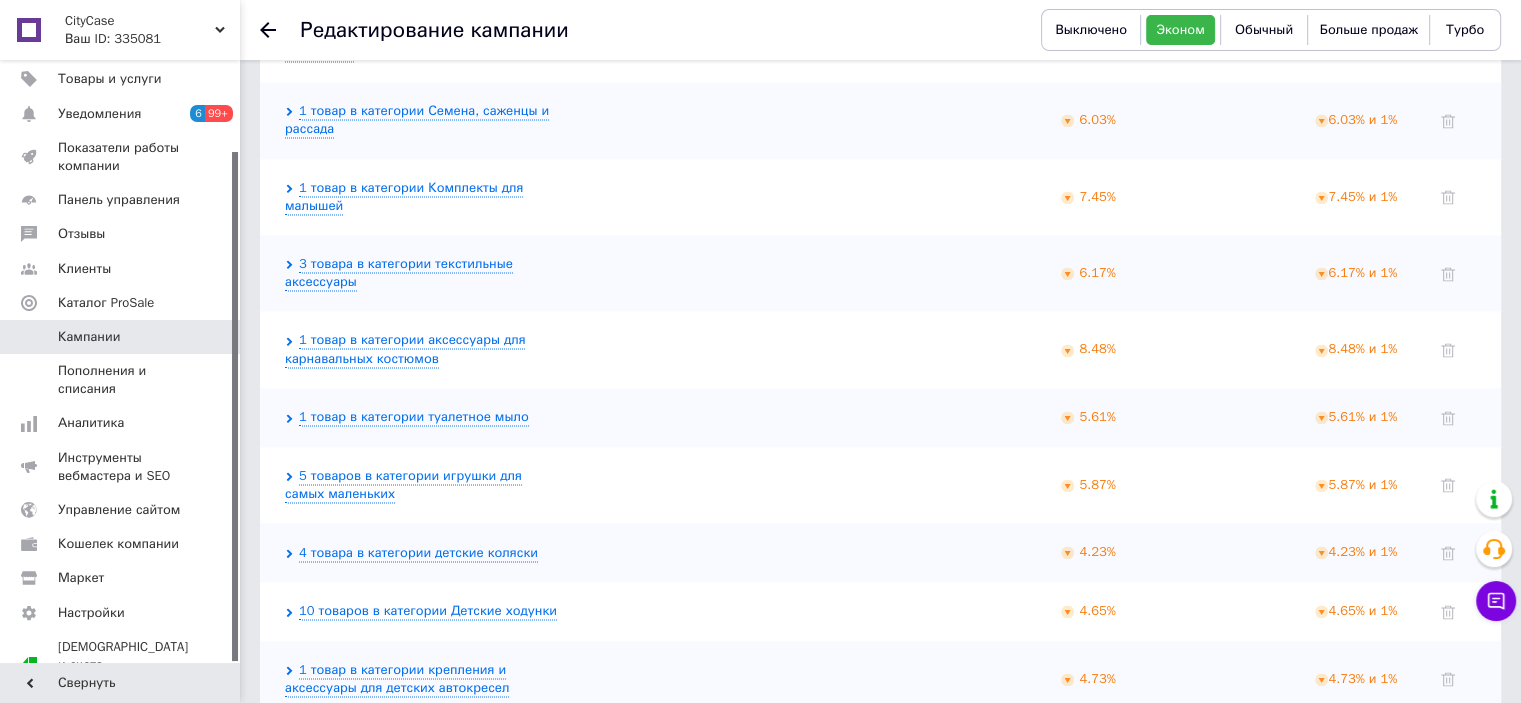 scroll, scrollTop: 2900, scrollLeft: 0, axis: vertical 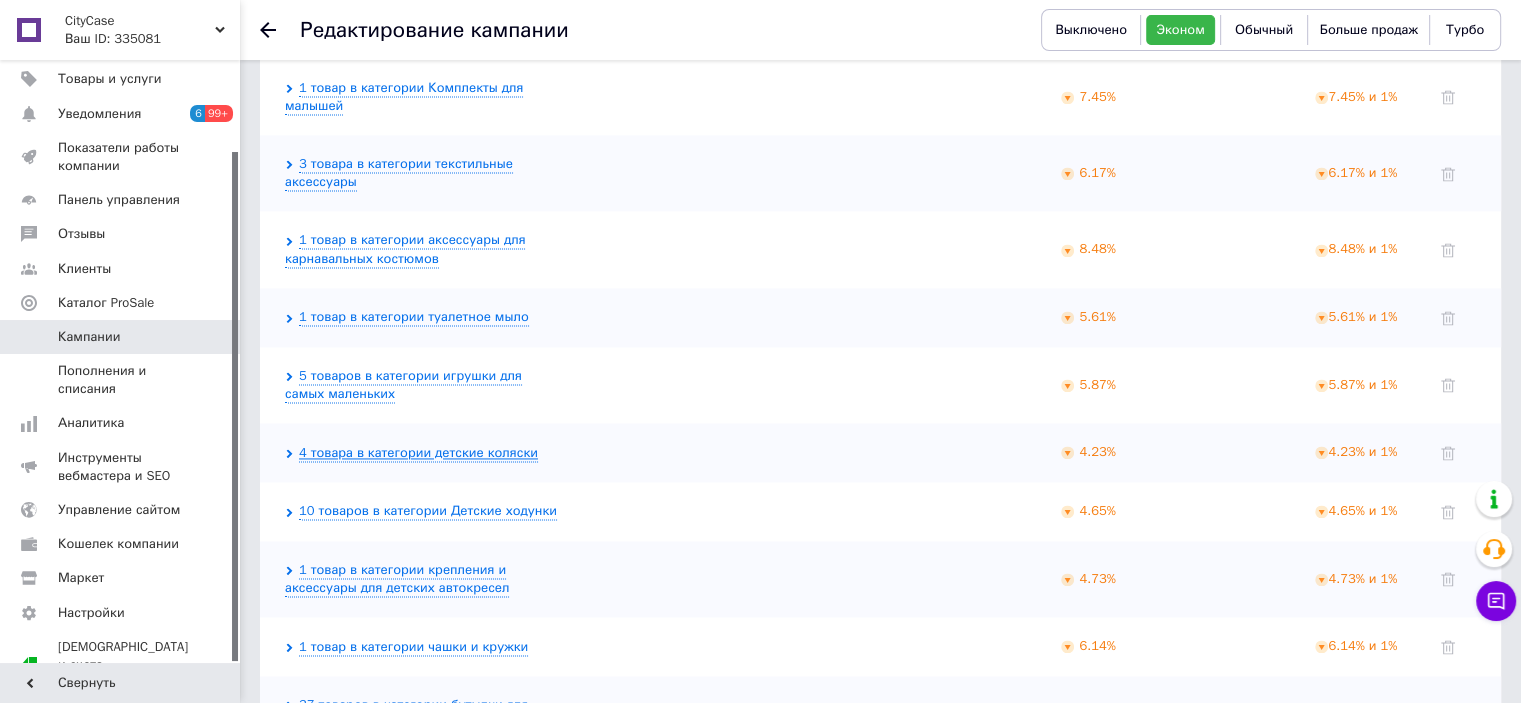 click on "4 товара в категории детские коляски" at bounding box center [418, 453] 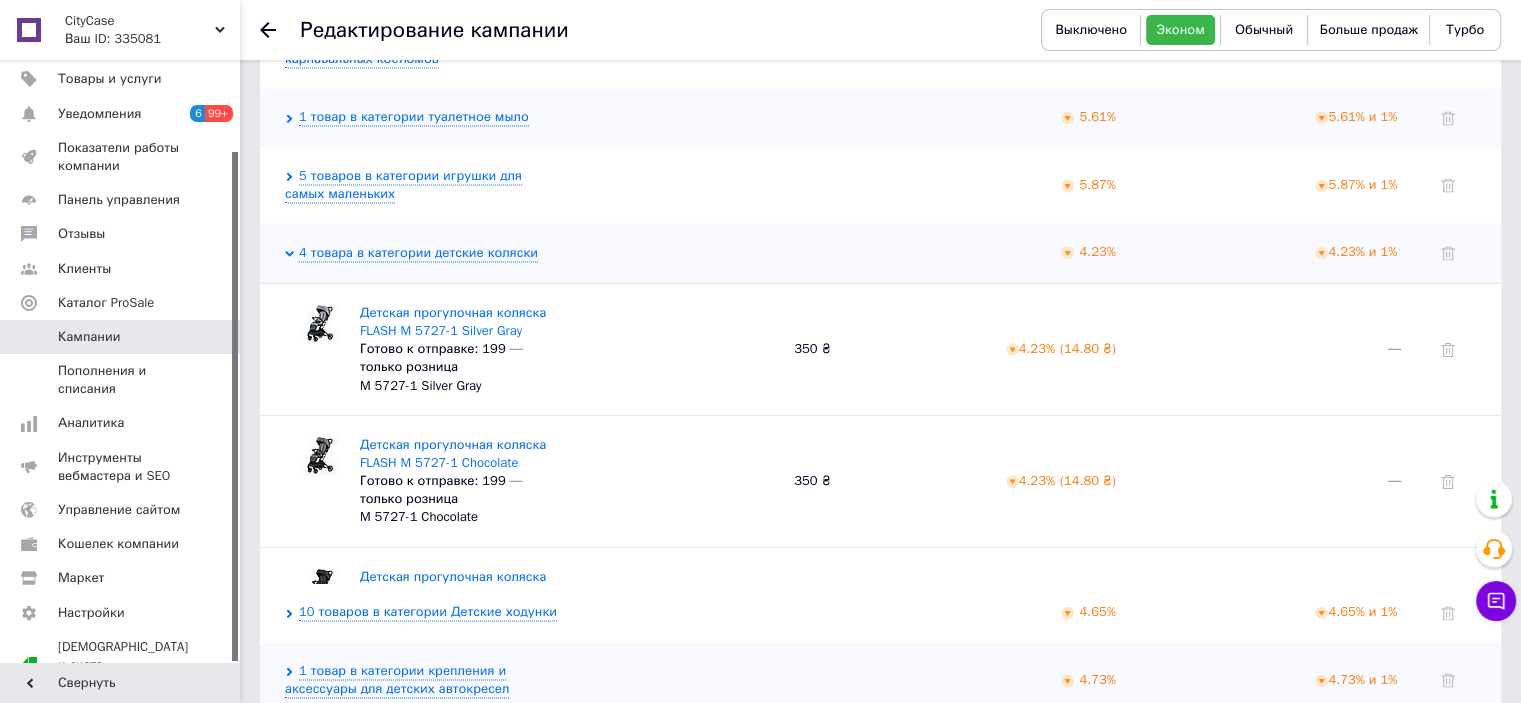 scroll, scrollTop: 2800, scrollLeft: 0, axis: vertical 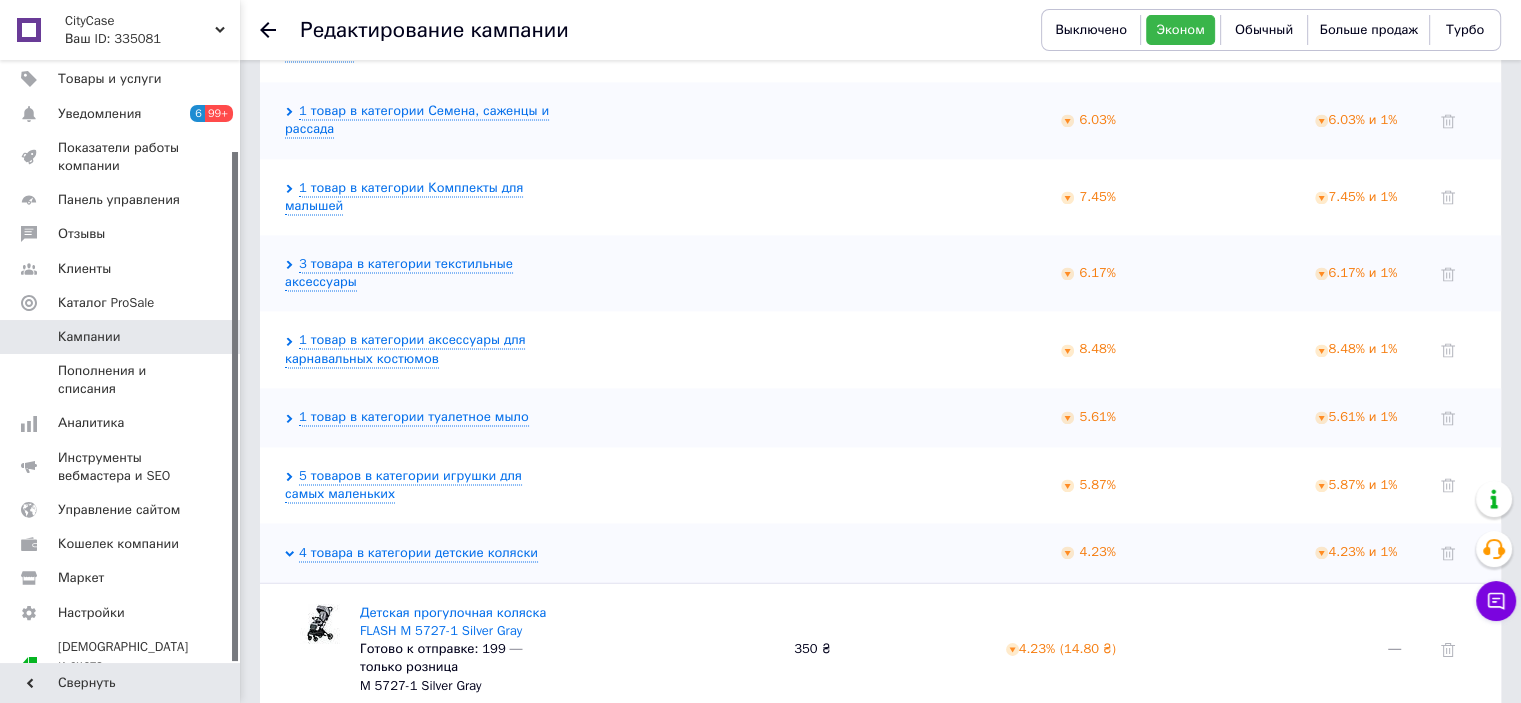 click 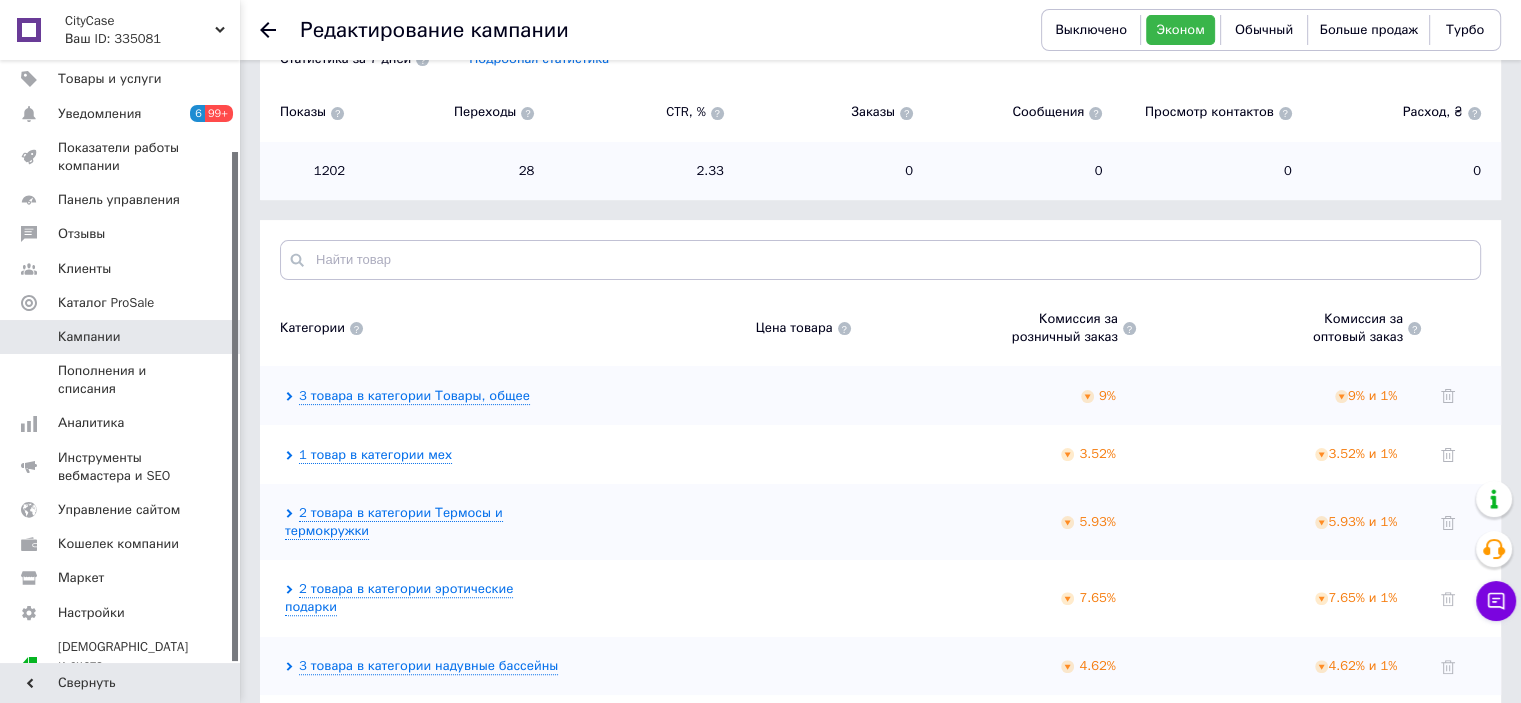 scroll, scrollTop: 500, scrollLeft: 0, axis: vertical 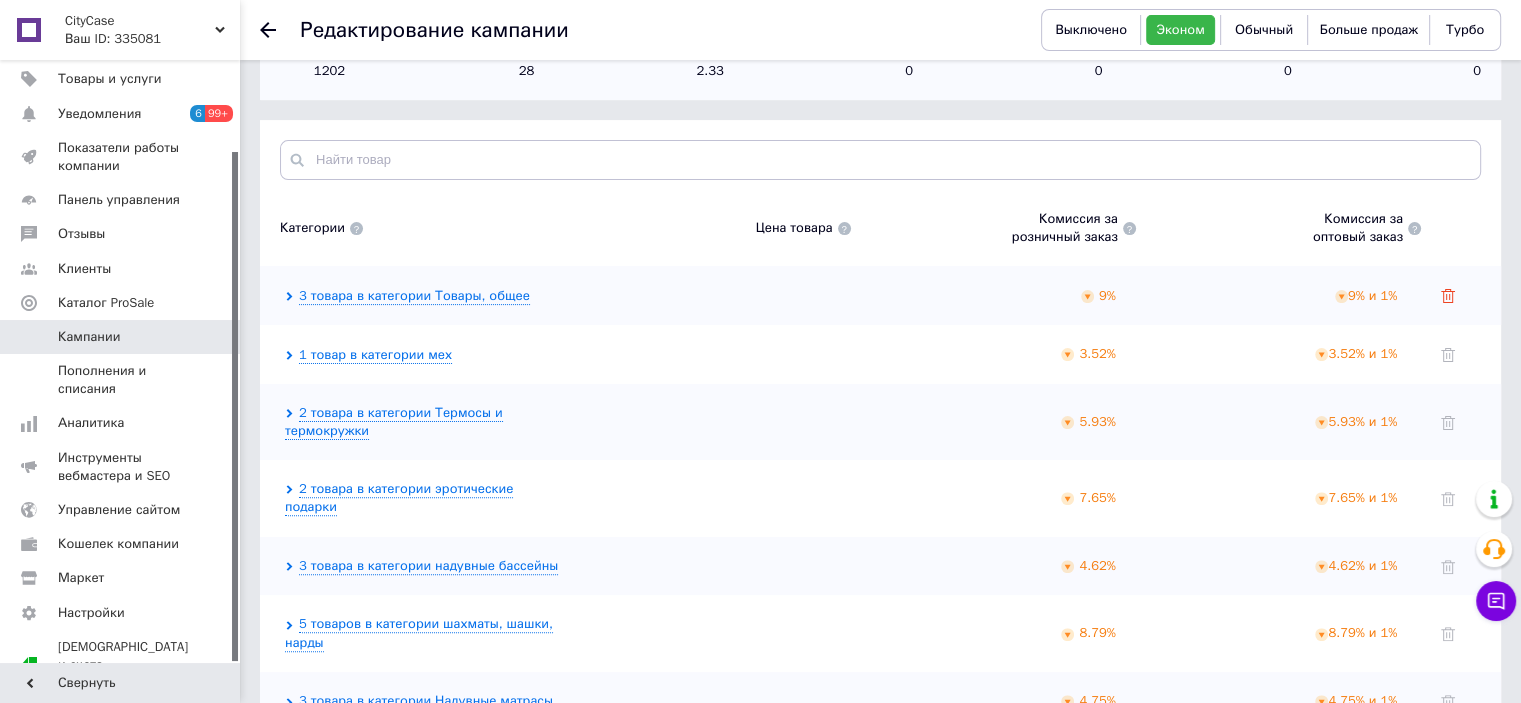 click 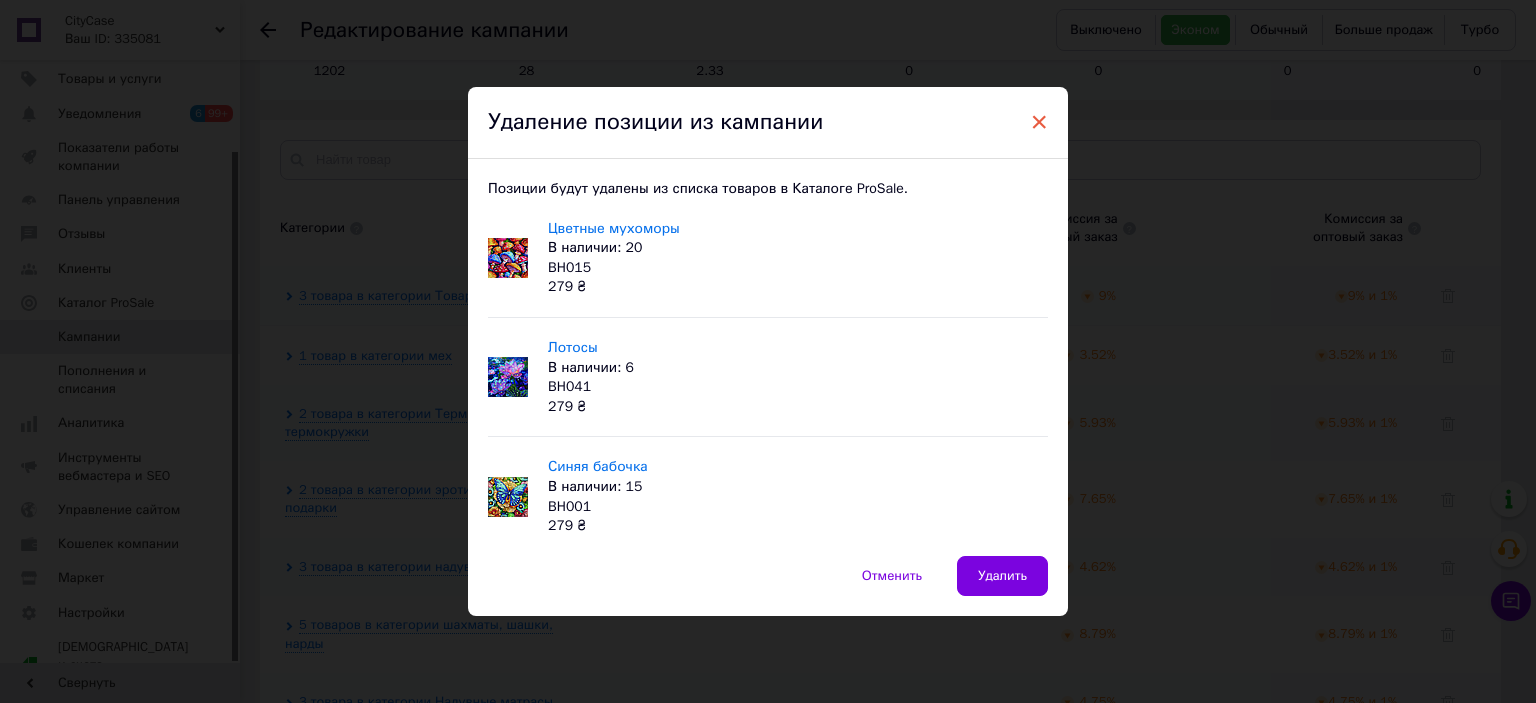 click on "×" at bounding box center [1039, 122] 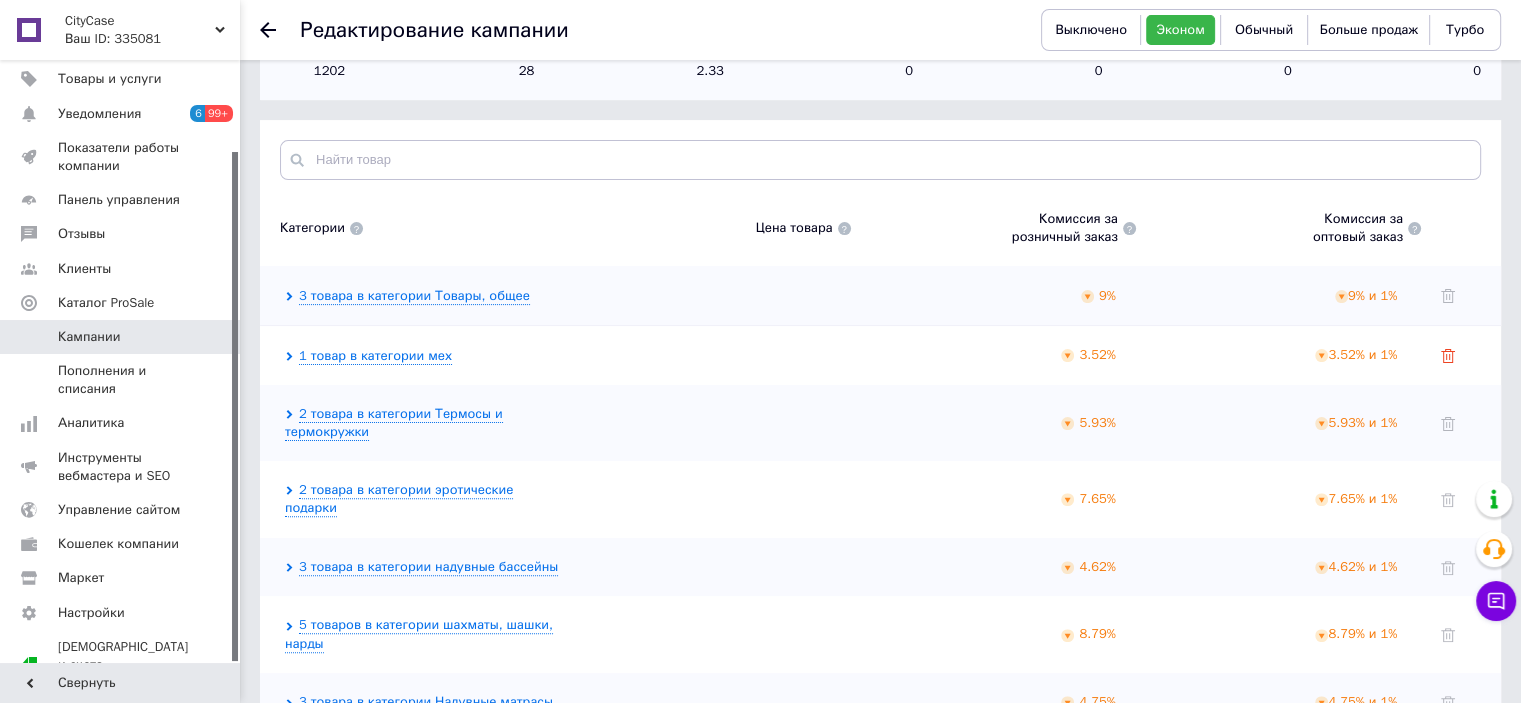 click 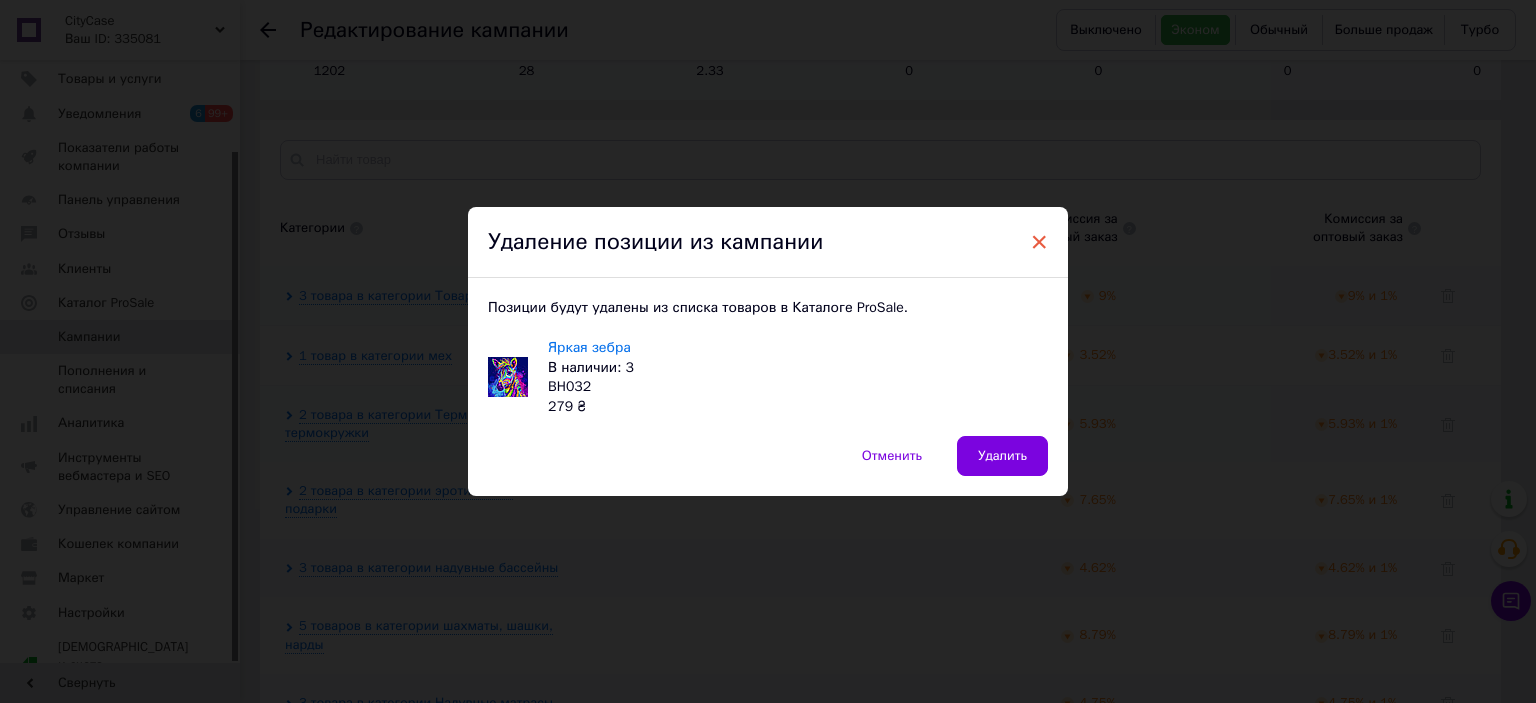 click on "×" at bounding box center [1039, 242] 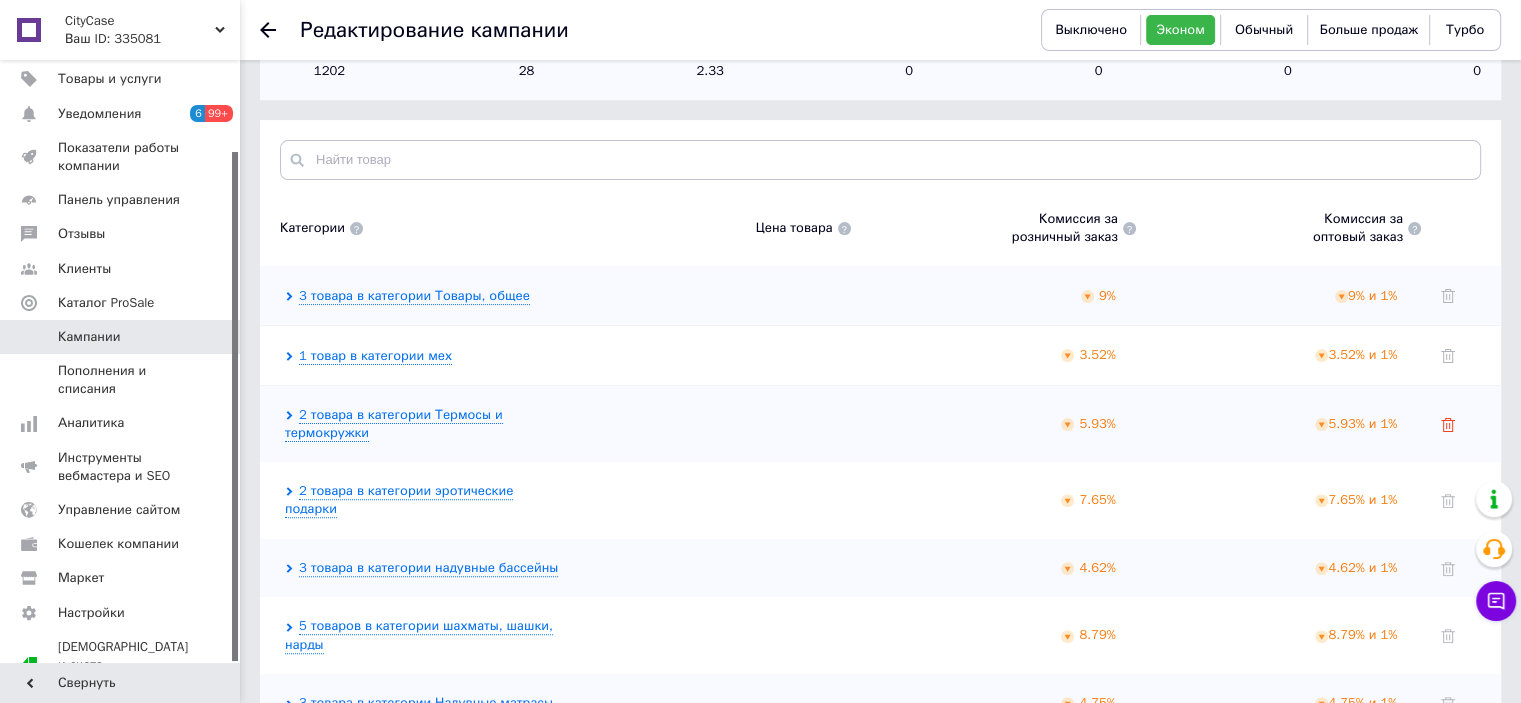 click 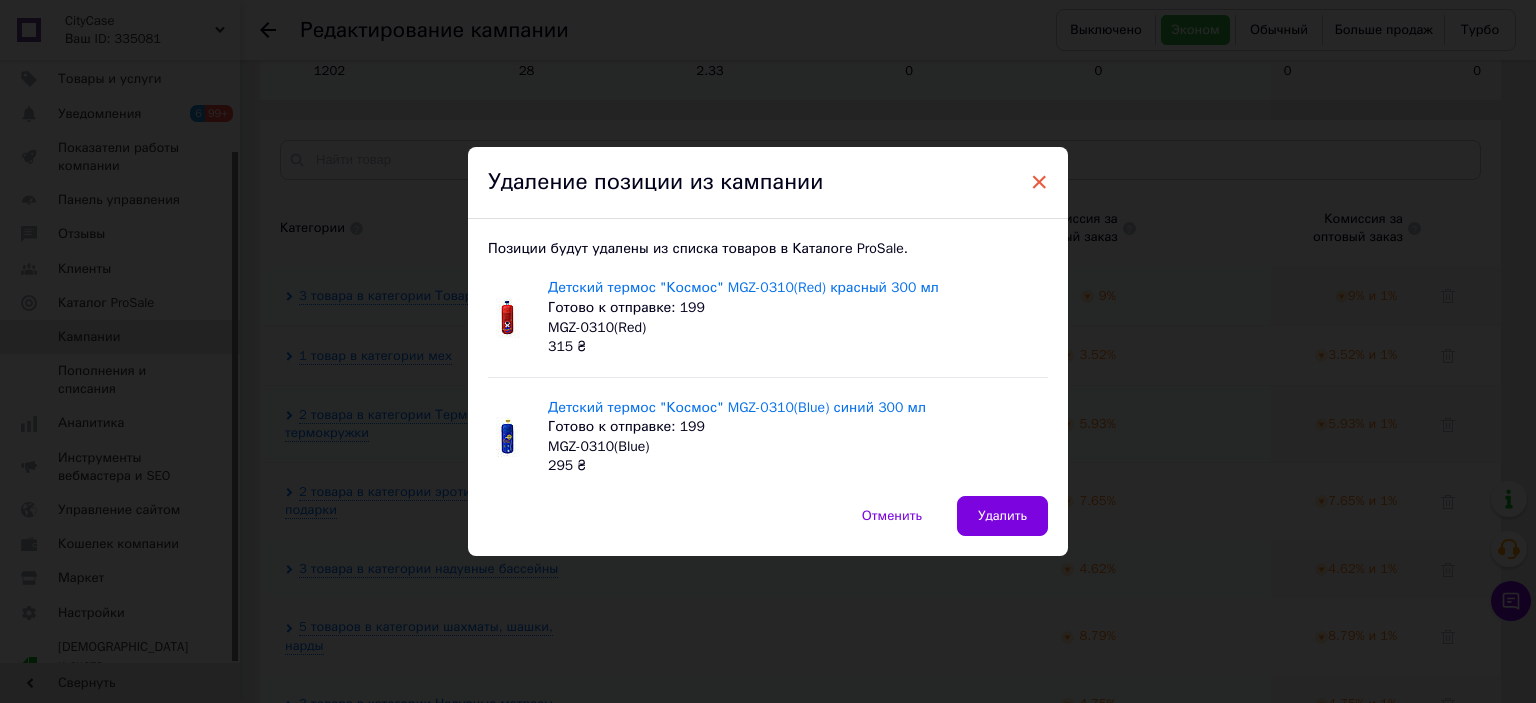 click on "×" at bounding box center [1039, 182] 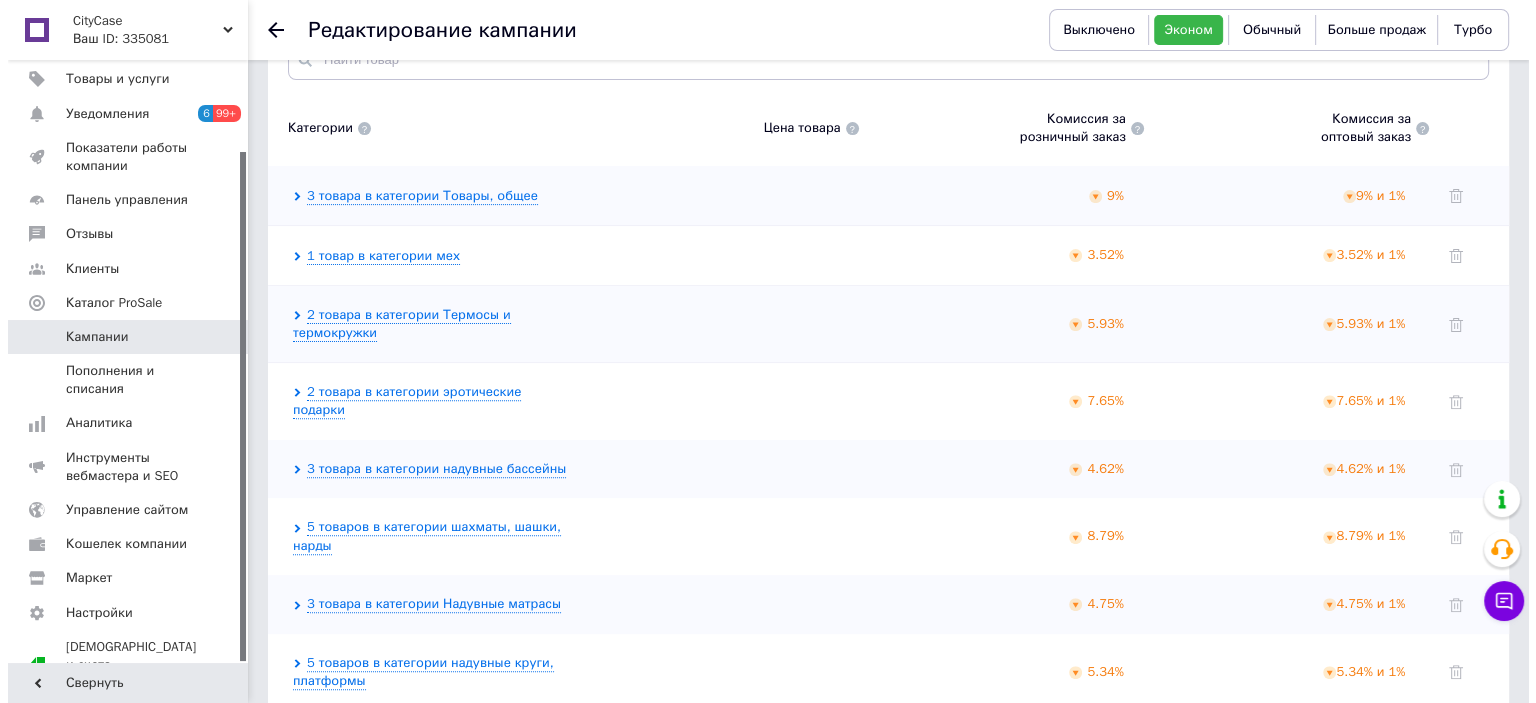 scroll, scrollTop: 700, scrollLeft: 0, axis: vertical 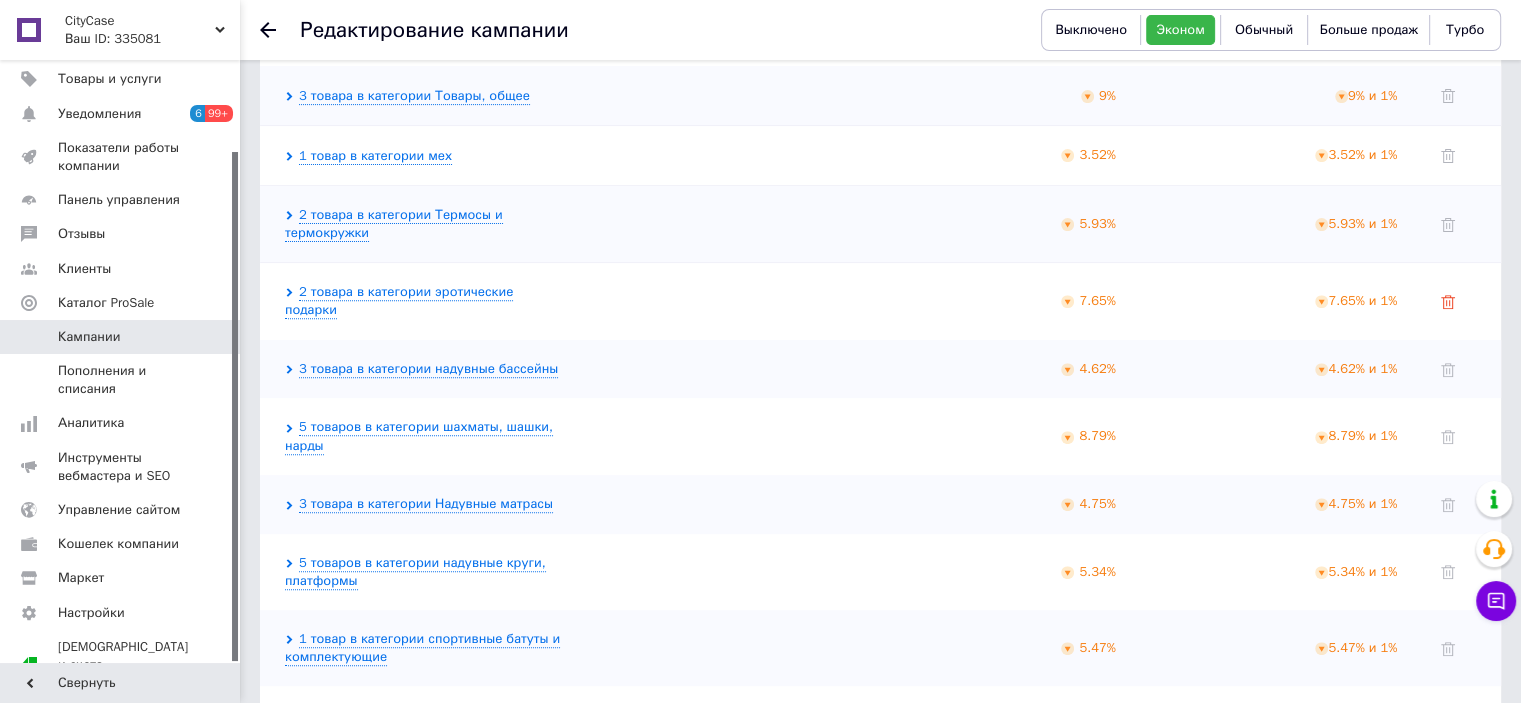 click 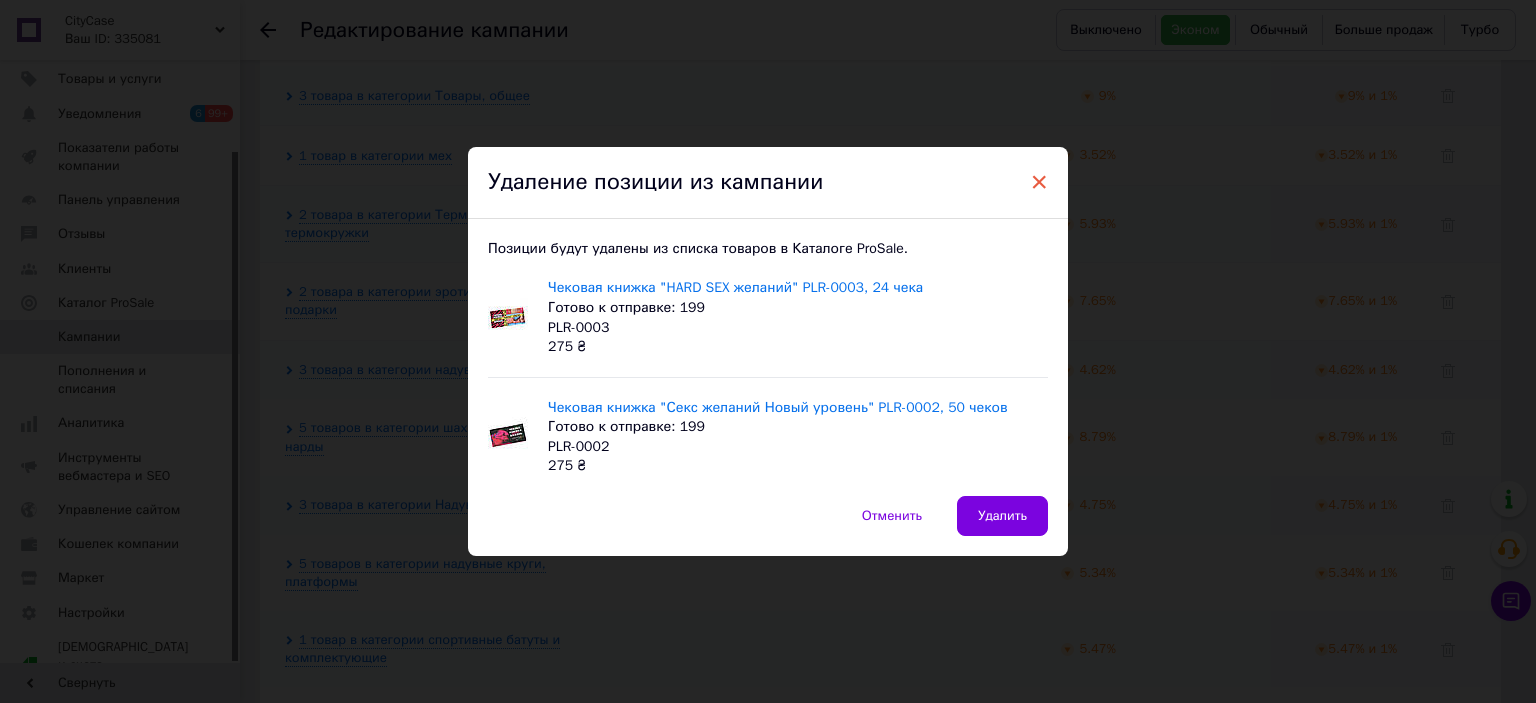 click on "×" at bounding box center (1039, 182) 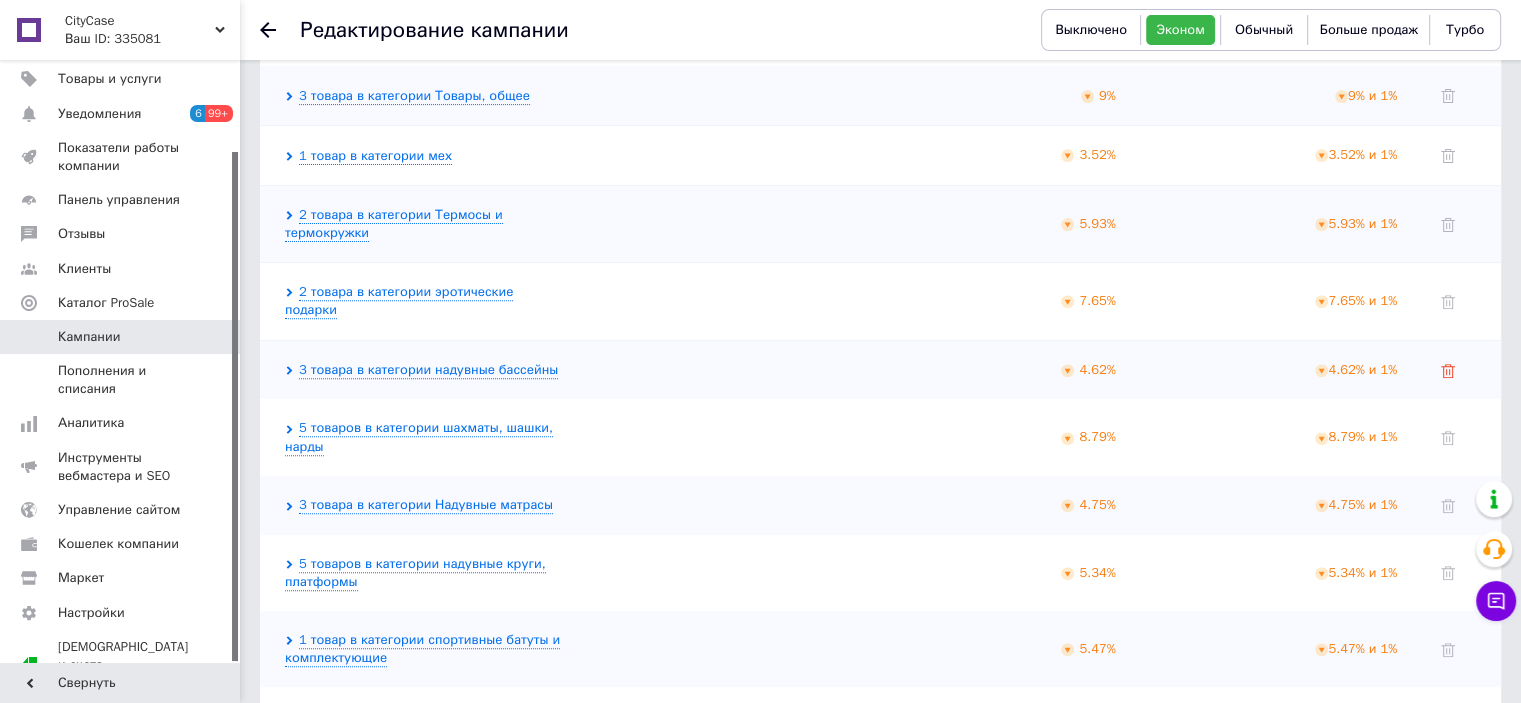 click 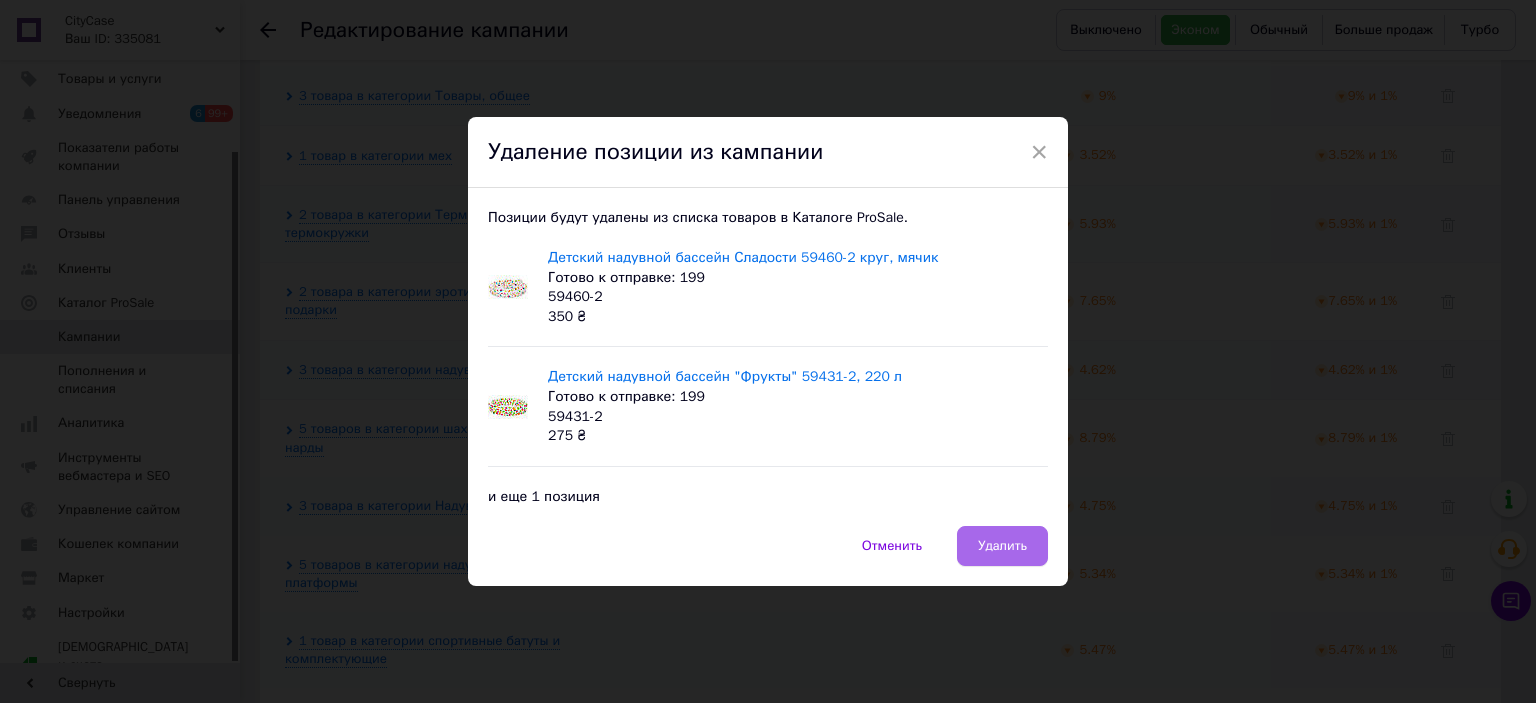 click on "Удалить" at bounding box center (1002, 546) 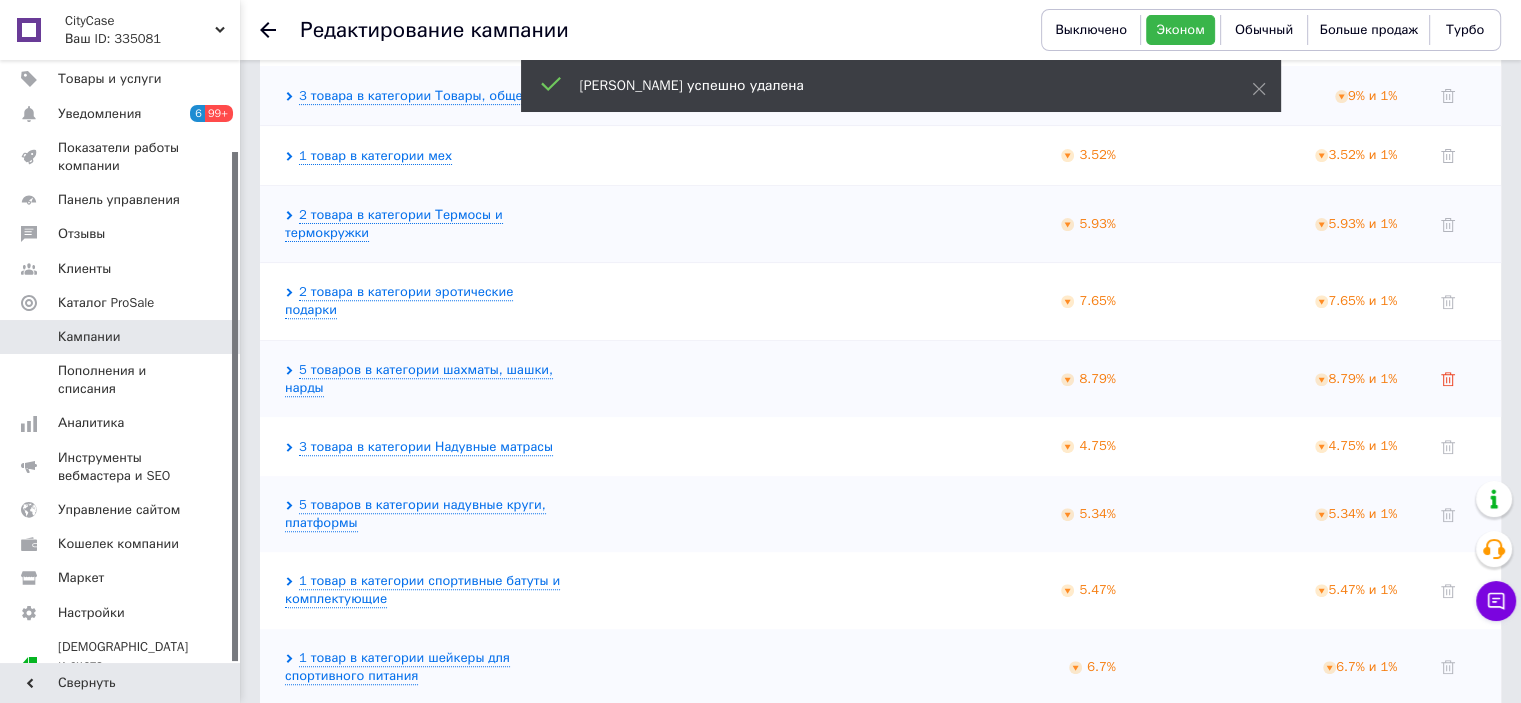 click 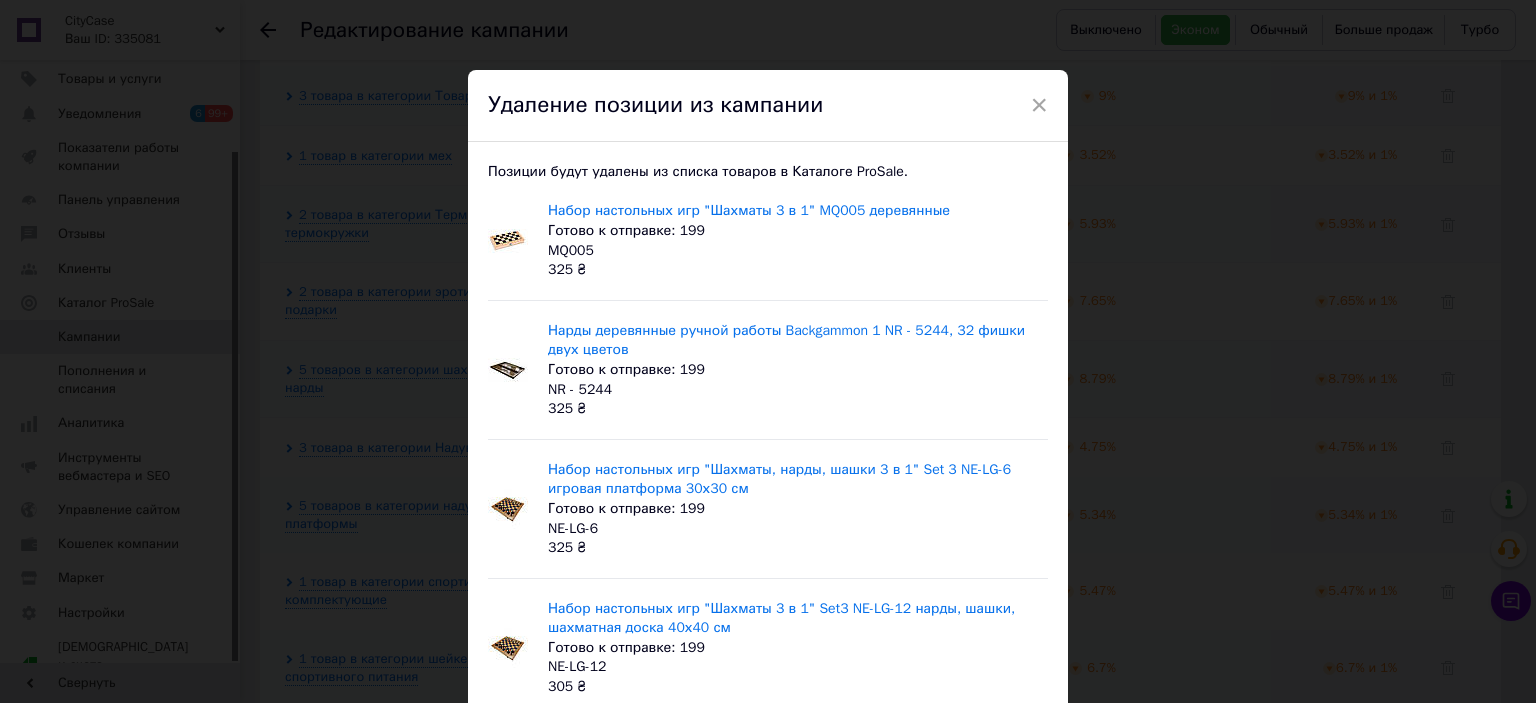 click on "Набор настольных игр "Шахматы 3 в 1" MQ005 деревянные Готово к отправке: 199 MQ005 325   ₴ Нарды деревянные ручной работы Backgammon 1 NR - 5244, 32 фишки двух цветов Готово к отправке: 199 NR - 5244 325   ₴ Набор настольных игр "Шахматы, нарды, шашки 3 в 1" Set 3 NE-LG-6 игровая платформа 30х30 см Готово к отправке: 199 NE-LG-6 325   ₴ Набор настольных игр "Шахматы 3 в 1" Set3 NE-LG-12 нарды, шашки, шахматная доска 40х40 см Готово к отправке: 199 NE-LG-12 305   ₴ Набор настольных игр "Шахматы, шашки и нарды" 3 в 1 FG240502032L деревянные Готово к отправке: 199 FG240502032L 350   ₴" at bounding box center (768, 518) 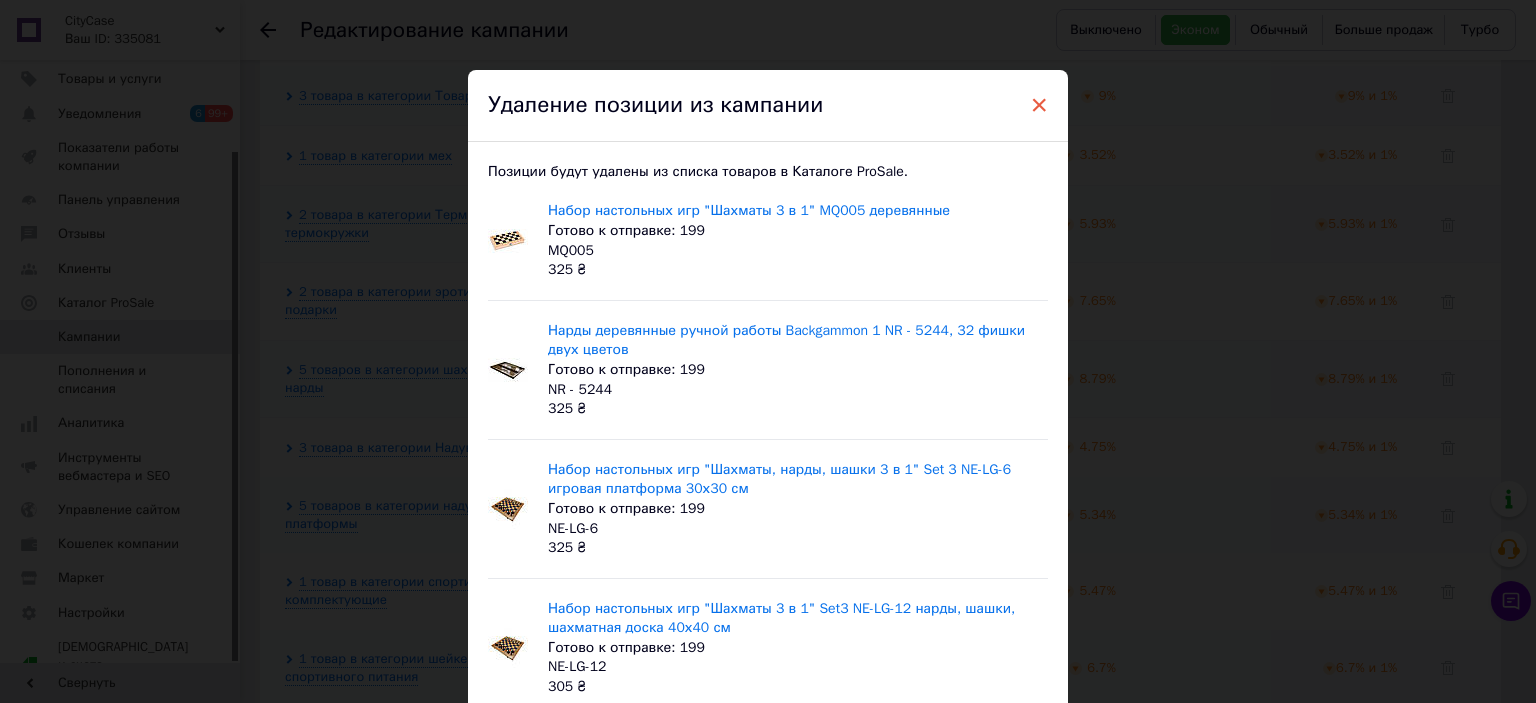 click on "×" at bounding box center [1039, 105] 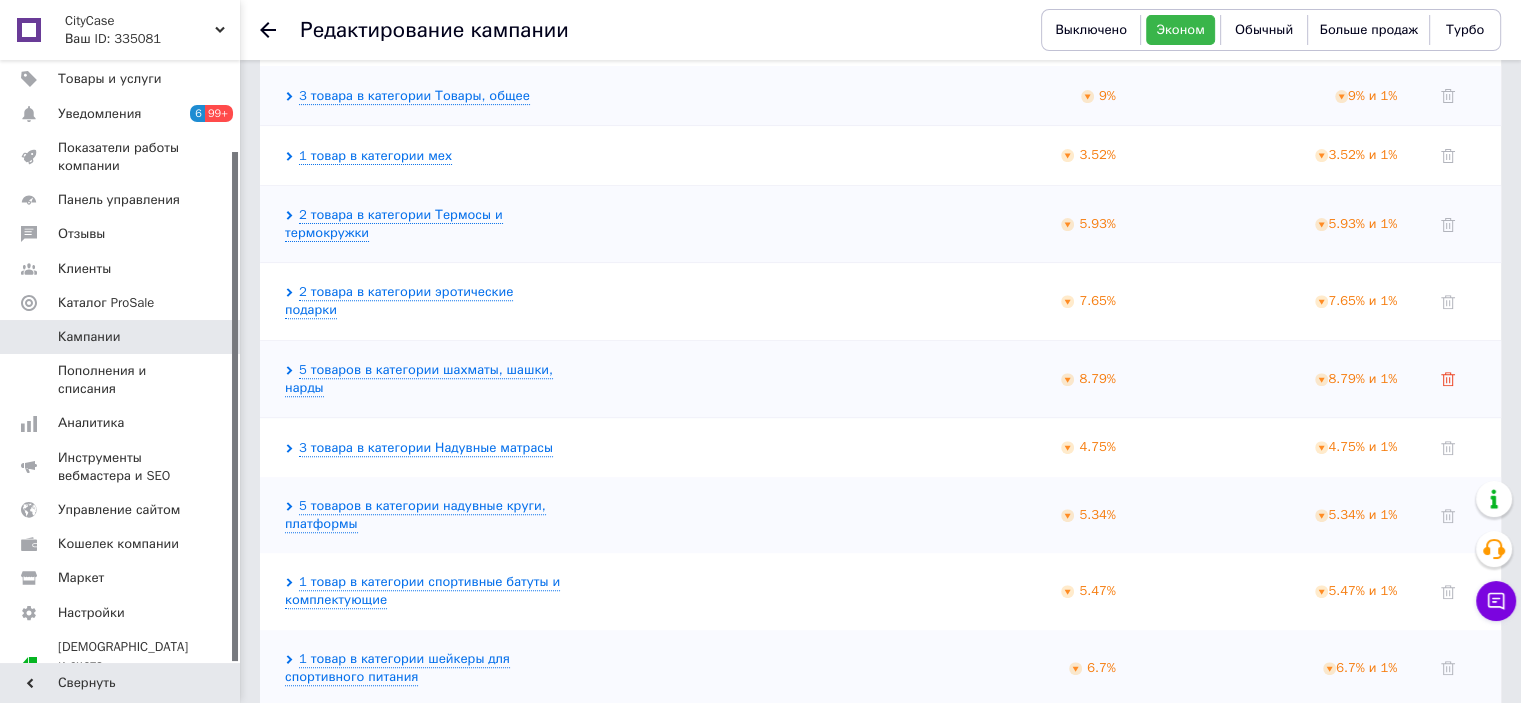 click 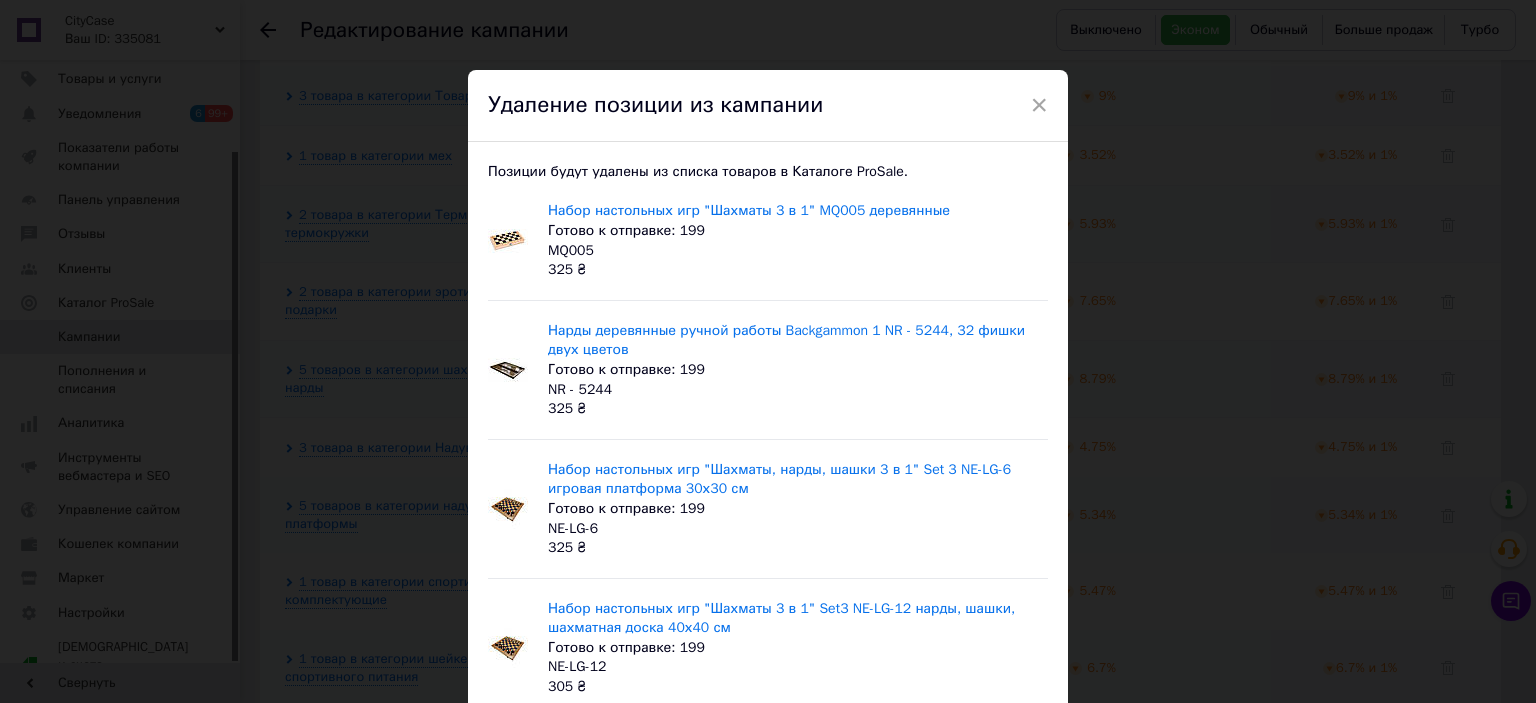scroll, scrollTop: 281, scrollLeft: 0, axis: vertical 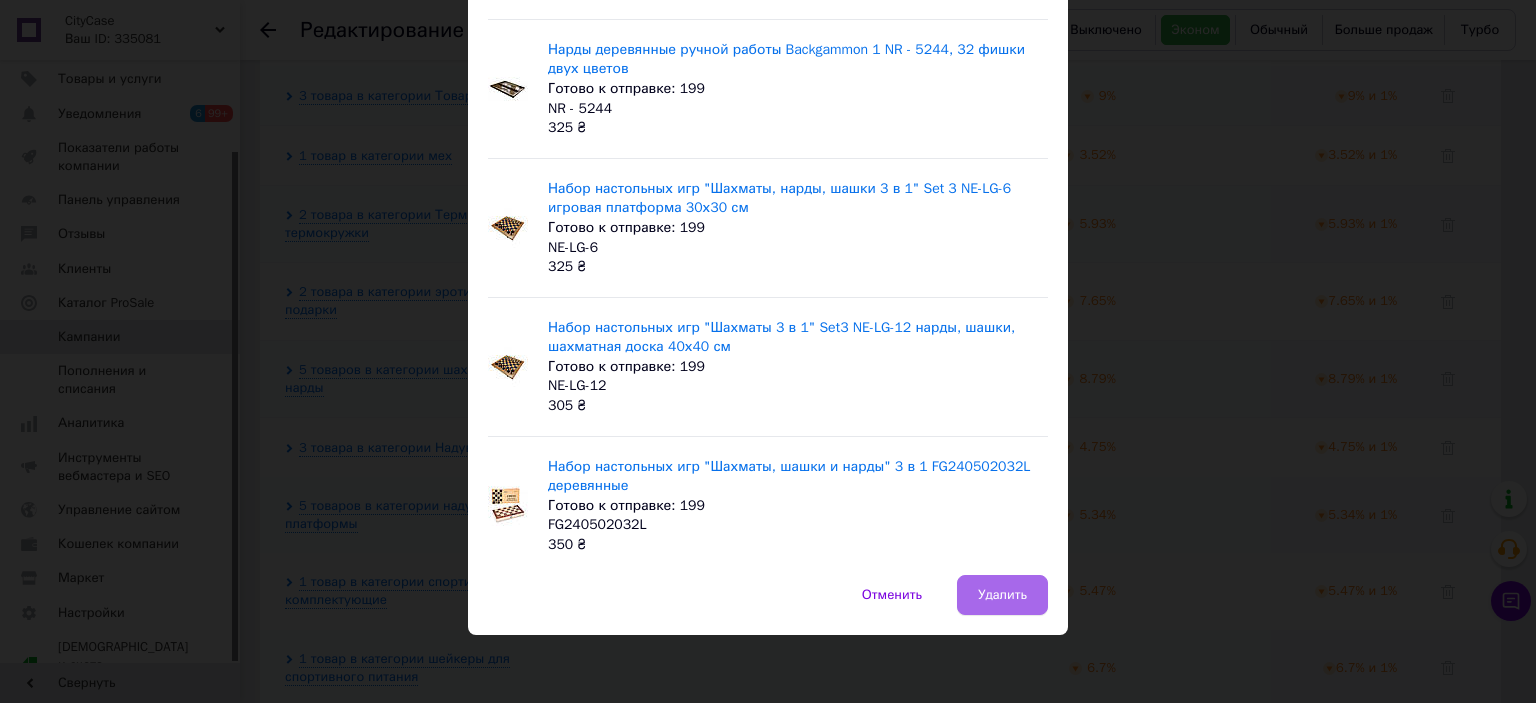 click on "Удалить" at bounding box center (1002, 595) 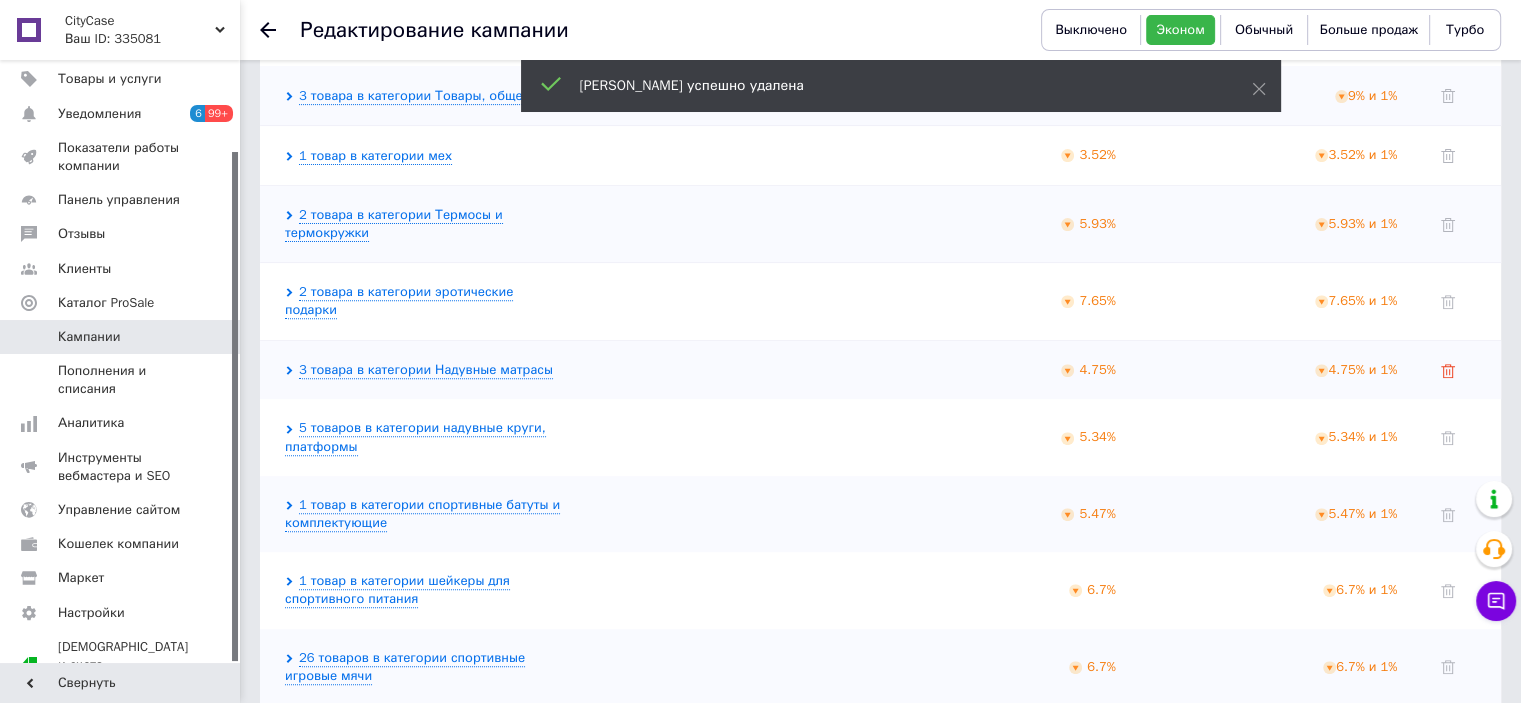click 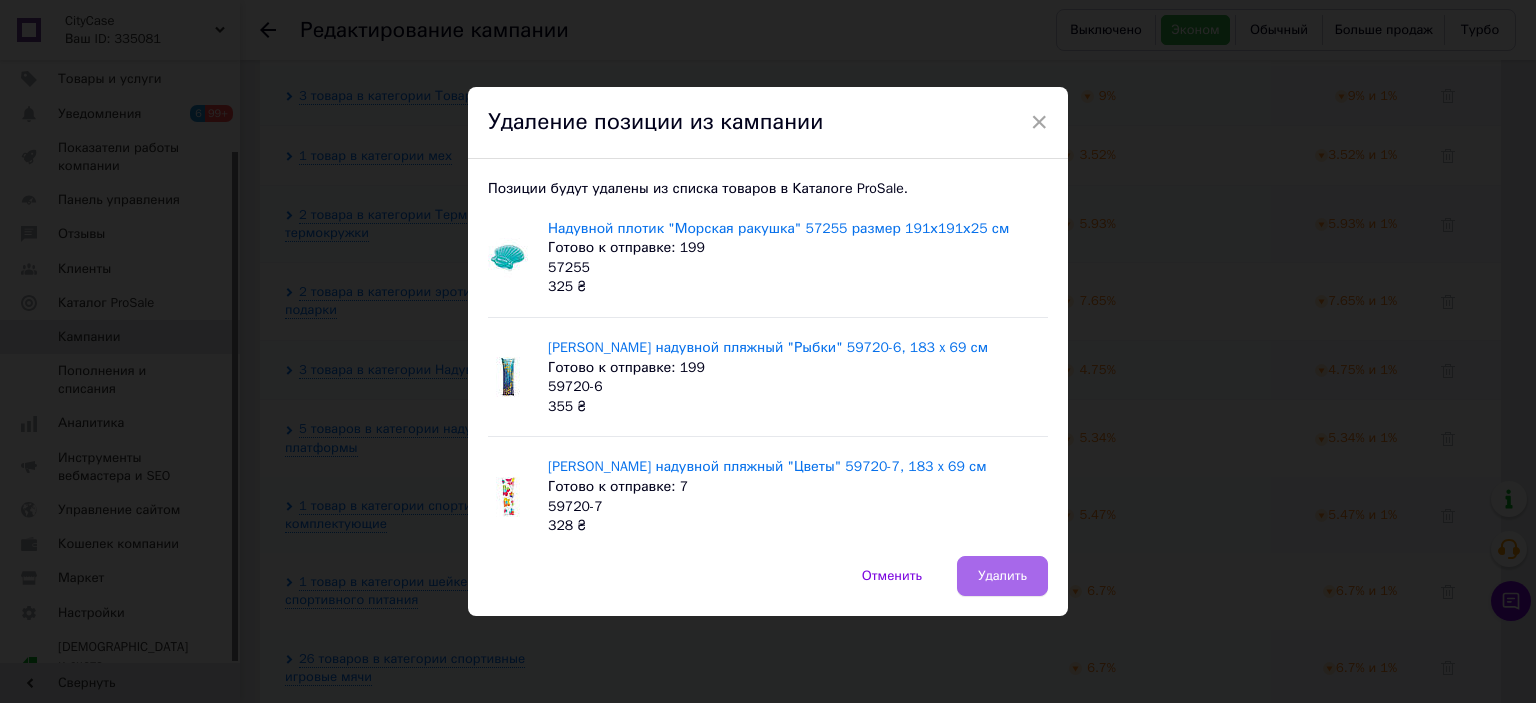 click on "Удалить" at bounding box center [1002, 576] 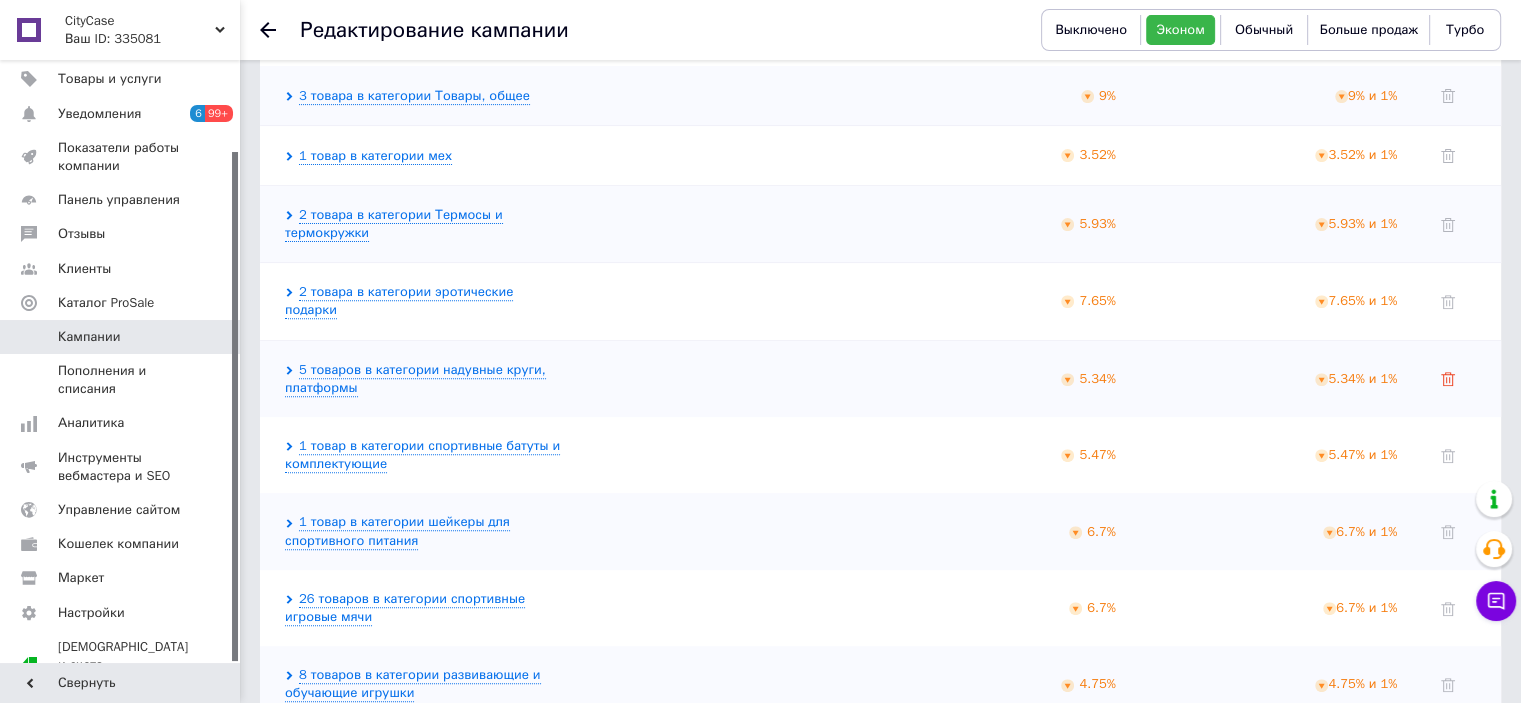 click 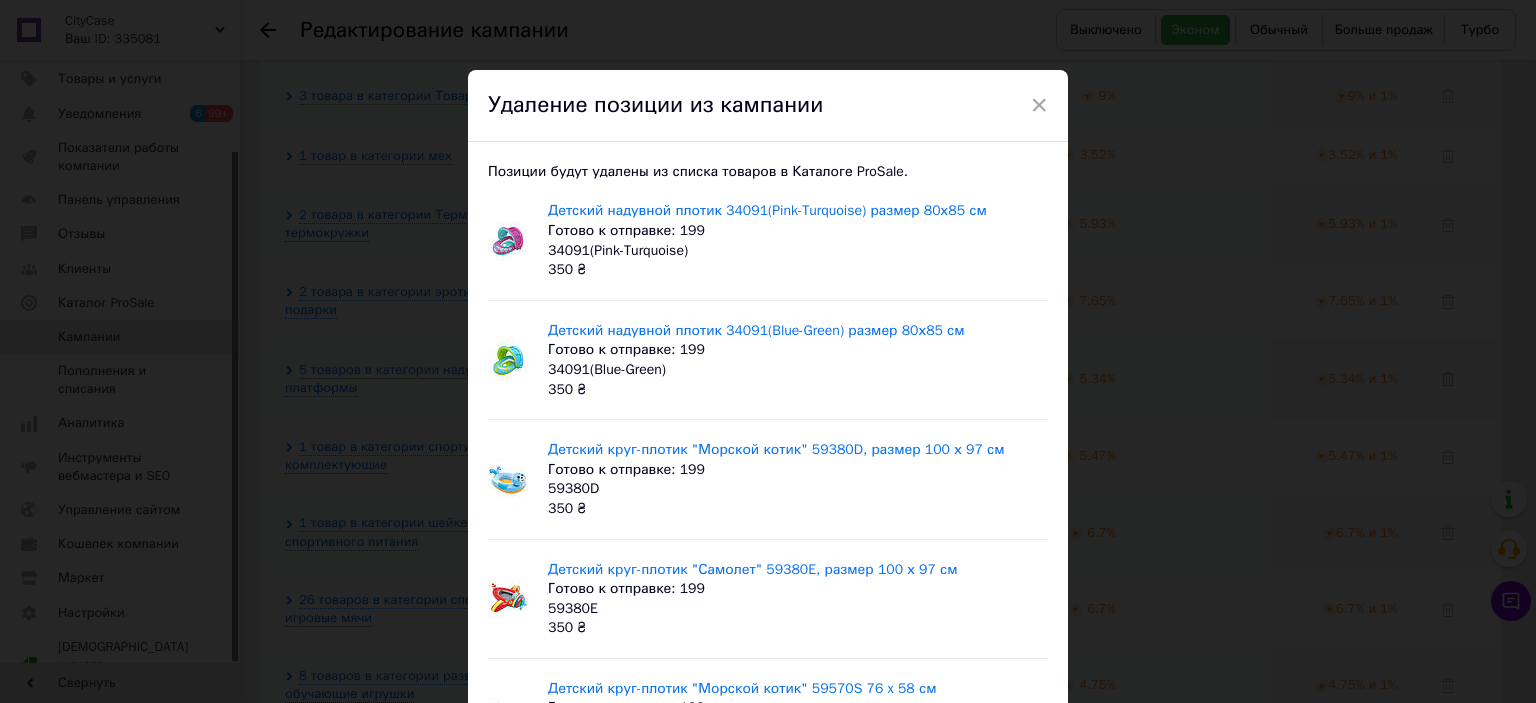 scroll, scrollTop: 203, scrollLeft: 0, axis: vertical 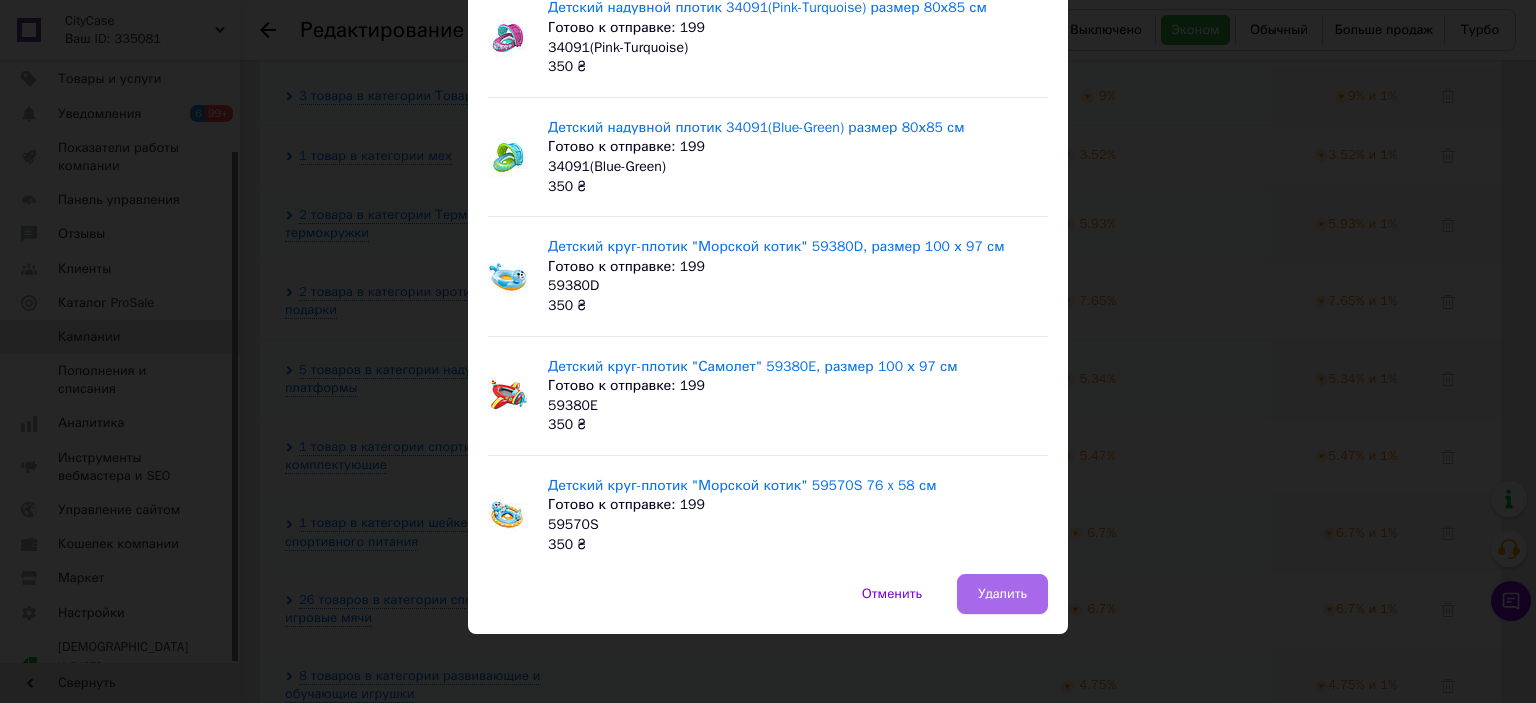 click on "Удалить" at bounding box center (1002, 594) 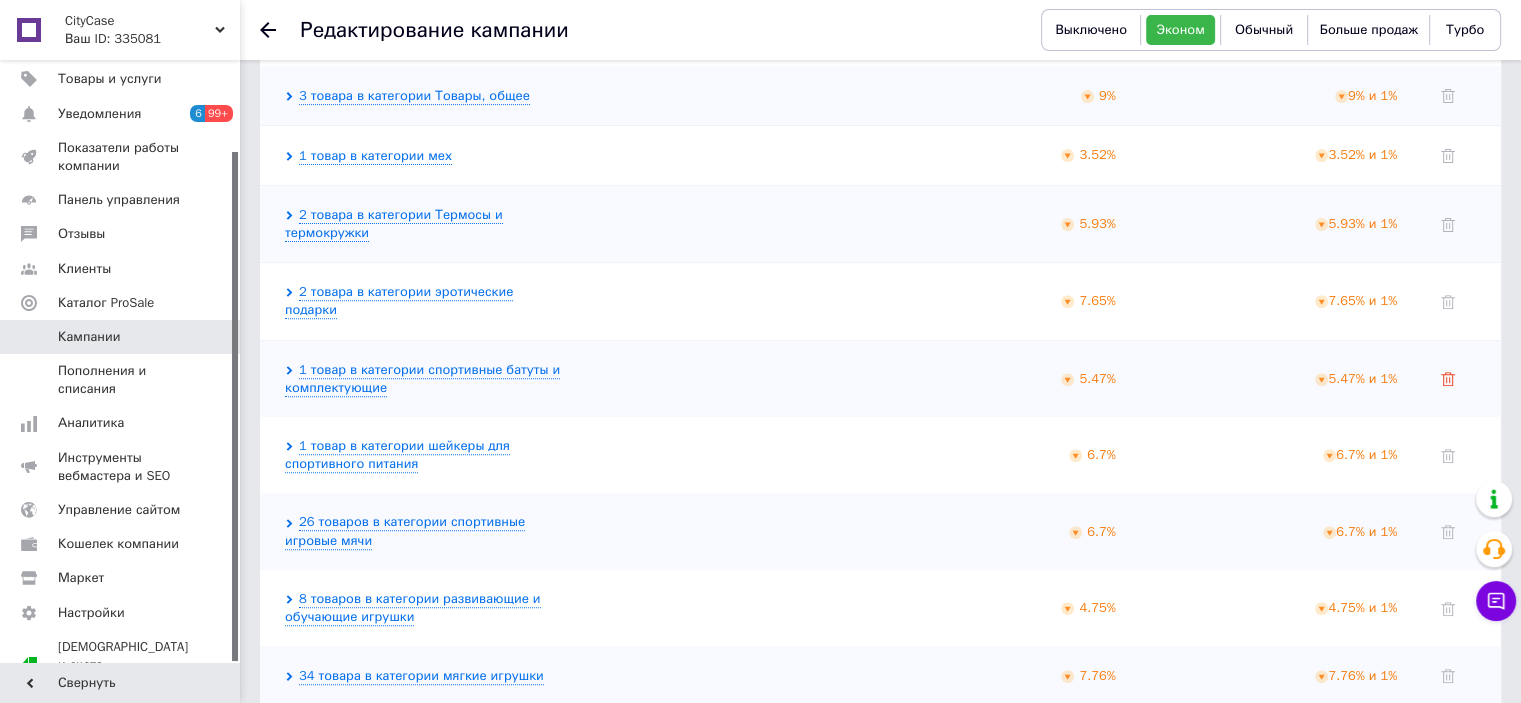 click 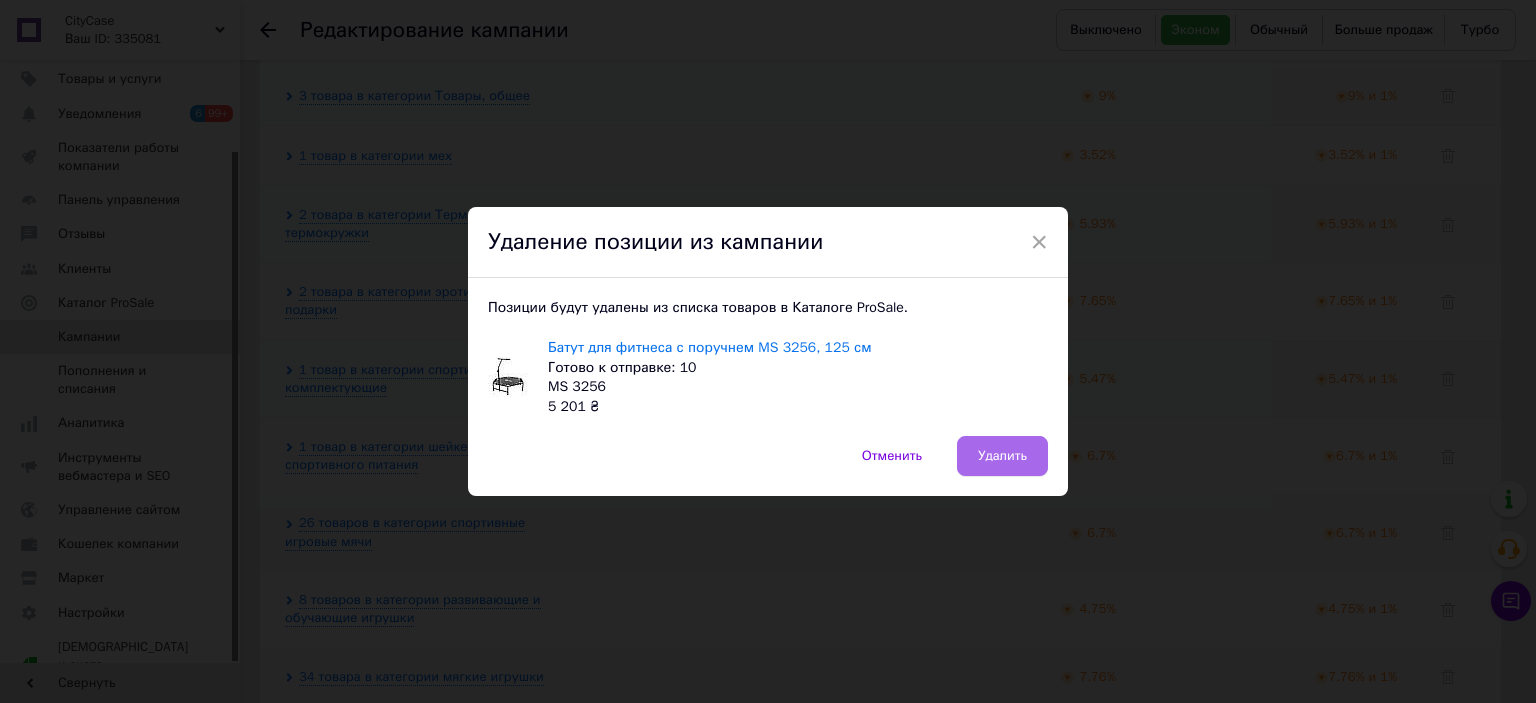 click on "Удалить" at bounding box center [1002, 456] 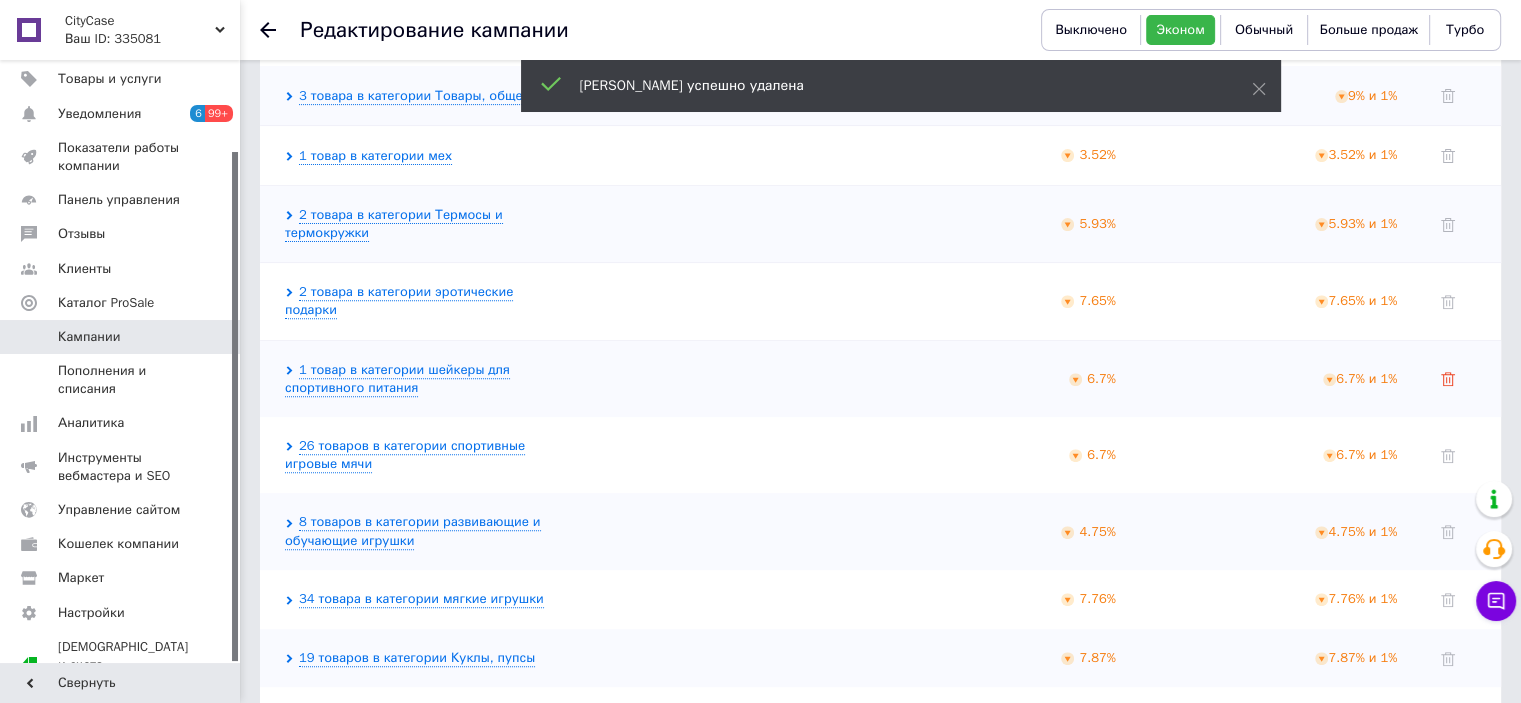 click 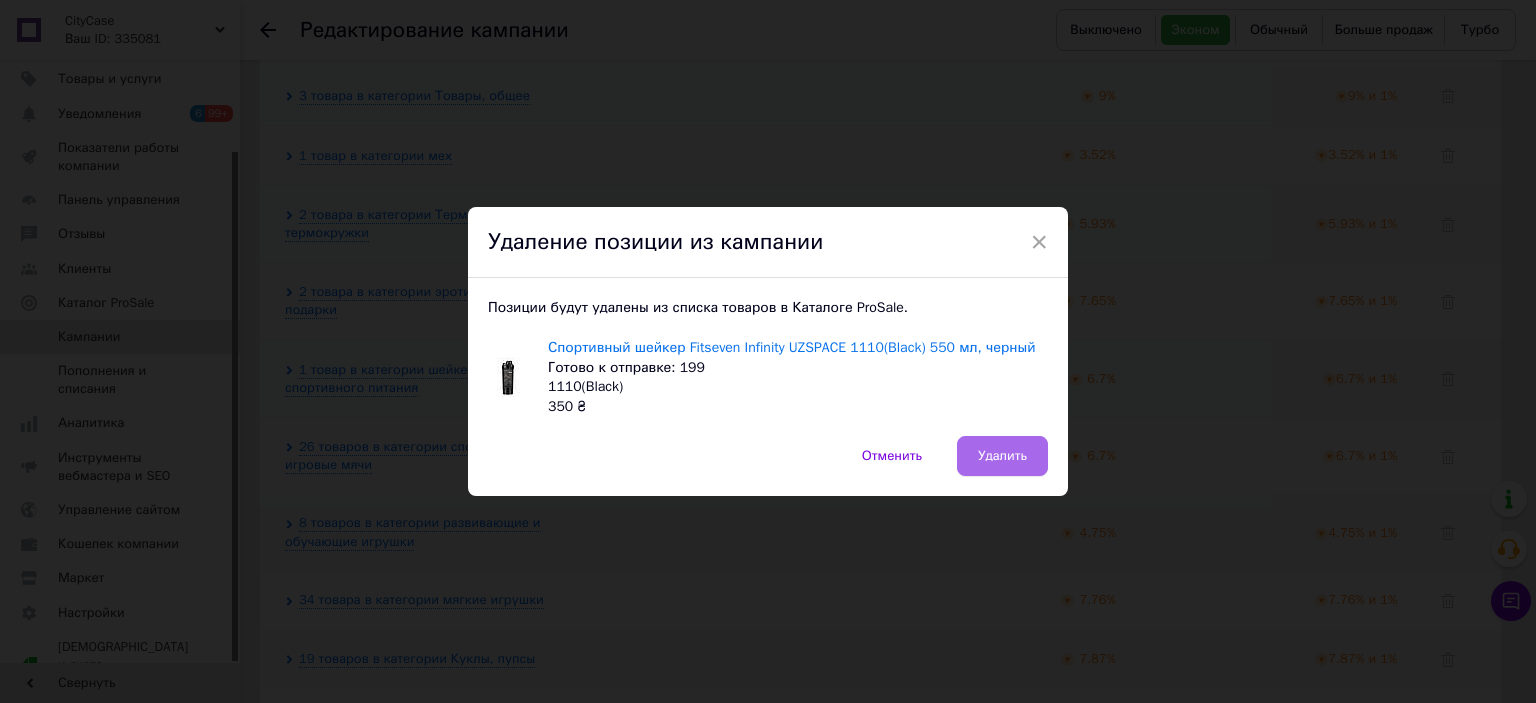 click on "Удалить" at bounding box center [1002, 456] 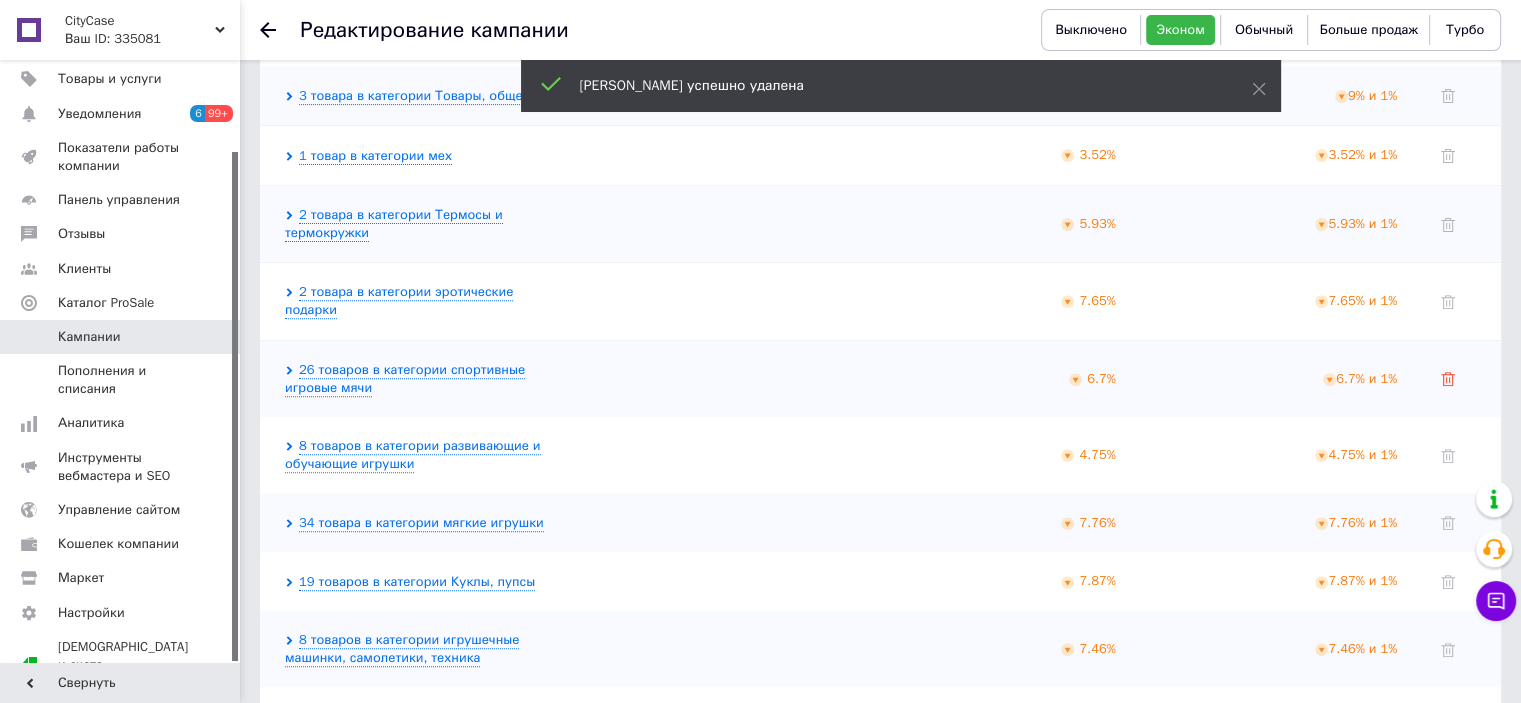 click 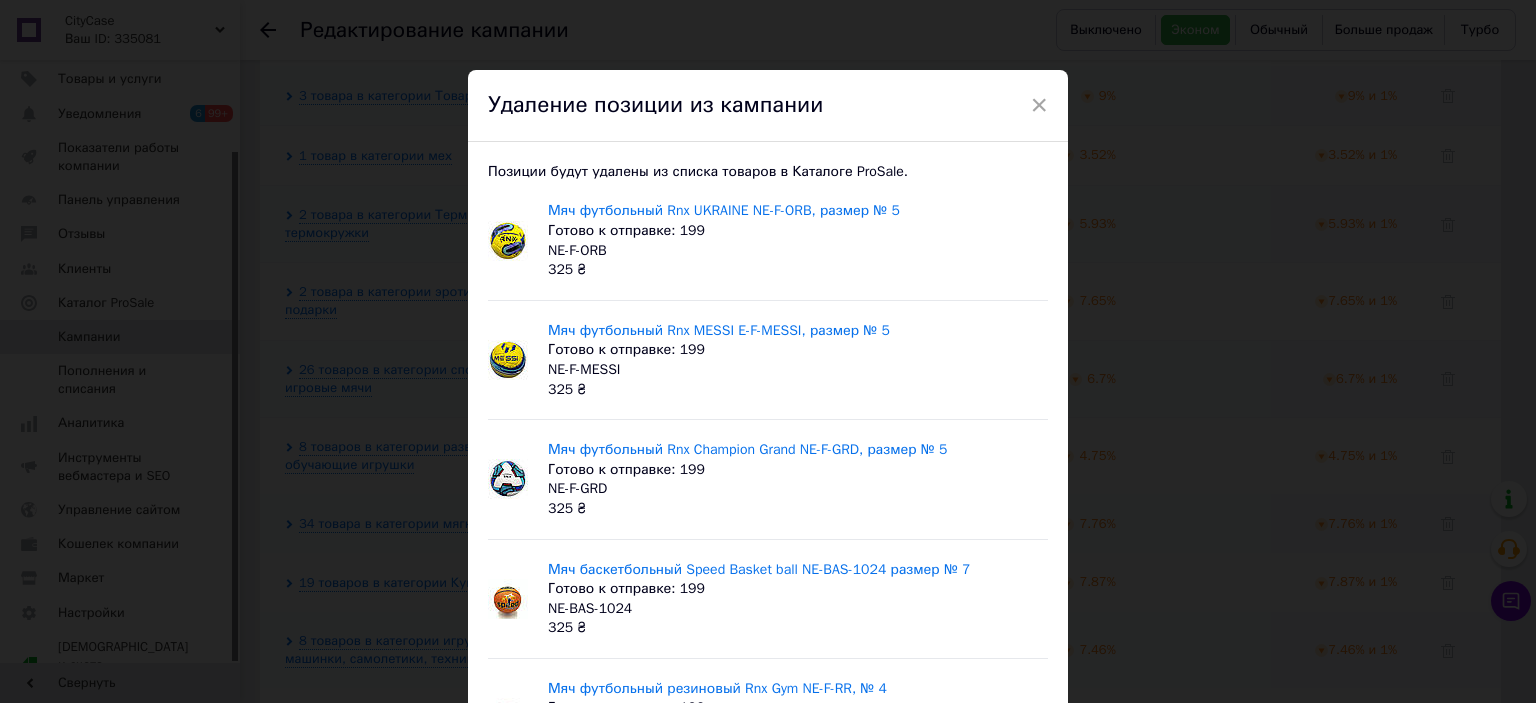 scroll, scrollTop: 264, scrollLeft: 0, axis: vertical 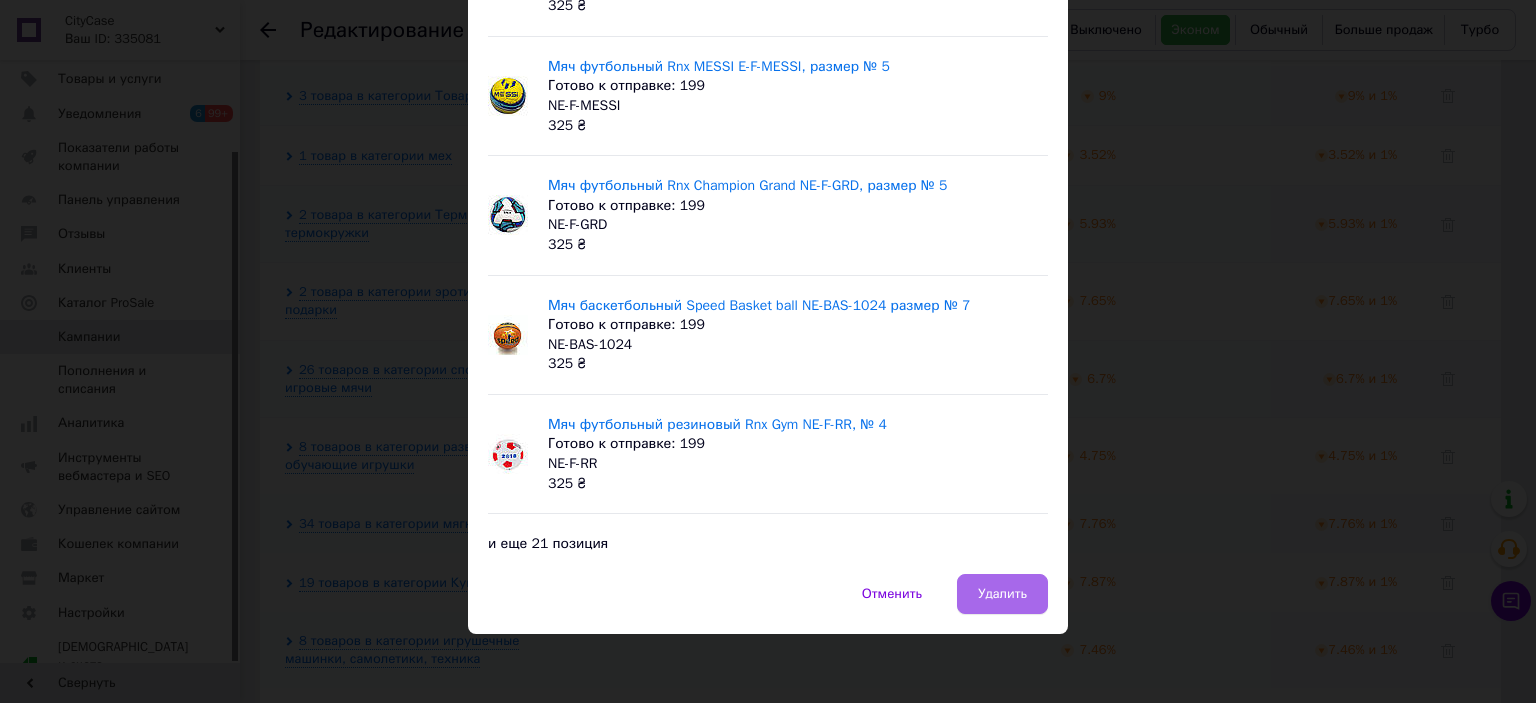 click on "Удалить" at bounding box center [1002, 594] 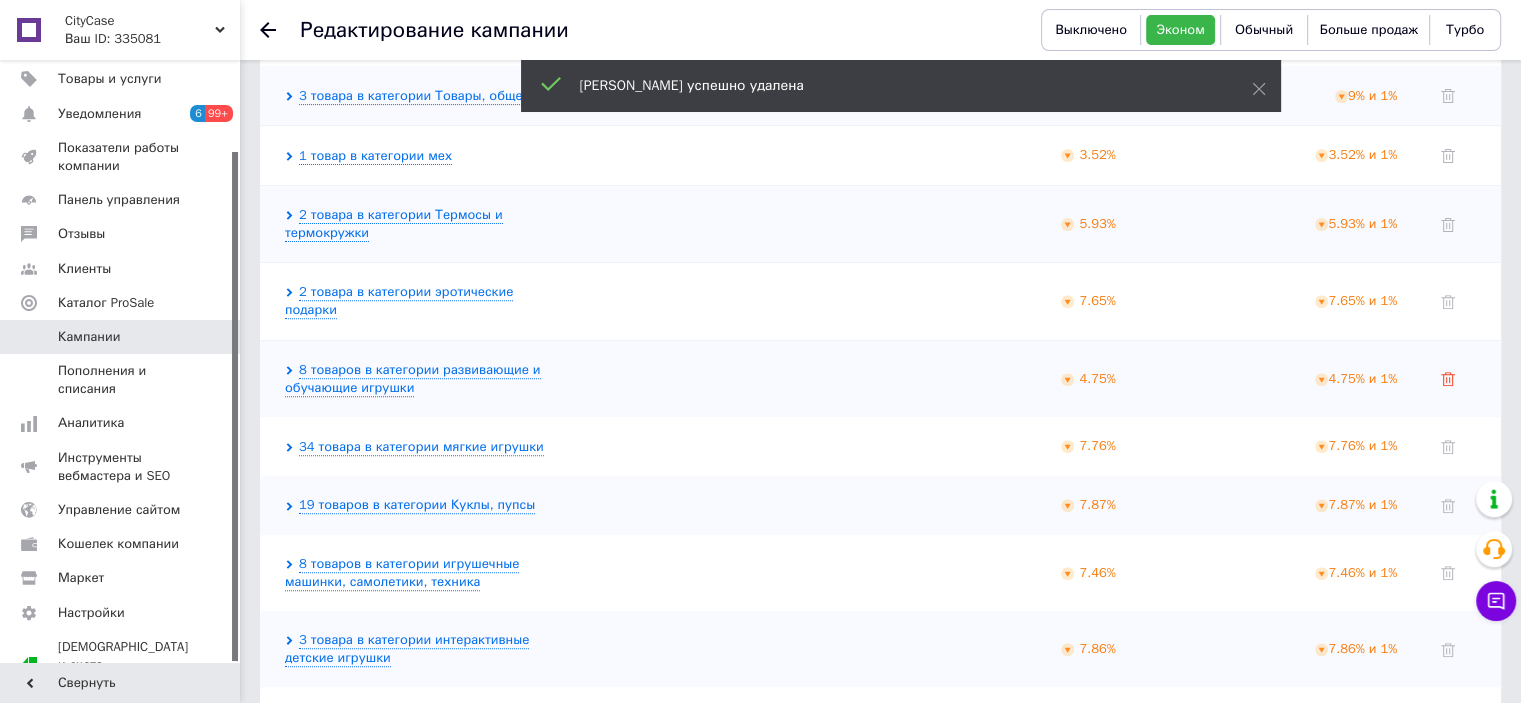 click 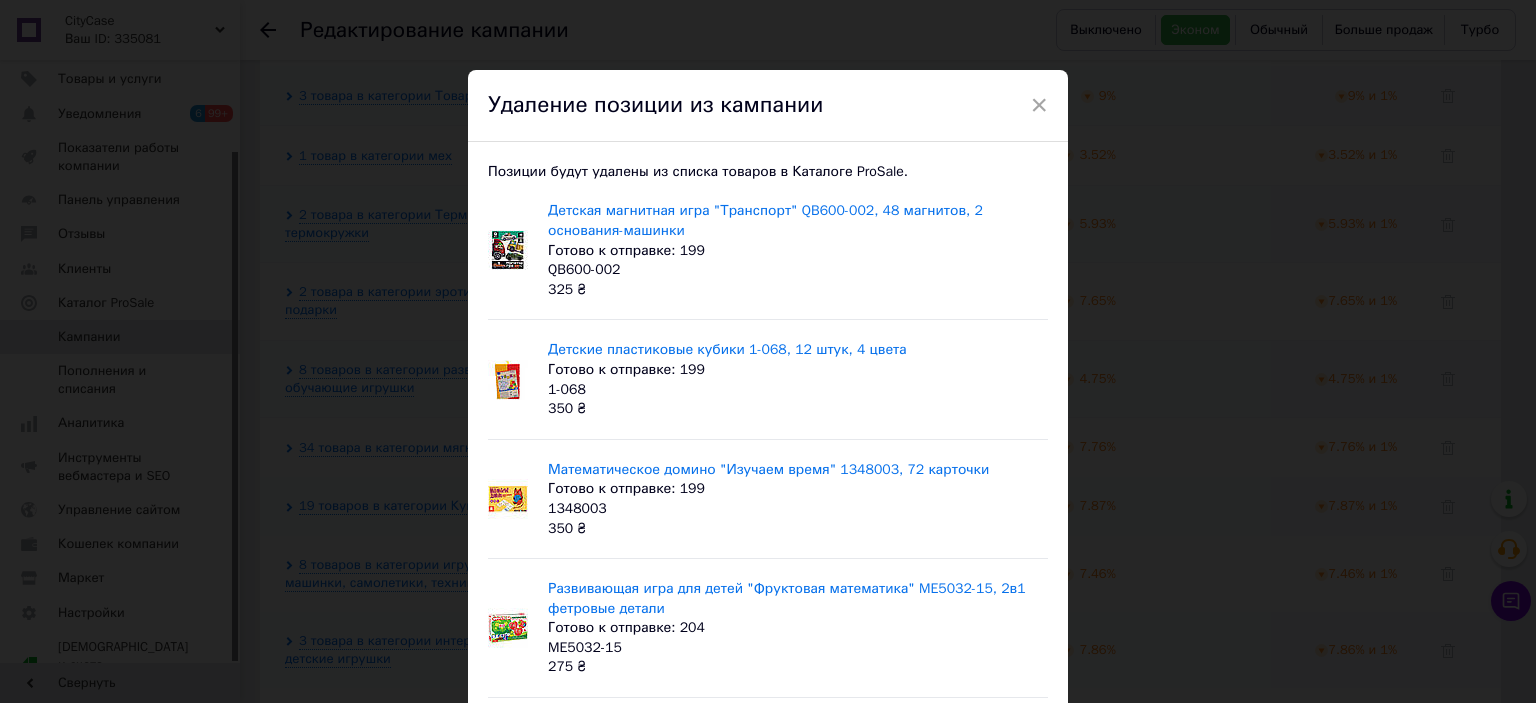scroll, scrollTop: 300, scrollLeft: 0, axis: vertical 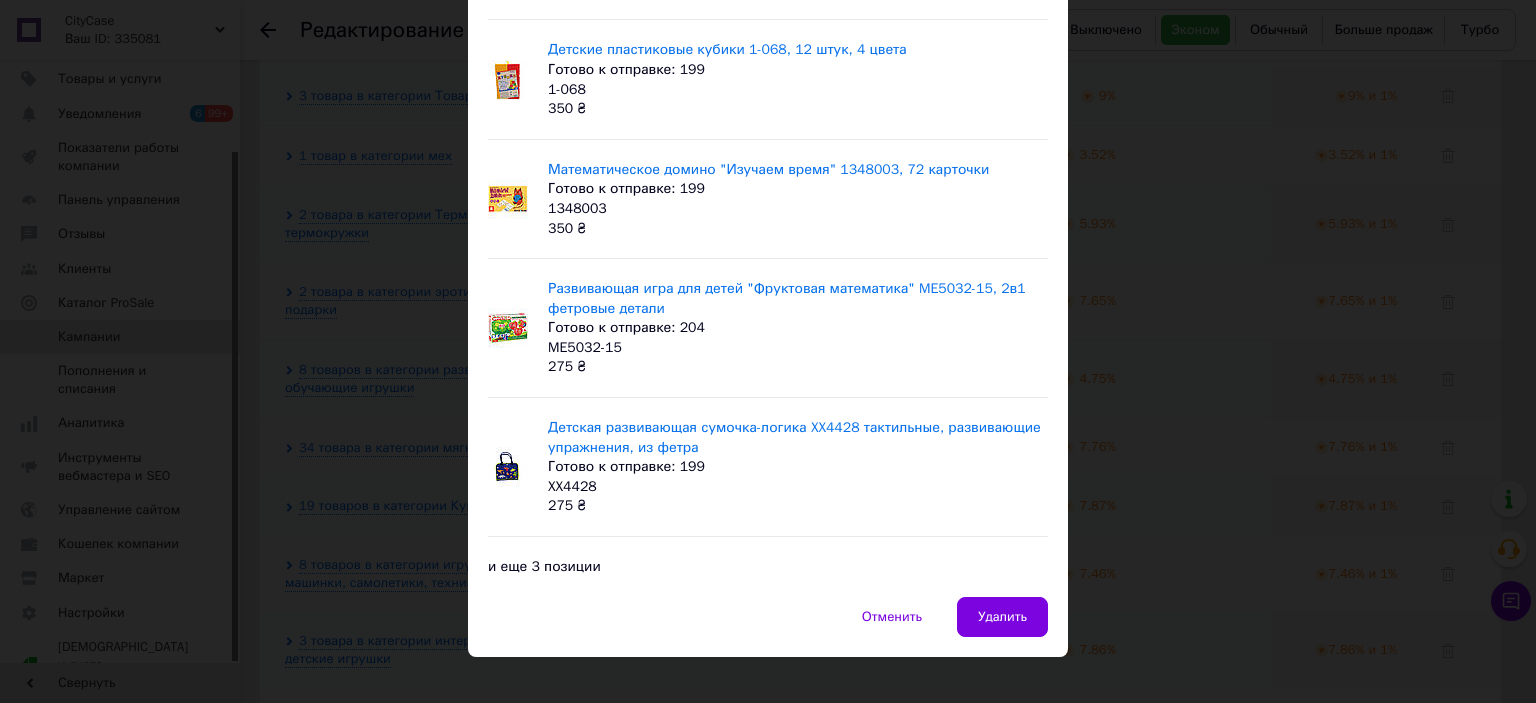 click on "Удалить" at bounding box center [1002, 617] 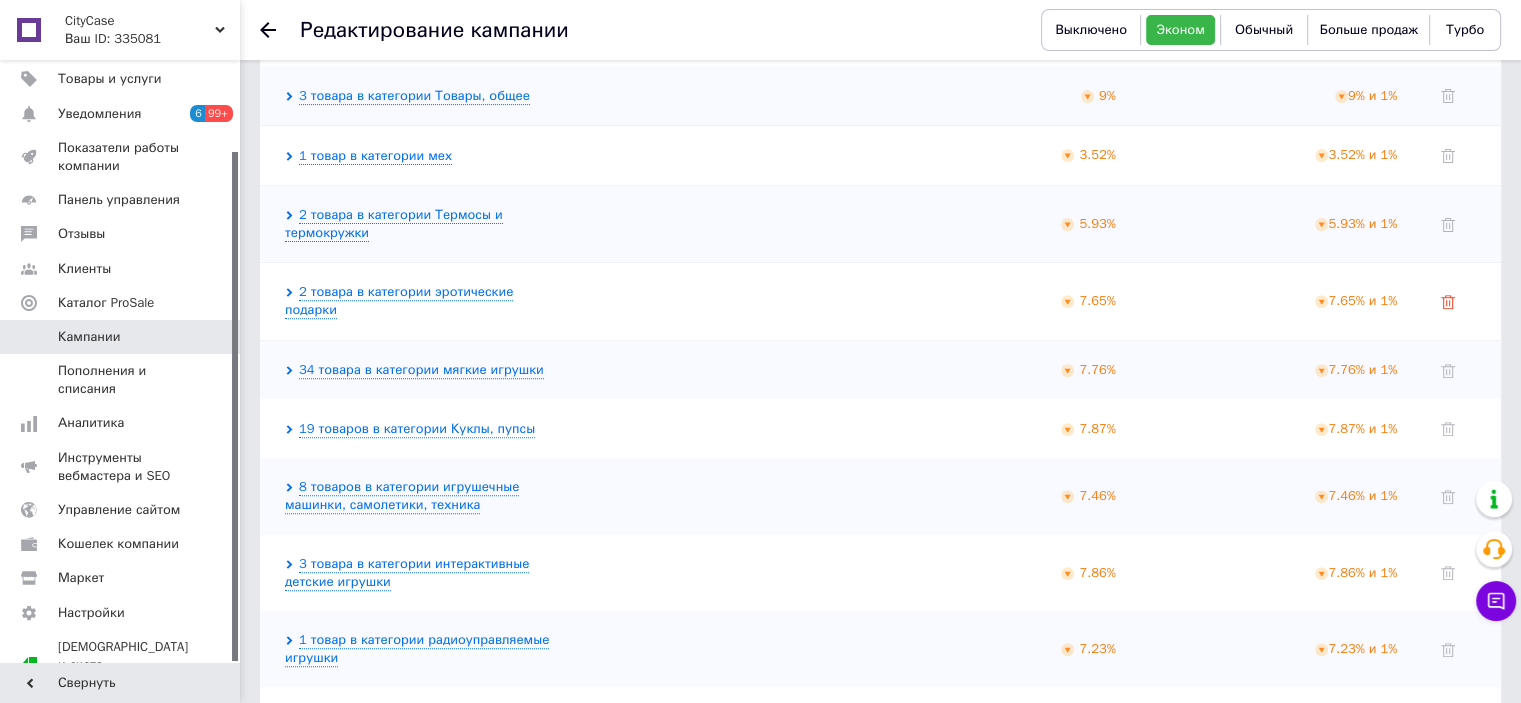 click 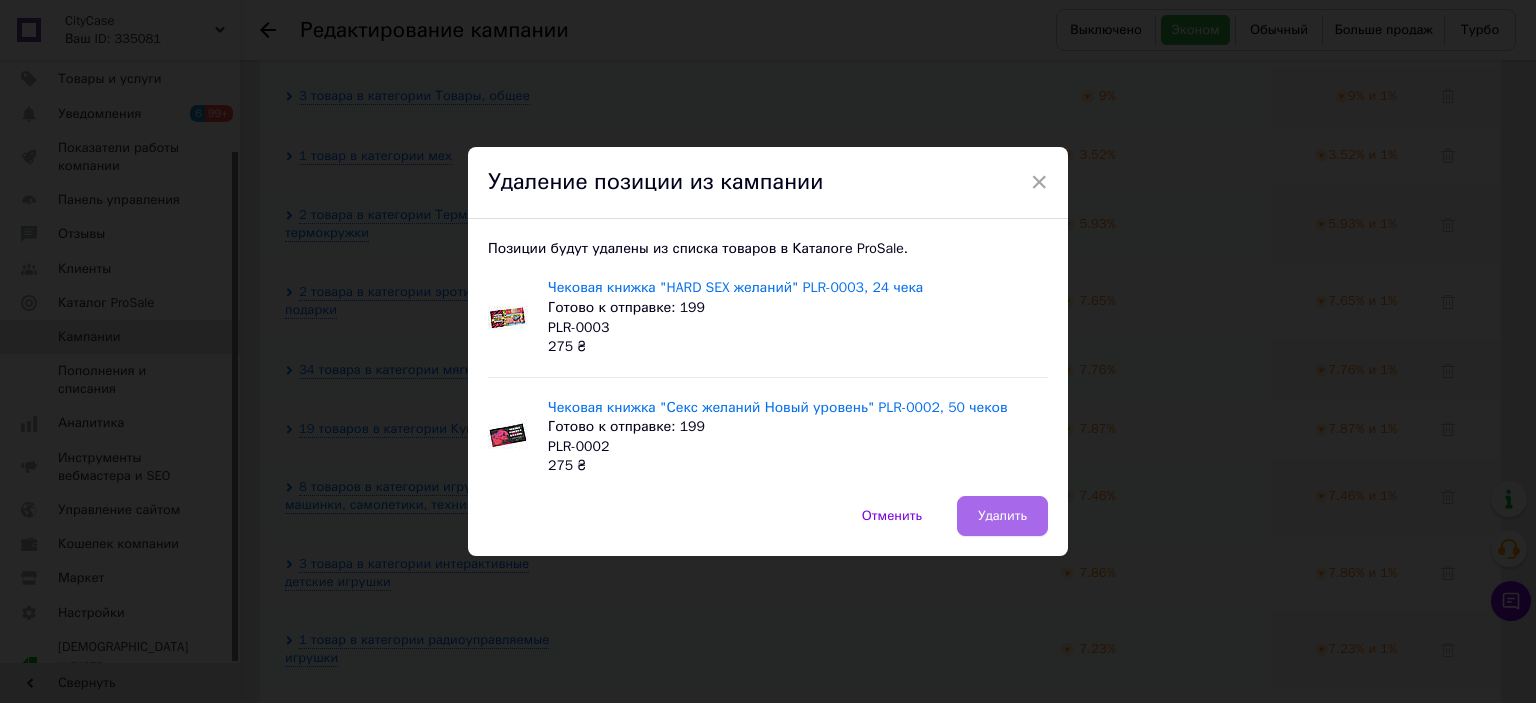 click on "Удалить" at bounding box center [1002, 516] 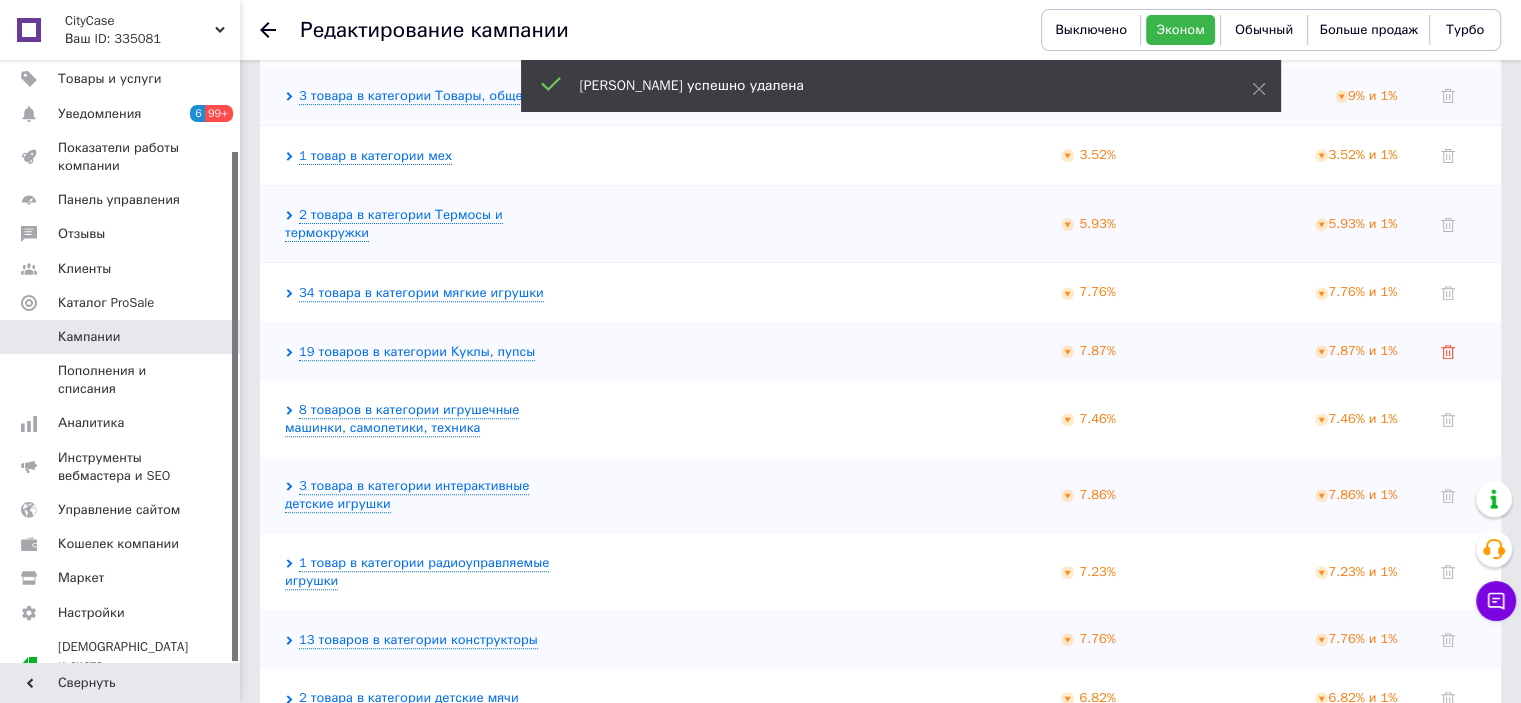 click 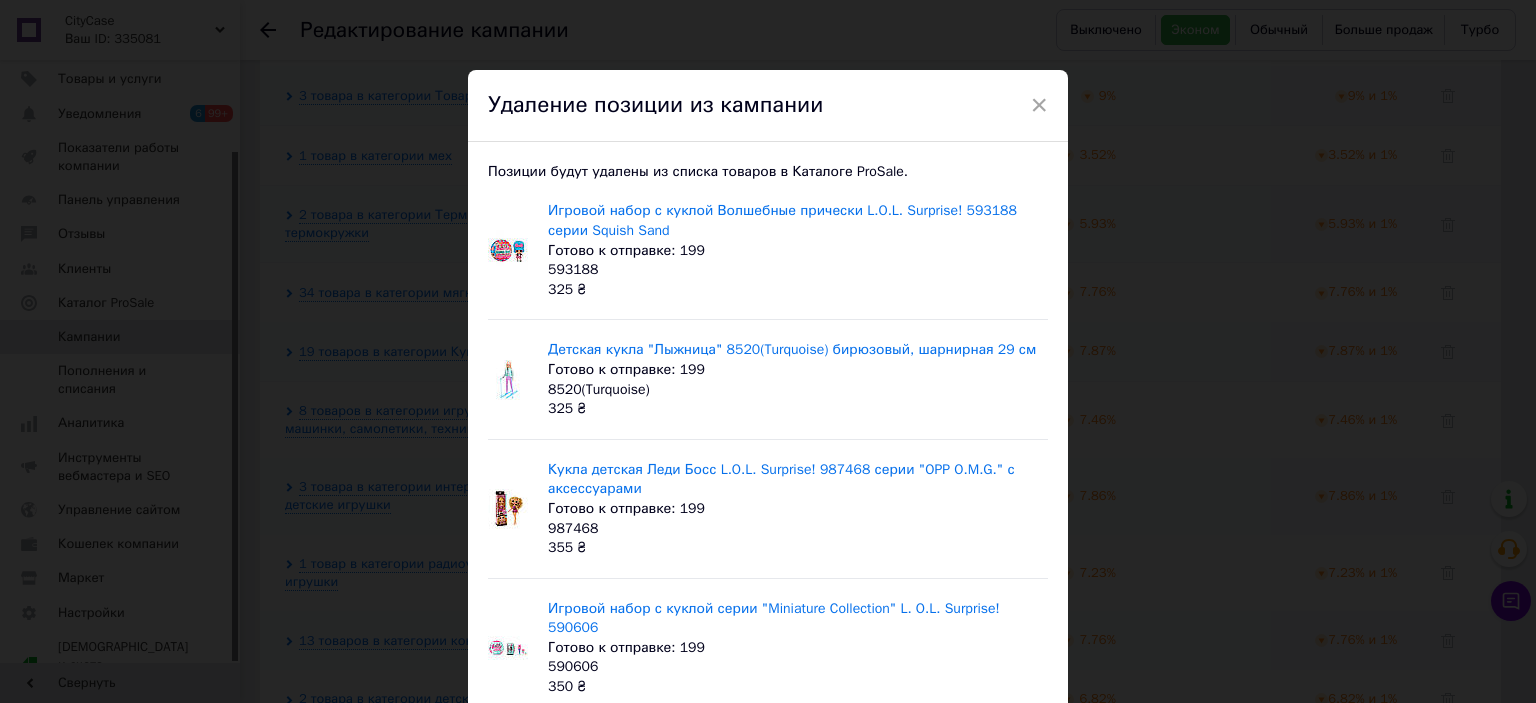 scroll, scrollTop: 300, scrollLeft: 0, axis: vertical 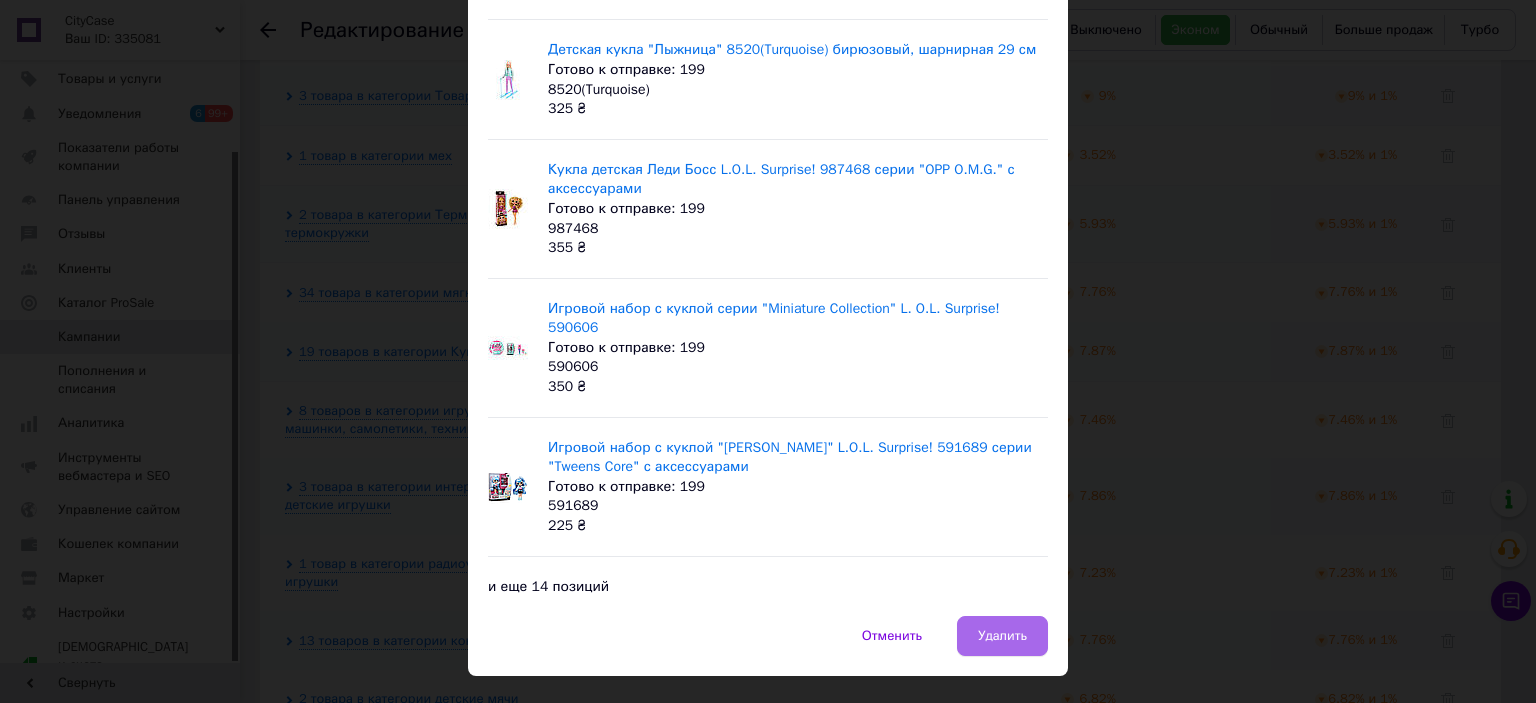click on "Удалить" at bounding box center [1002, 636] 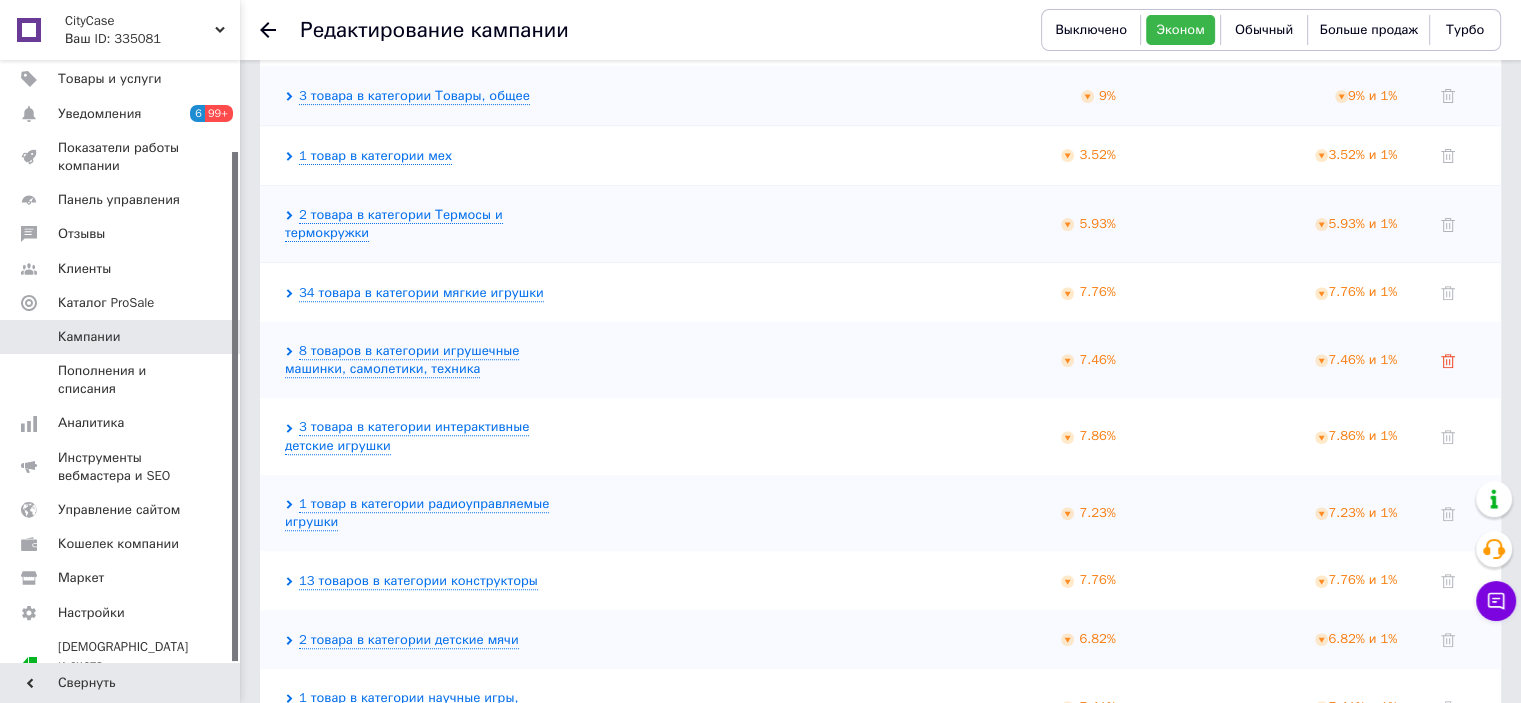 click 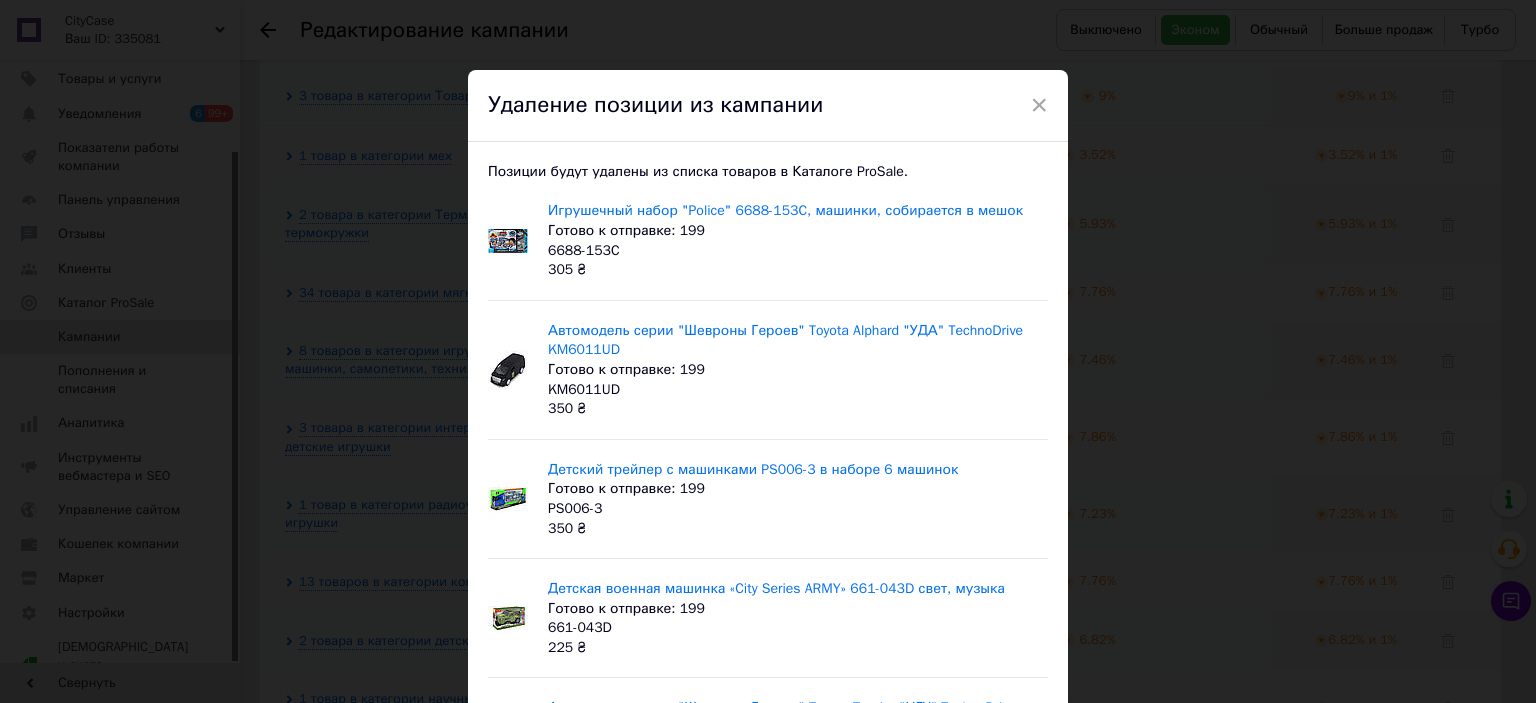 scroll, scrollTop: 303, scrollLeft: 0, axis: vertical 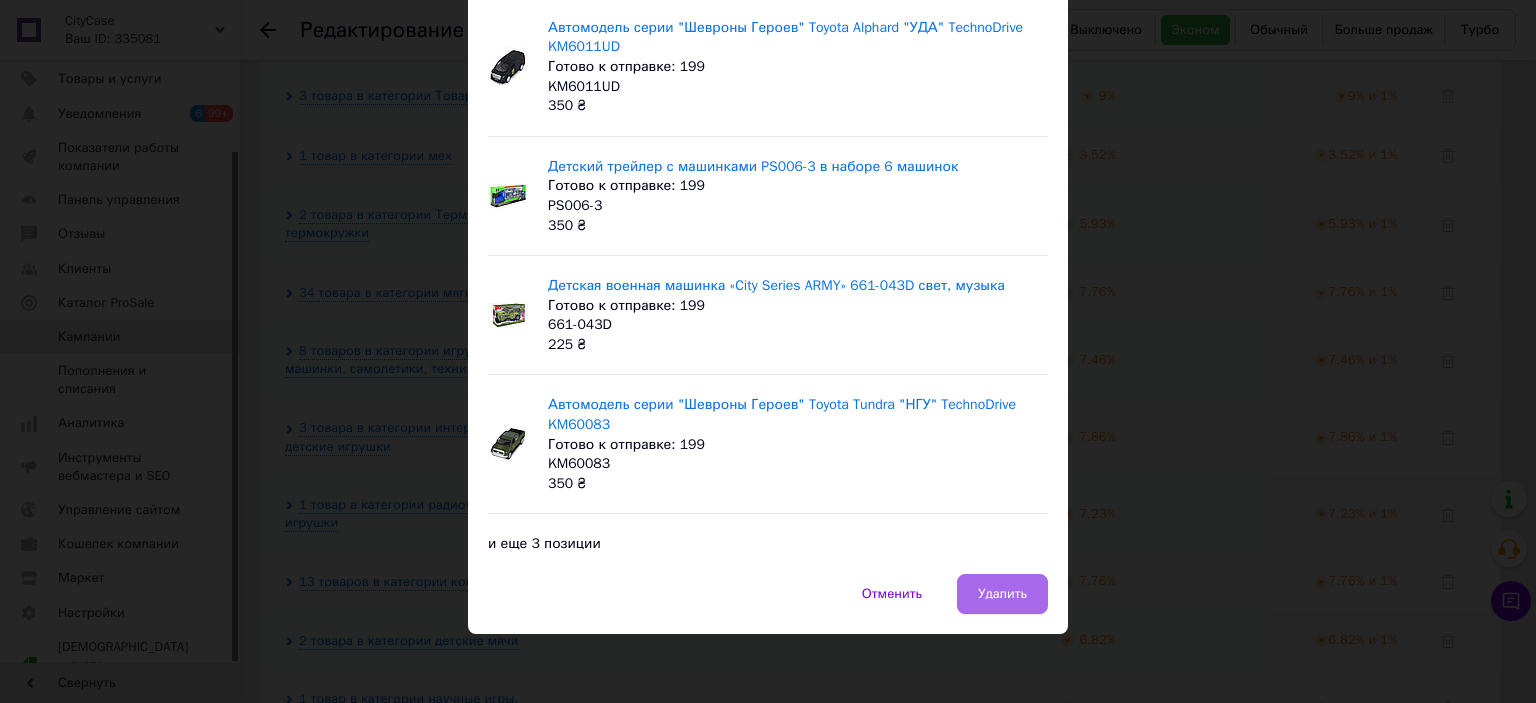 click on "Удалить" at bounding box center (1002, 594) 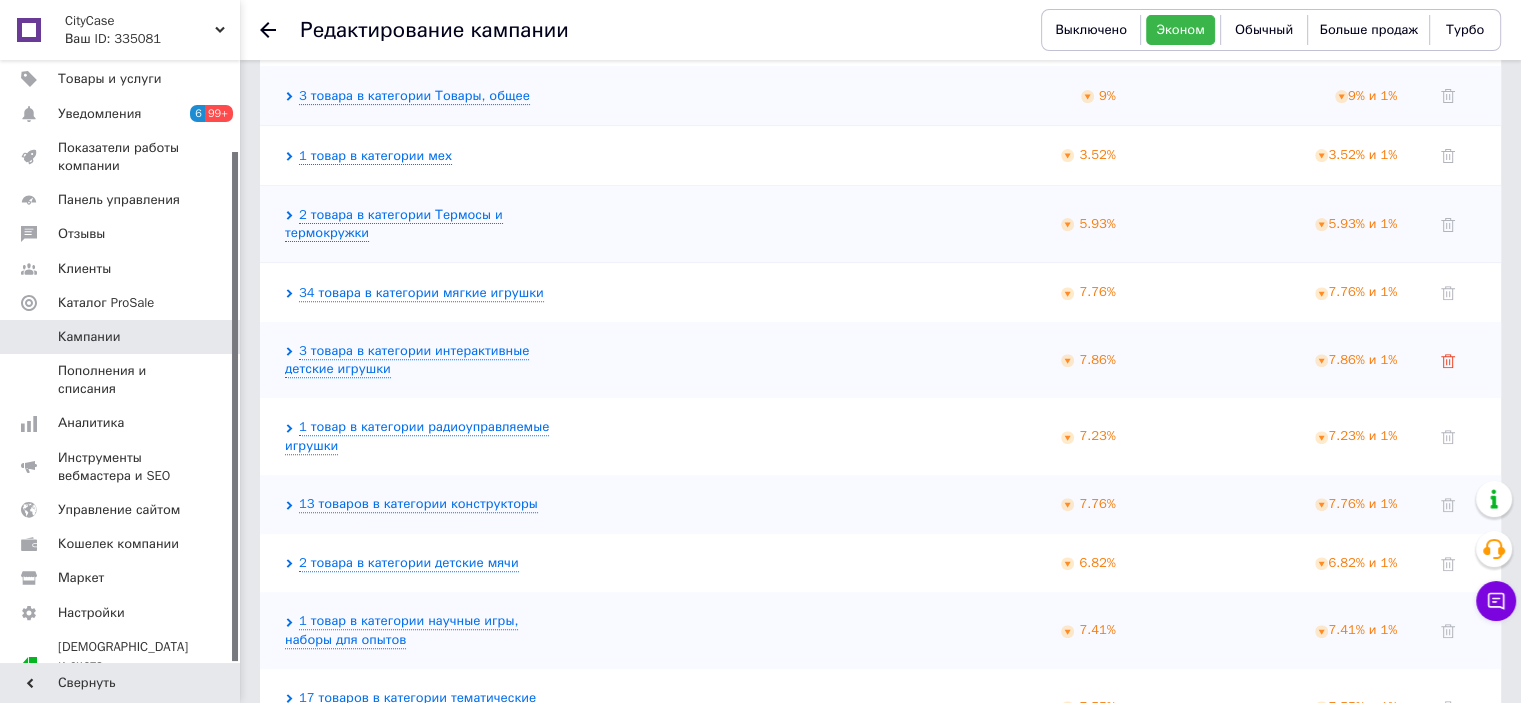 click 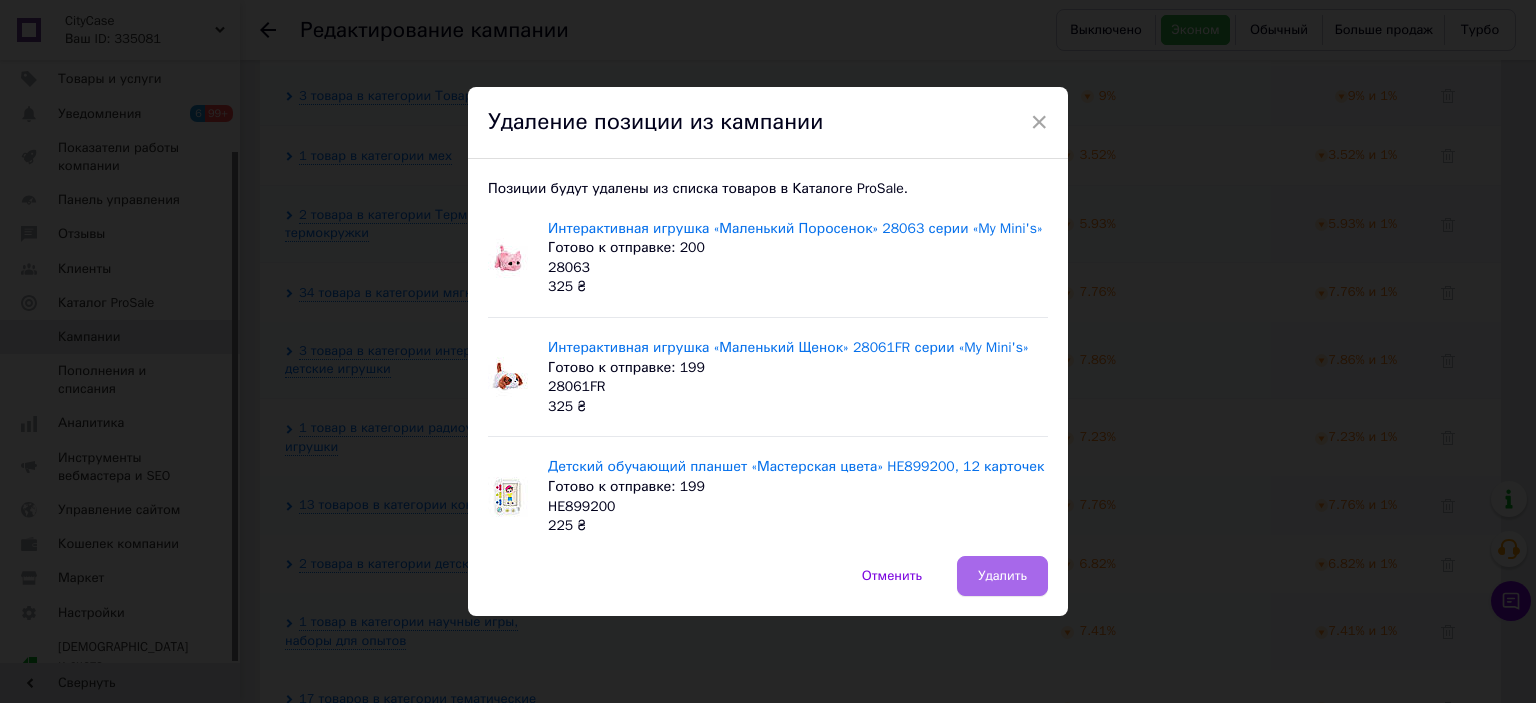 click on "Удалить" at bounding box center (1002, 576) 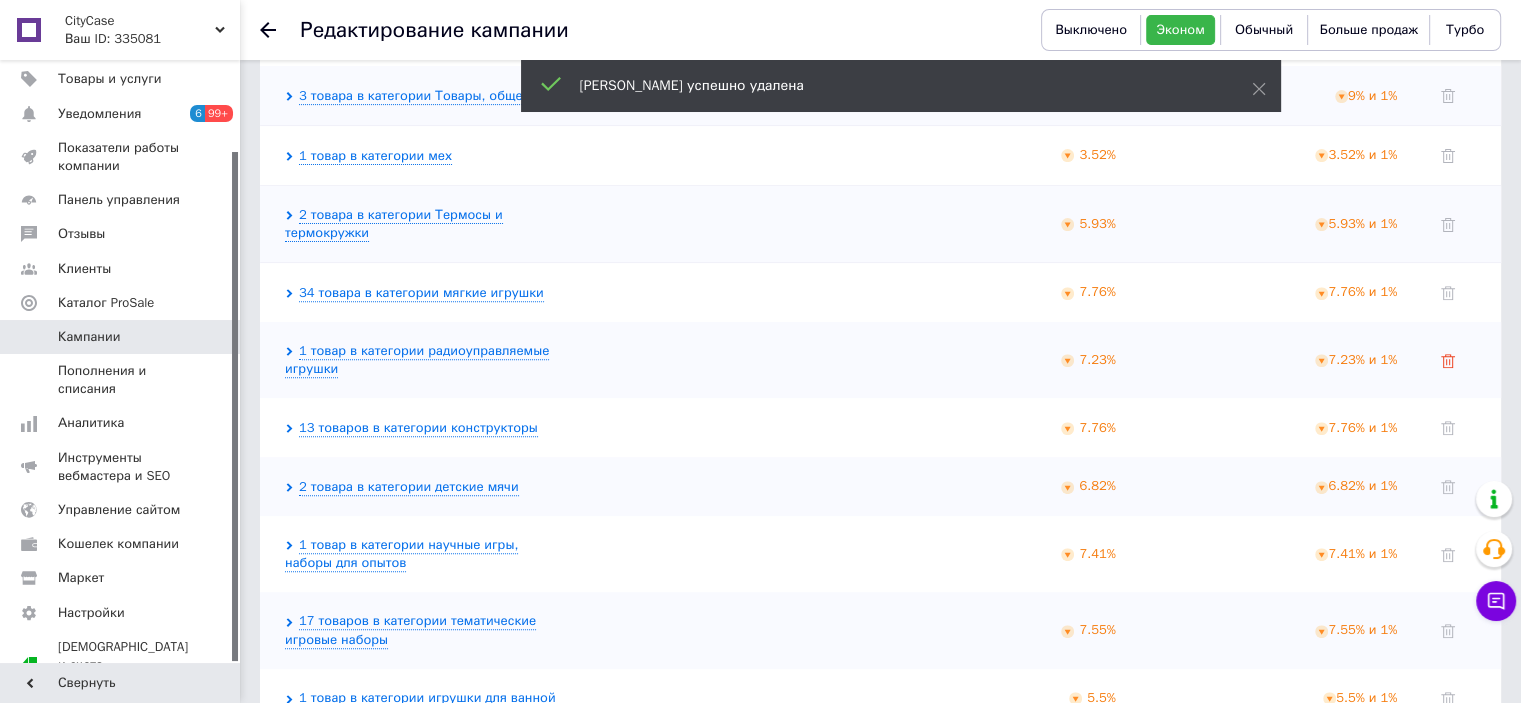 click 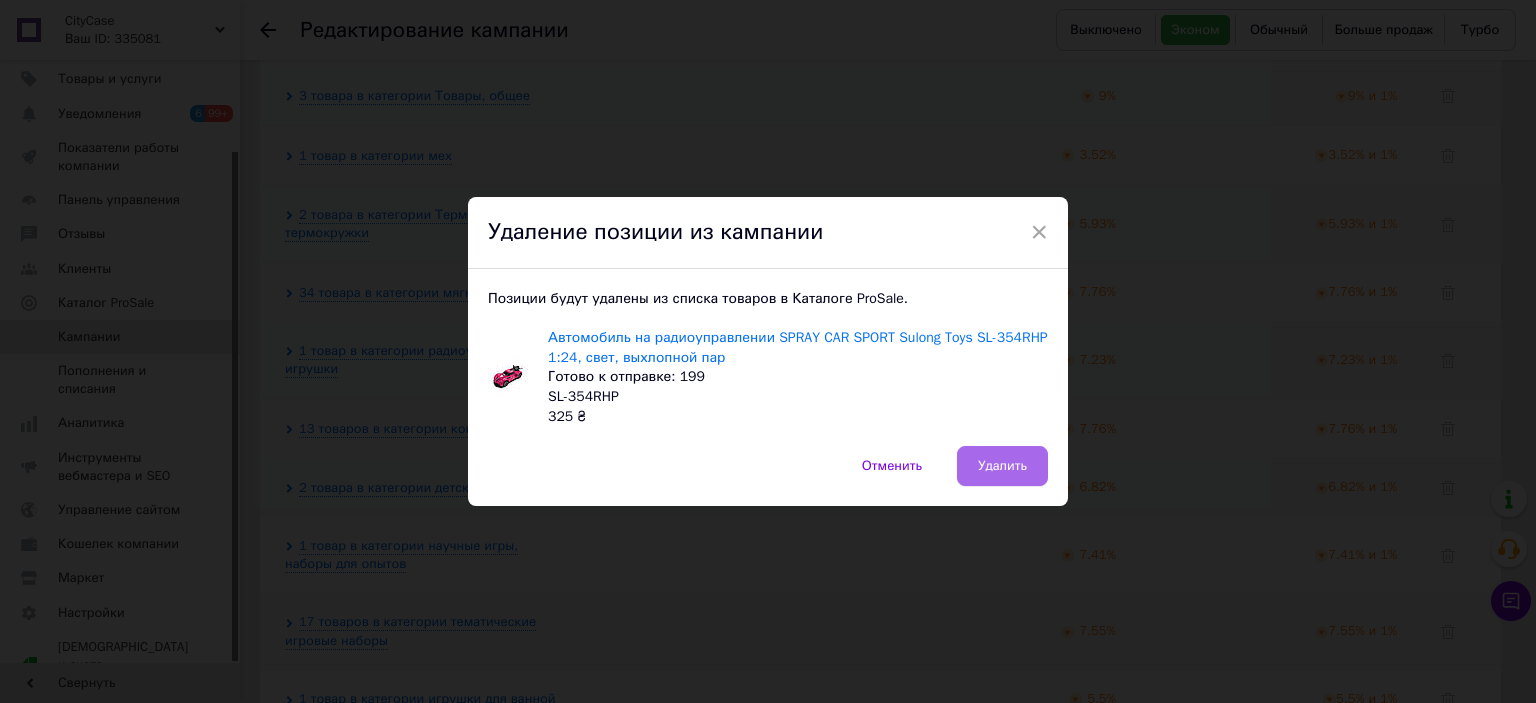 click on "Удалить" at bounding box center [1002, 466] 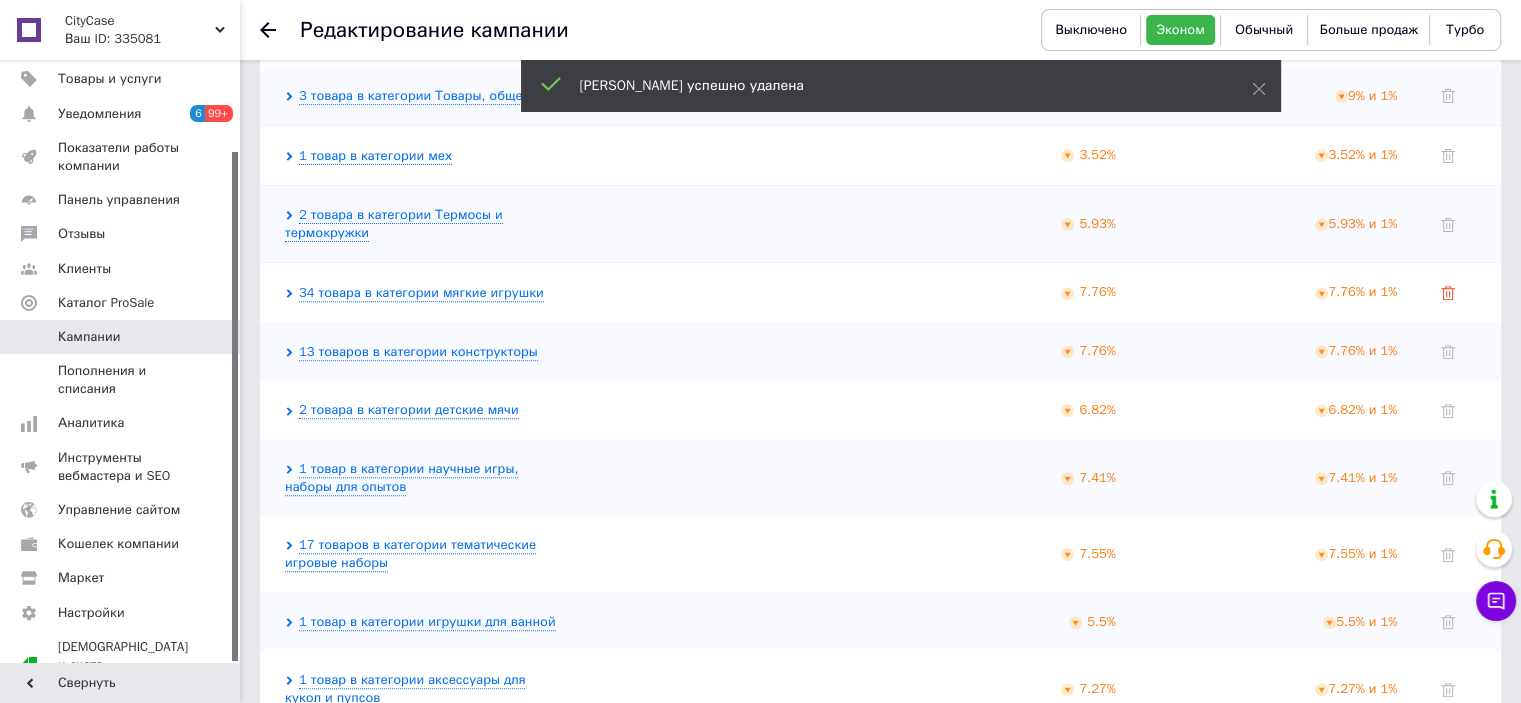 click 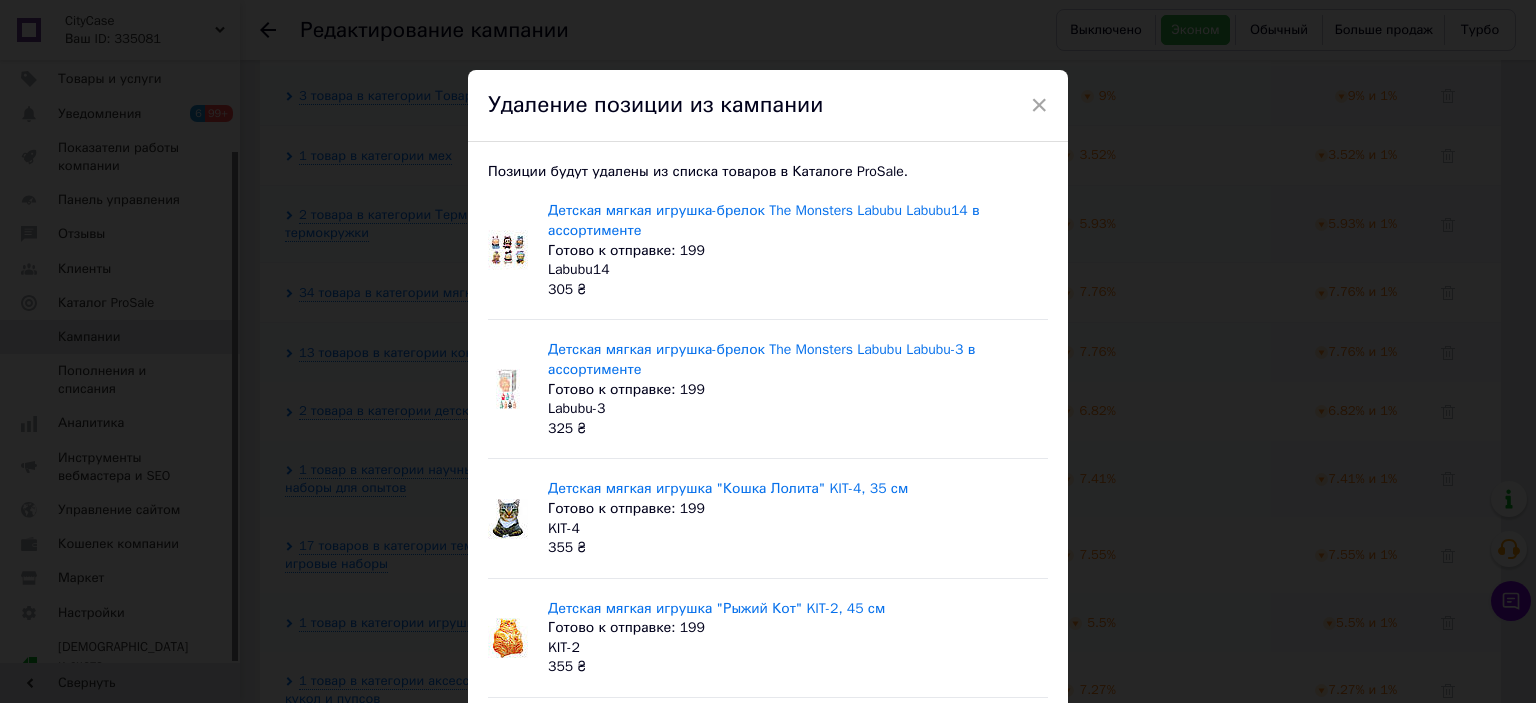 scroll, scrollTop: 200, scrollLeft: 0, axis: vertical 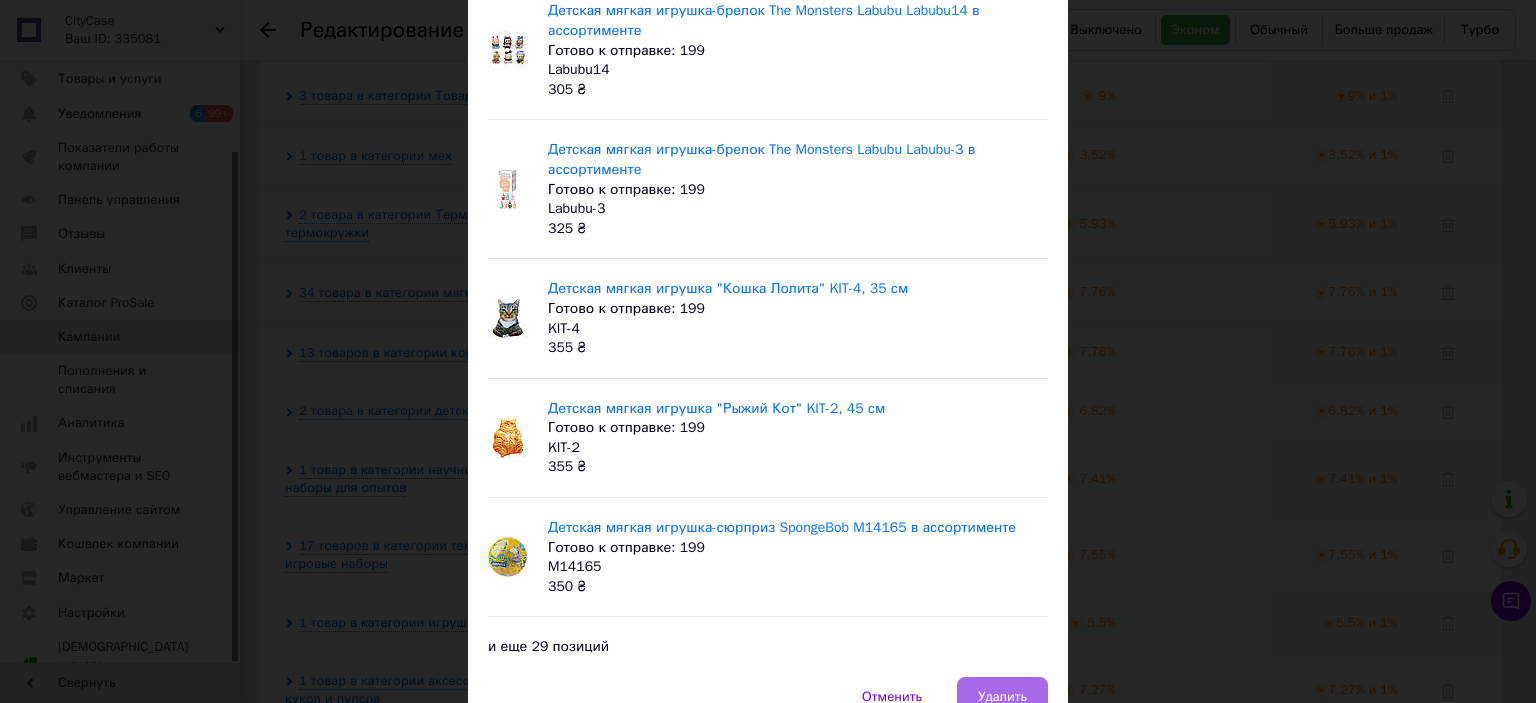 click on "Удалить" at bounding box center [1002, 697] 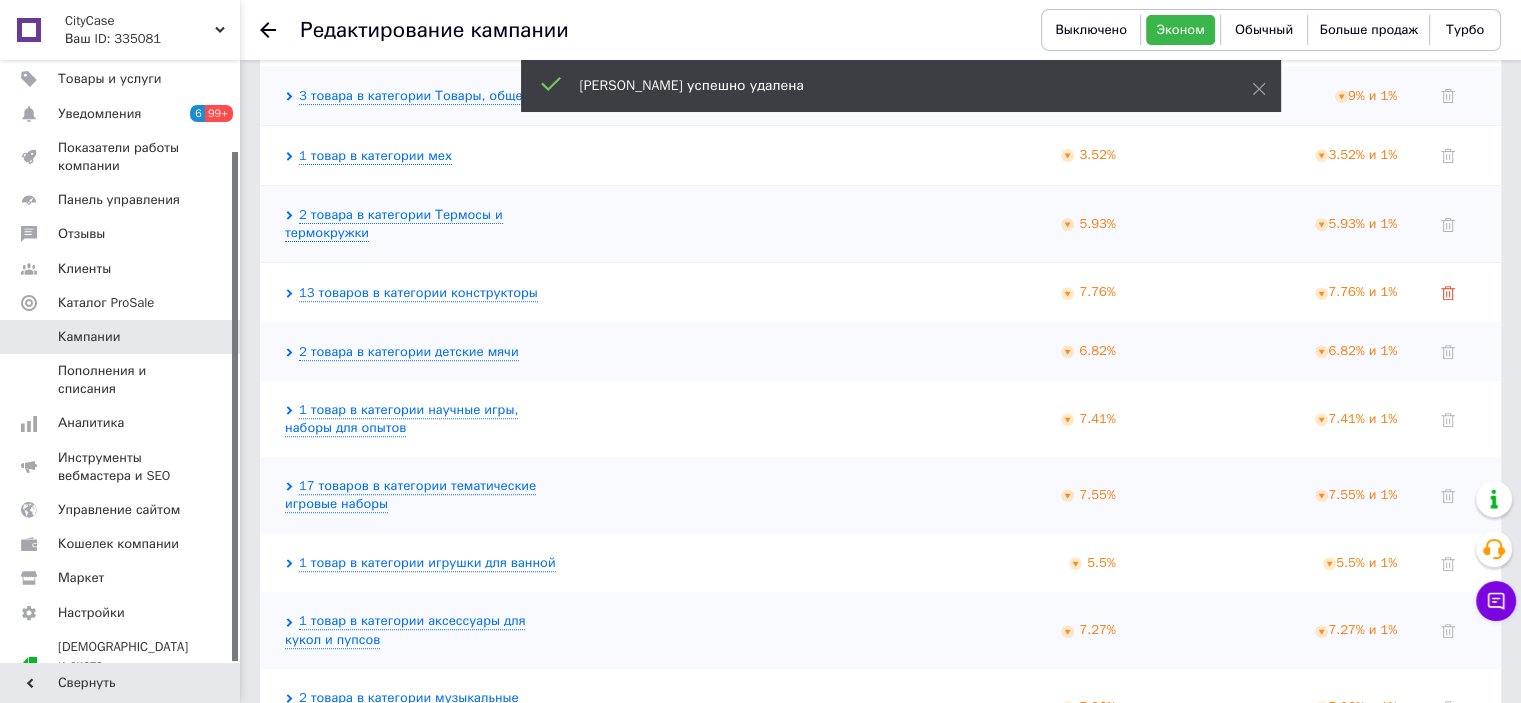 click 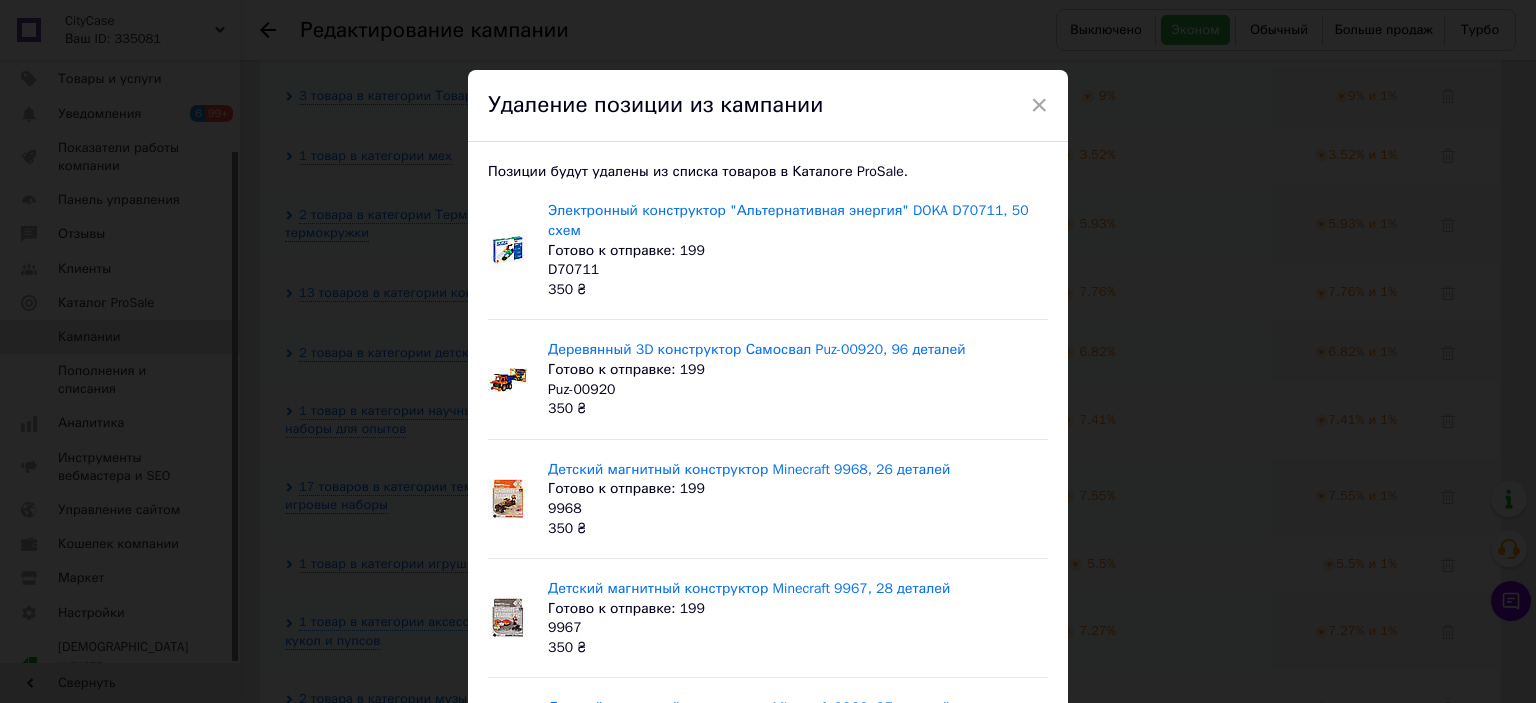 scroll, scrollTop: 264, scrollLeft: 0, axis: vertical 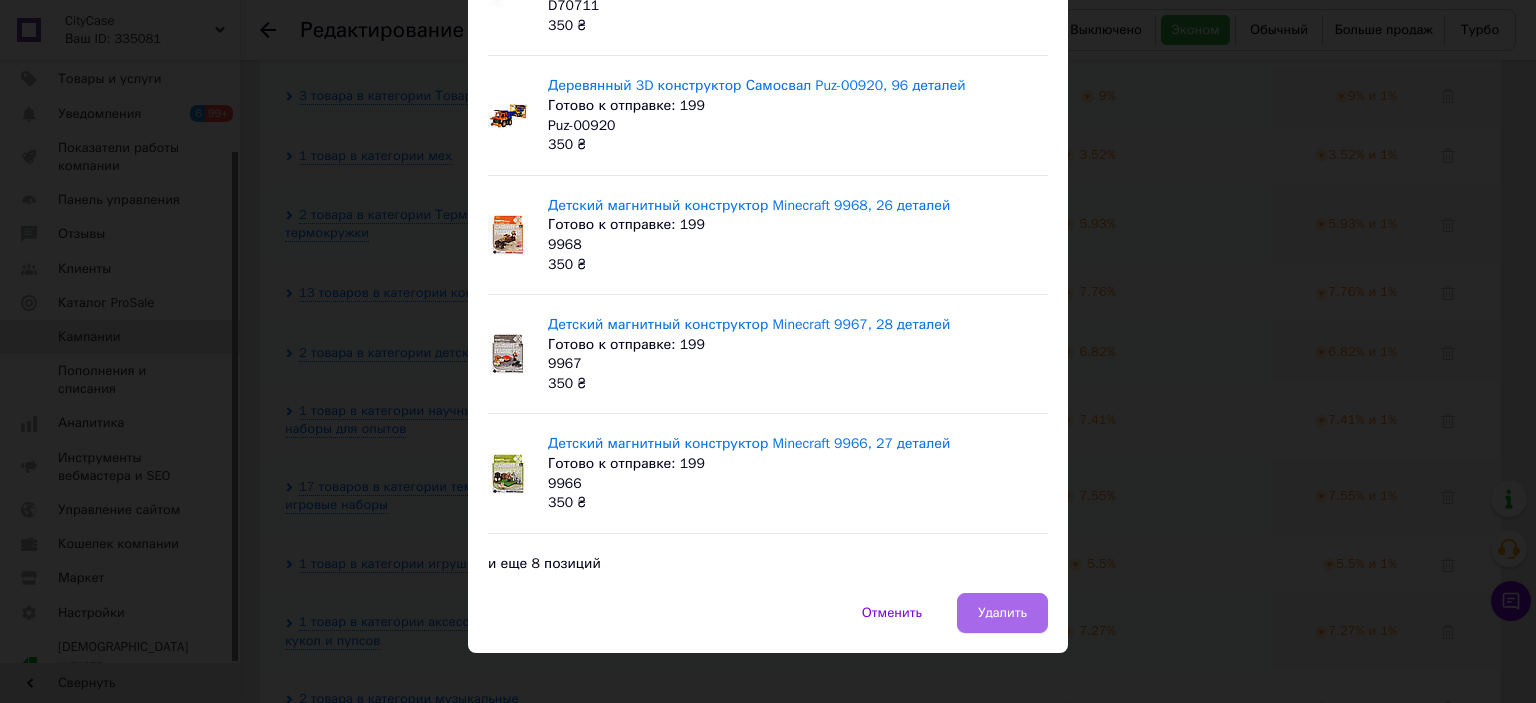 click on "Удалить" at bounding box center (1002, 613) 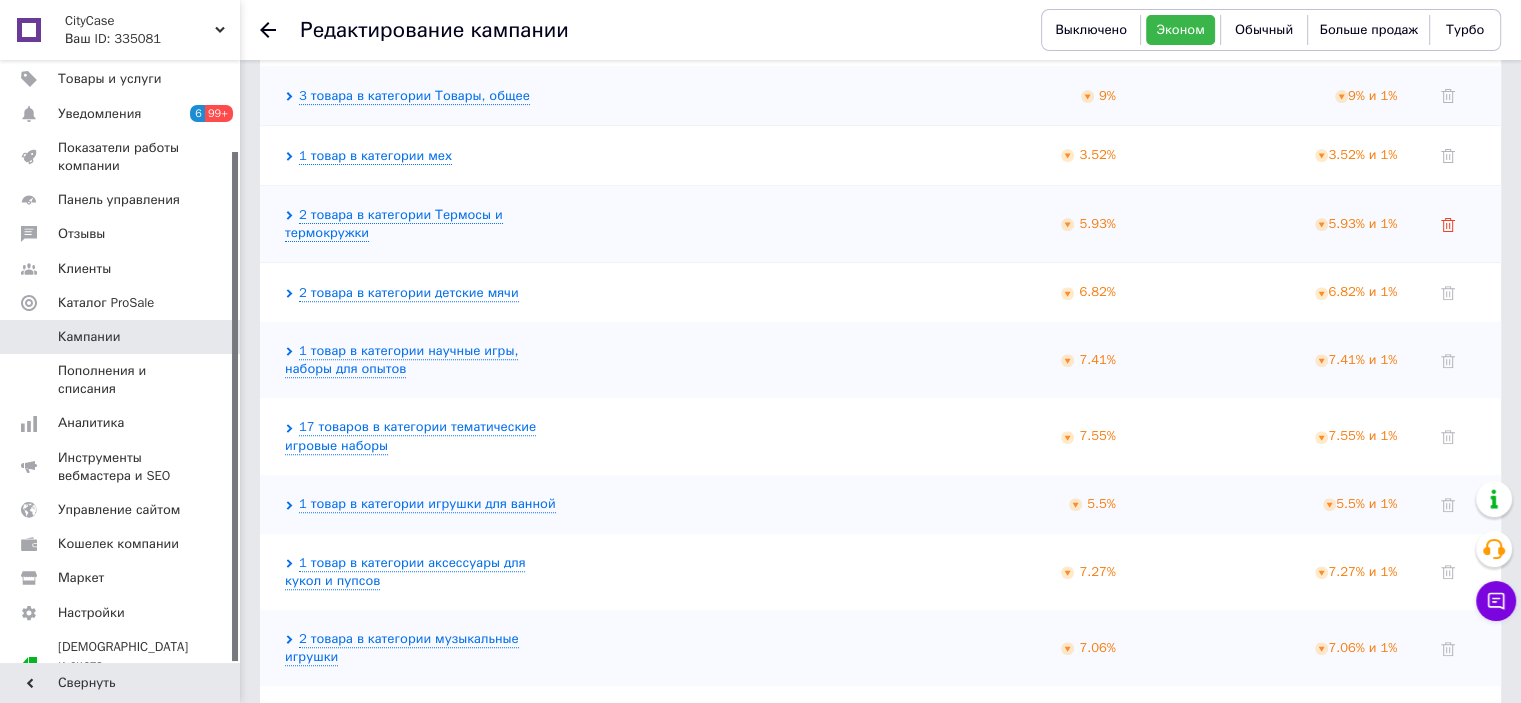 click 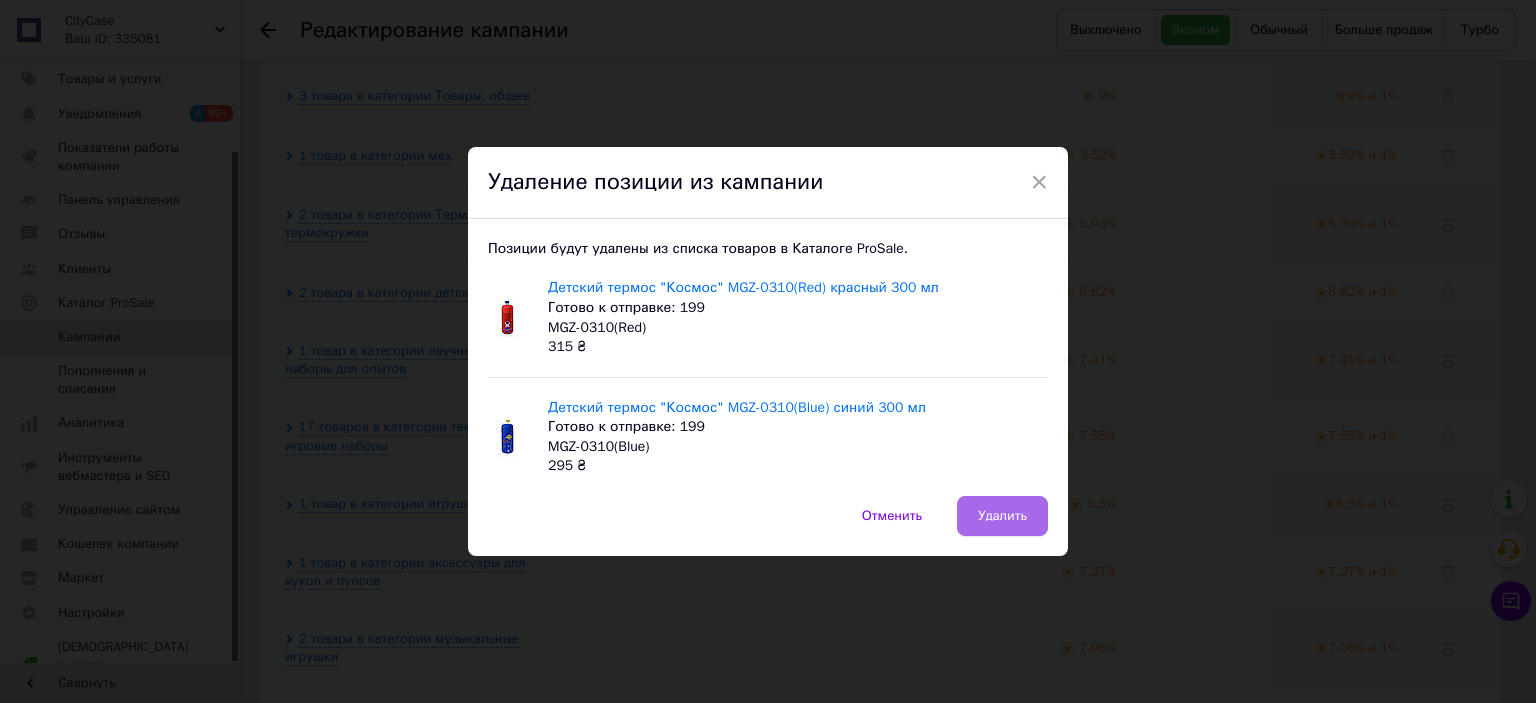 click on "Удалить" at bounding box center (1002, 516) 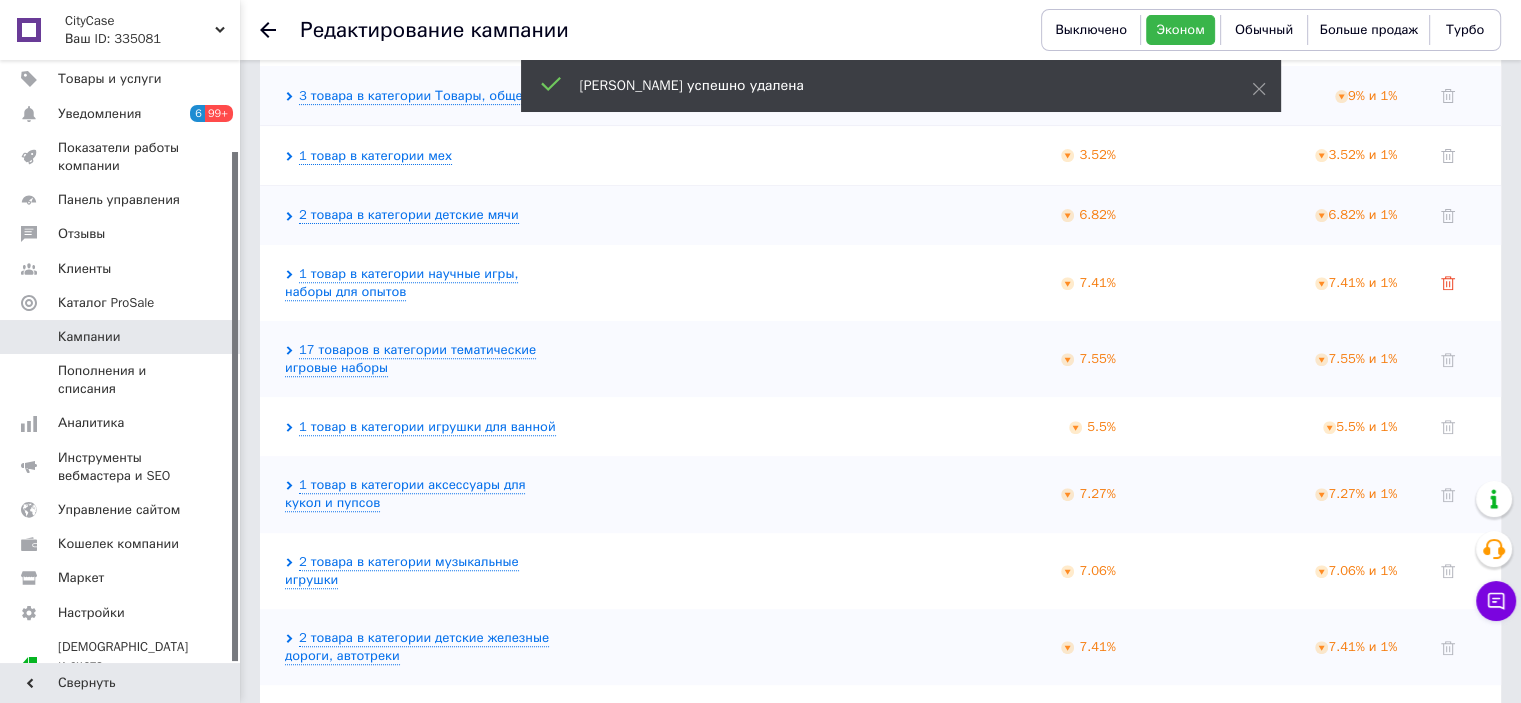 click 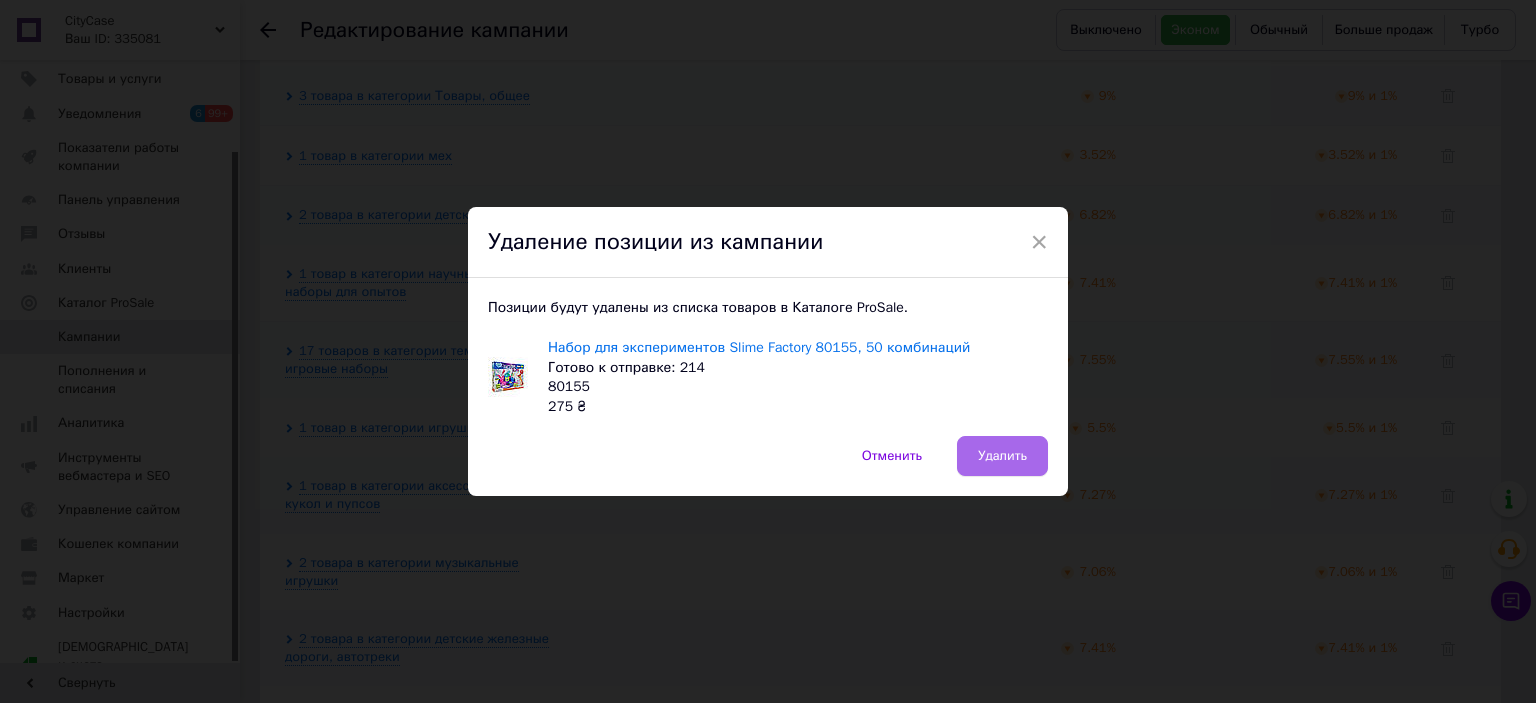 click on "Удалить" at bounding box center [1002, 456] 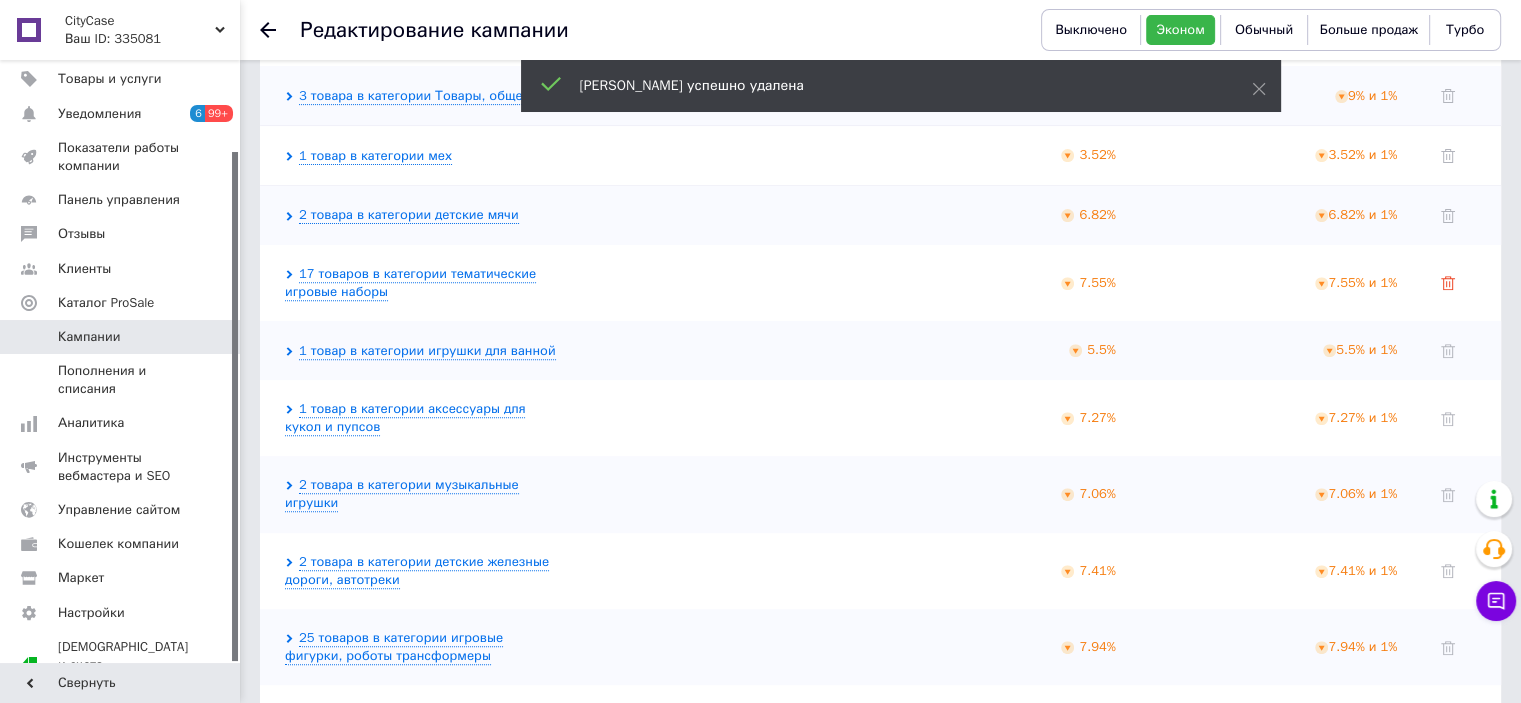 click 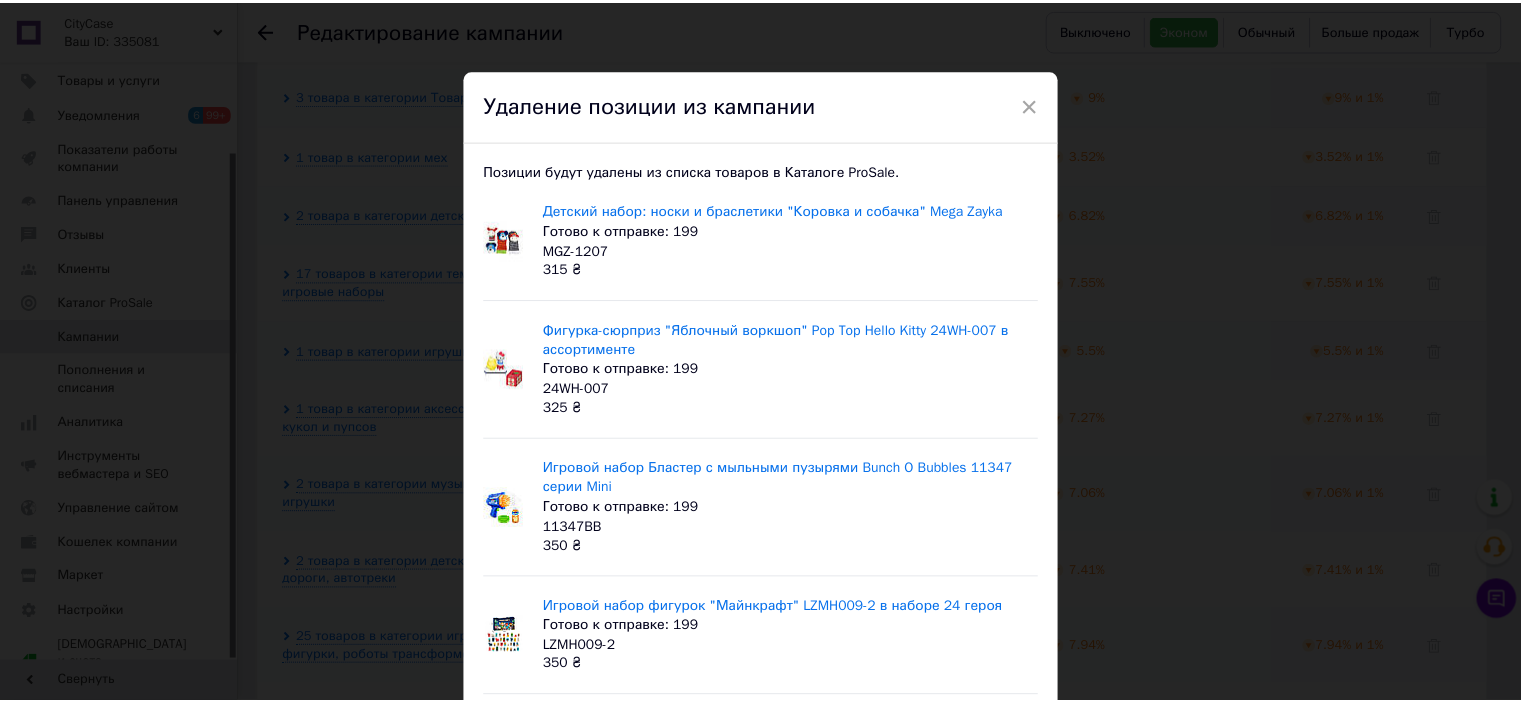 scroll, scrollTop: 322, scrollLeft: 0, axis: vertical 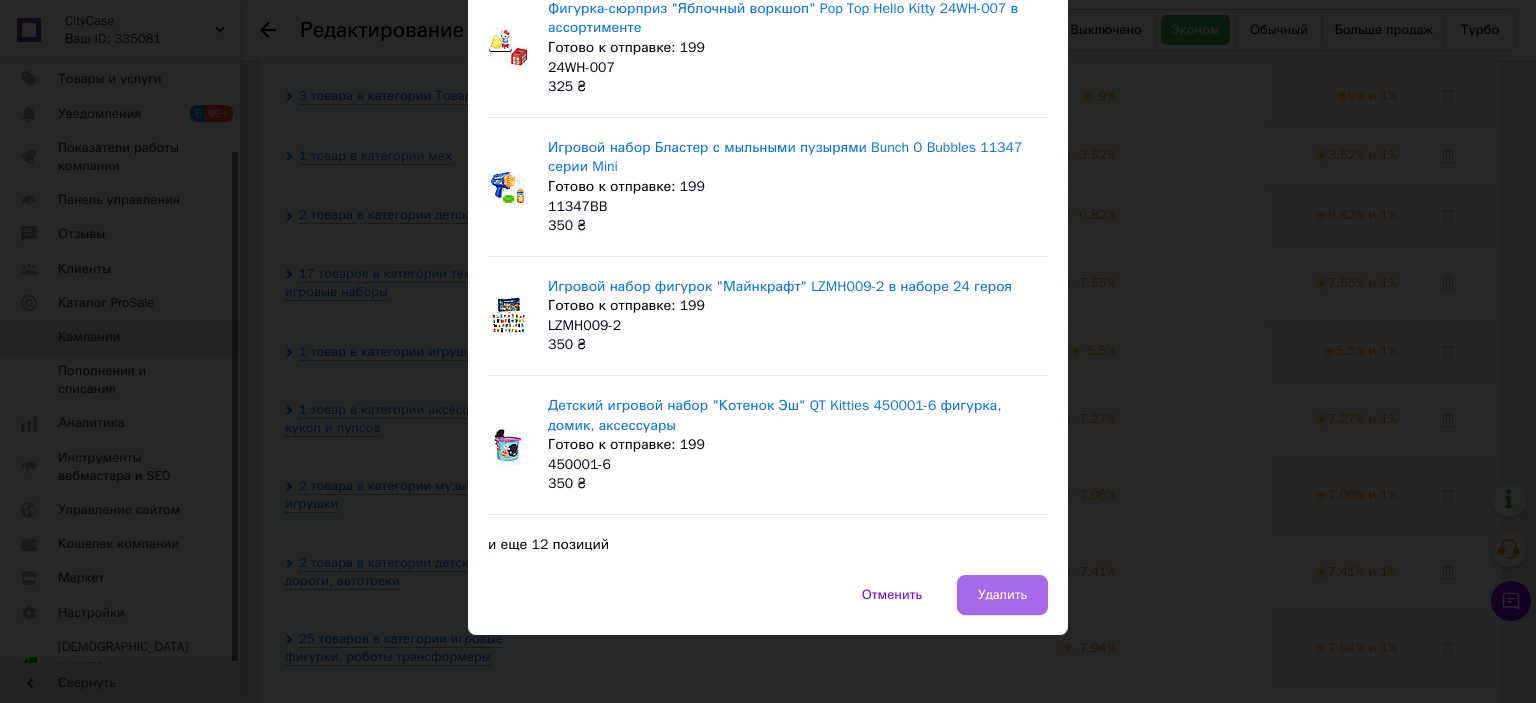 click on "Удалить" at bounding box center (1002, 595) 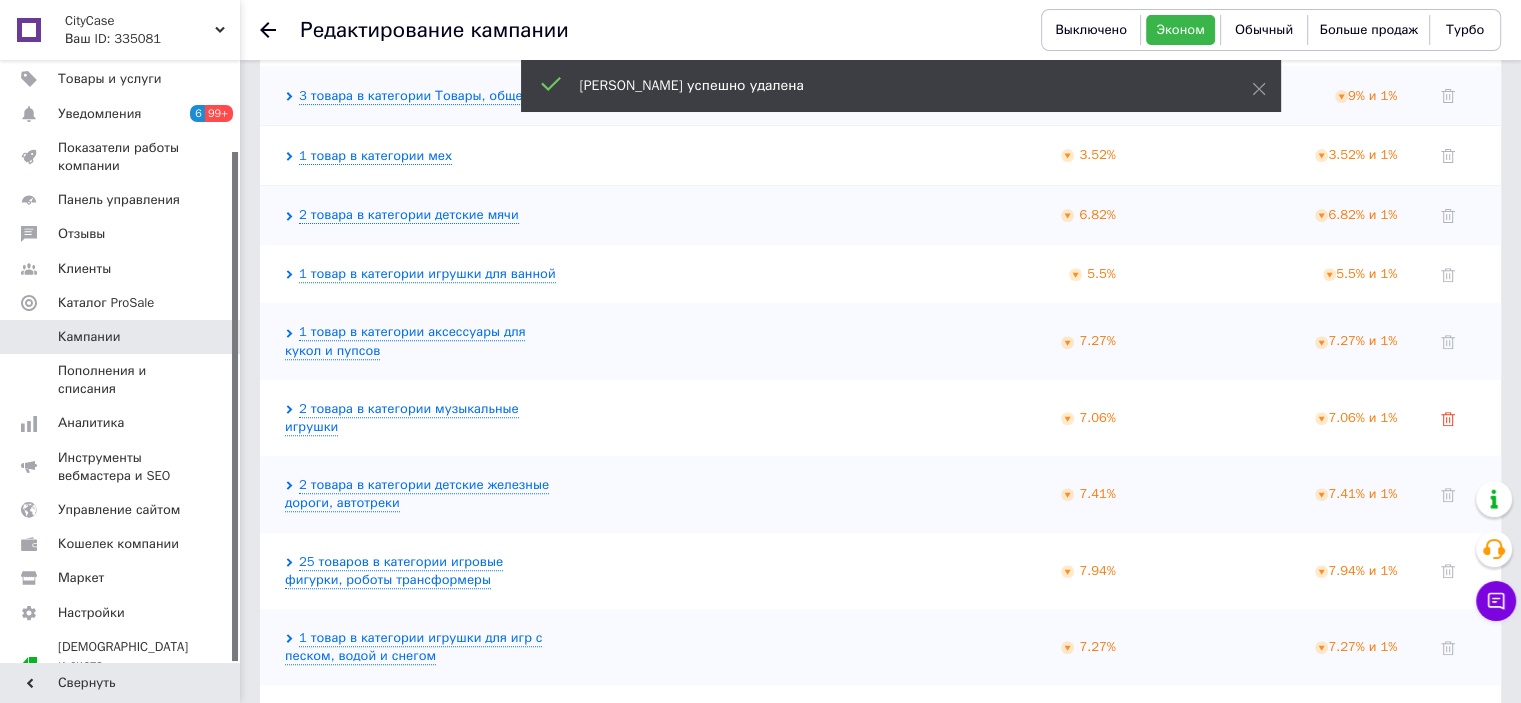click 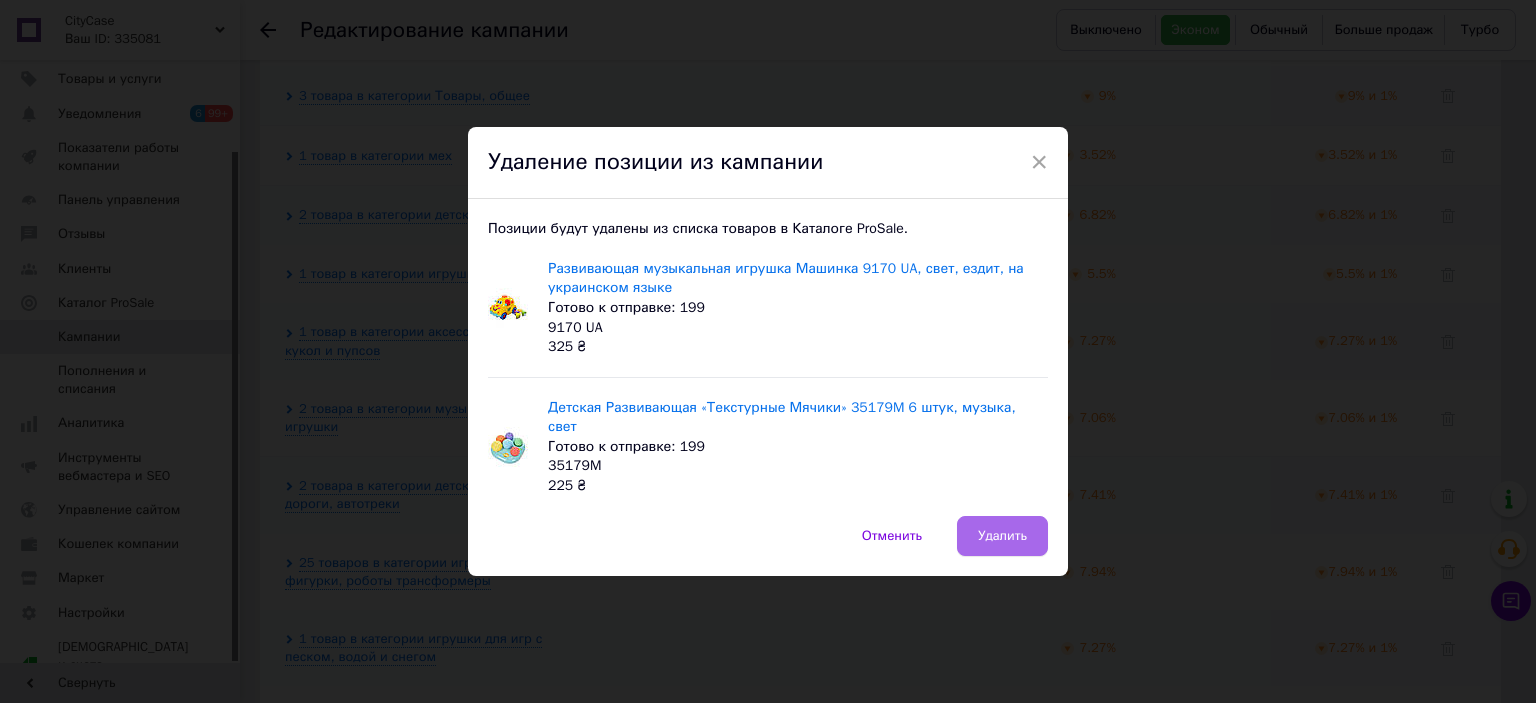 click on "Удалить" at bounding box center [1002, 536] 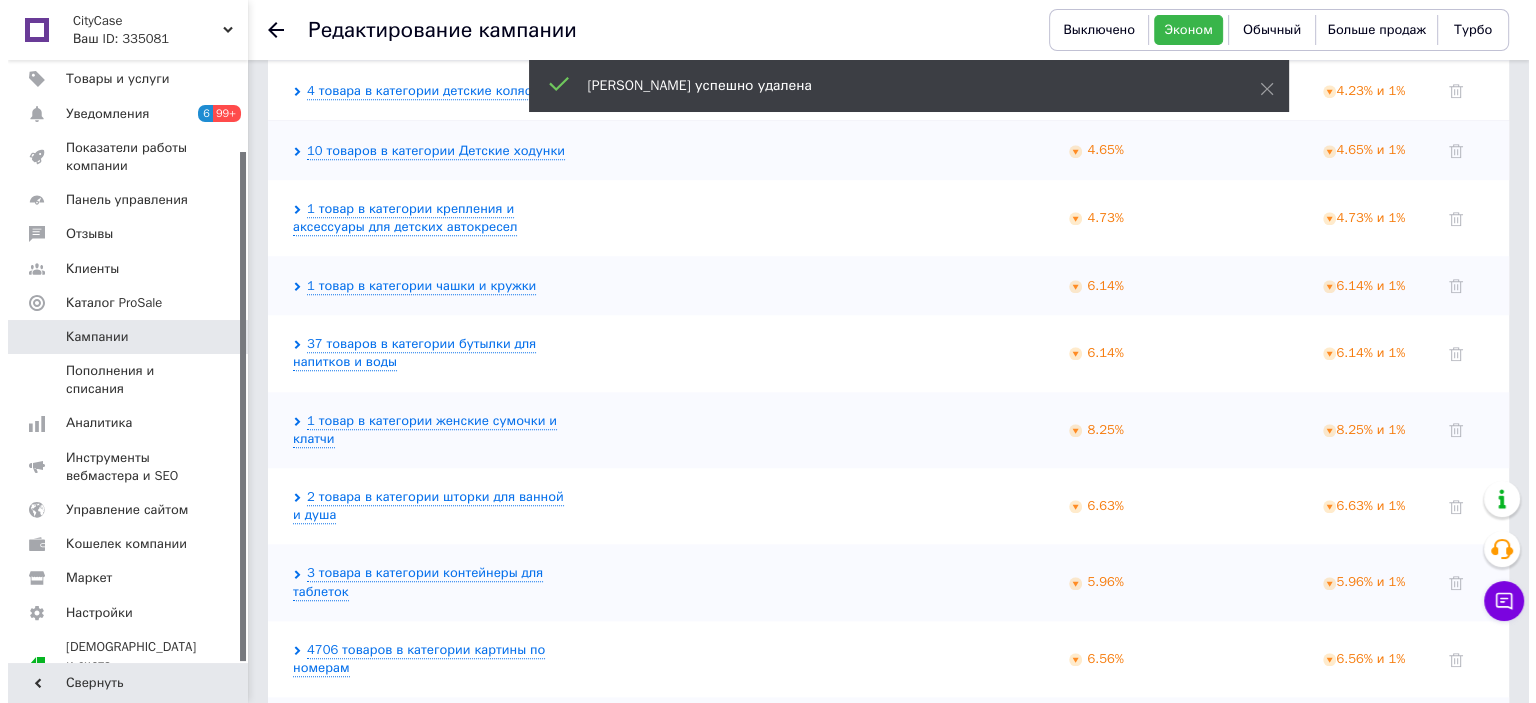 scroll, scrollTop: 2347, scrollLeft: 0, axis: vertical 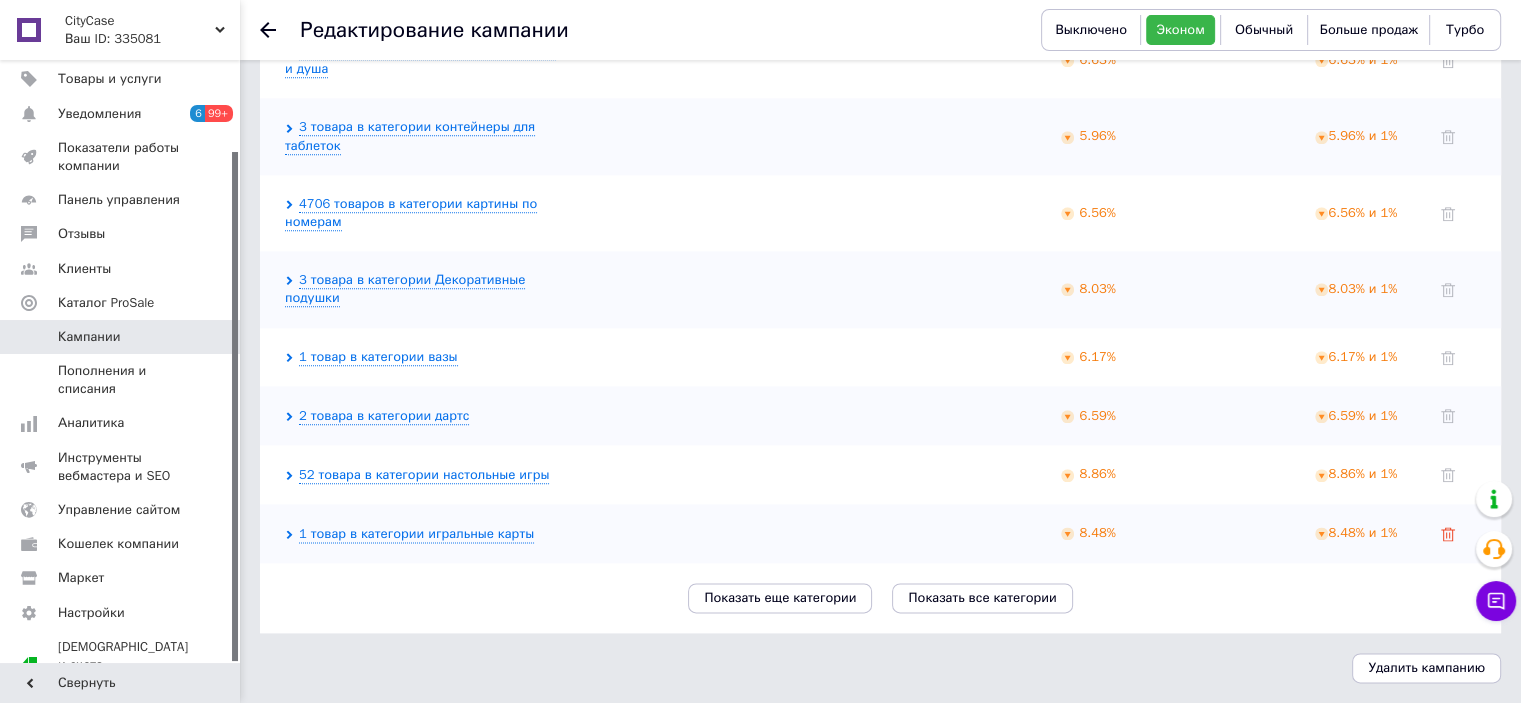 click 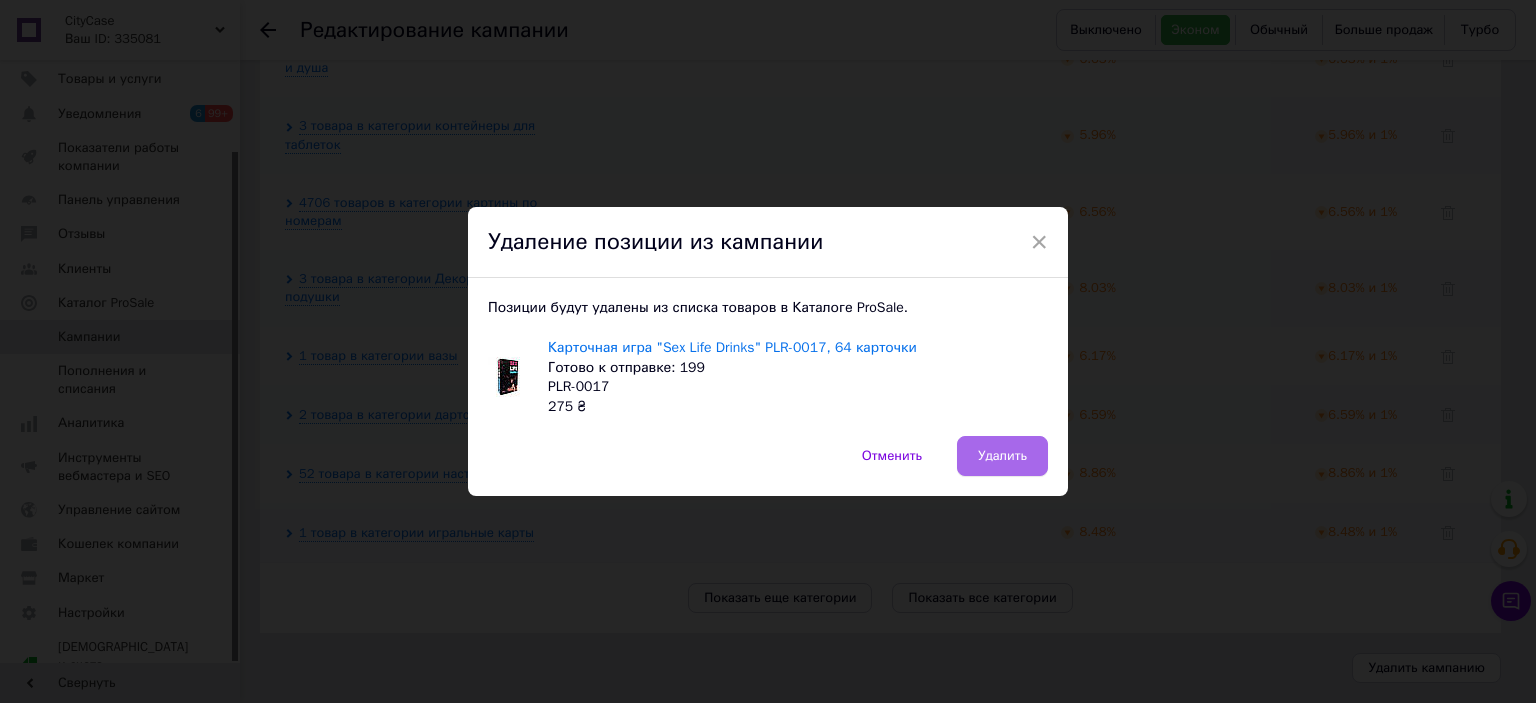 click on "Удалить" at bounding box center [1002, 456] 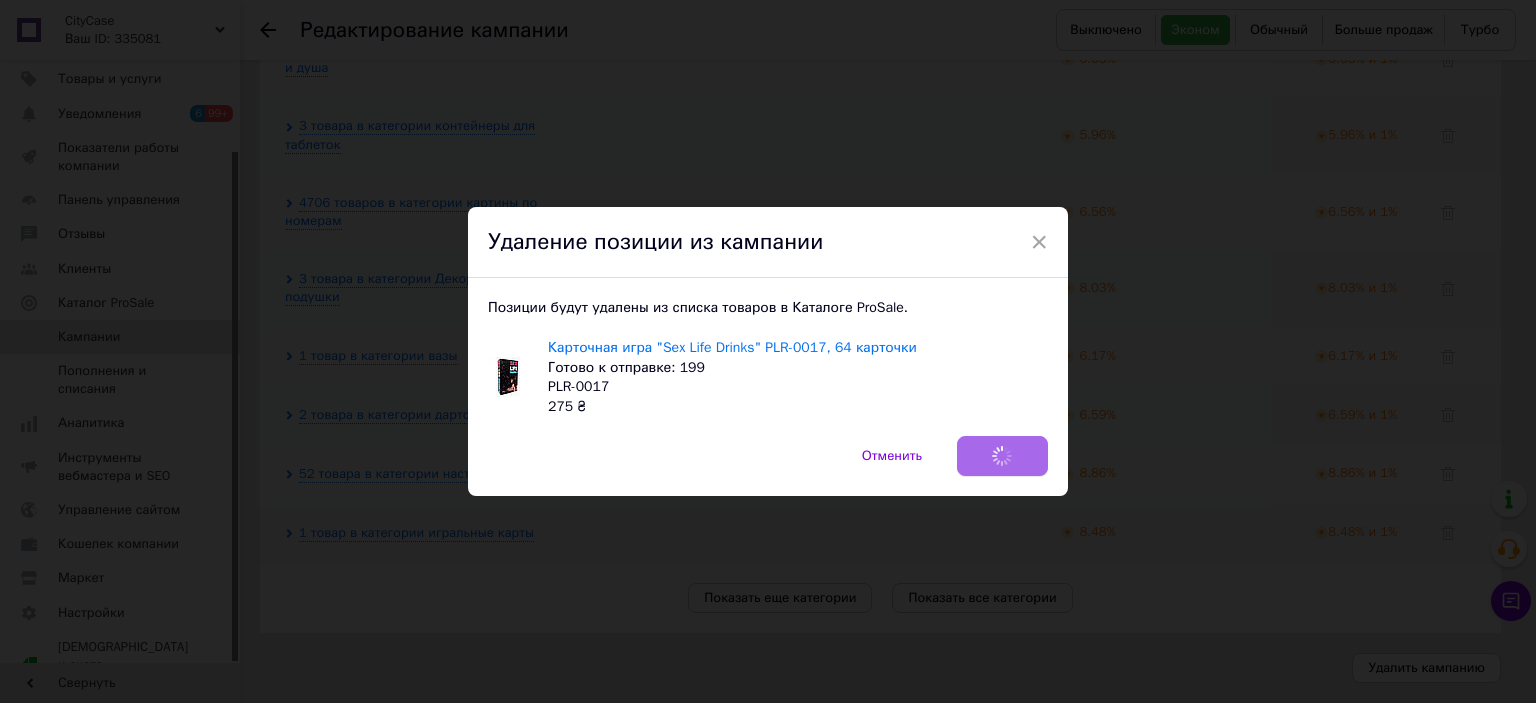 scroll, scrollTop: 2285, scrollLeft: 0, axis: vertical 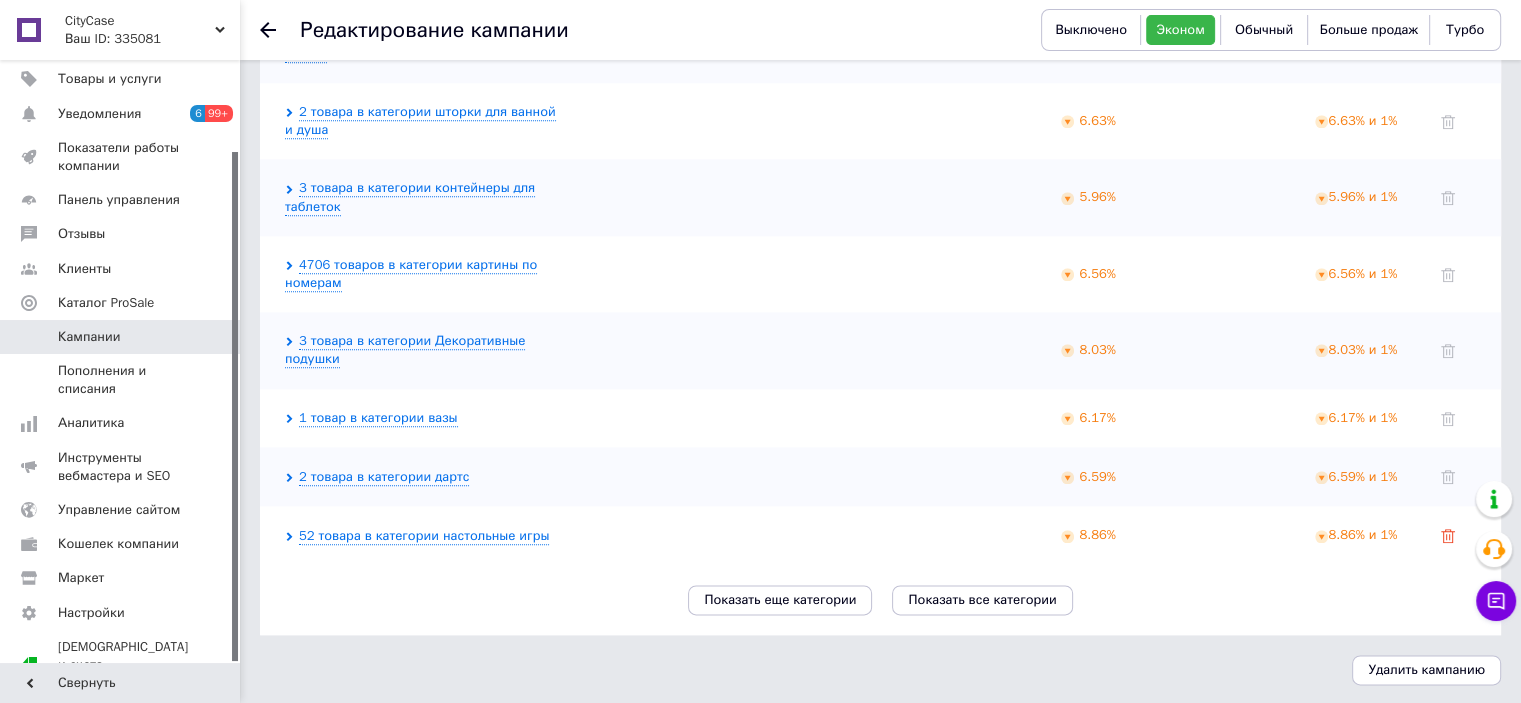 click 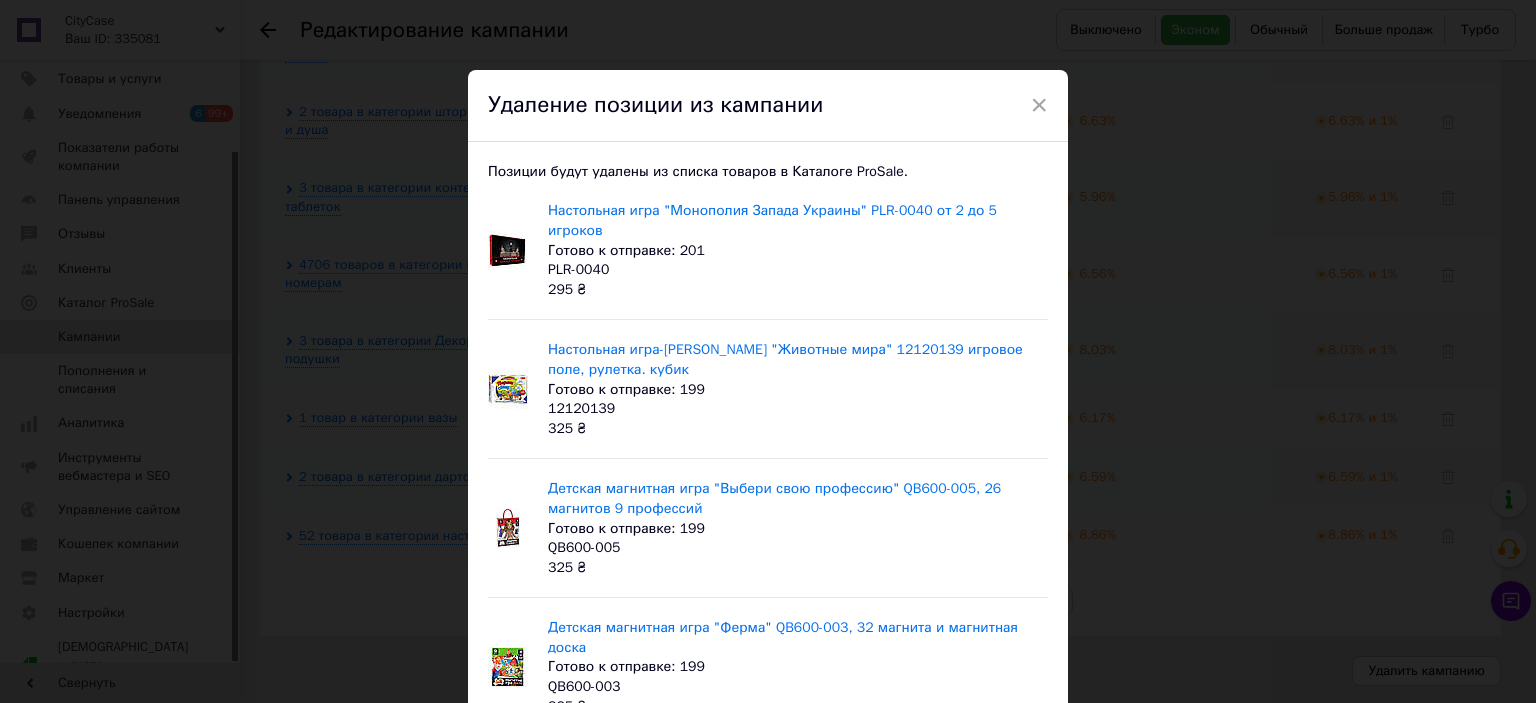 scroll, scrollTop: 303, scrollLeft: 0, axis: vertical 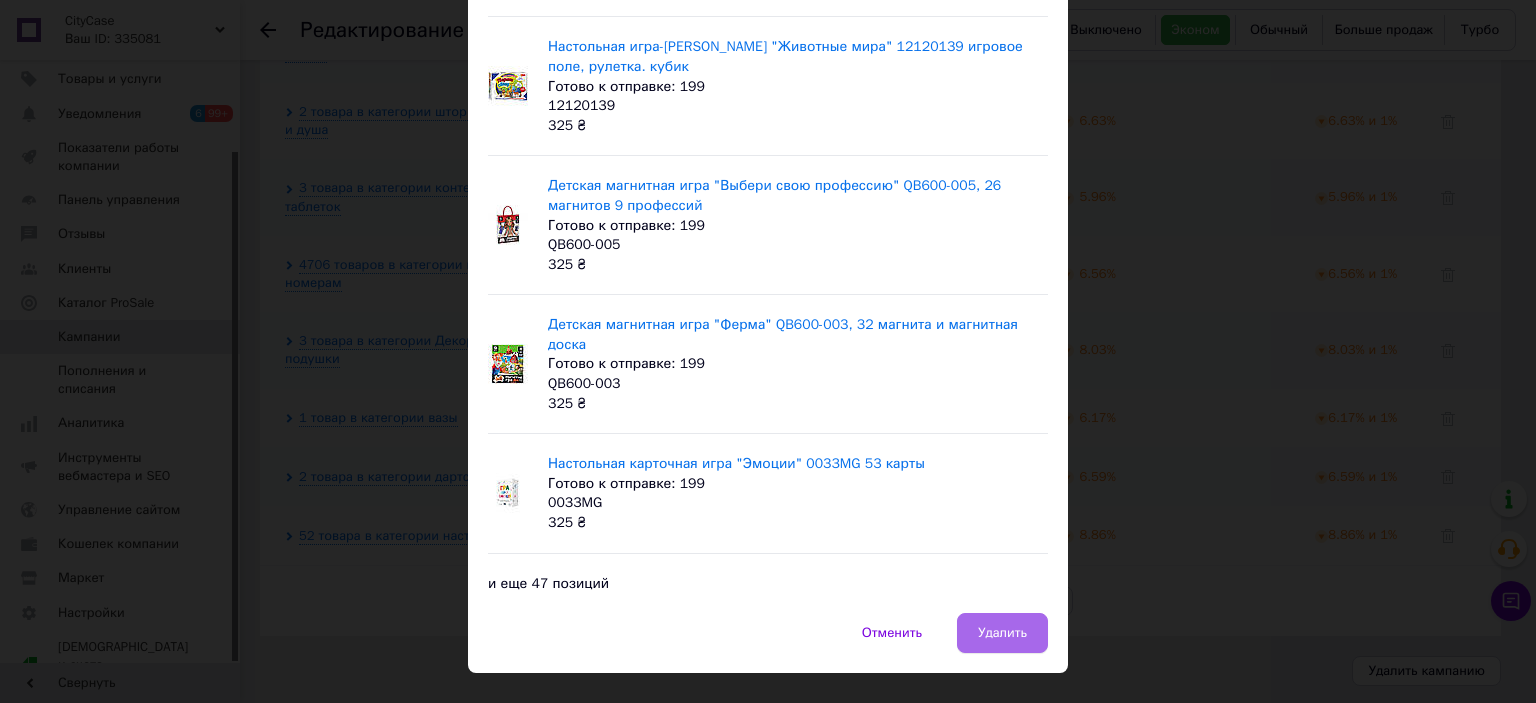 click on "Удалить" at bounding box center (1002, 633) 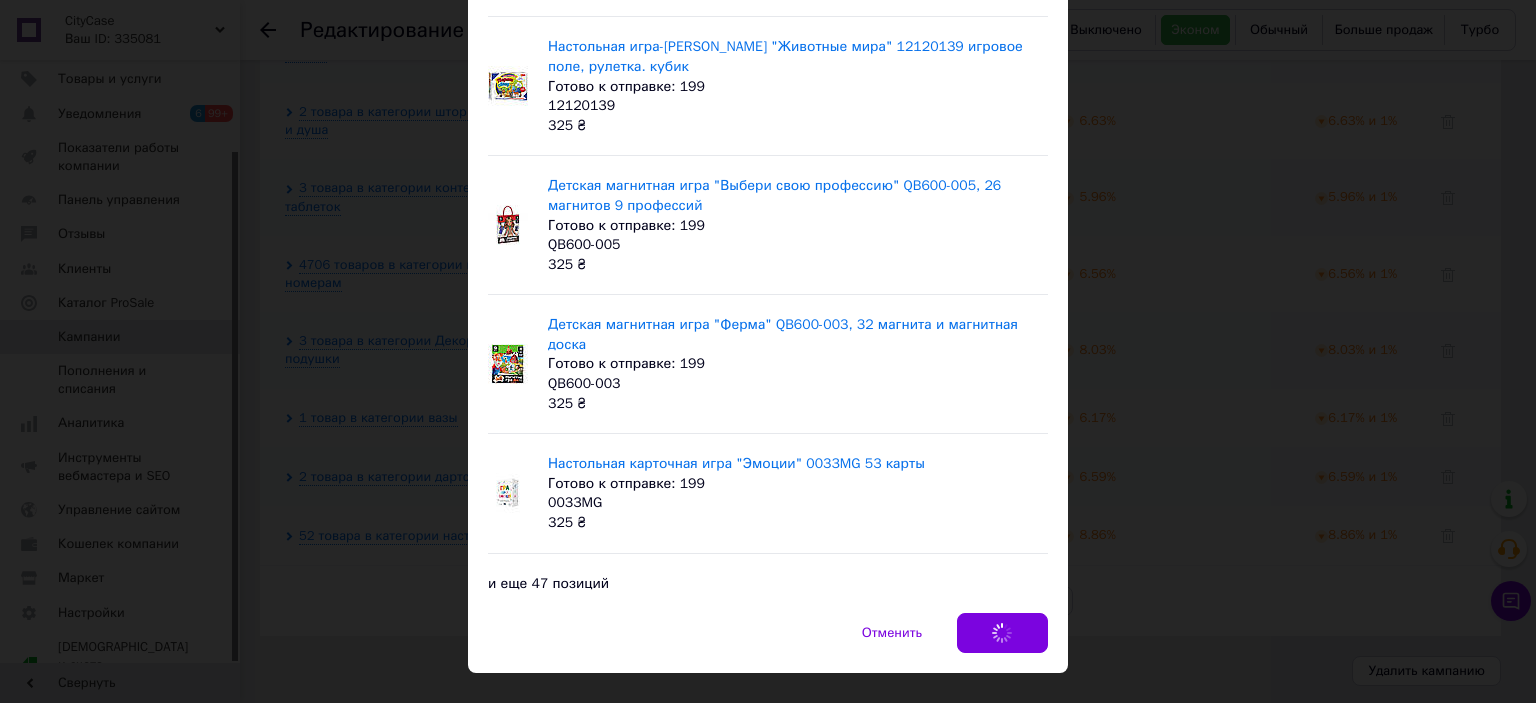 scroll, scrollTop: 2224, scrollLeft: 0, axis: vertical 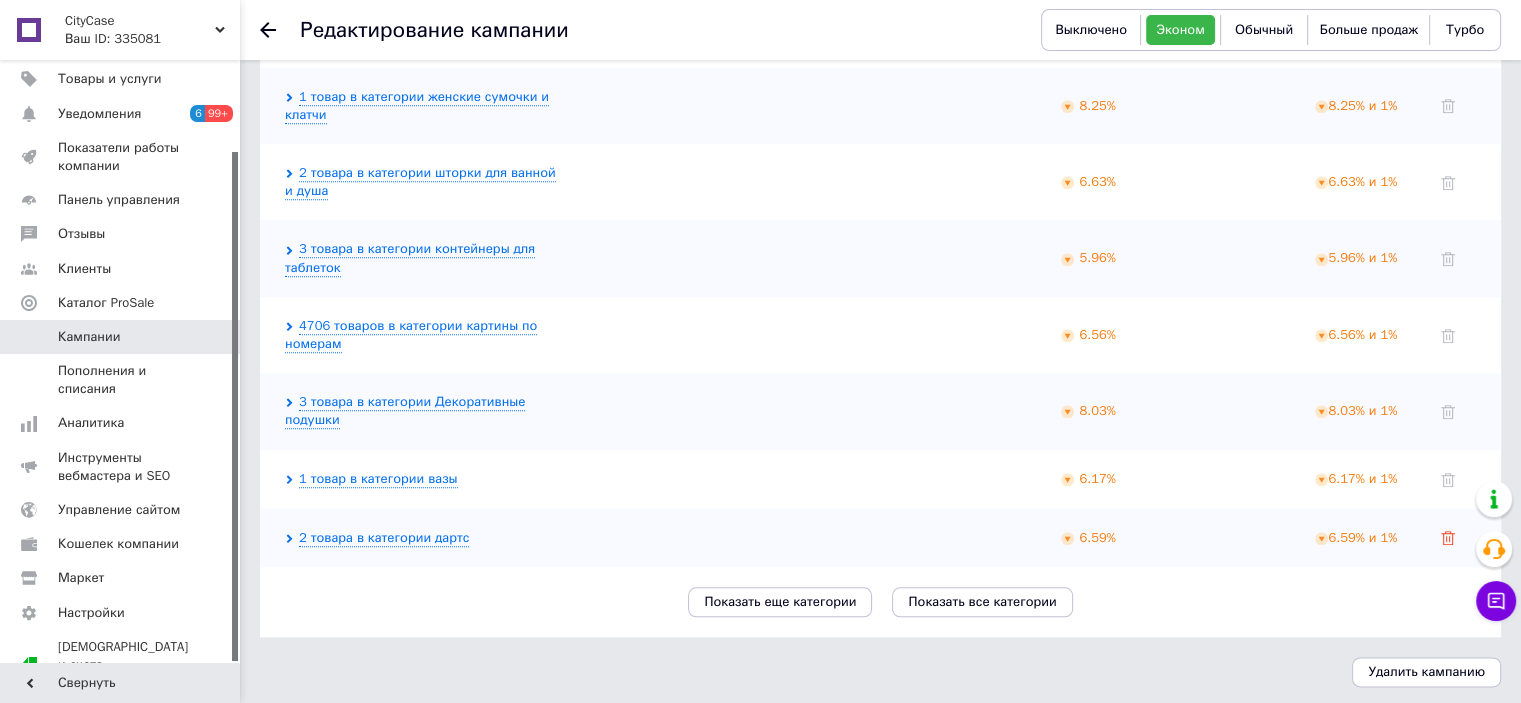 click 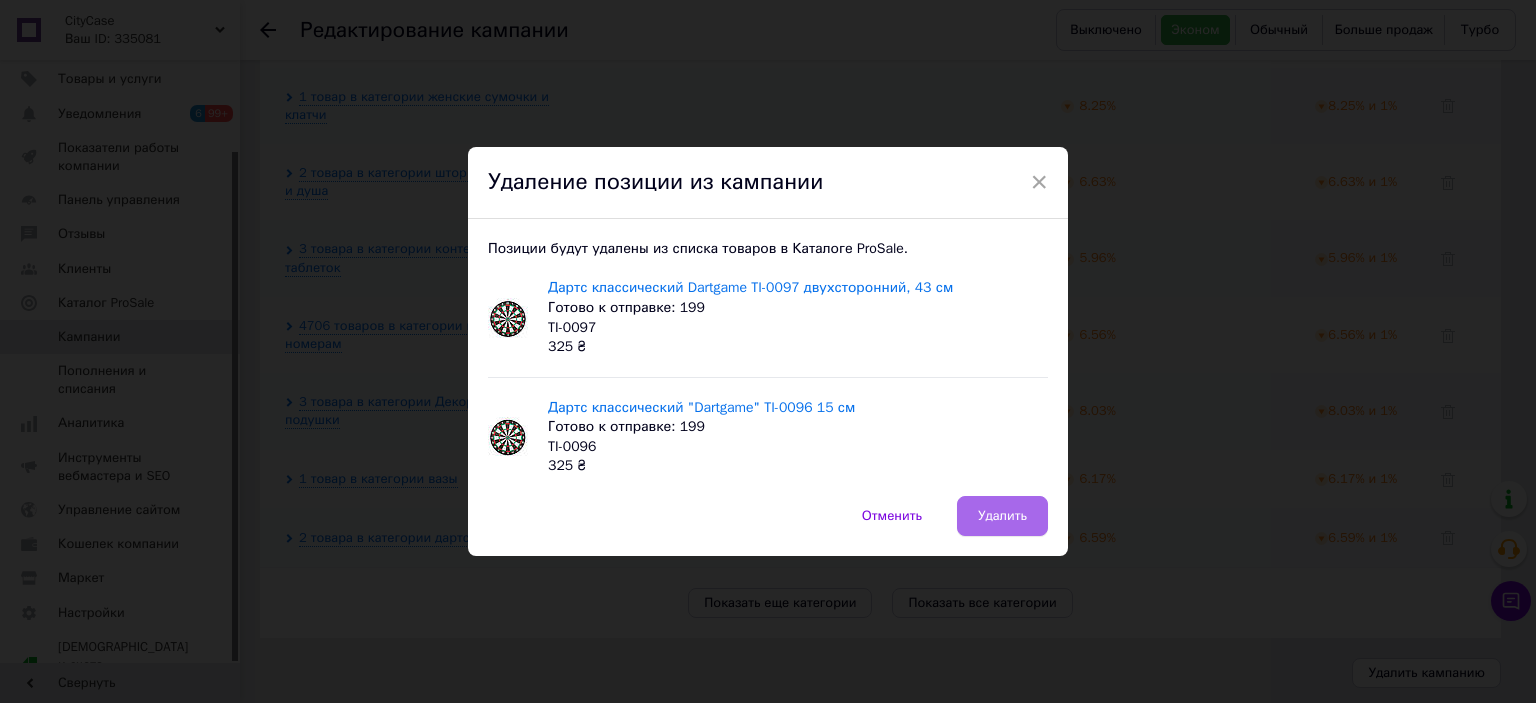 click on "Удалить" at bounding box center (1002, 516) 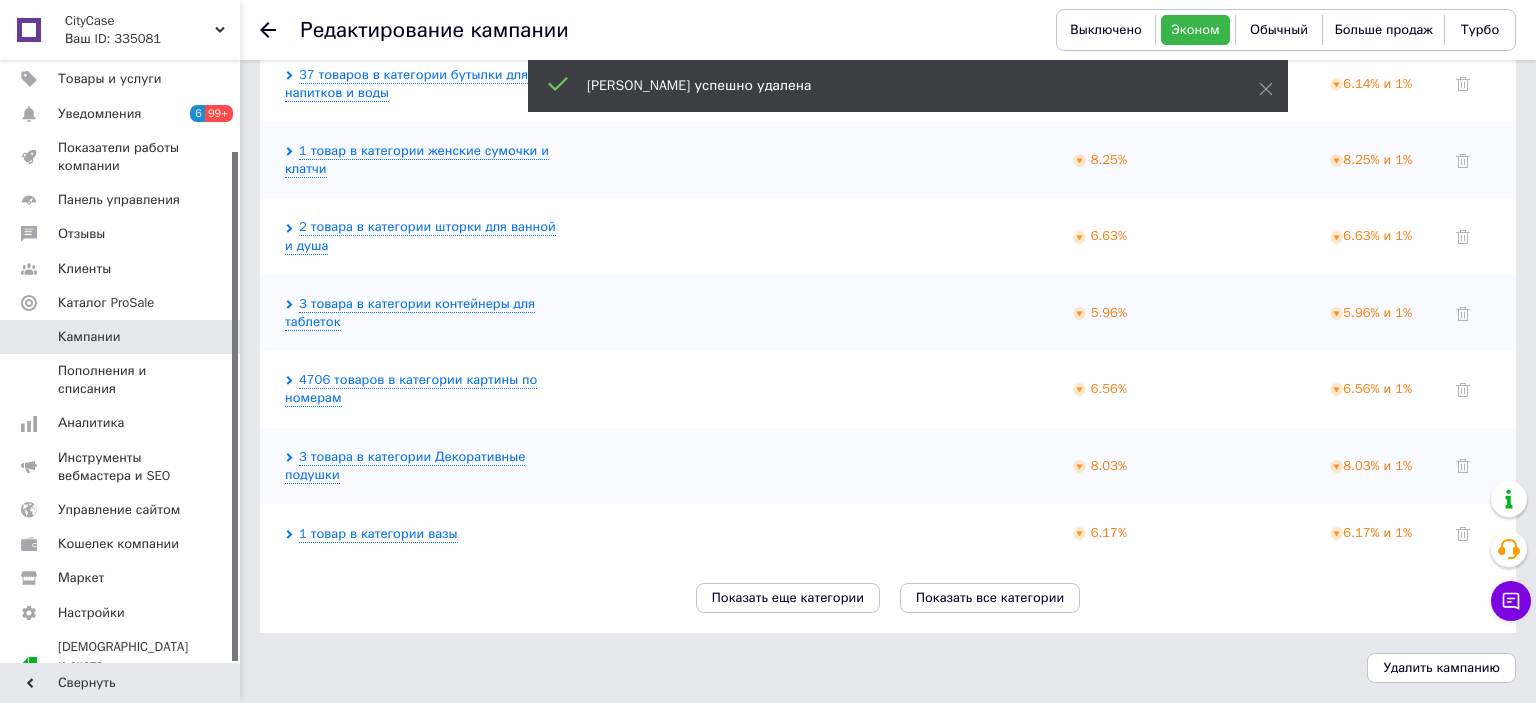 scroll, scrollTop: 2164, scrollLeft: 0, axis: vertical 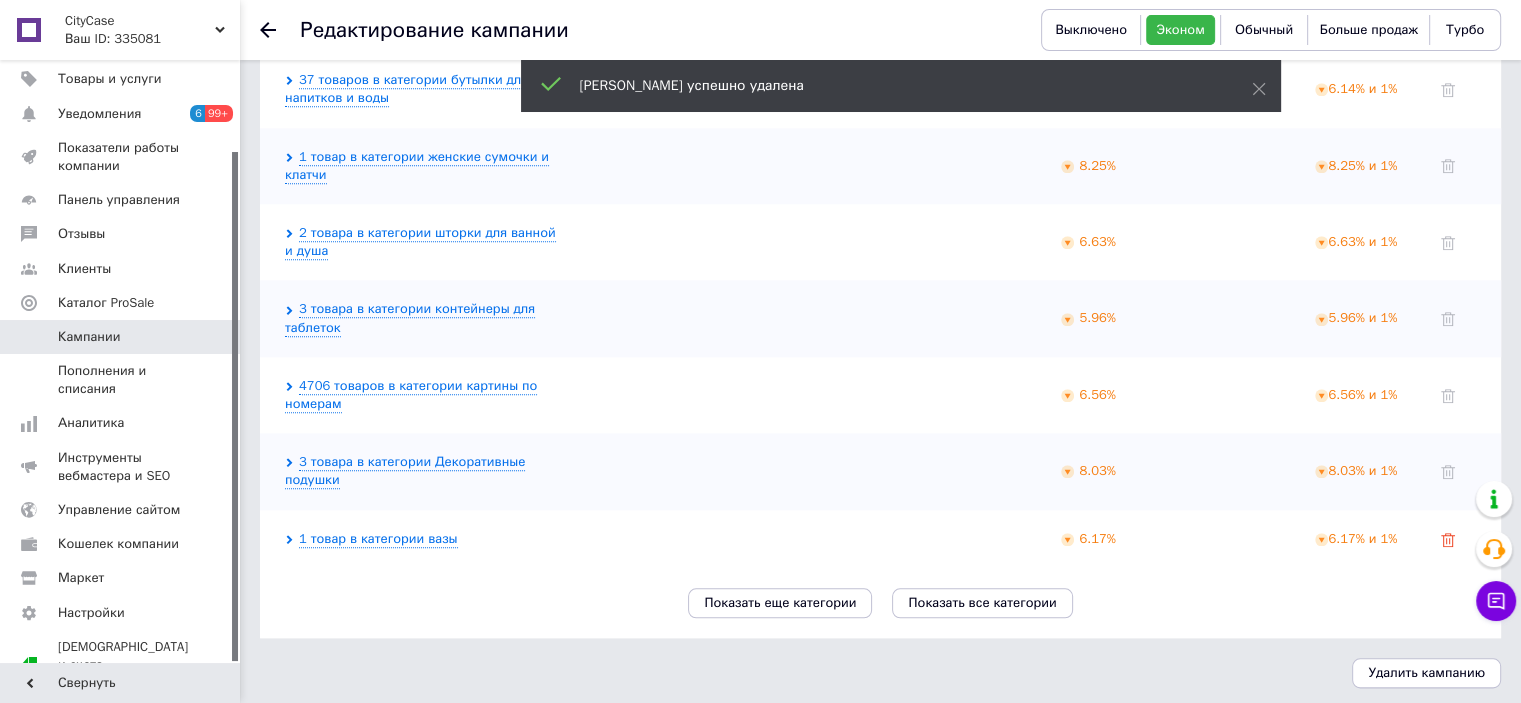 click 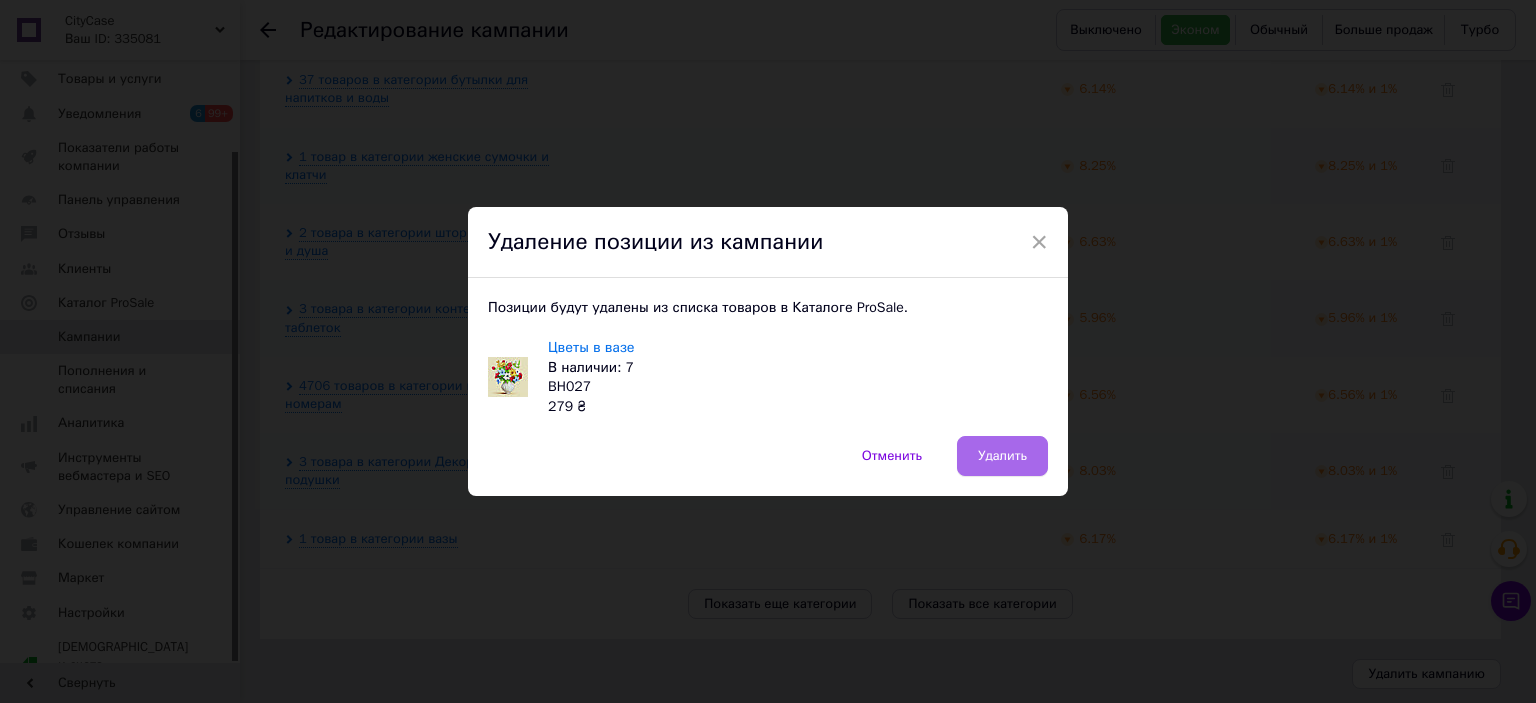 click on "Удалить" at bounding box center [1002, 456] 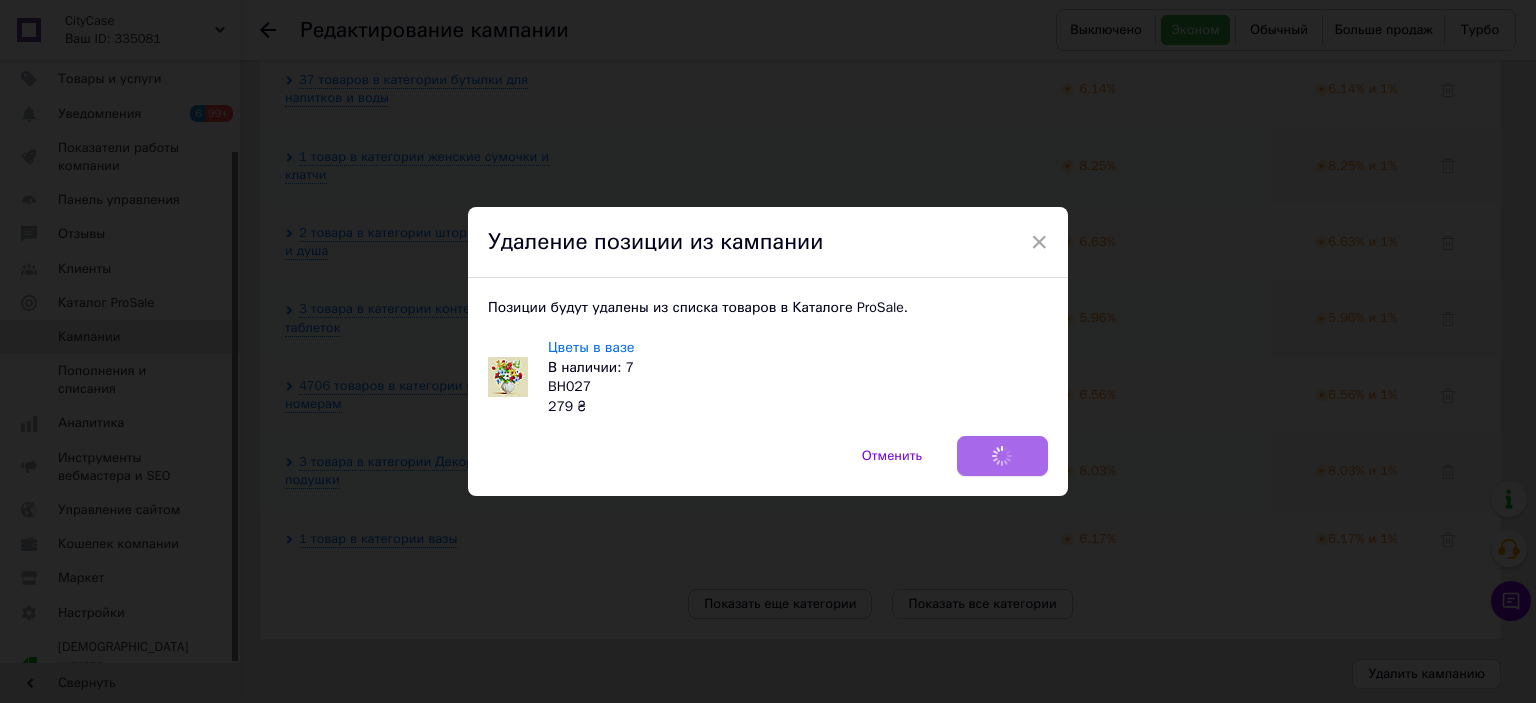 scroll, scrollTop: 2104, scrollLeft: 0, axis: vertical 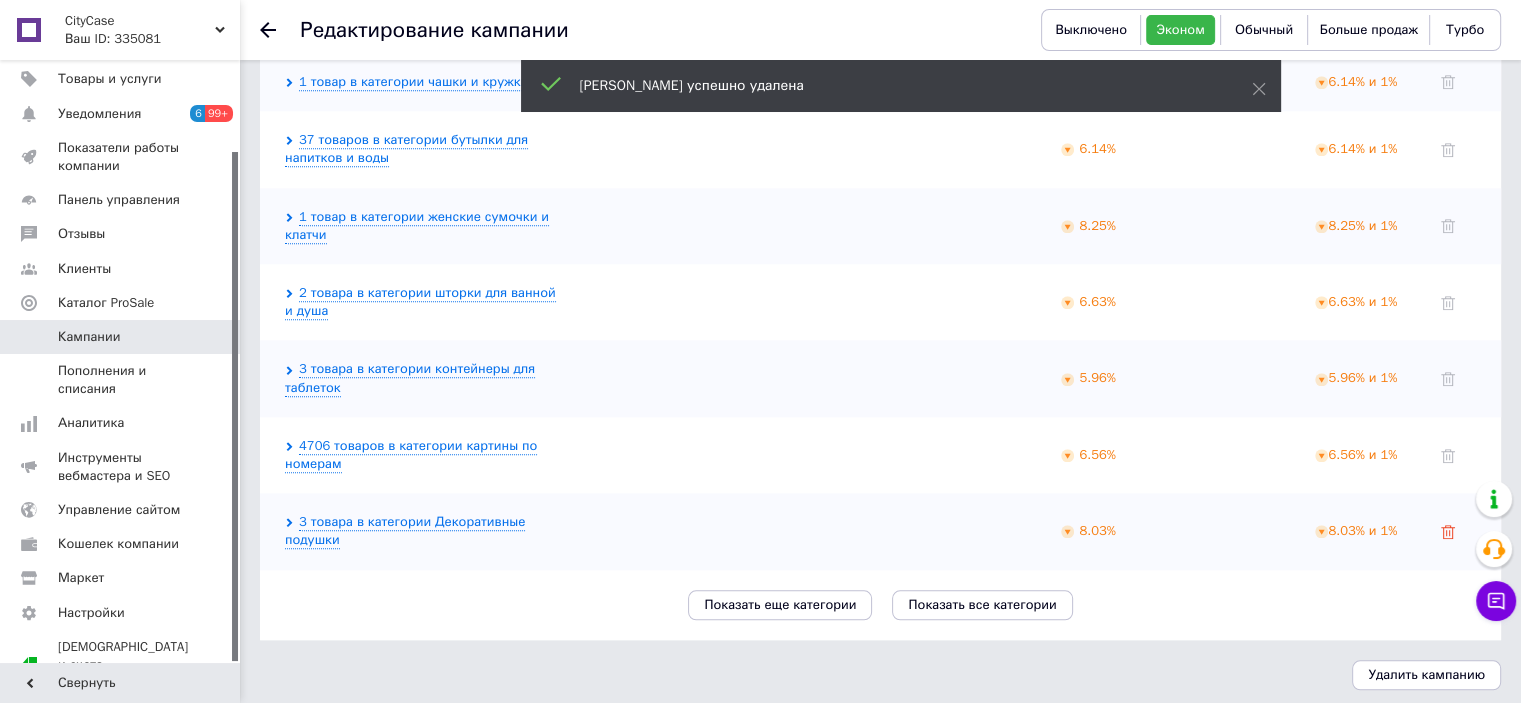 click 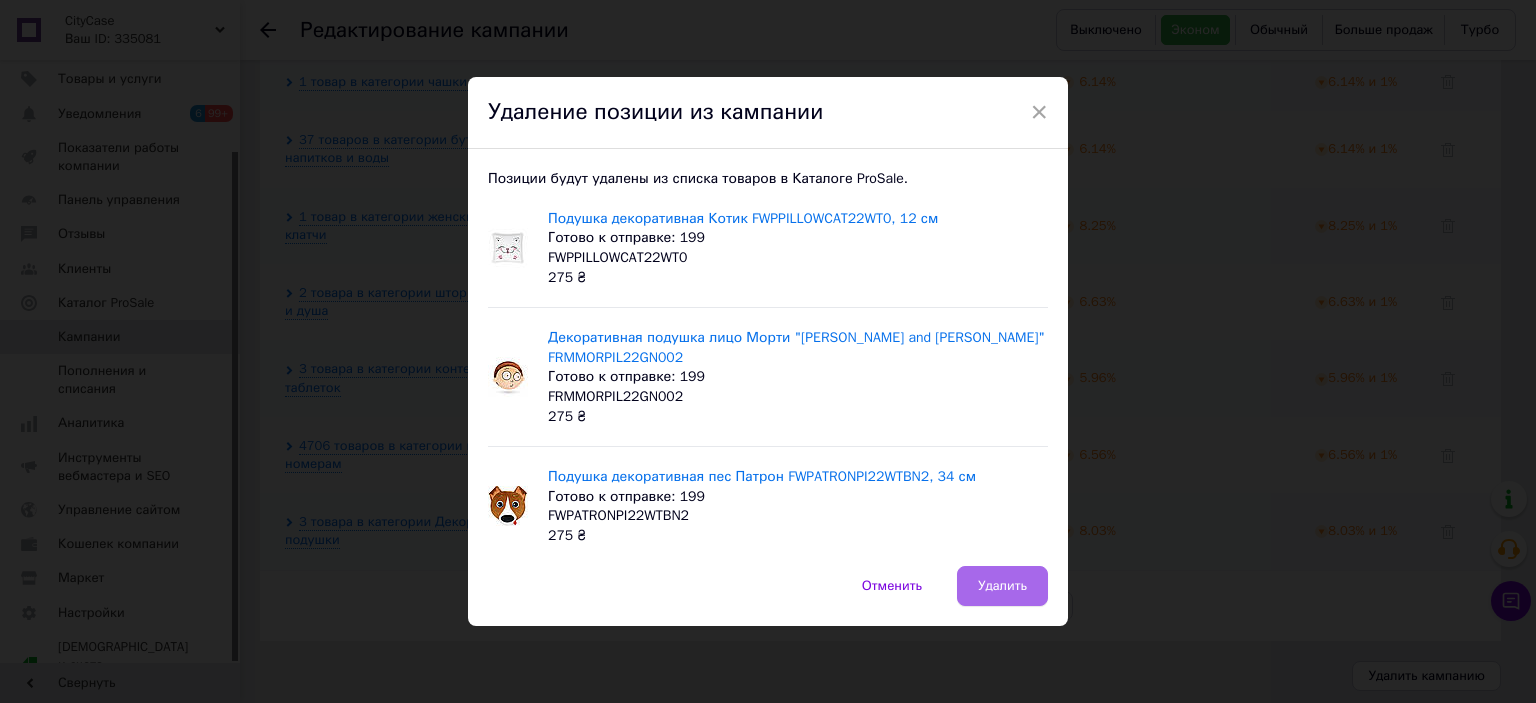 click on "Удалить" at bounding box center [1002, 586] 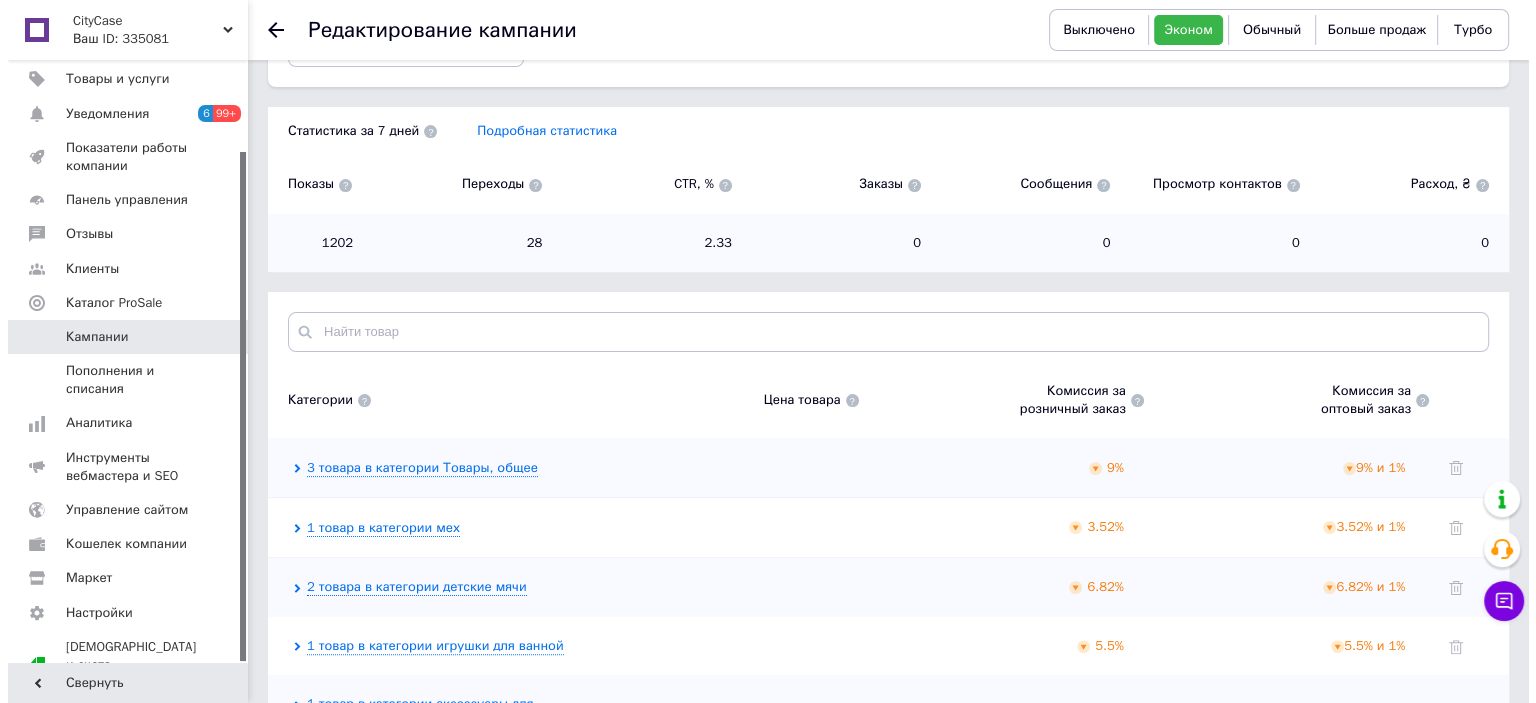 scroll, scrollTop: 528, scrollLeft: 0, axis: vertical 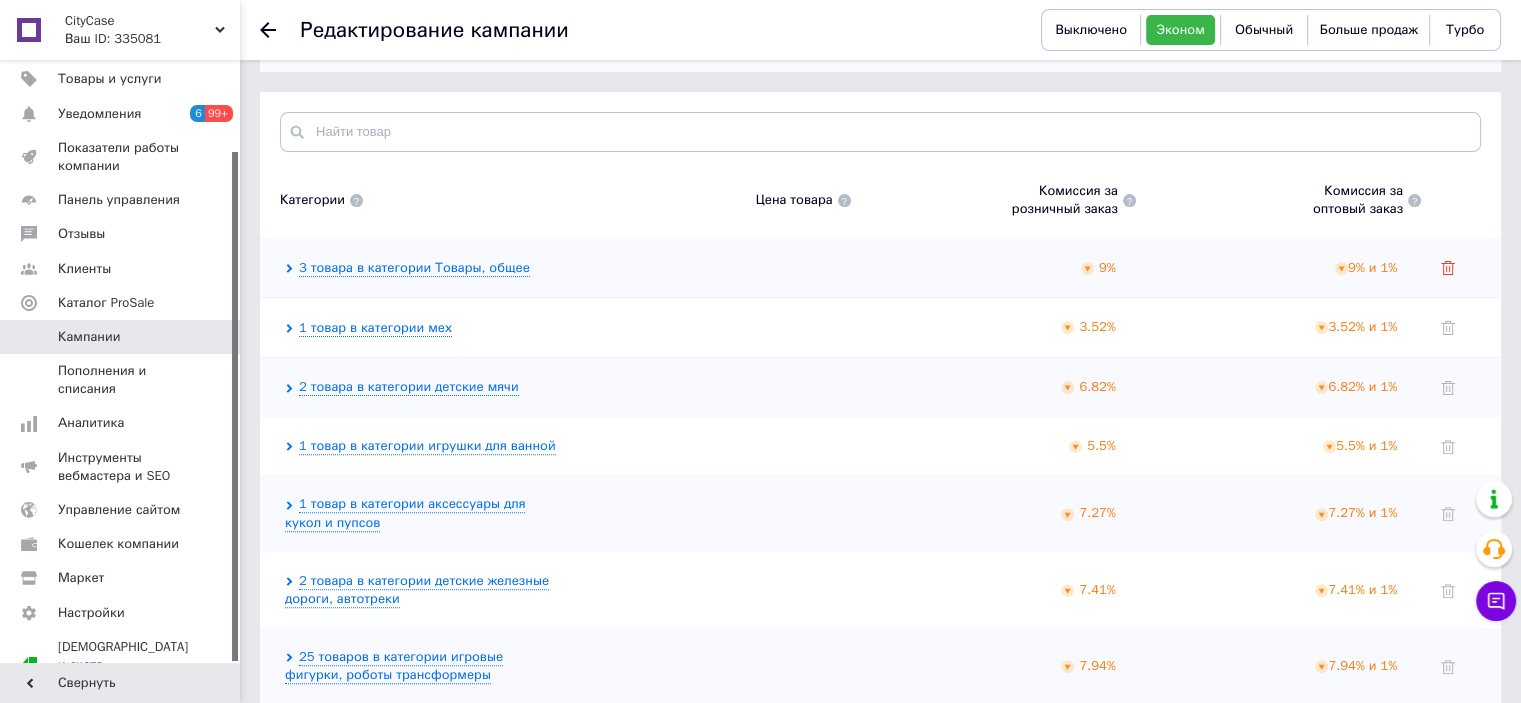 click 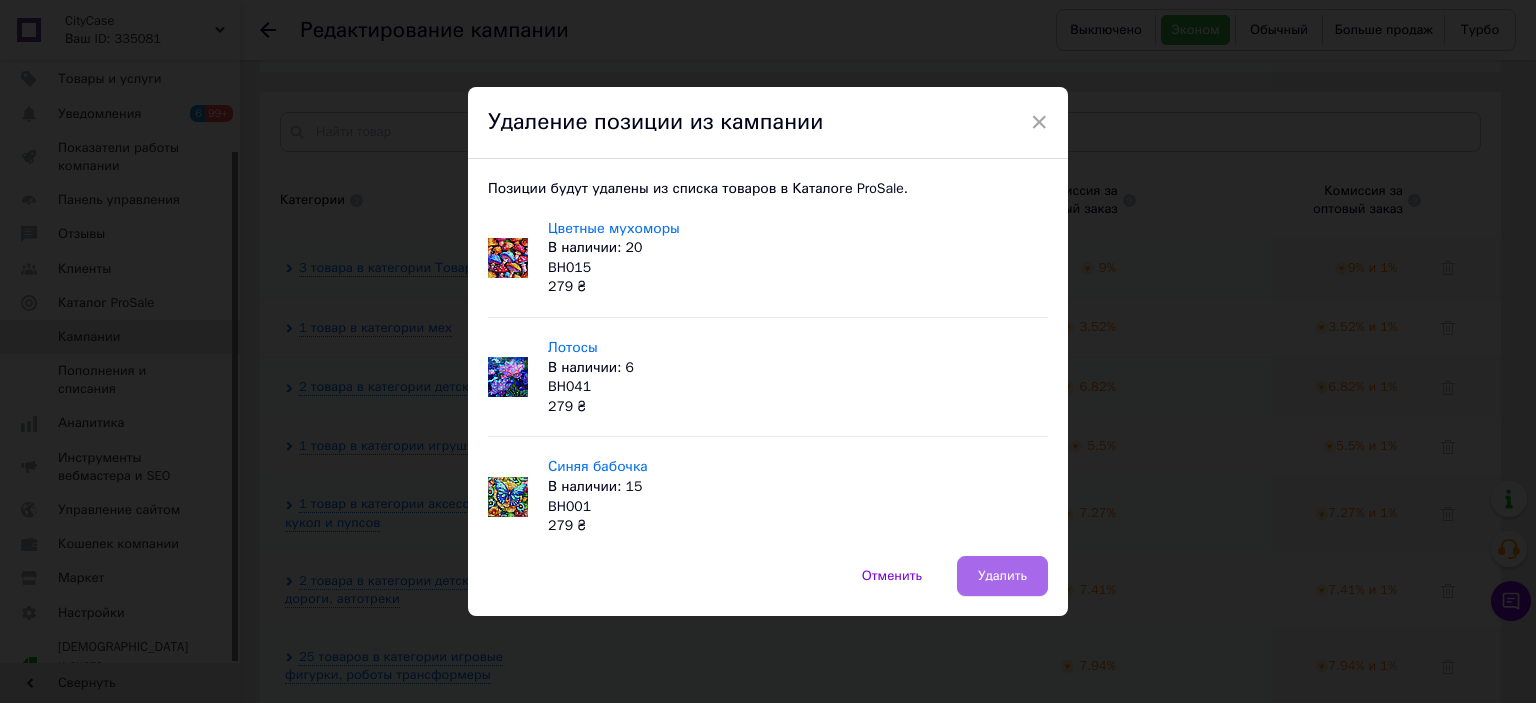 click on "Удалить" at bounding box center (1002, 576) 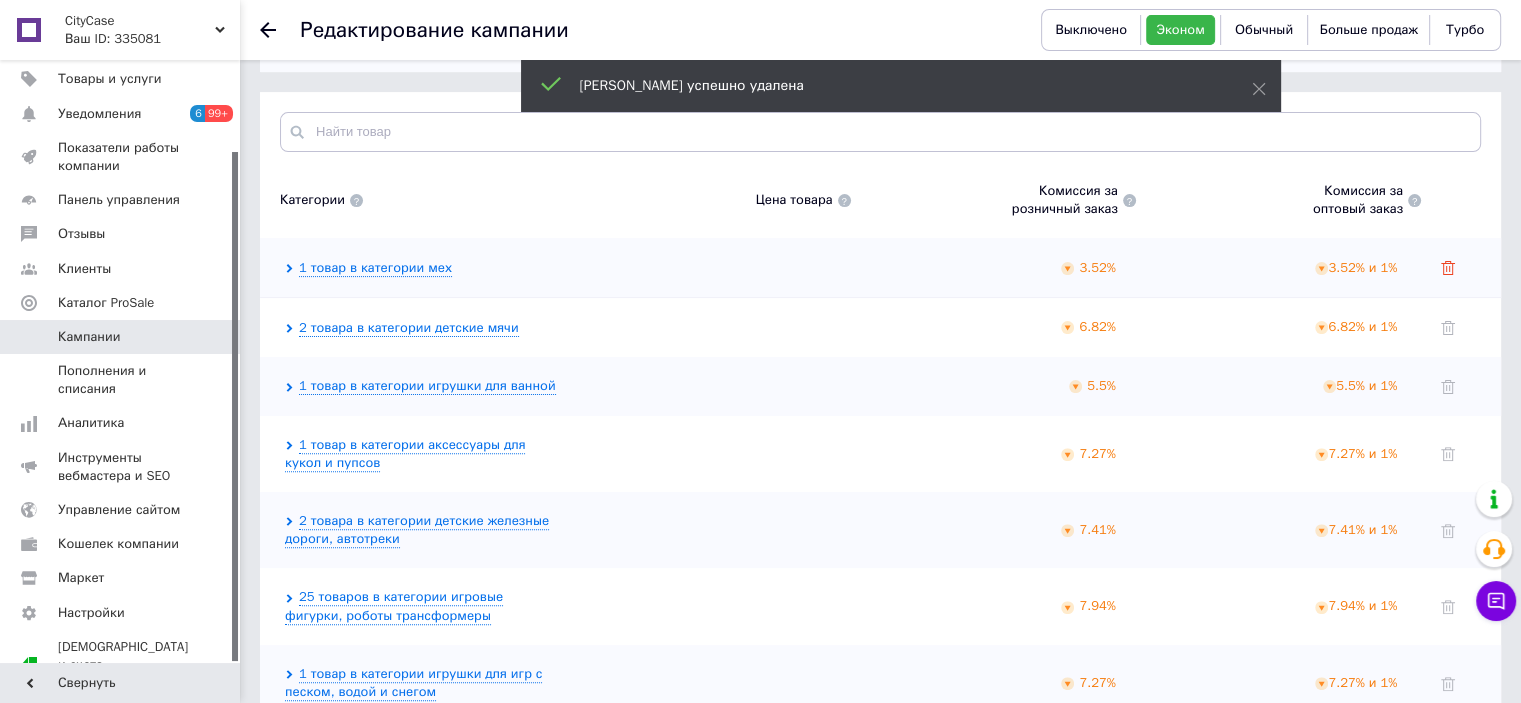 click 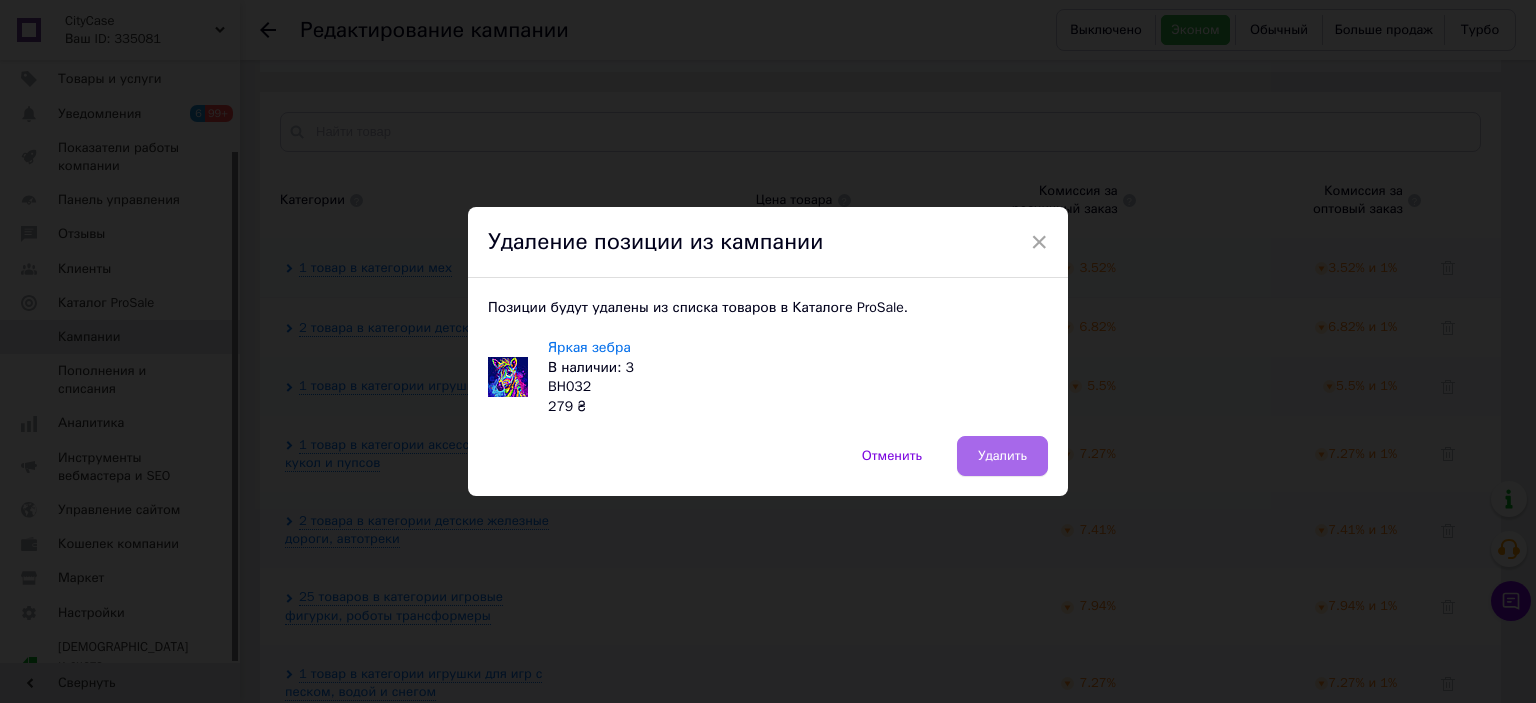 click on "Удалить" at bounding box center (1002, 456) 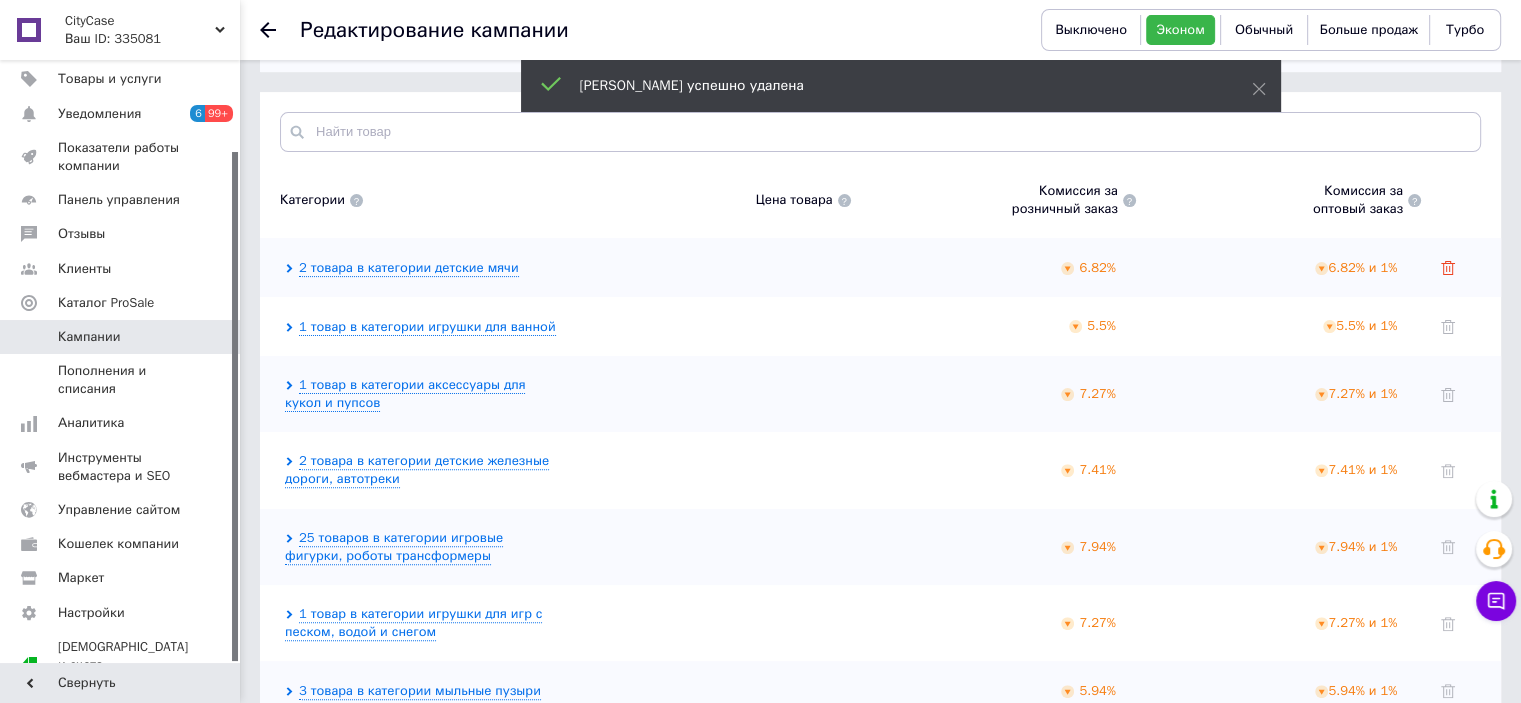 click 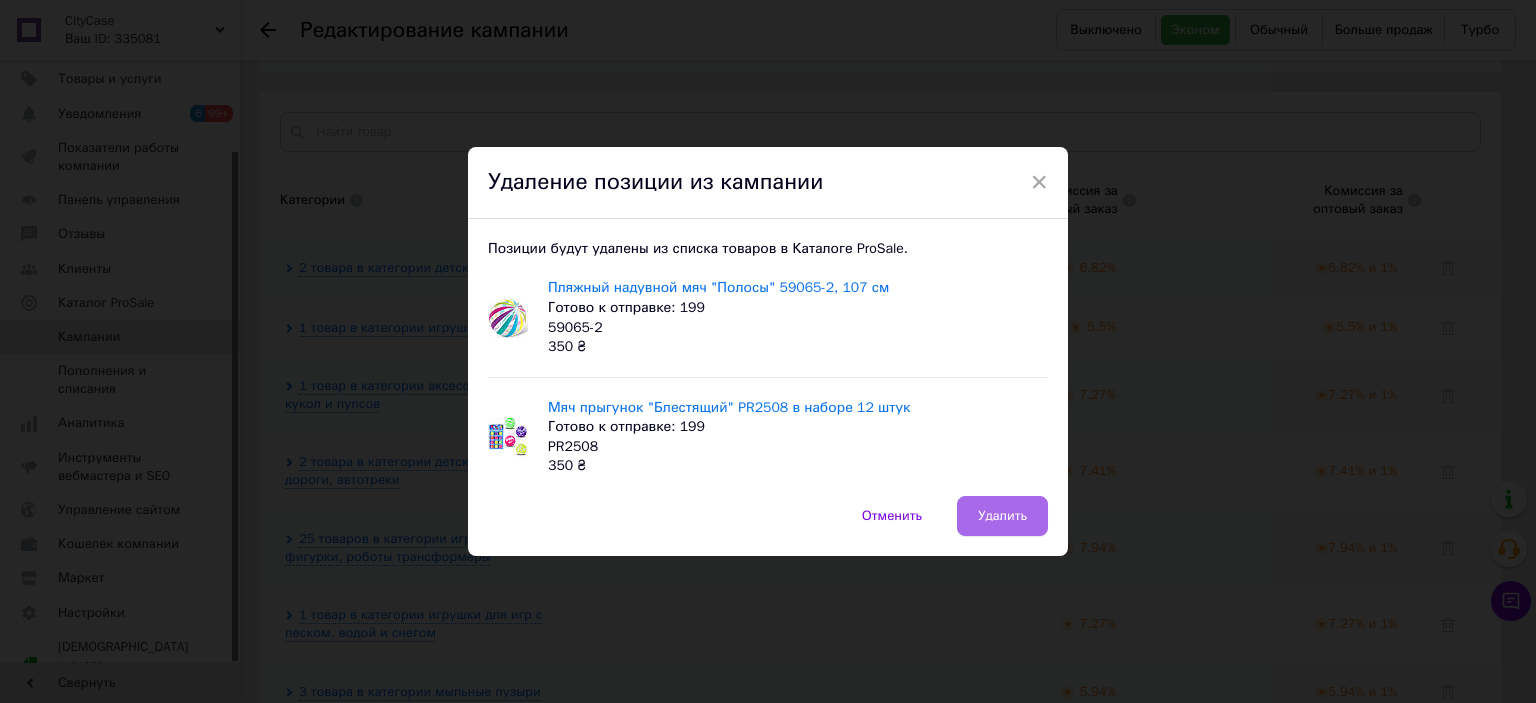 click on "Удалить" at bounding box center [1002, 516] 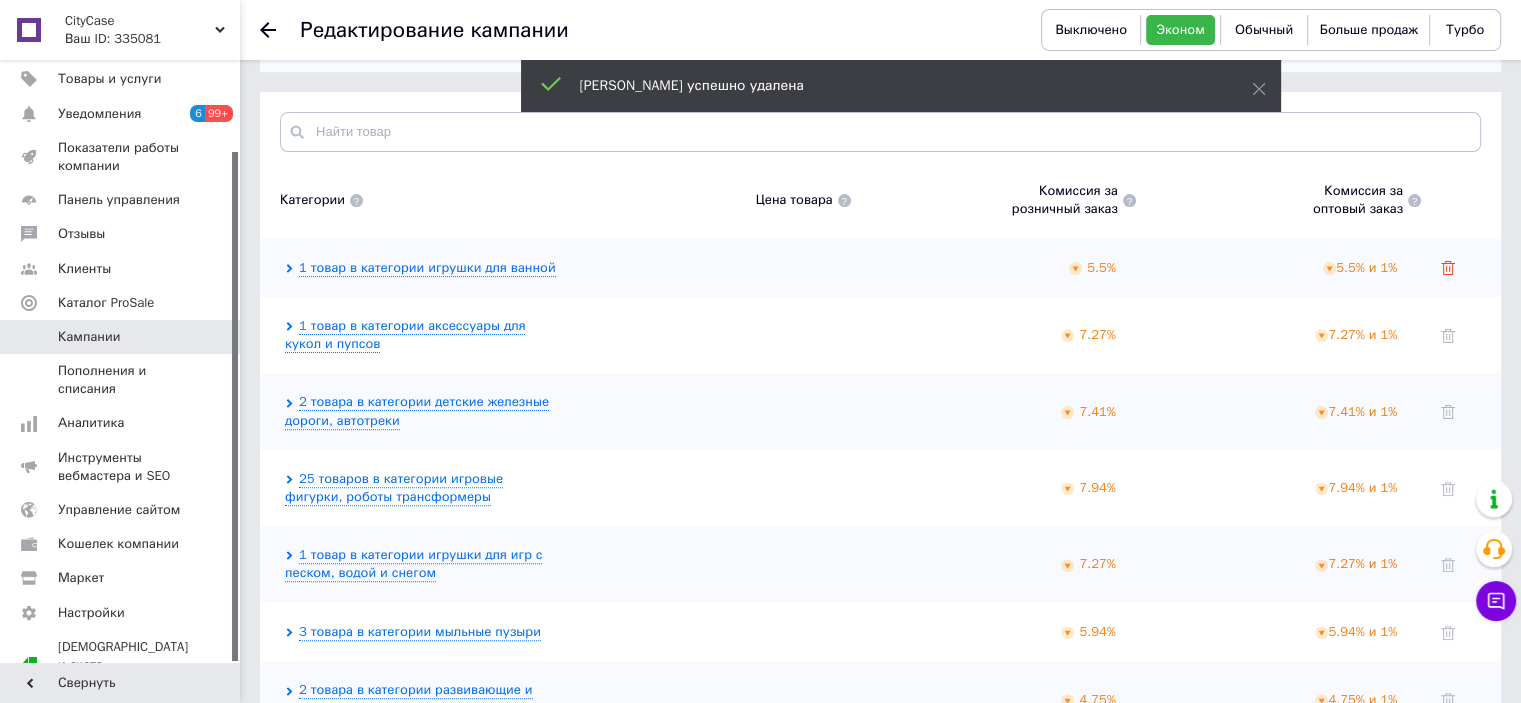 click 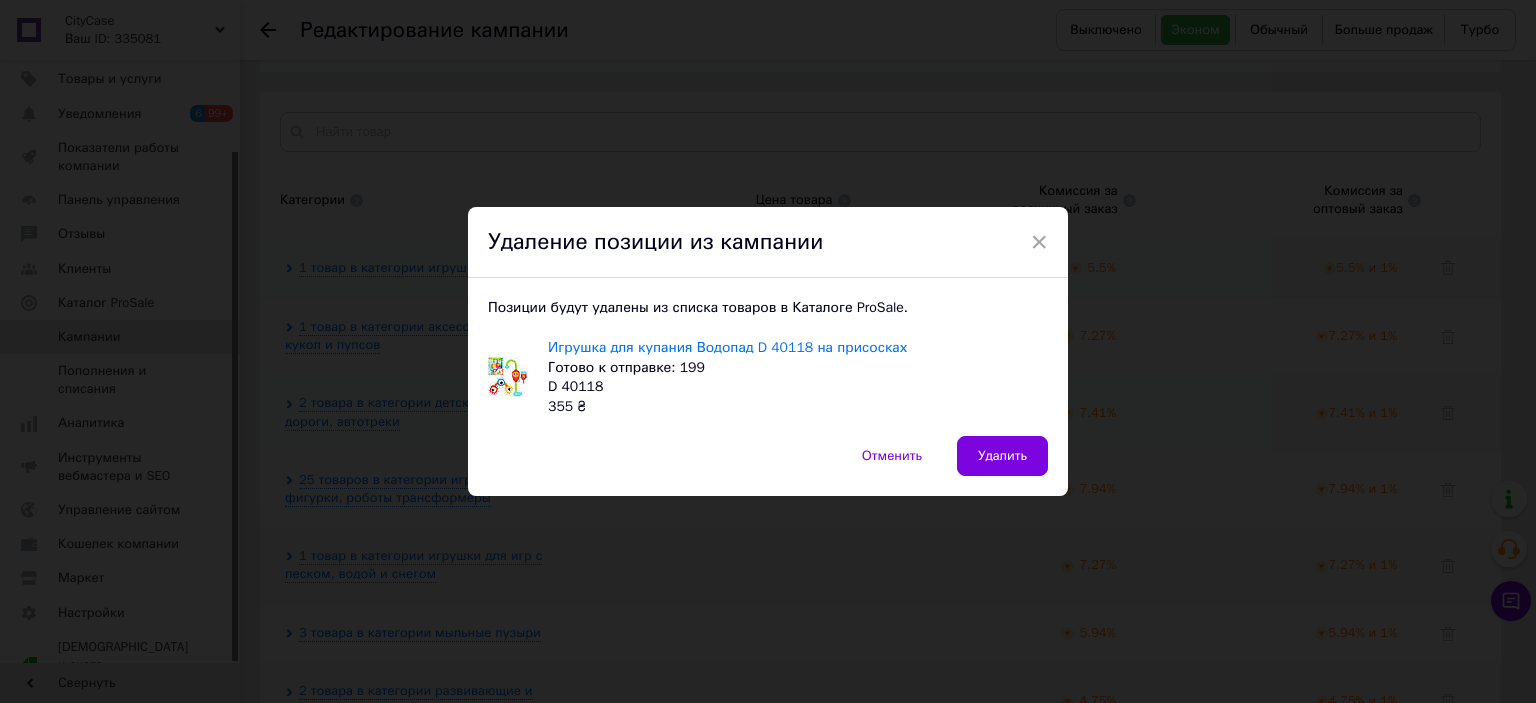 click on "Удалить" at bounding box center [1002, 456] 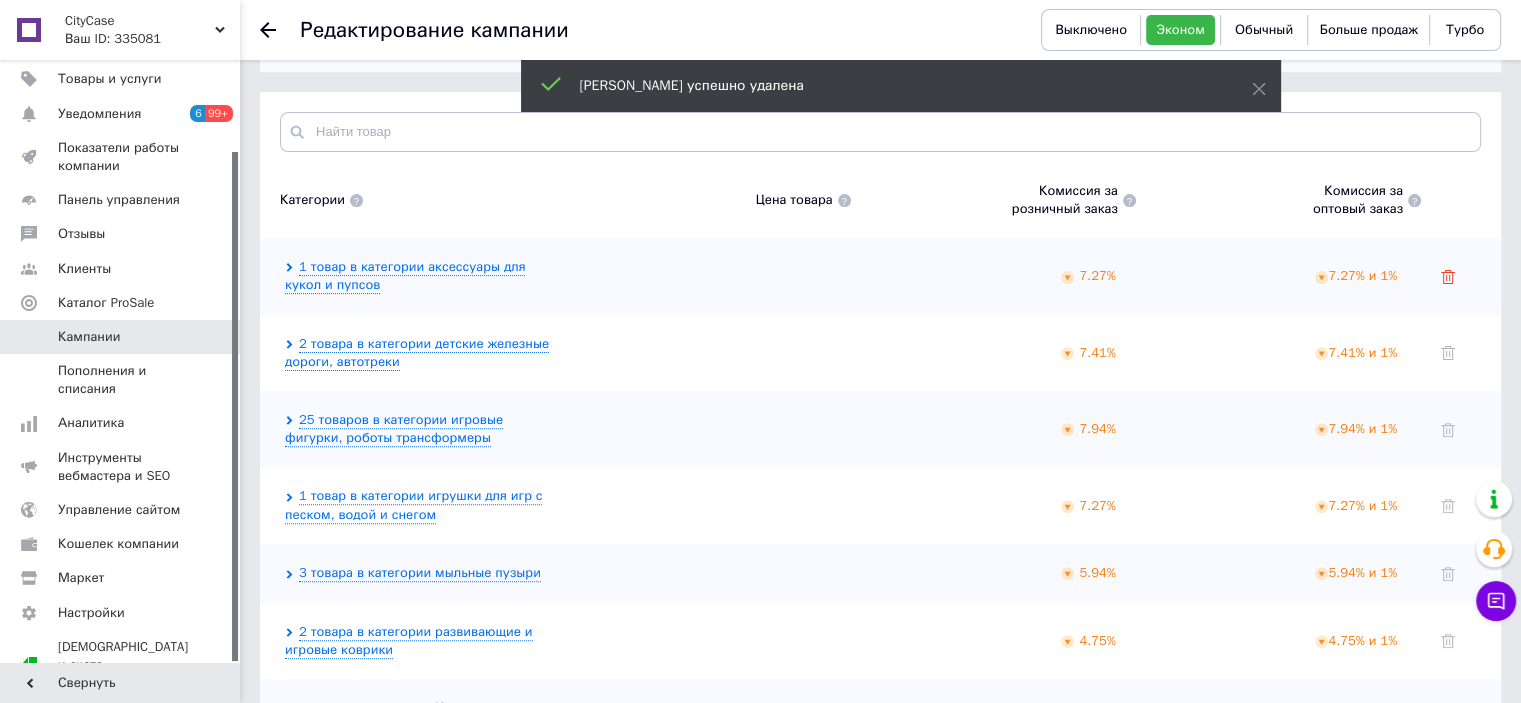 click 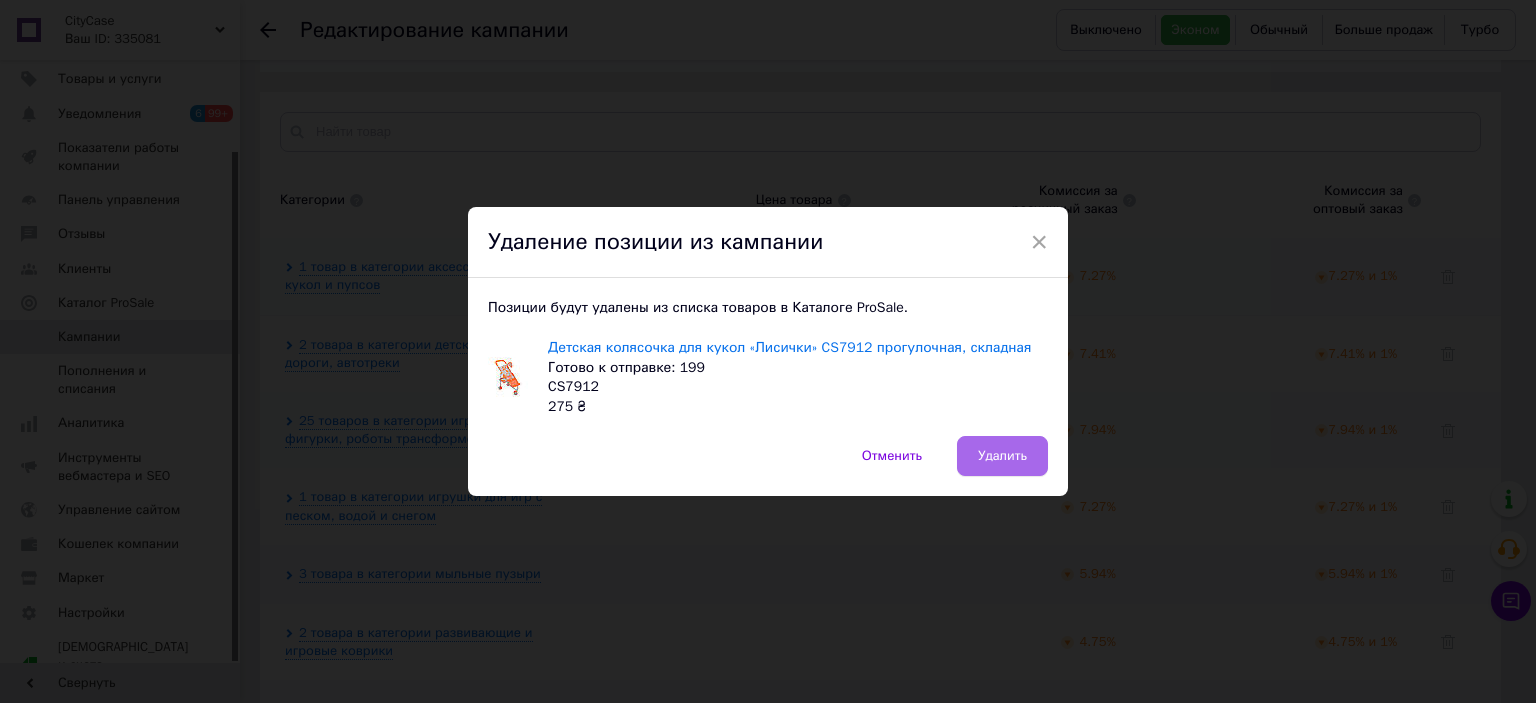 click on "Удалить" at bounding box center [1002, 456] 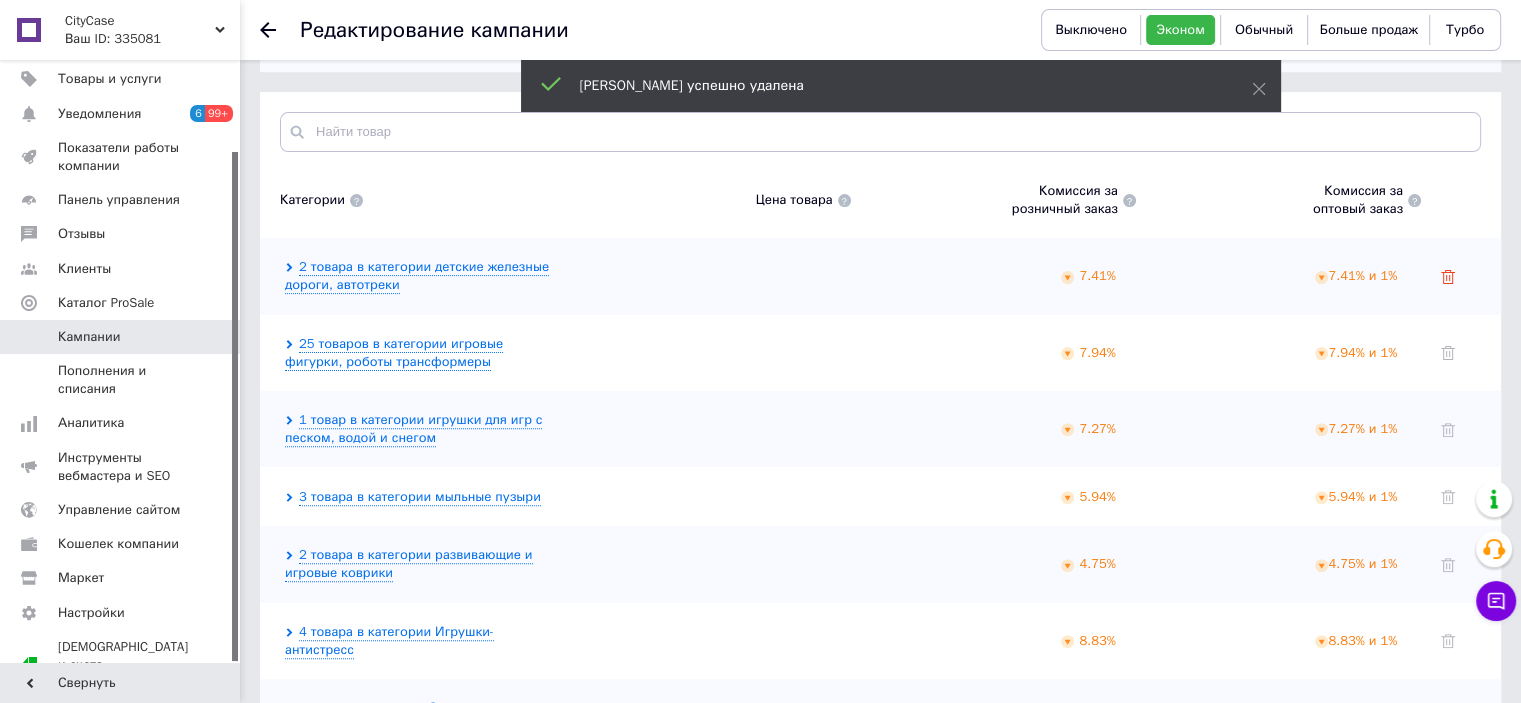 click 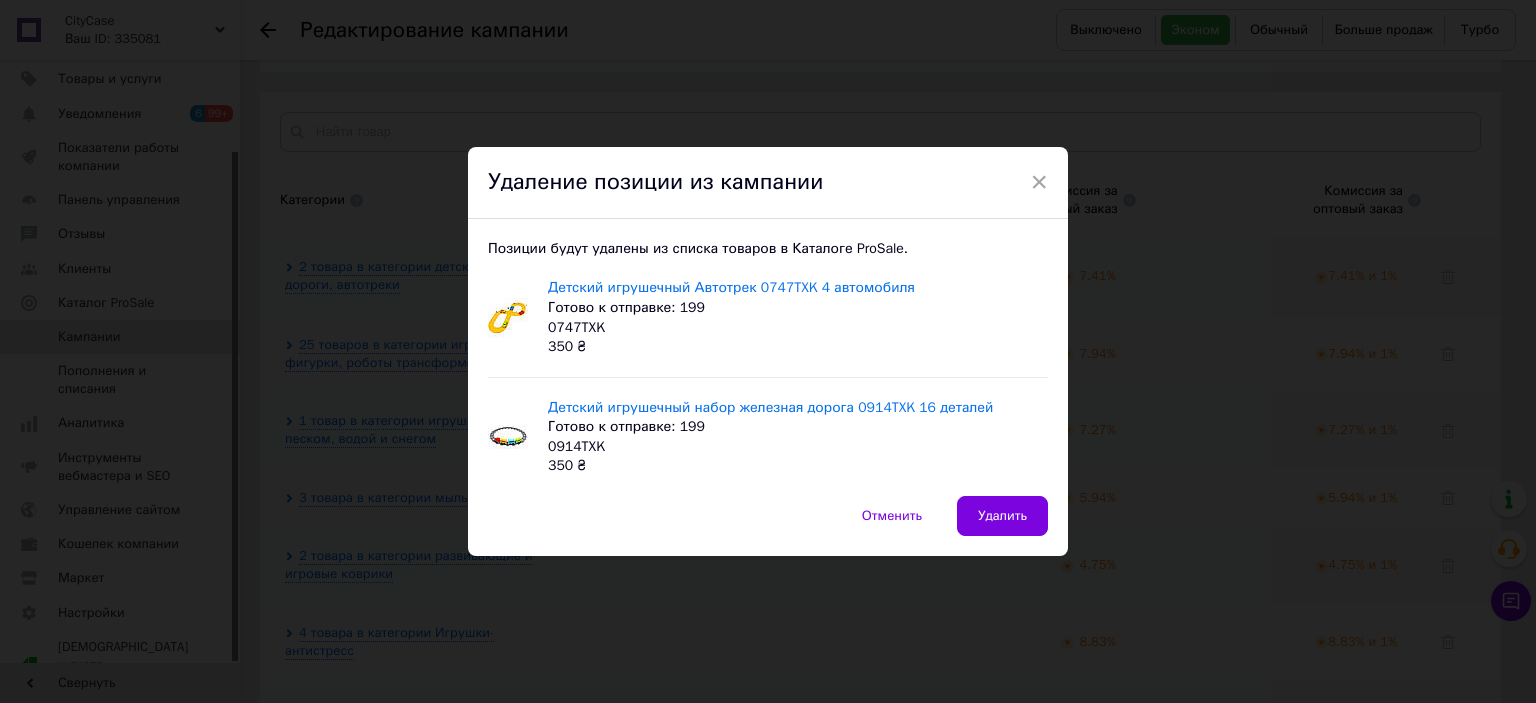 click on "Удалить" at bounding box center [1002, 516] 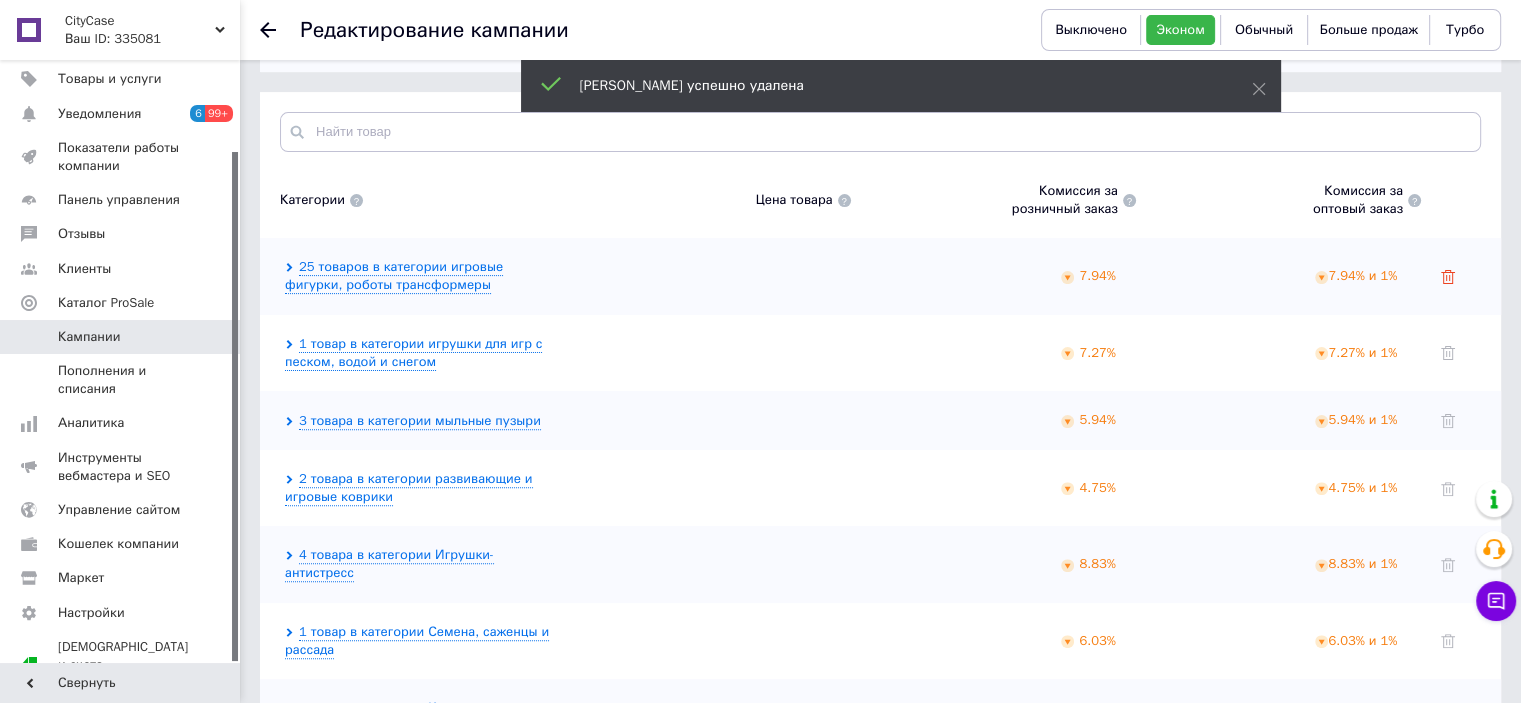 click 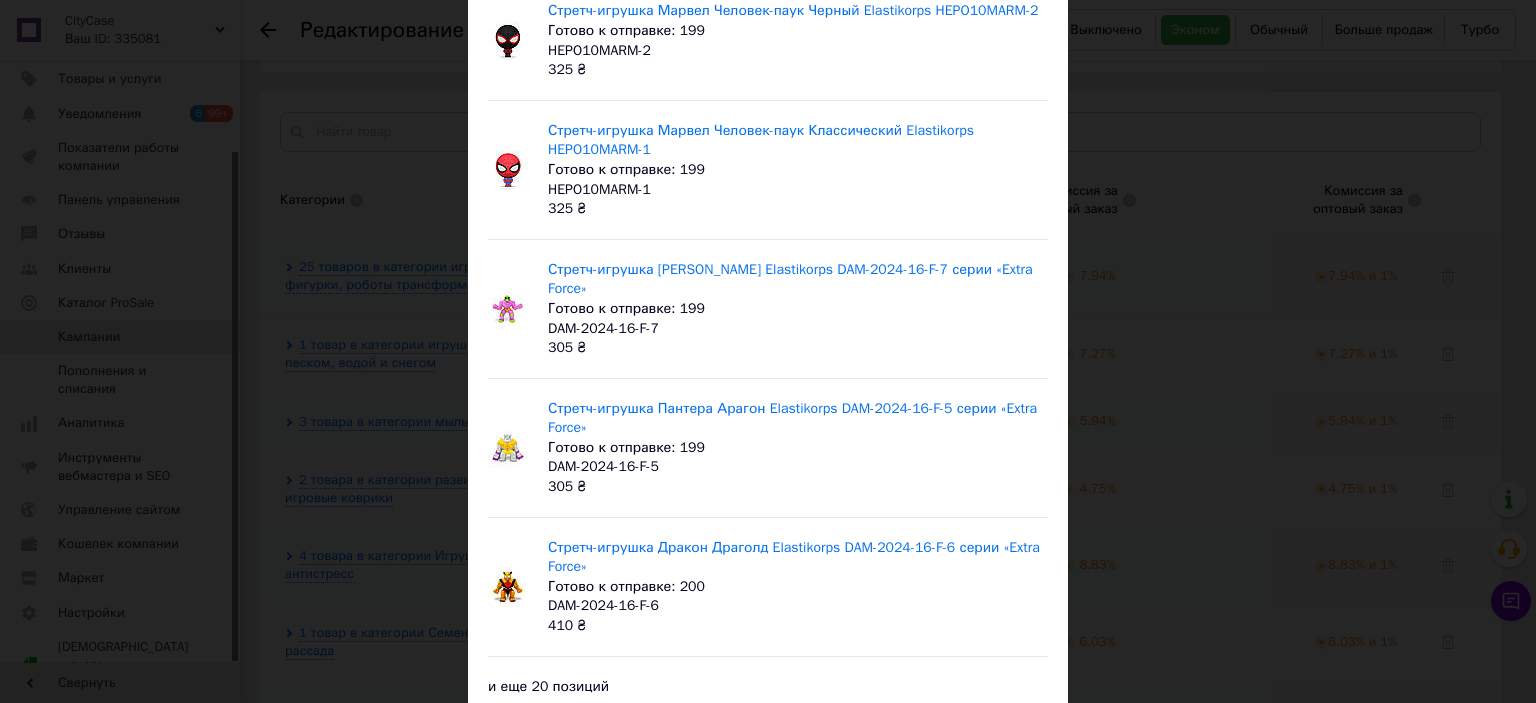 scroll, scrollTop: 342, scrollLeft: 0, axis: vertical 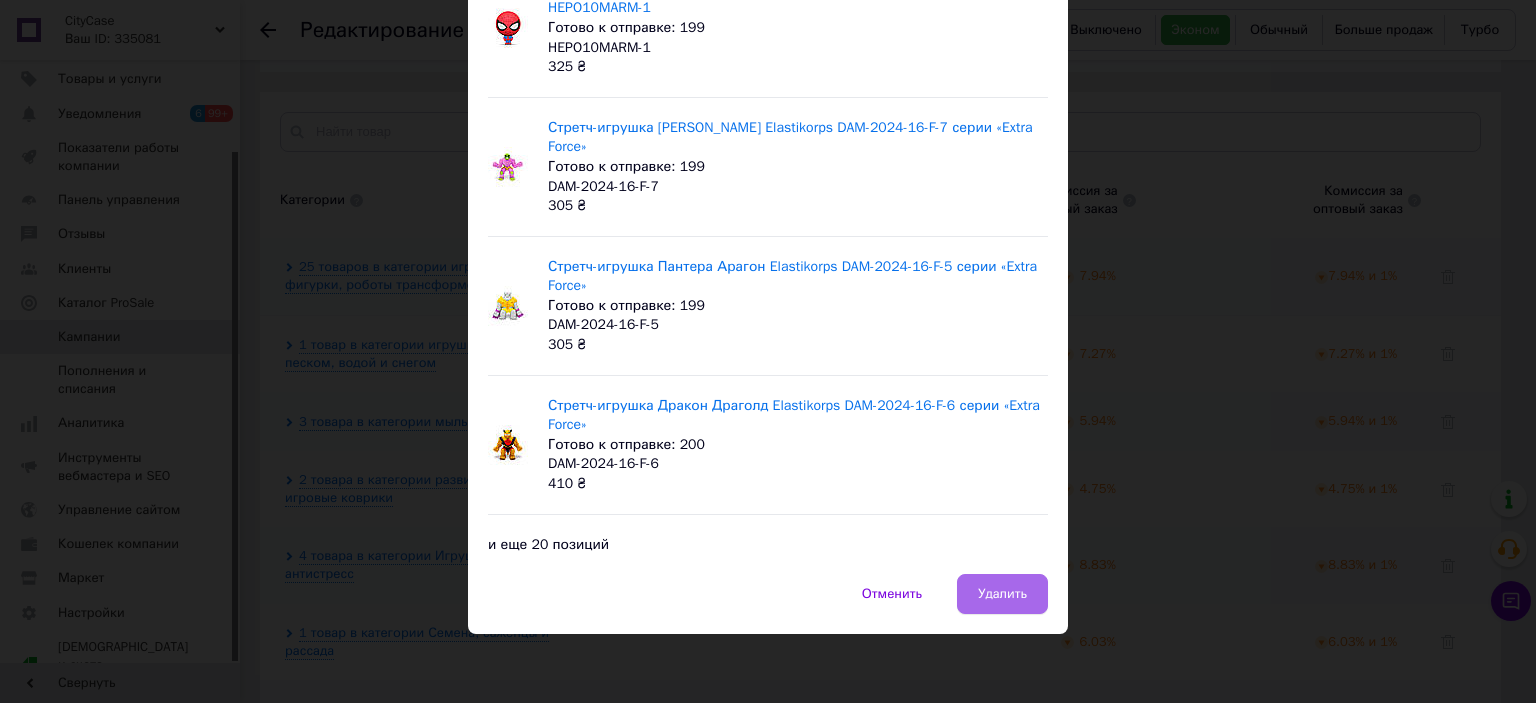 click on "Удалить" at bounding box center (1002, 594) 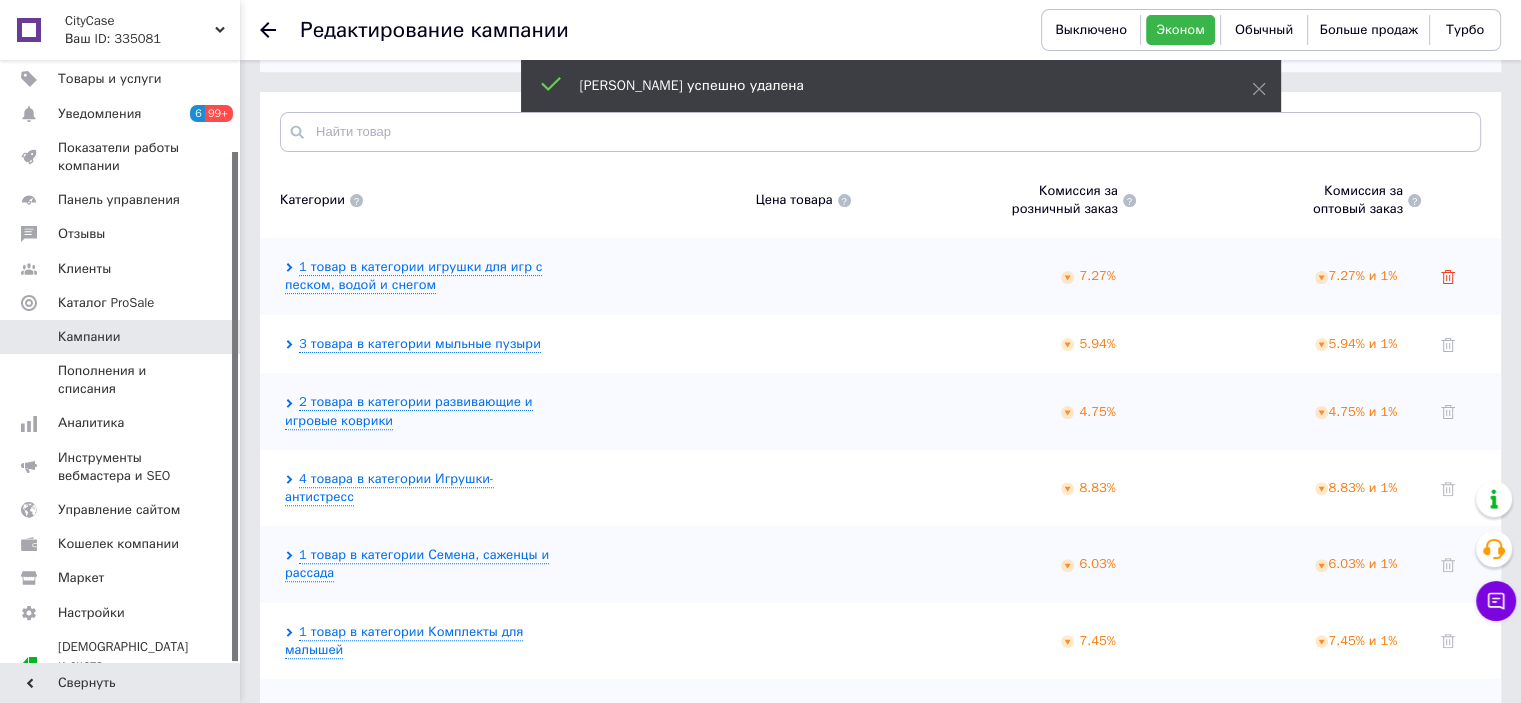 click 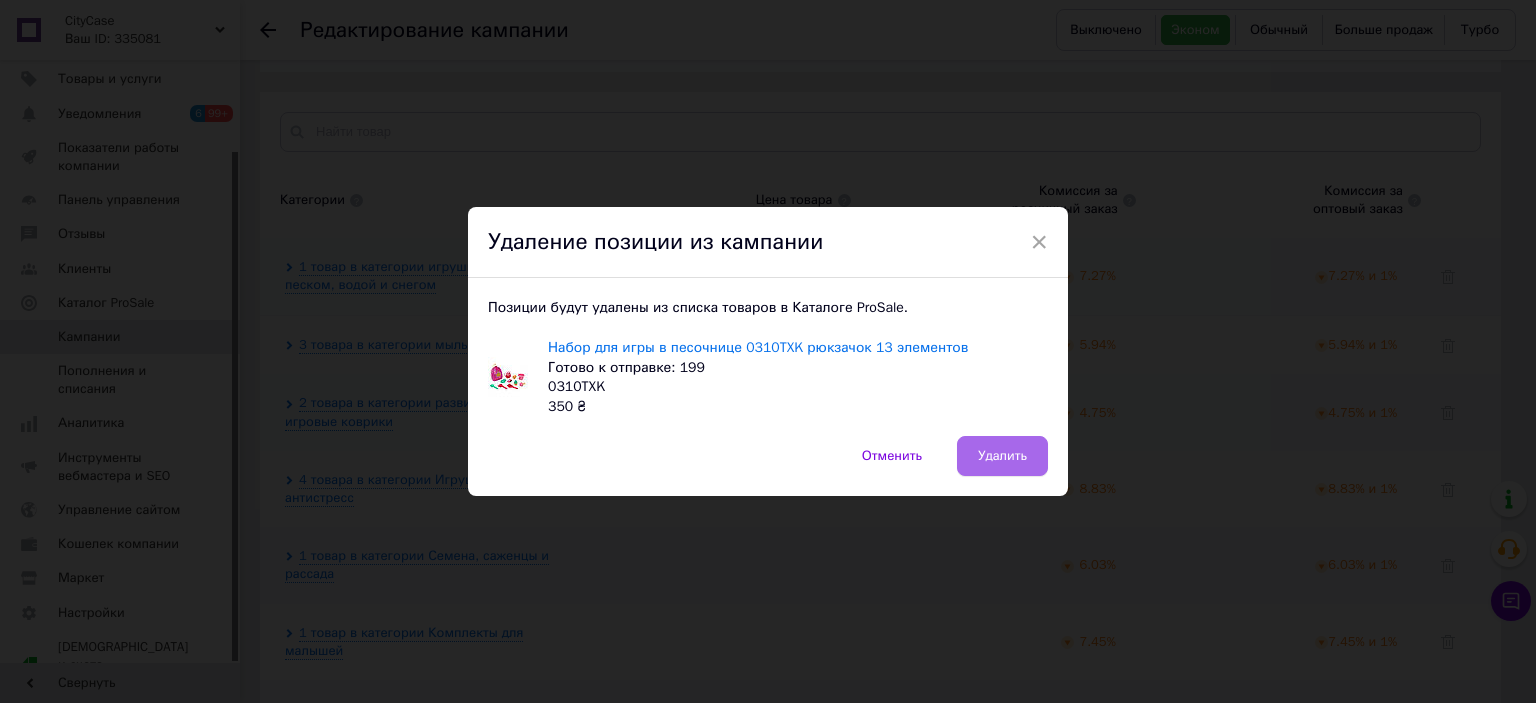 click on "Удалить" at bounding box center [1002, 456] 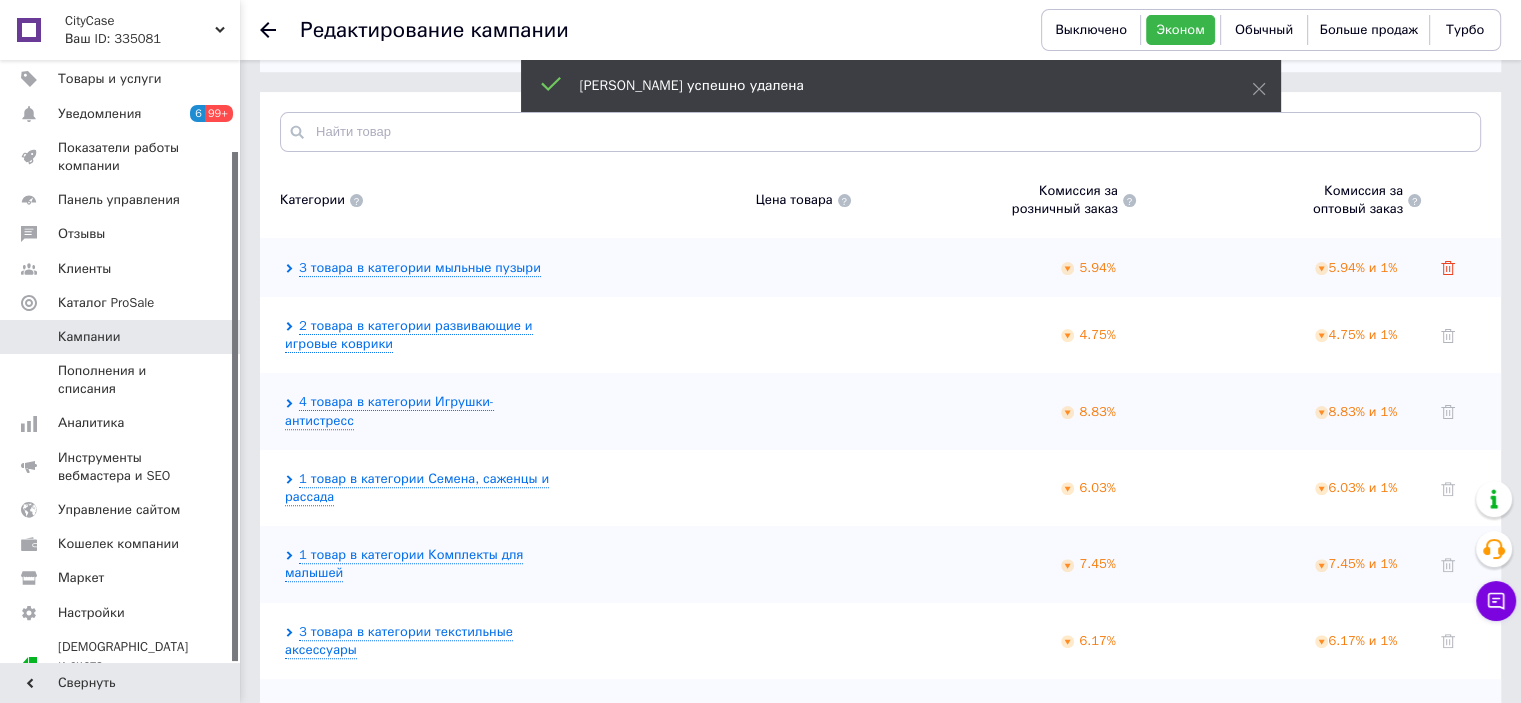 click 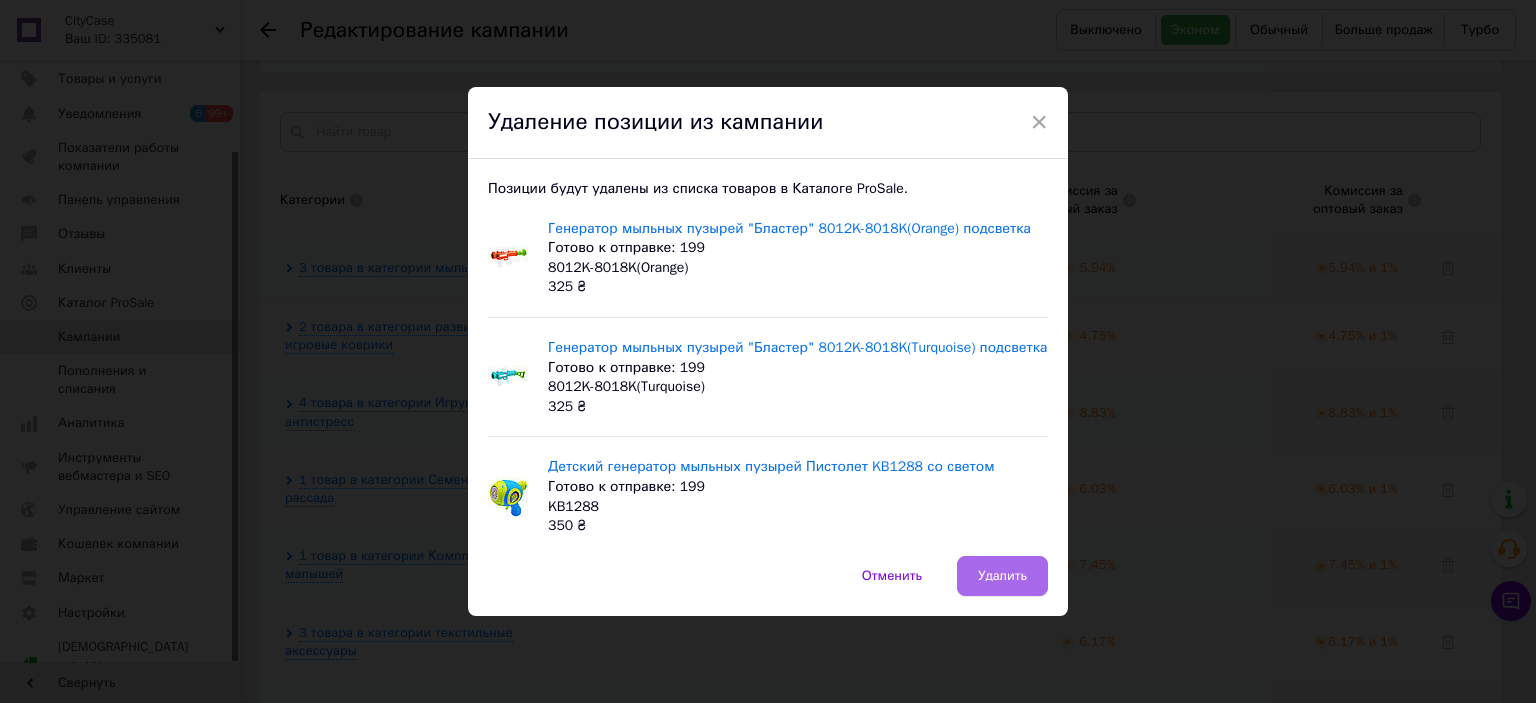 click on "Удалить" at bounding box center [1002, 576] 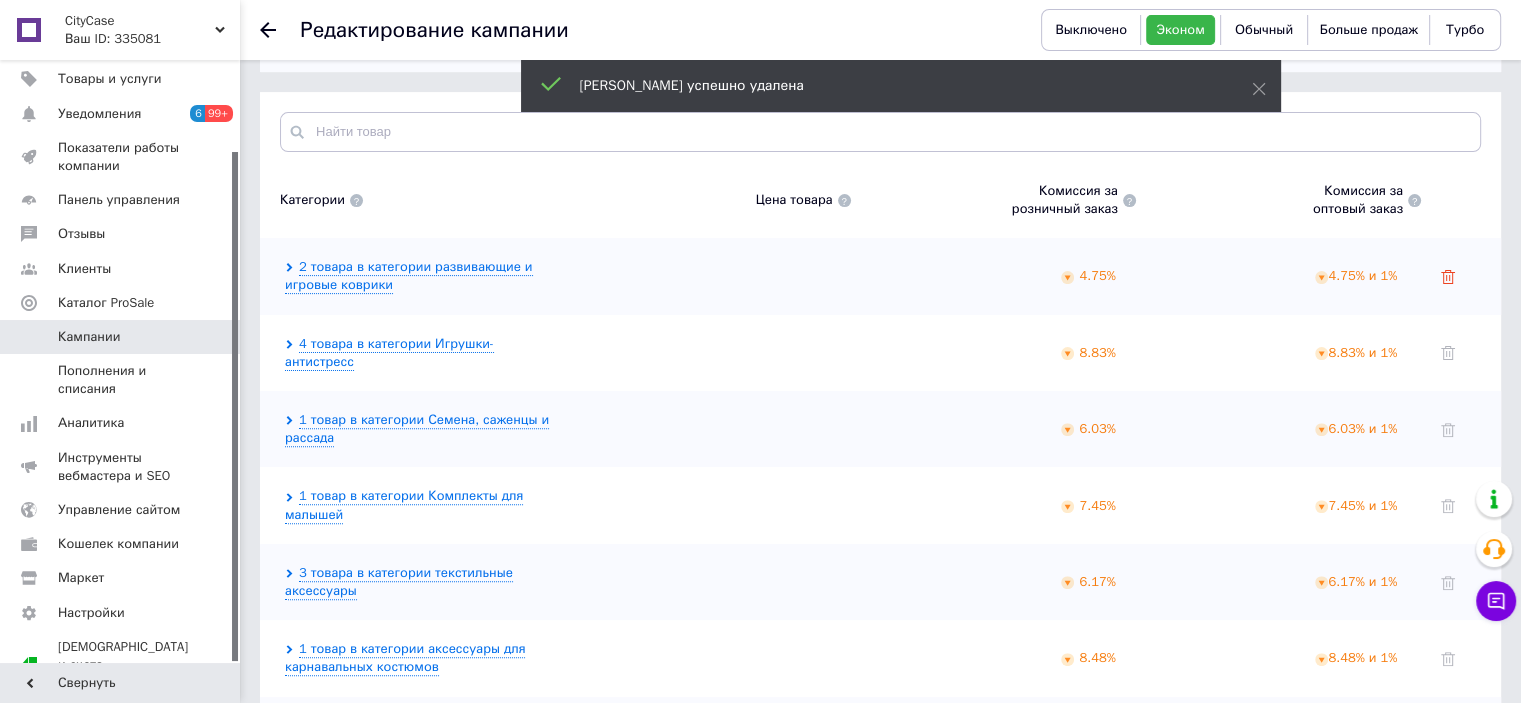 click 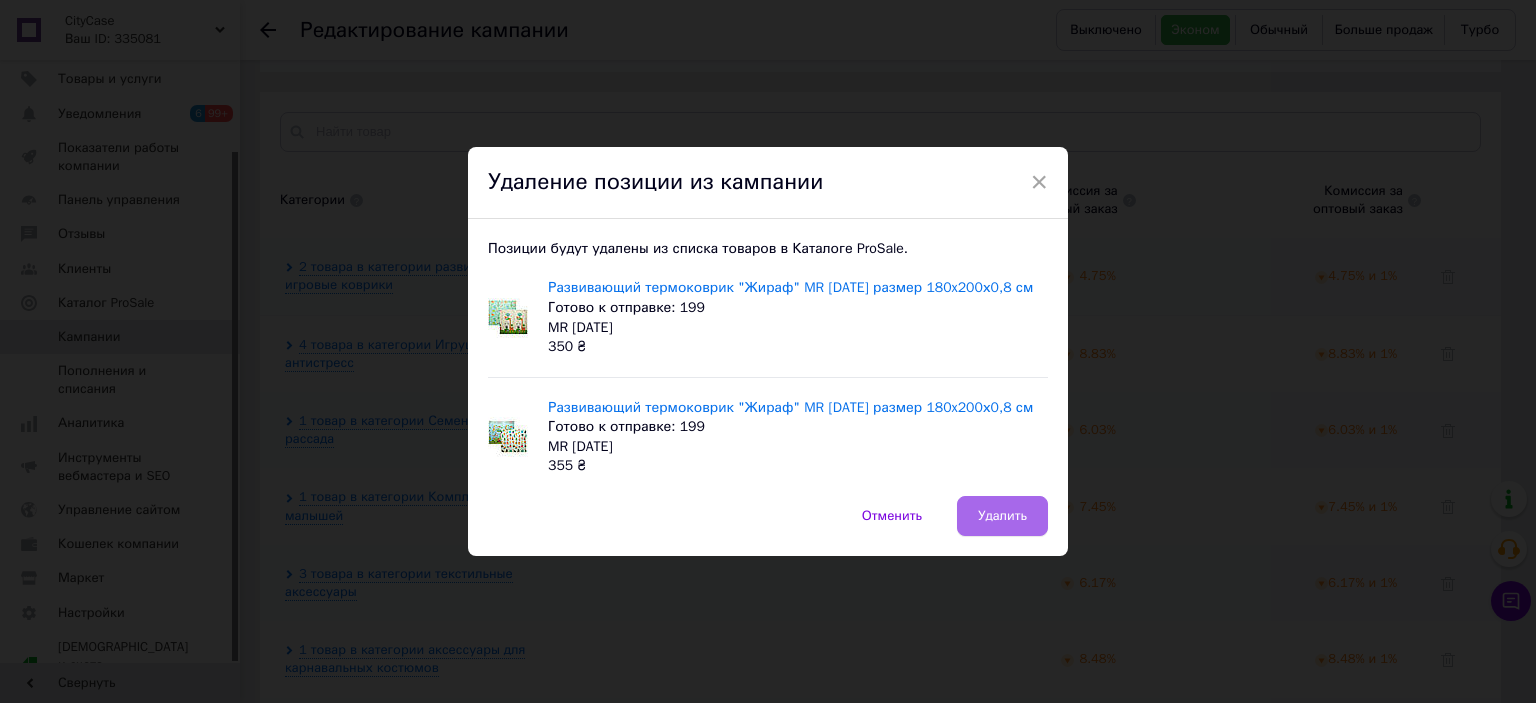 click on "Удалить" at bounding box center [1002, 516] 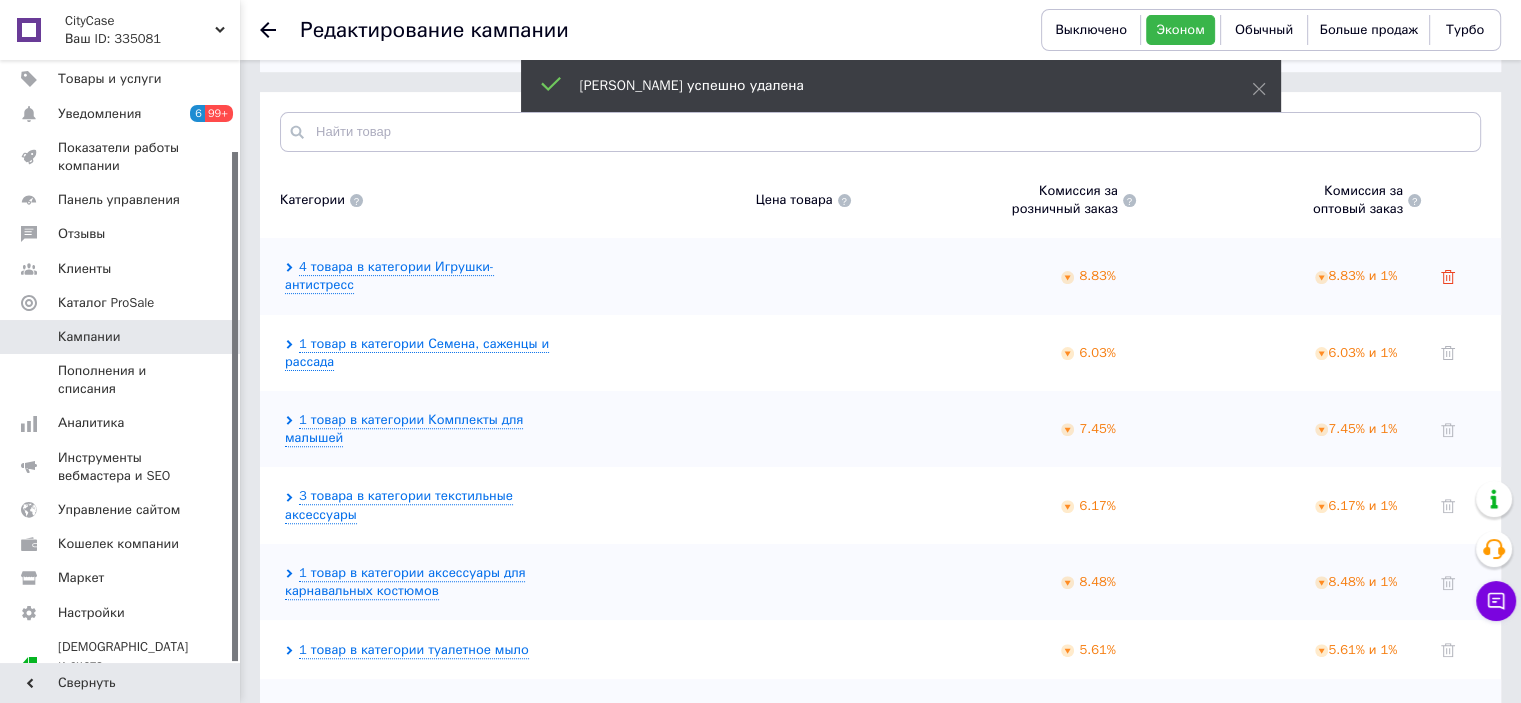 click 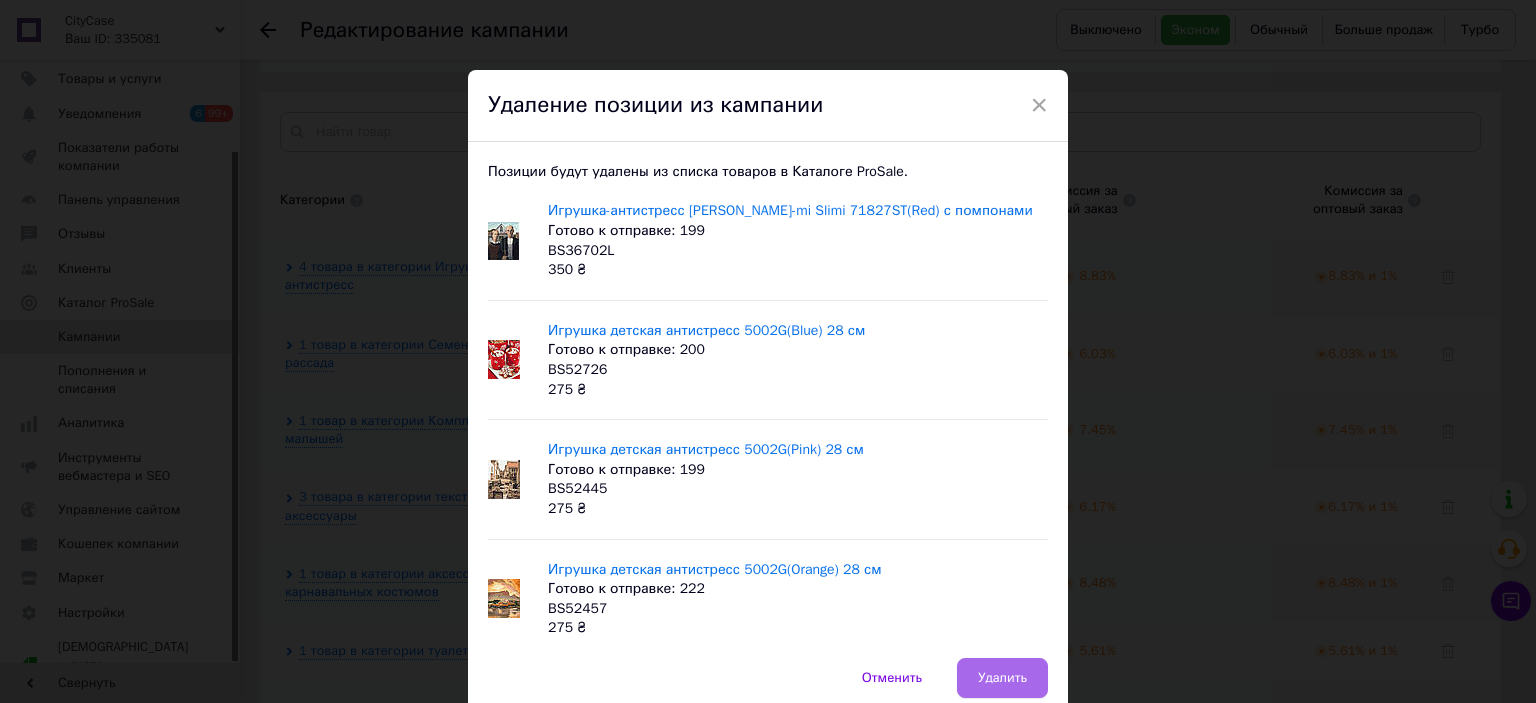click on "Удалить" at bounding box center (1002, 678) 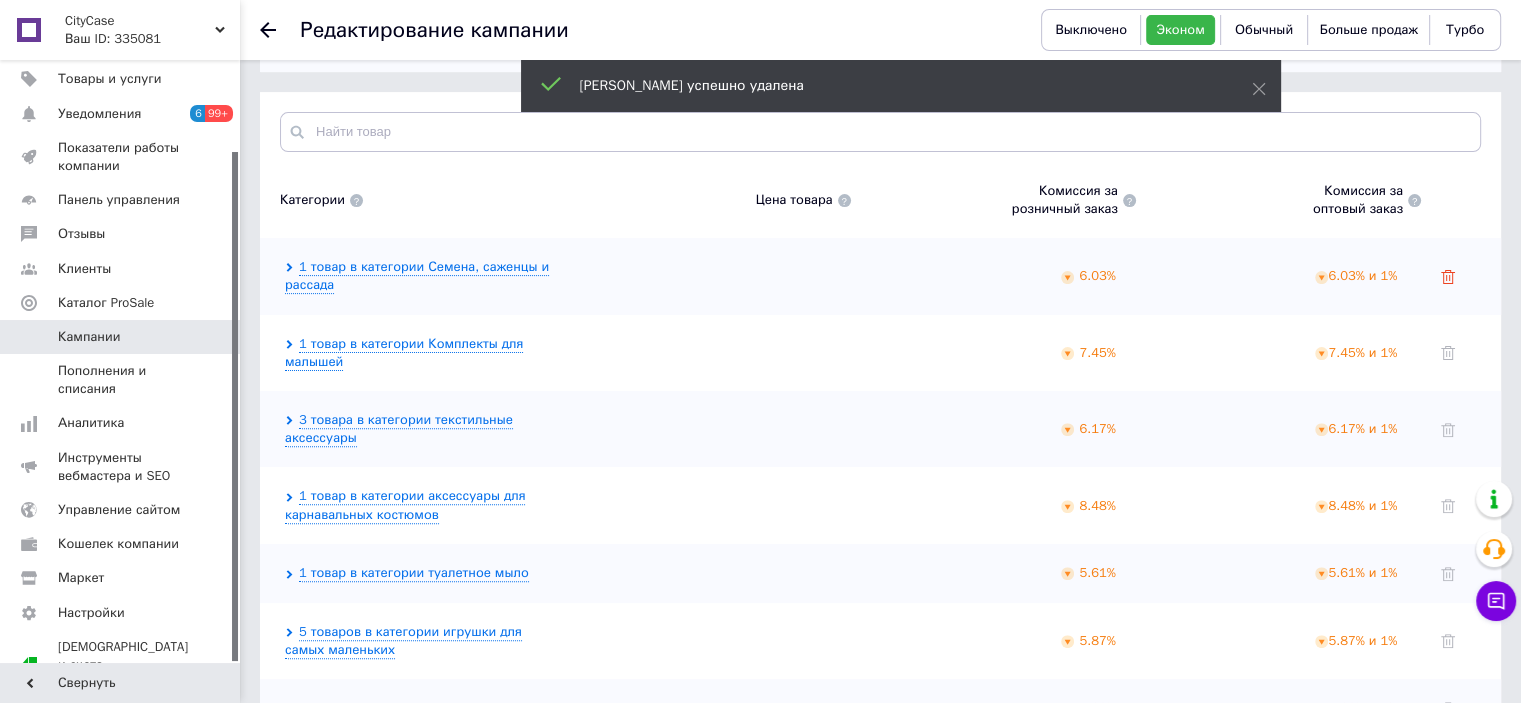 click 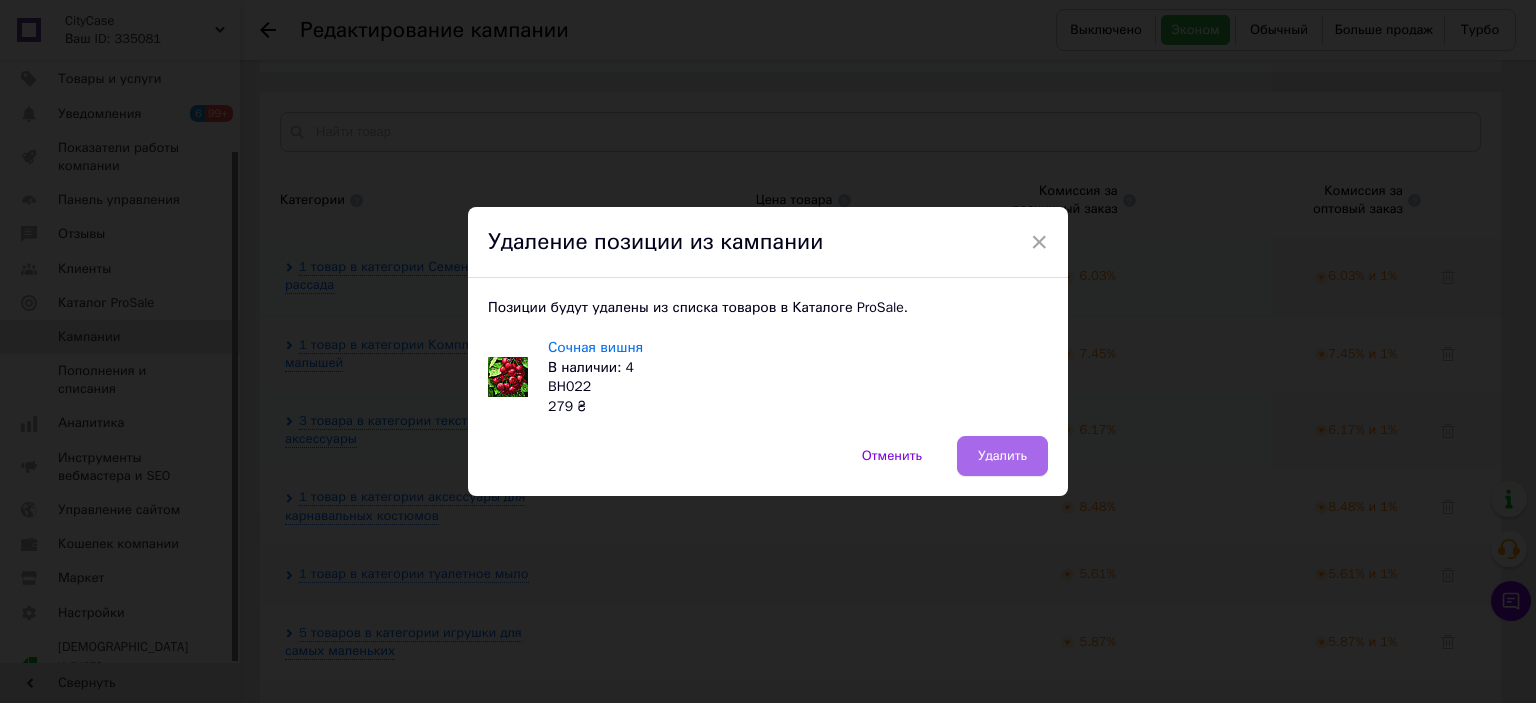 click on "Удалить" at bounding box center [1002, 456] 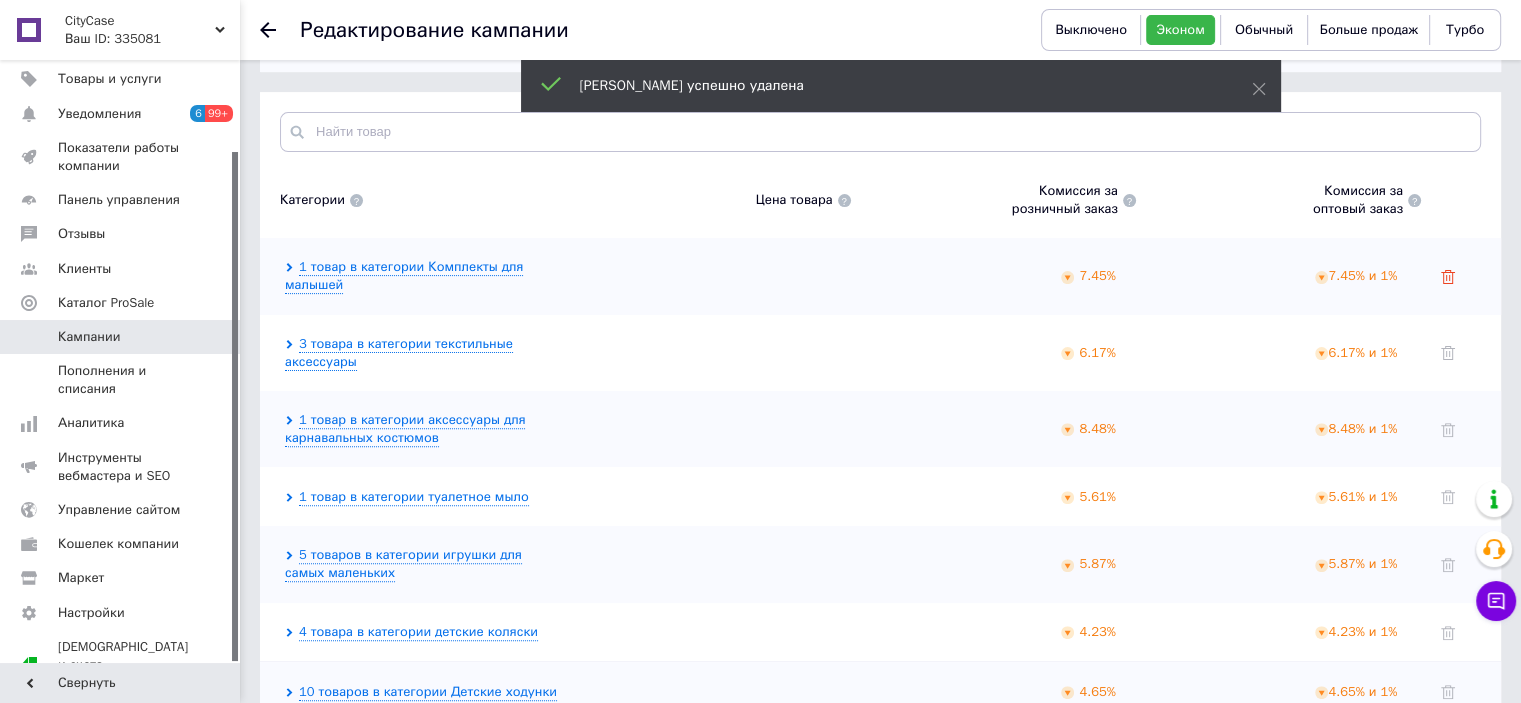 click 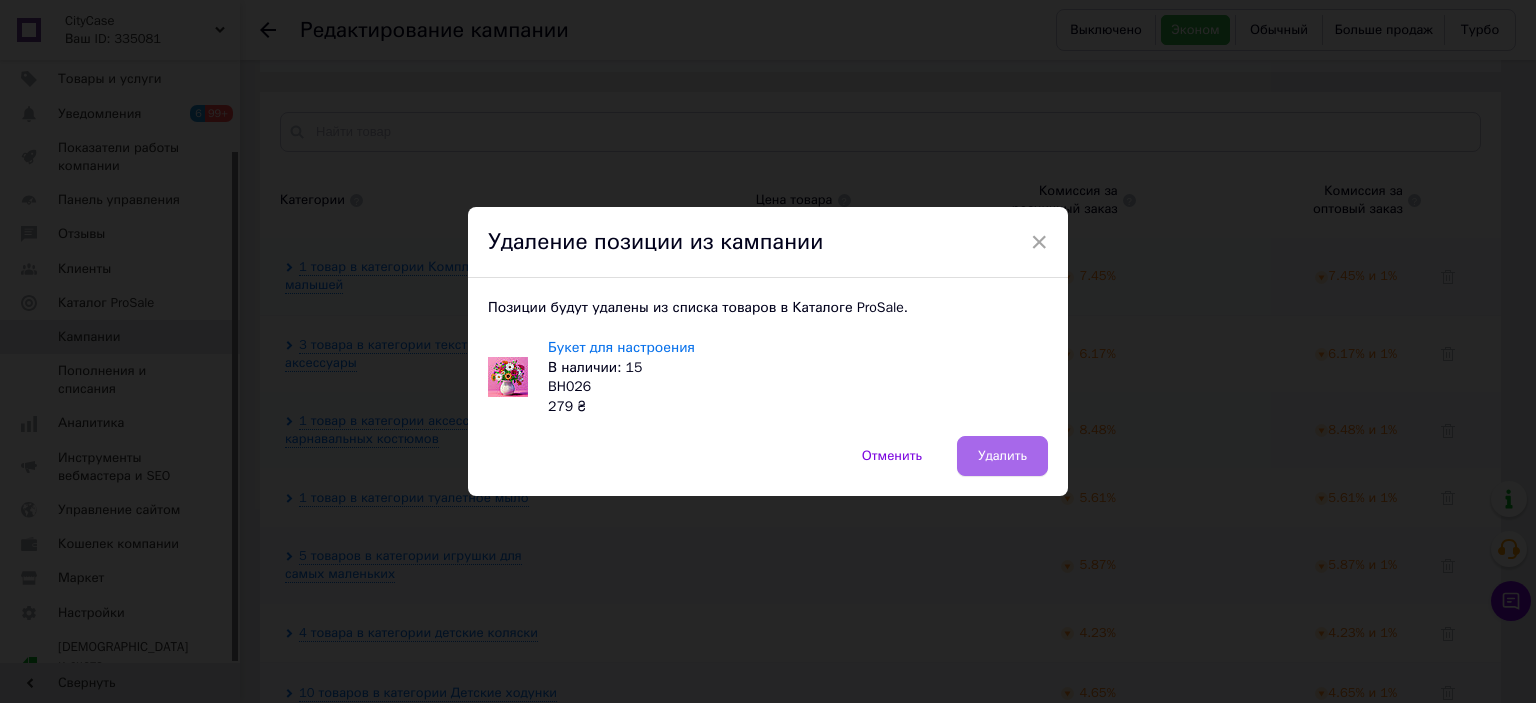 click on "Удалить" at bounding box center [1002, 456] 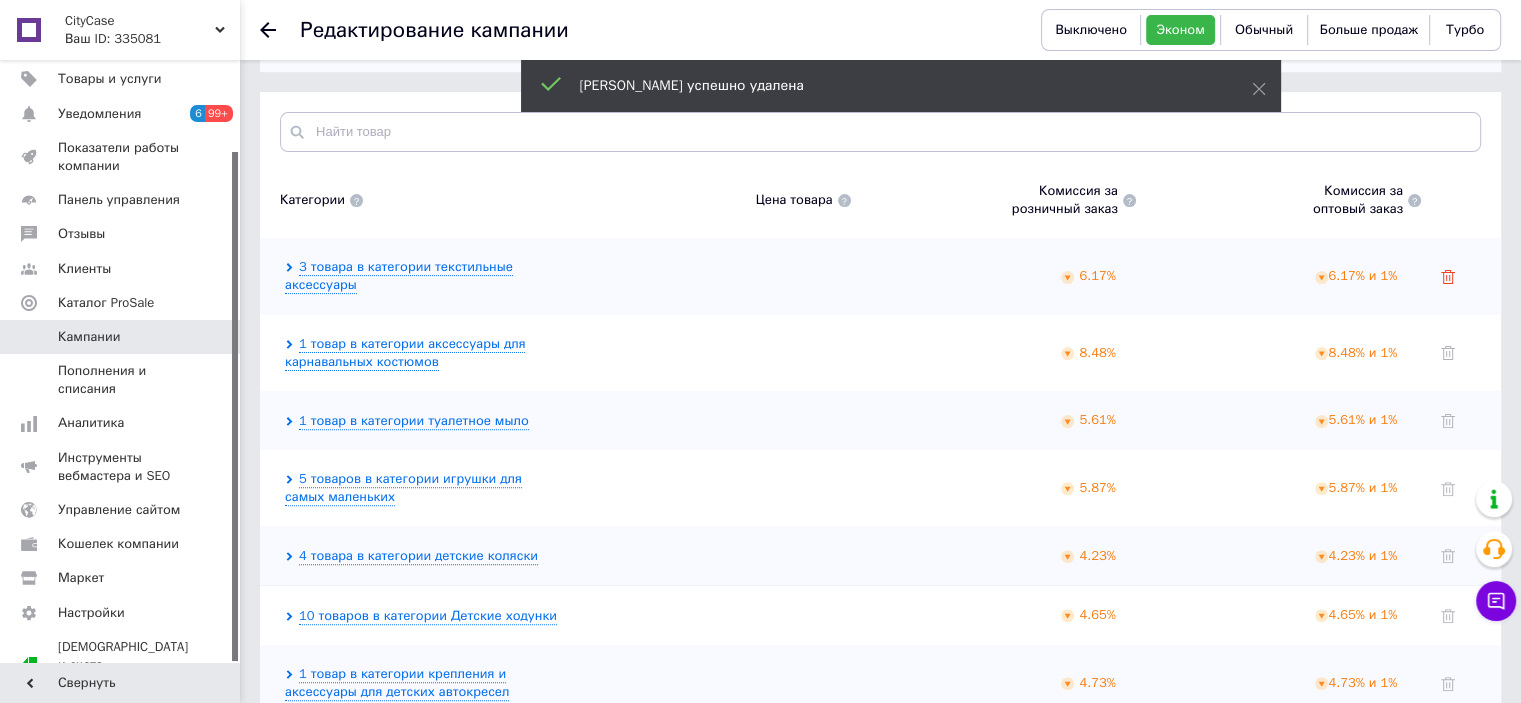 click 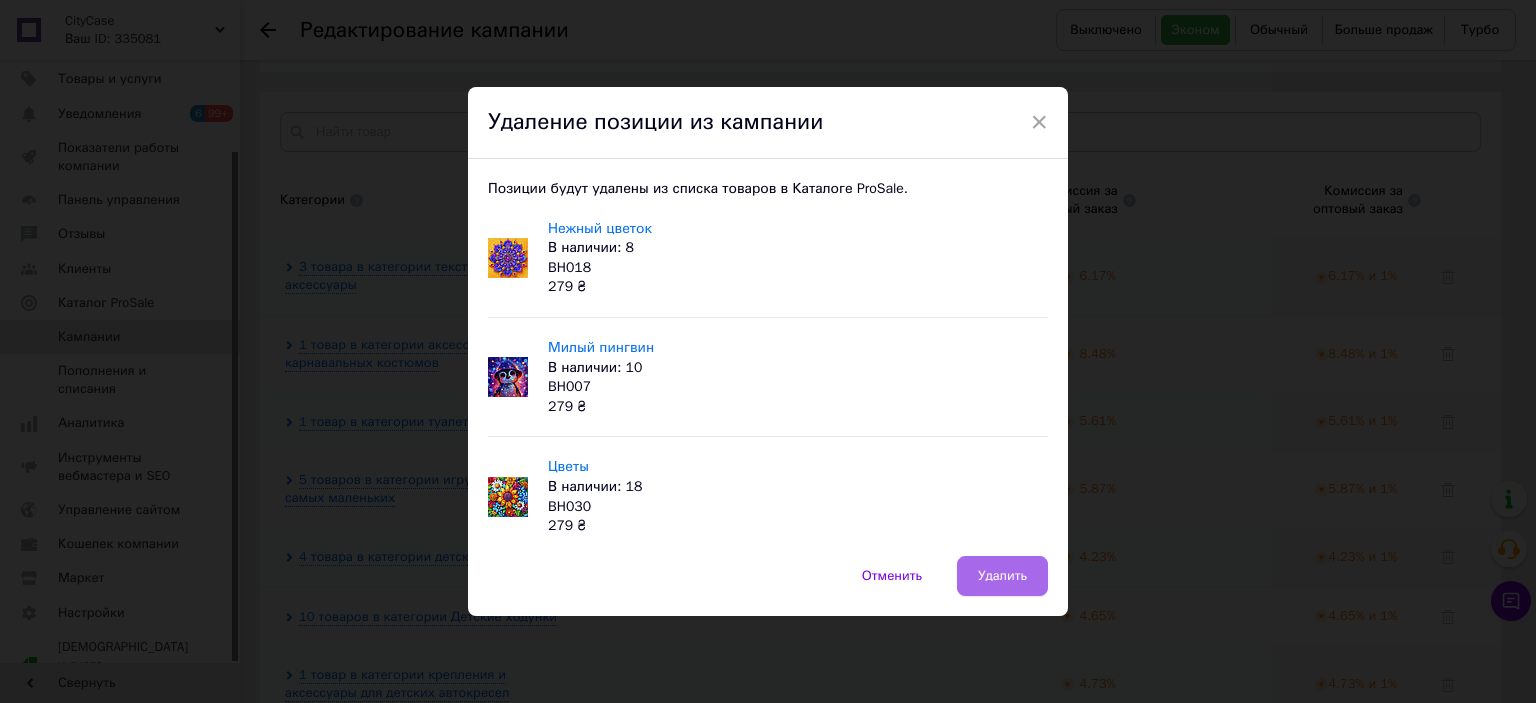 click on "Удалить" at bounding box center [1002, 576] 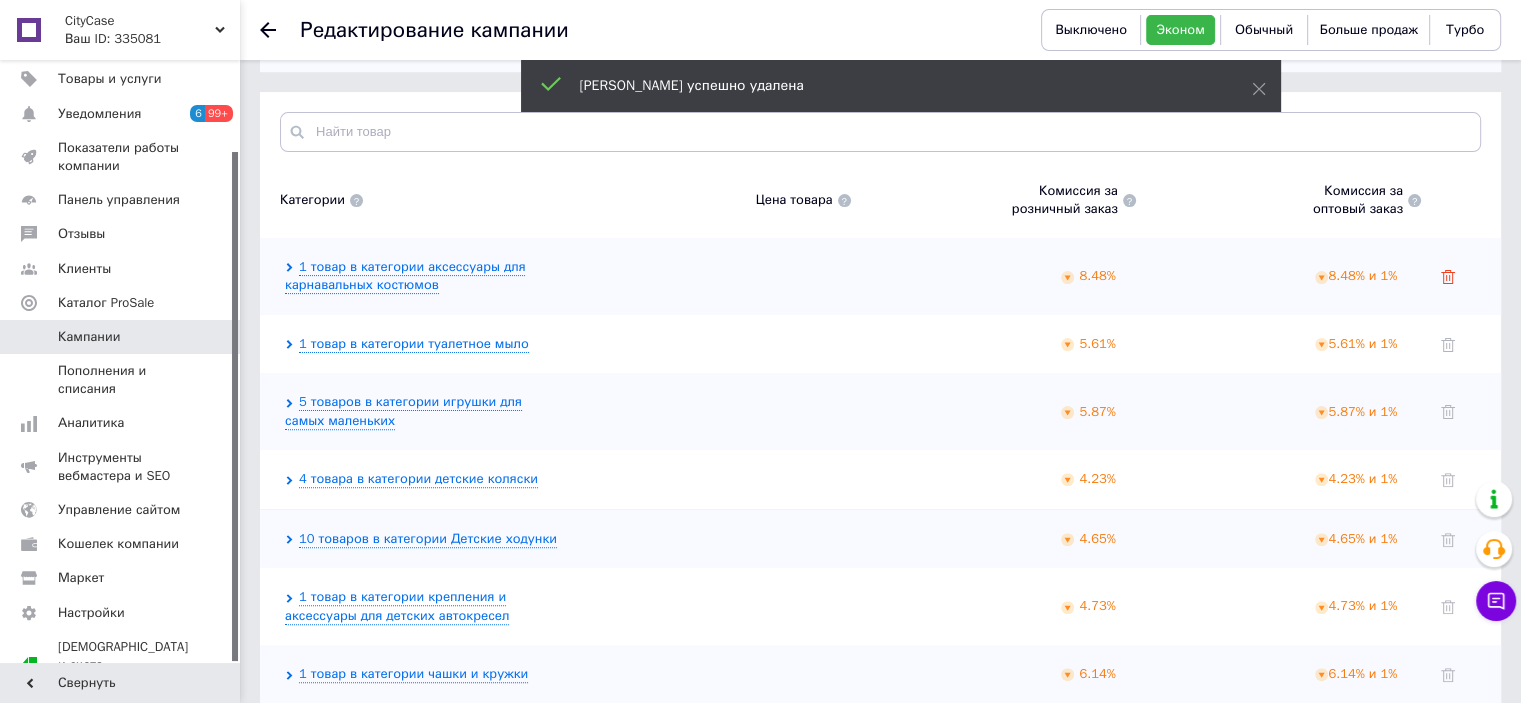 click 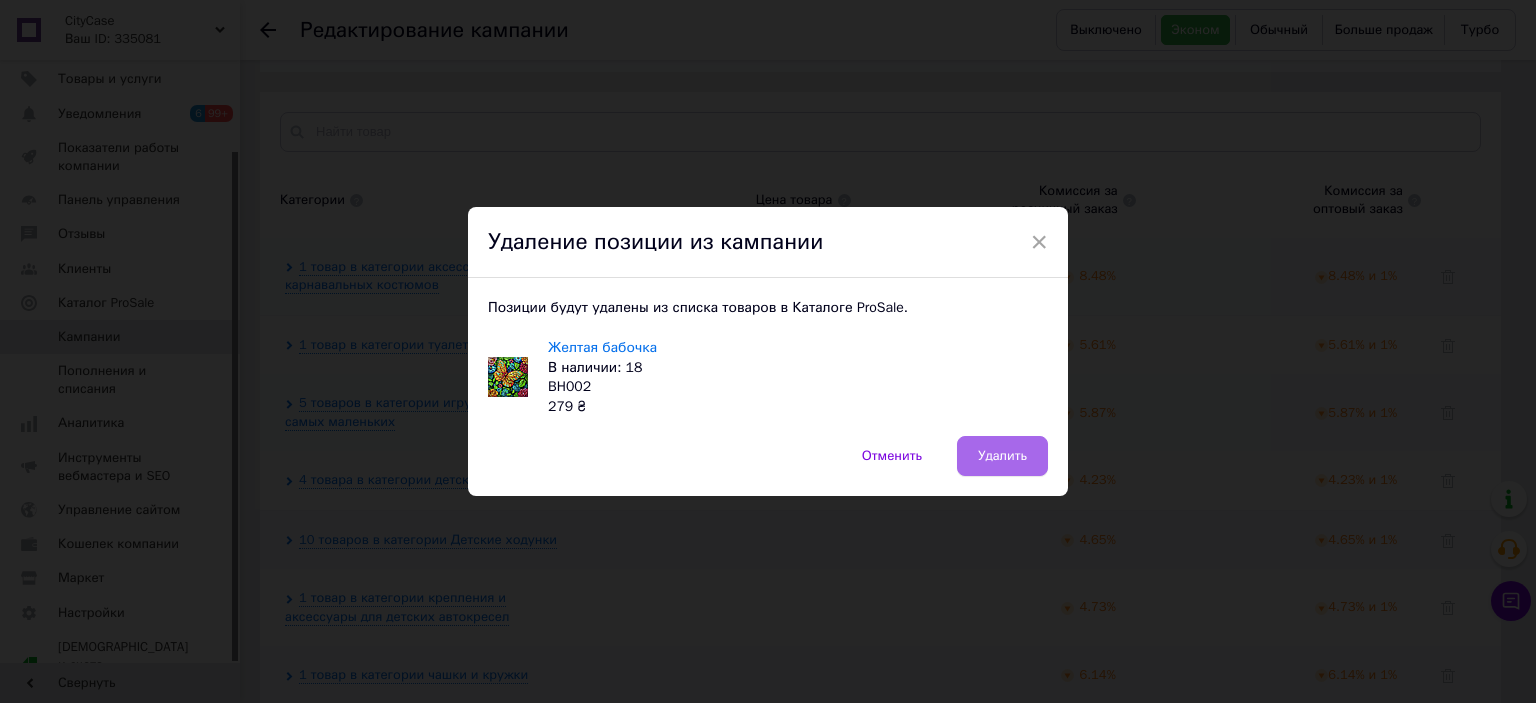 click on "Удалить" at bounding box center [1002, 456] 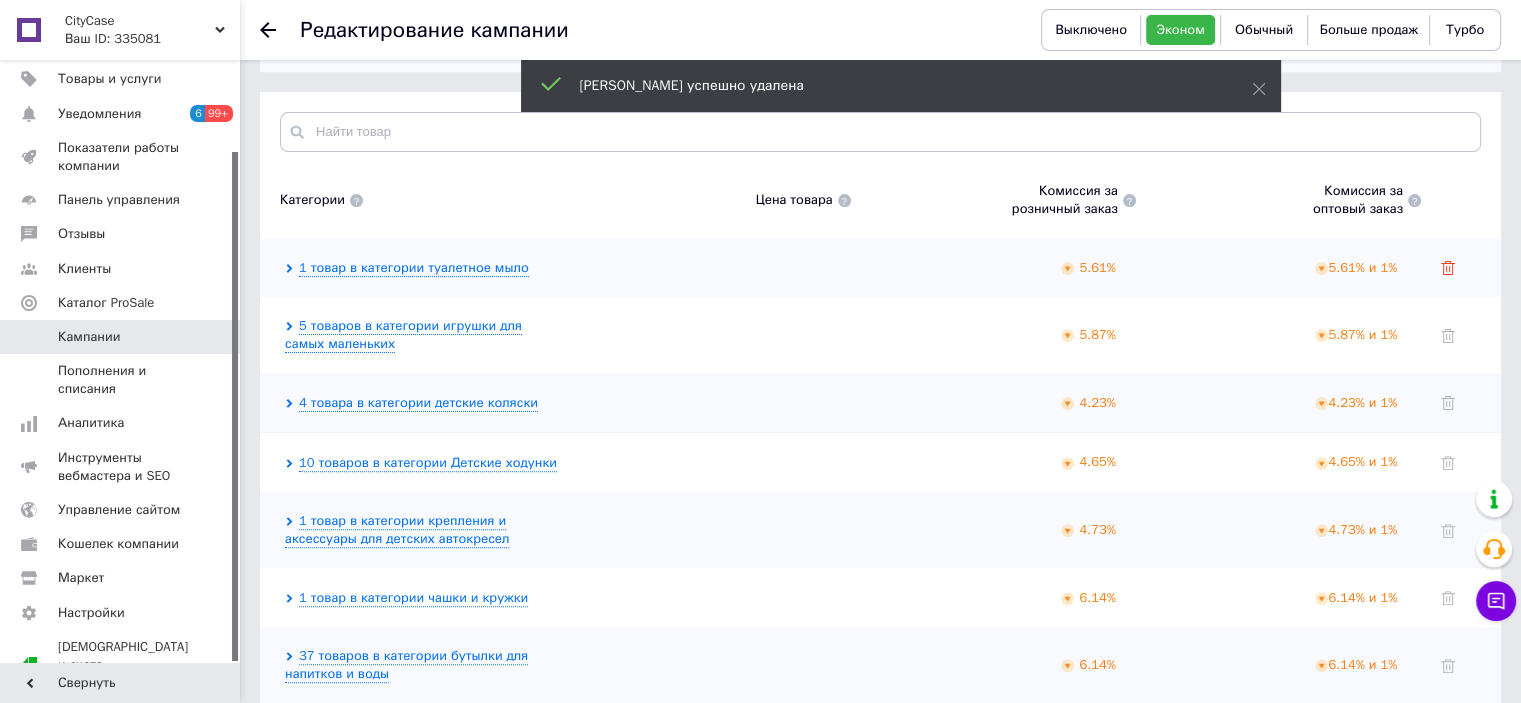 click 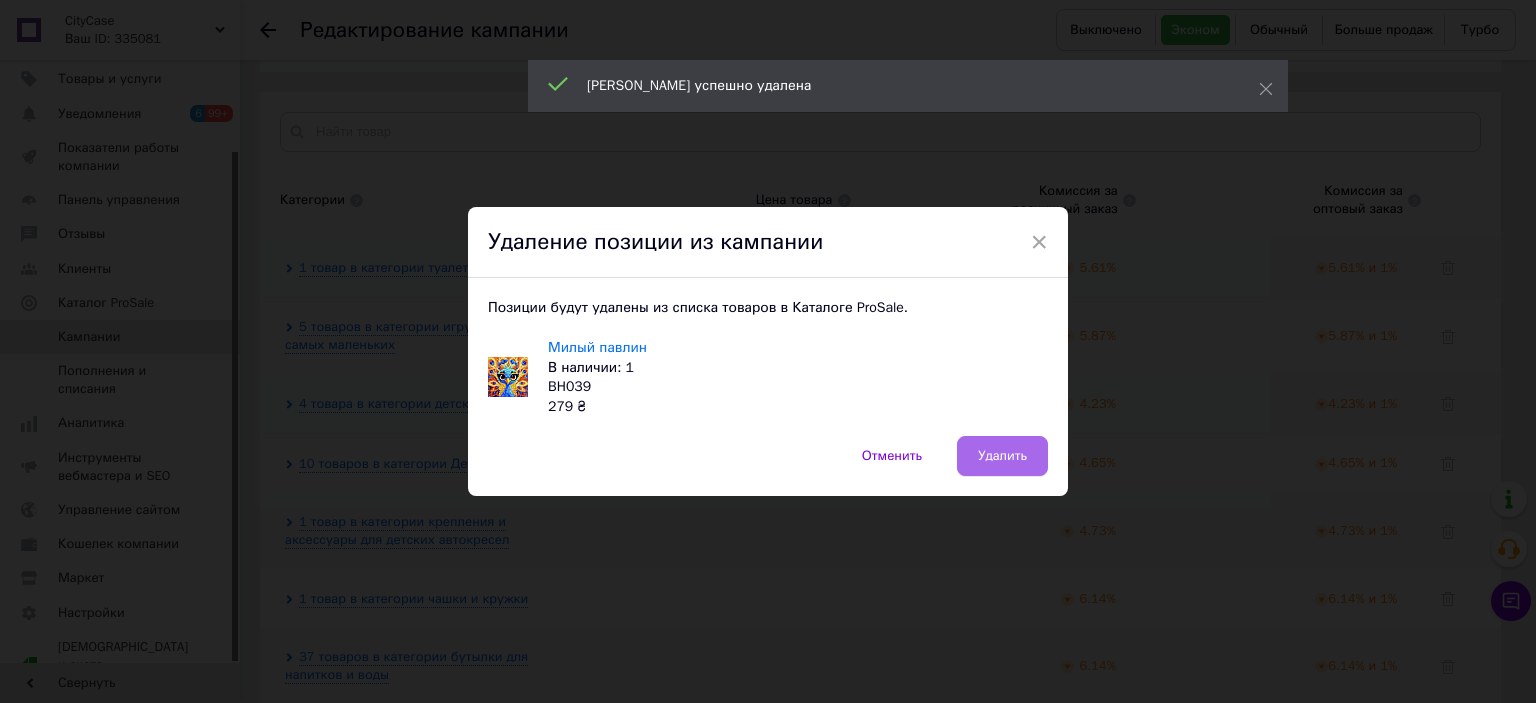 click on "Удалить" at bounding box center [1002, 456] 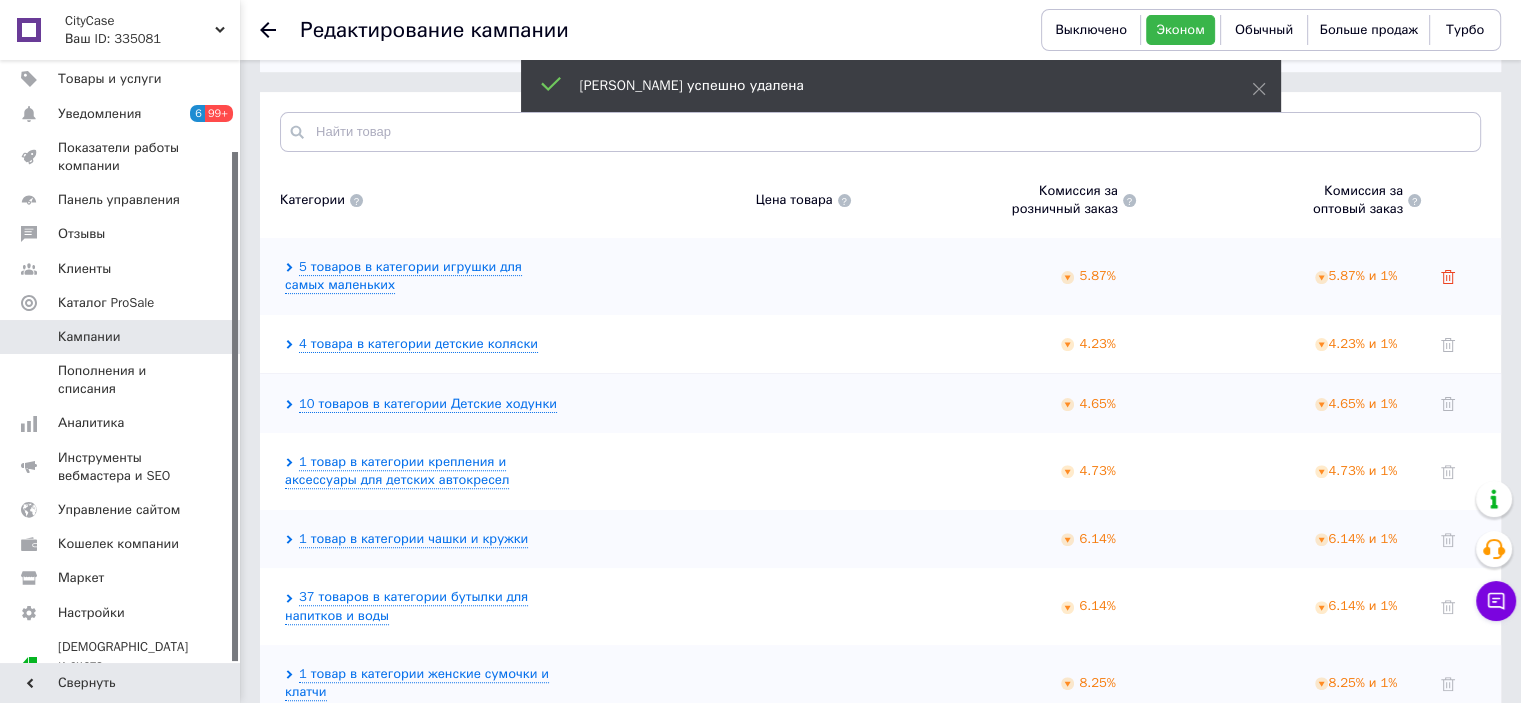 click 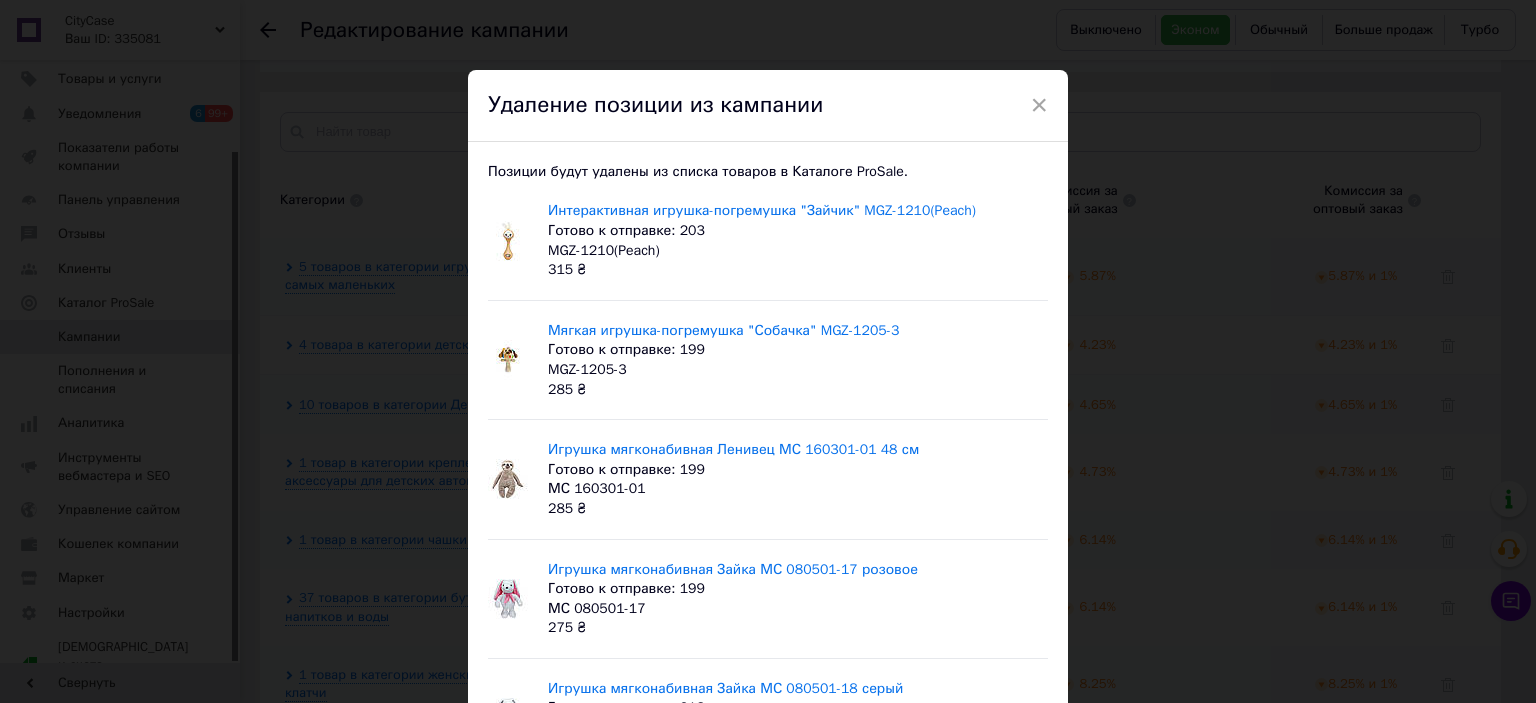 scroll, scrollTop: 203, scrollLeft: 0, axis: vertical 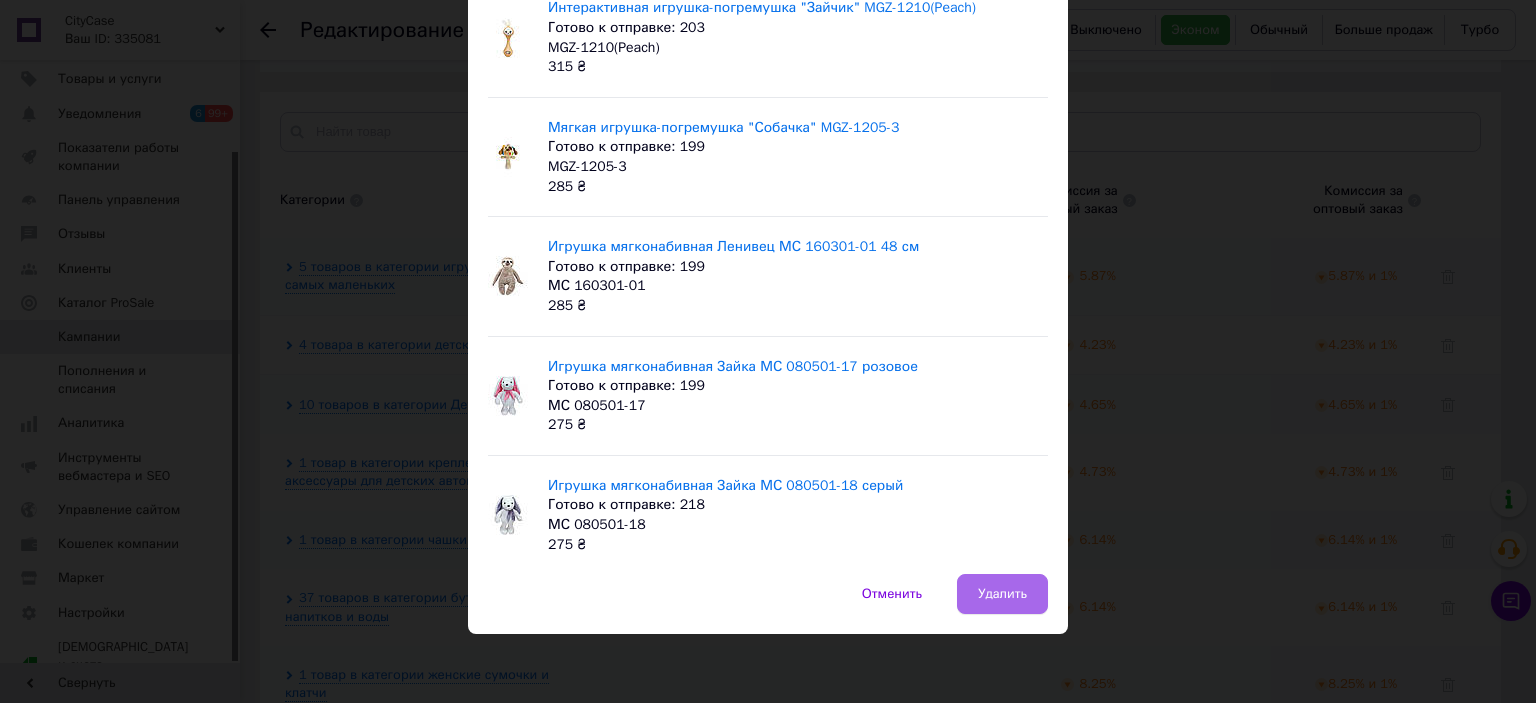 click on "Удалить" at bounding box center [1002, 594] 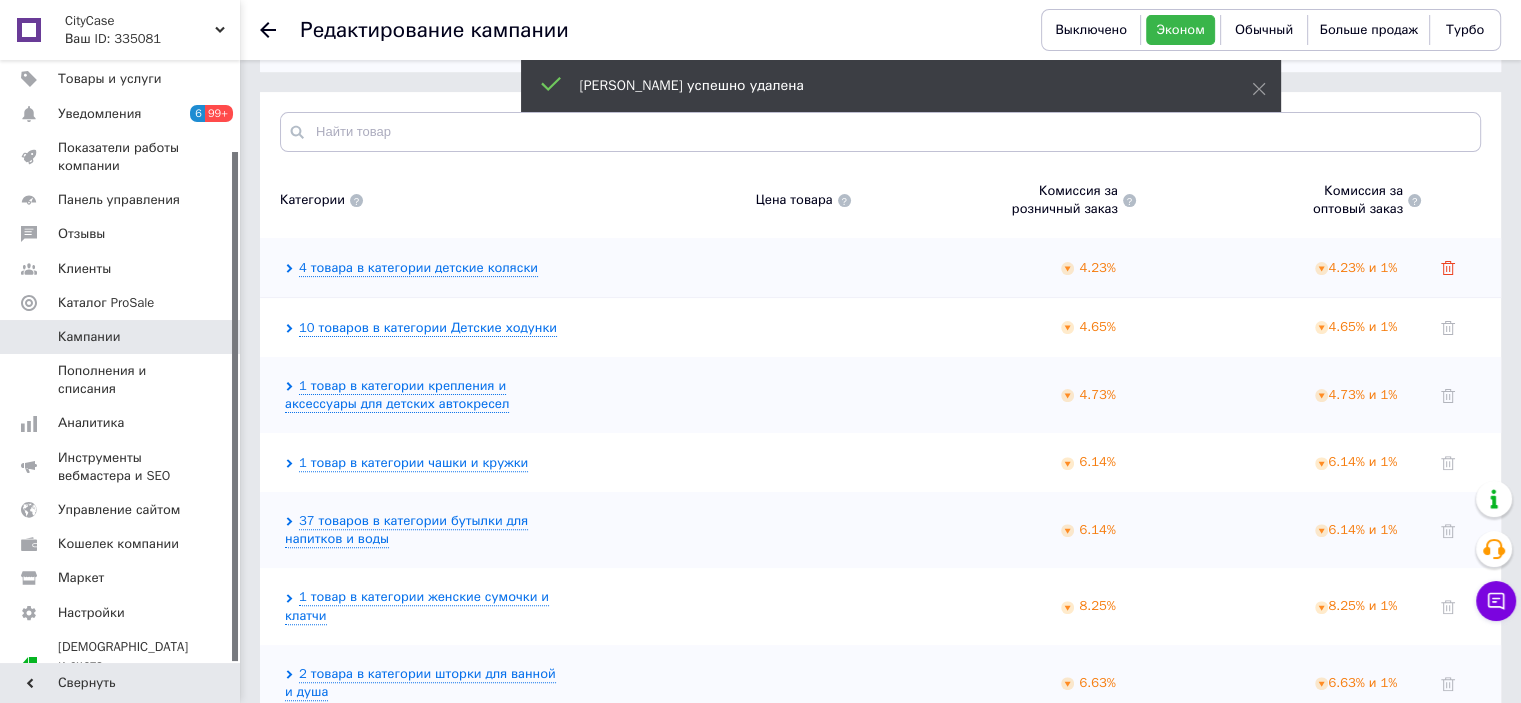 click at bounding box center (1448, 267) 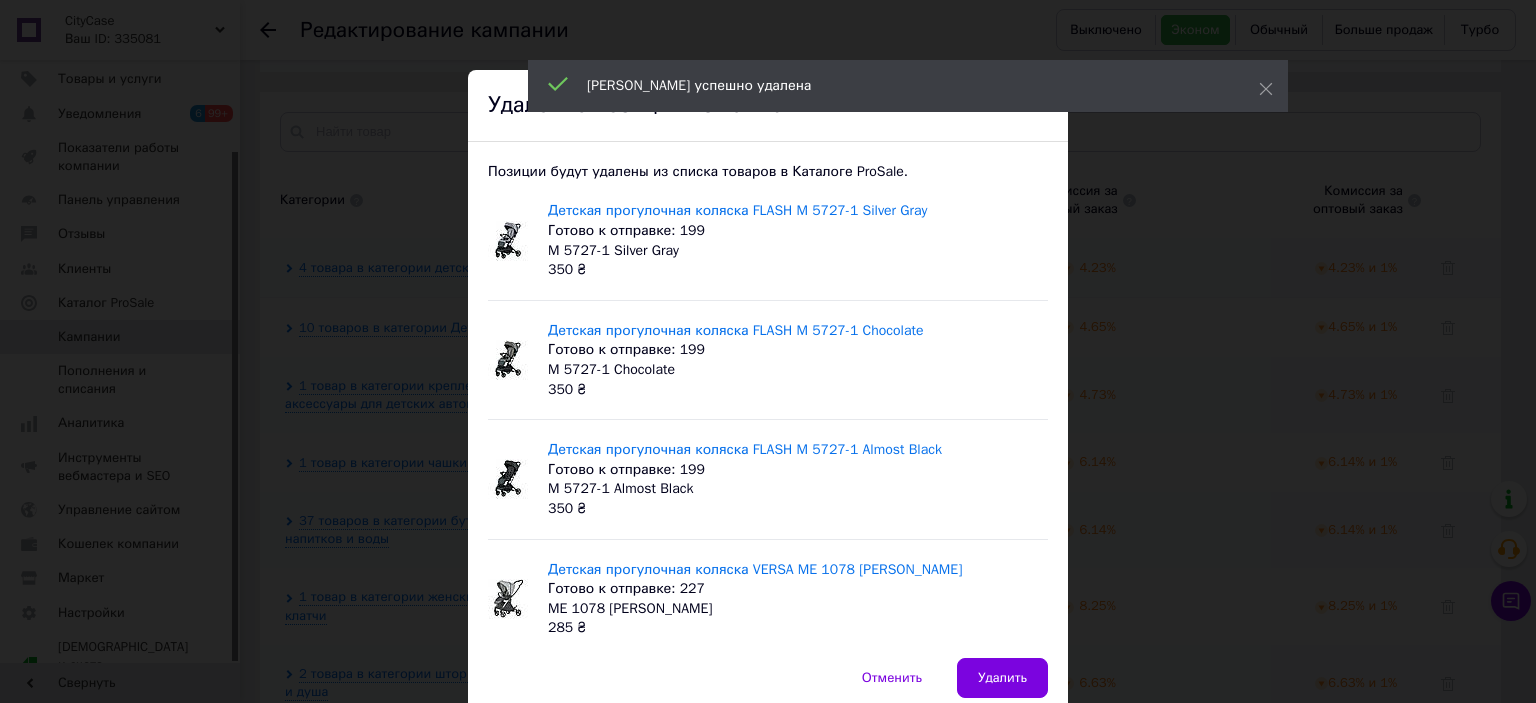 click on "Удалить" at bounding box center [1002, 678] 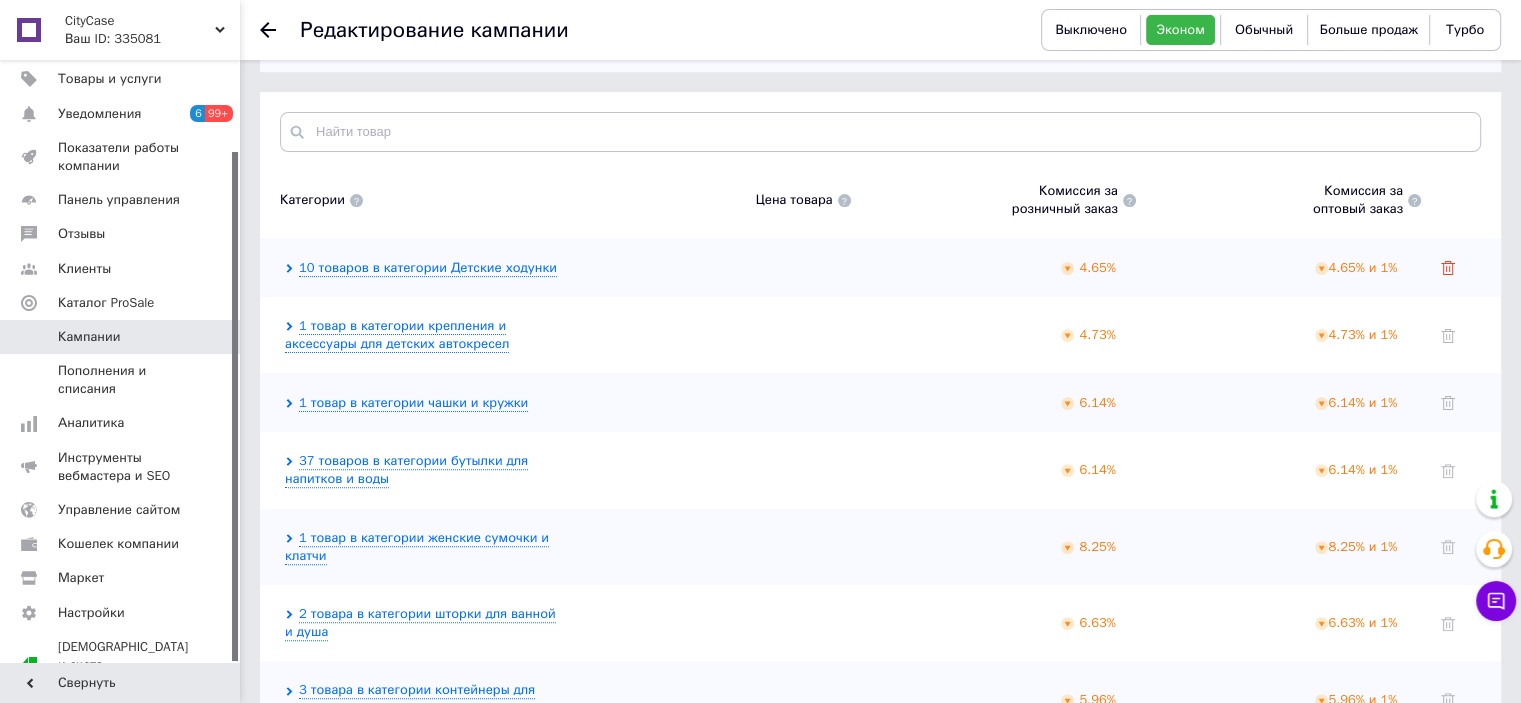 click 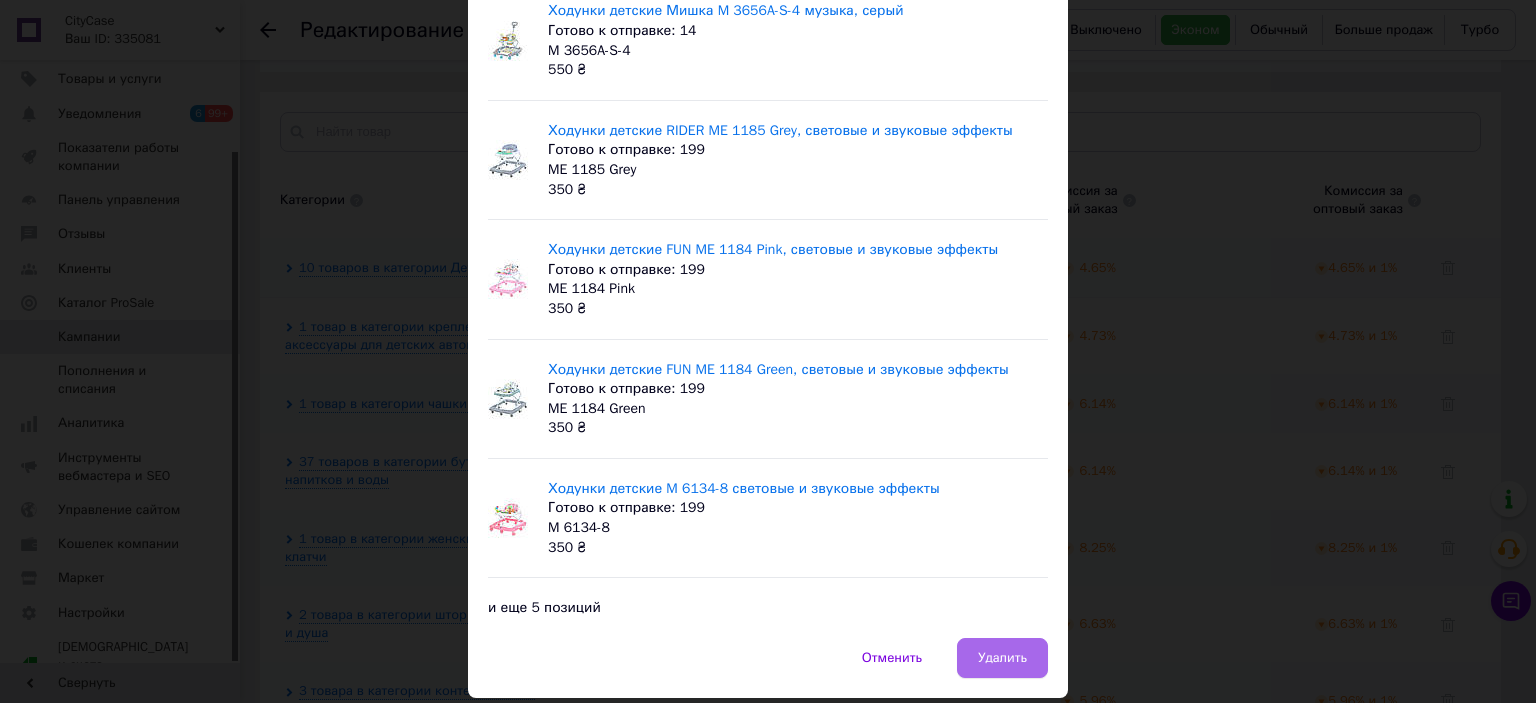 scroll, scrollTop: 264, scrollLeft: 0, axis: vertical 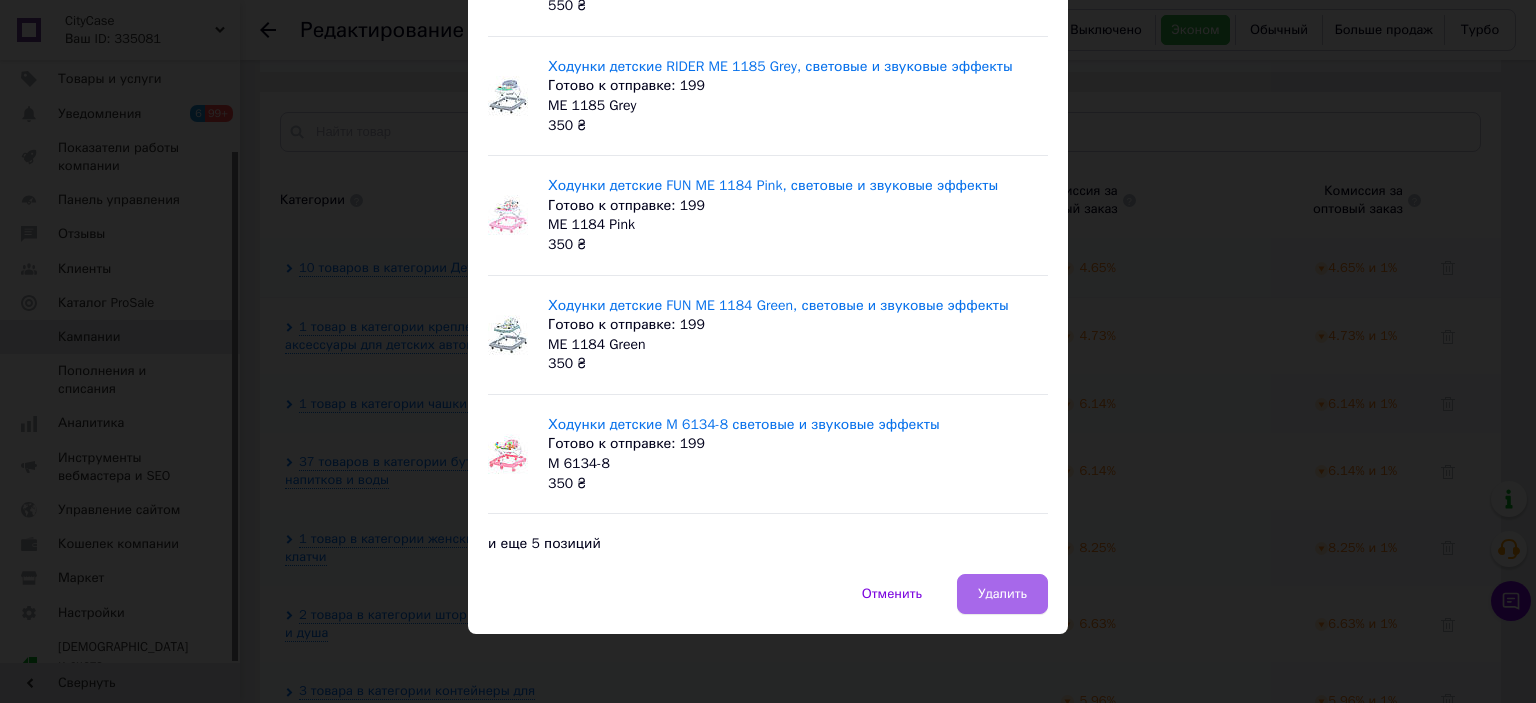 click on "Удалить" at bounding box center (1002, 594) 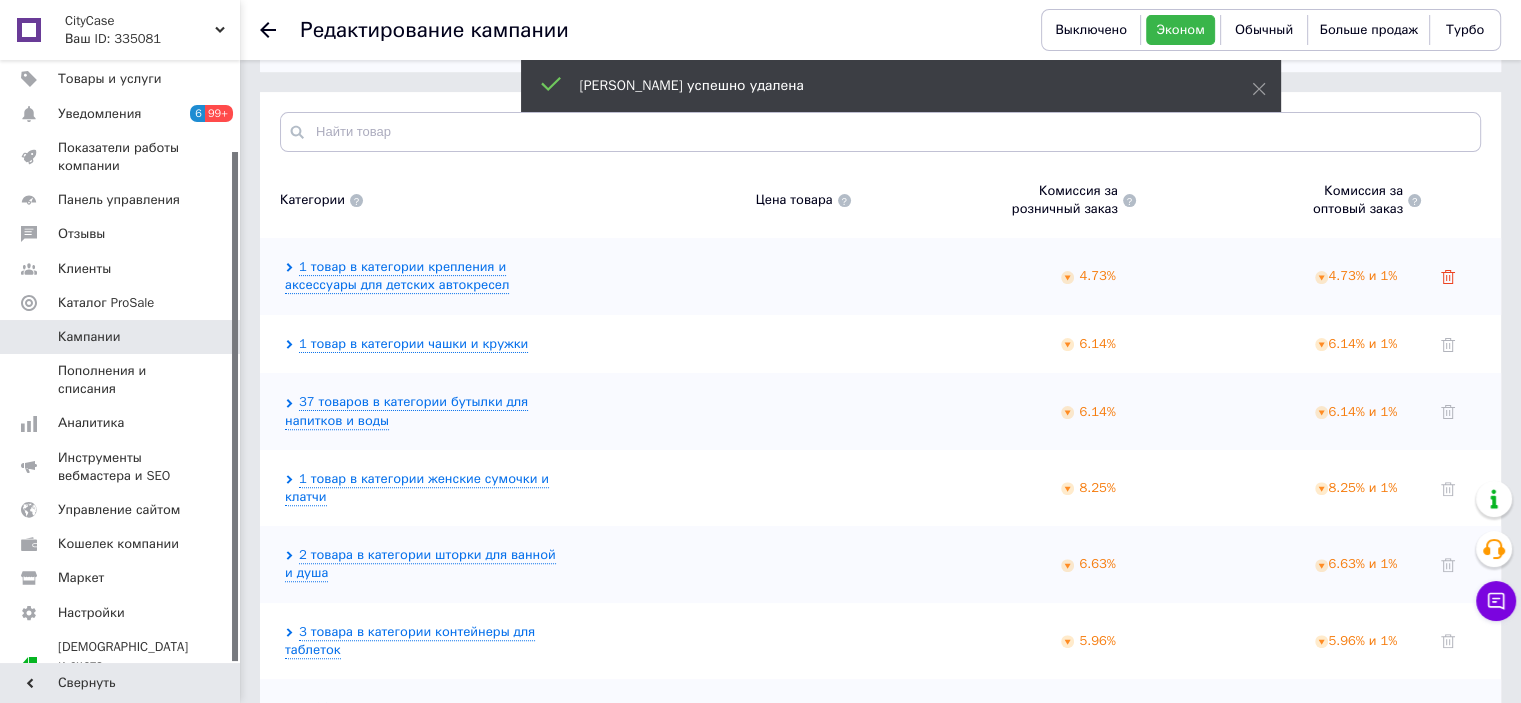 click 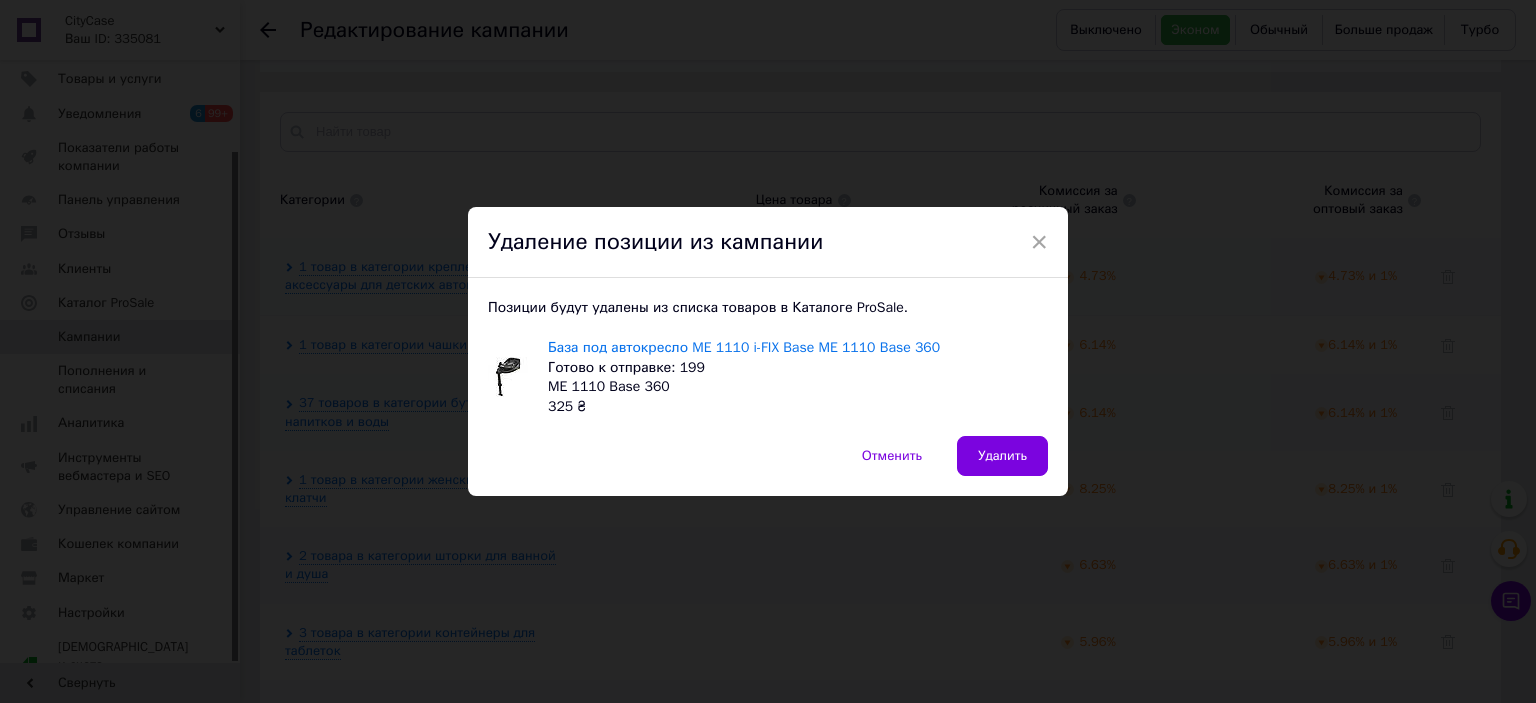 click on "Удалить" at bounding box center (1002, 456) 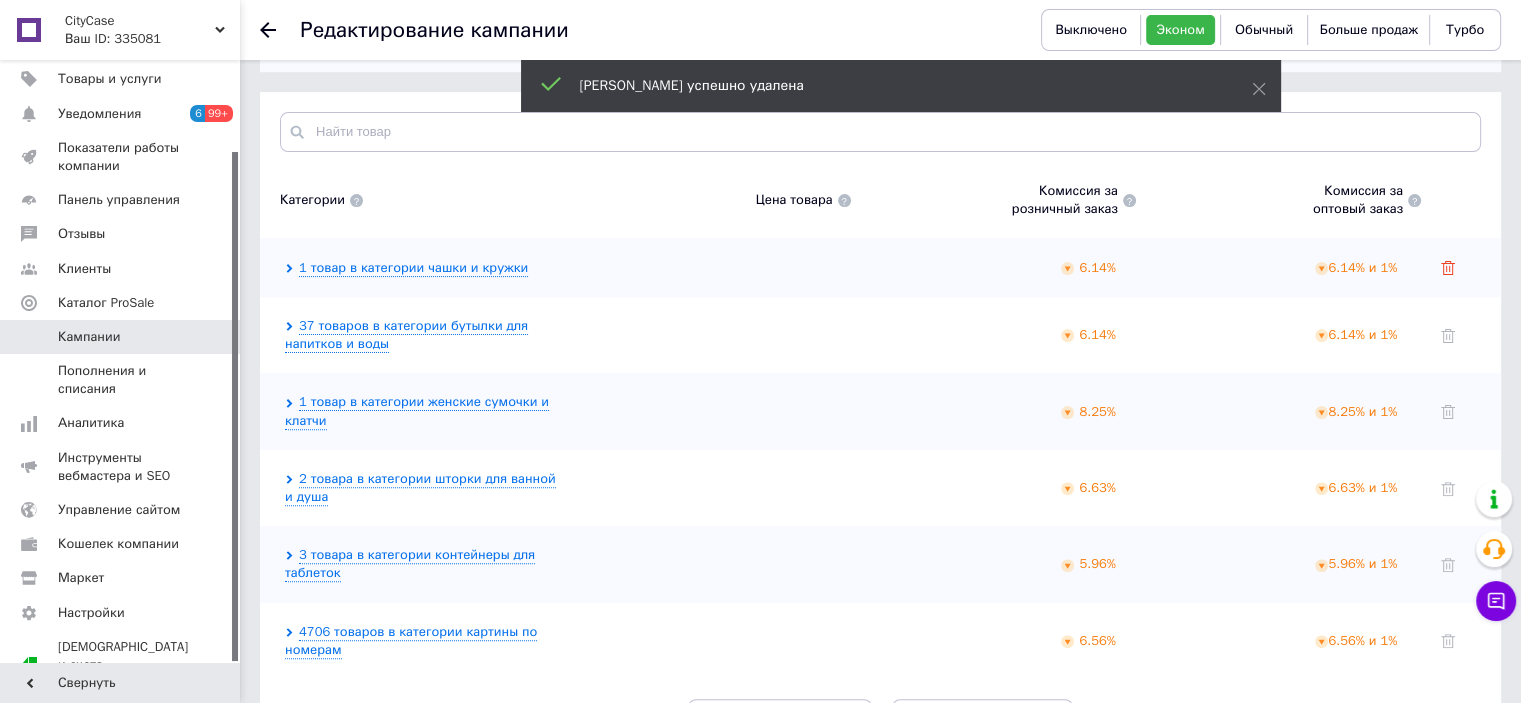 click 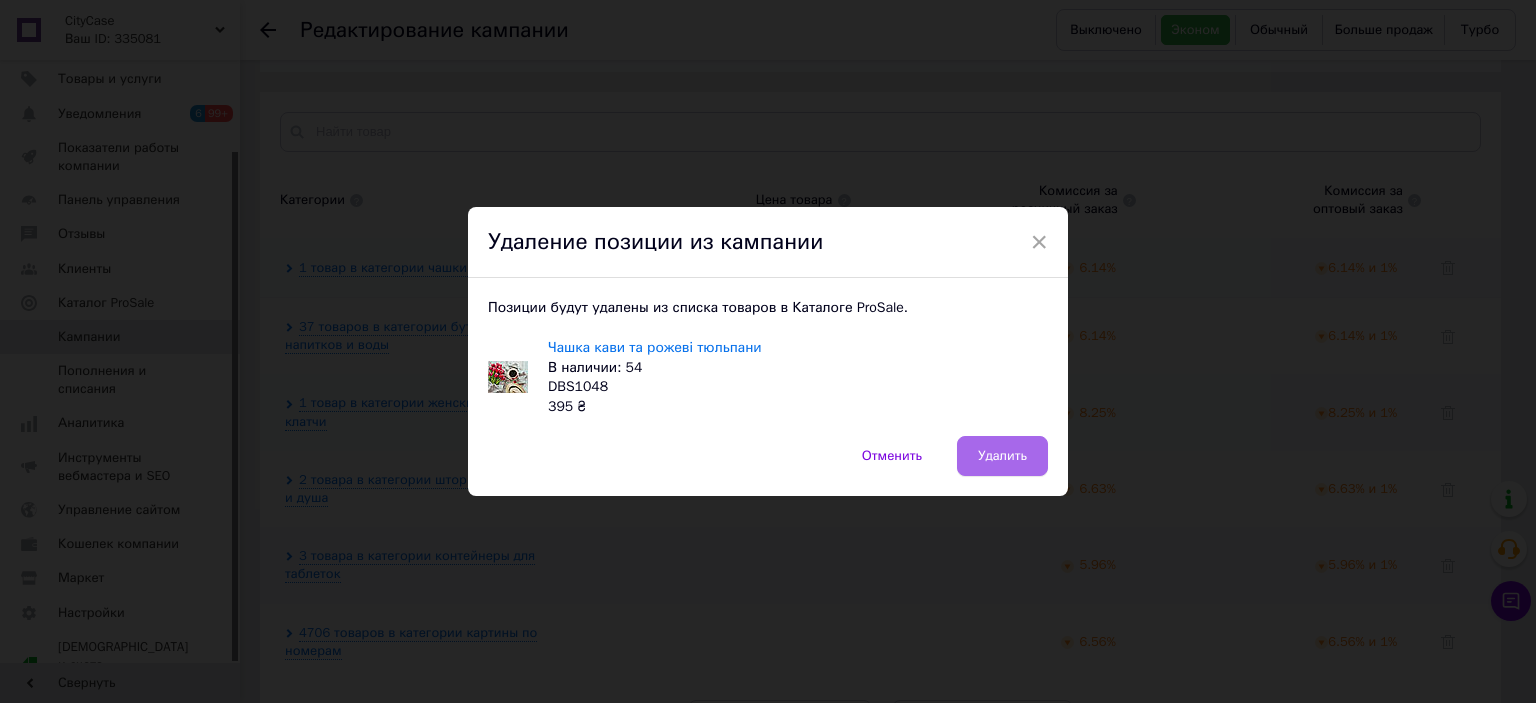 click on "Удалить" at bounding box center (1002, 456) 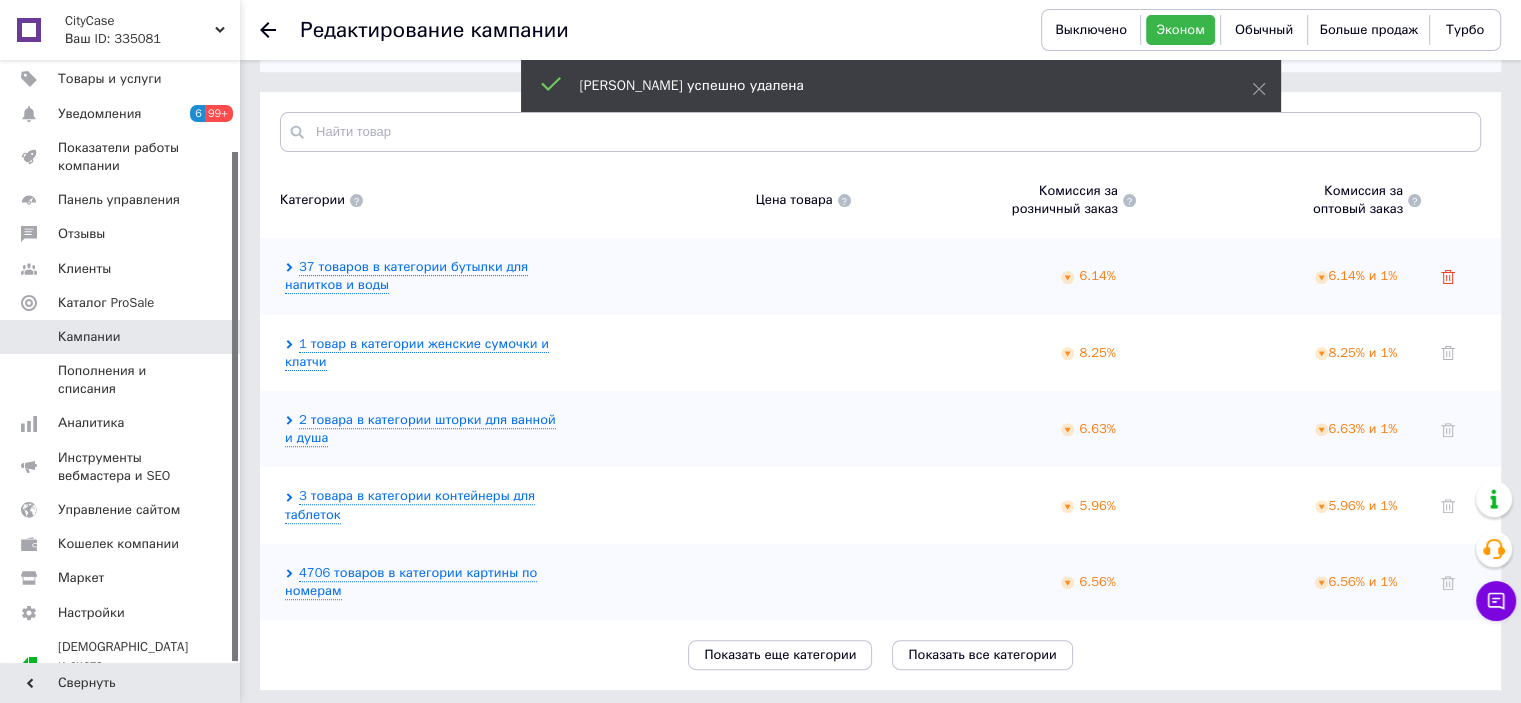 click 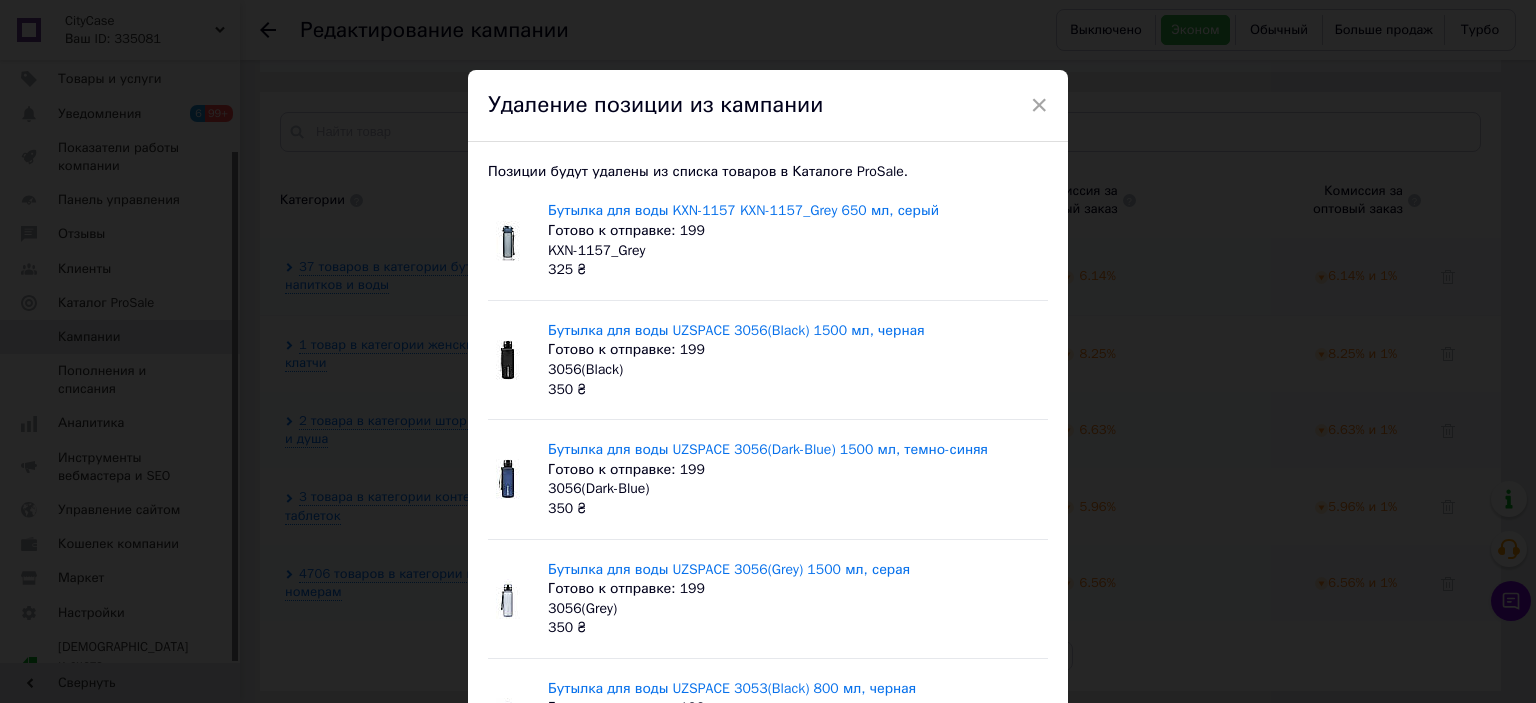 scroll, scrollTop: 200, scrollLeft: 0, axis: vertical 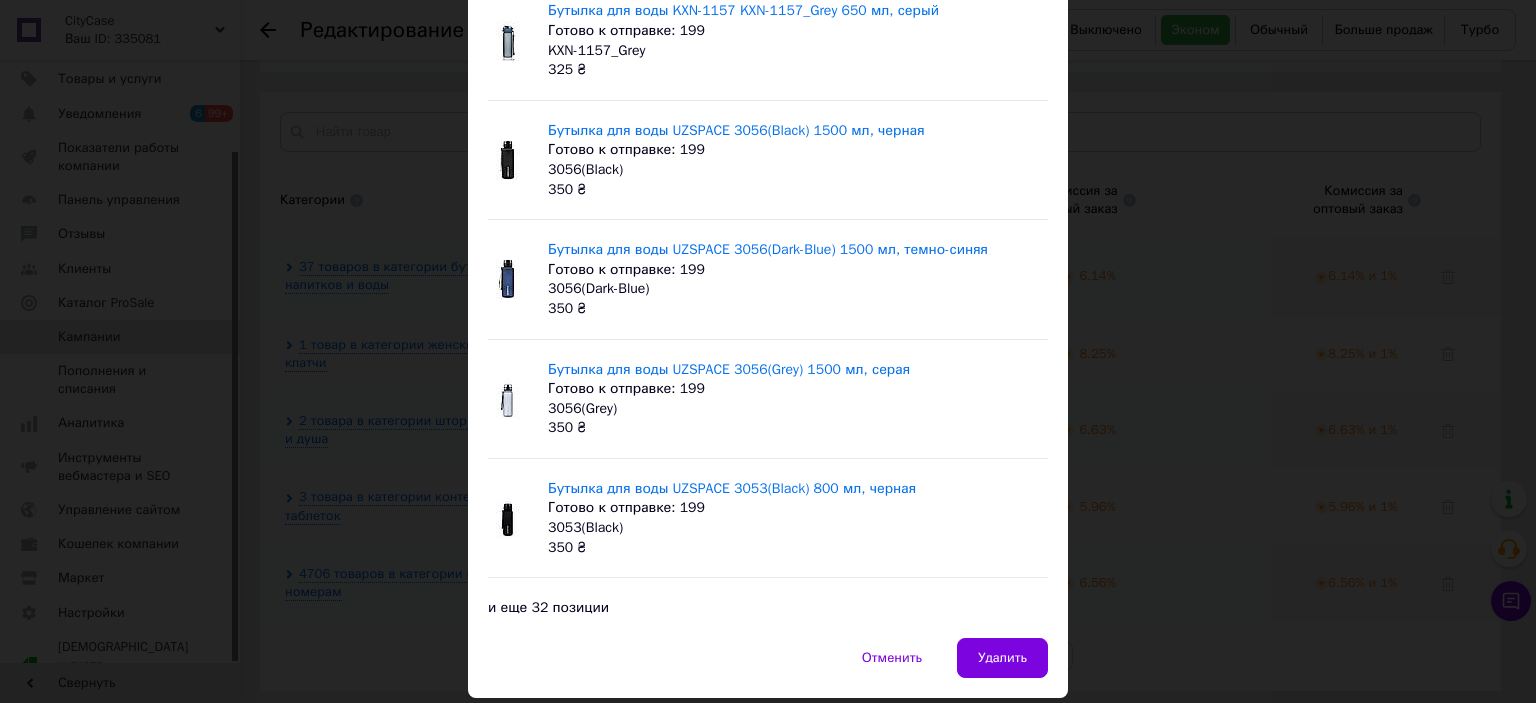click on "Удалить" at bounding box center [1002, 658] 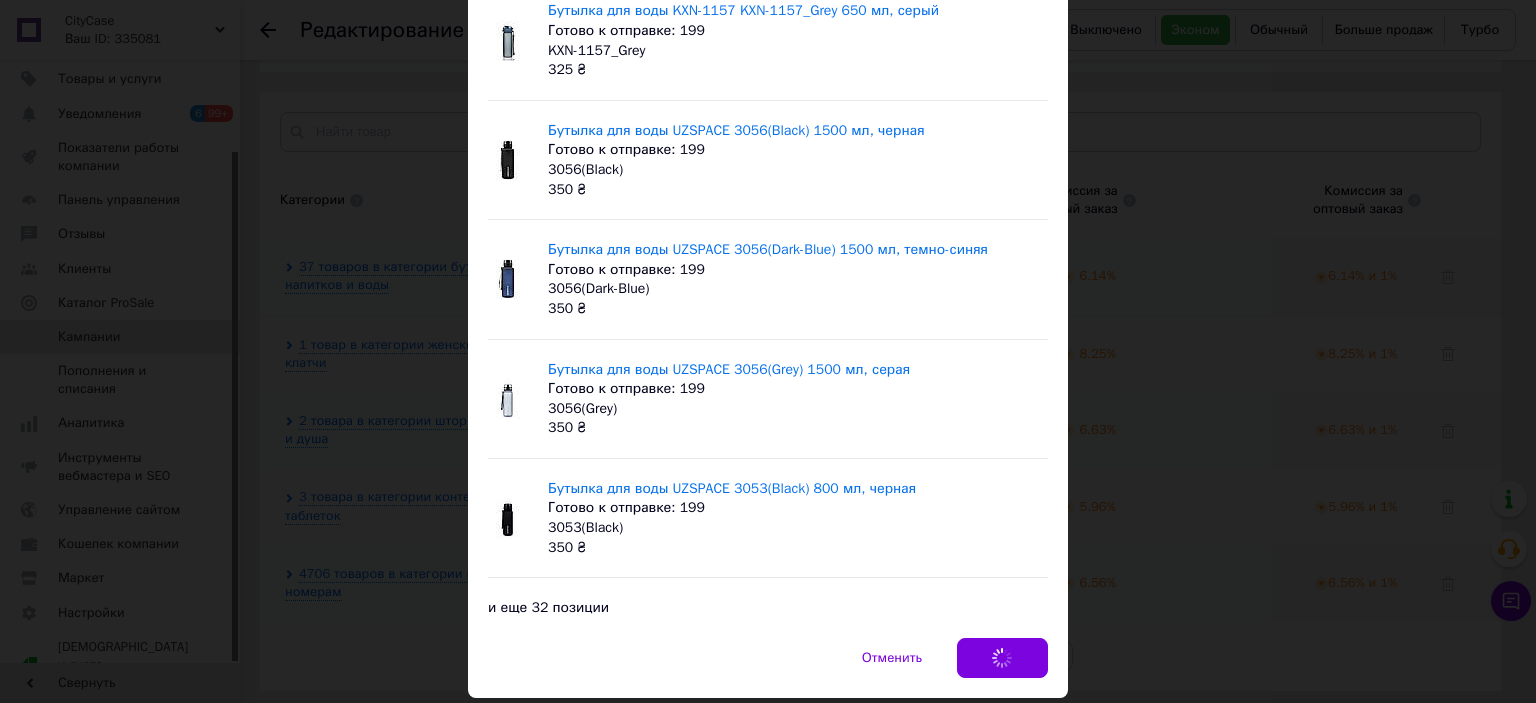 scroll, scrollTop: 506, scrollLeft: 0, axis: vertical 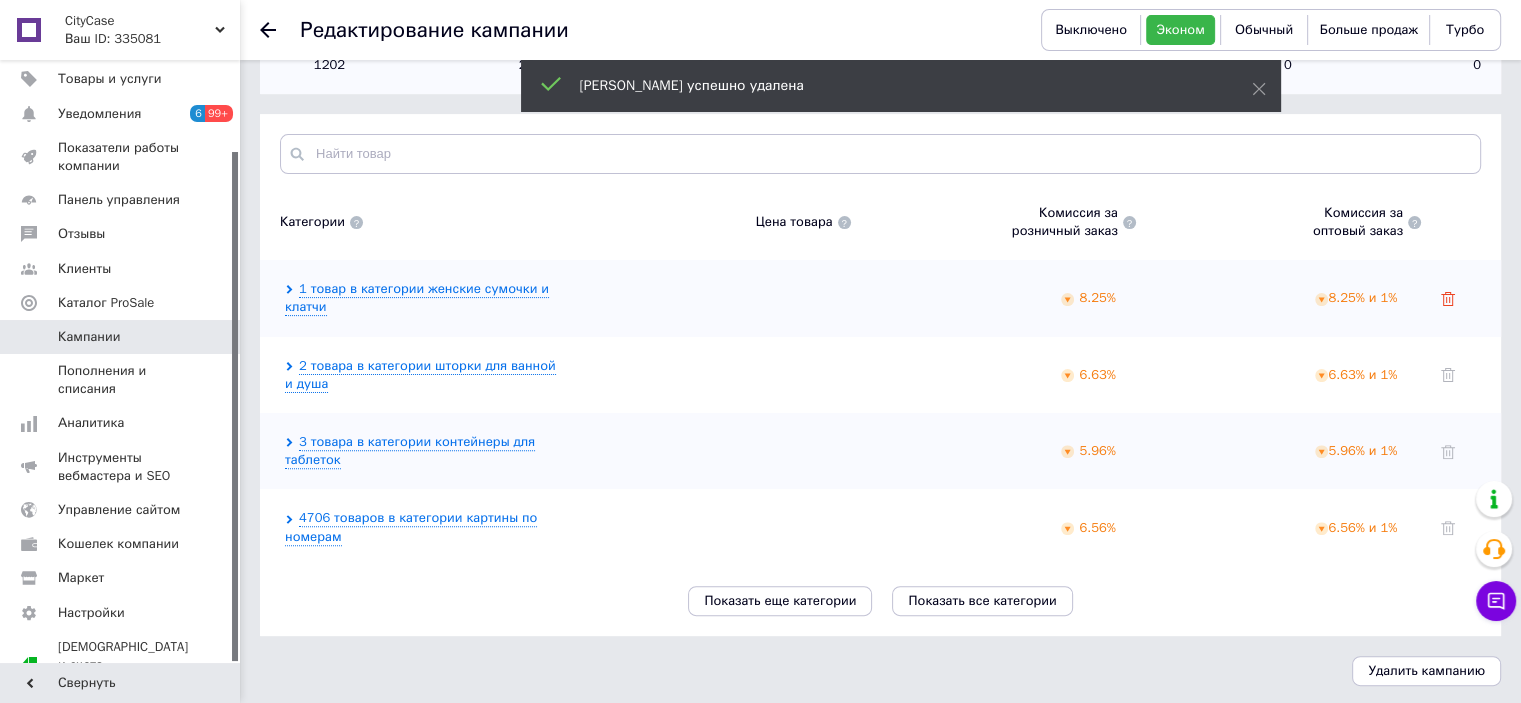 click 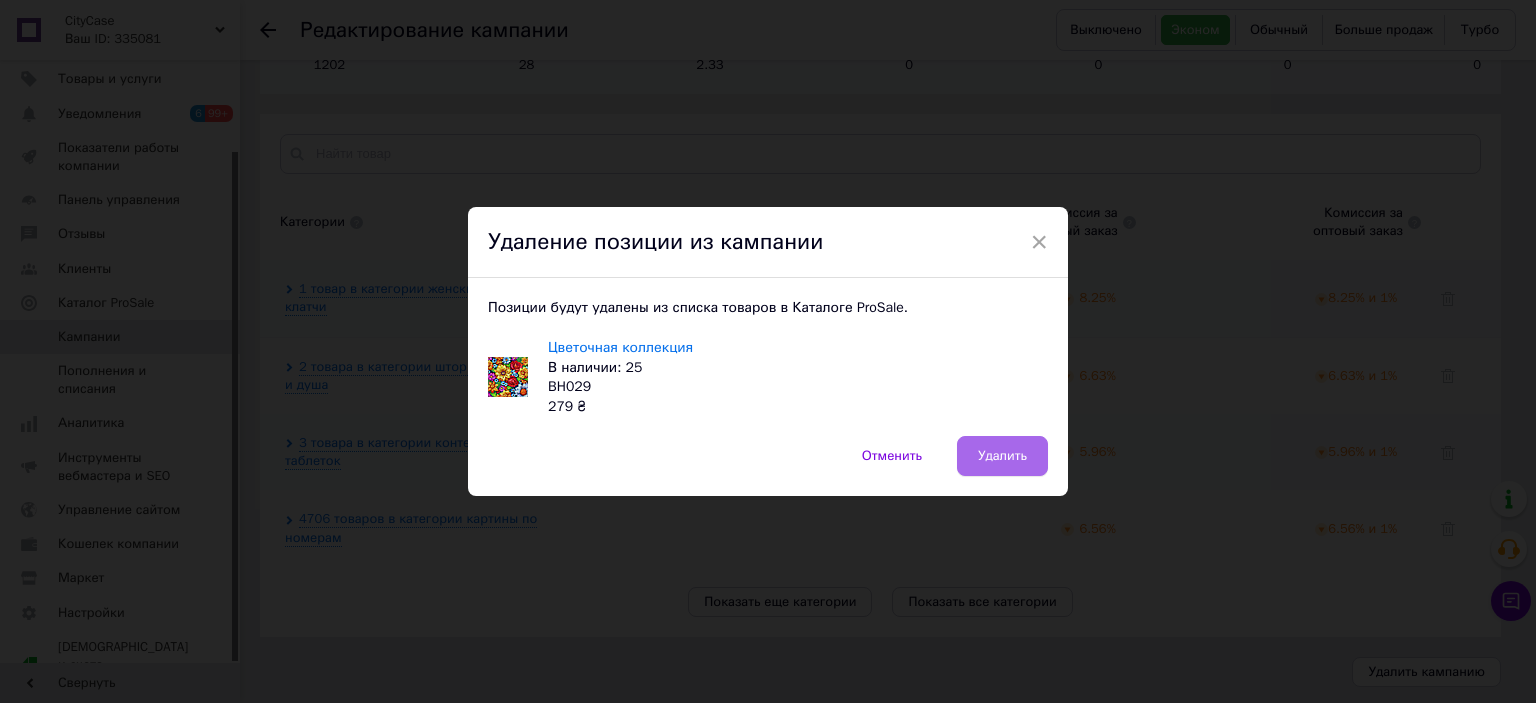 click on "Удалить" at bounding box center [1002, 456] 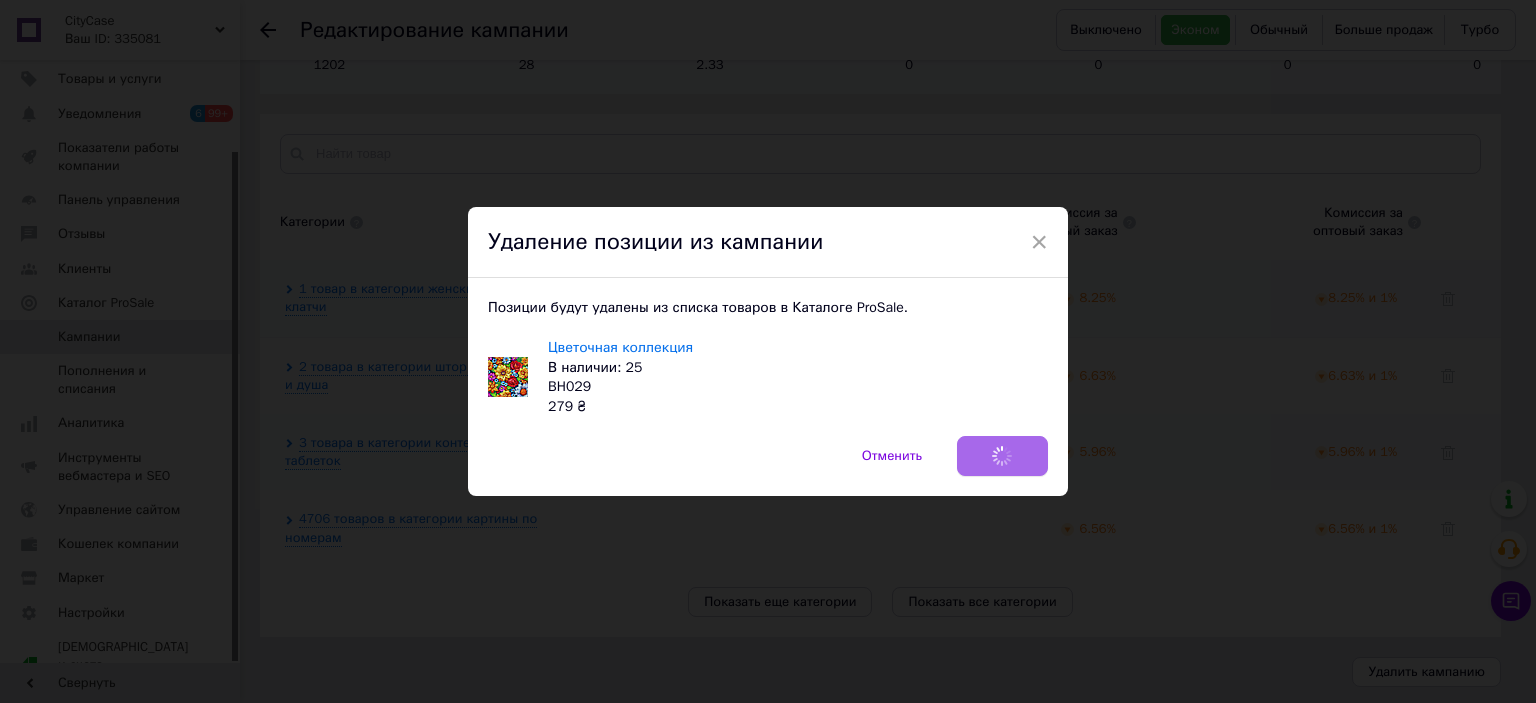 scroll, scrollTop: 430, scrollLeft: 0, axis: vertical 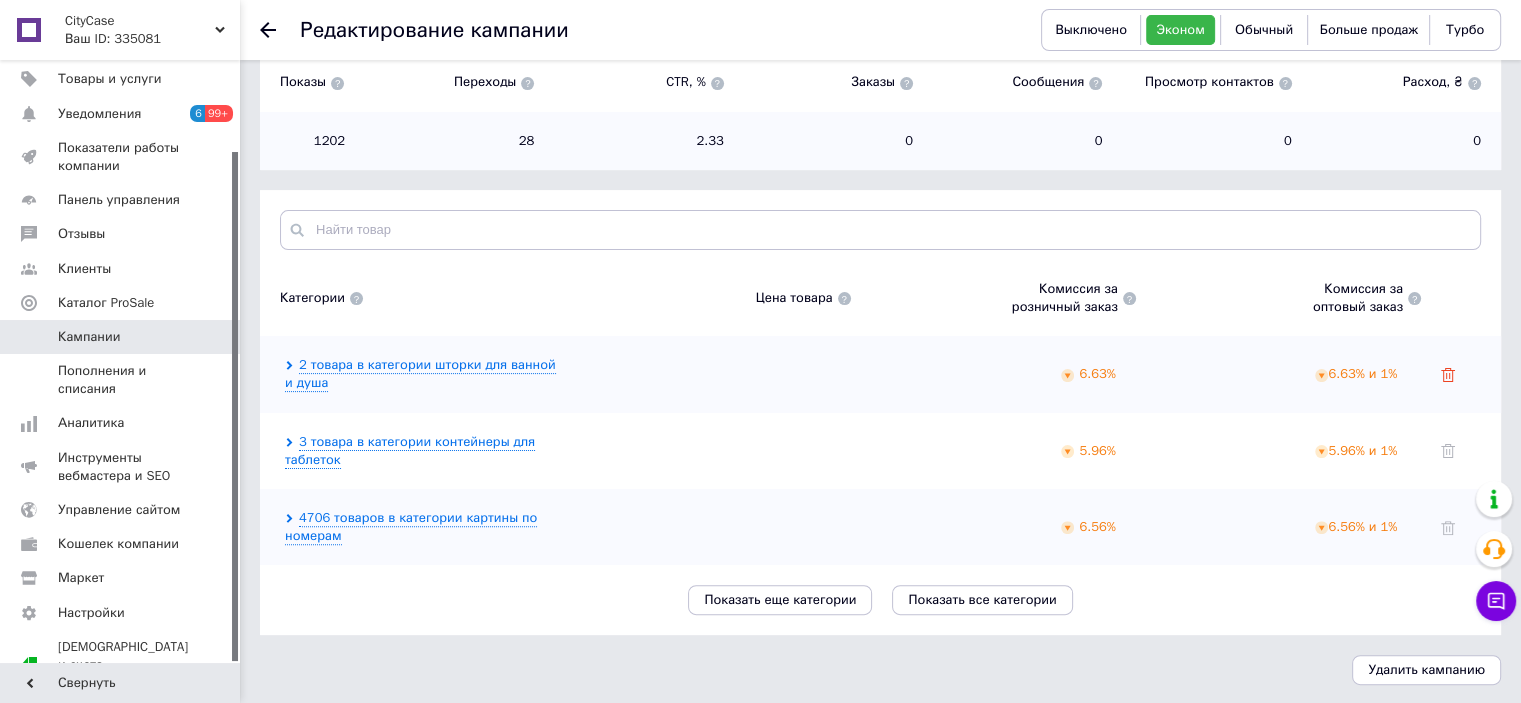 click 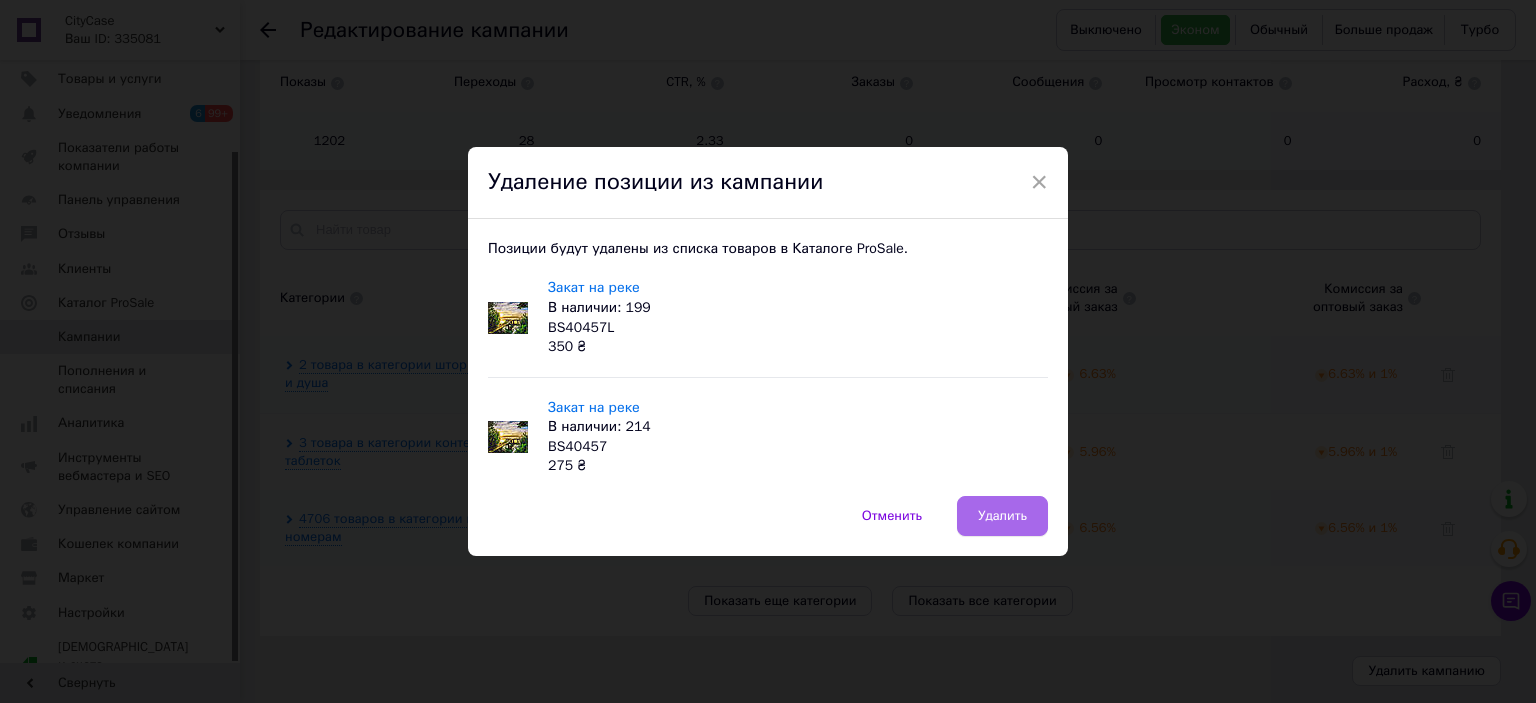 click on "Удалить" at bounding box center (1002, 516) 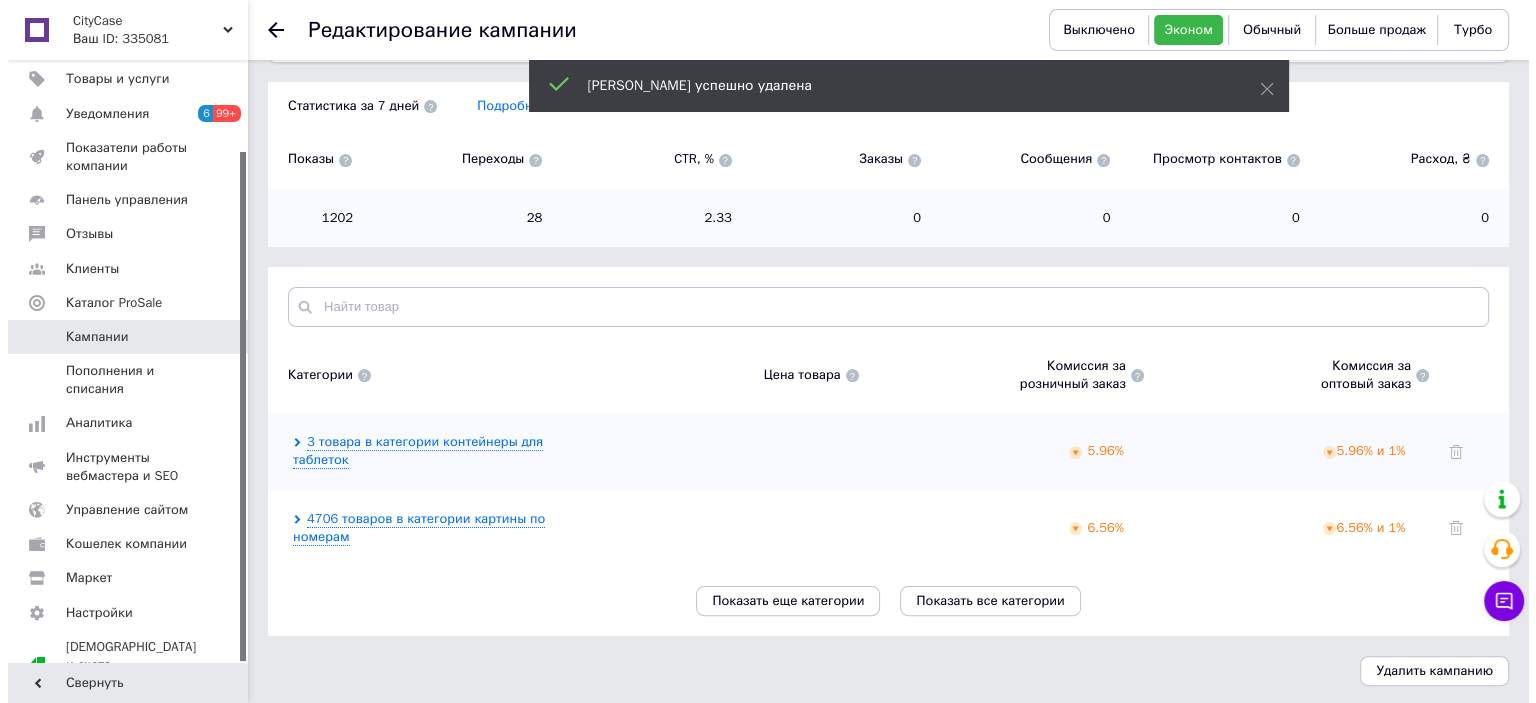 scroll, scrollTop: 355, scrollLeft: 0, axis: vertical 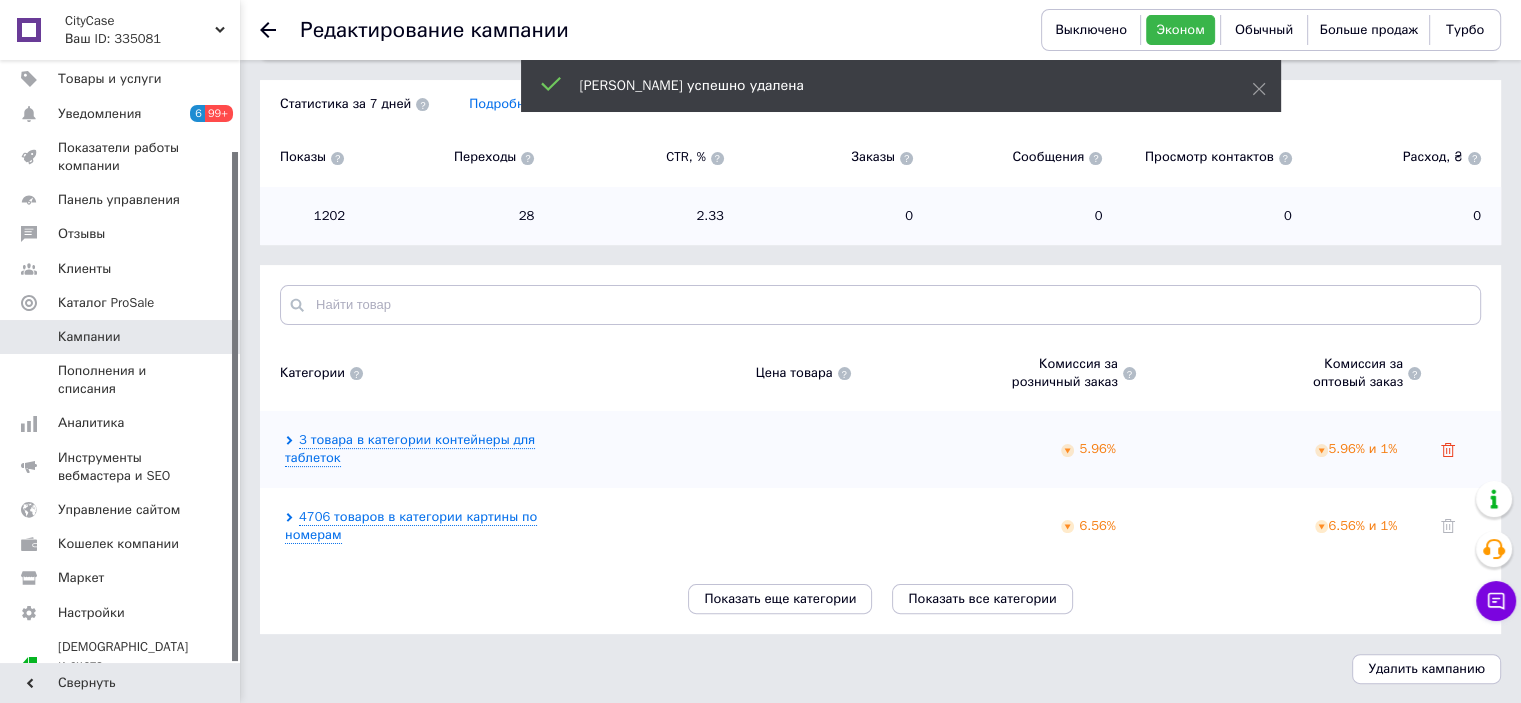 click 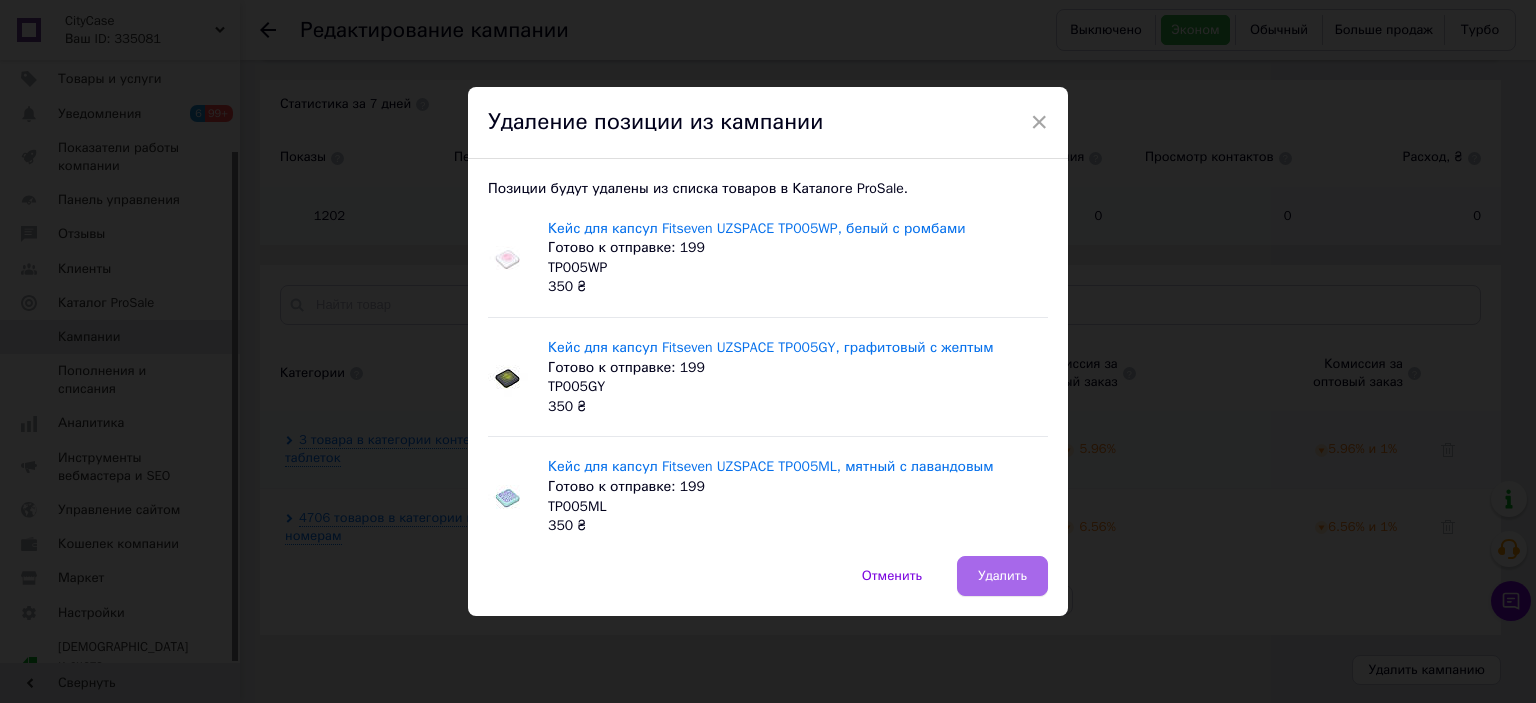 click on "Удалить" at bounding box center [1002, 576] 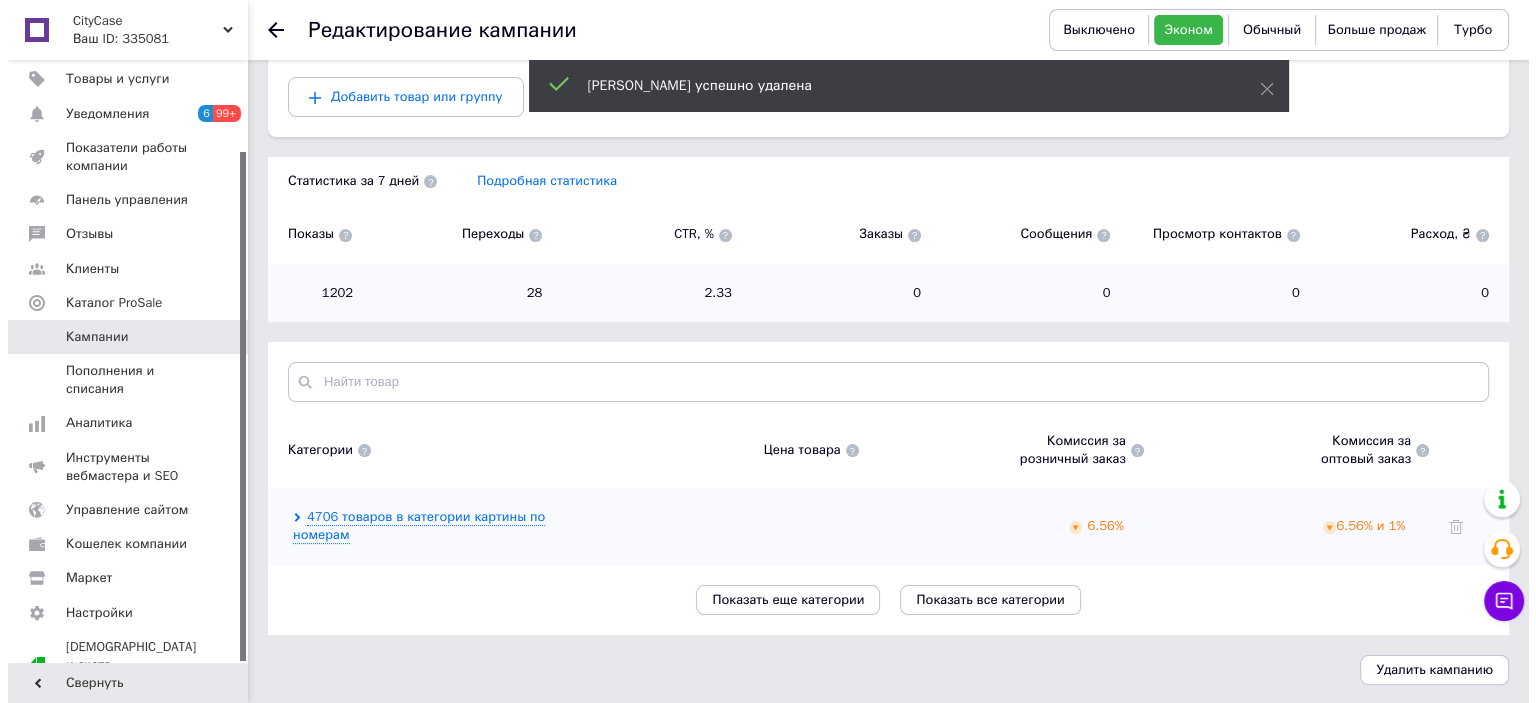 scroll, scrollTop: 0, scrollLeft: 0, axis: both 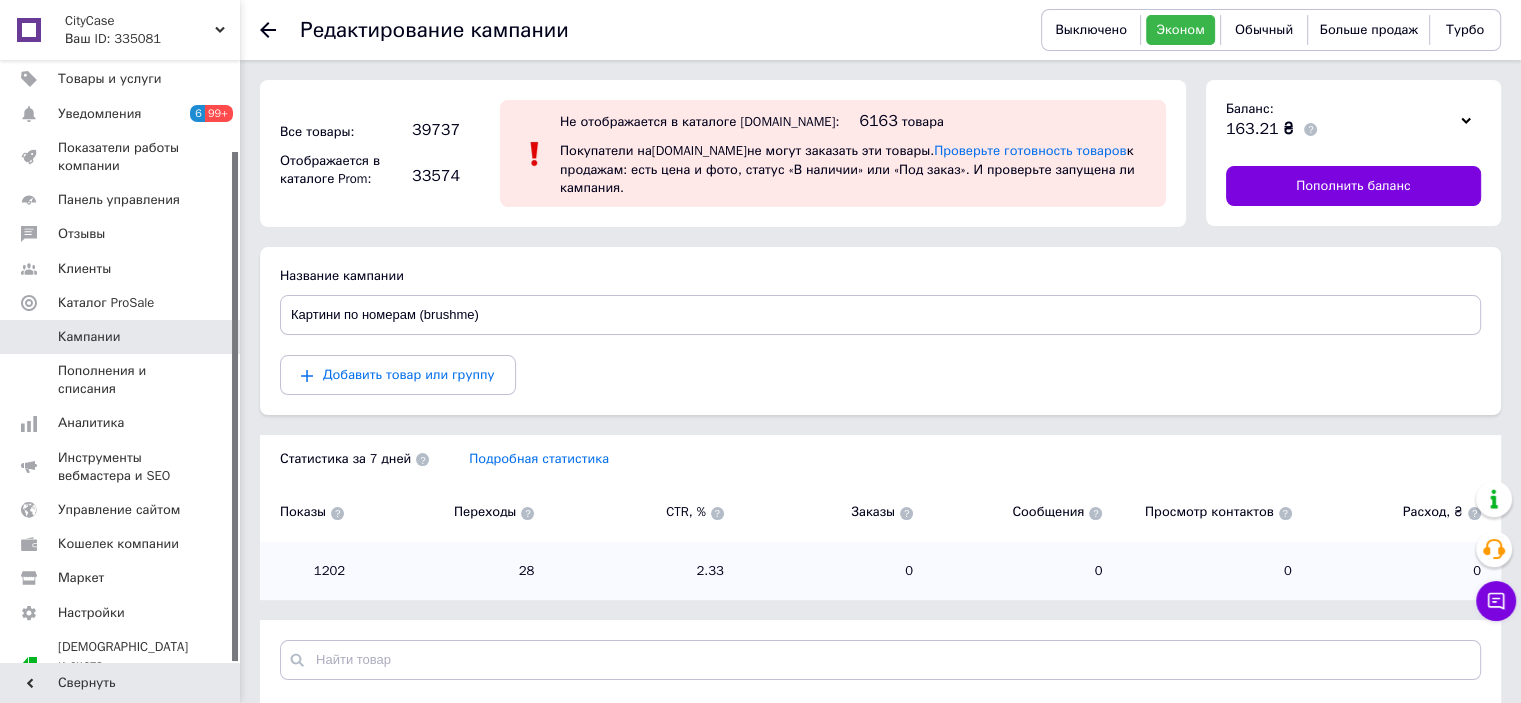 click on "Кампании" at bounding box center (89, 337) 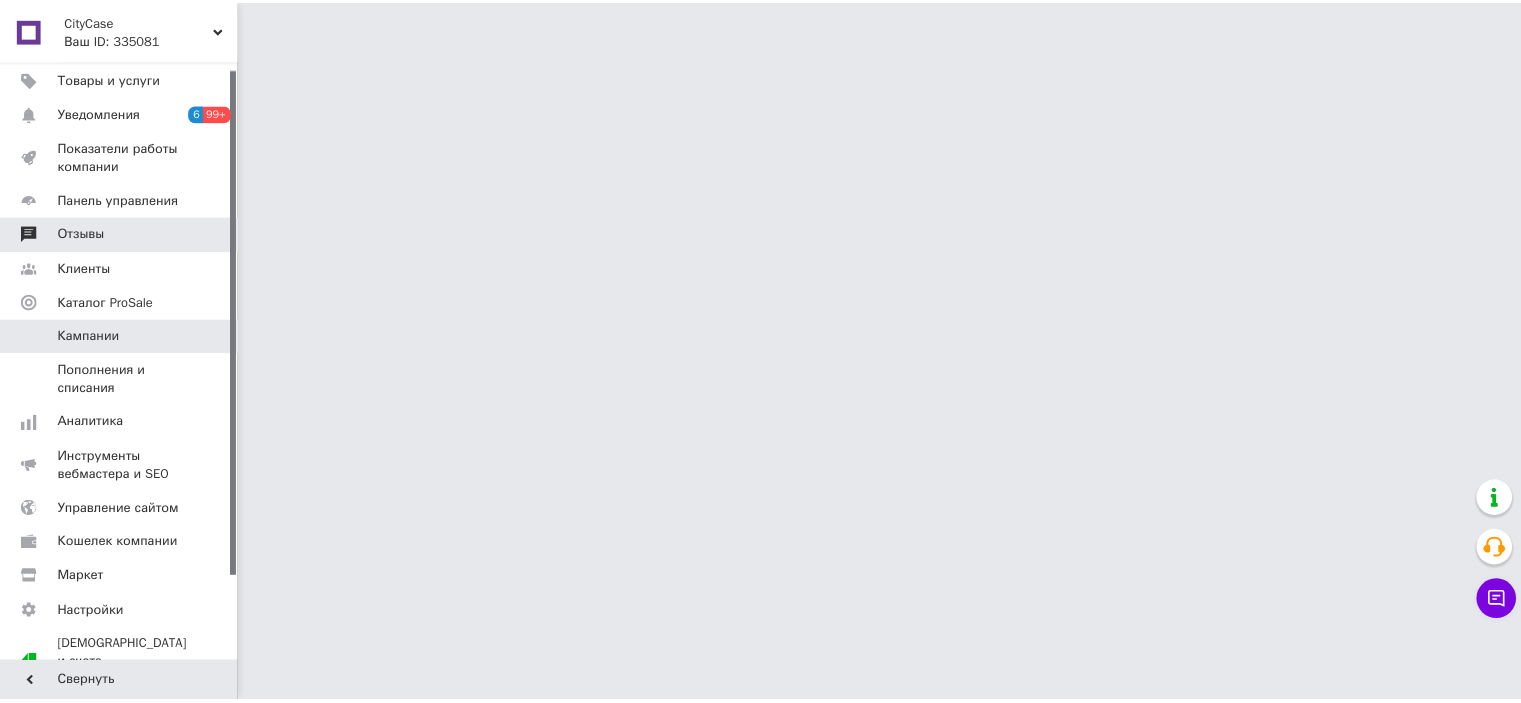 scroll, scrollTop: 8, scrollLeft: 0, axis: vertical 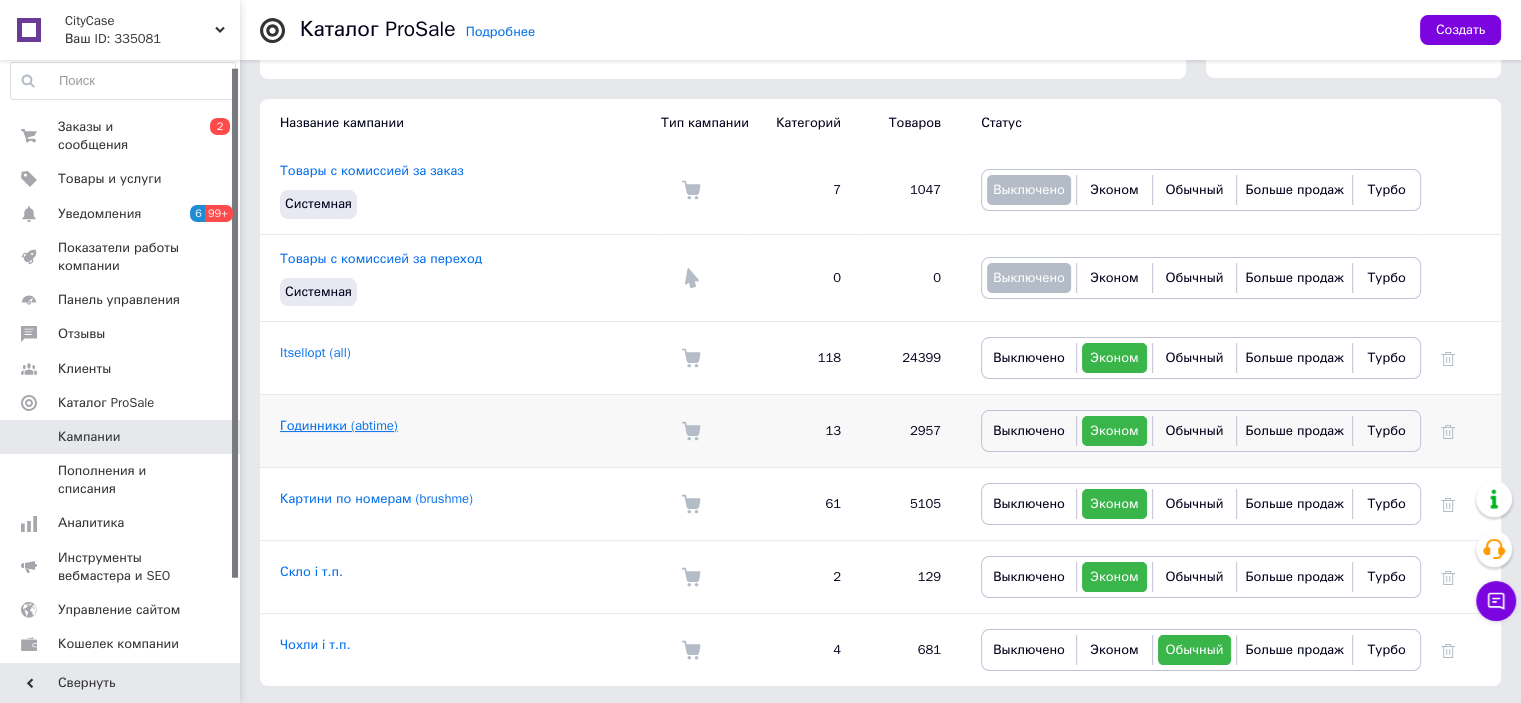 click on "Годинники (abtime)" at bounding box center (339, 425) 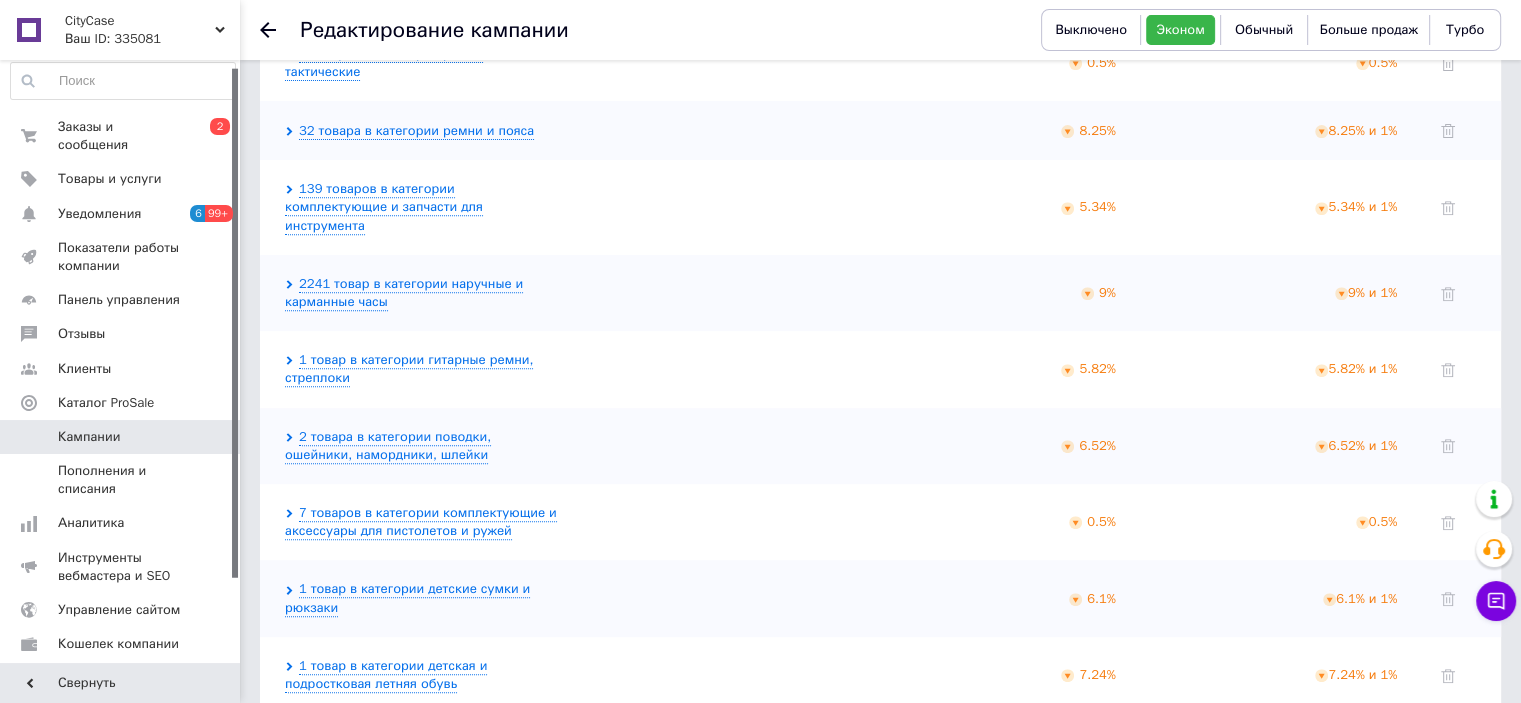 scroll, scrollTop: 900, scrollLeft: 0, axis: vertical 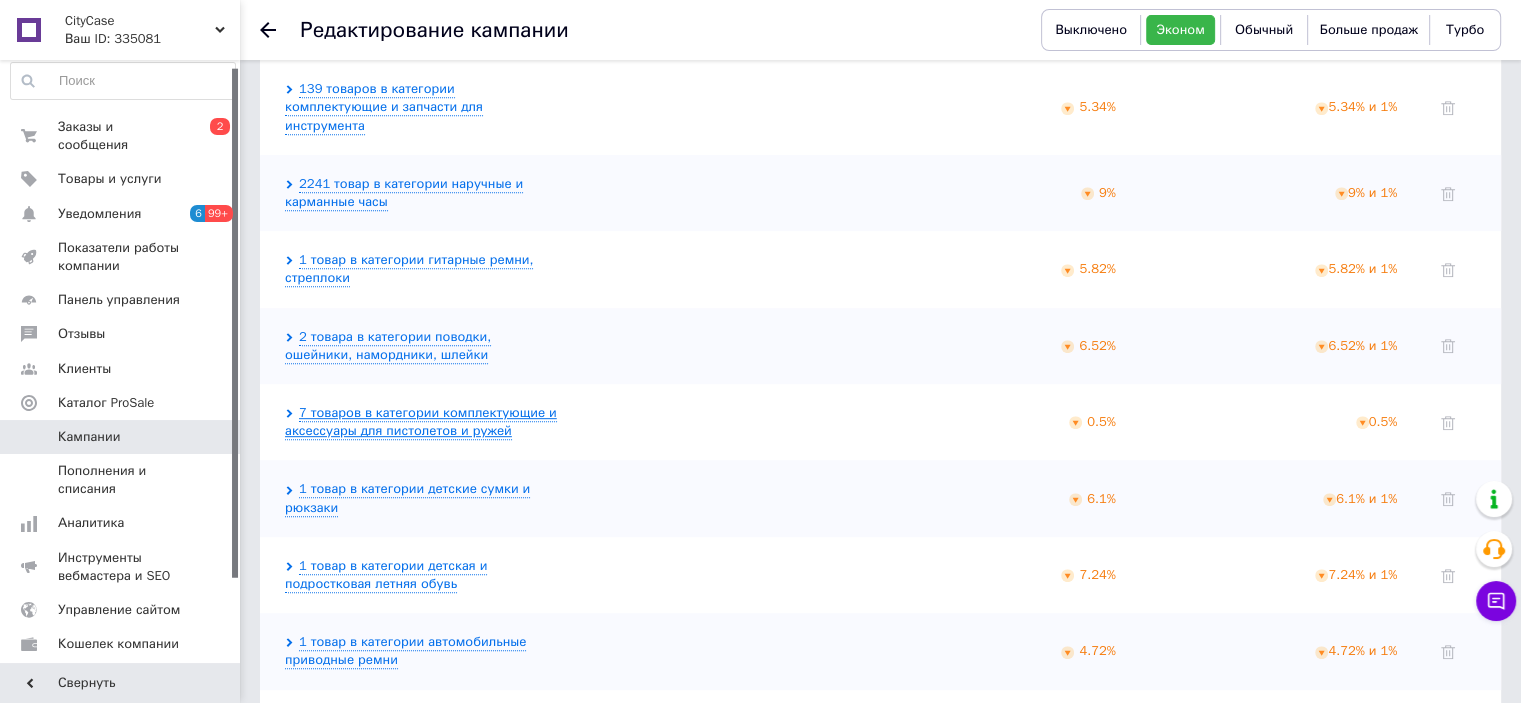 click on "7 товаров в категории комплектующие и аксессуары для пистолетов и ружей" at bounding box center (421, 422) 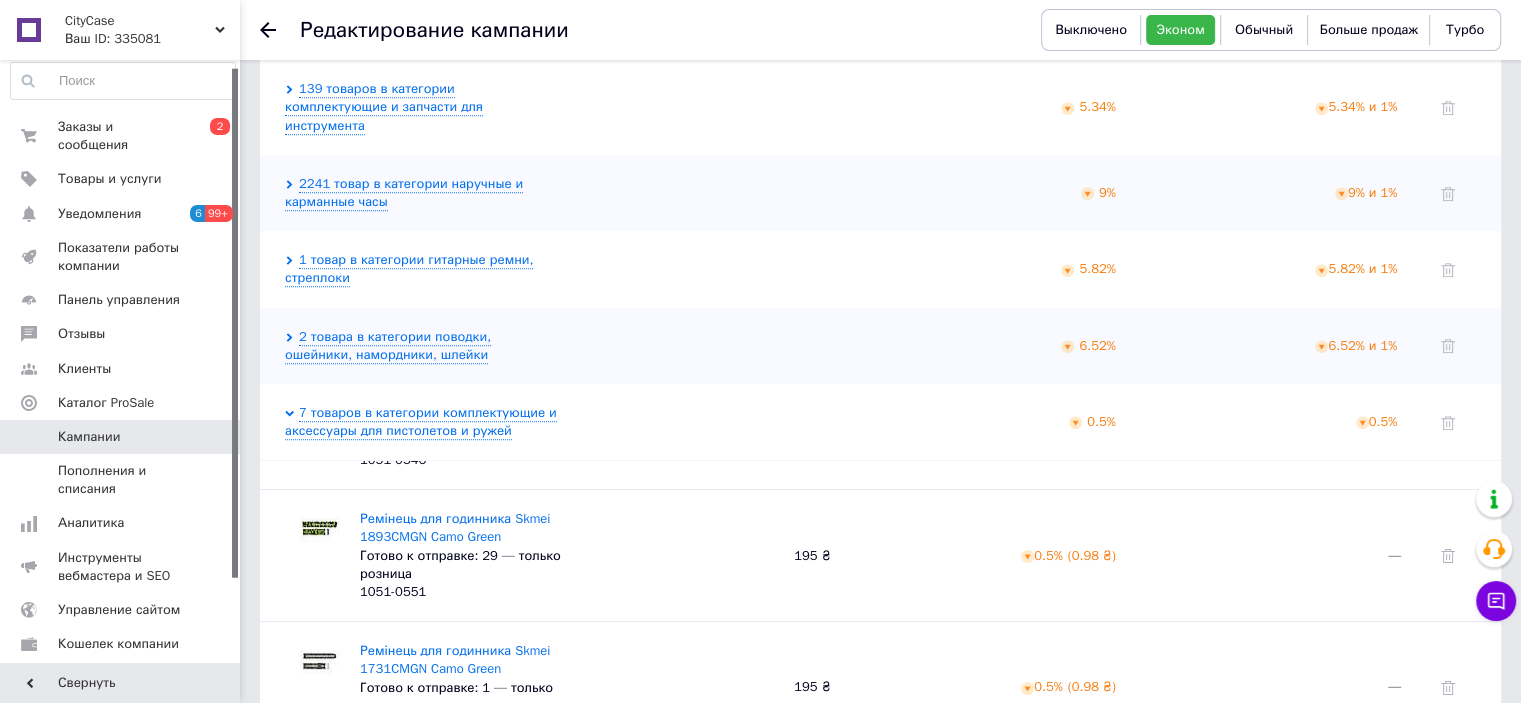 scroll, scrollTop: 622, scrollLeft: 0, axis: vertical 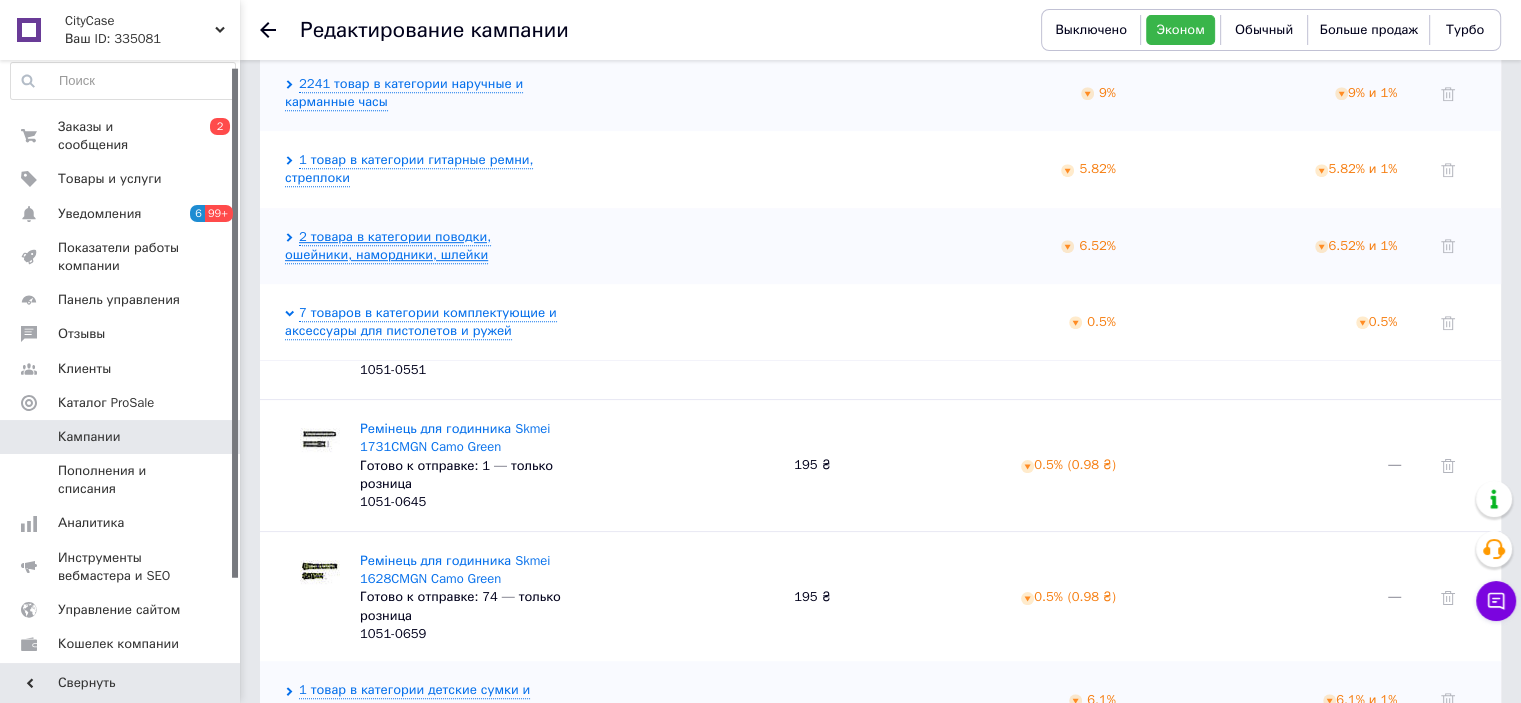 click on "2 товара в категории поводки, ошейники, намордники, шлейки" at bounding box center [388, 246] 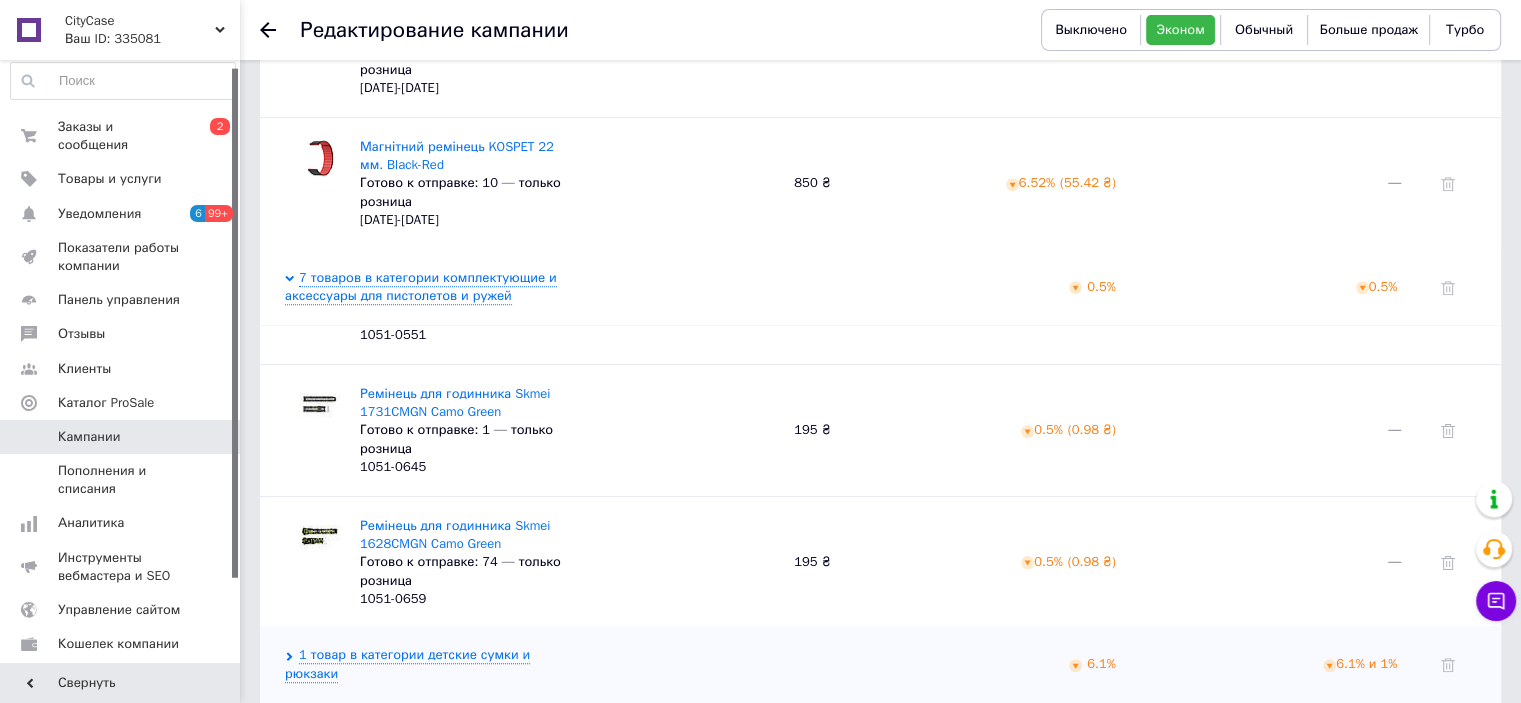 scroll, scrollTop: 1600, scrollLeft: 0, axis: vertical 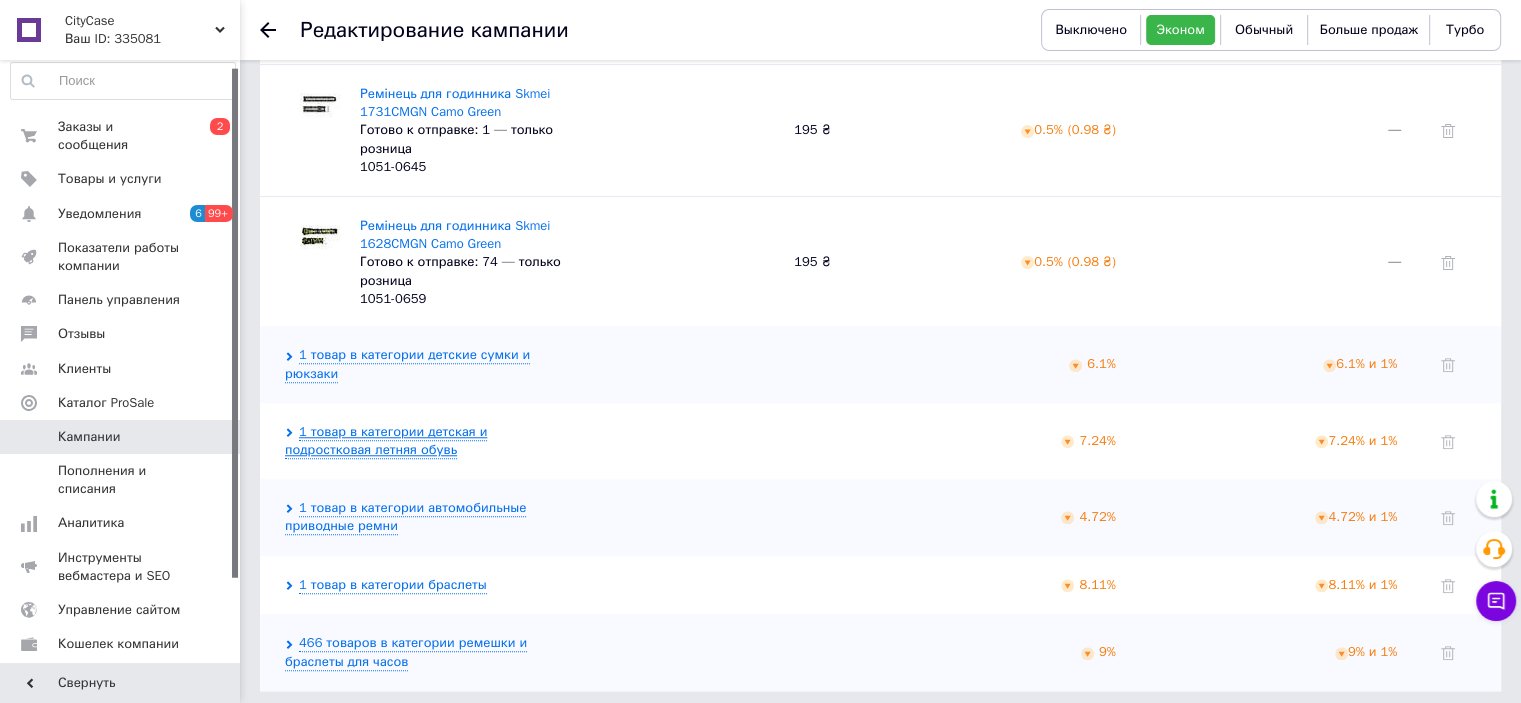 click on "1 товар в категории детская и подростковая летняя обувь" at bounding box center [386, 441] 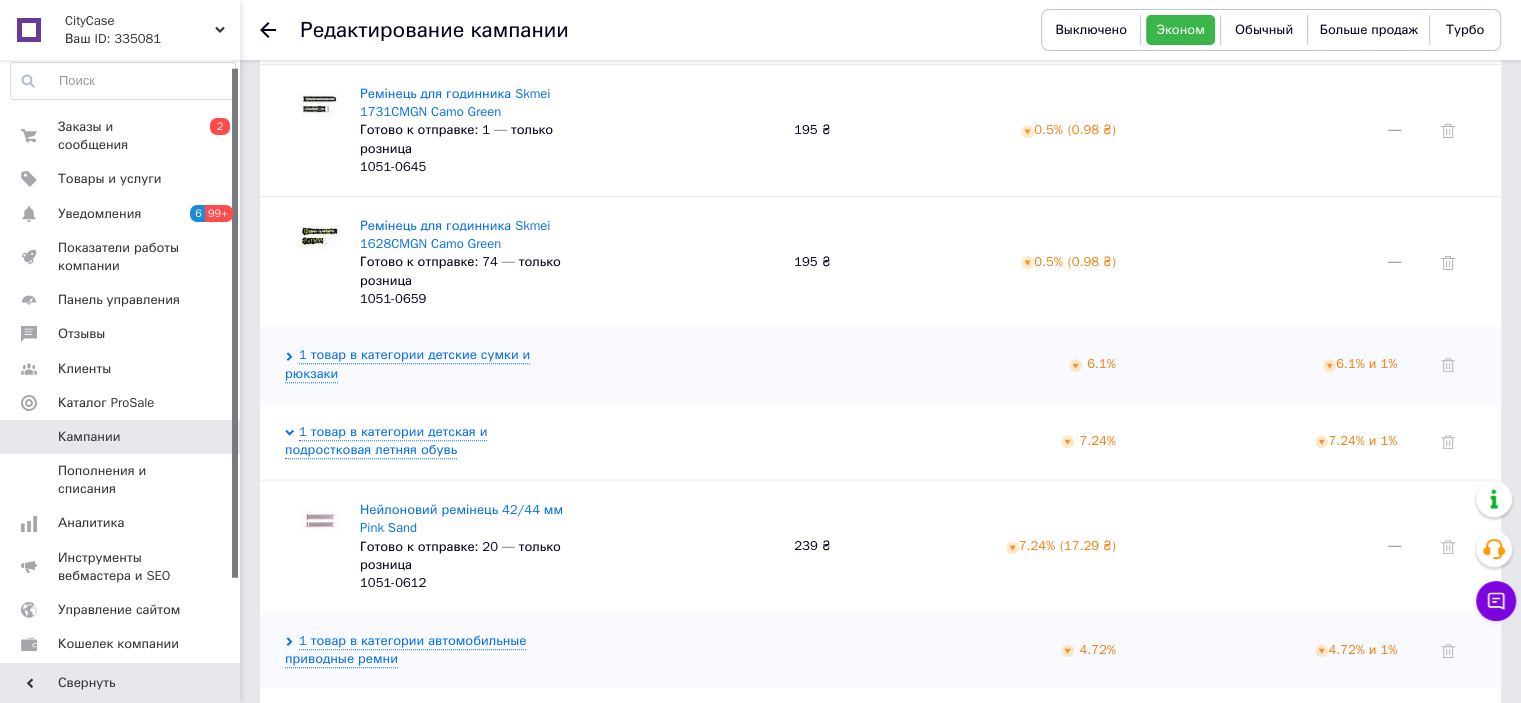 scroll, scrollTop: 1758, scrollLeft: 0, axis: vertical 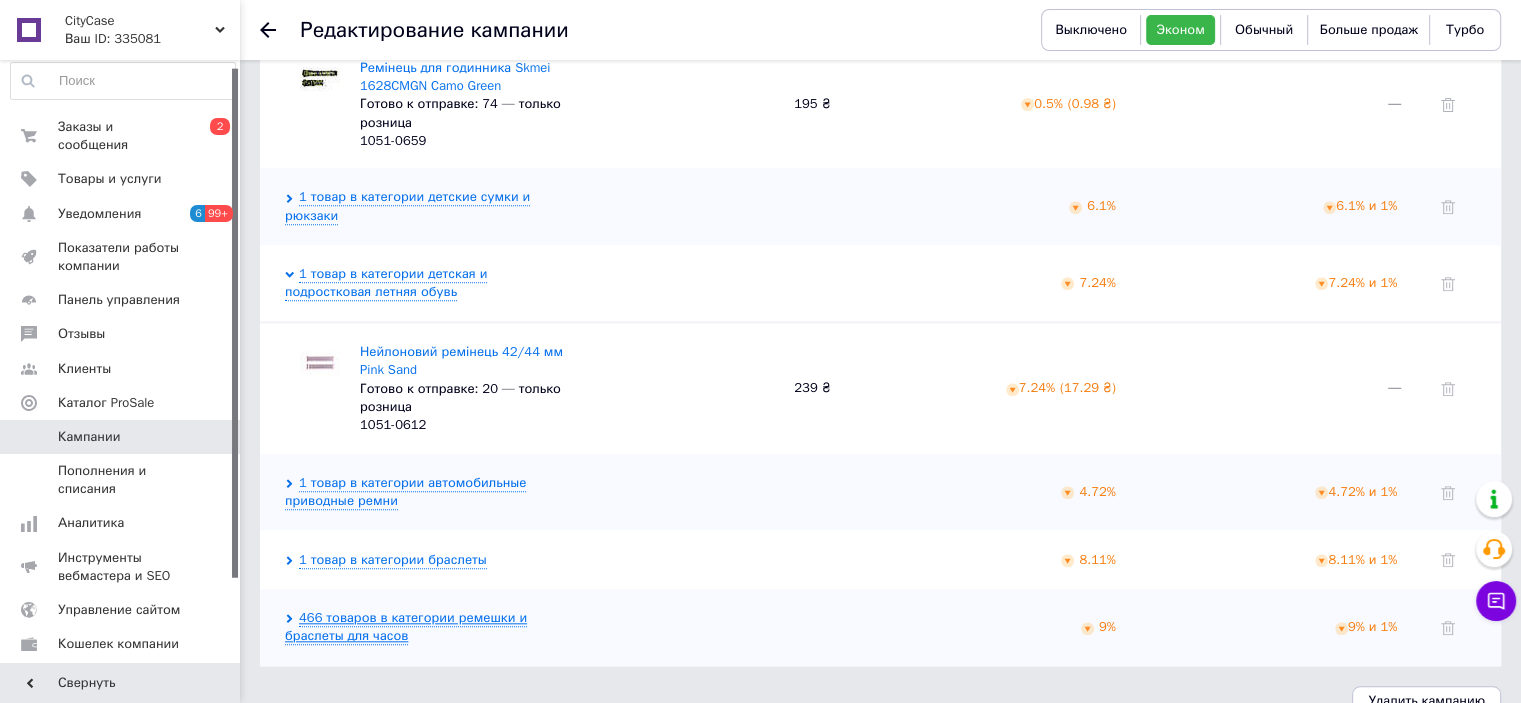 click on "466 товаров в категории ремешки и браслеты для часов" at bounding box center (406, 627) 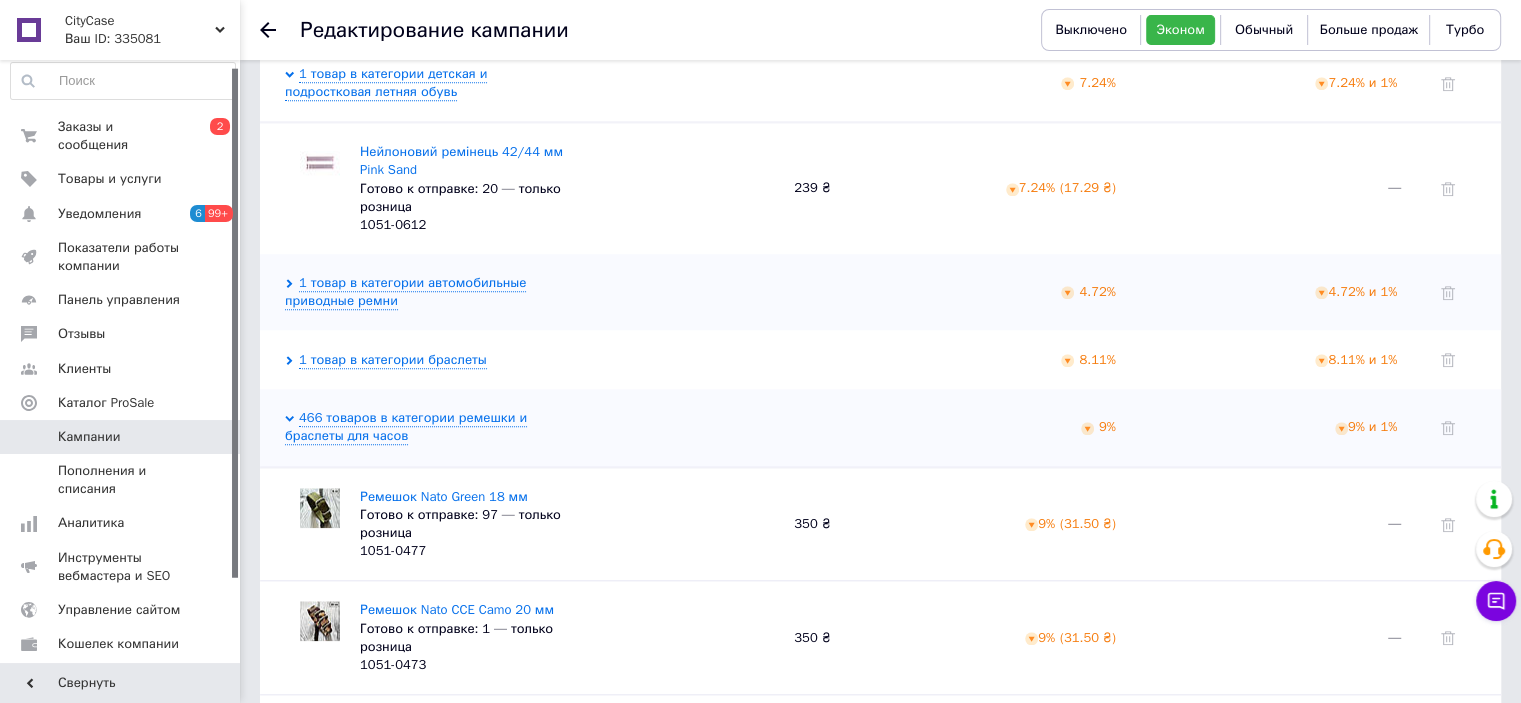 scroll, scrollTop: 2059, scrollLeft: 0, axis: vertical 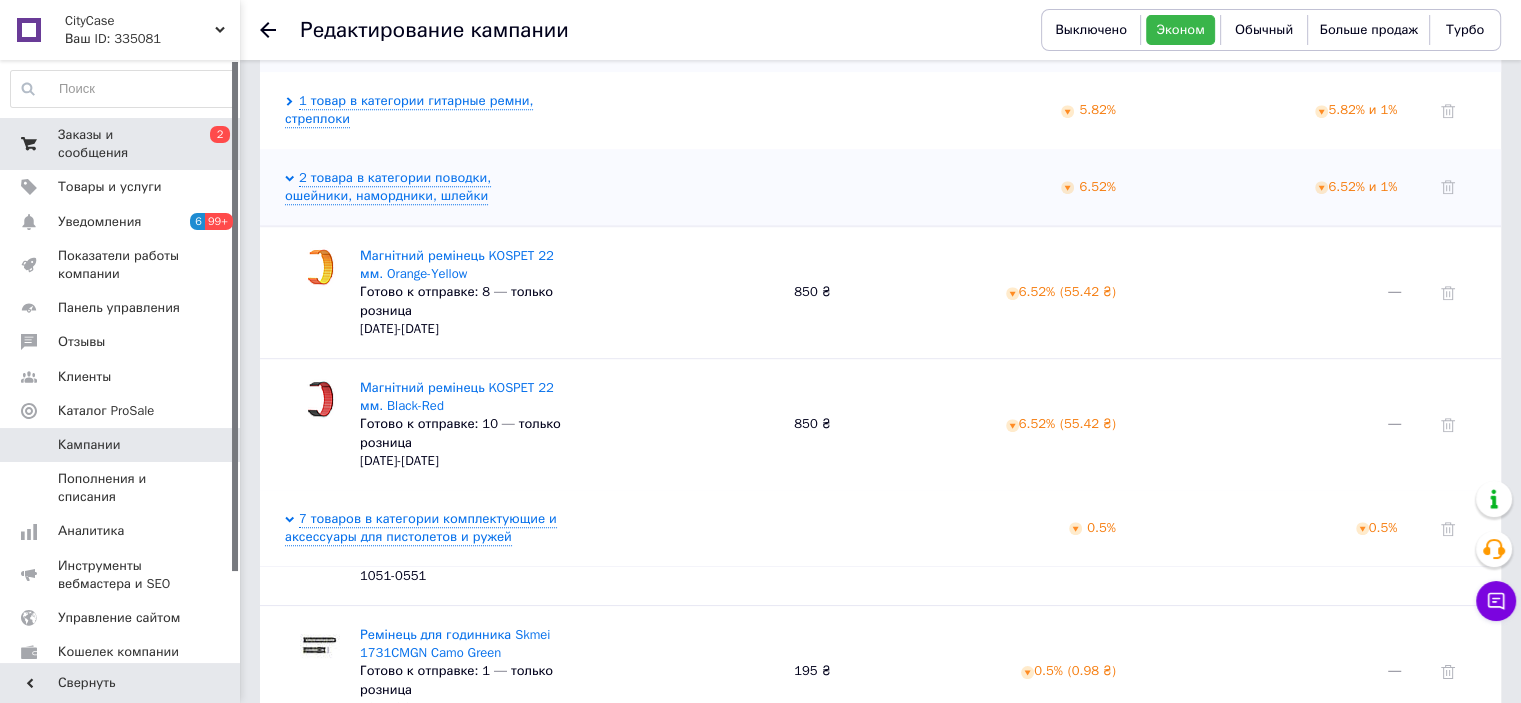 click on "Заказы и сообщения" at bounding box center [121, 144] 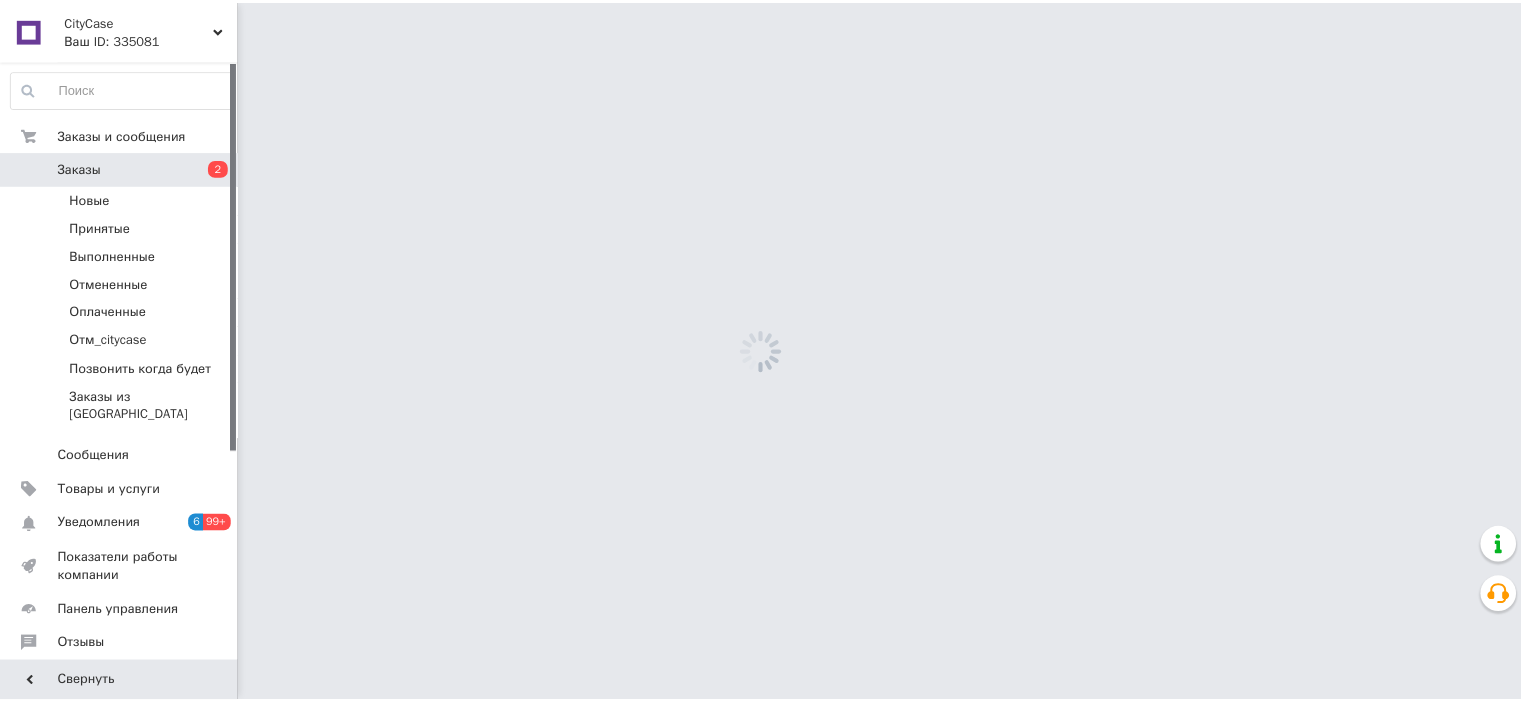 scroll, scrollTop: 0, scrollLeft: 0, axis: both 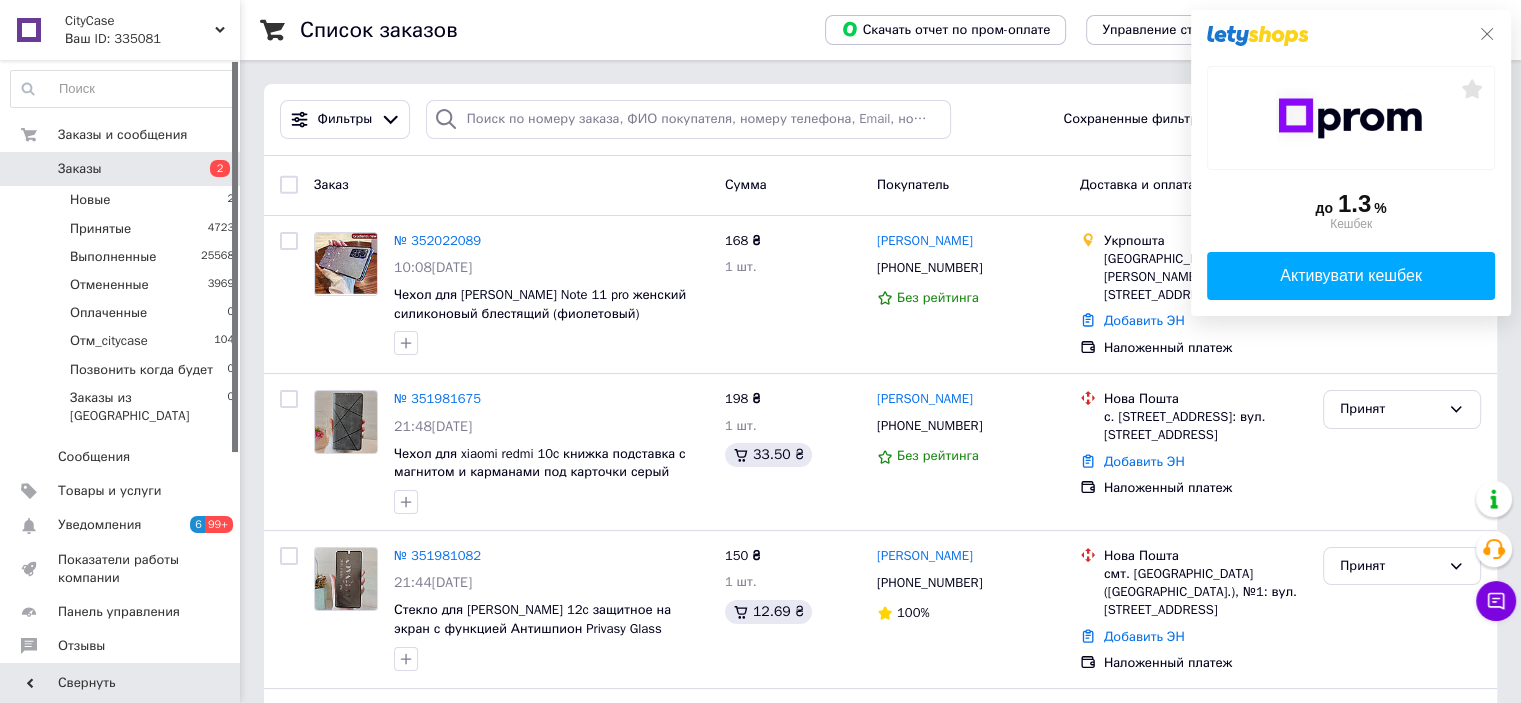 click 